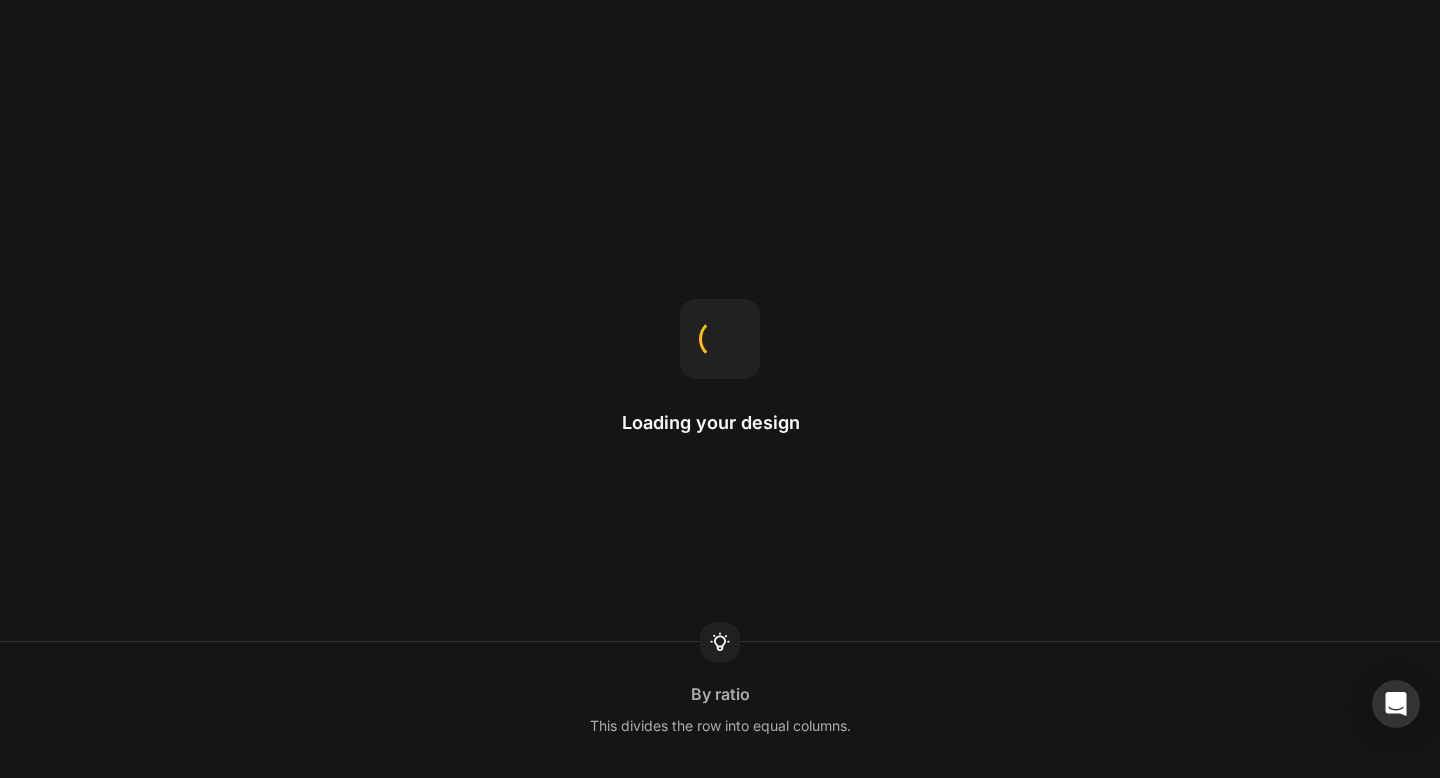 scroll, scrollTop: 0, scrollLeft: 0, axis: both 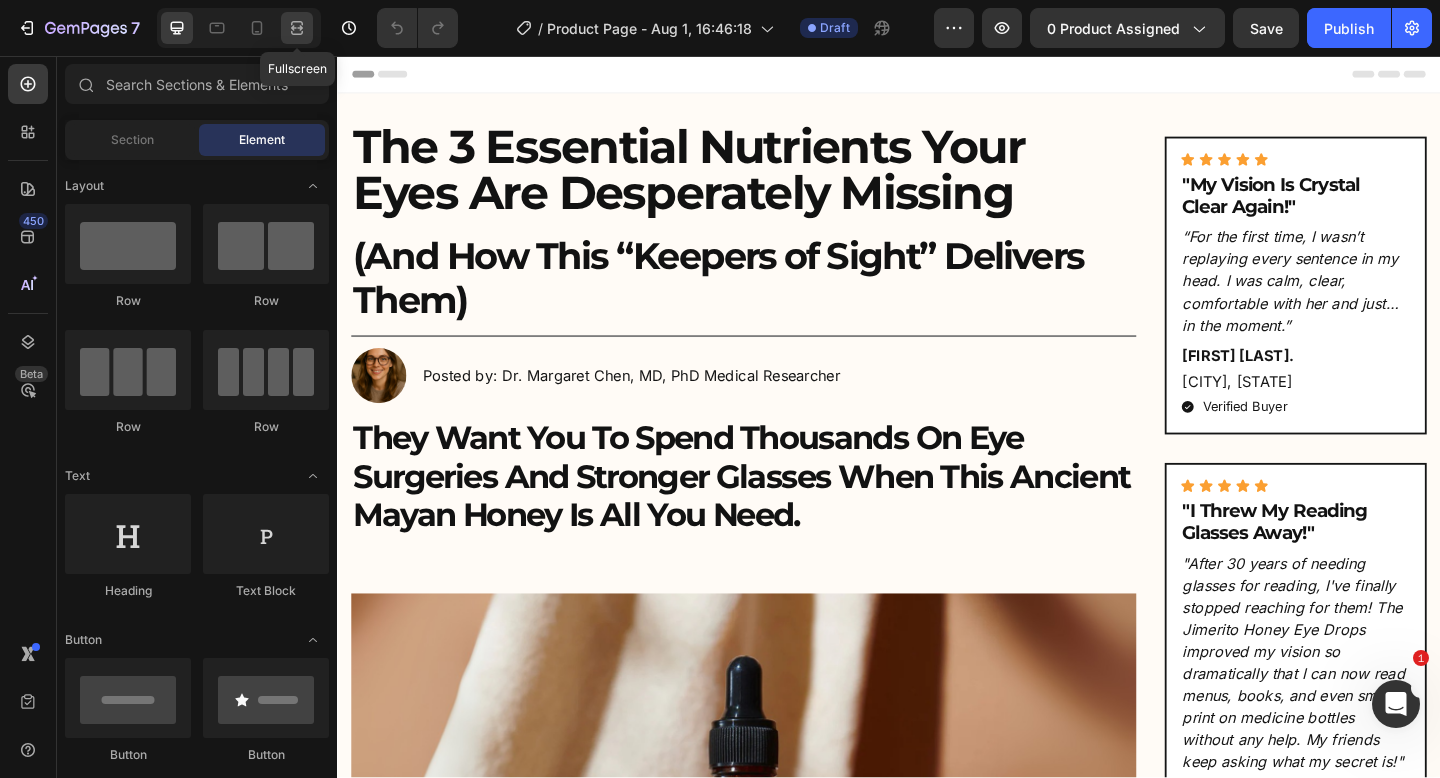 click 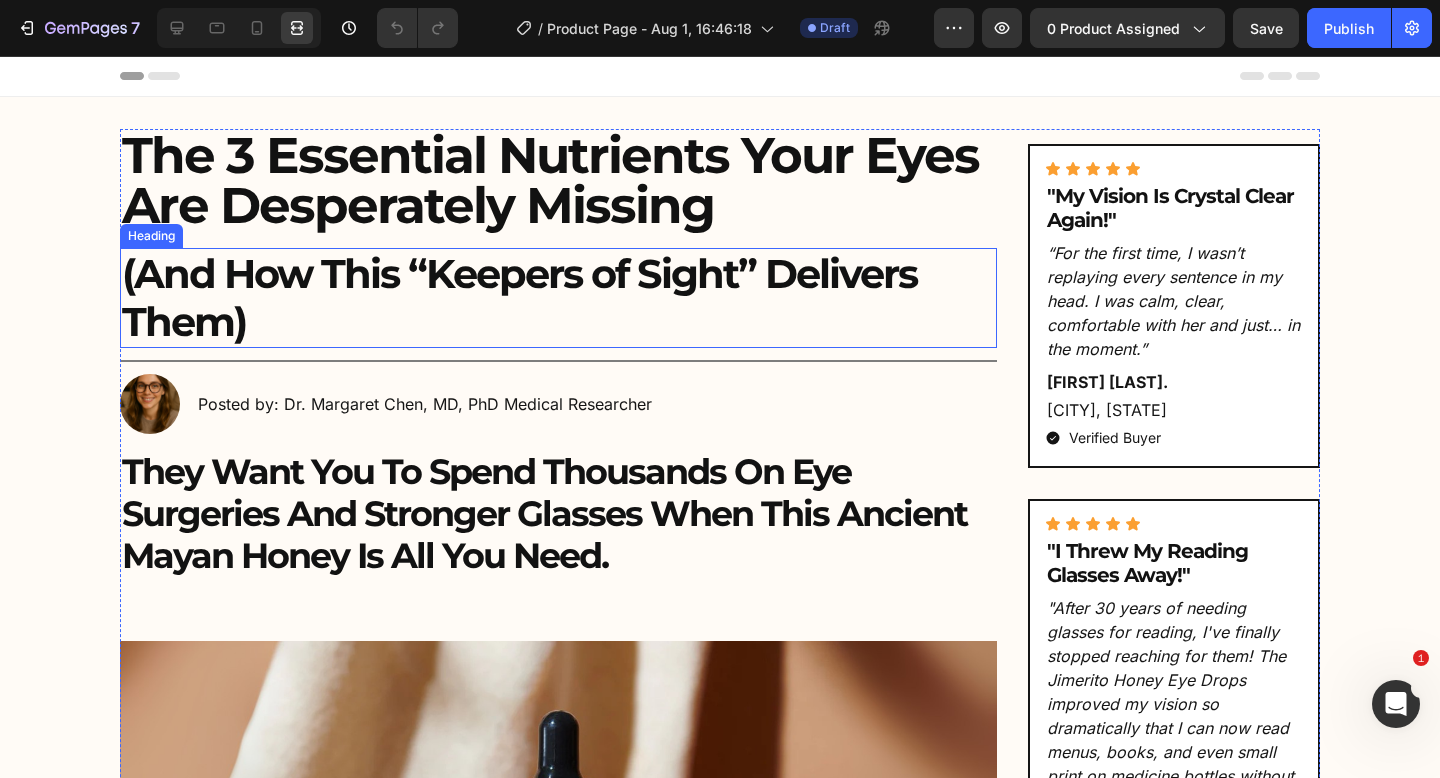 click on "(And How This “Keepers of Sight” Delivers Them)" at bounding box center [558, 298] 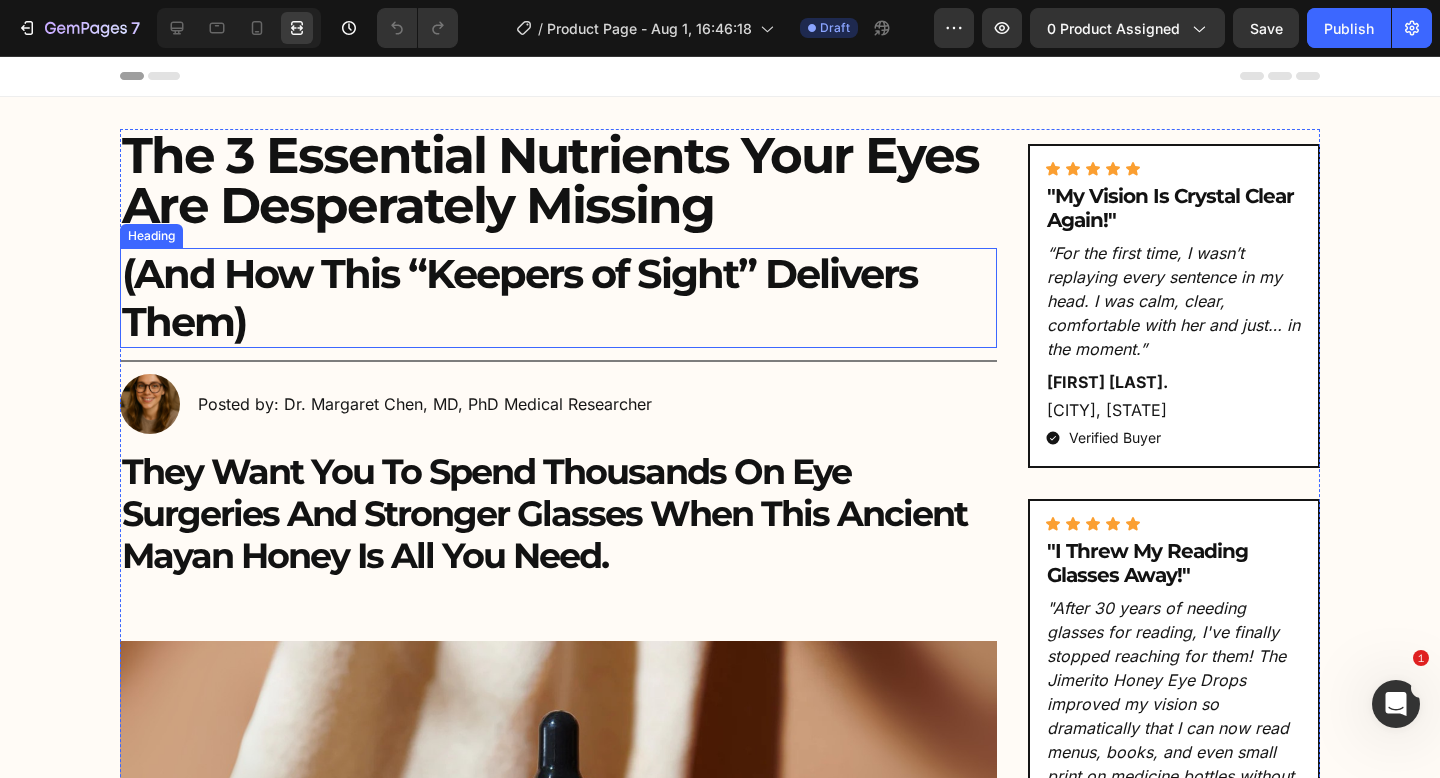 click on "(And How This “Keepers of Sight” Delivers Them)" at bounding box center (558, 298) 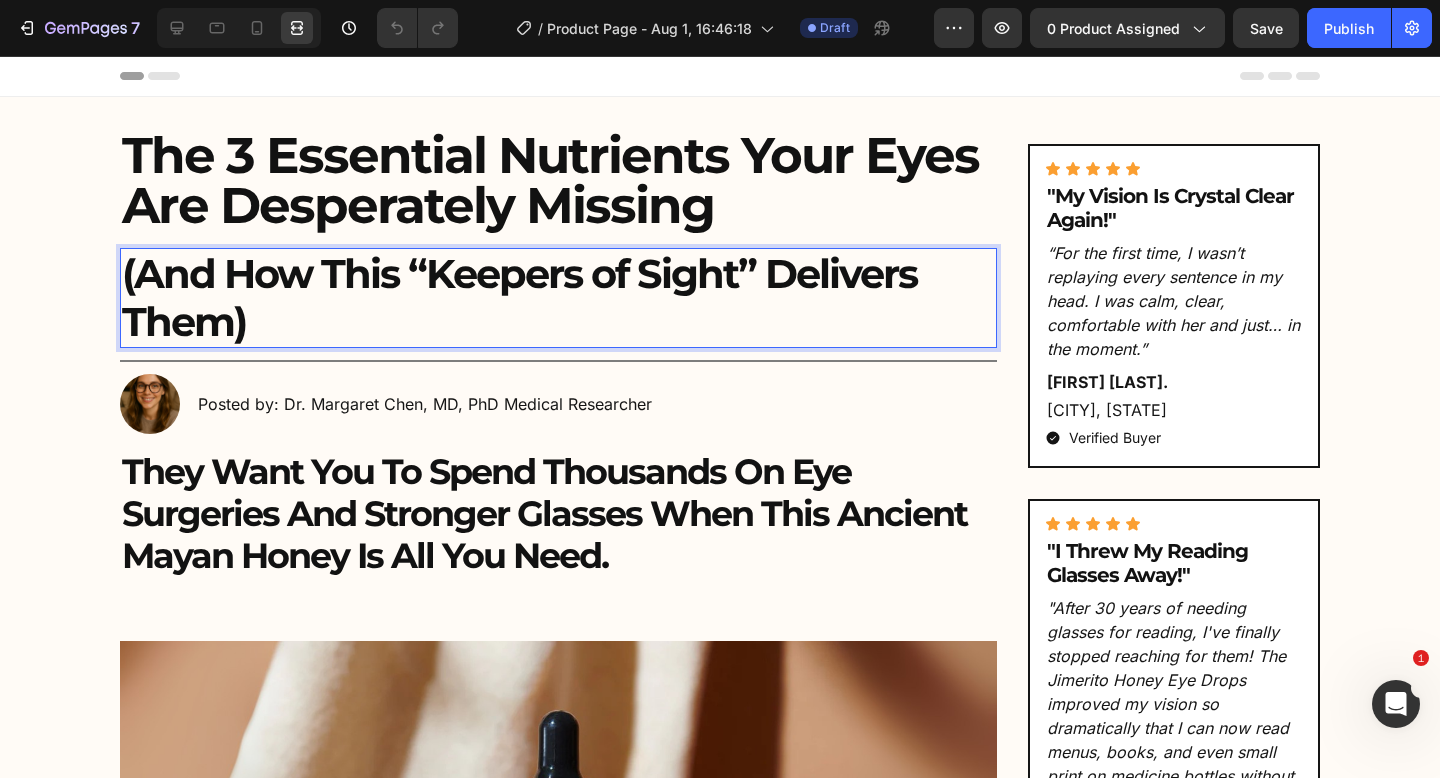 click on "(And How This “Keepers of Sight” Delivers Them)" at bounding box center (558, 298) 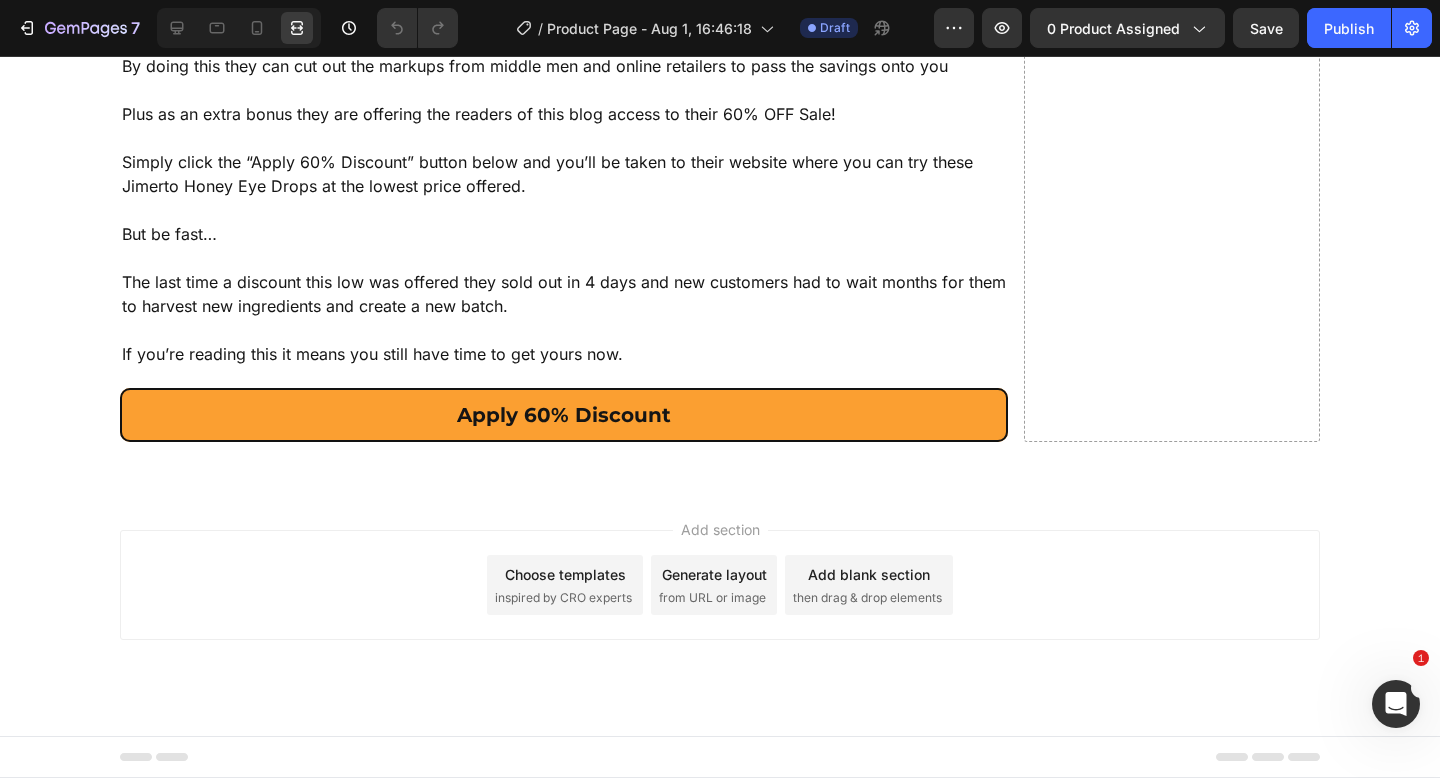 type on "16" 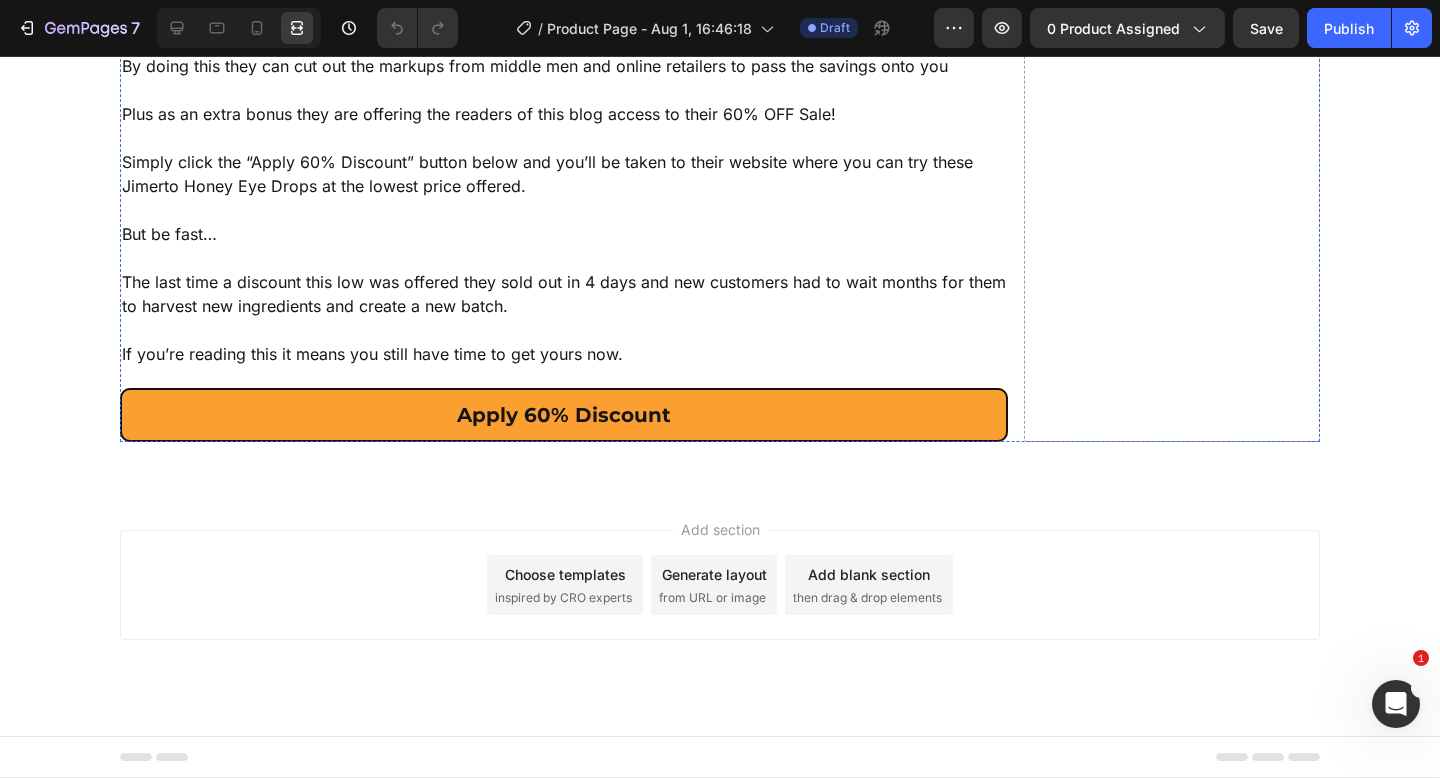 click on "What 75,000 Adults Like You Think About Holistic Honey?" at bounding box center (564, -1771) 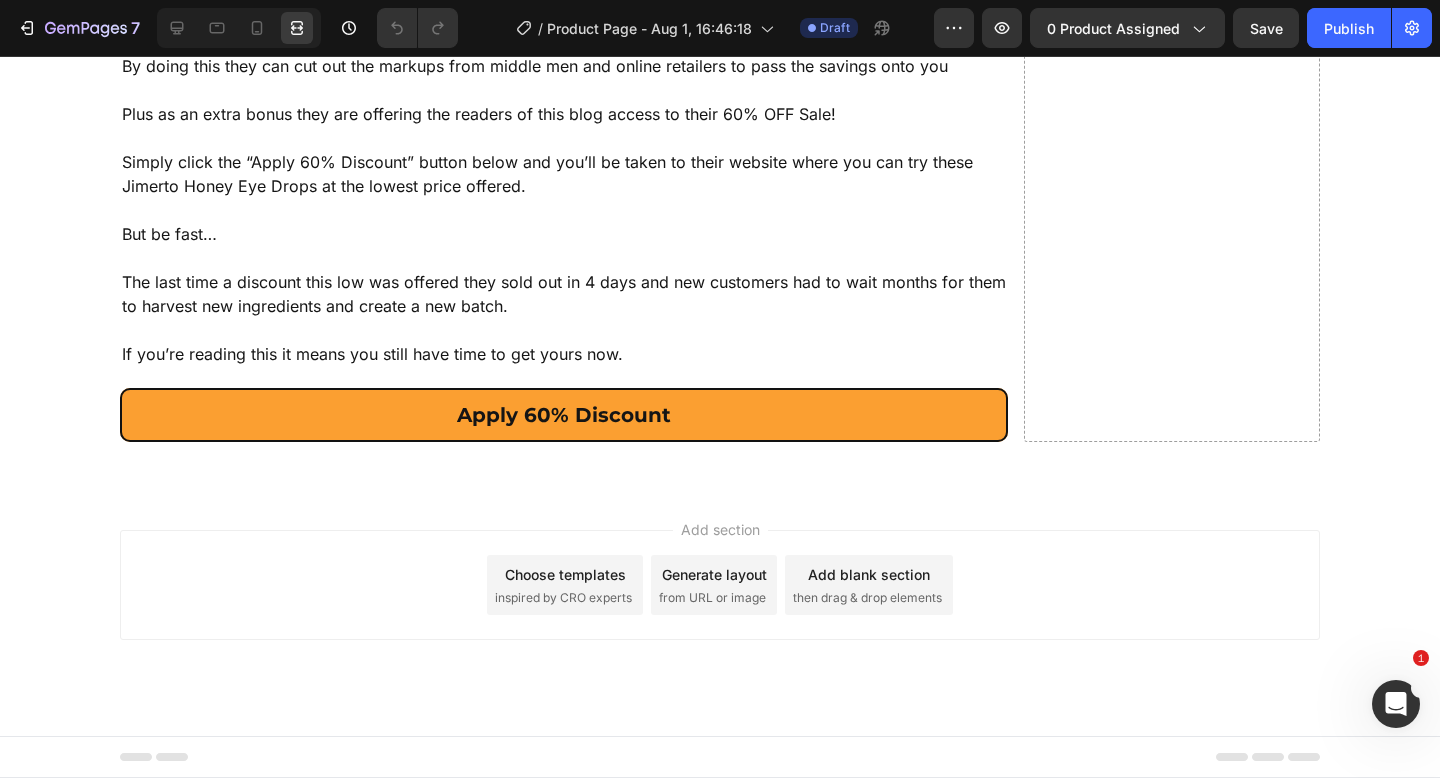 click on "What 75,000 Adults Like You Think About Holistic Honey?" at bounding box center (564, -1771) 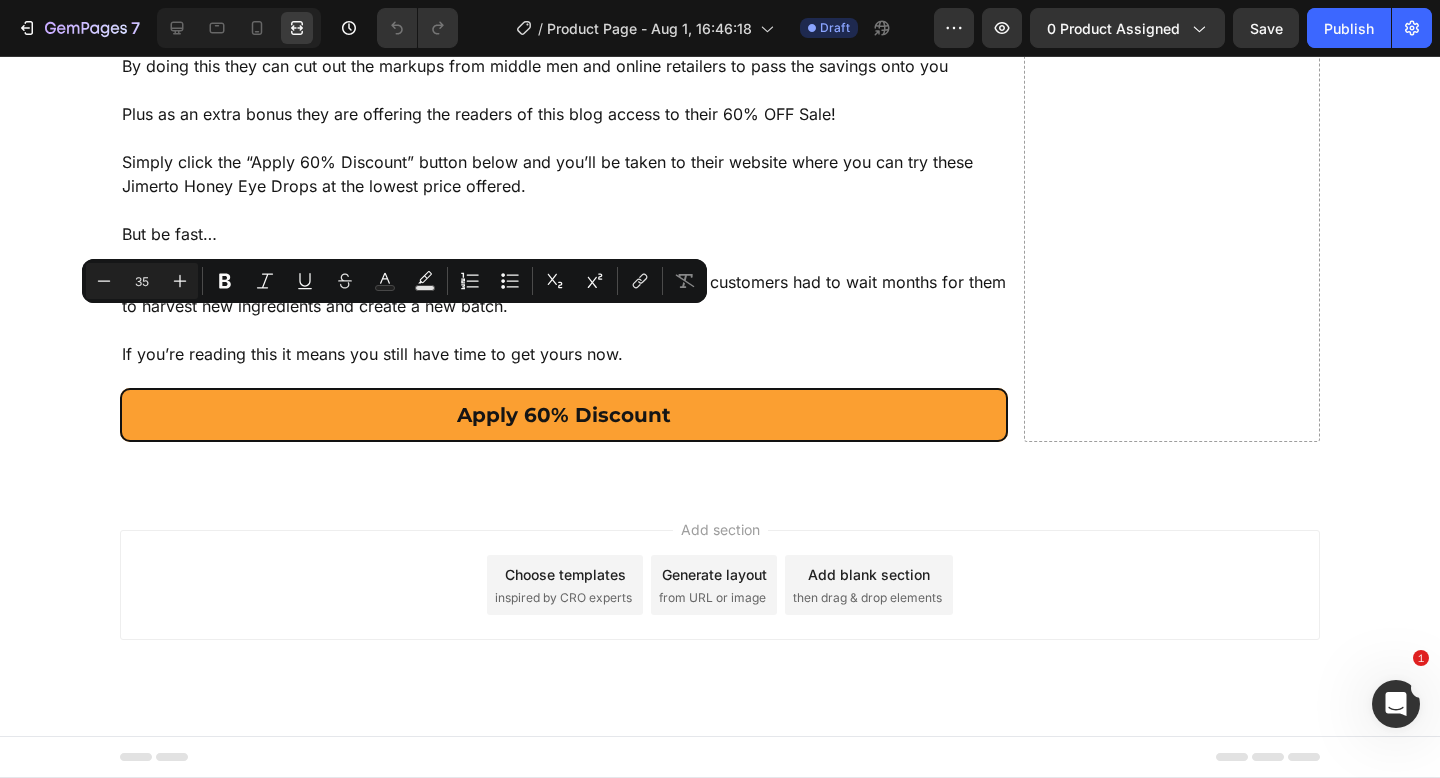 click on "What 75,000 Adults Like You Think About Holistic Honey?" at bounding box center (564, -1771) 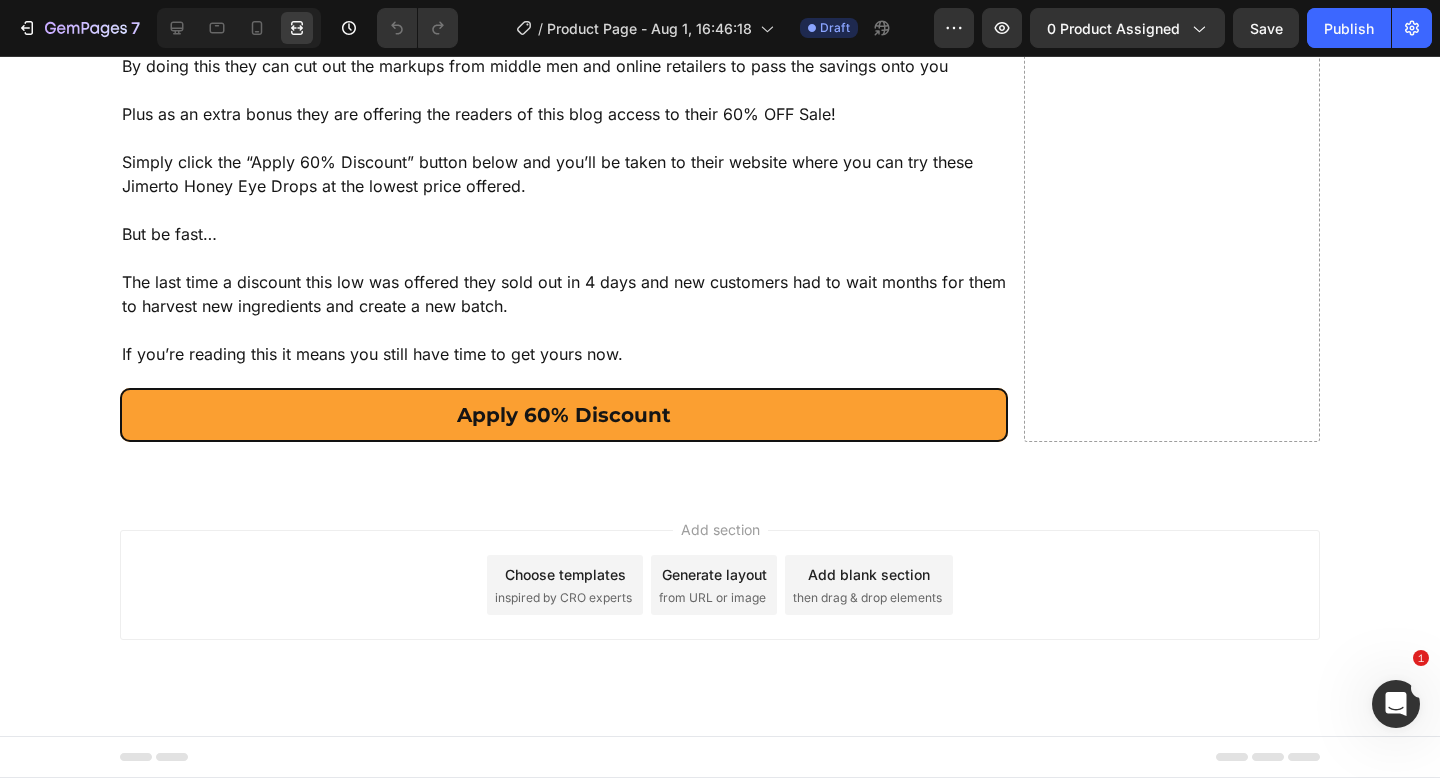 click on "What 75,000 Adults Like You Think About Holistic Honey?" at bounding box center (564, -1771) 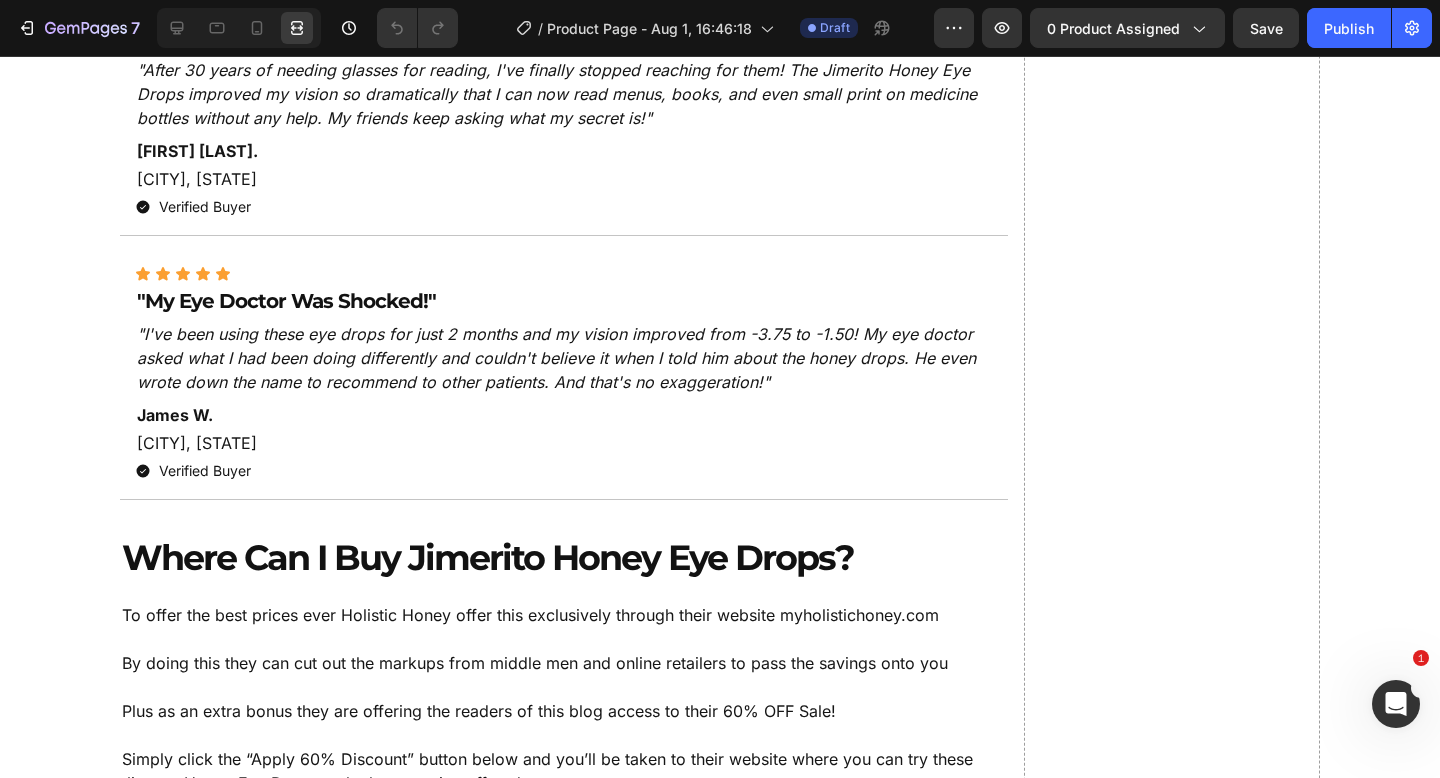 scroll, scrollTop: 15089, scrollLeft: 0, axis: vertical 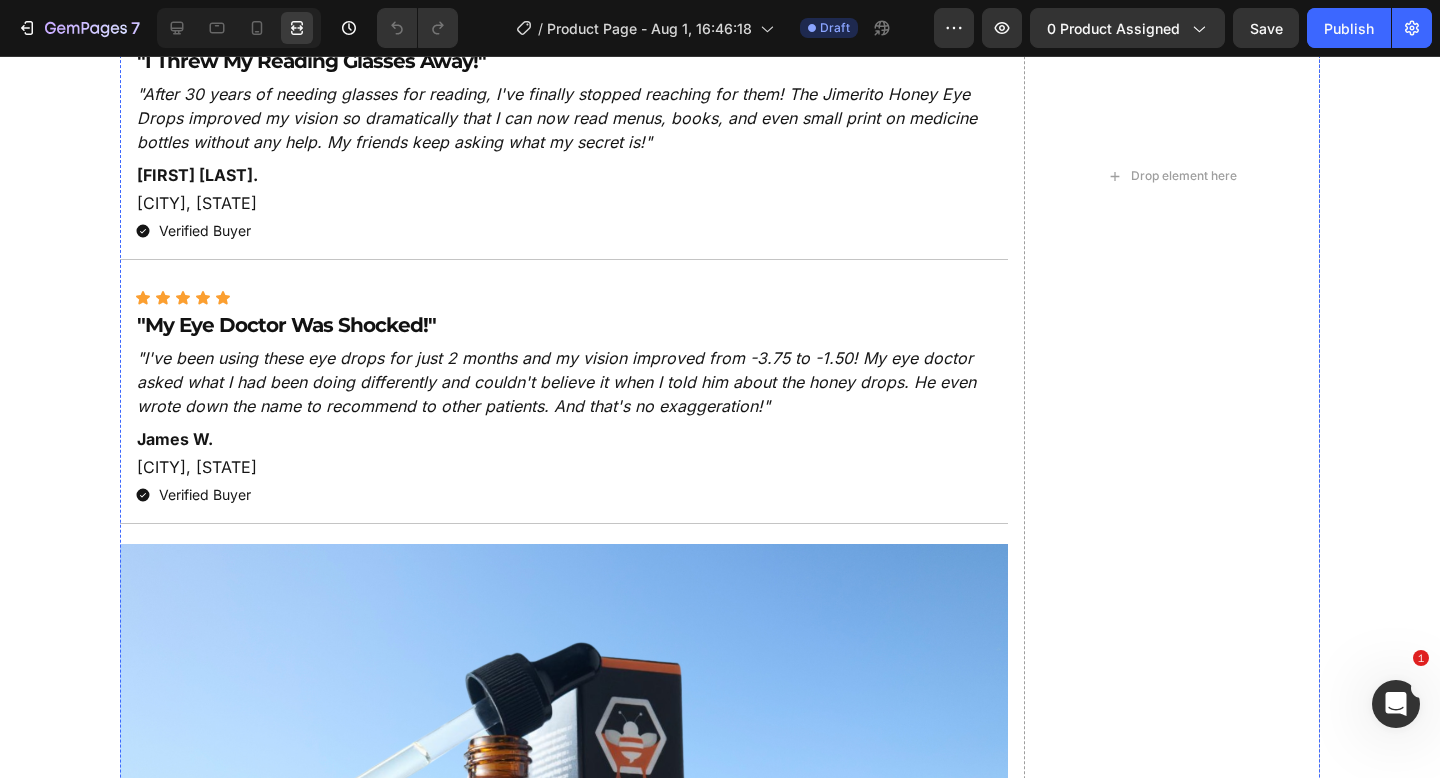 click on "Try them for 1 day for 90 days in a row and if you don’t notice an improvement similar to the countless people just like you, you can email their support for a refund." at bounding box center (564, -282) 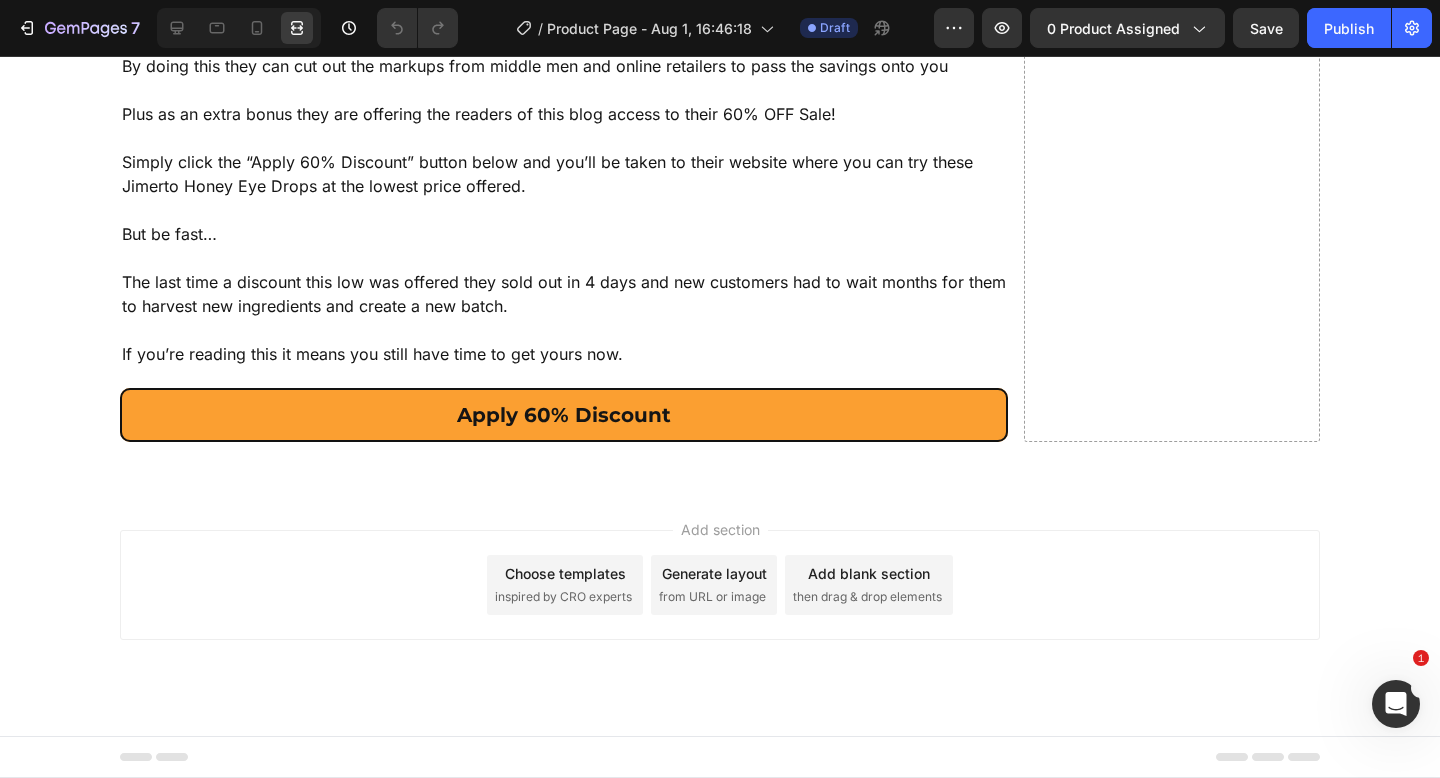 scroll, scrollTop: 13408, scrollLeft: 0, axis: vertical 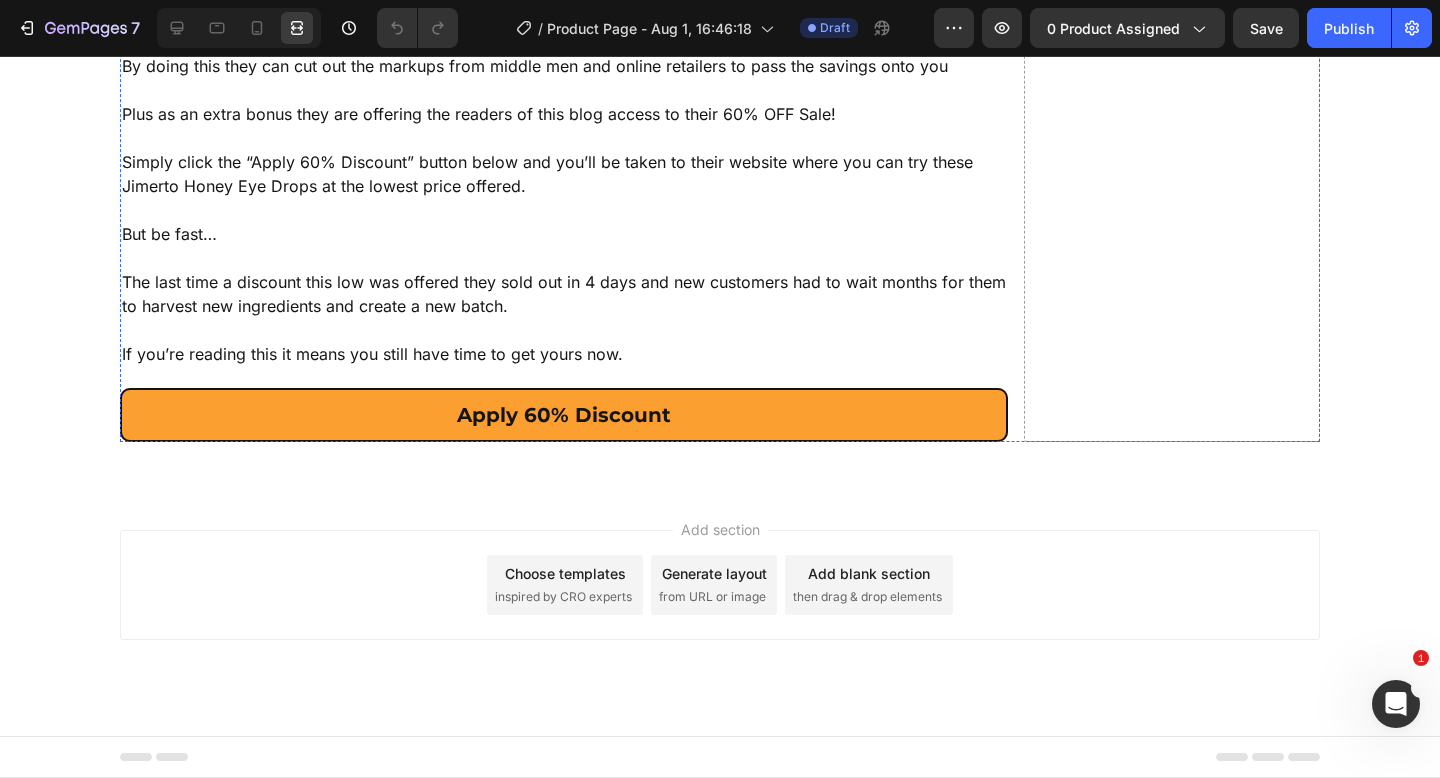 click on "What 75,000 Adults Like You Think About Holistic Honey?" at bounding box center [564, -2271] 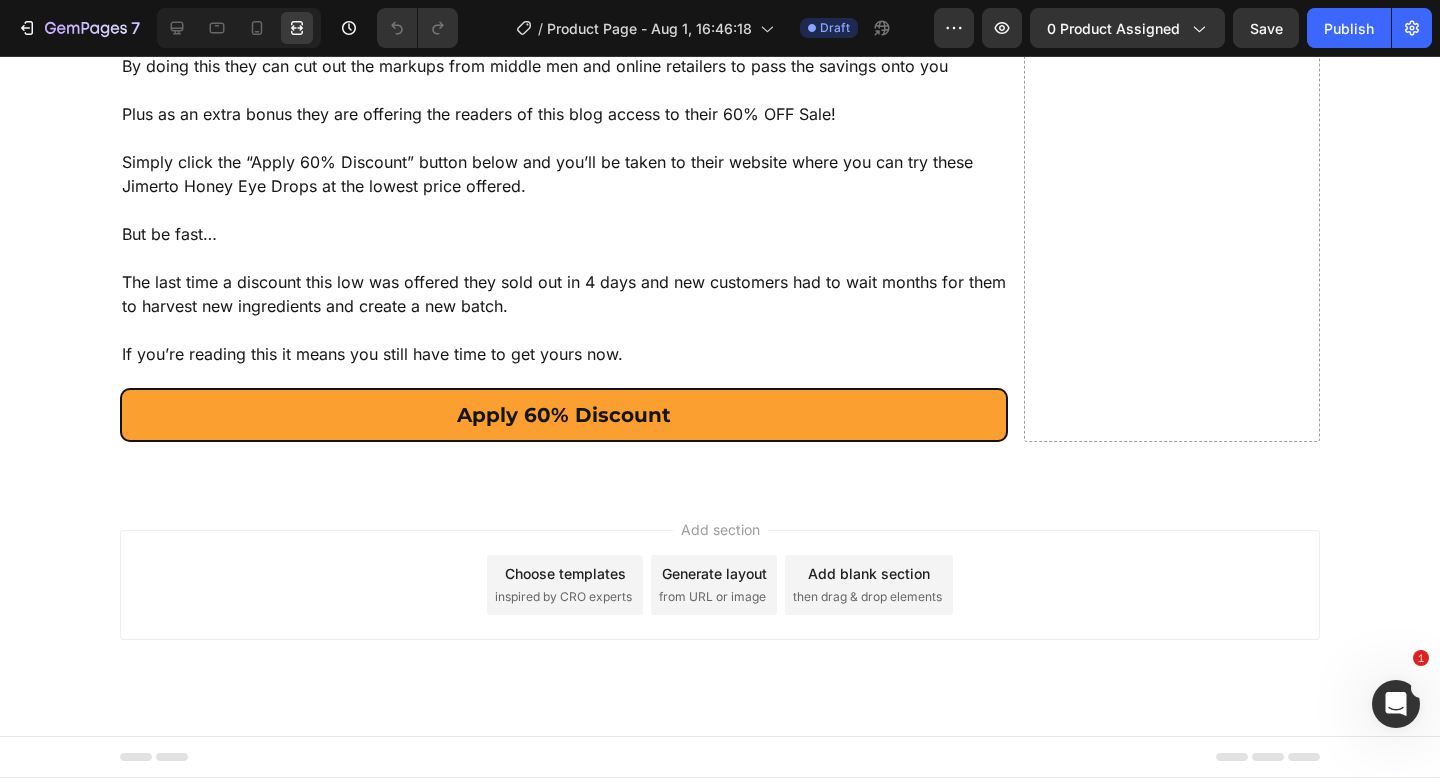 copy on "What 75,000 Adults Like You Think About Holistic Honey?" 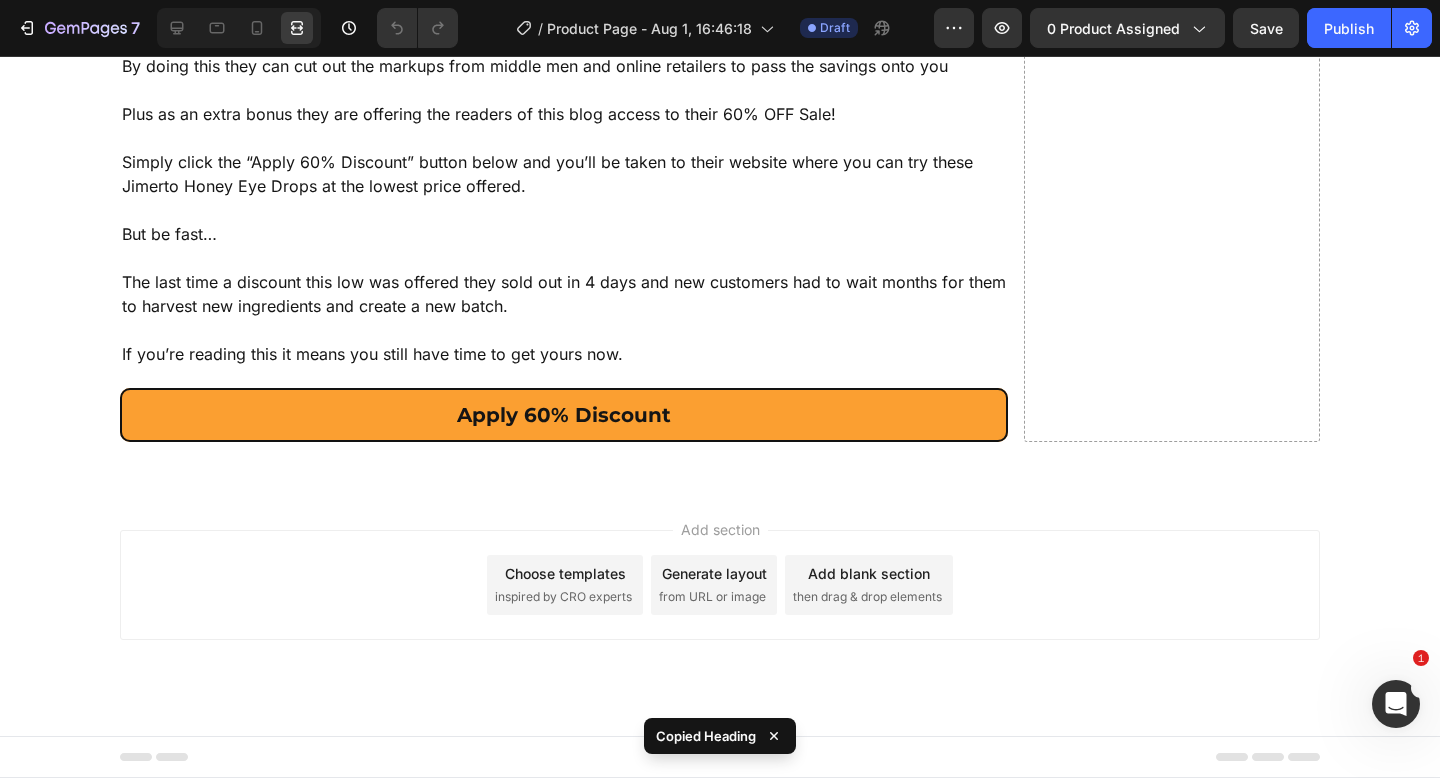 click 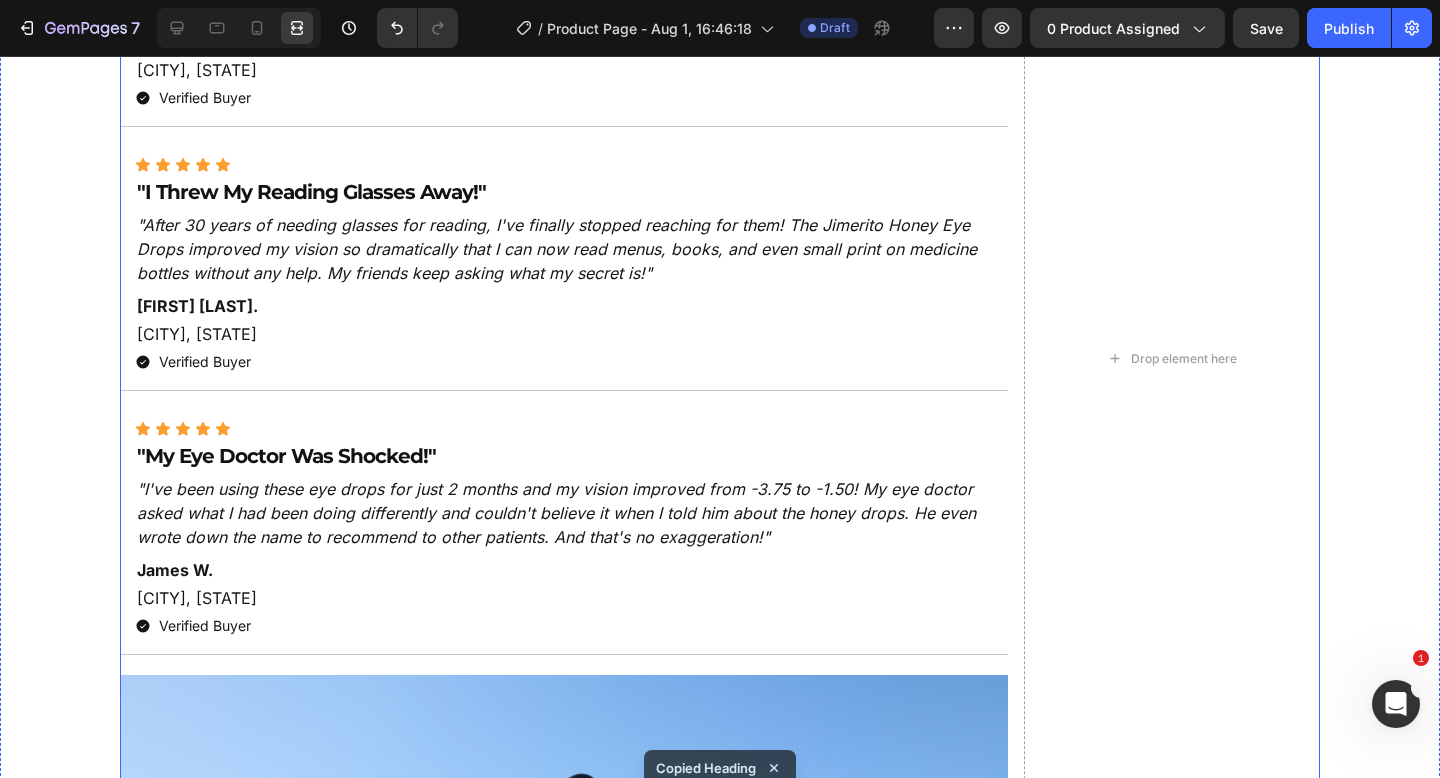 scroll, scrollTop: 14838, scrollLeft: 0, axis: vertical 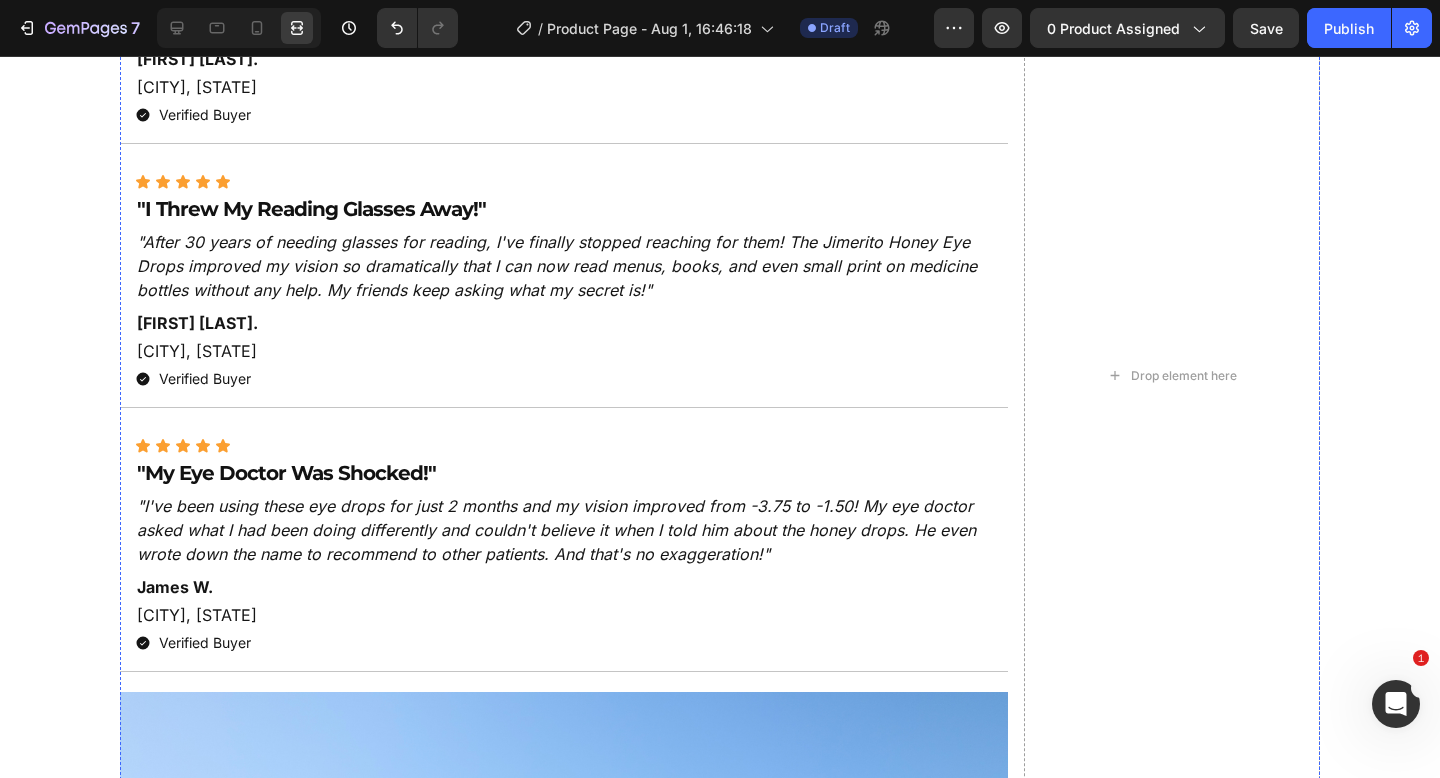 click on "Try them for 1 day for 90 days in a row and if you don’t notice an improvement similar to the countless people just like you, you can email their support for a refund." at bounding box center (564, -134) 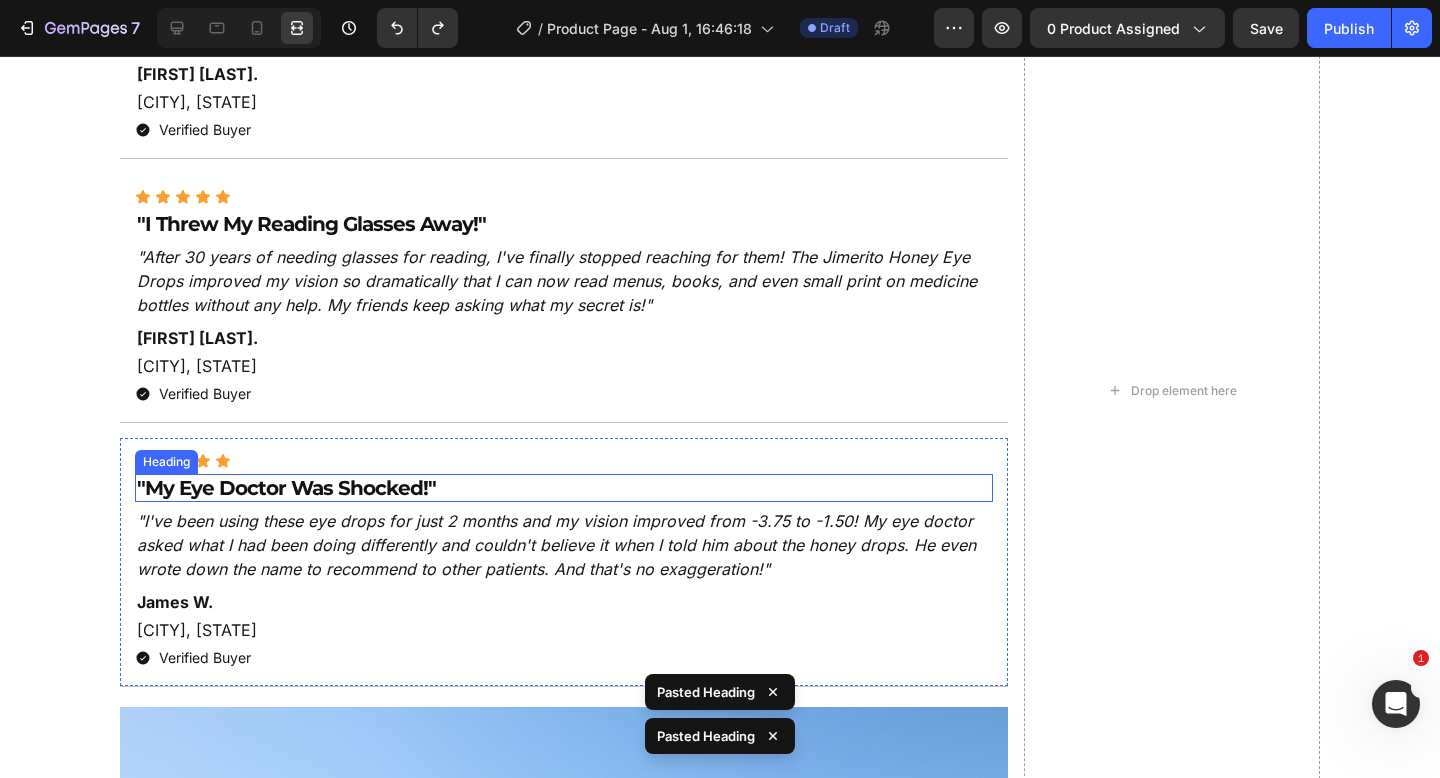 scroll, scrollTop: 14820, scrollLeft: 0, axis: vertical 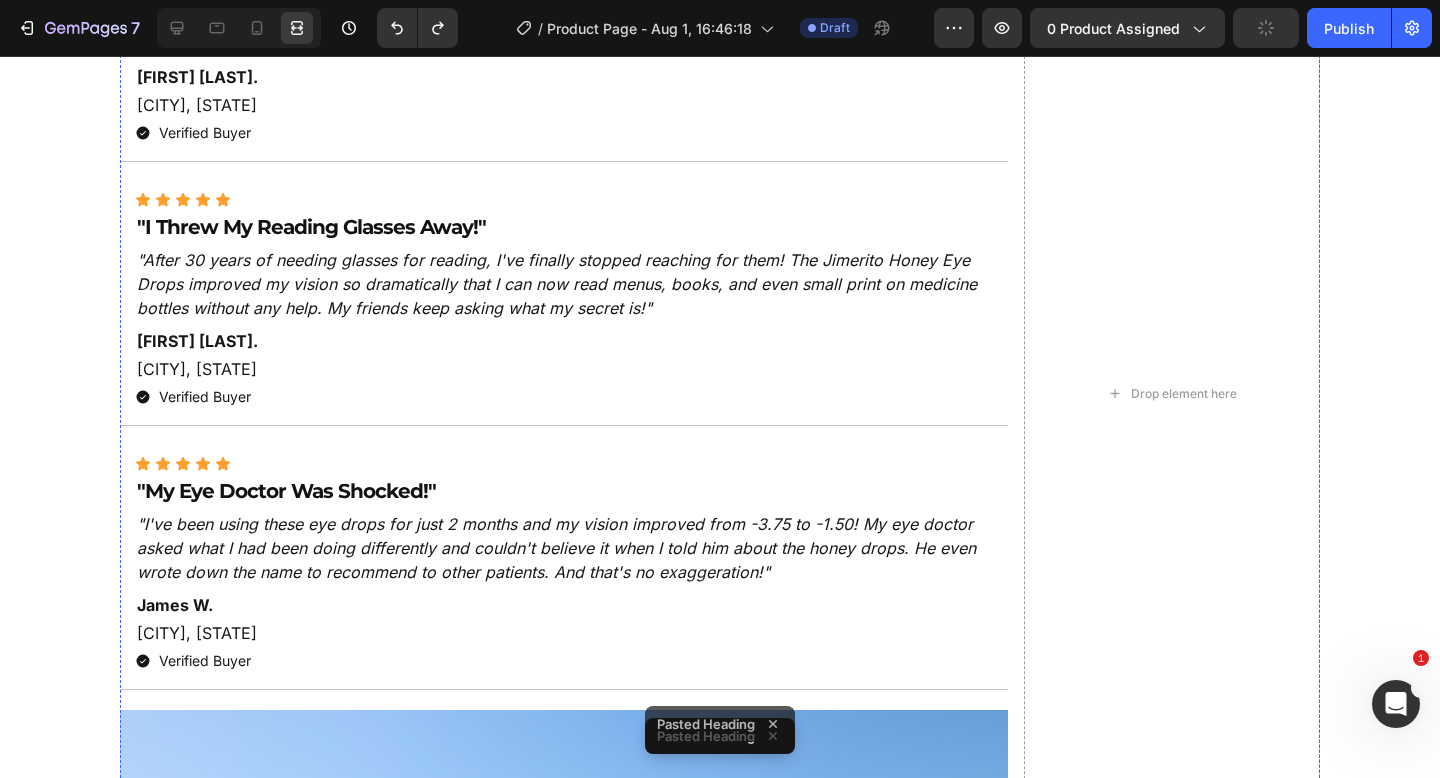 click on "You have no idea how much of a difference something so simple and natural can make." at bounding box center [564, -248] 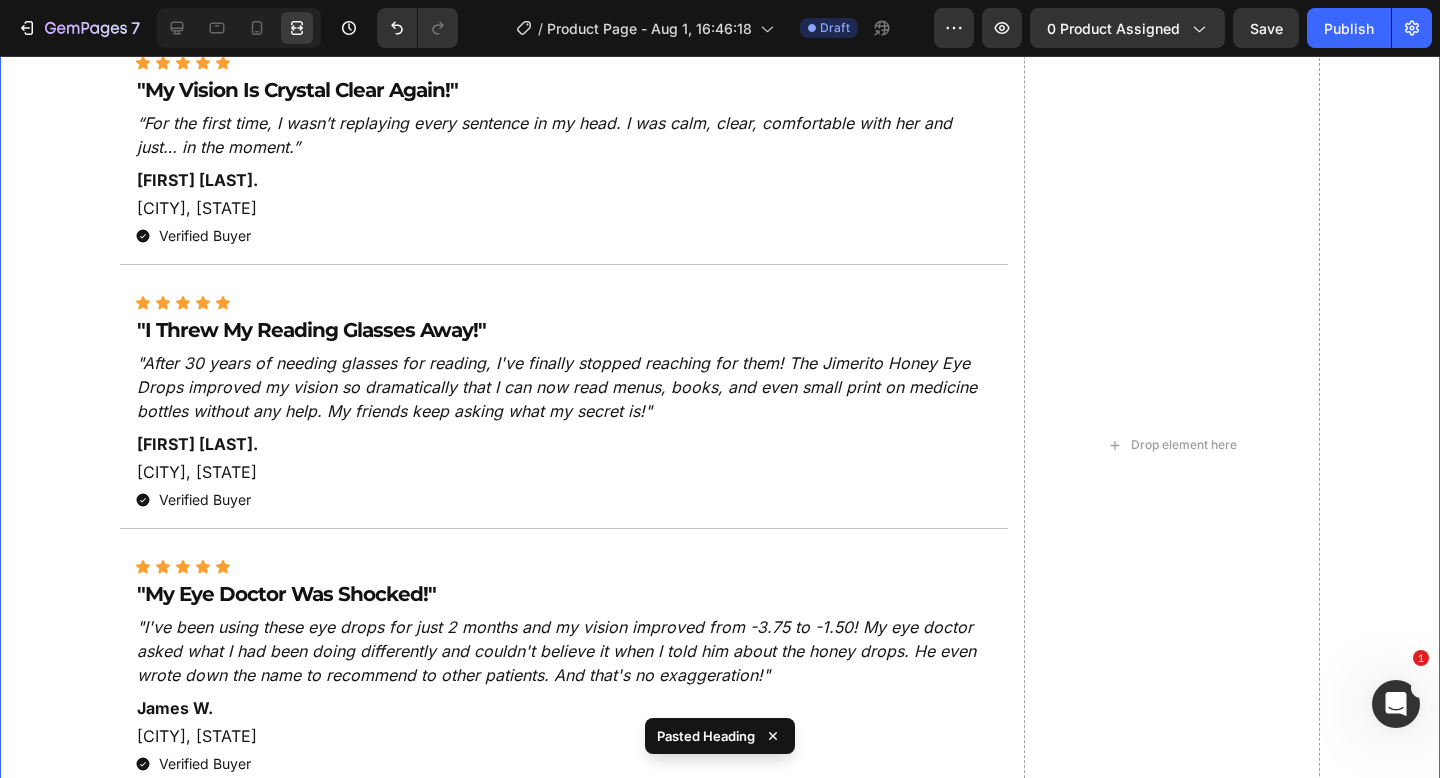 click on "Why Jimerito Honey Is A MUST Try Heading I know it sounds too good to be true. I was the biggest skeptic when my daughter first ordered these drops for me. Fast forward to today, and I'm now on my fifth bottle.    I continue using them every other day, and they've completely transformed the way I see the world Those annoying floaters that used to dance across my vision have nearly disappeared... The eye strain headaches I would get after reading for more than 30 minutes are completely gone... Text Block And most incredibly, I've started driving at night again, something I thought I'd never do again in my lifetime!" But this truly is the real deal. So it's natural to wonder, will it work for YOU? While I can't promise that your results will be identical to mine, I can say this with complete conviction: Text Block Image See Results Or You Don’t Pay? Heading They have completely changed my life, and I'm not the only one, tens of thousands of people have experienced similar transformations… Text Block   0" at bounding box center (720, 454) 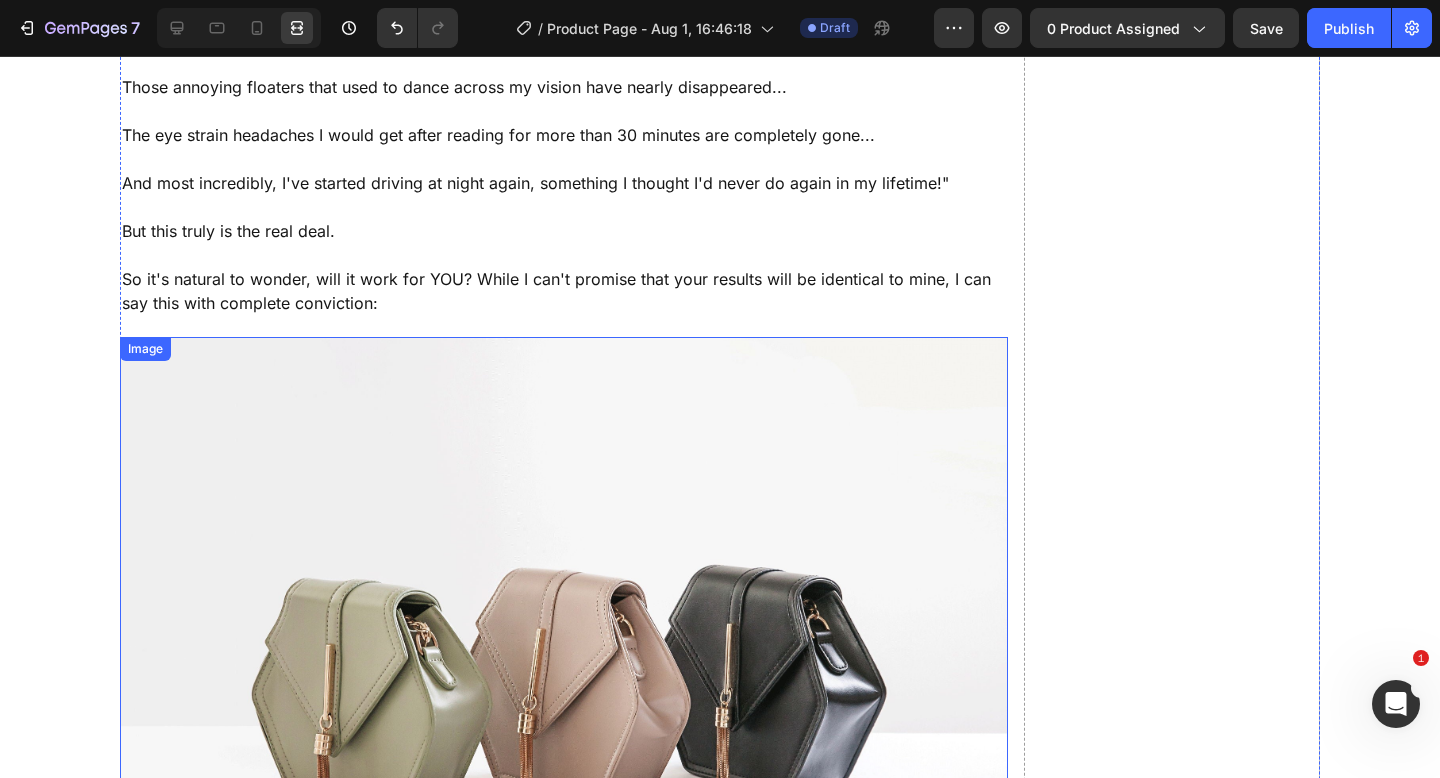 scroll, scrollTop: 14005, scrollLeft: 0, axis: vertical 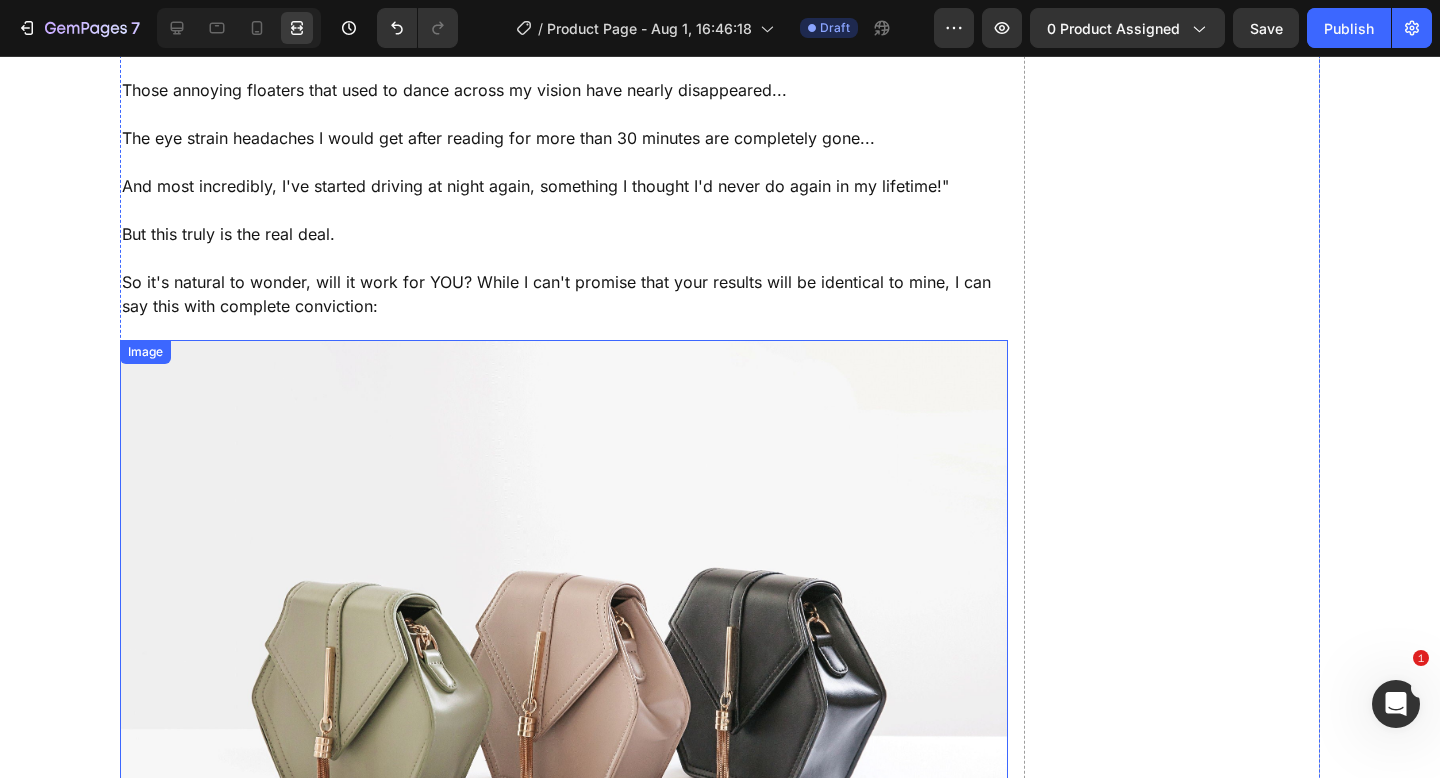 click at bounding box center (564, 673) 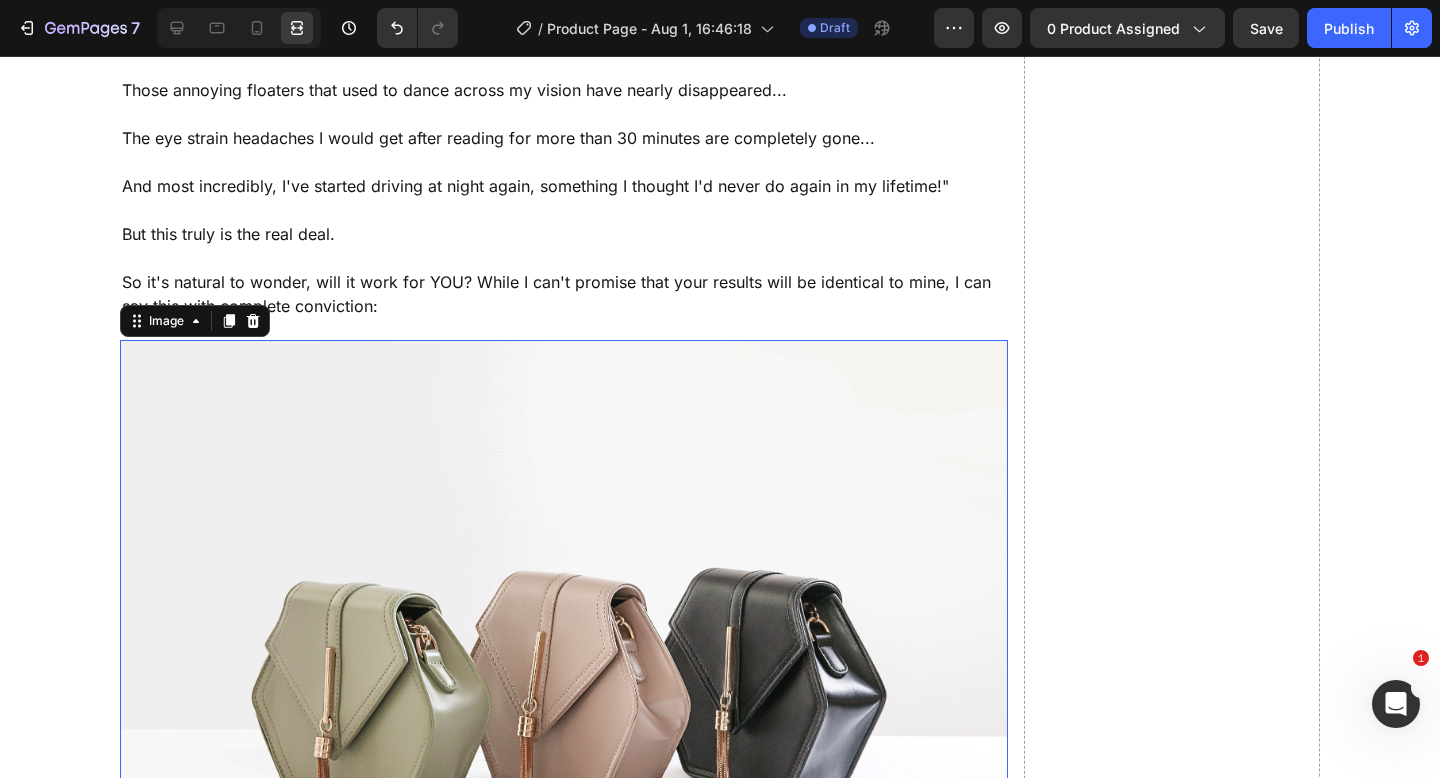click at bounding box center [564, 673] 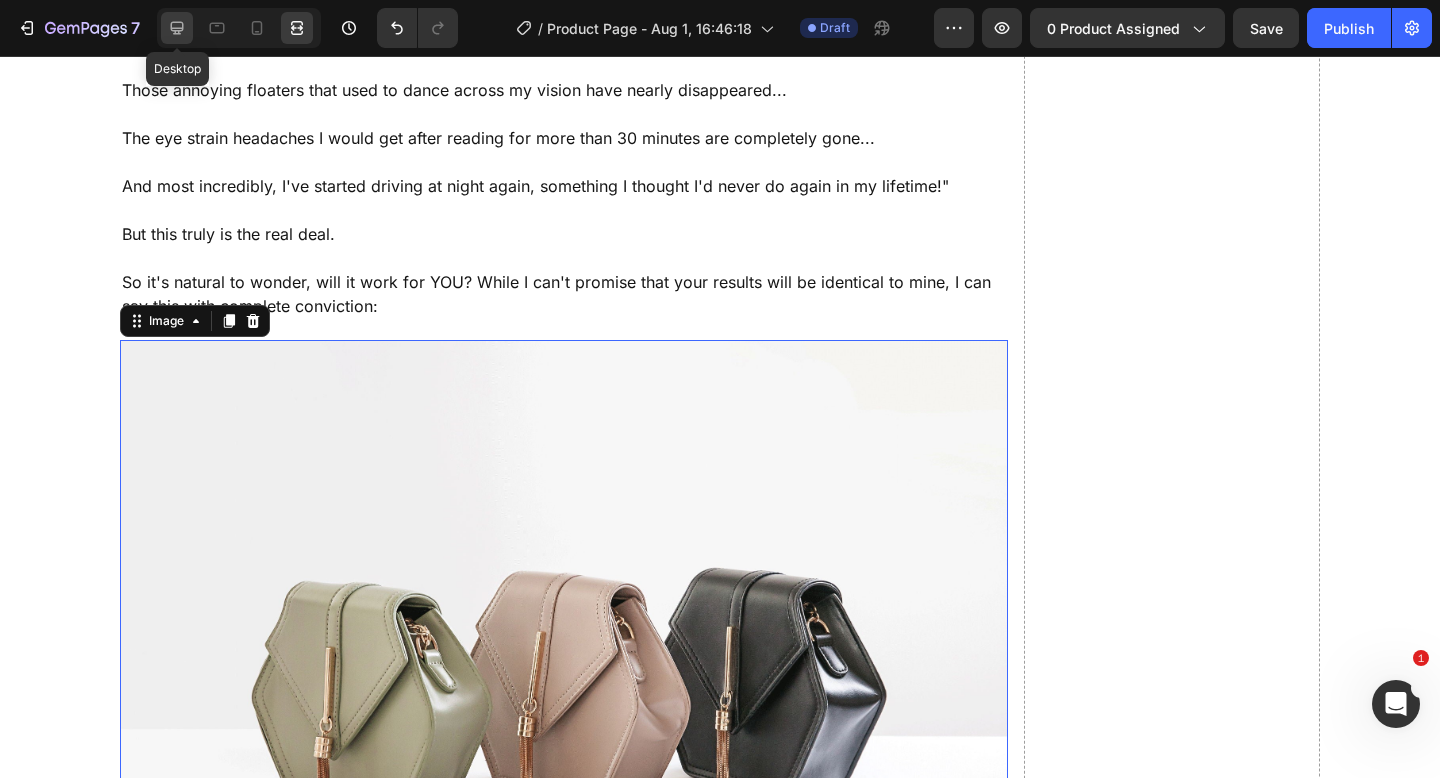 click 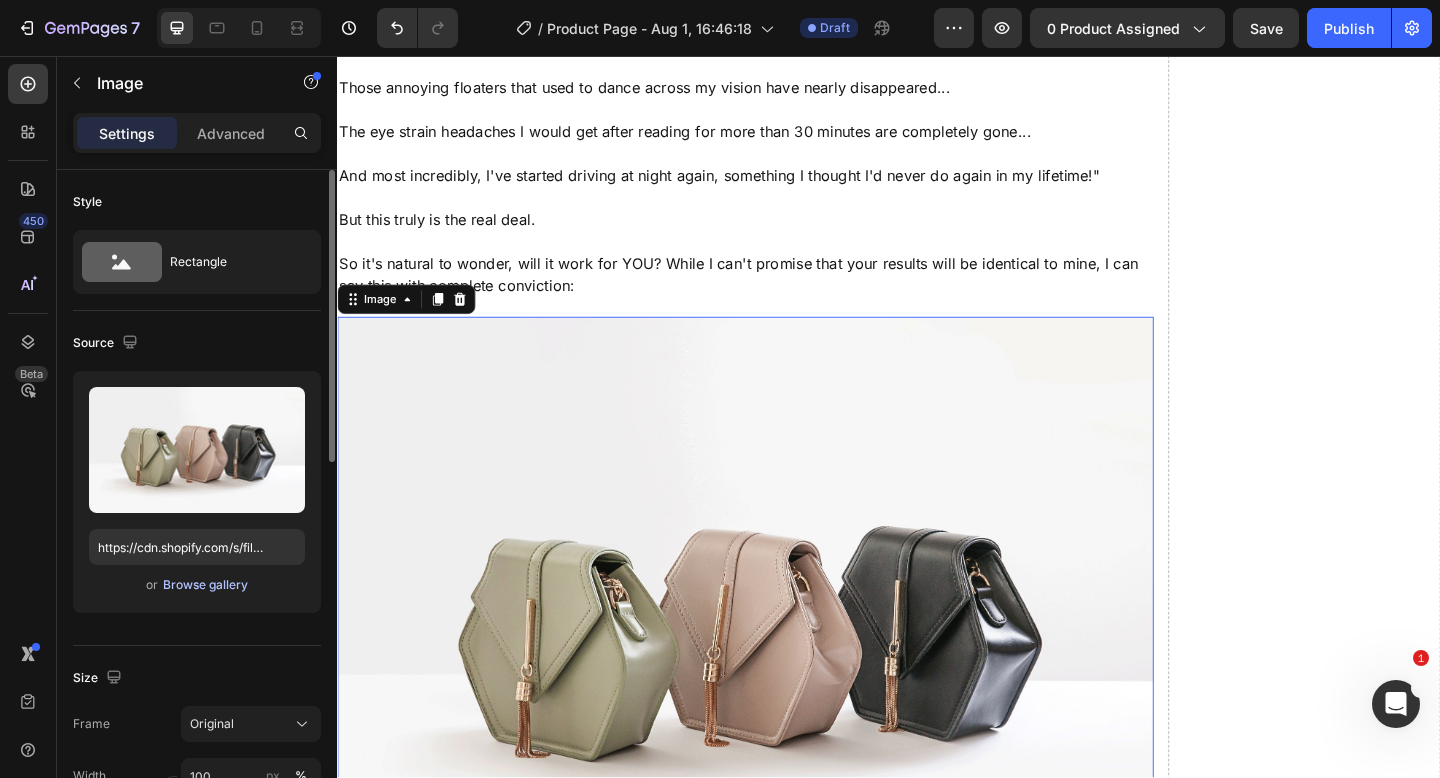 click on "Browse gallery" at bounding box center [205, 585] 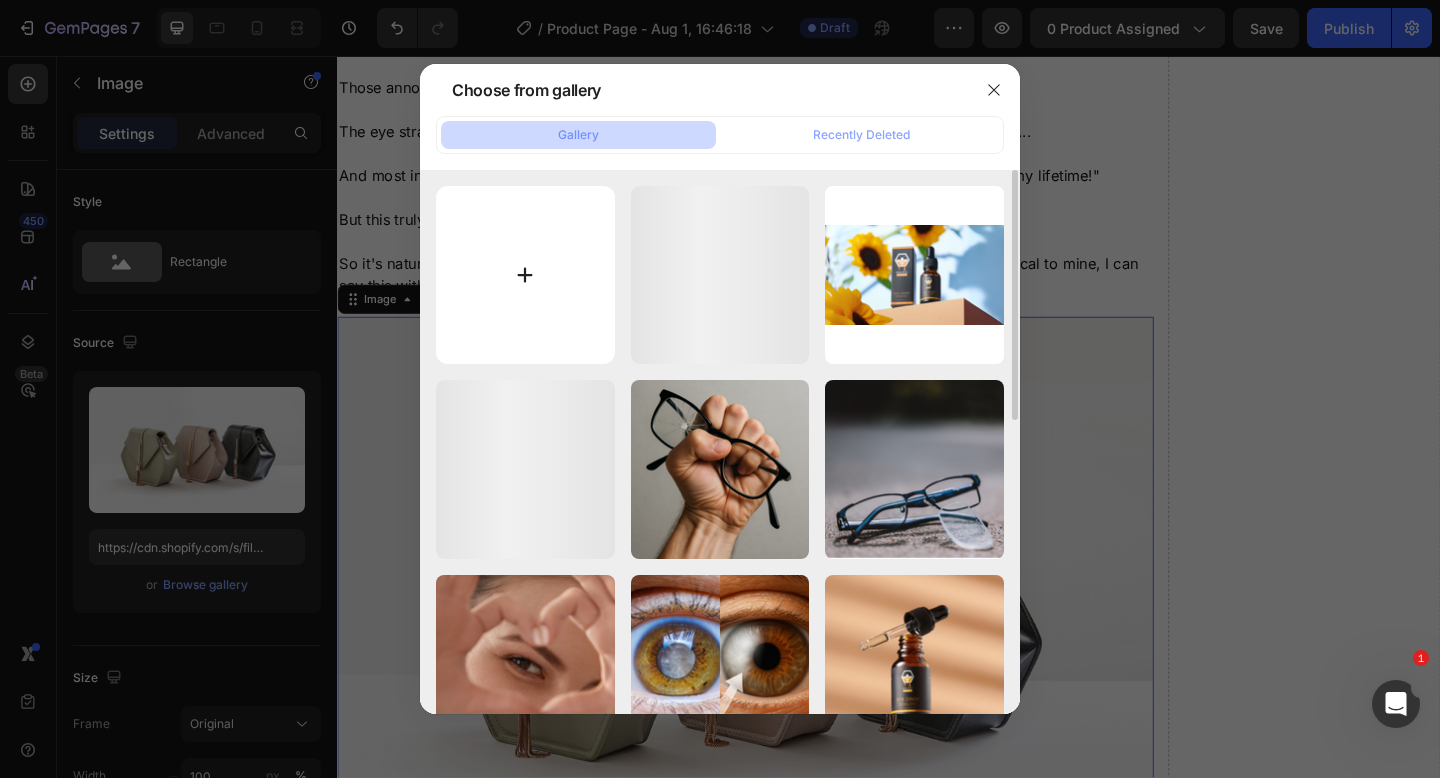 click at bounding box center (525, 275) 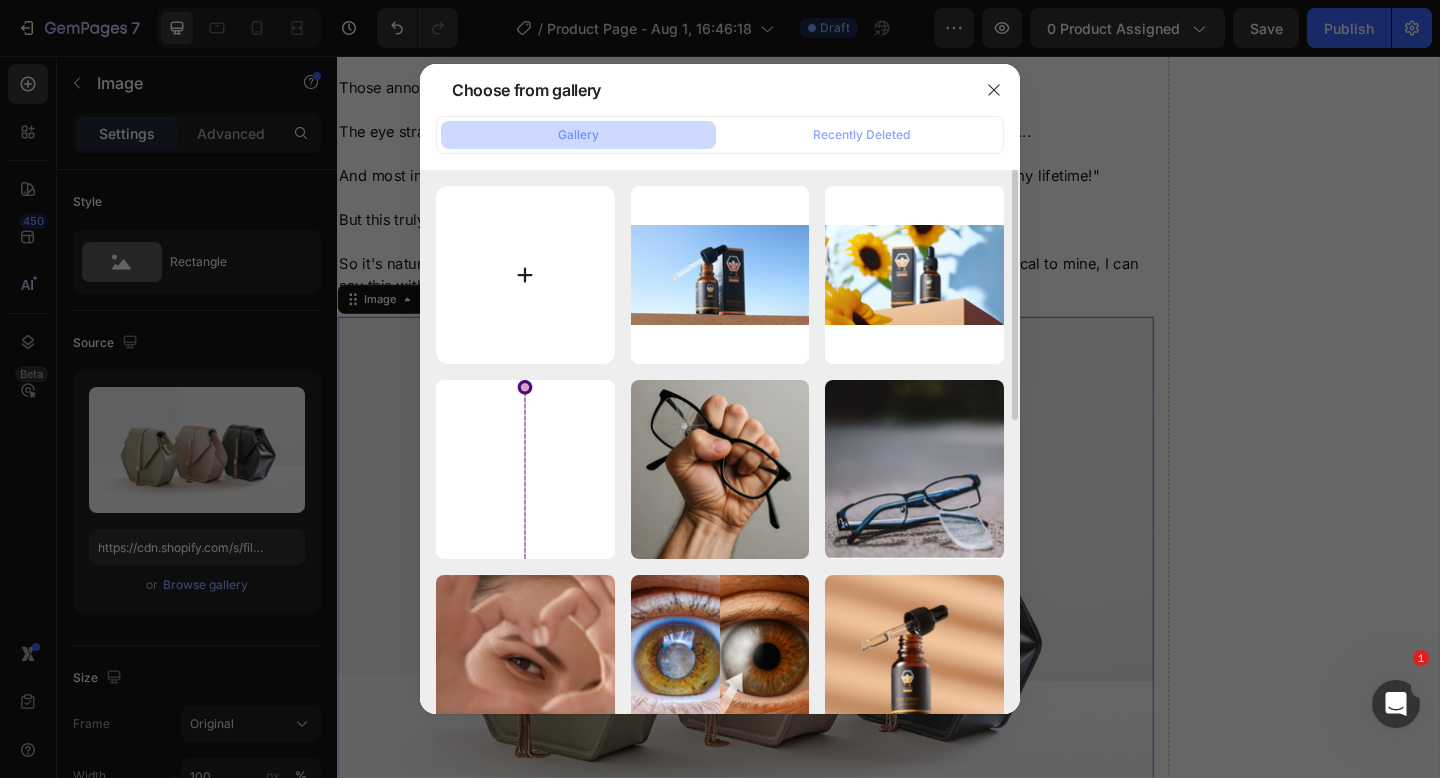 type on "C:\fakepath\2025-08-02 21.27.54.jpg" 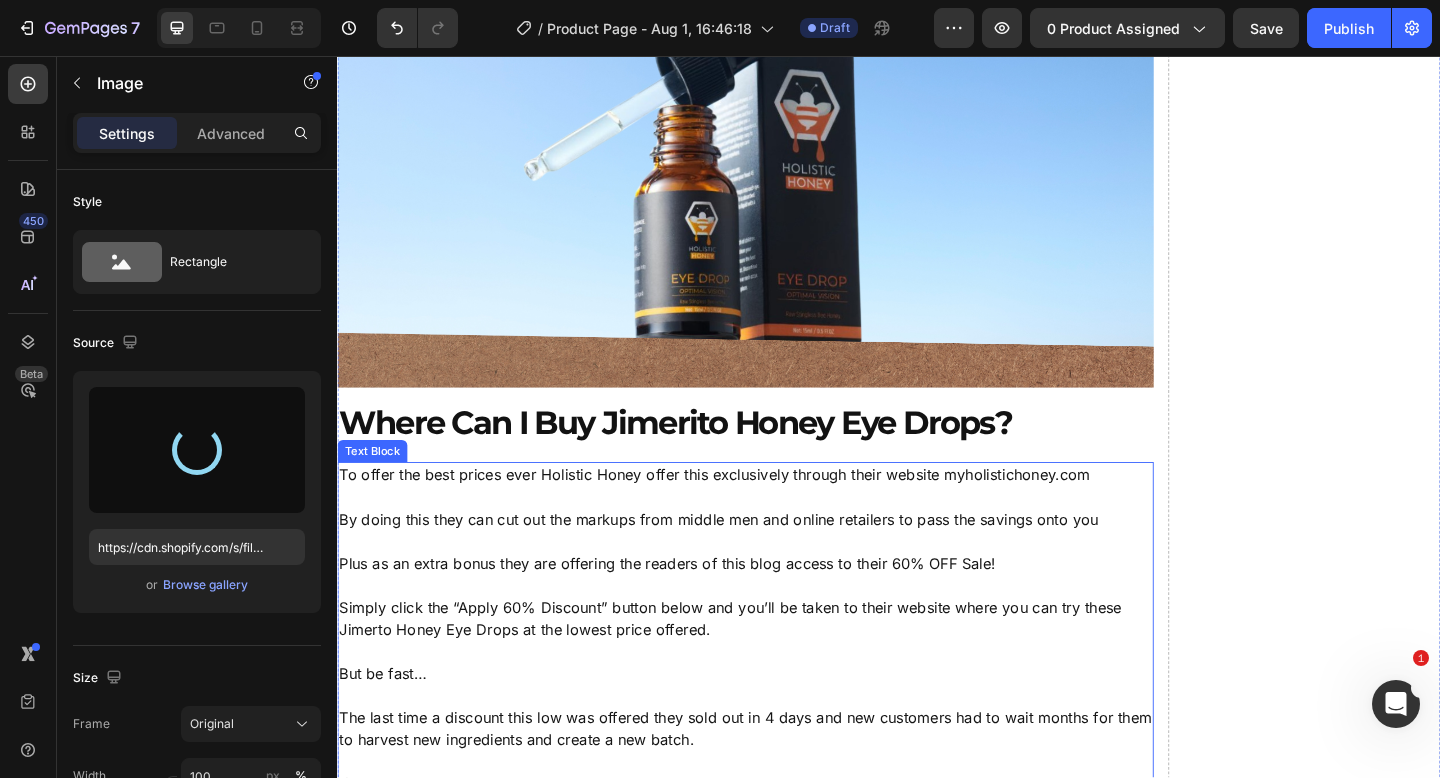 type on "https://cdn.shopify.com/s/files/1/0883/1995/1187/files/gempages_519933984788972337-6257208d-4bbe-45a9-8ef6-e362fe71867b.jpg" 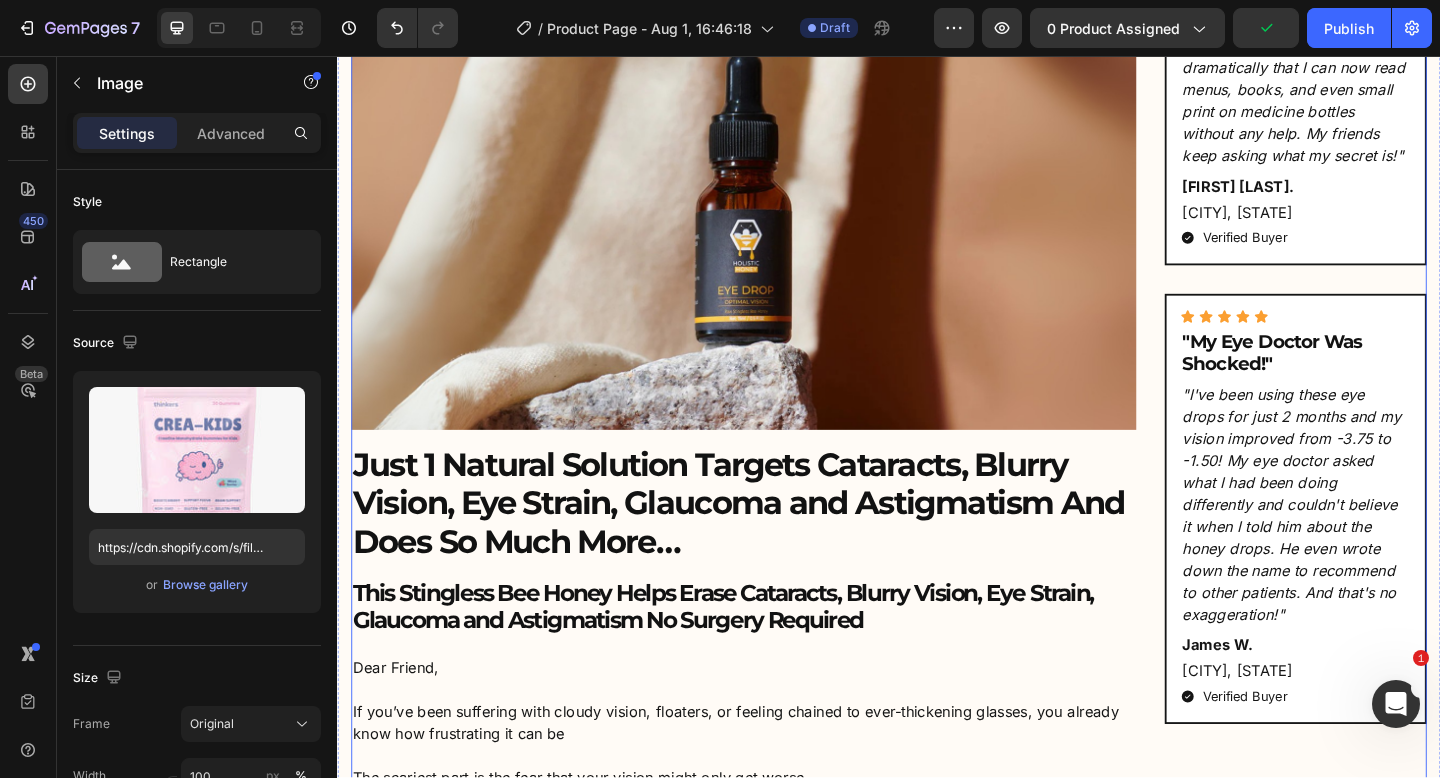 scroll, scrollTop: 0, scrollLeft: 0, axis: both 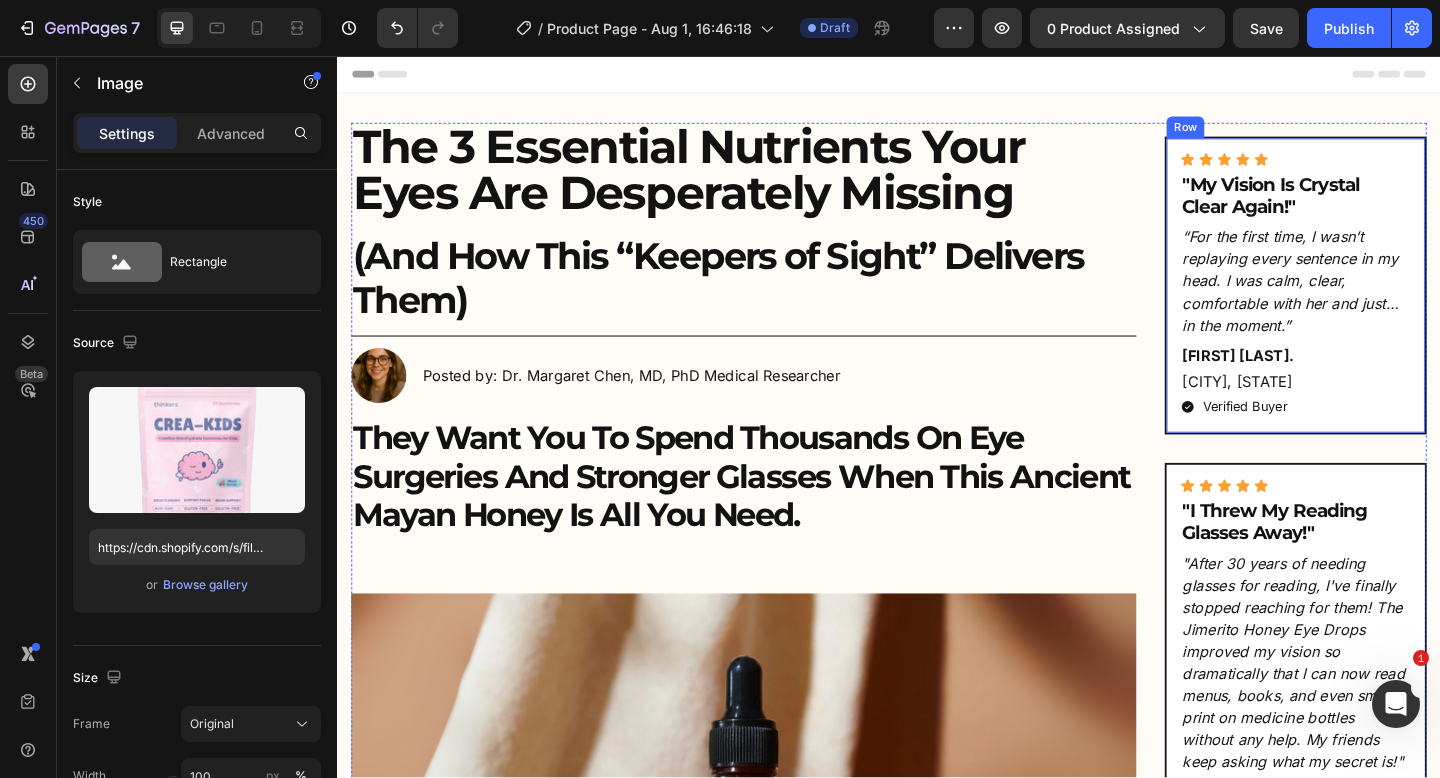 click on "Icon Icon Icon Icon Icon Icon List "My Vision Is Crystal Clear Again!" Heading “For the first time, I wasn’t replaying every sentence in my head. I was calm, clear, comfortable with her and just… in the moment.” Text Block Richard M. Text Block  Portland, Oregon Text Block
Verified Buyer Item List Row" at bounding box center (1379, 306) 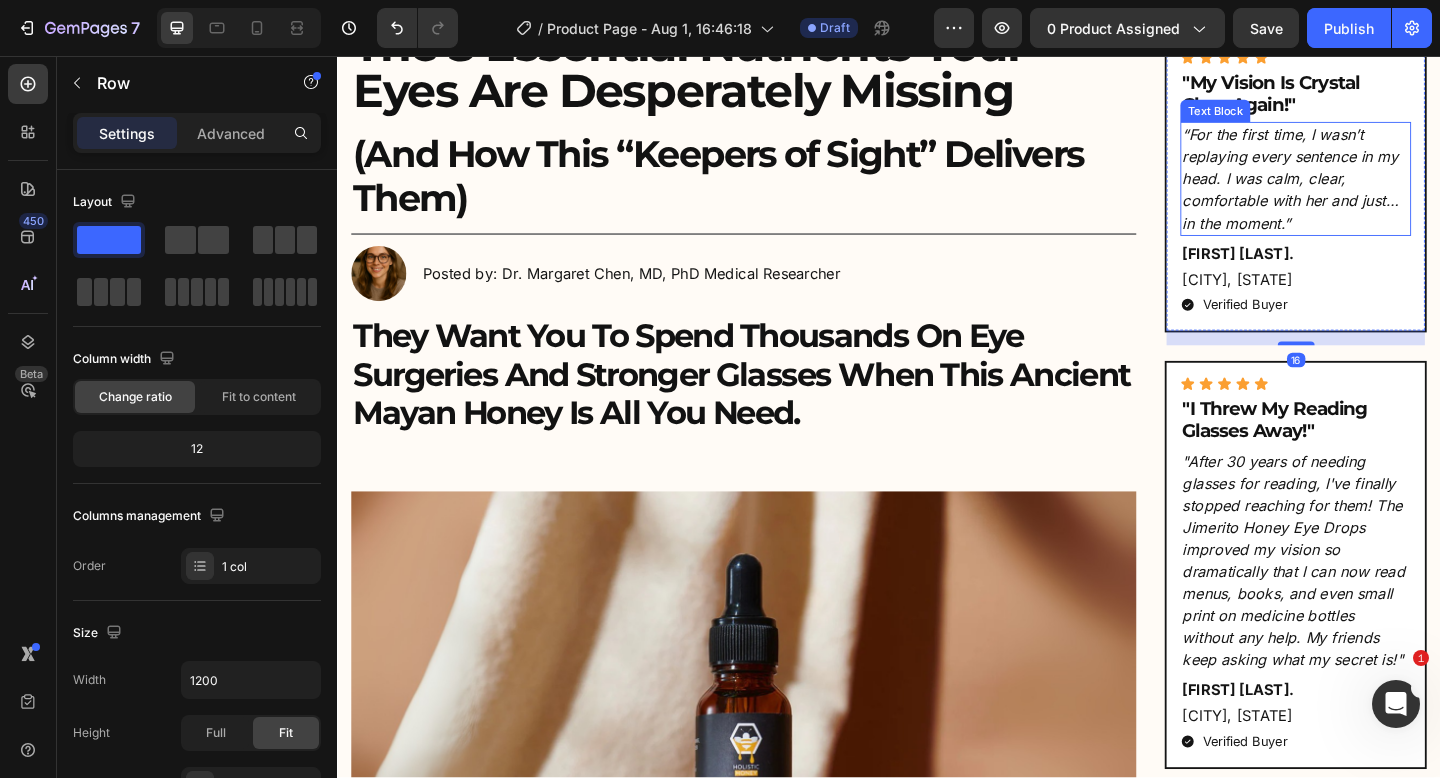 scroll, scrollTop: 0, scrollLeft: 0, axis: both 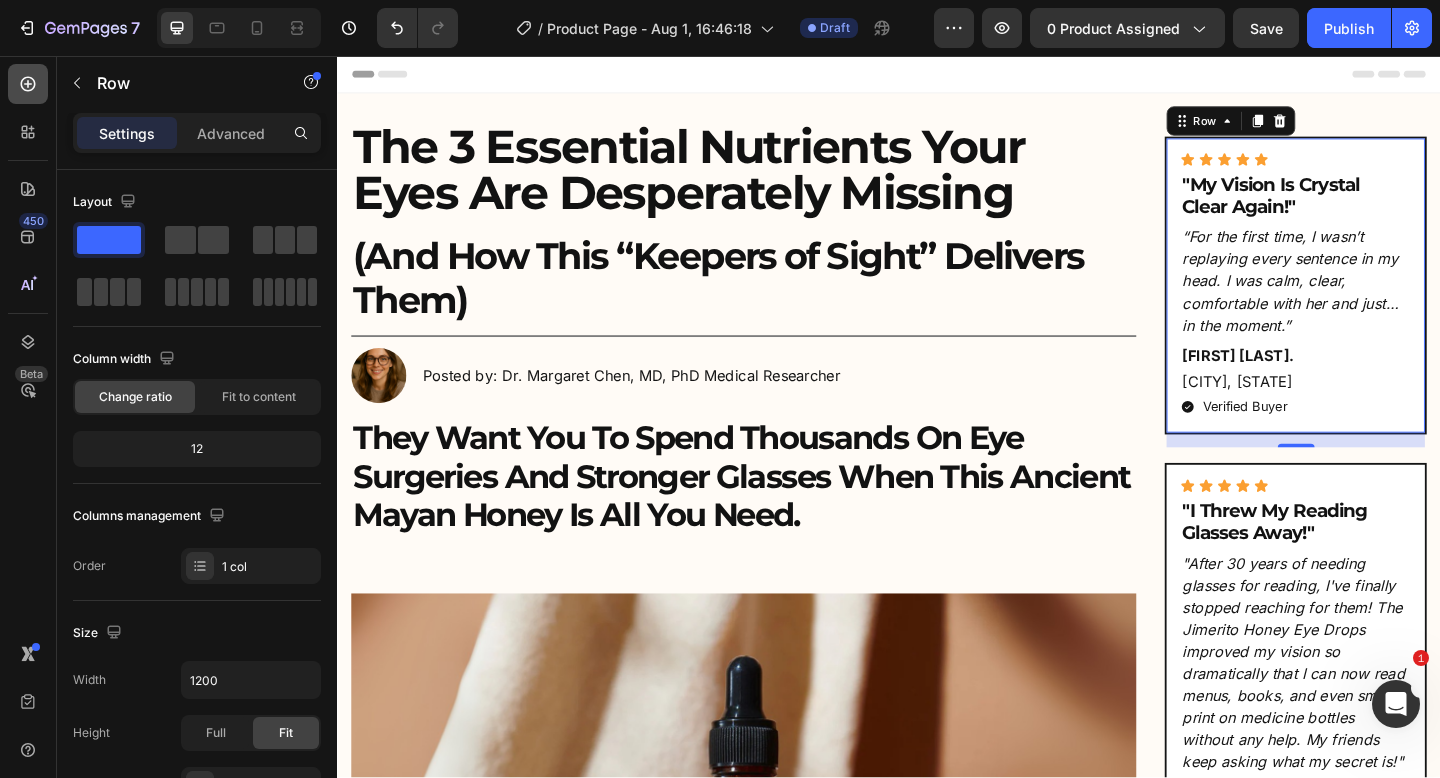 click 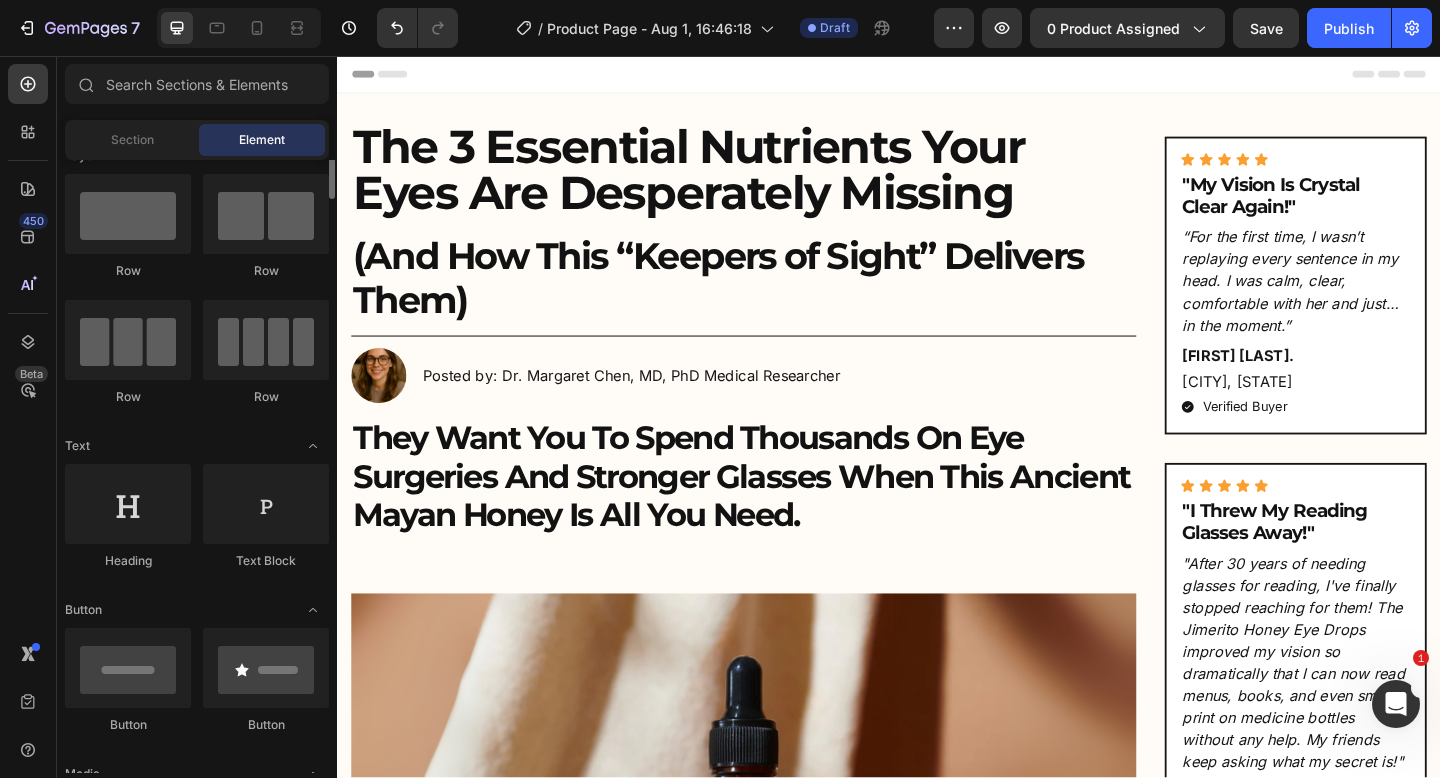 scroll, scrollTop: 0, scrollLeft: 0, axis: both 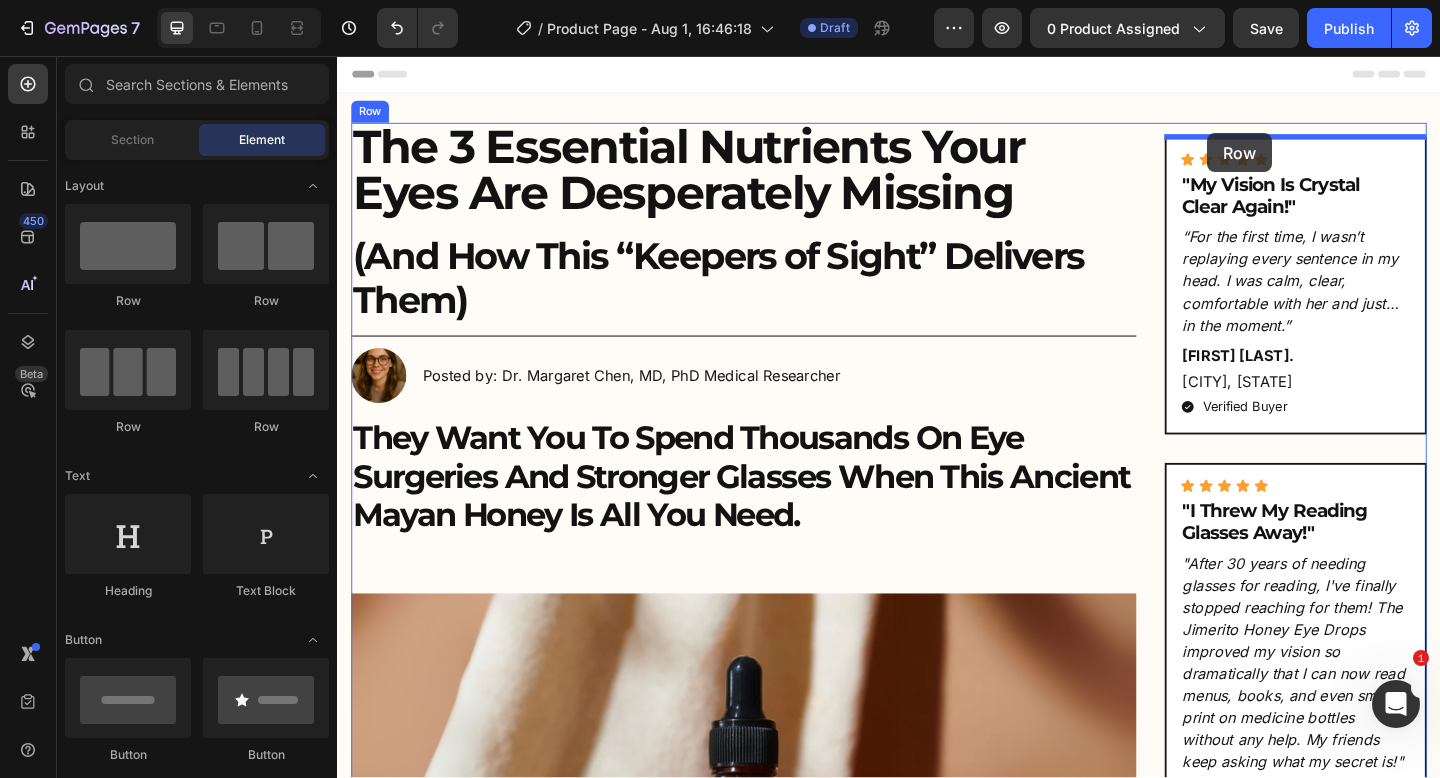 drag, startPoint x: 467, startPoint y: 318, endPoint x: 1284, endPoint y: 140, distance: 836.16565 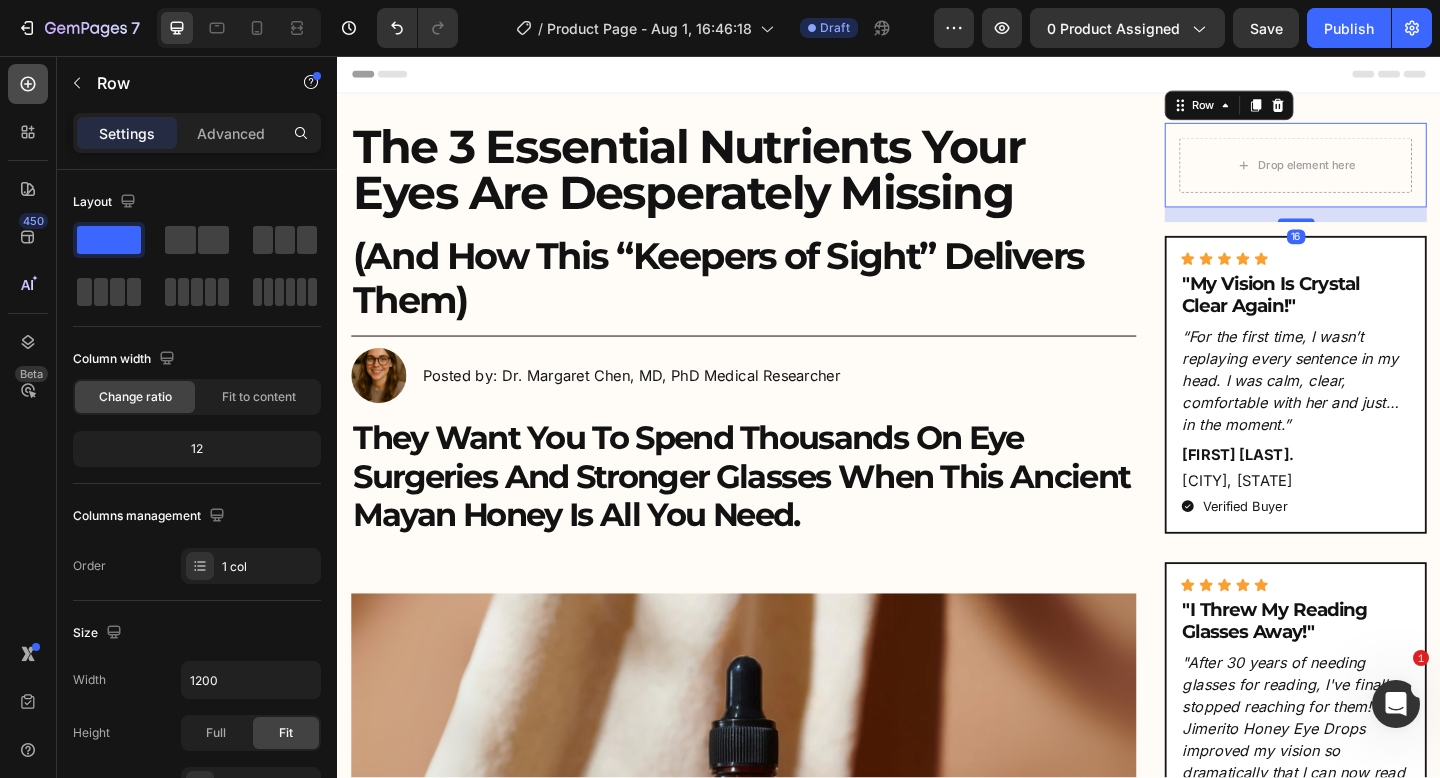 click 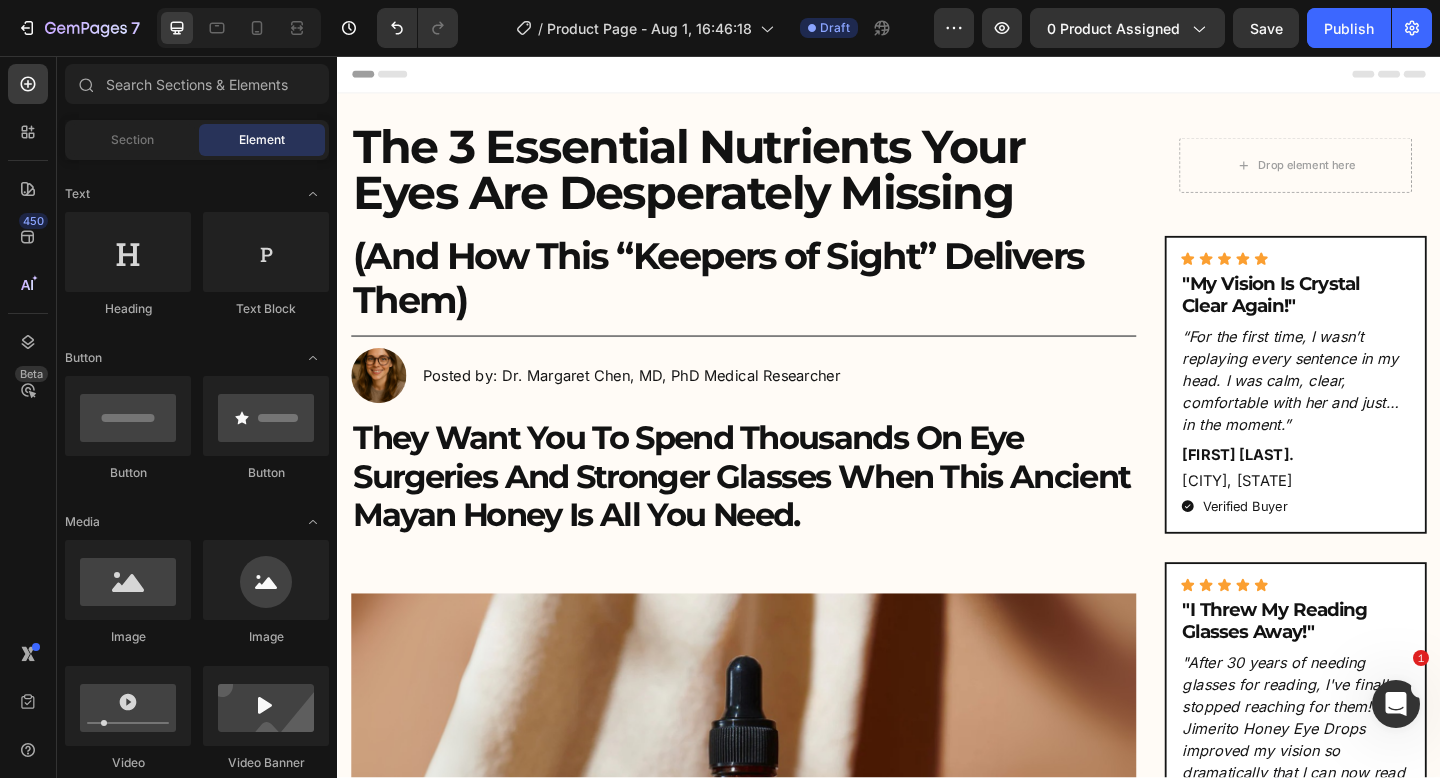 scroll, scrollTop: 0, scrollLeft: 0, axis: both 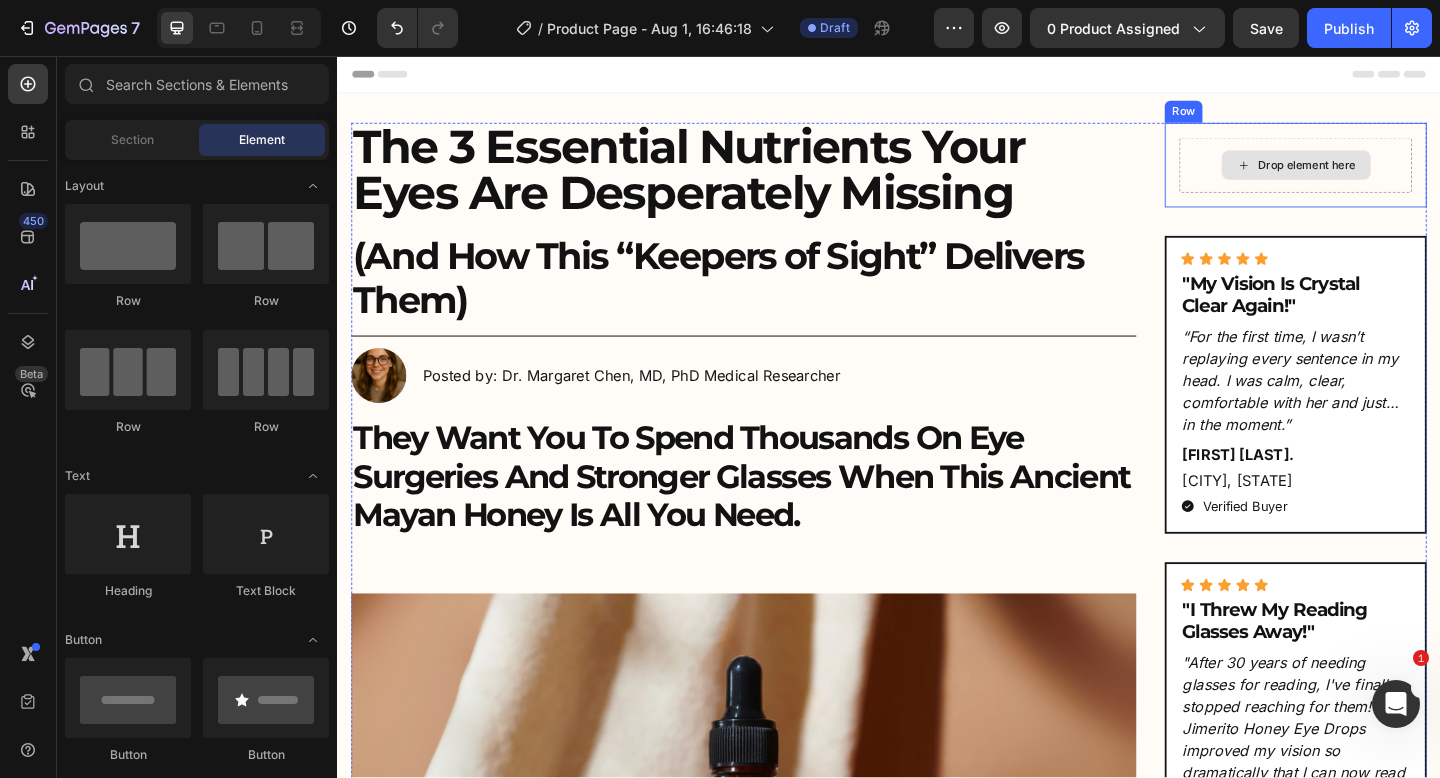 click 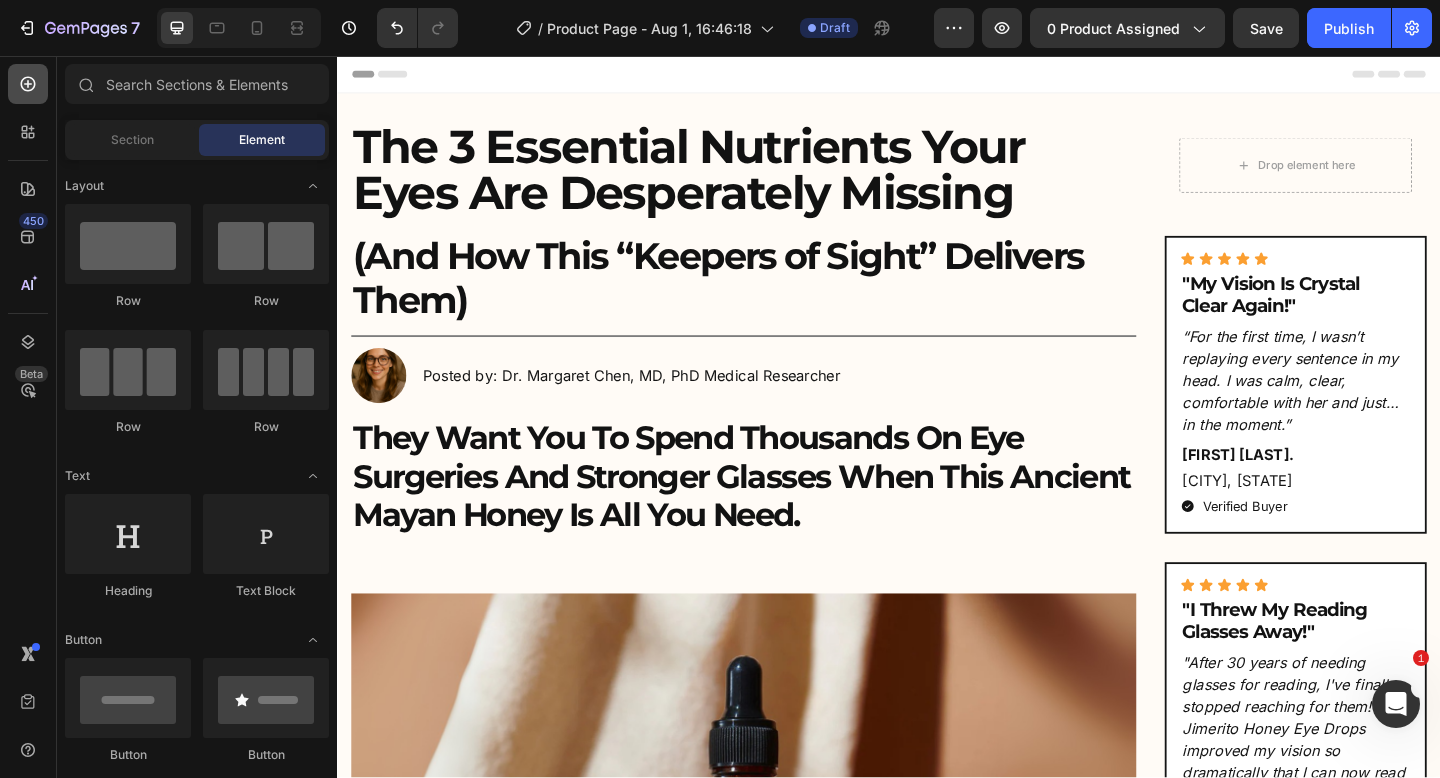 click 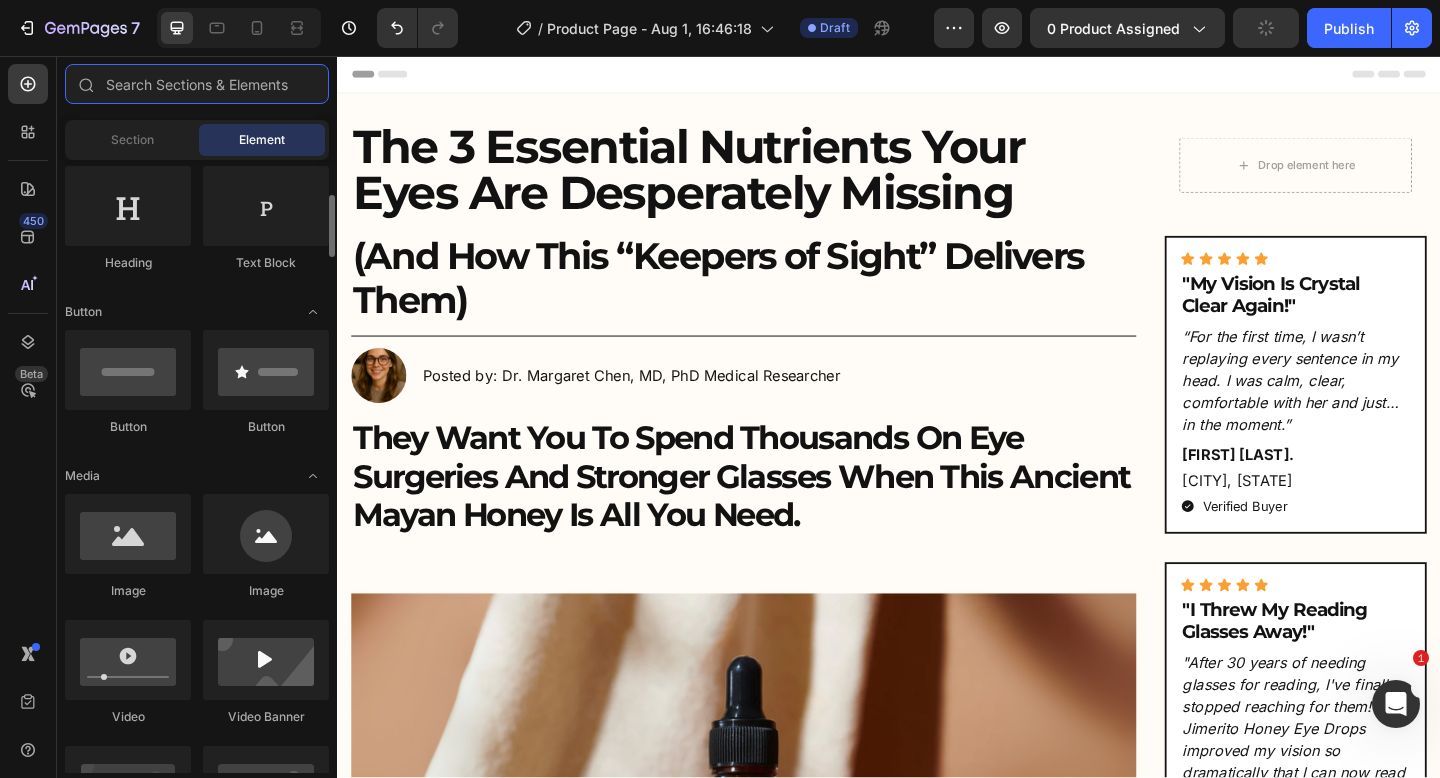scroll, scrollTop: 330, scrollLeft: 0, axis: vertical 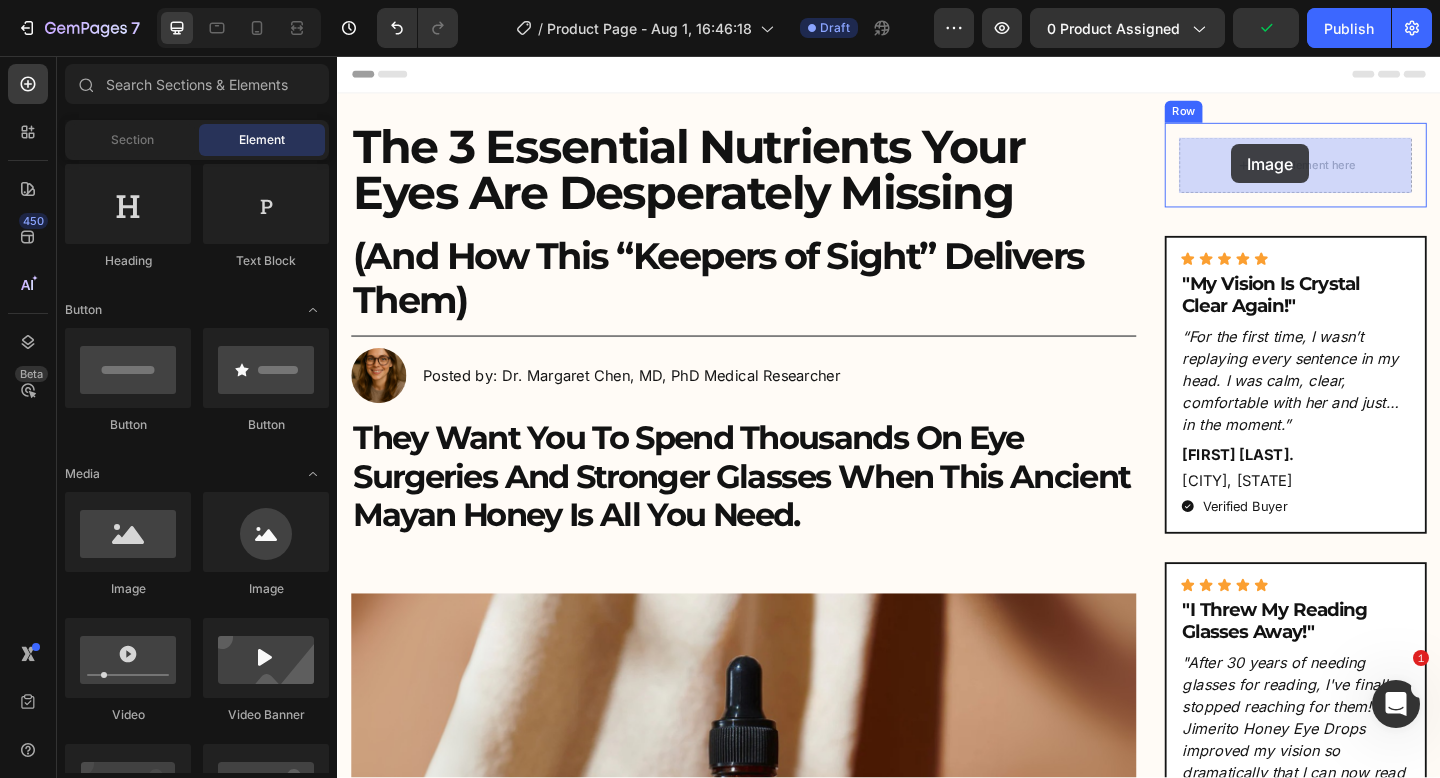 drag, startPoint x: 483, startPoint y: 591, endPoint x: 1310, endPoint y: 152, distance: 936.2959 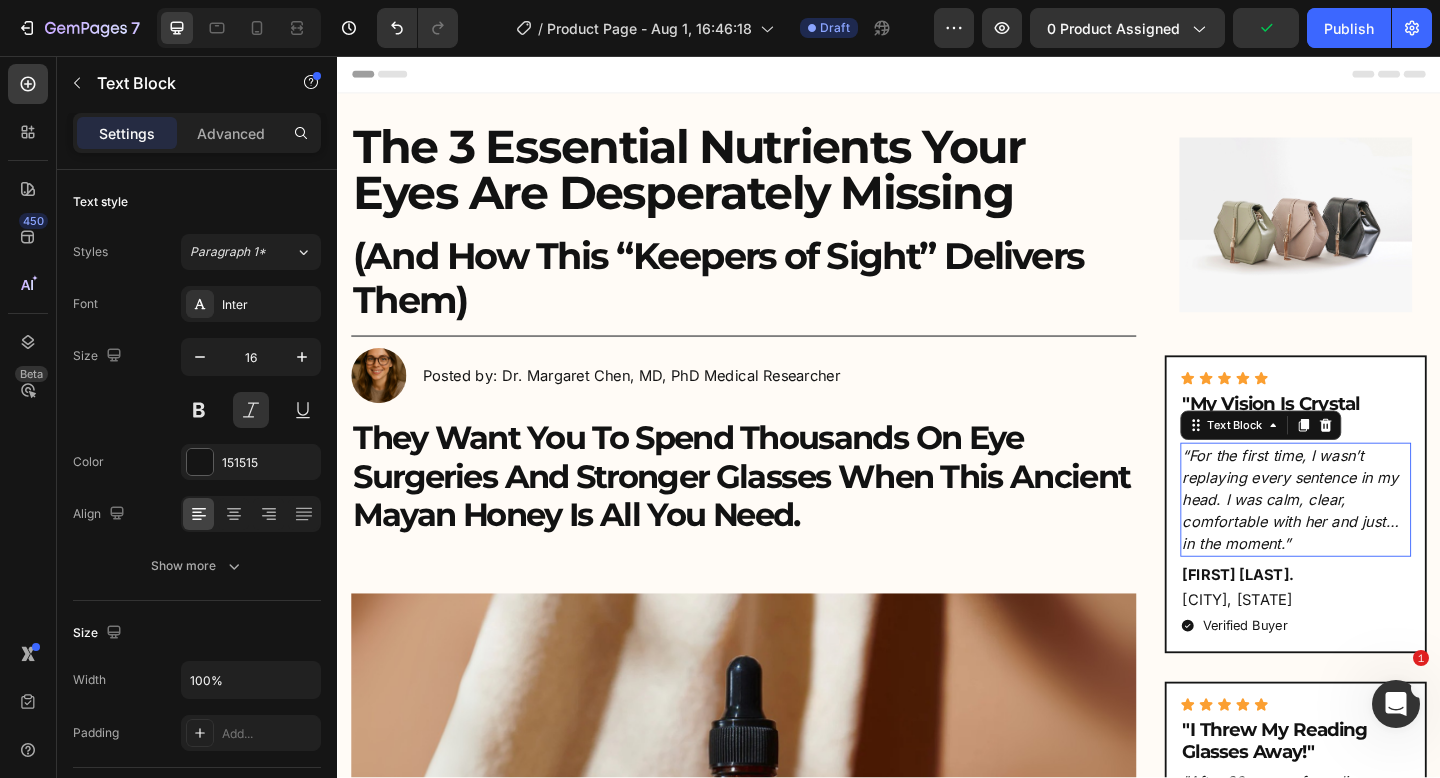 click on "“For the first time, I wasn’t replaying every sentence in my head. I was calm, clear, comfortable with her and just… in the moment.”" at bounding box center (1379, 539) 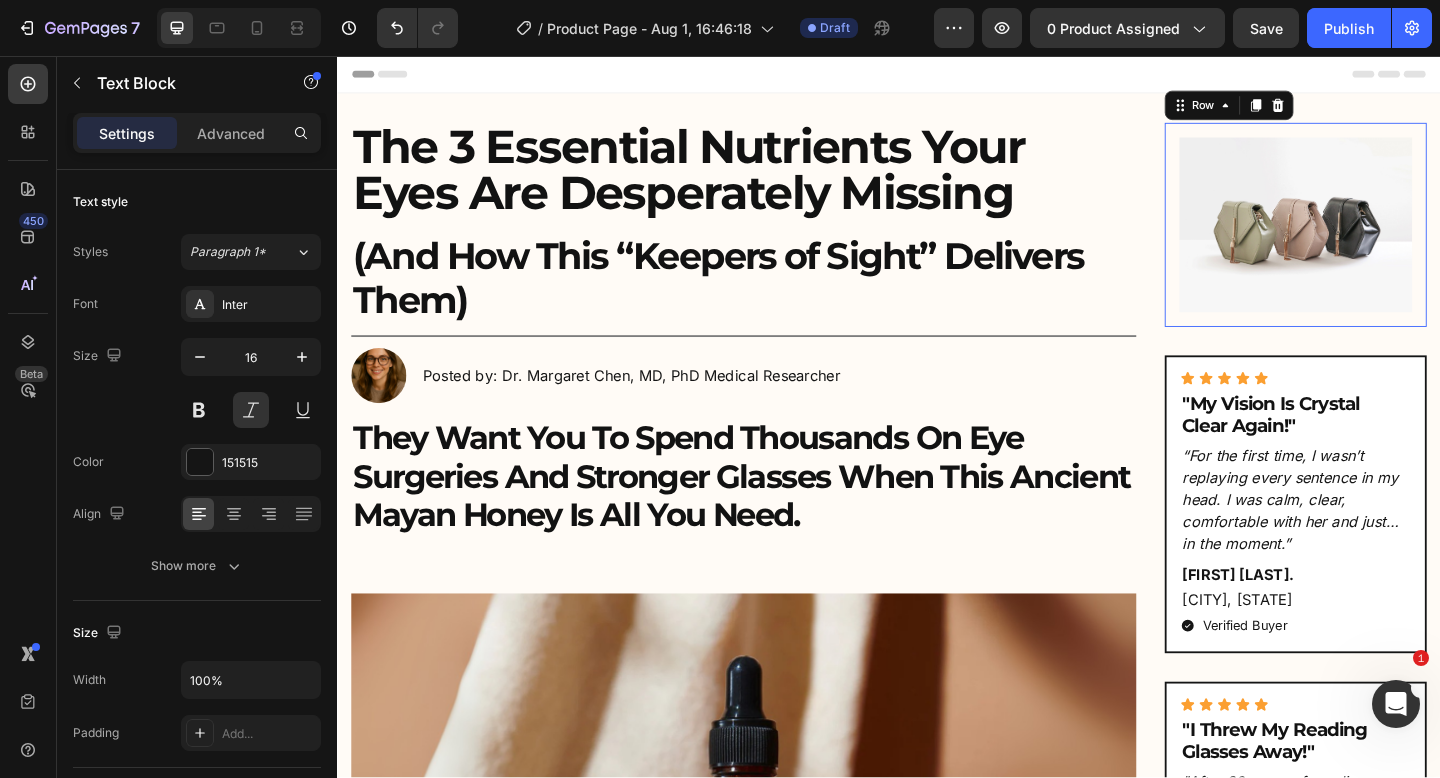 click on "Image Row   0" at bounding box center [1379, 240] 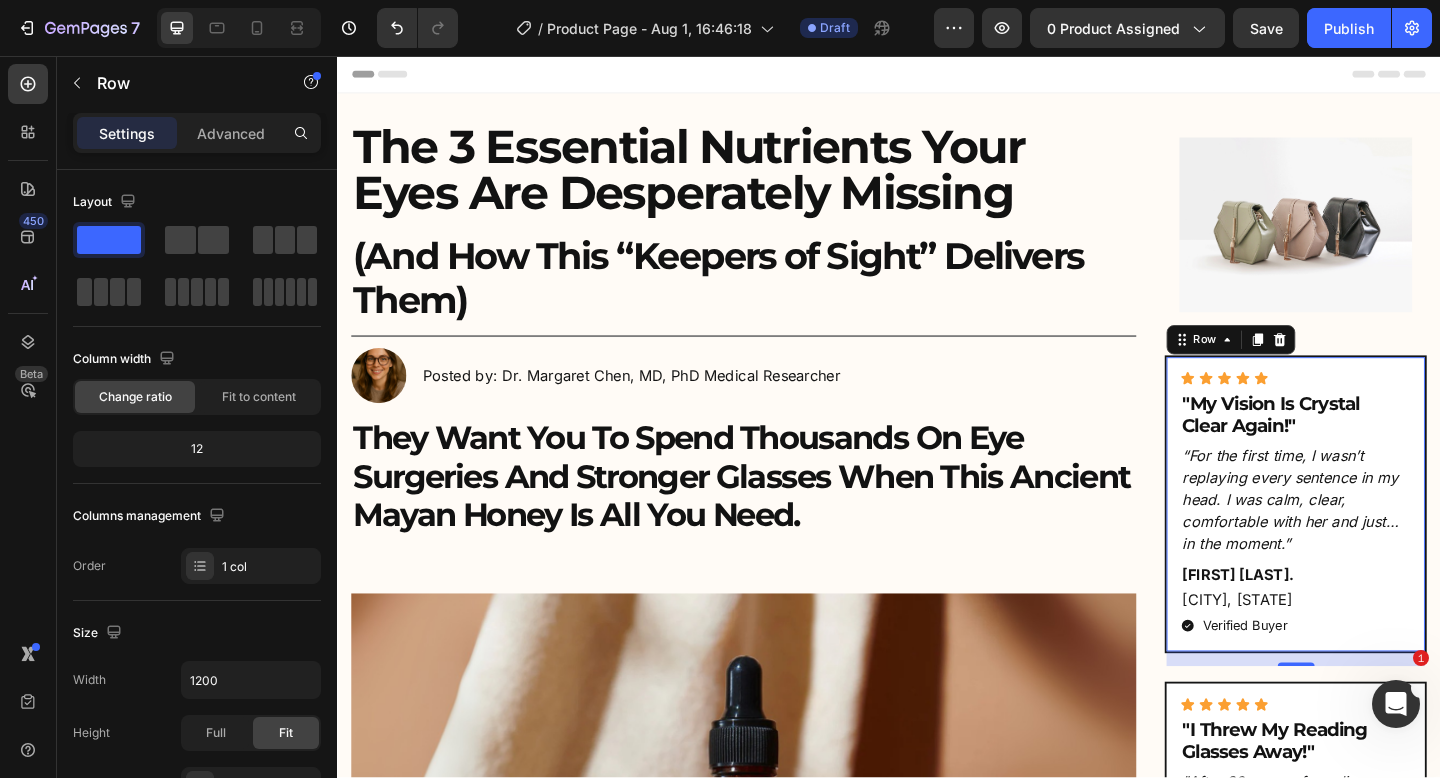 click on "Icon Icon Icon Icon Icon Icon List "My Vision Is Crystal Clear Again!" Heading “For the first time, I wasn’t replaying every sentence in my head. I was calm, clear, comfortable with her and just… in the moment.” Text Block Richard M. Text Block  Portland, Oregon Text Block
Verified Buyer Item List Row   0" at bounding box center [1379, 544] 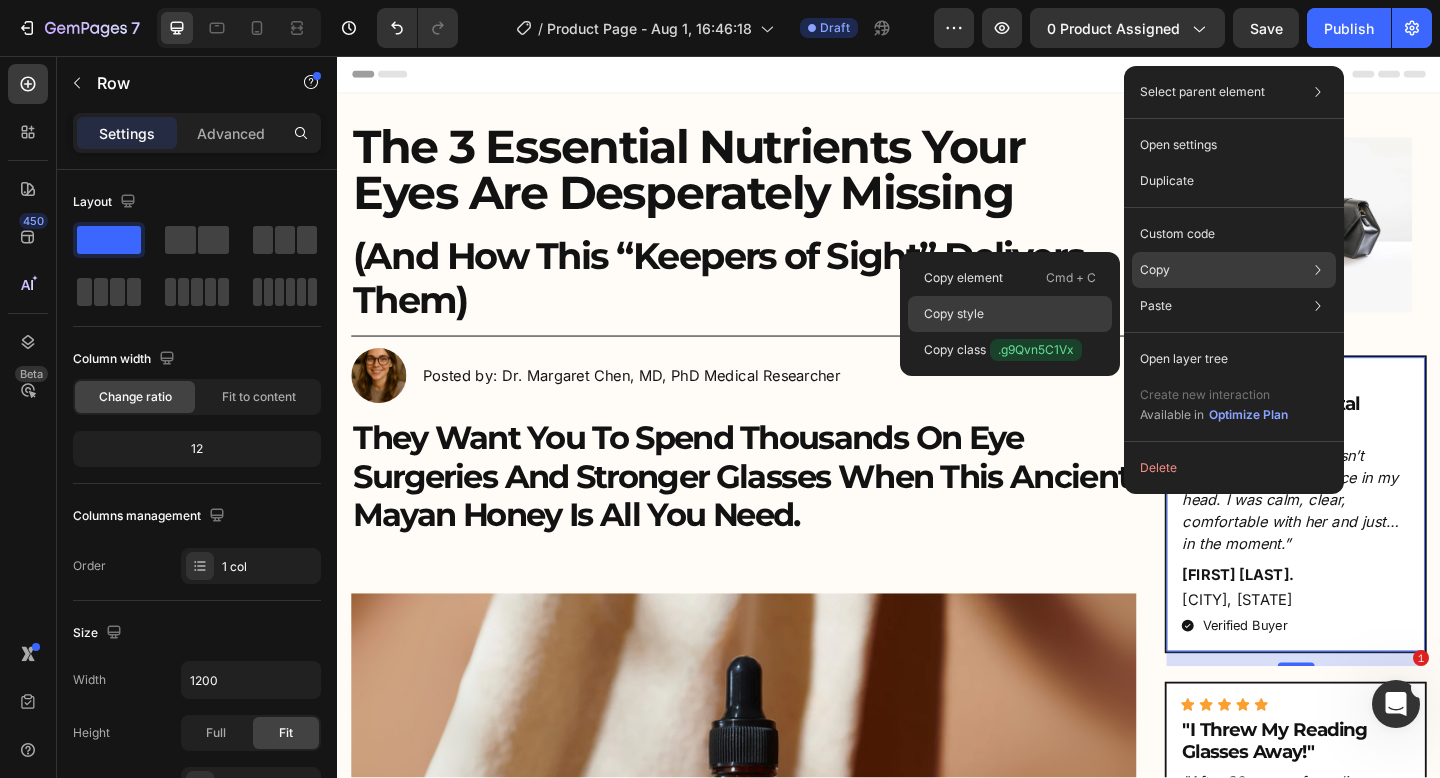 click on "Copy style" 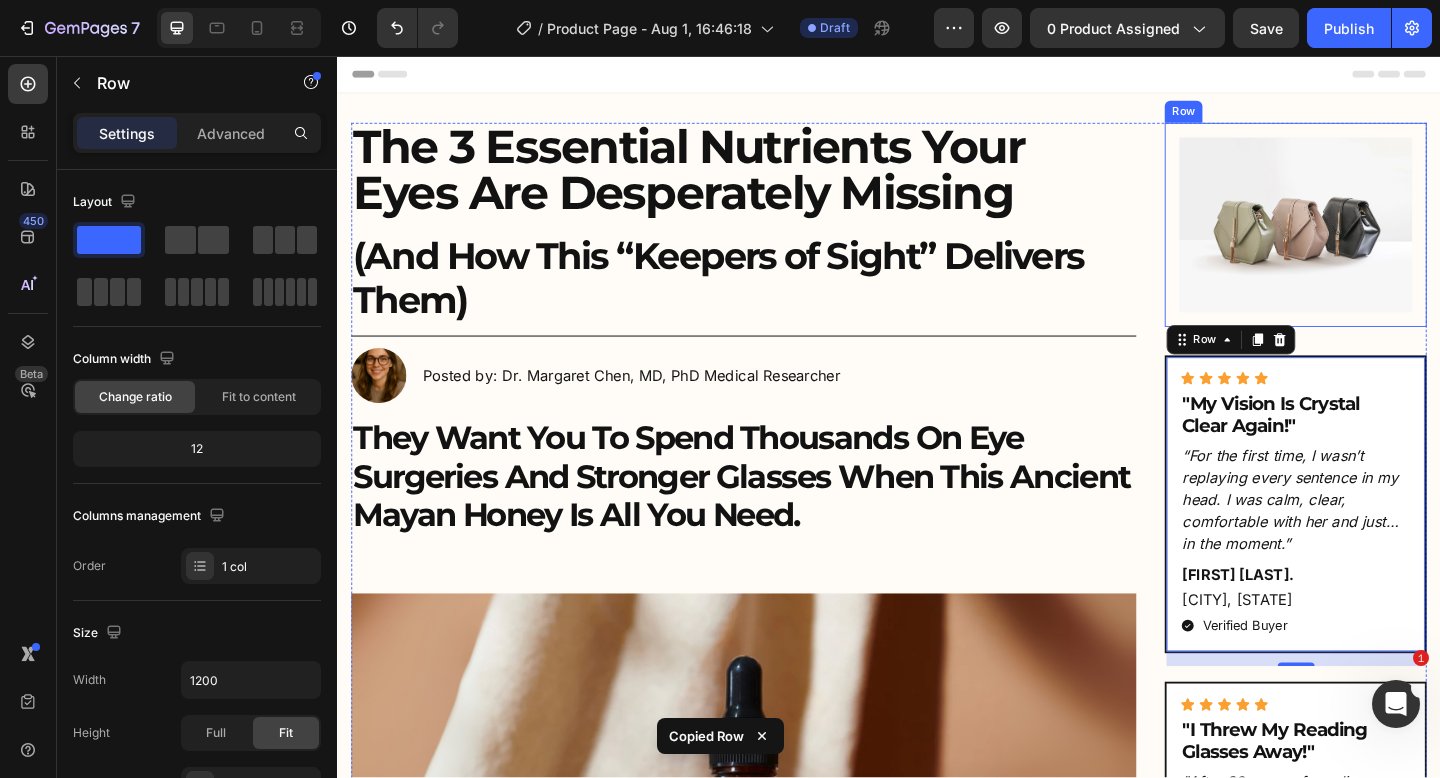 click on "Image Row" at bounding box center [1379, 240] 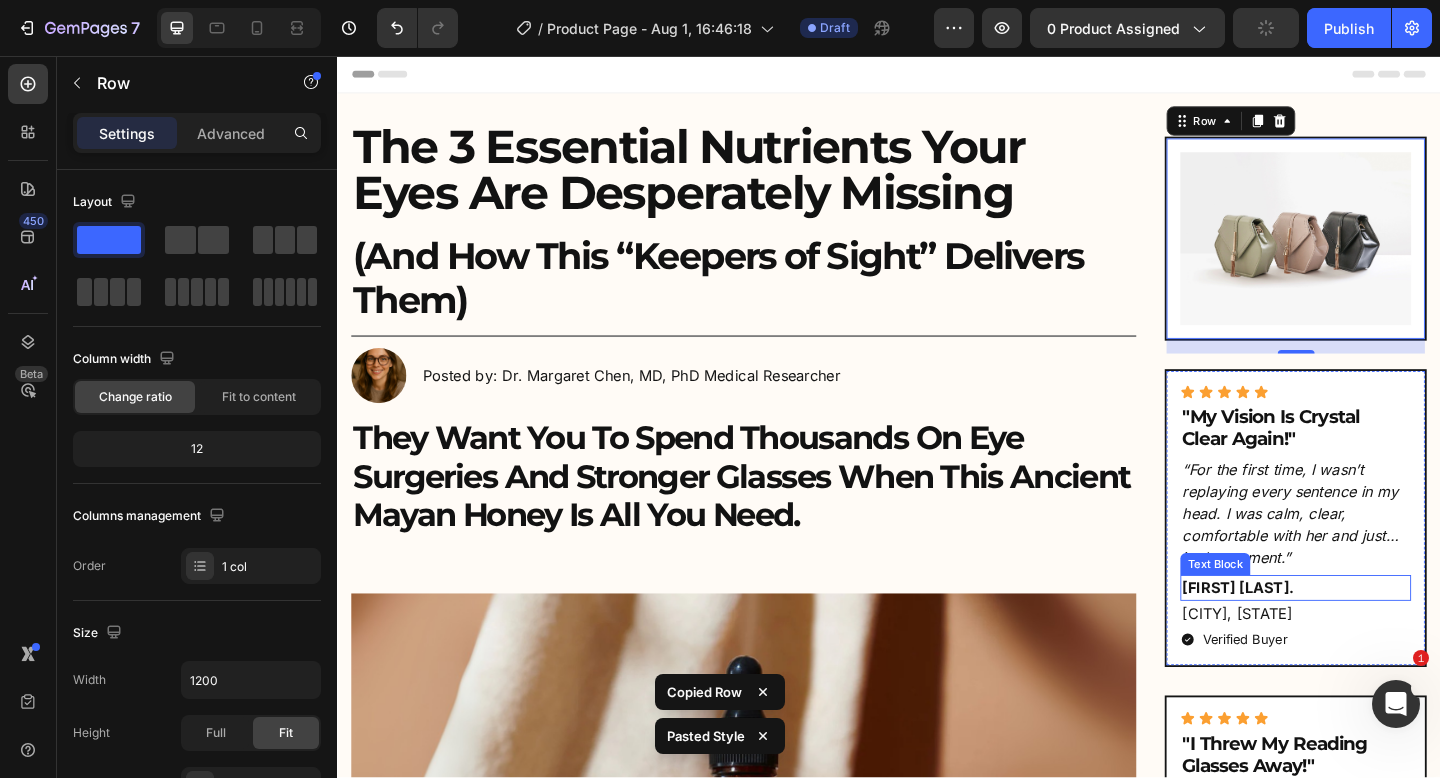 click on "[FIRST] [LAST]" at bounding box center [1379, 635] 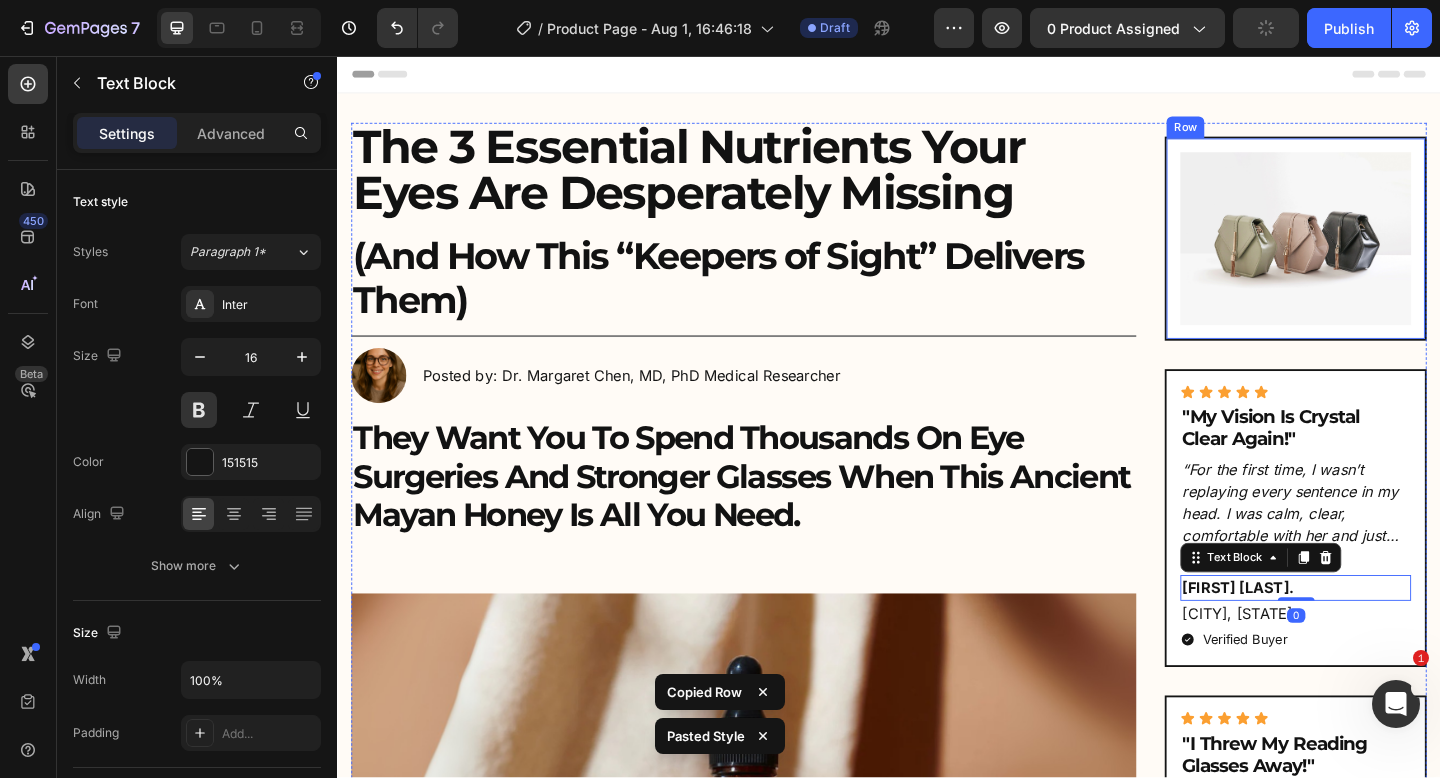 click on "Image Row" at bounding box center [1379, 255] 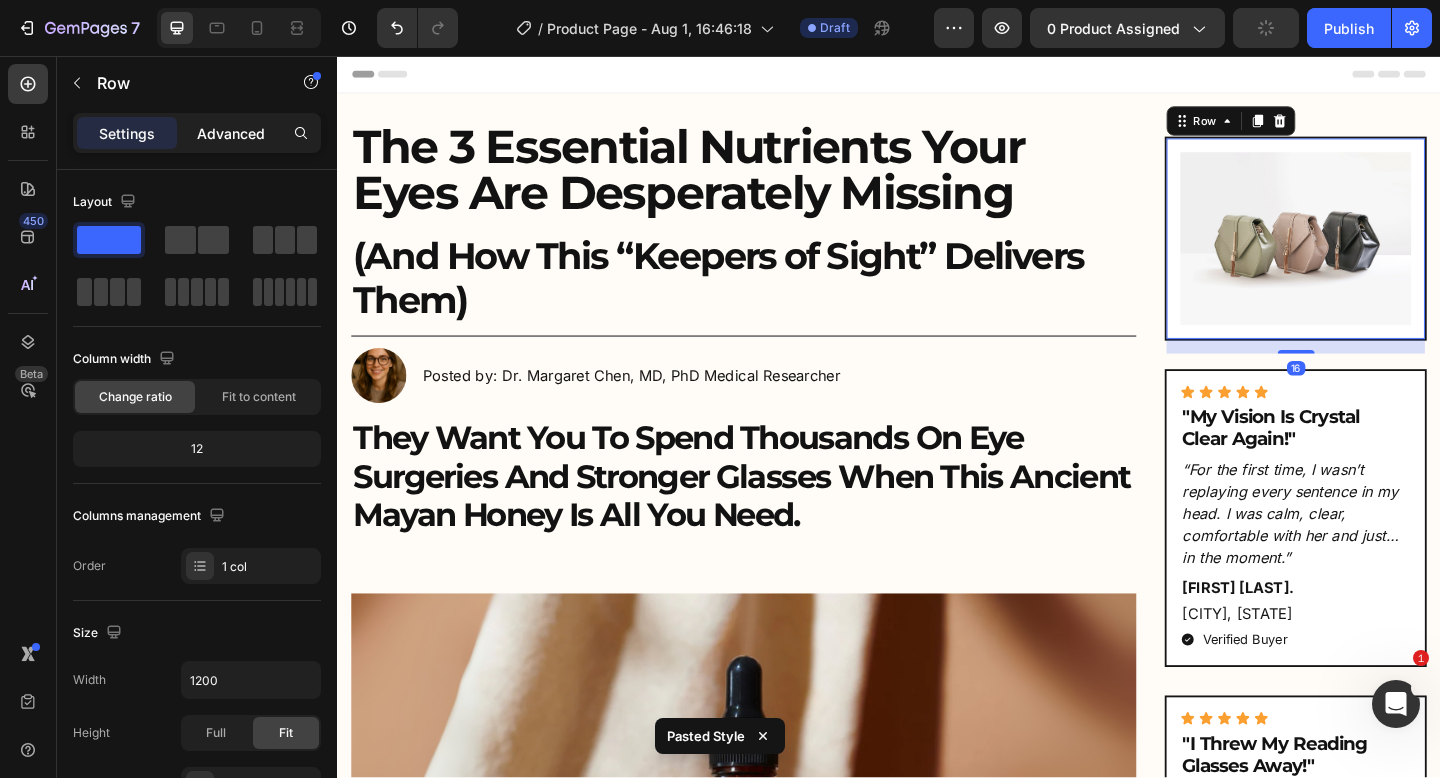 click on "Advanced" 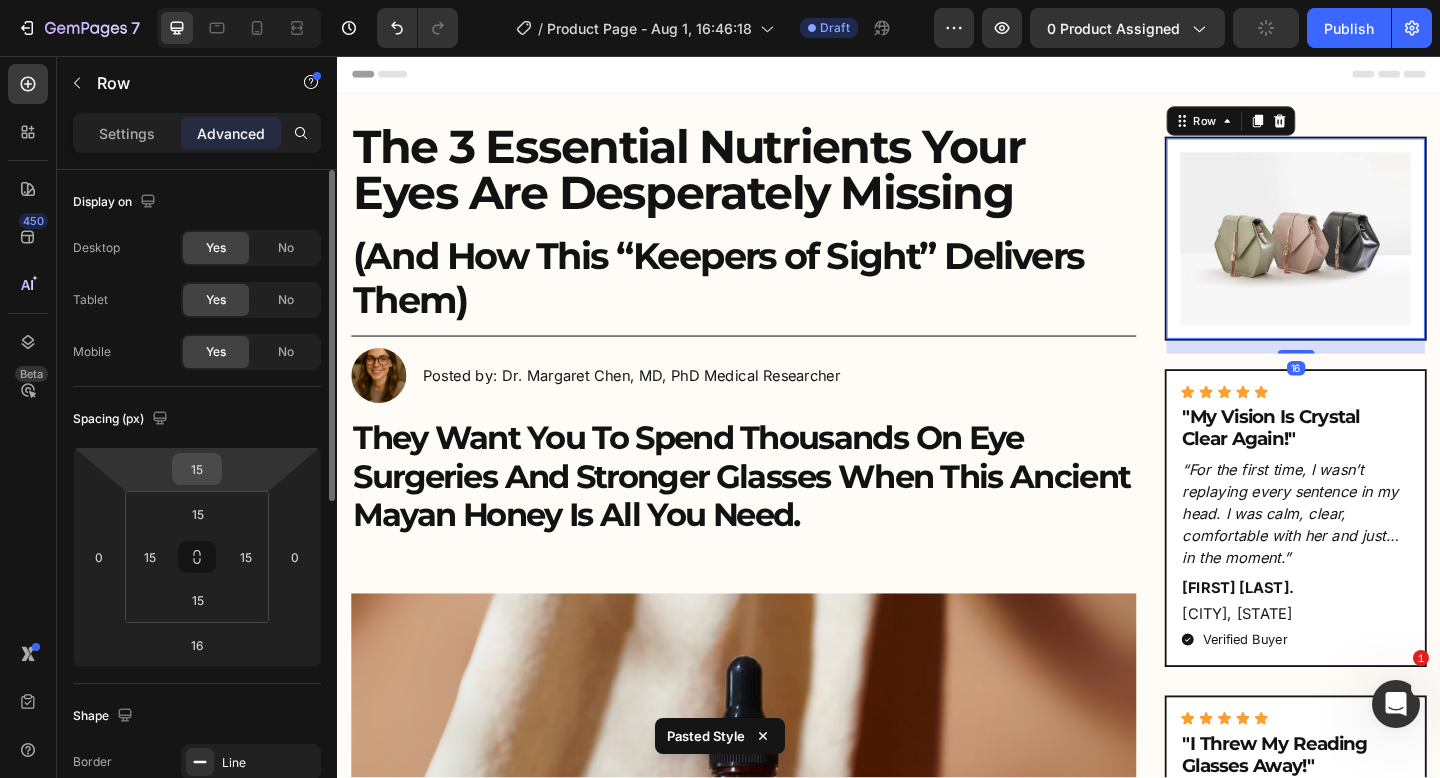 click on "15" at bounding box center (197, 469) 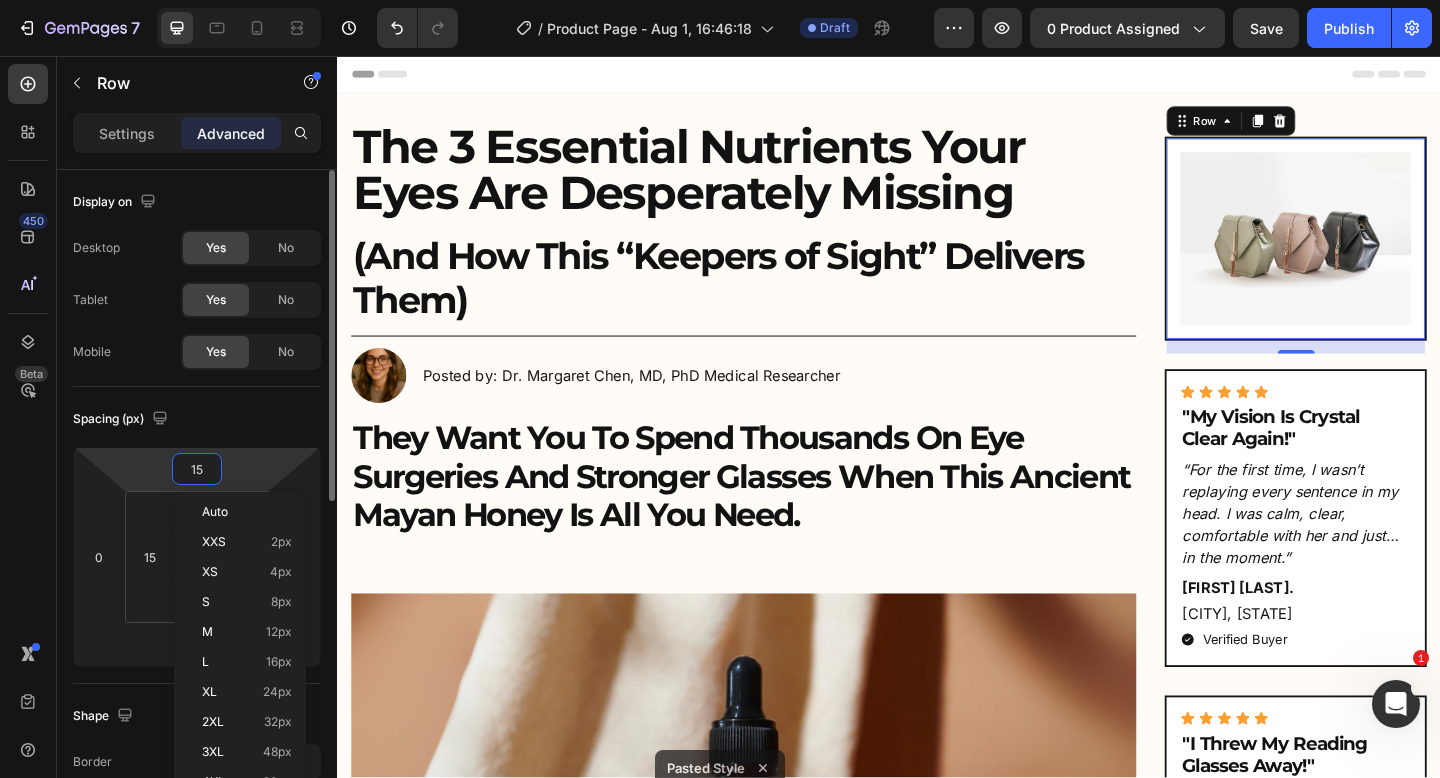 click on "Spacing (px)" at bounding box center (197, 419) 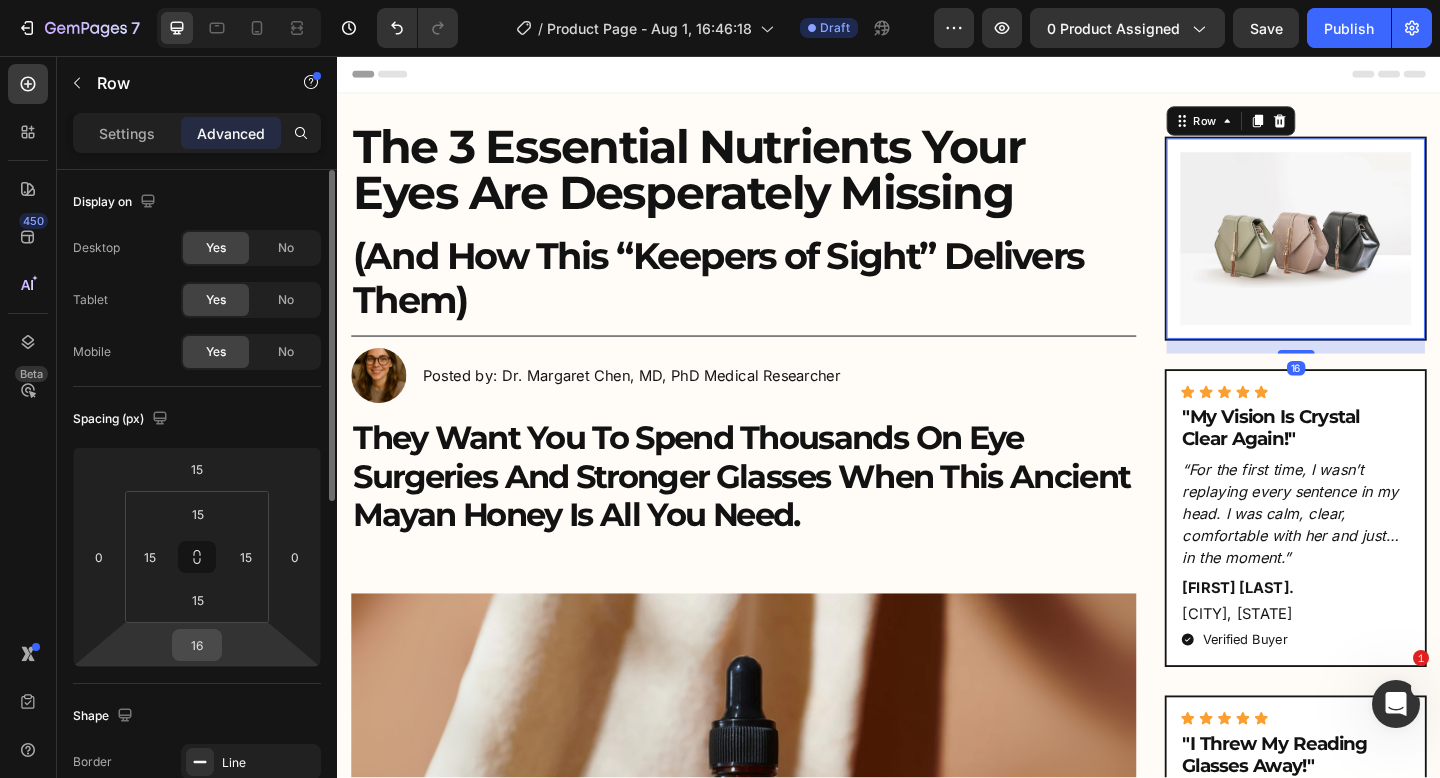click on "16" at bounding box center [197, 645] 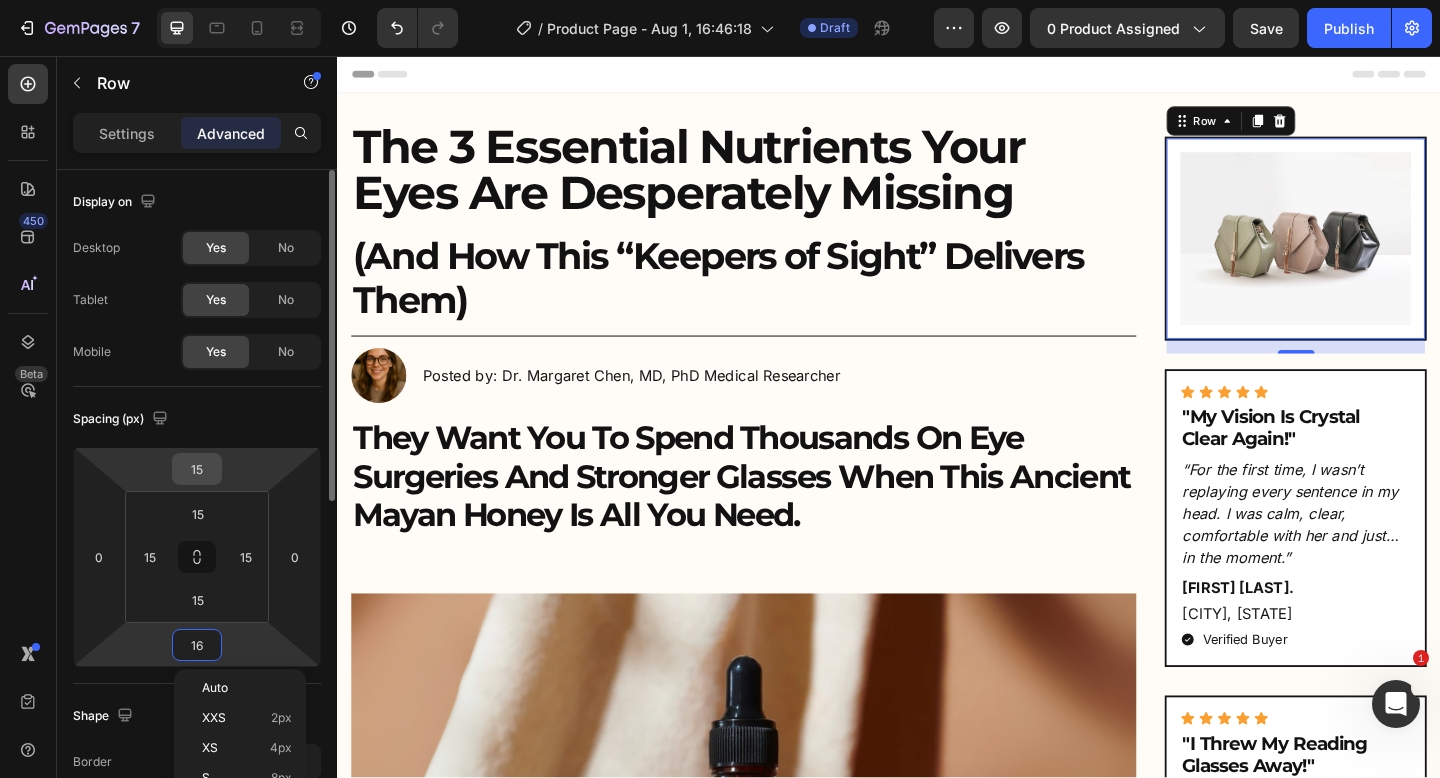 click on "15" at bounding box center [197, 469] 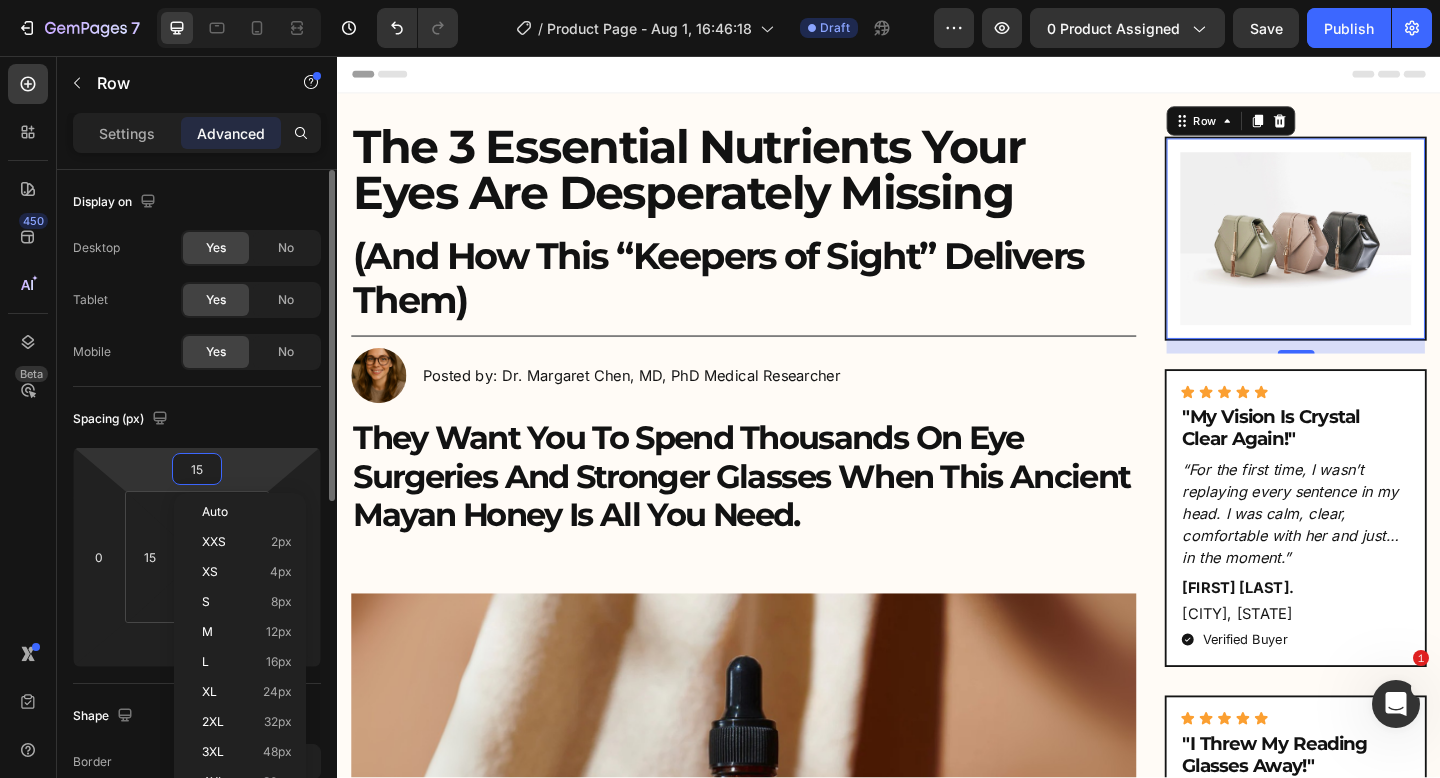 type on "0" 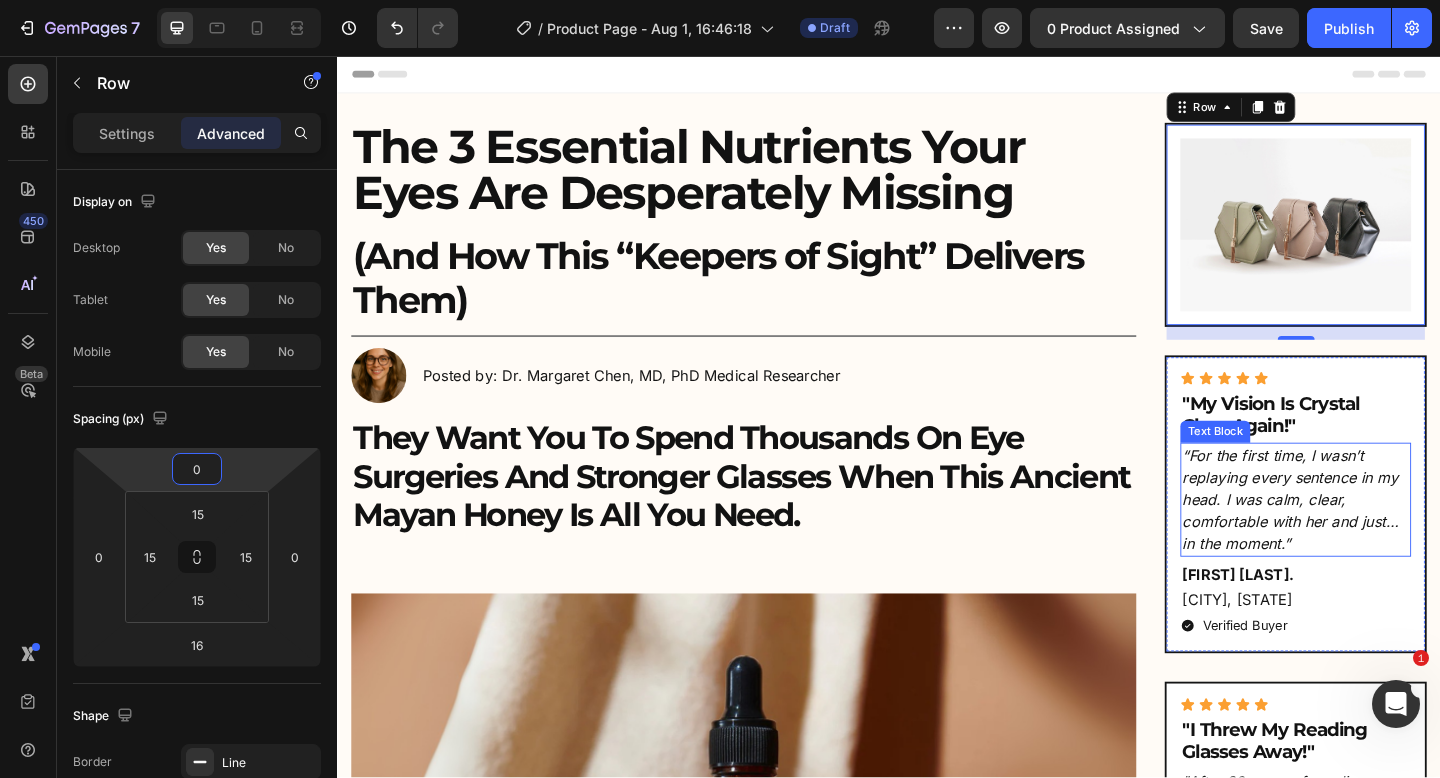 click on "“For the first time, I wasn’t replaying every sentence in my head. I was calm, clear, comfortable with her and just… in the moment.”" at bounding box center [1379, 539] 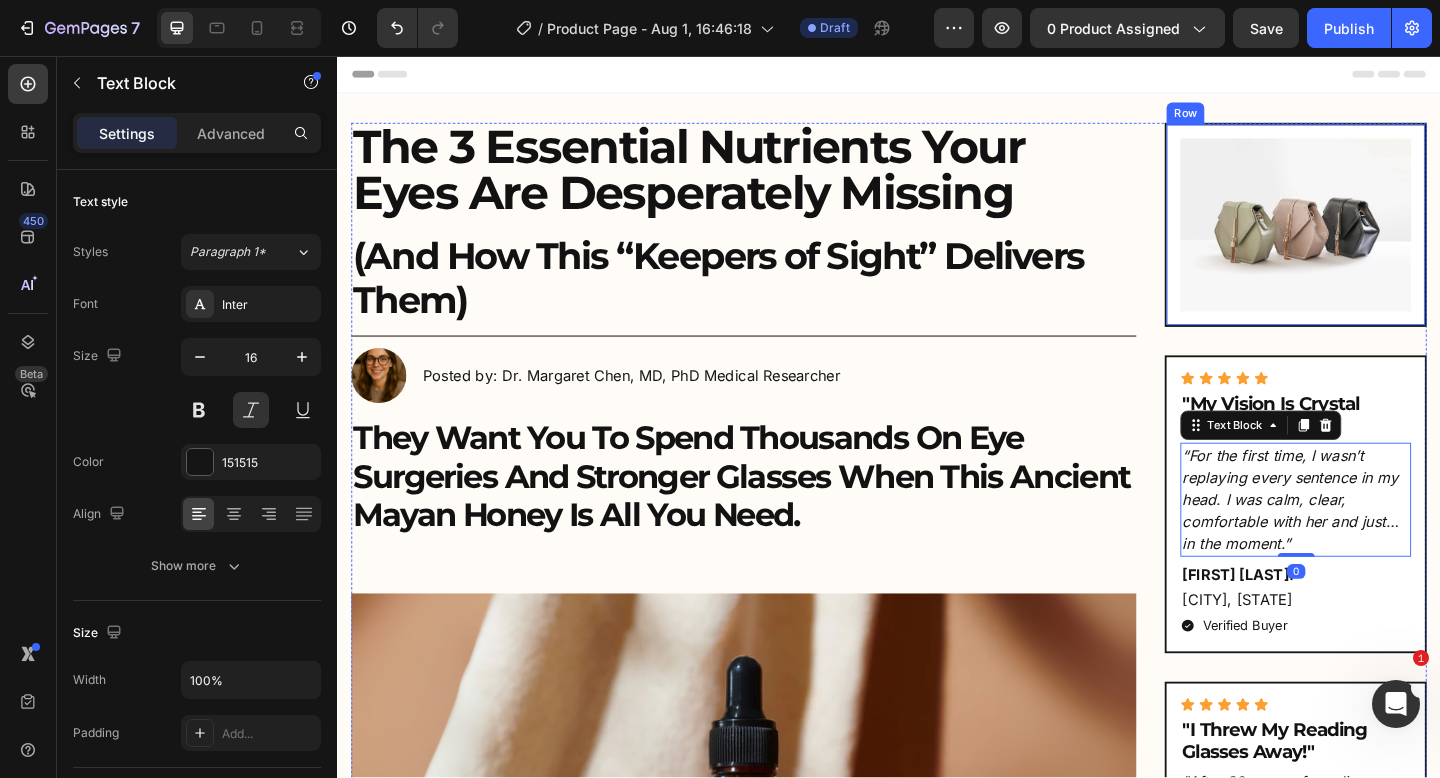click at bounding box center (1379, 240) 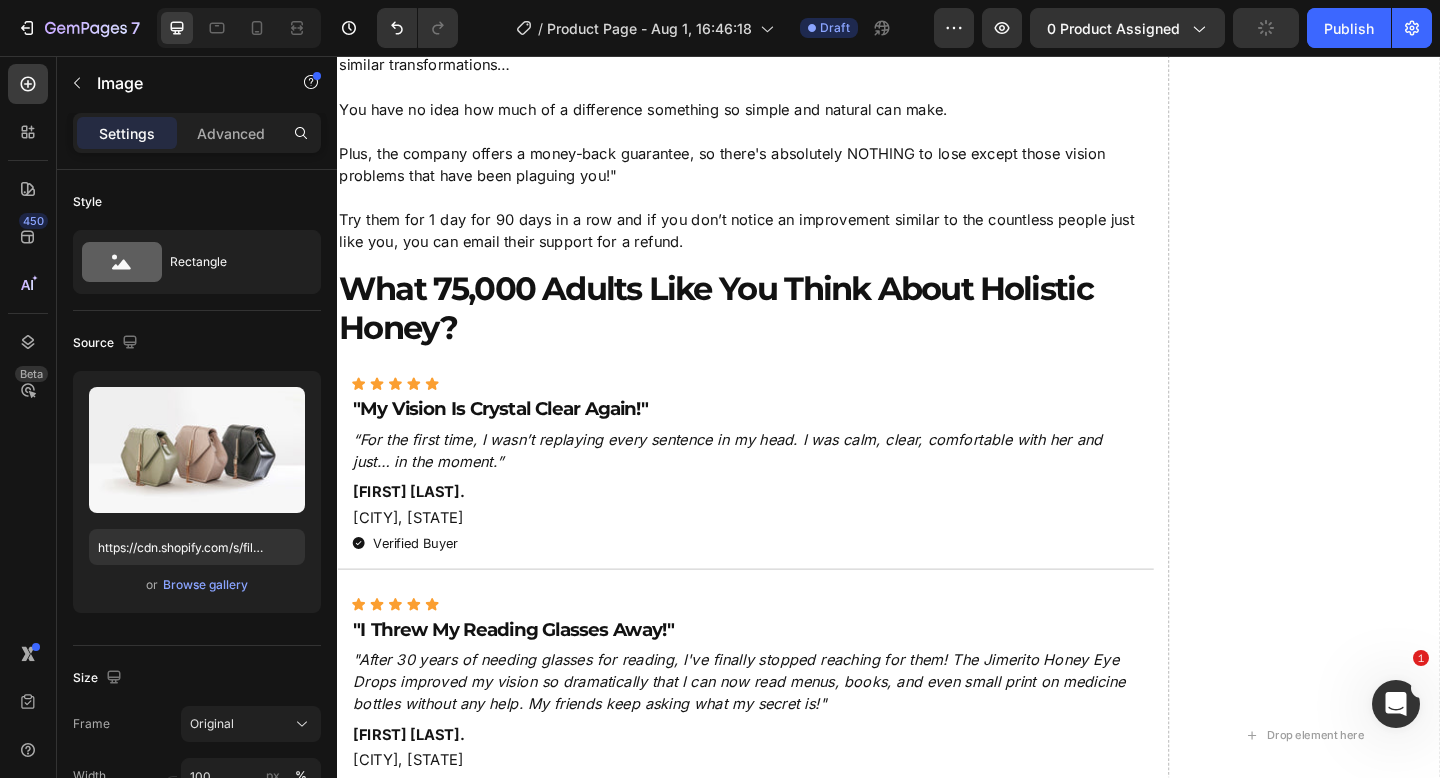 scroll, scrollTop: 14223, scrollLeft: 0, axis: vertical 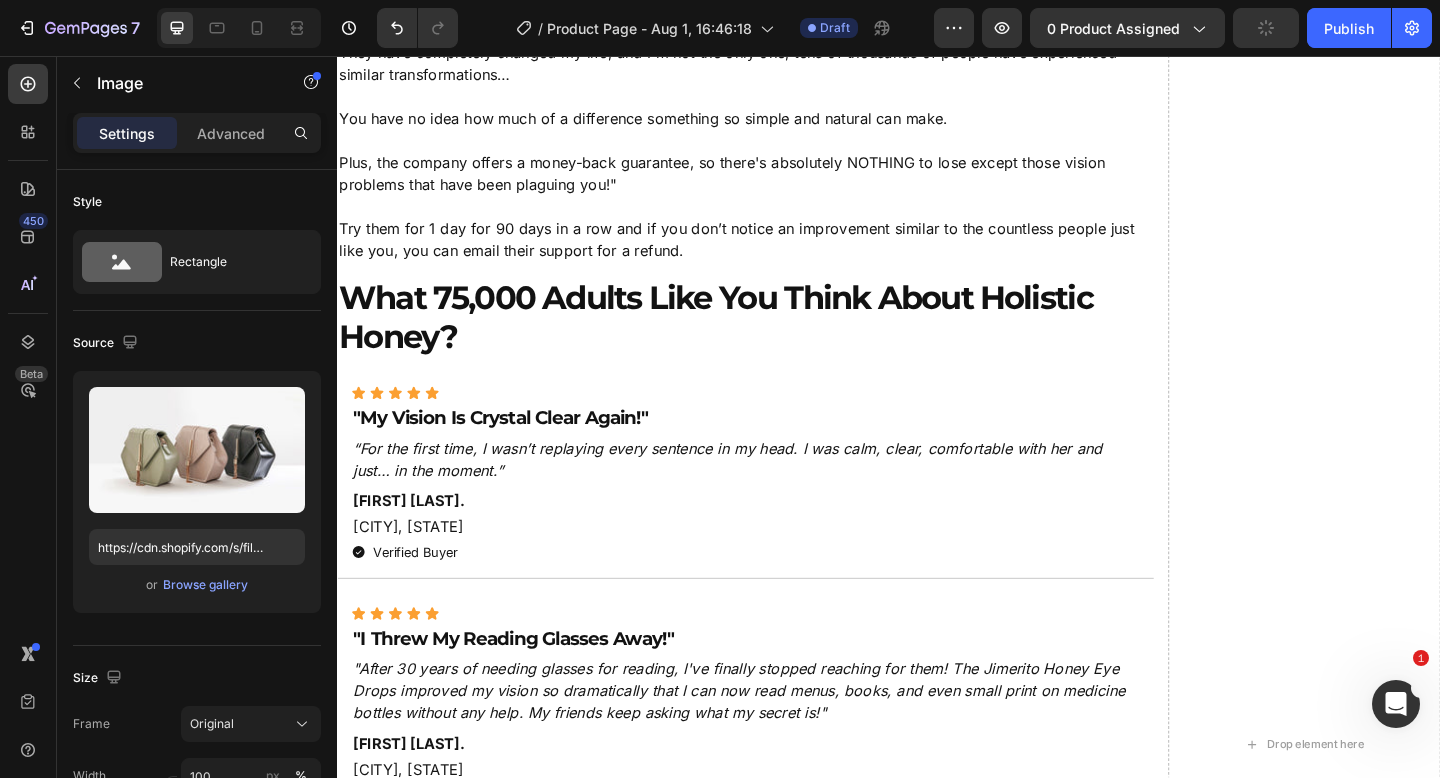 click at bounding box center (781, -115) 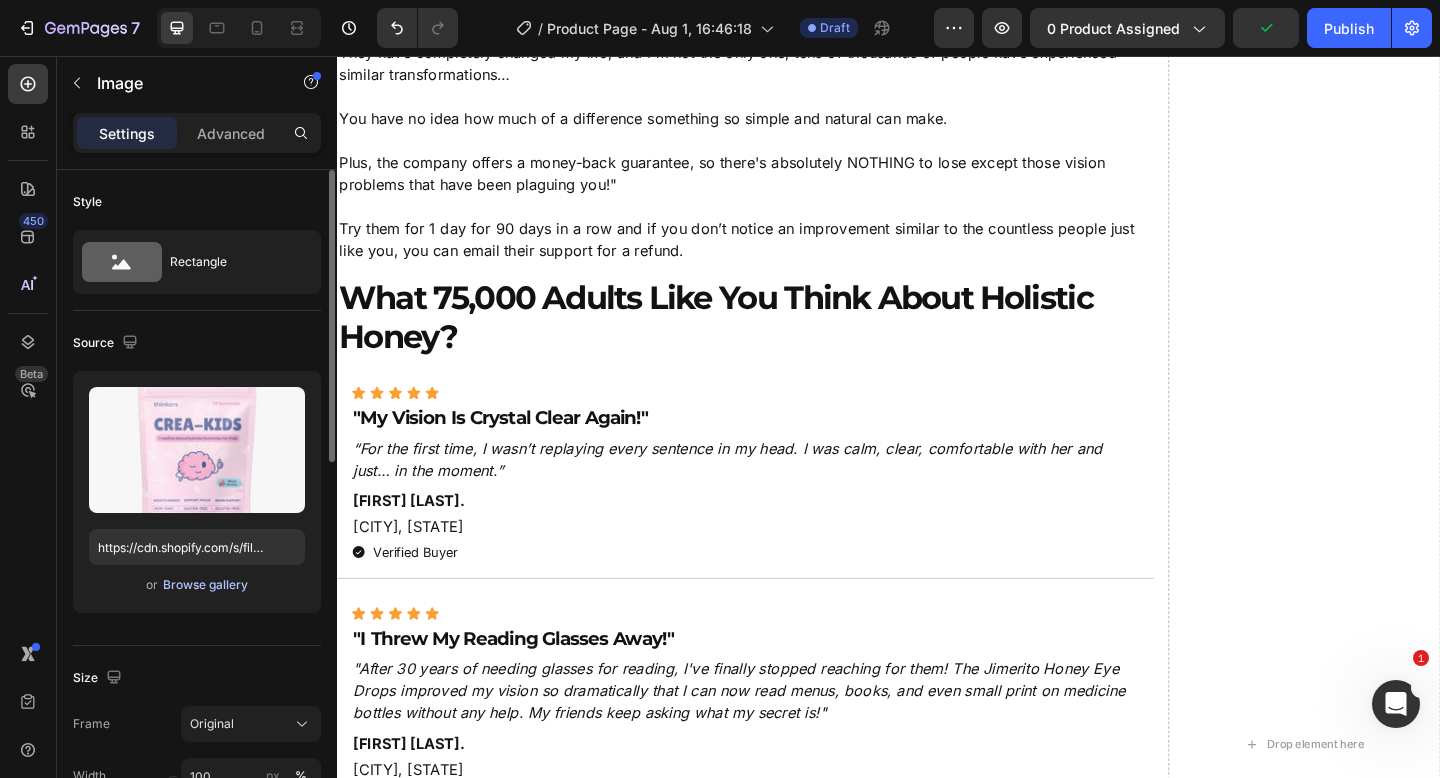 click on "Browse gallery" at bounding box center [205, 585] 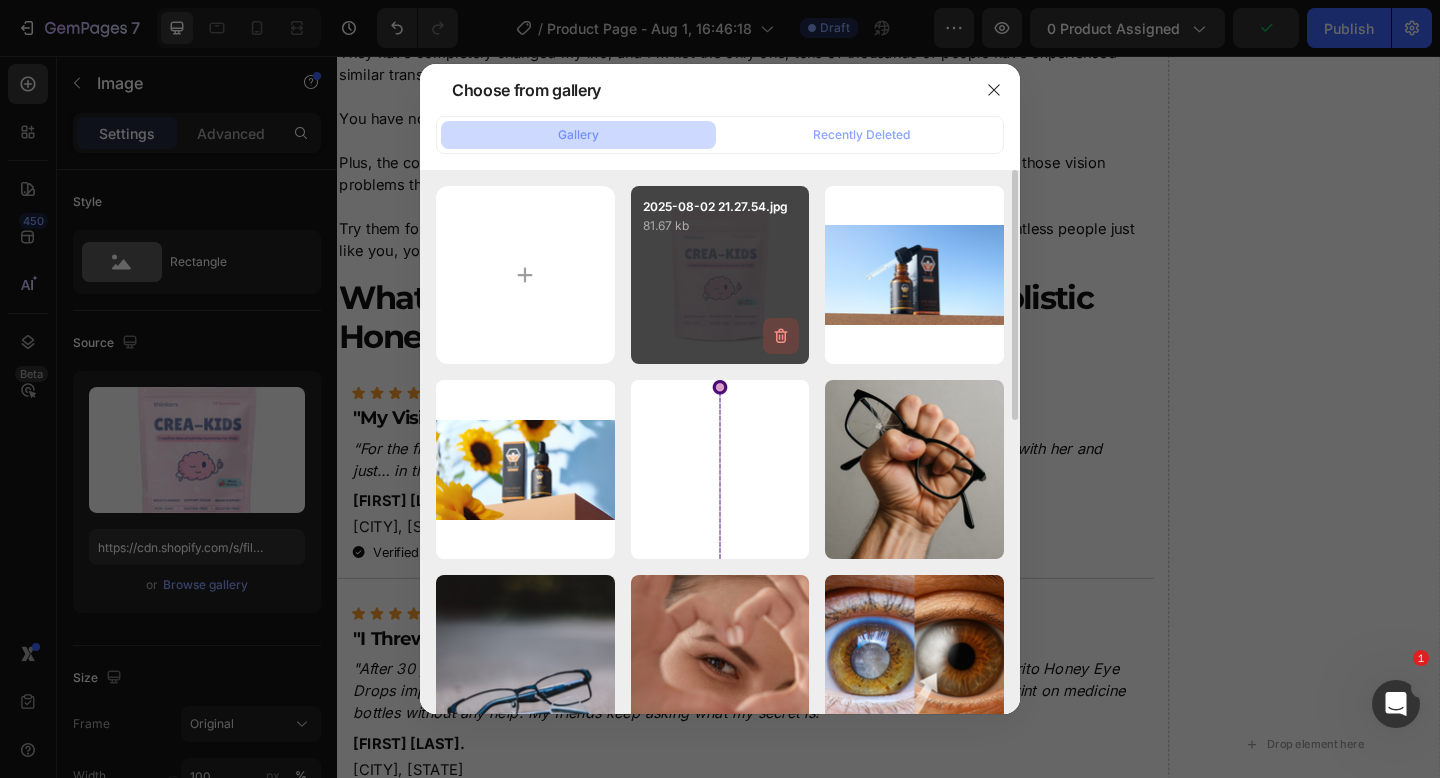 click 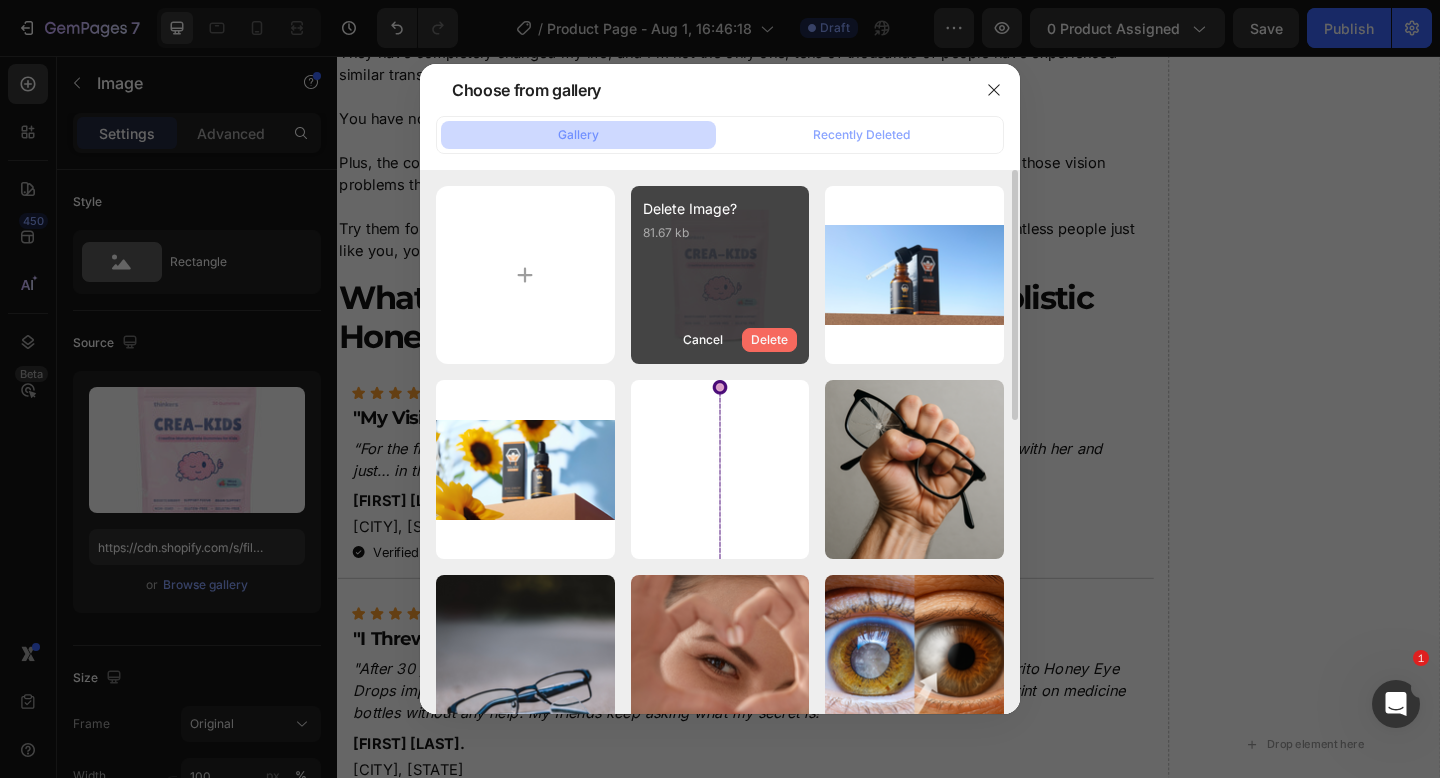 click on "Delete" at bounding box center [769, 340] 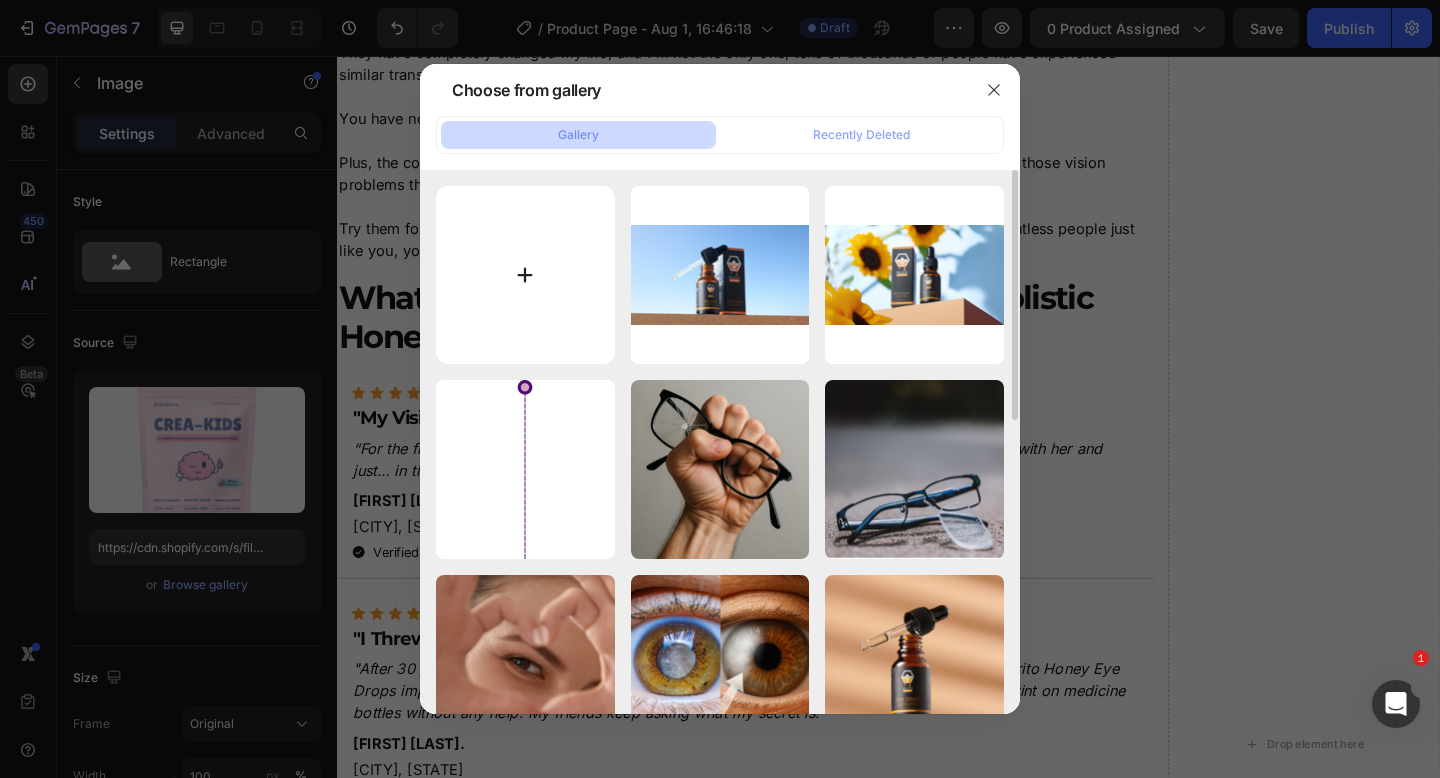 click at bounding box center (525, 275) 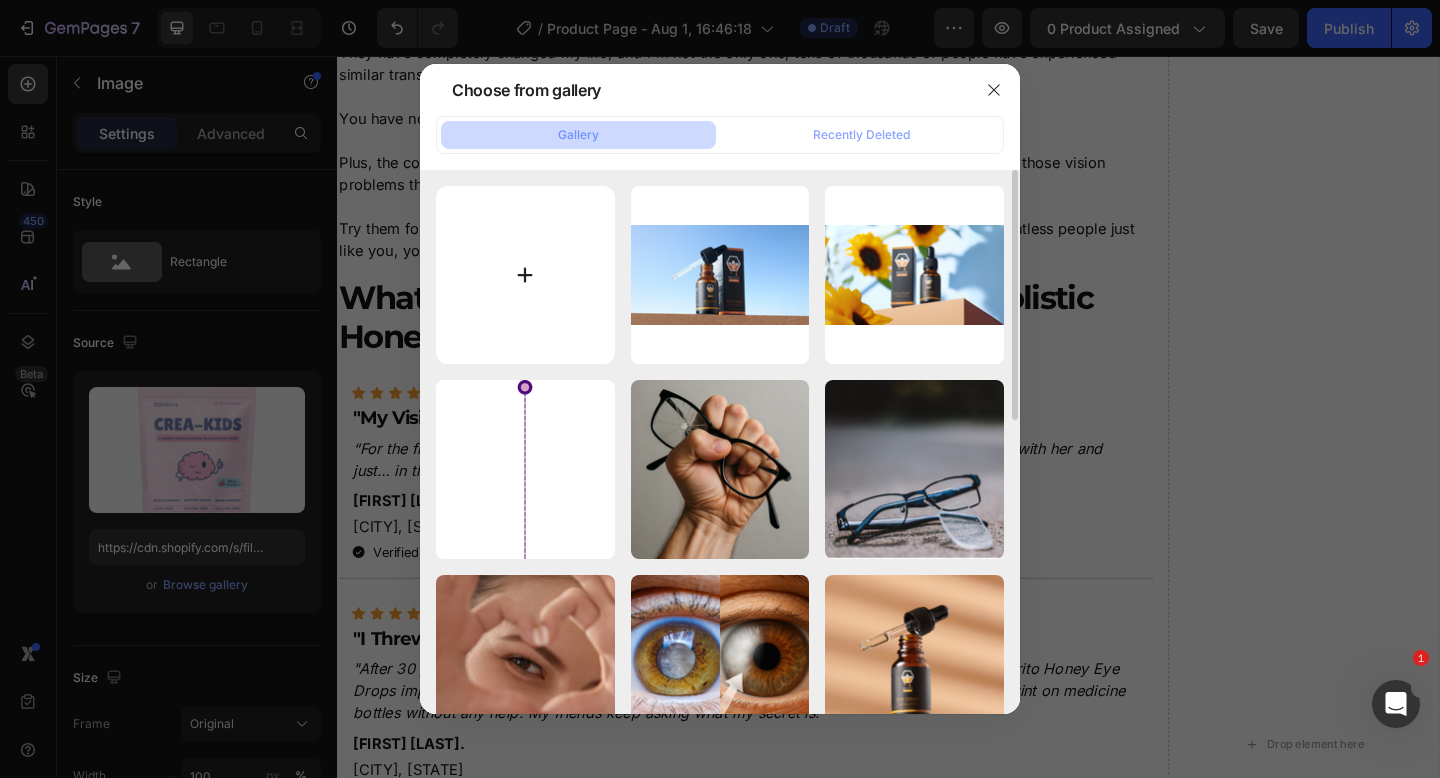 type on "C:\fakepath\Untitled design (63).png" 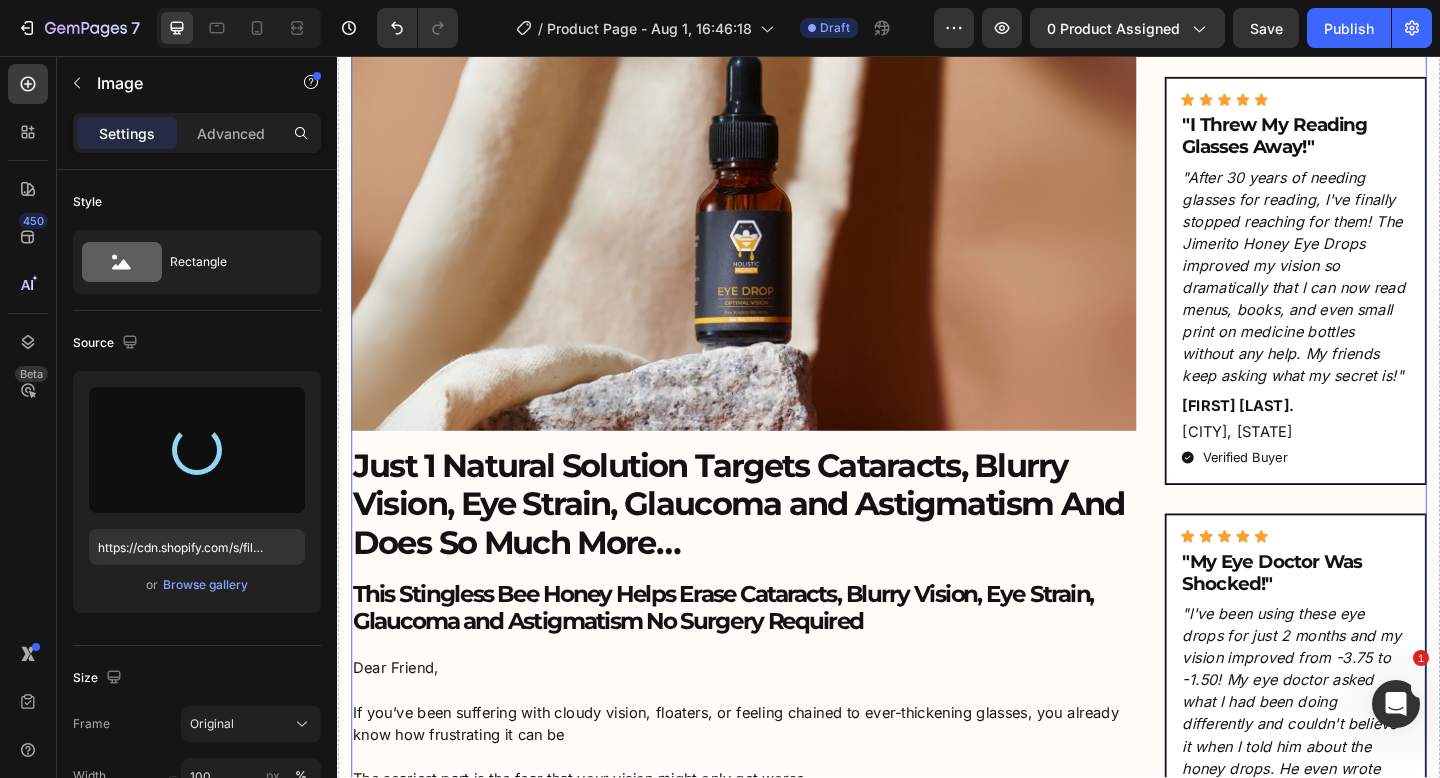 scroll, scrollTop: 0, scrollLeft: 0, axis: both 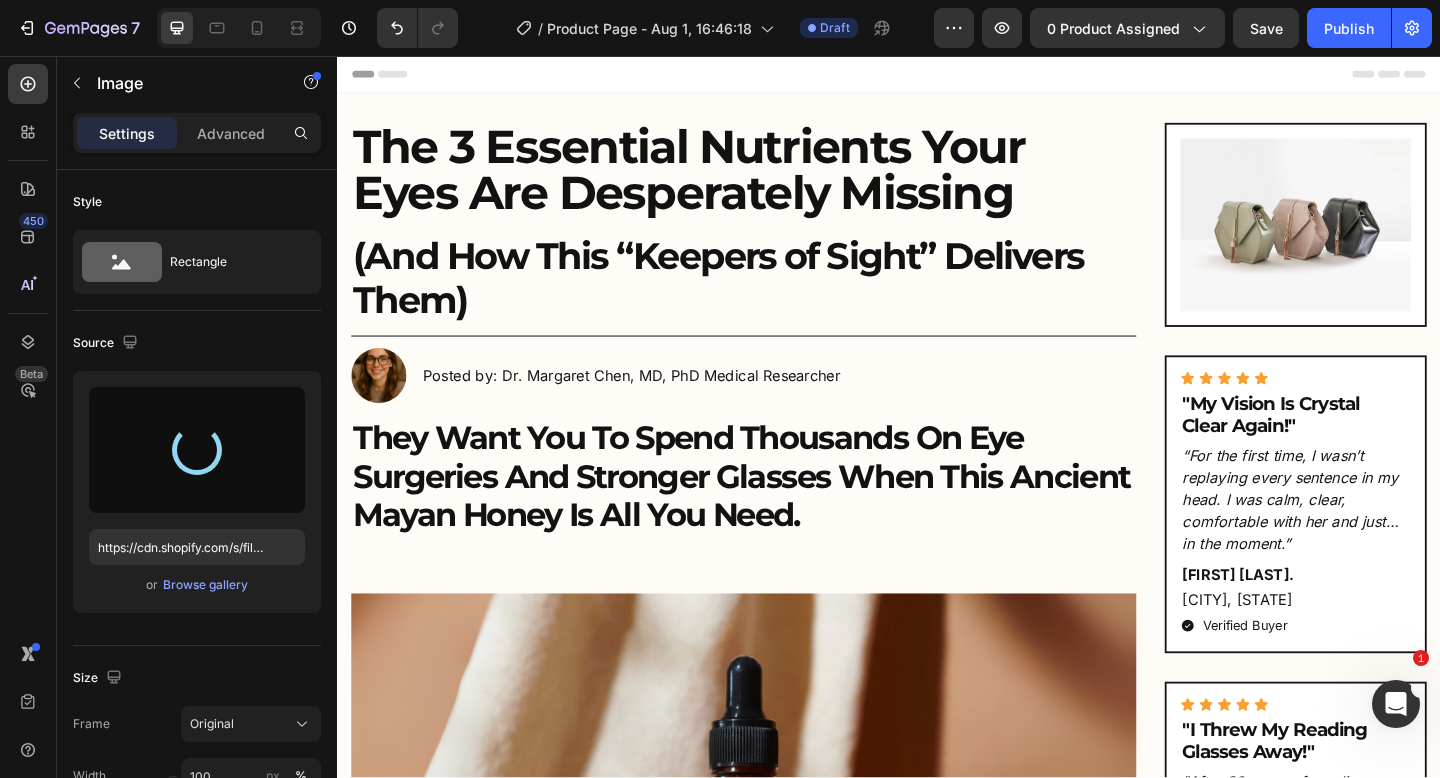 type on "https://cdn.shopify.com/s/files/1/0883/1995/1187/files/gempages_519933984788972337-01e1746e-59d7-4346-ad12-1f48ff644932.png" 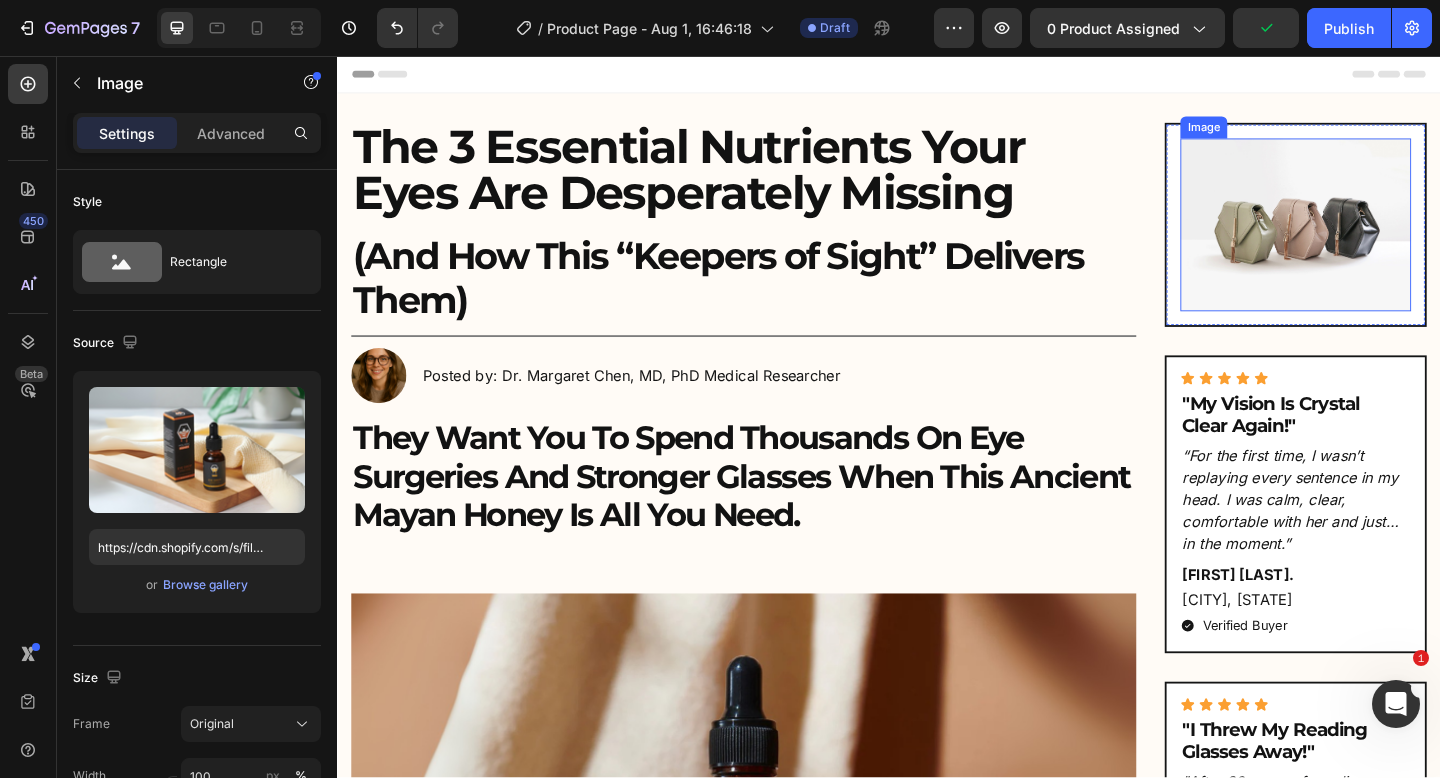 click at bounding box center [1379, 240] 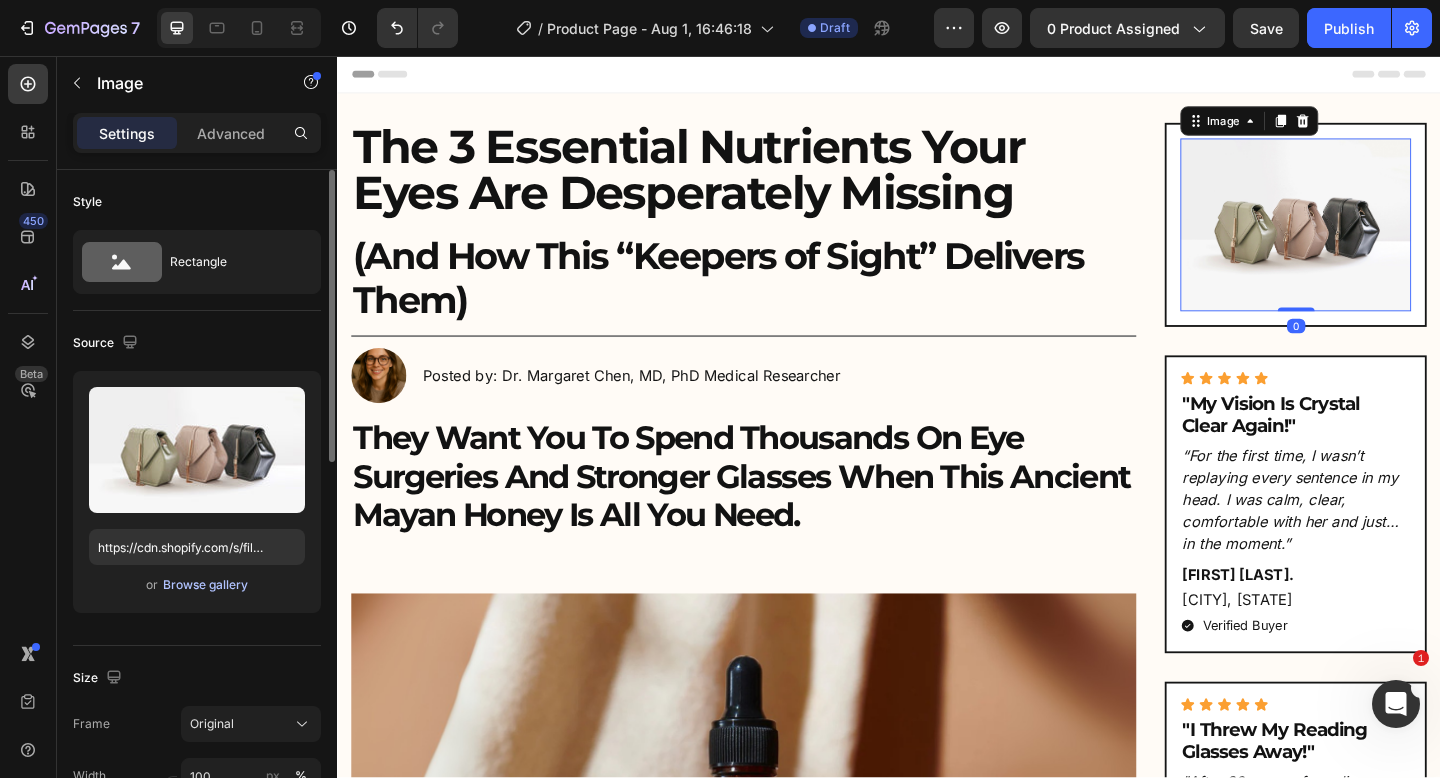 click on "Browse gallery" at bounding box center [205, 585] 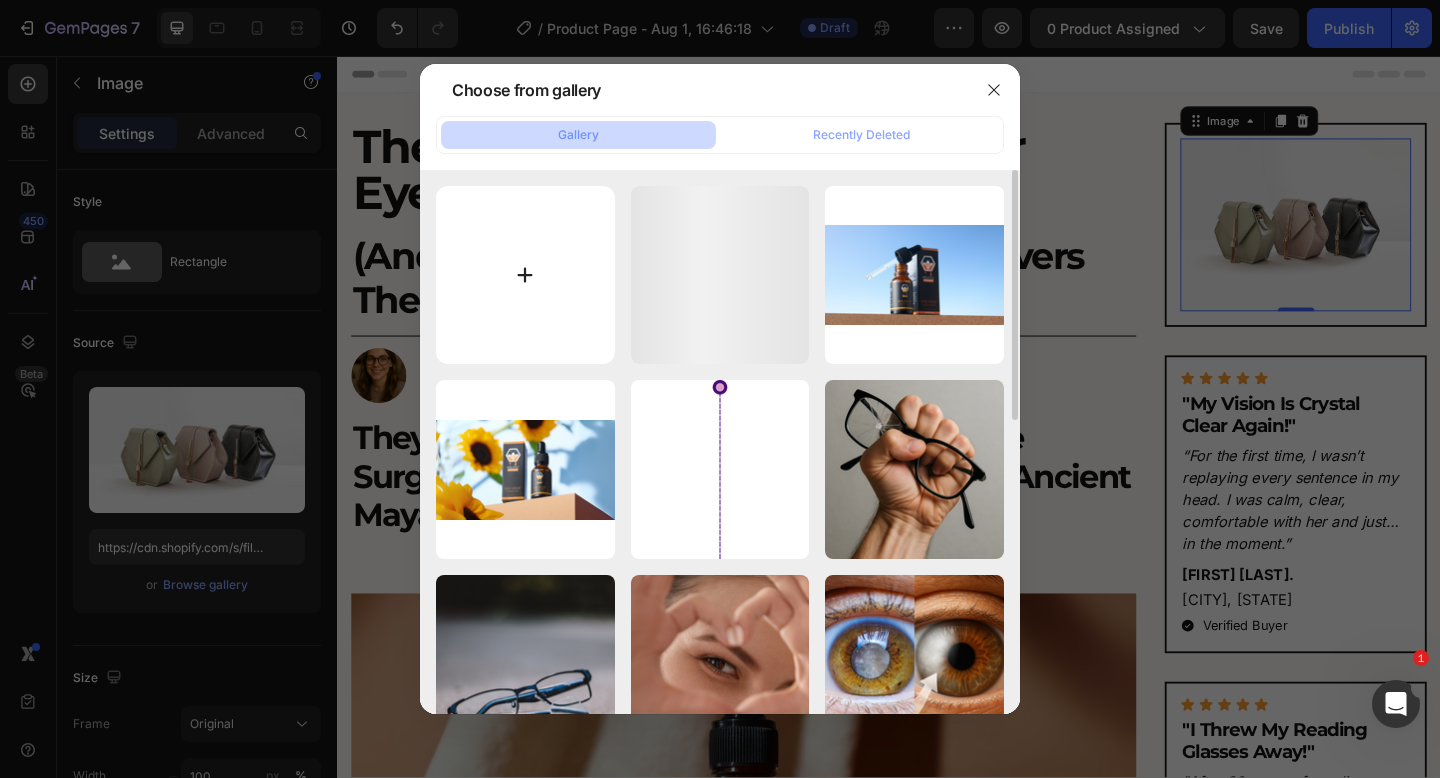 click at bounding box center (525, 275) 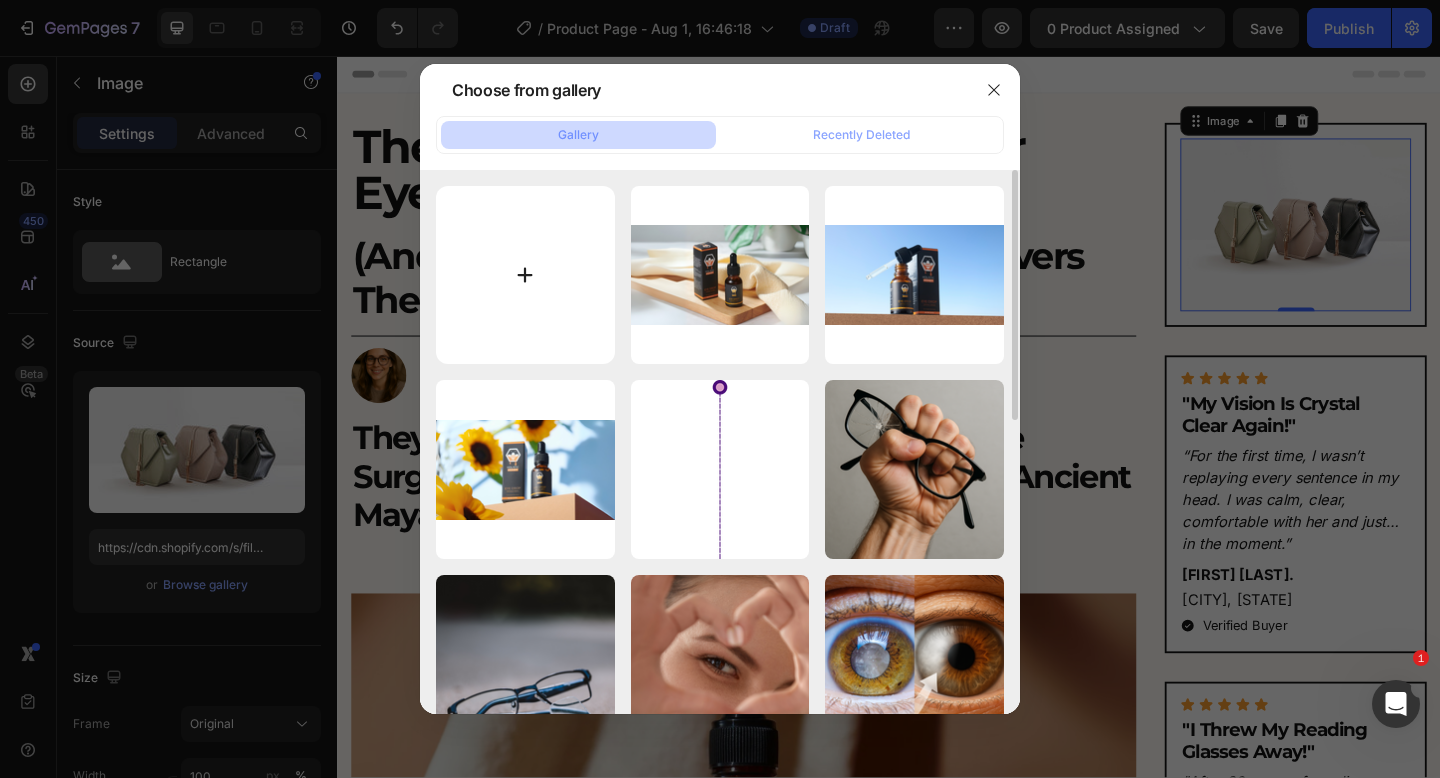 type on "C:\fakepath\HolisticHoney.zip-1 (1).webp" 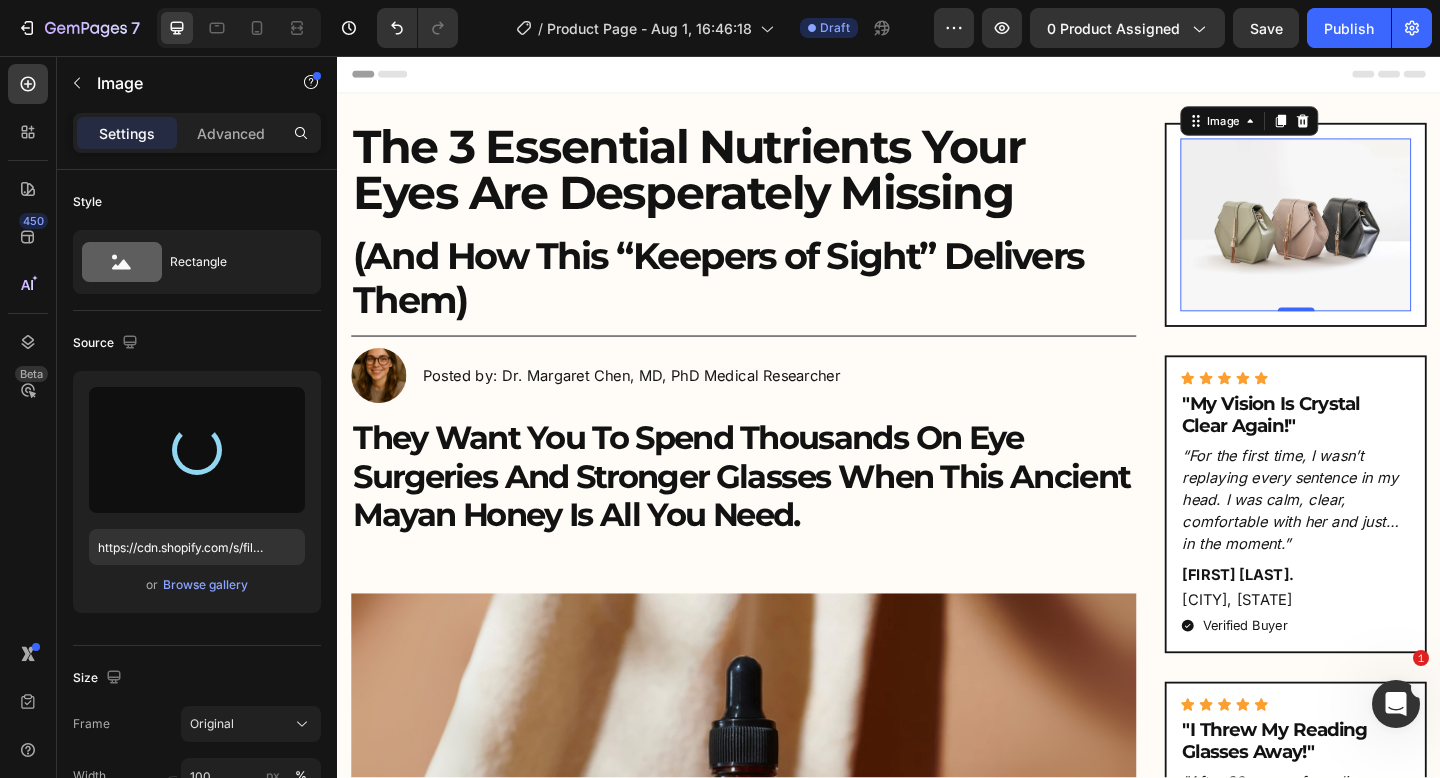 type on "https://cdn.shopify.com/s/files/1/0883/1995/1187/files/gempages_519933984788972337-dba492d0-5abf-465a-a703-6db141a90564.webp" 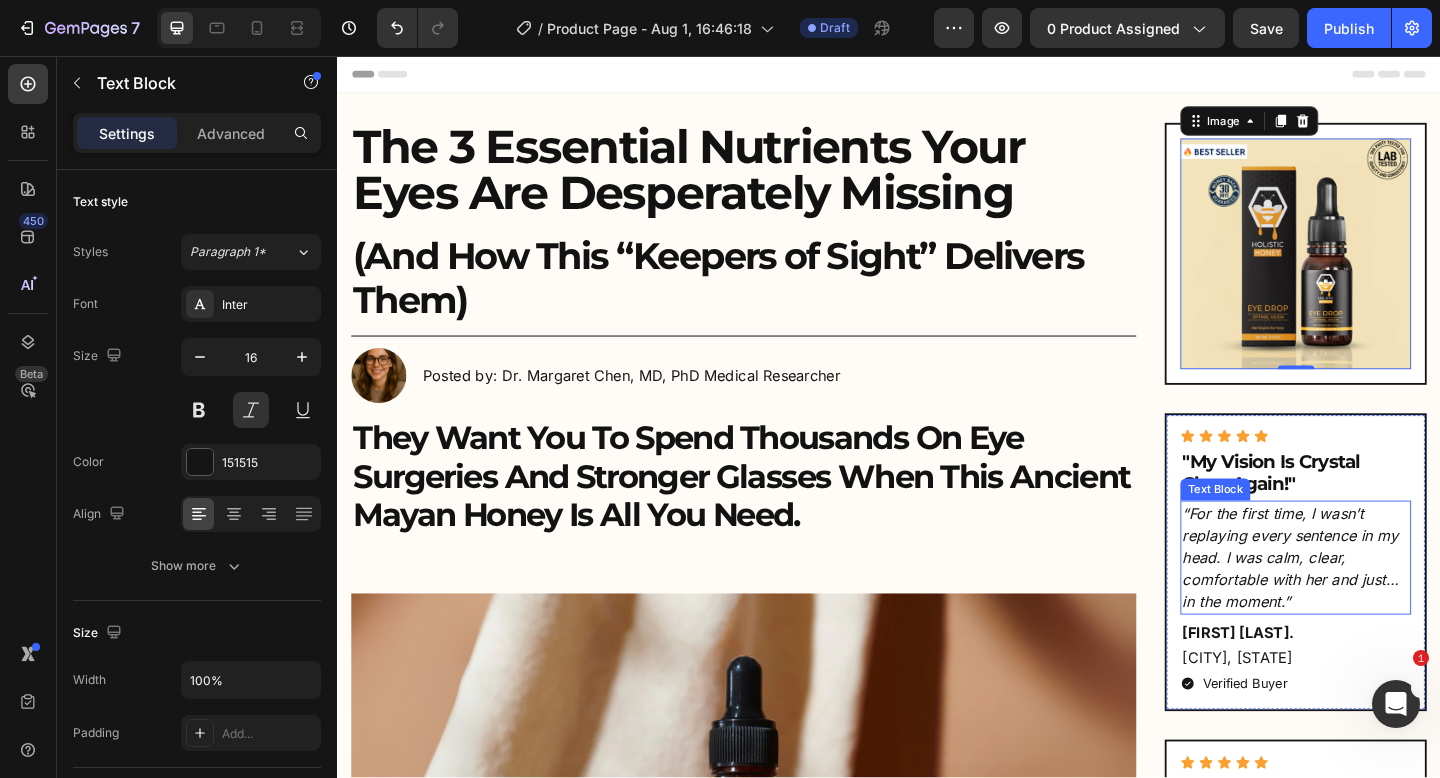 click on "“For the first time, I wasn’t replaying every sentence in my head. I was calm, clear, comfortable with her and just… in the moment.”" at bounding box center (1379, 602) 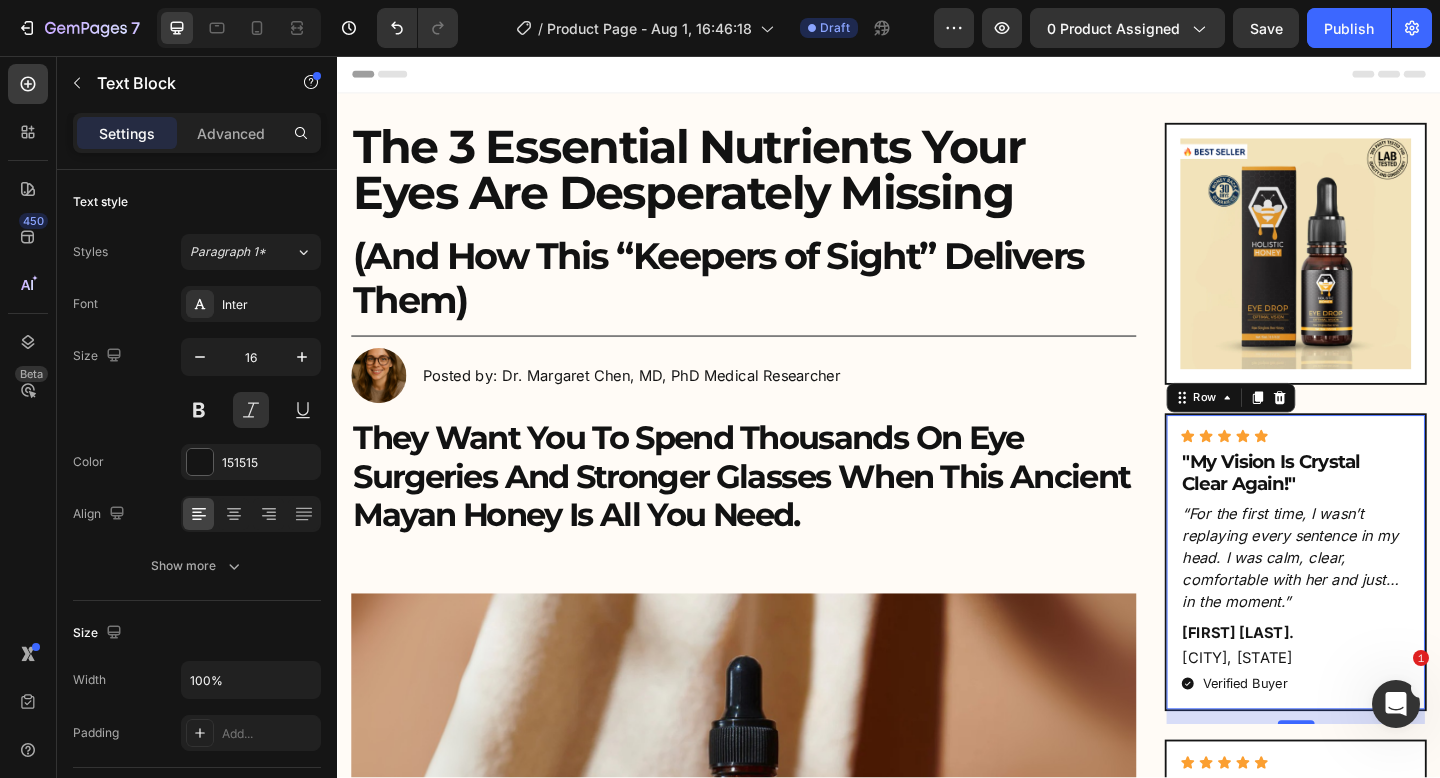 click on "Icon Icon Icon Icon Icon Icon List "My Vision Is Crystal Clear Again!" Heading “For the first time, I wasn’t replaying every sentence in my head. I was calm, clear, comfortable with her and just… in the moment.” Text Block Richard M. Text Block  Portland, Oregon Text Block
Verified Buyer Item List Row   0" at bounding box center [1379, 607] 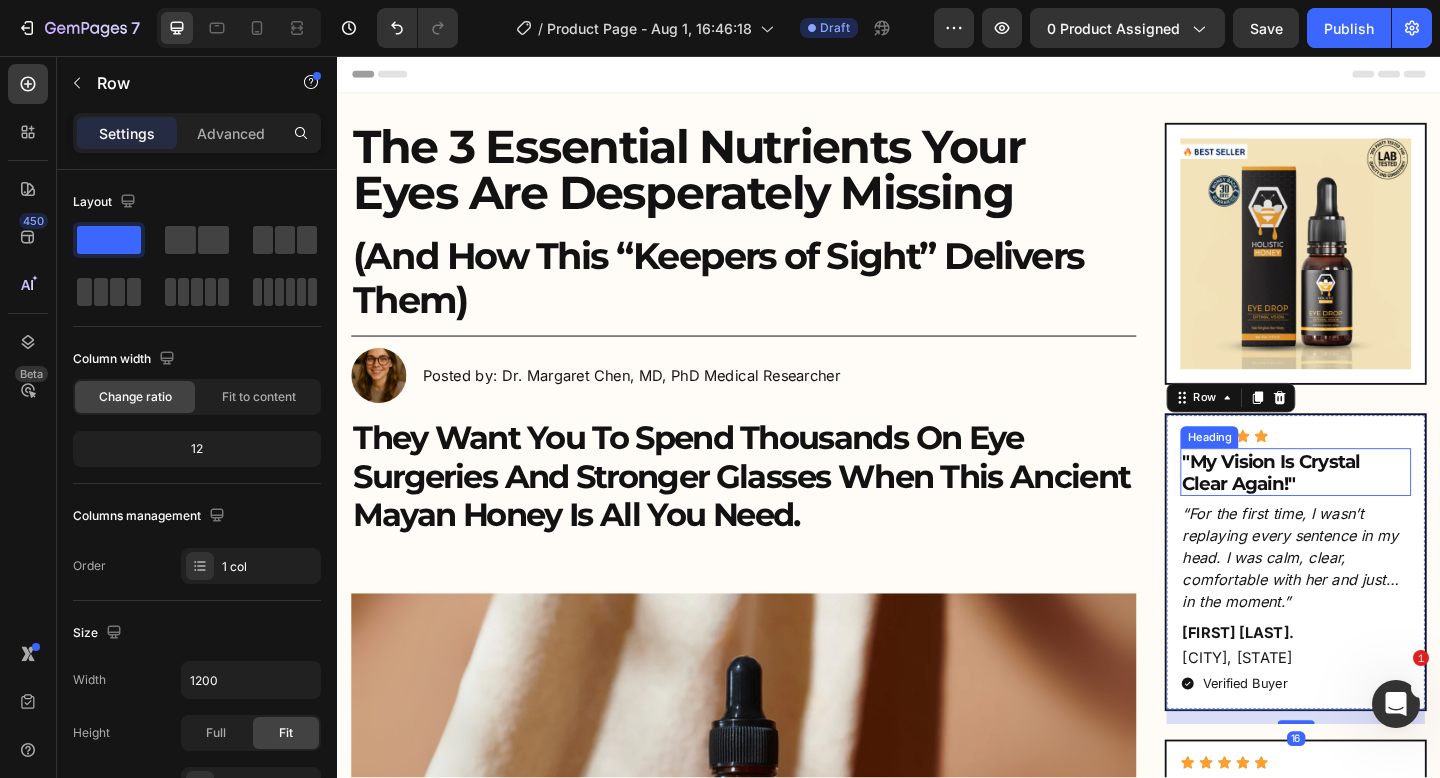click on ""My Vision Is Crystal Clear Again!"" at bounding box center (1379, 509) 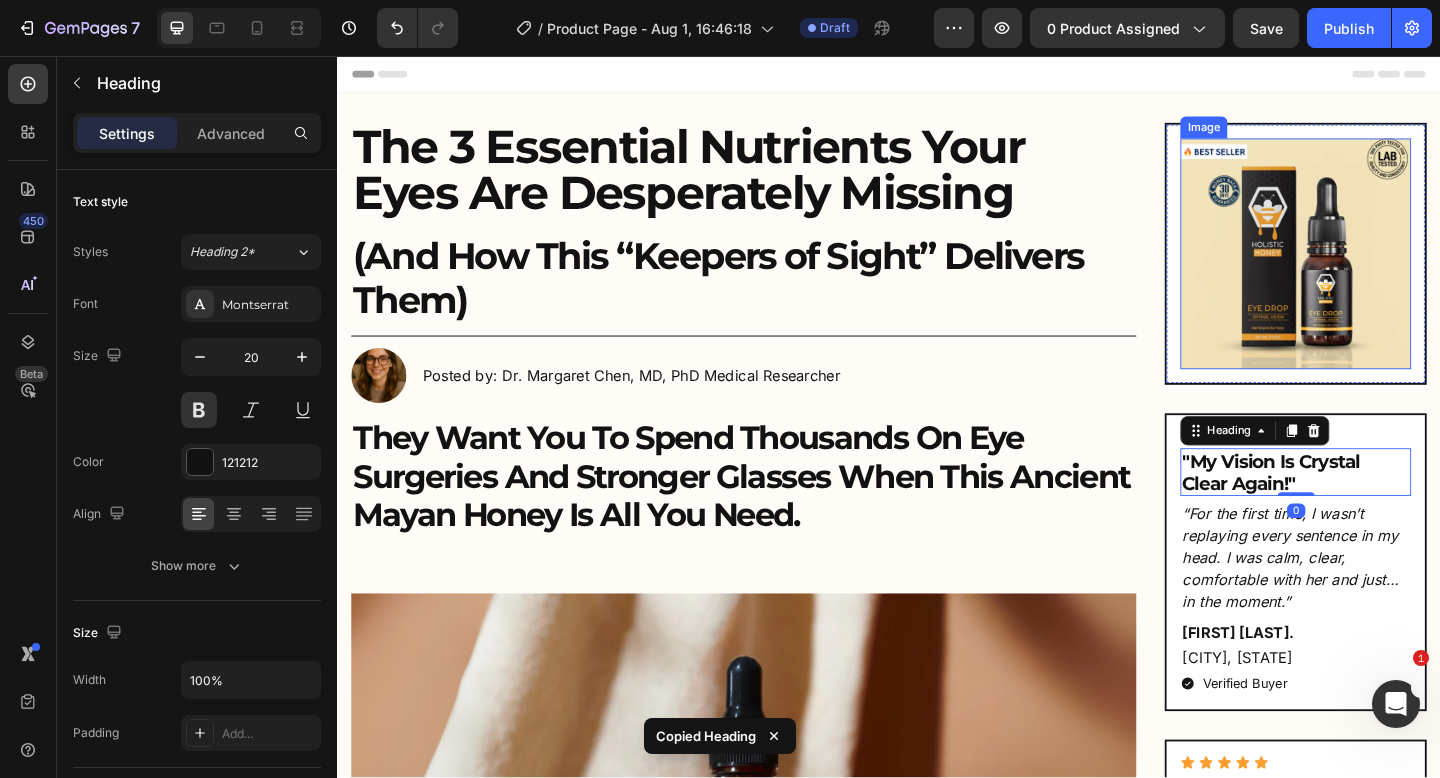click at bounding box center (1379, 271) 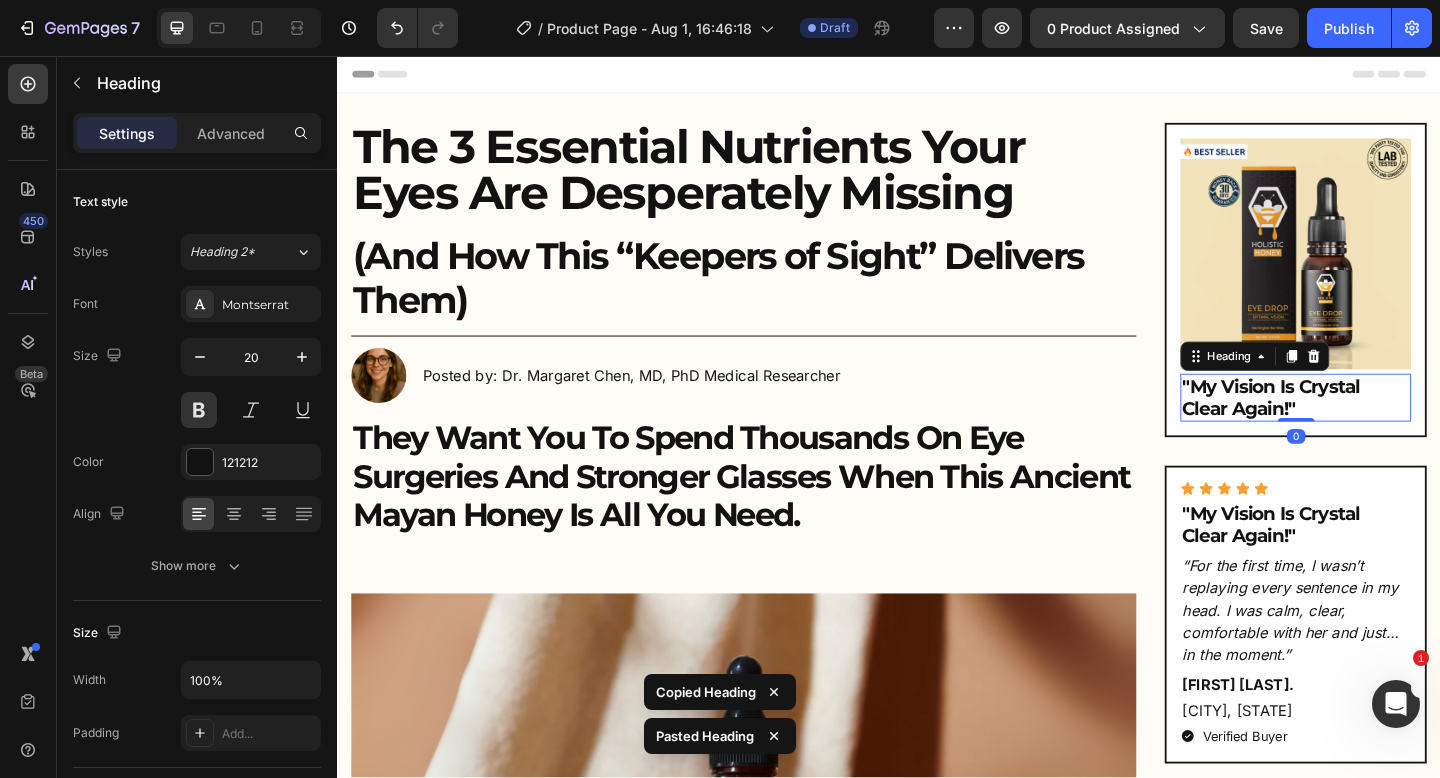 click on ""My Vision Is Crystal Clear Again!"" at bounding box center (1379, 428) 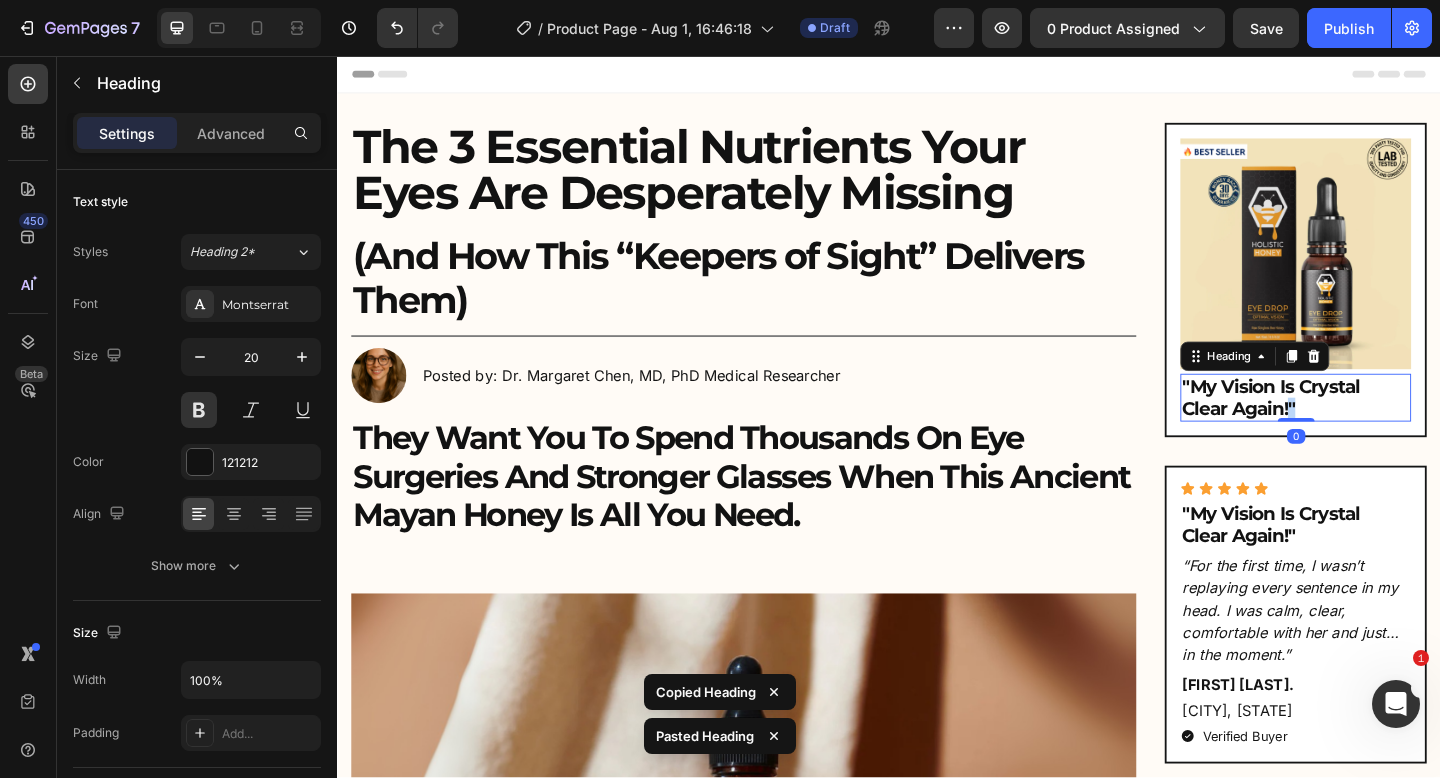 click on ""My Vision Is Crystal Clear Again!"" at bounding box center [1379, 428] 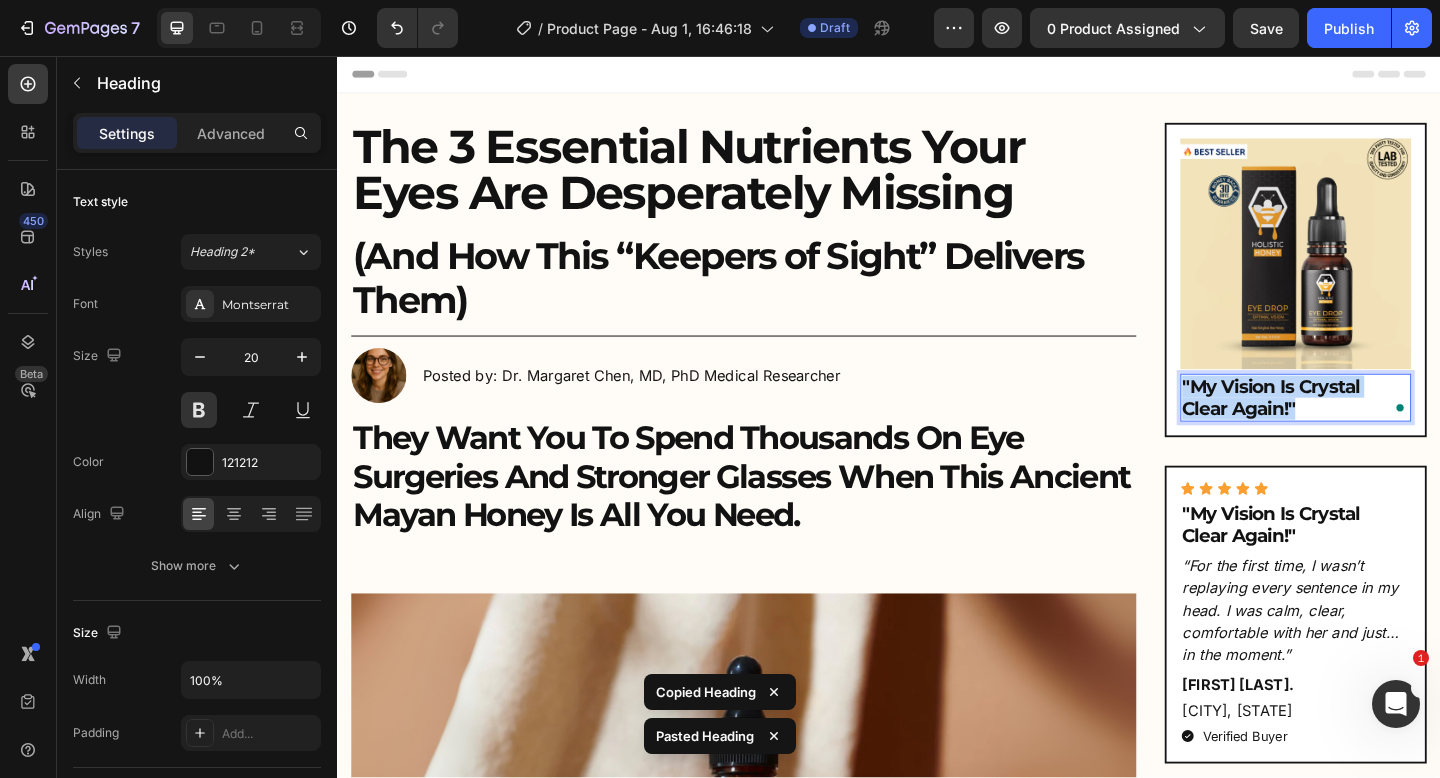 click on ""My Vision Is Crystal Clear Again!"" at bounding box center [1379, 428] 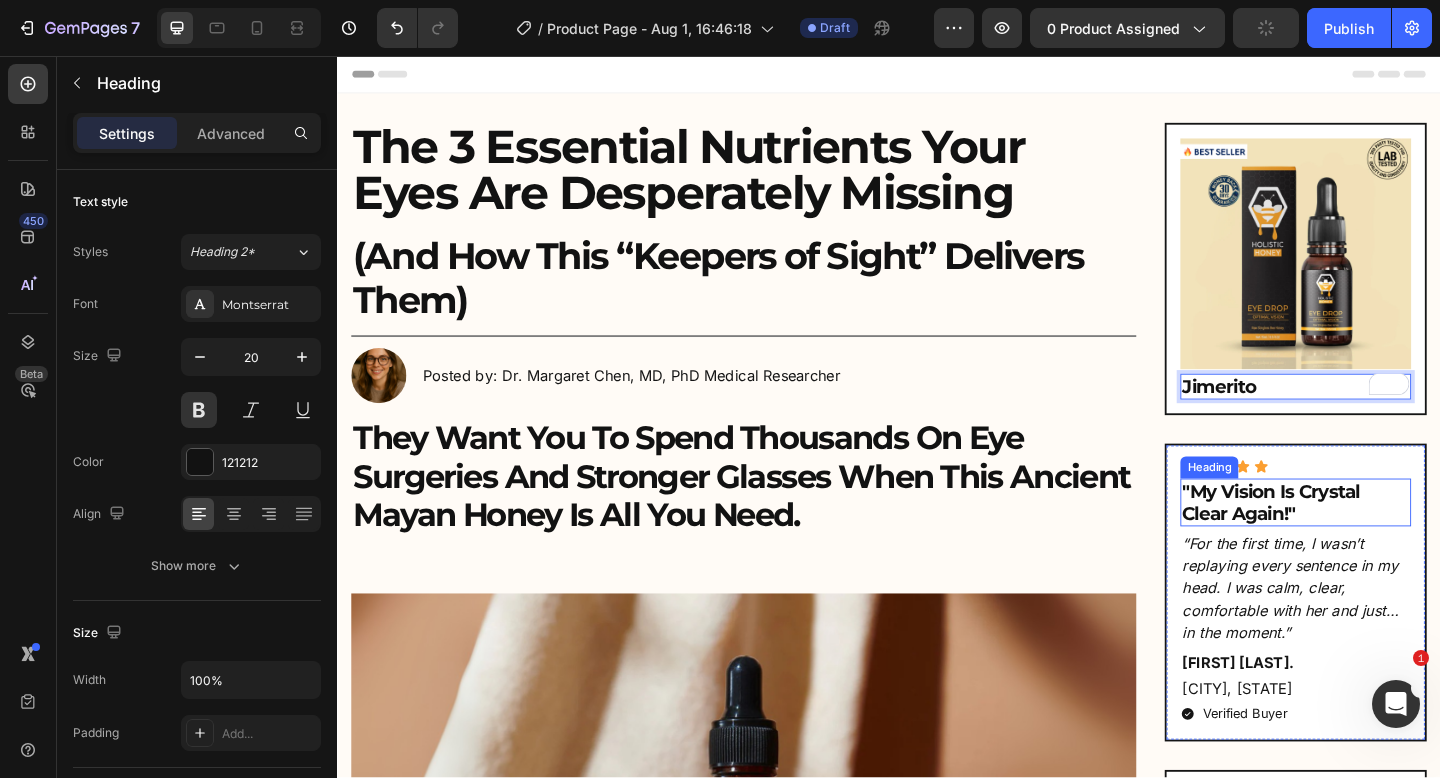 click on ""My Vision Is Crystal Clear Again!"" at bounding box center [1379, 542] 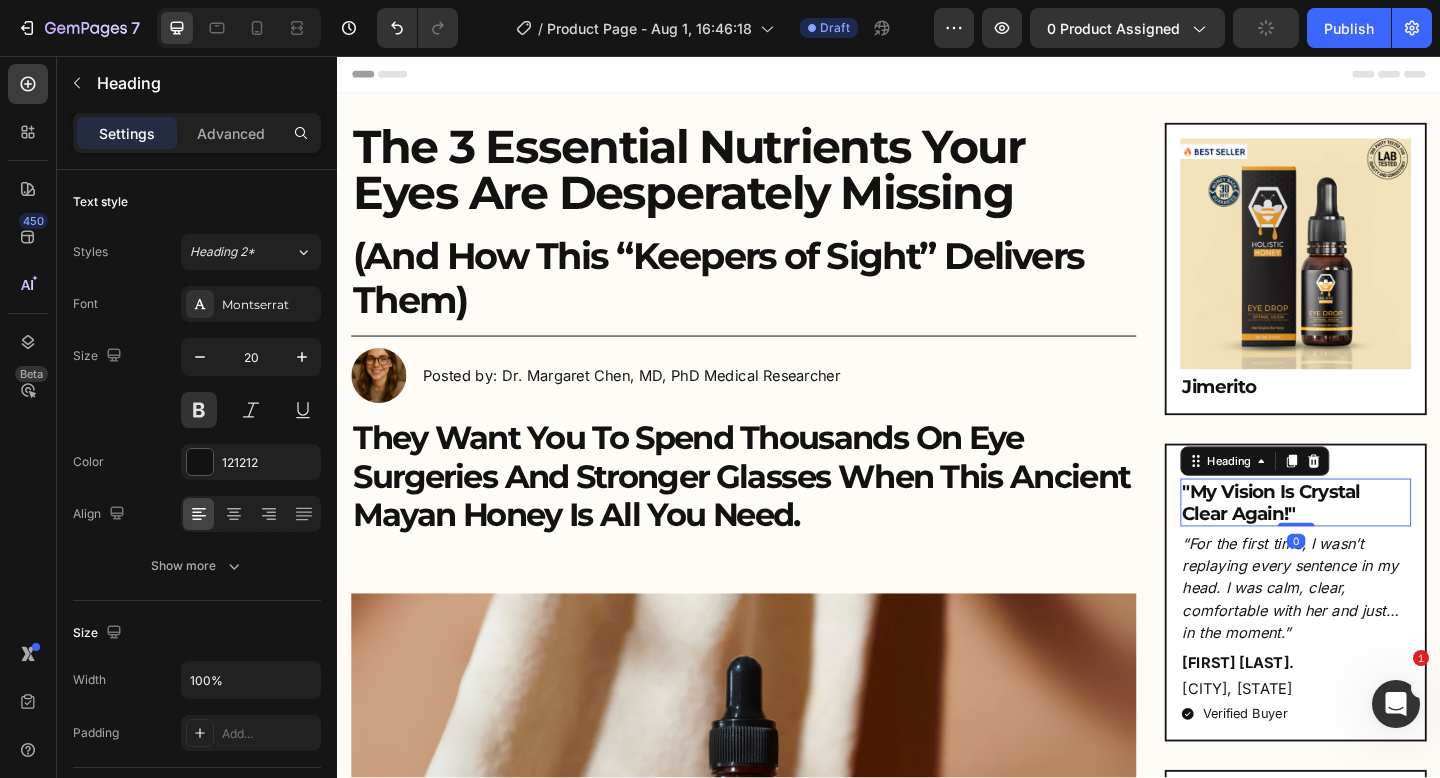 click on ""My Vision Is Crystal Clear Again!"" at bounding box center (1379, 542) 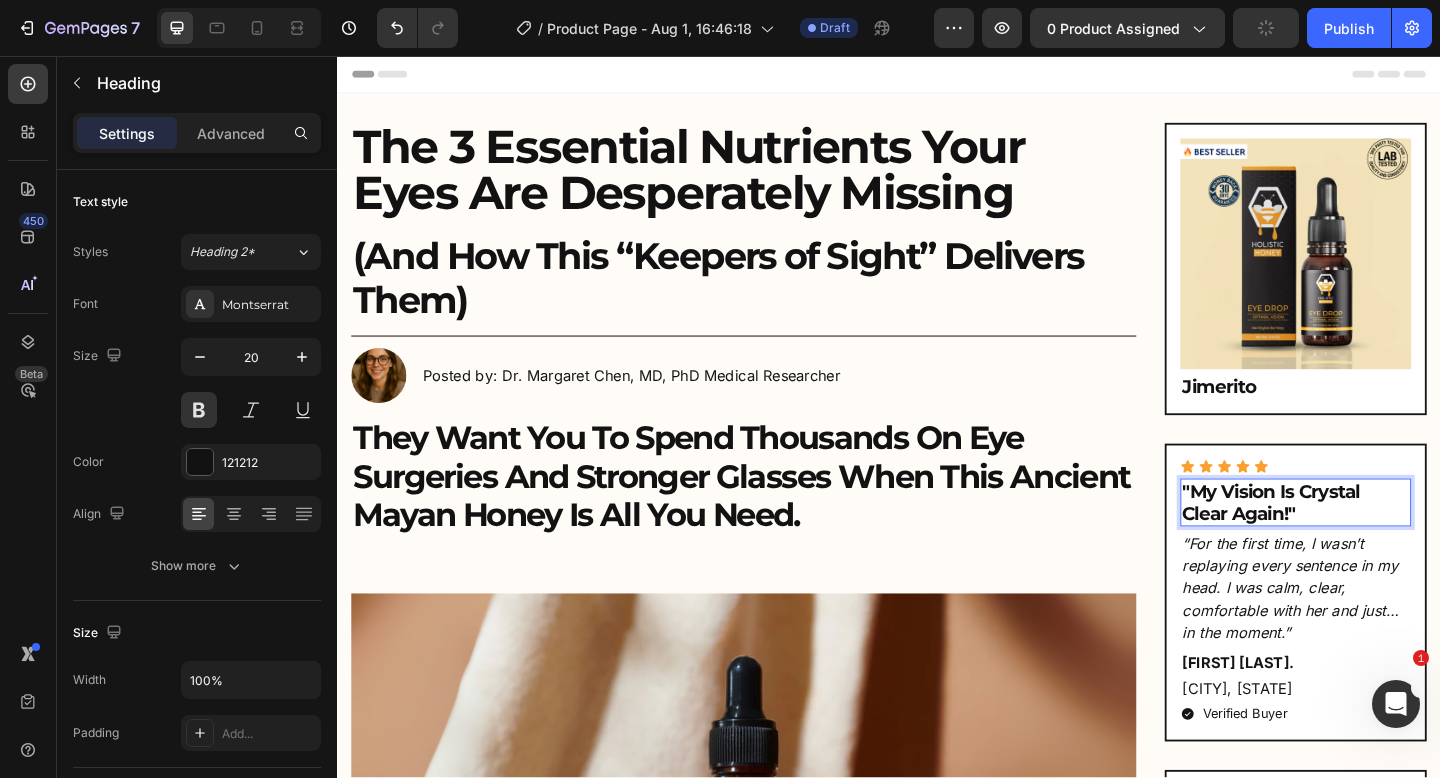 click on ""My Vision Is Crystal Clear Again!"" at bounding box center (1379, 542) 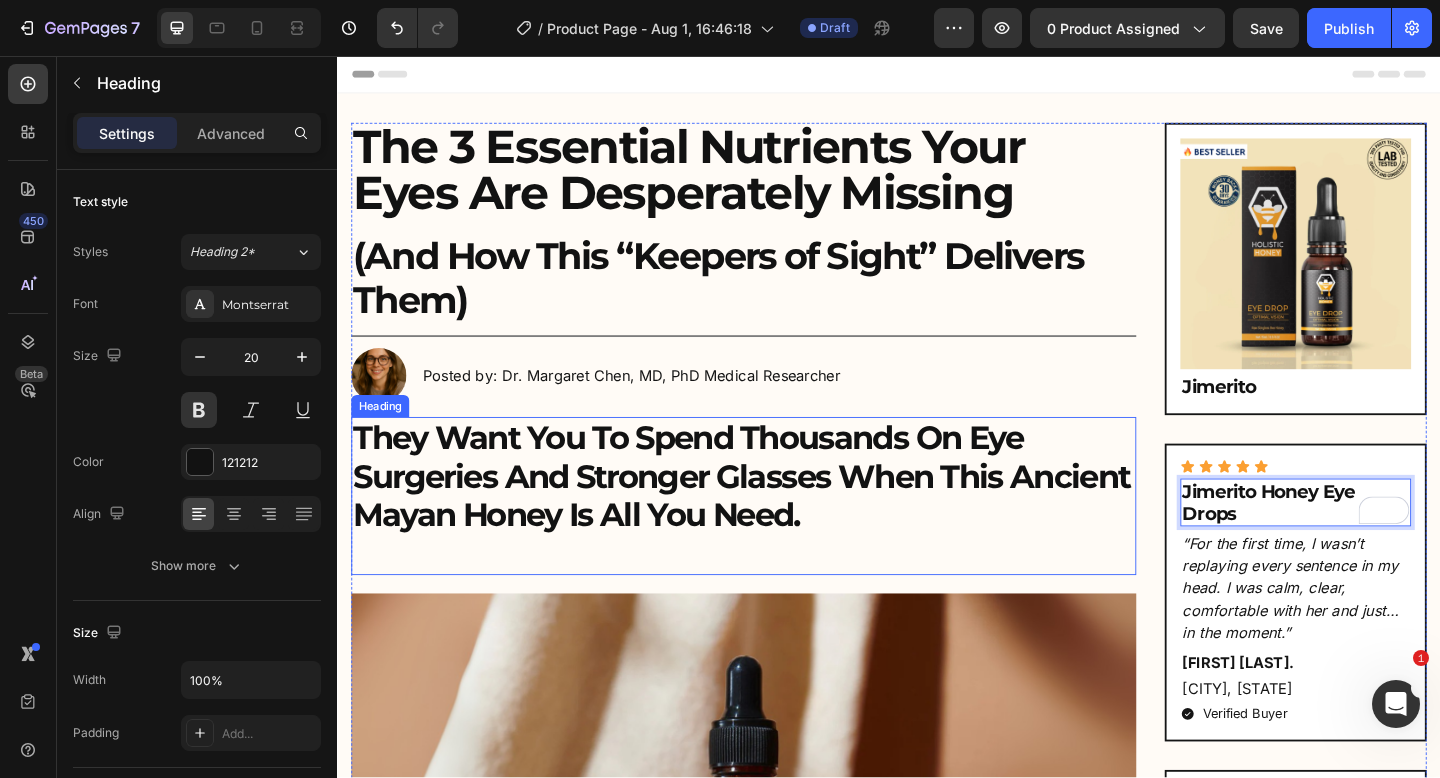 click on "They Want You To Spend Thousands On Eye Surgeries And Stronger Glasses When This Ancient Mayan Honey Is All You Need." at bounding box center [779, 535] 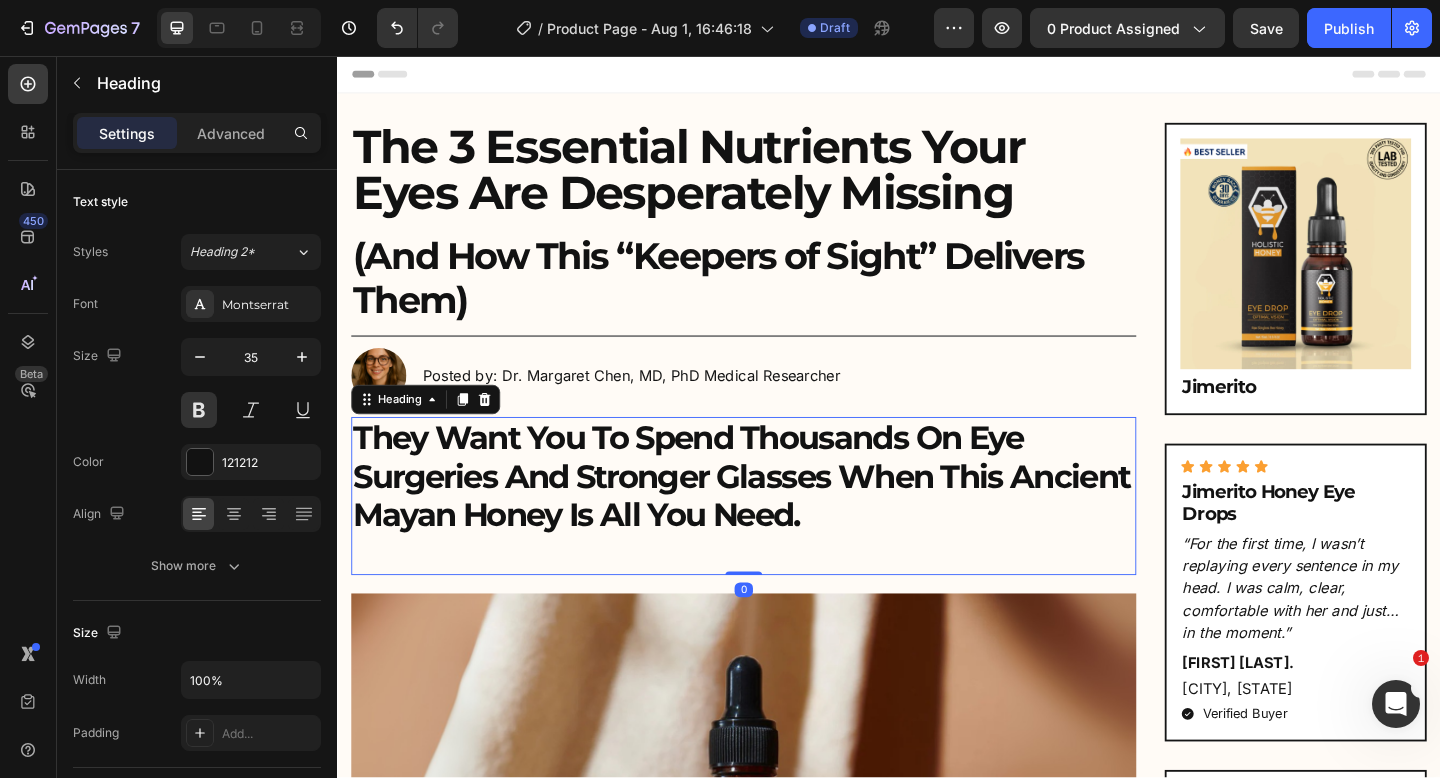 click on "They Want You To Spend Thousands On Eye Surgeries And Stronger Glasses When This Ancient Mayan Honey Is All You Need." at bounding box center (779, 535) 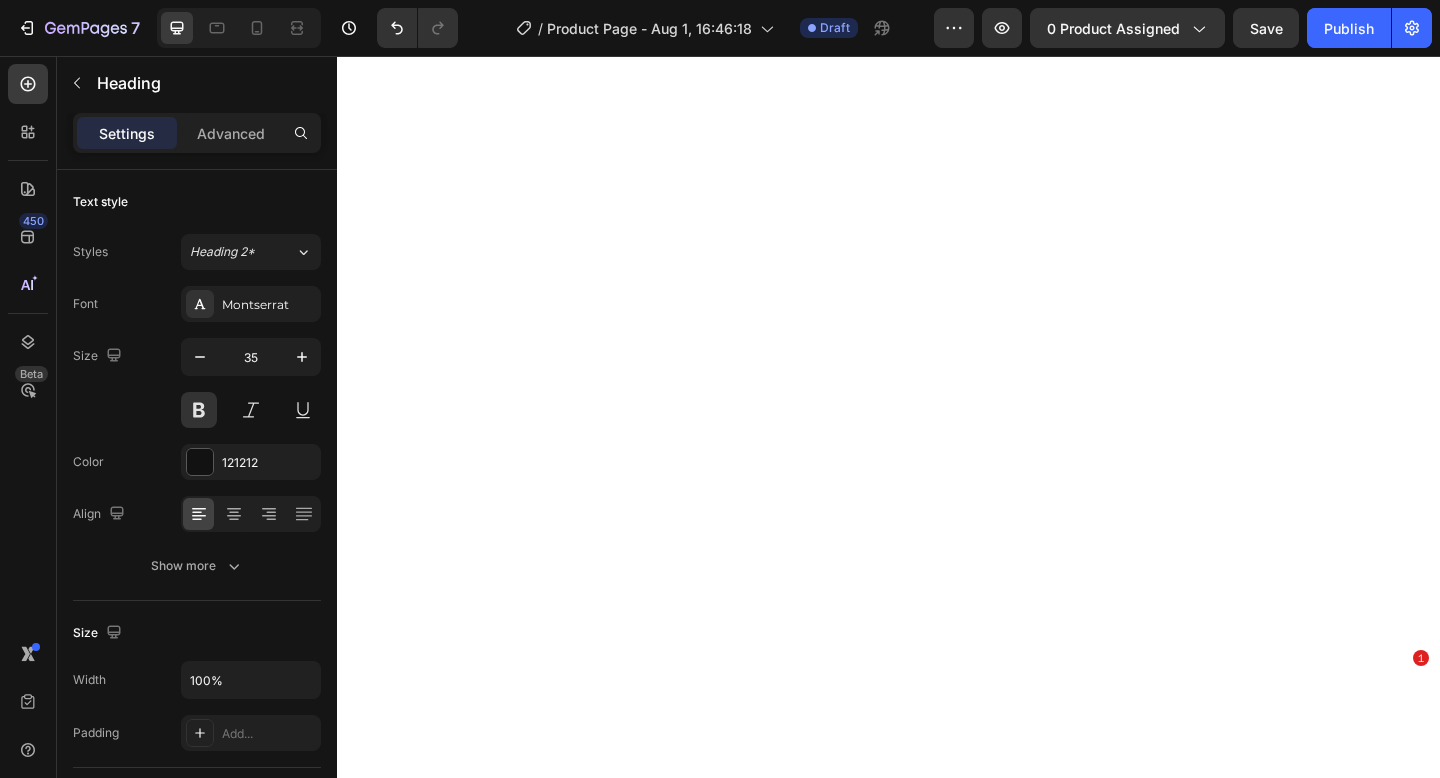 scroll, scrollTop: 0, scrollLeft: 0, axis: both 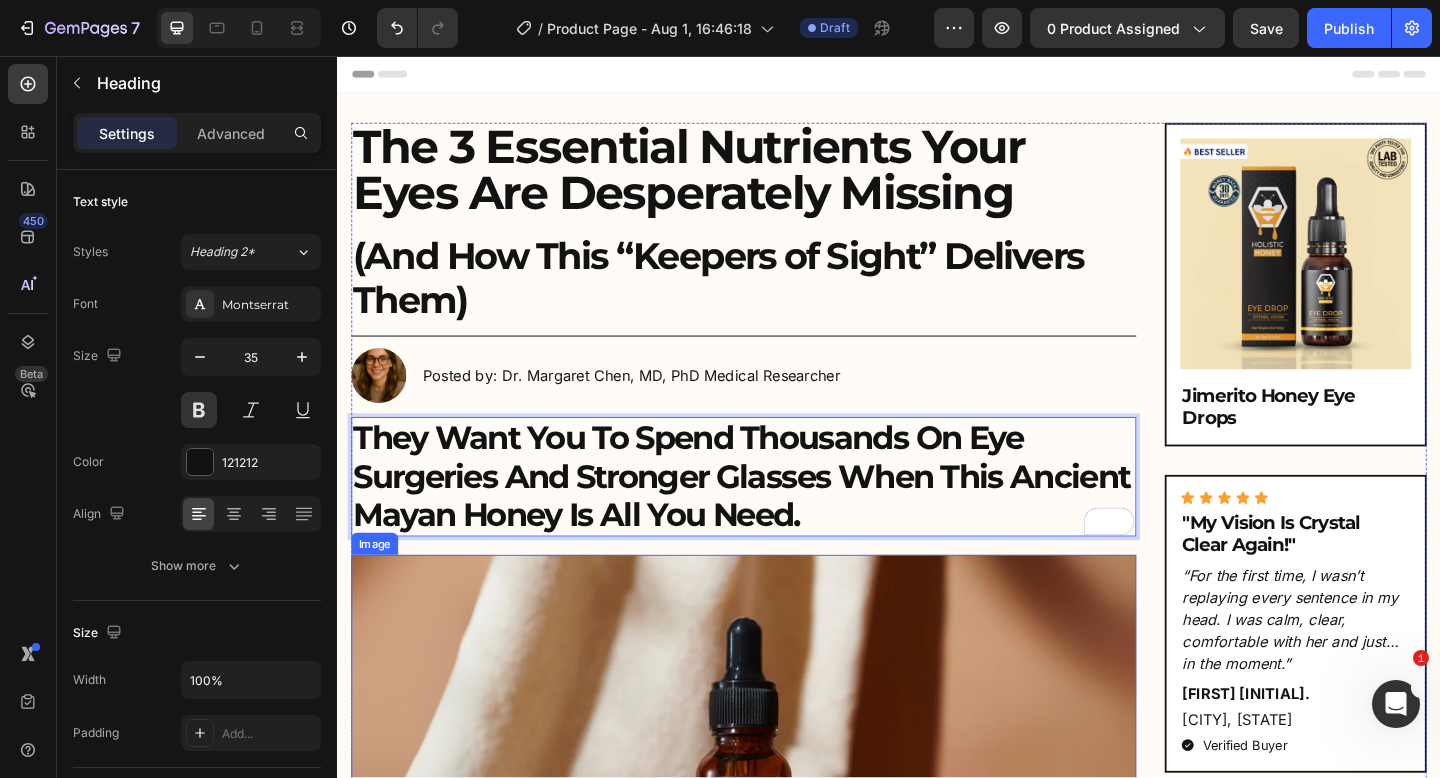 click on "“For the first time, I wasn’t replaying every sentence in my head. I was calm, clear, comfortable with her and just… in the moment.”" at bounding box center (1379, 669) 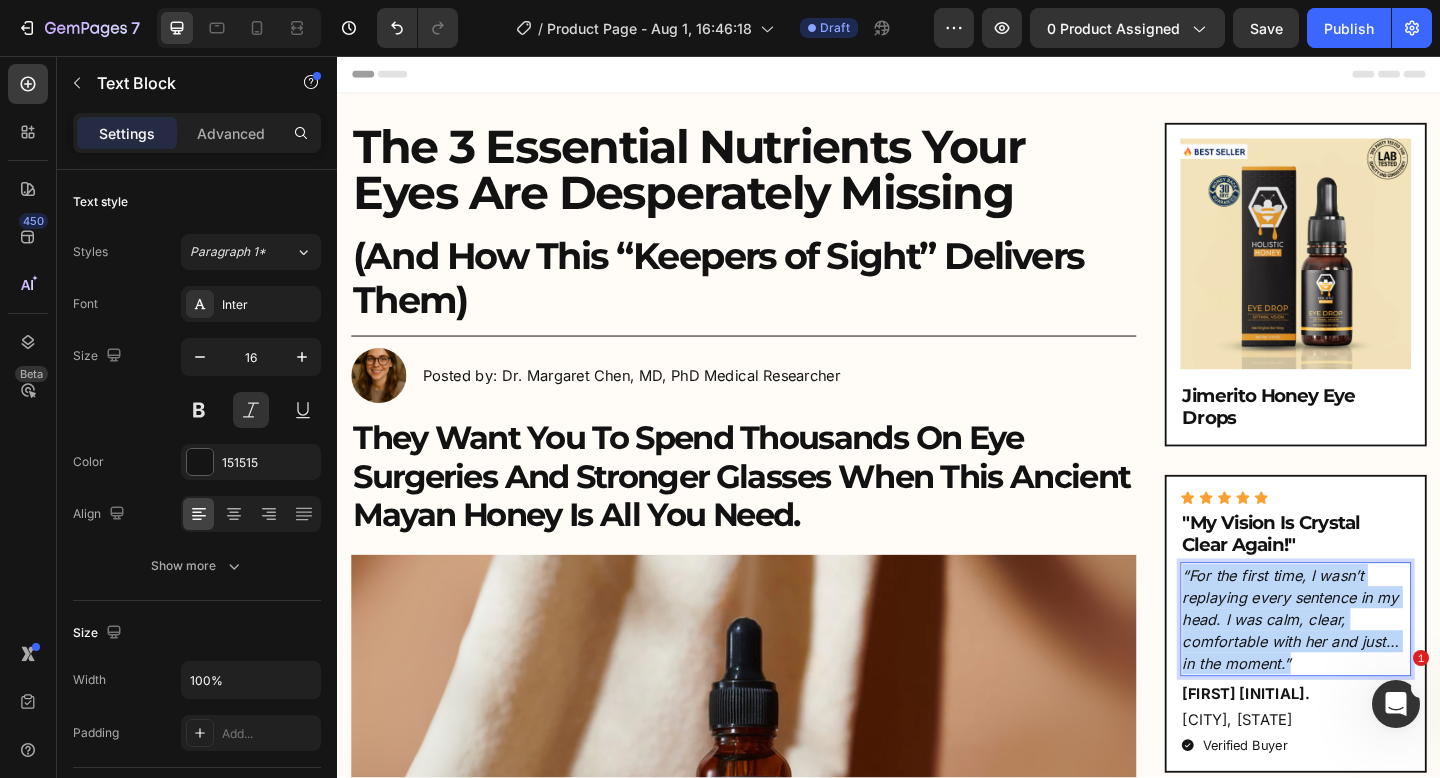 click on "“For the first time, I wasn’t replaying every sentence in my head. I was calm, clear, comfortable with her and just… in the moment.”" at bounding box center (1379, 669) 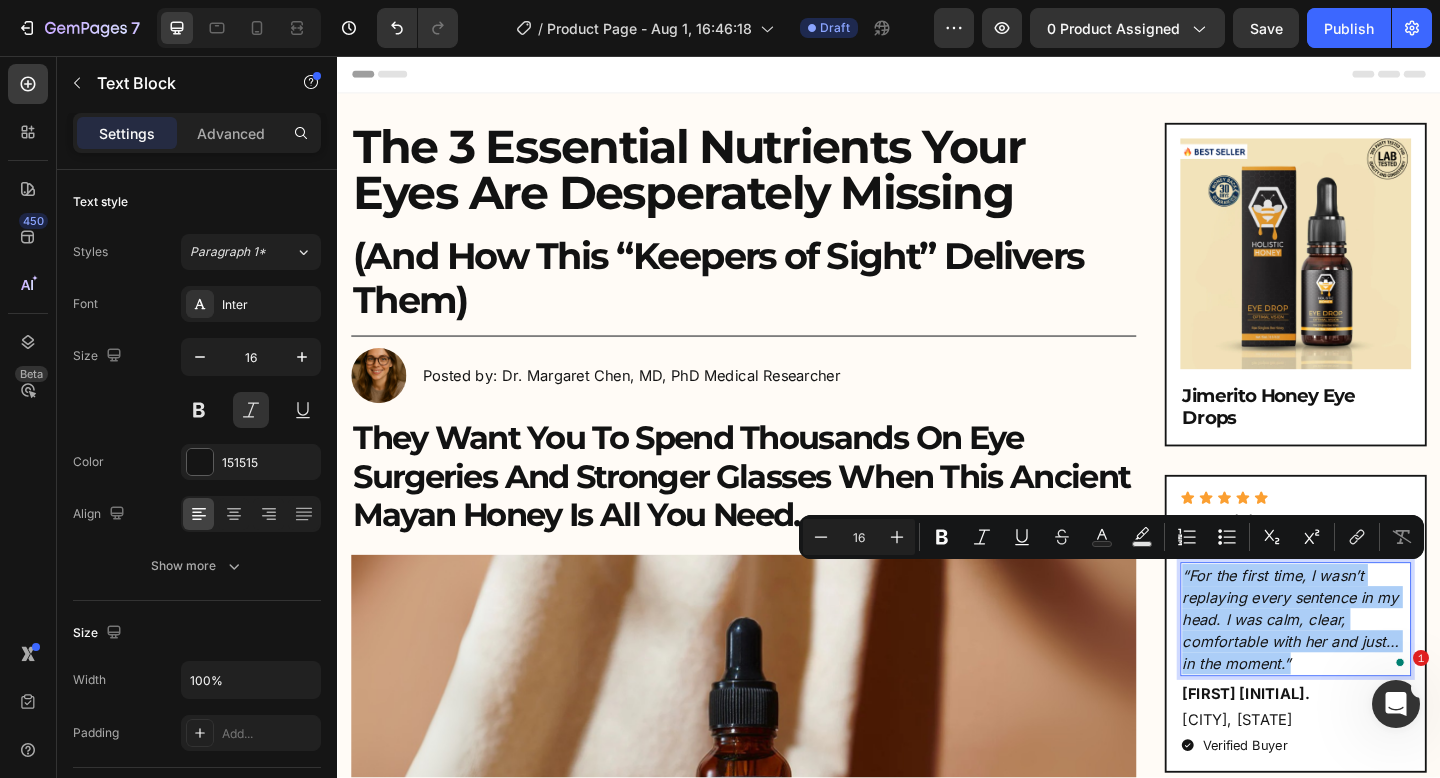 click at bounding box center (779, 839) 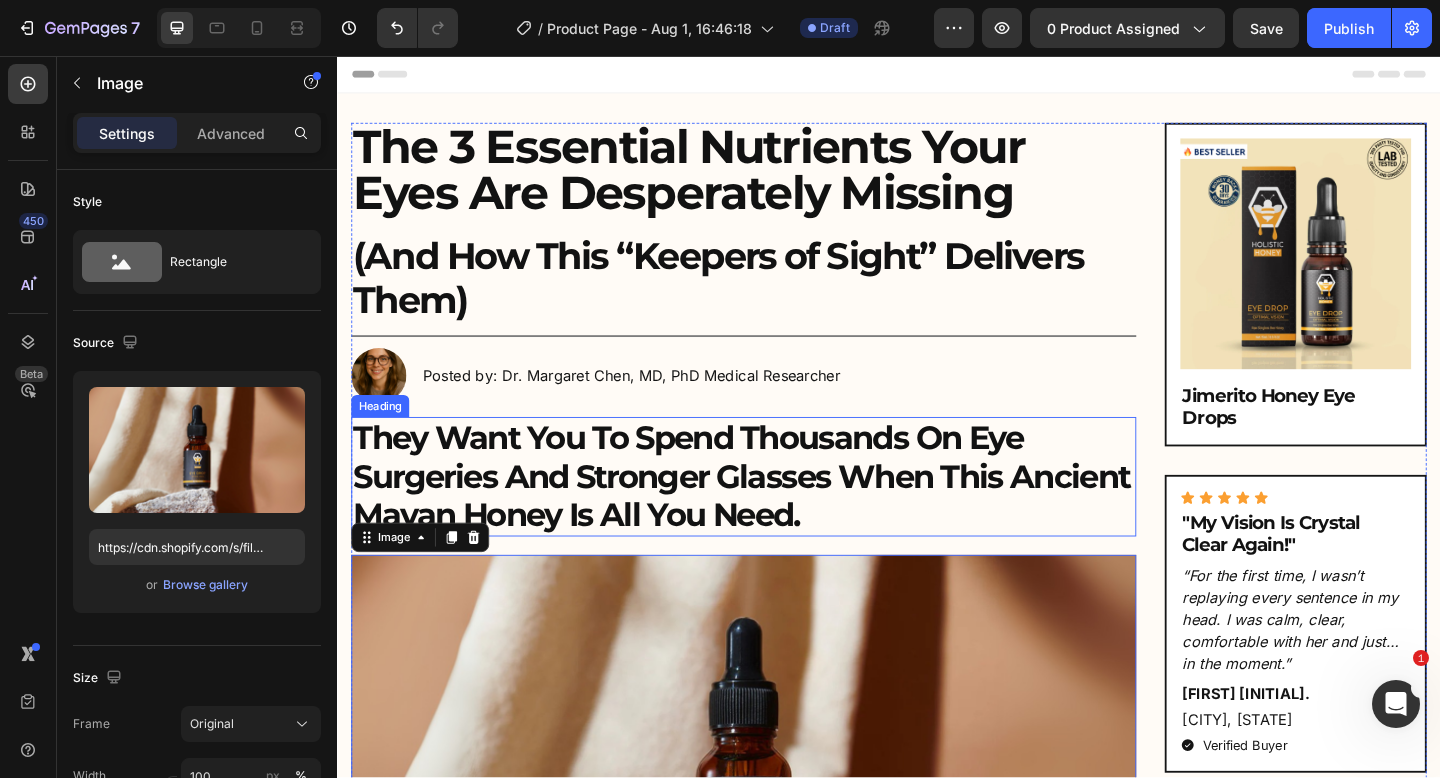 click on "They Want You To Spend Thousands On Eye Surgeries And Stronger Glasses When This Ancient Mayan Honey Is All You Need." at bounding box center (779, 514) 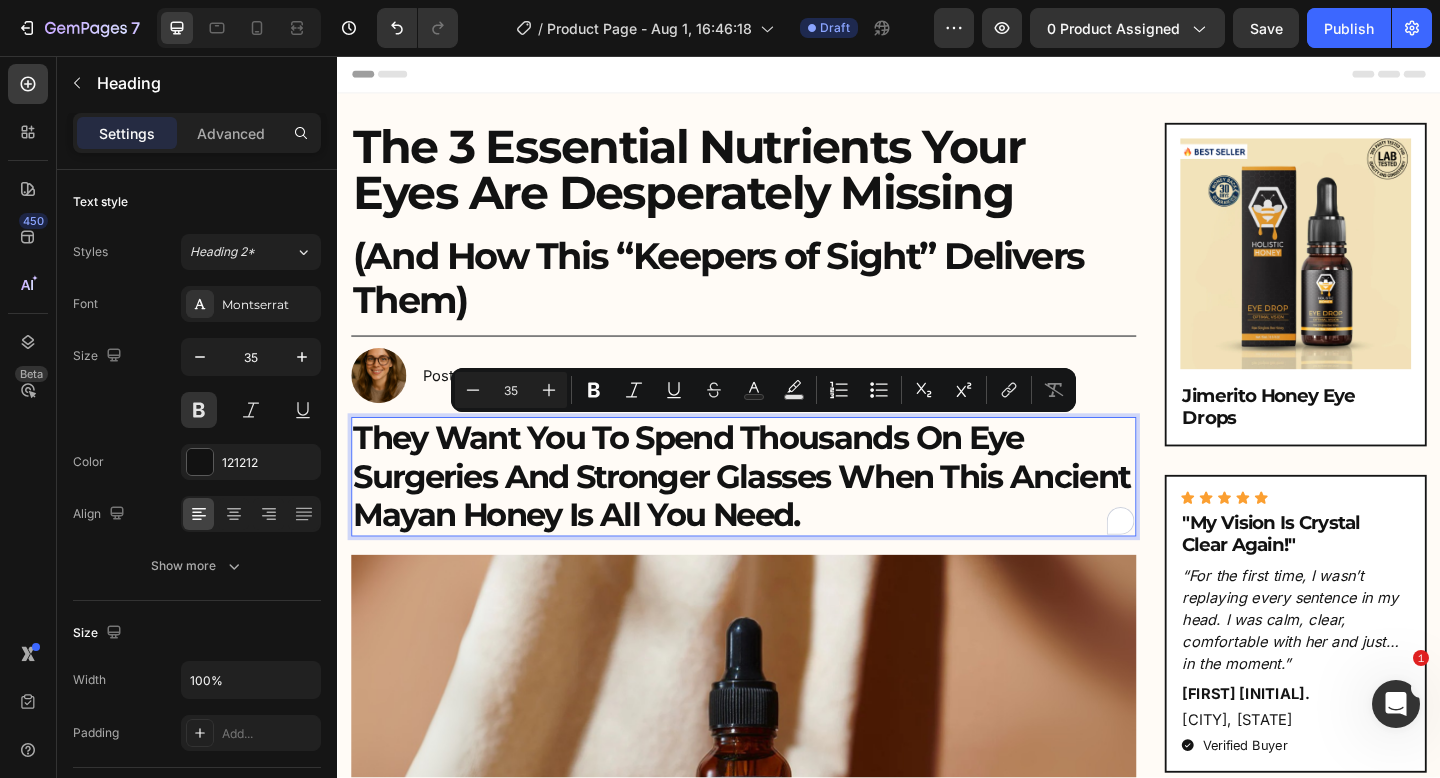 click on "They Want You To Spend Thousands On Eye Surgeries And Stronger Glasses When This Ancient Mayan Honey Is All You Need." at bounding box center (779, 514) 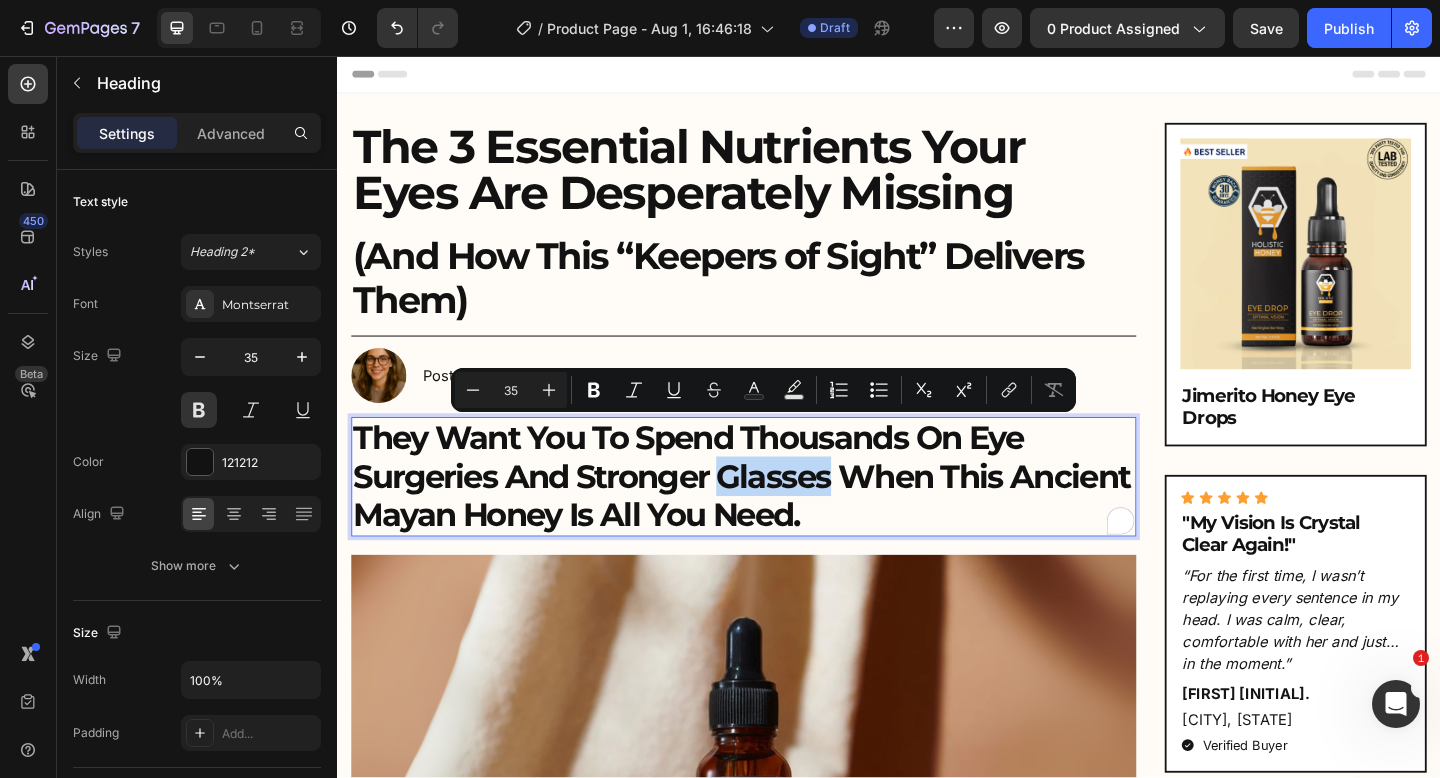 click on "They Want You To Spend Thousands On Eye Surgeries And Stronger Glasses When This Ancient Mayan Honey Is All You Need." at bounding box center (779, 514) 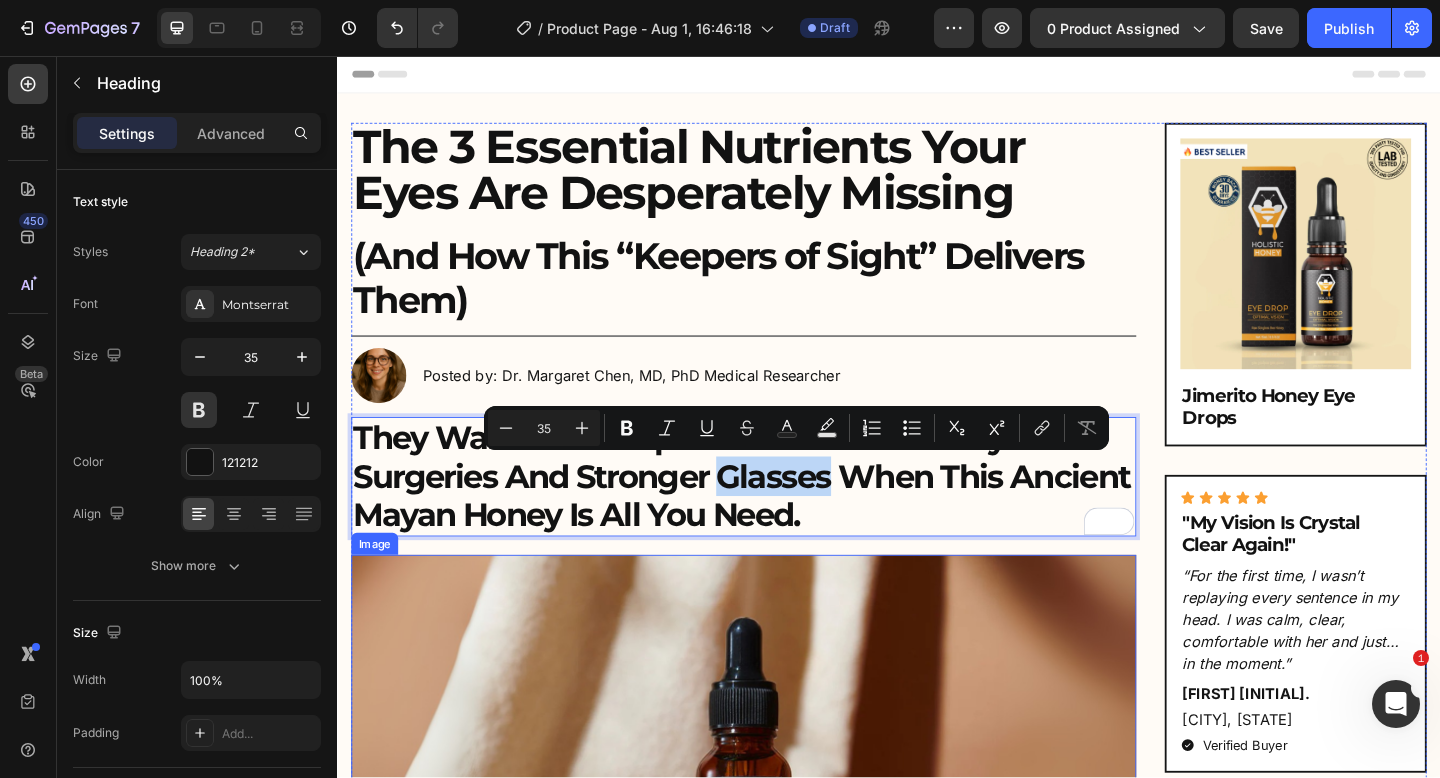 click at bounding box center (779, 839) 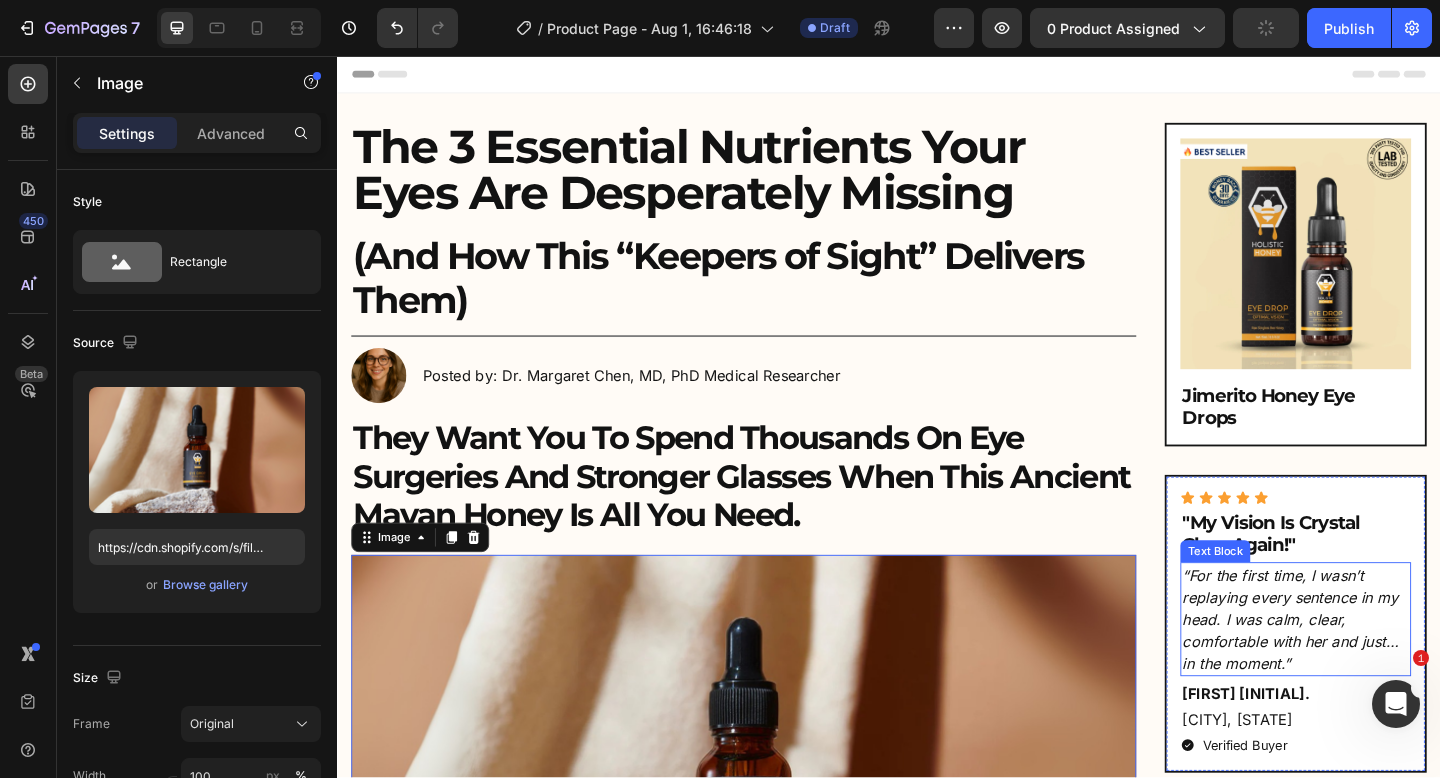 click on "“For the first time, I wasn’t replaying every sentence in my head. I was calm, clear, comfortable with her and just… in the moment.”" at bounding box center (1379, 669) 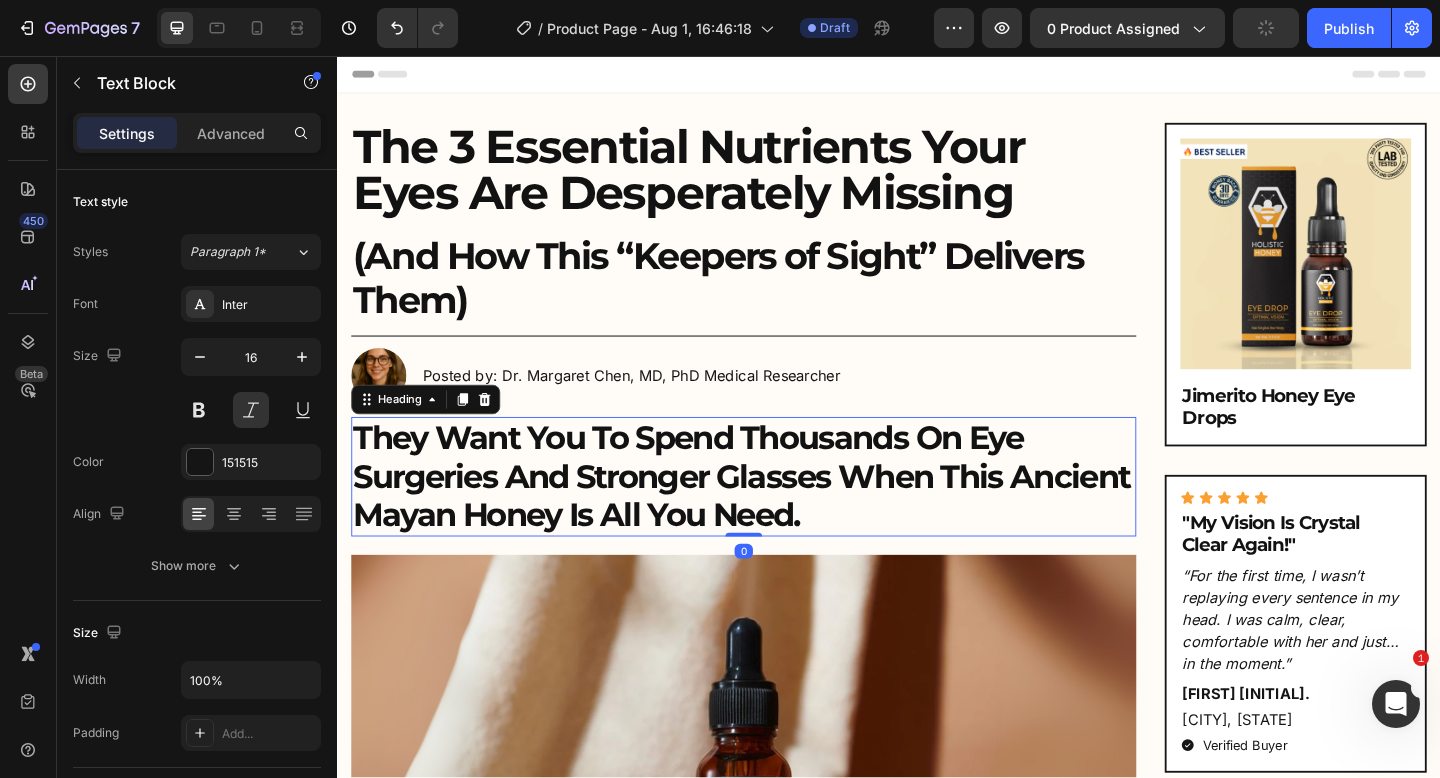 click on "They Want You To Spend Thousands On Eye Surgeries And Stronger Glasses When This Ancient Mayan Honey Is All You Need." at bounding box center (779, 514) 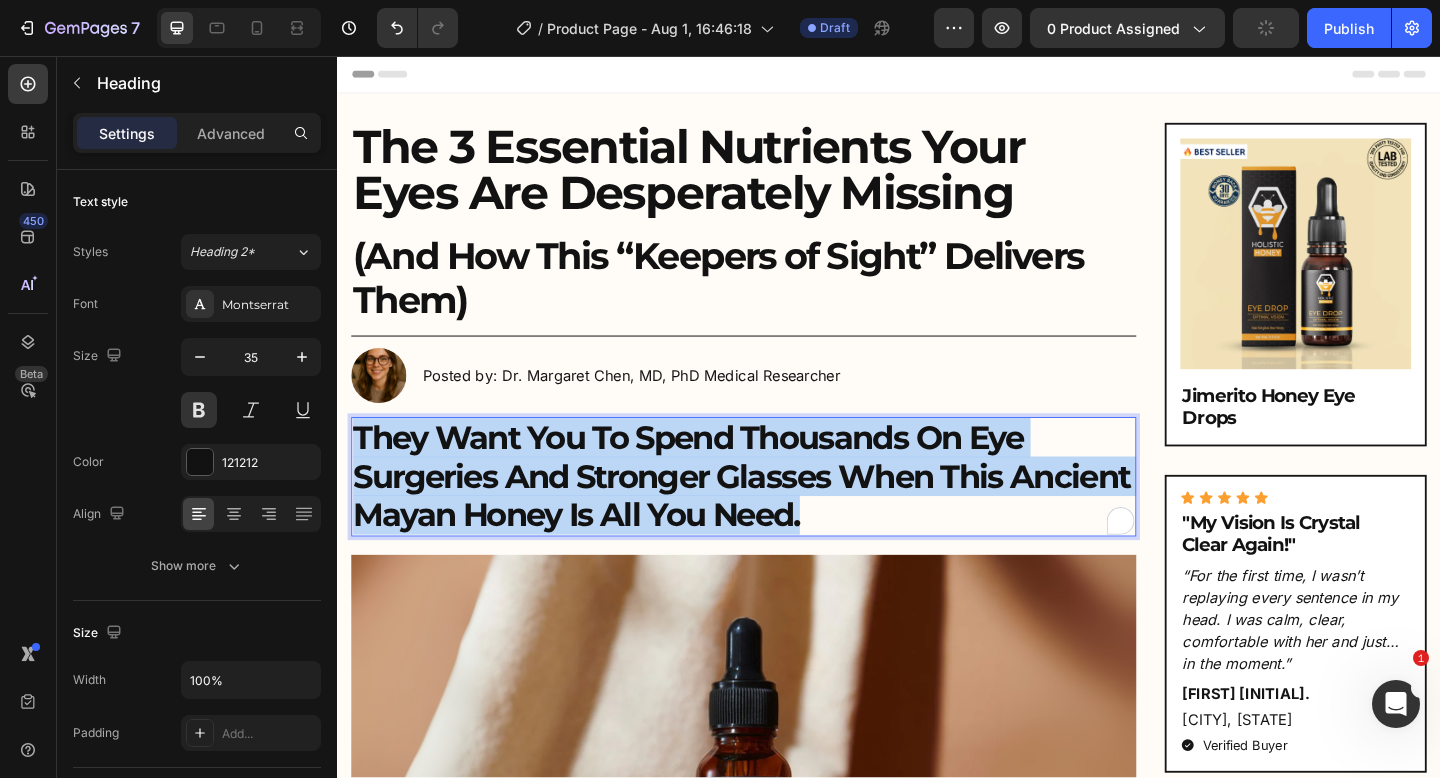 click on "They Want You To Spend Thousands On Eye Surgeries And Stronger Glasses When This Ancient Mayan Honey Is All You Need." at bounding box center (779, 514) 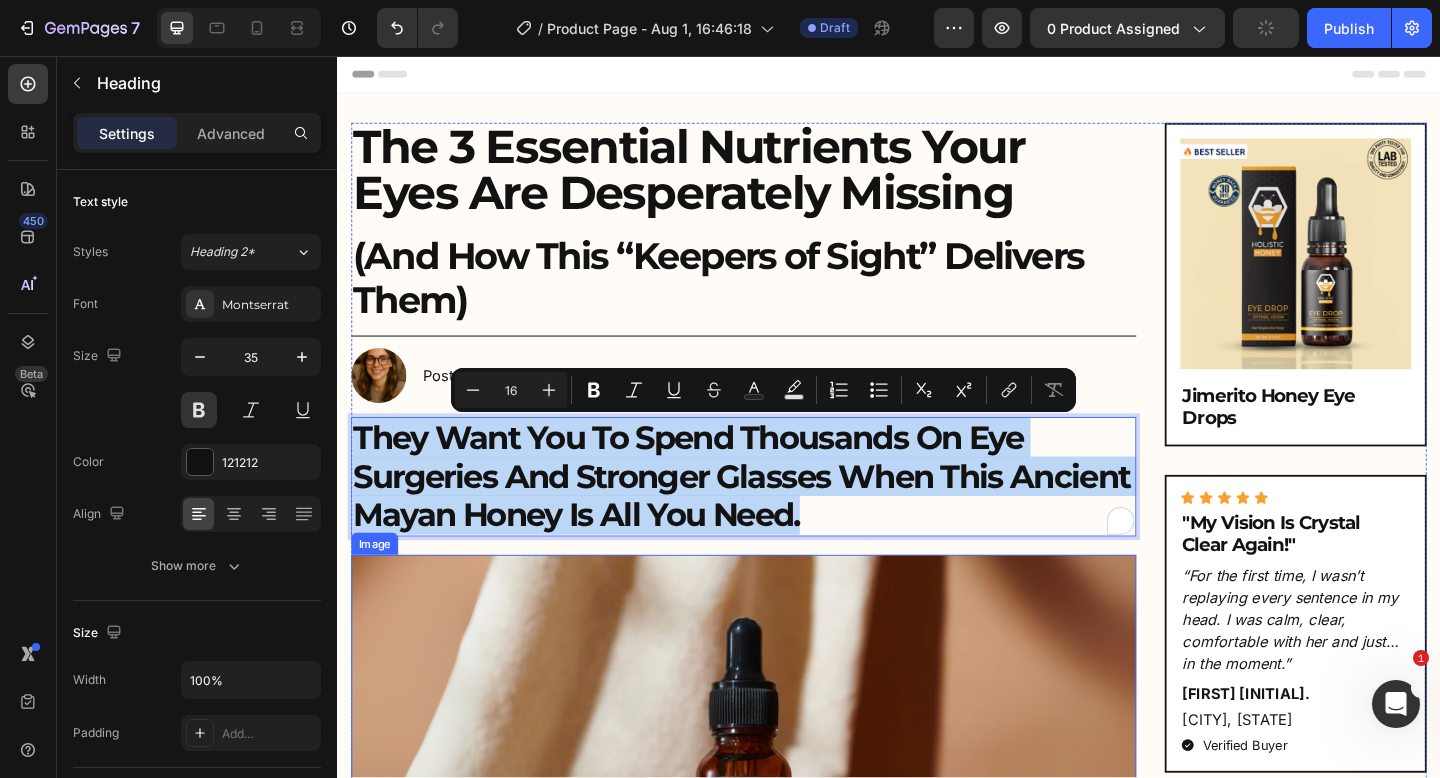 click at bounding box center [779, 839] 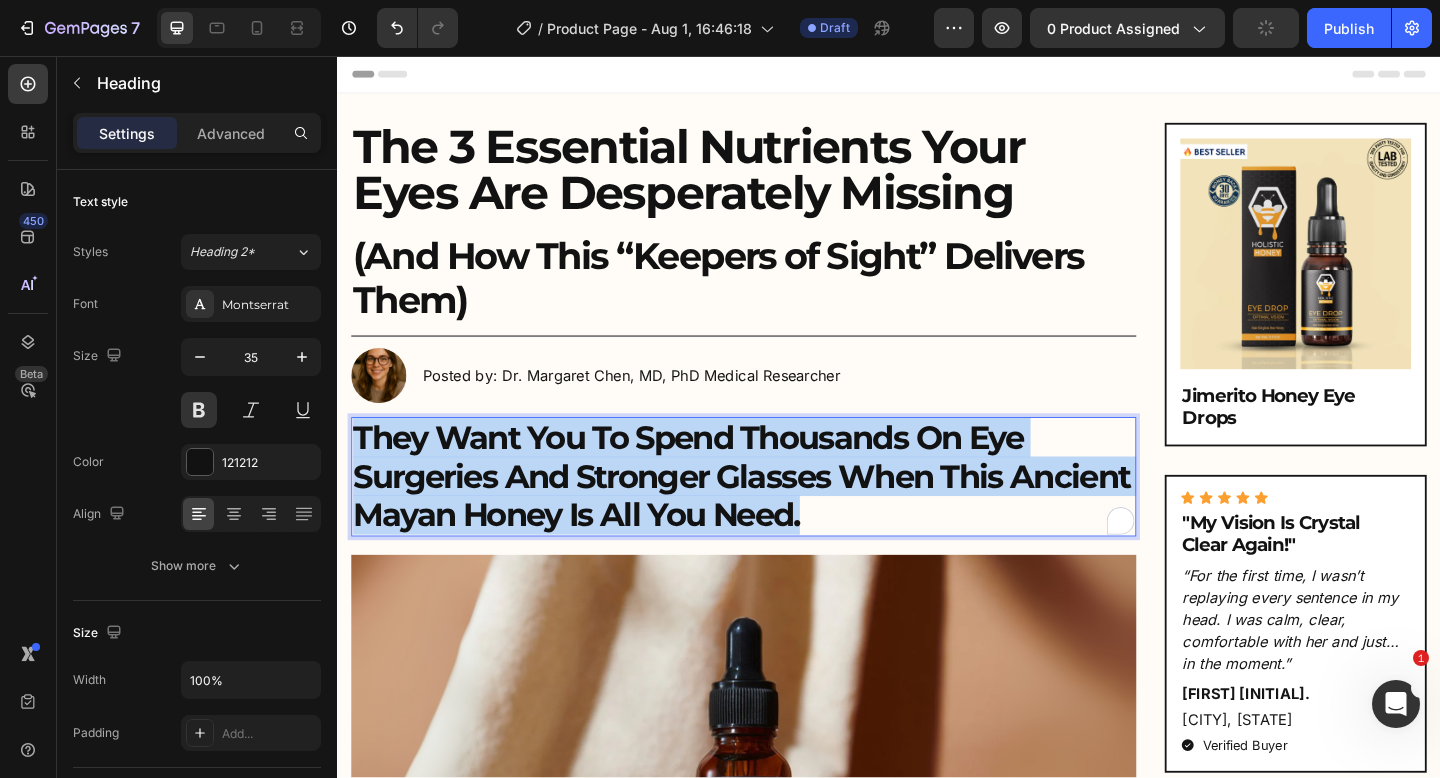 click on "They Want You To Spend Thousands On Eye Surgeries And Stronger Glasses When This Ancient Mayan Honey Is All You Need." at bounding box center (779, 514) 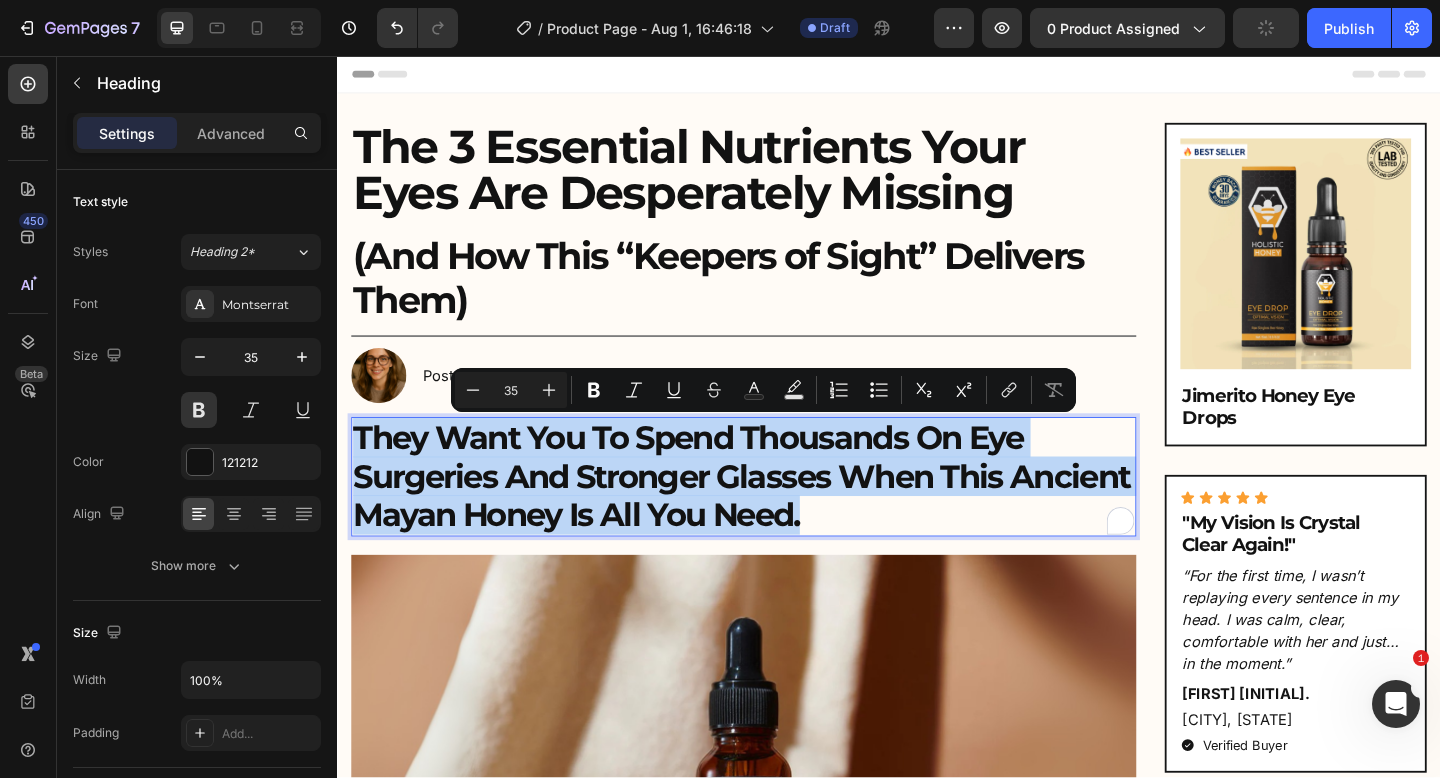 click on "They Want You To Spend Thousands On Eye Surgeries And Stronger Glasses When This Ancient Mayan Honey Is All You Need." at bounding box center (779, 514) 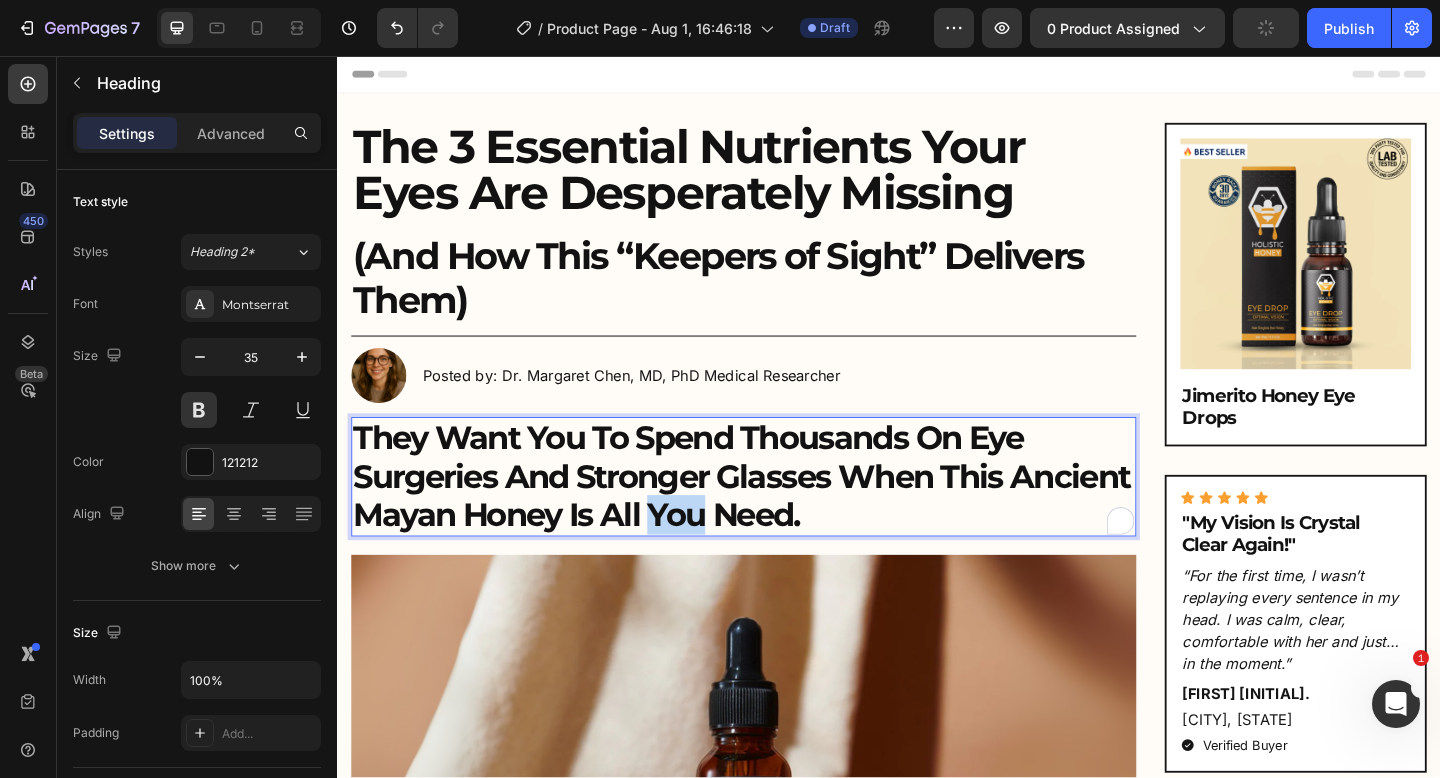 click on "They Want You To Spend Thousands On Eye Surgeries And Stronger Glasses When This Ancient Mayan Honey Is All You Need." at bounding box center [779, 514] 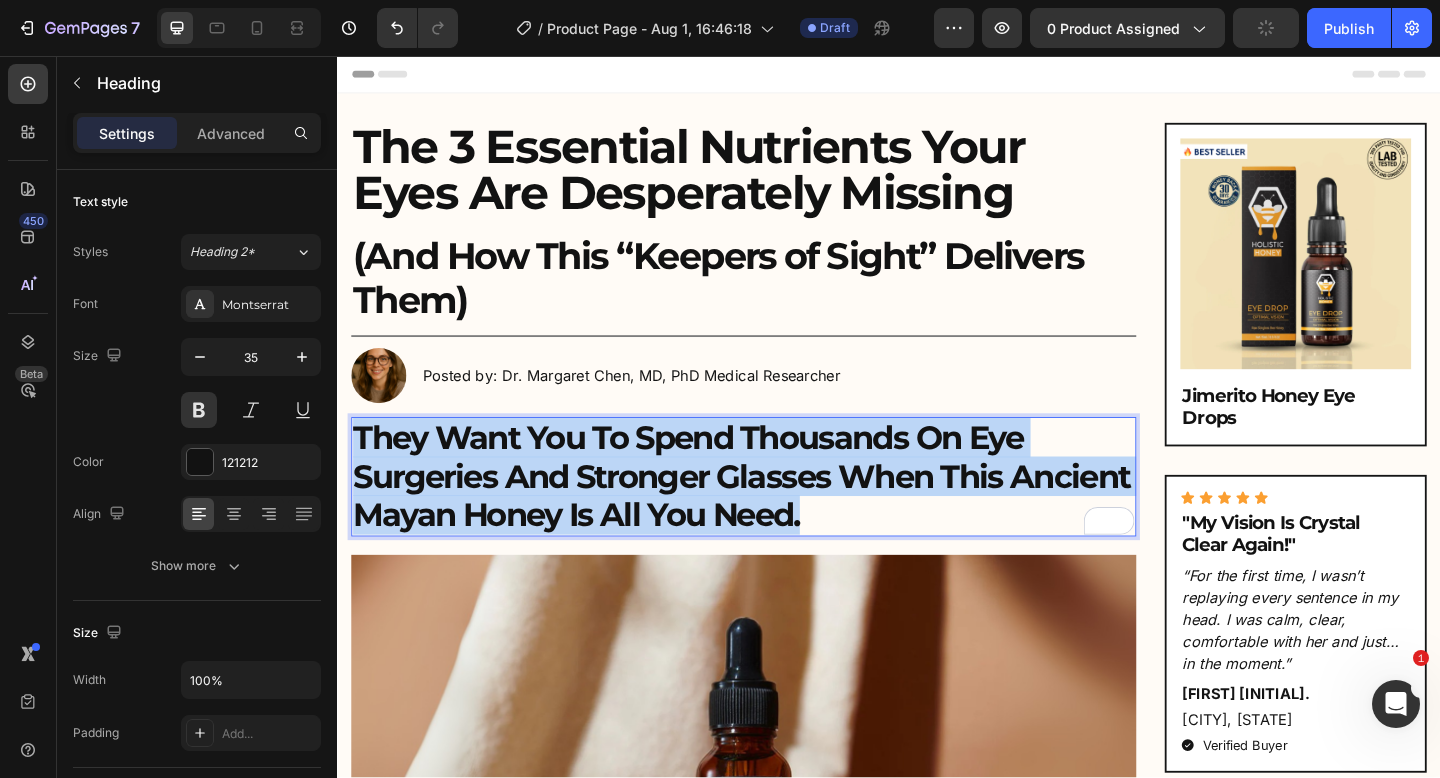 click on "They Want You To Spend Thousands On Eye Surgeries And Stronger Glasses When This Ancient Mayan Honey Is All You Need." at bounding box center [779, 514] 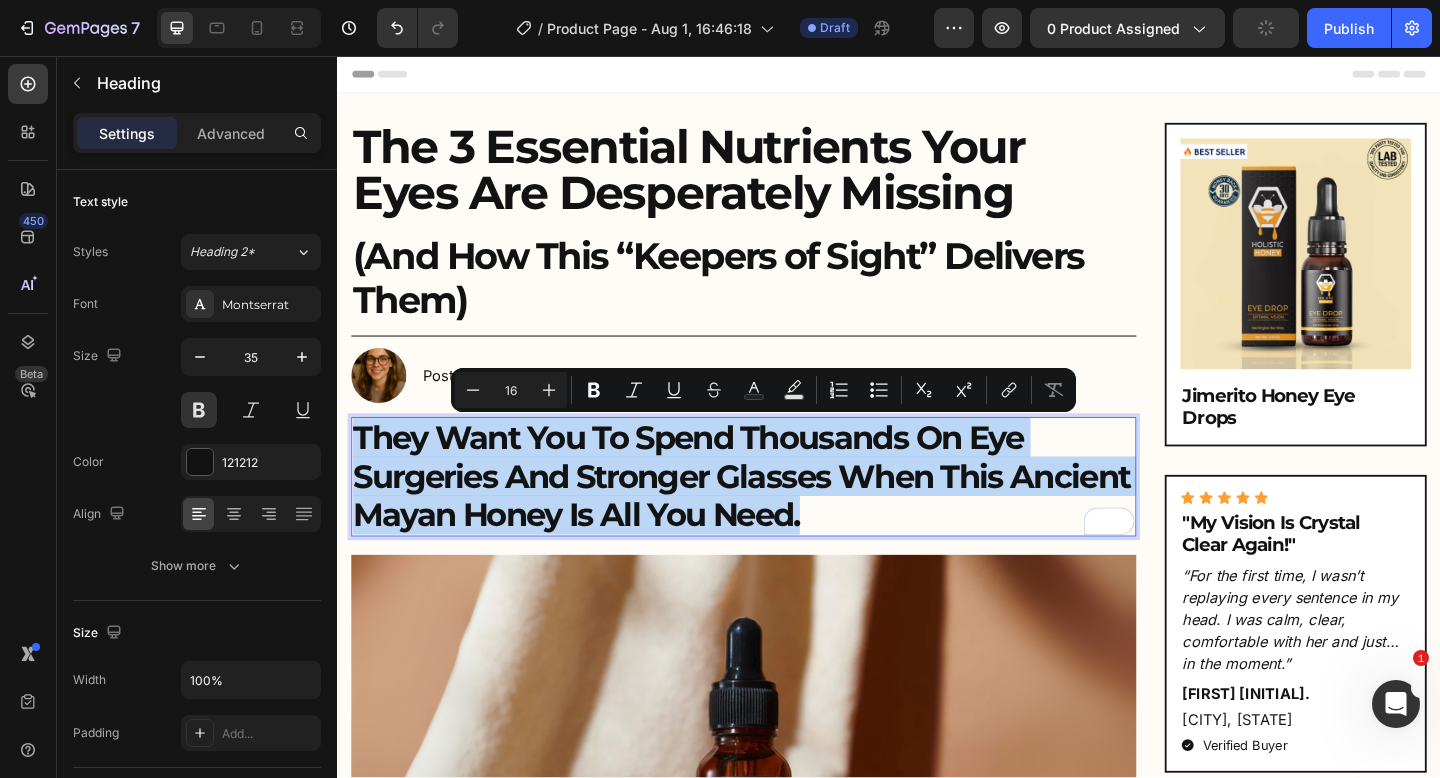 click at bounding box center [779, 839] 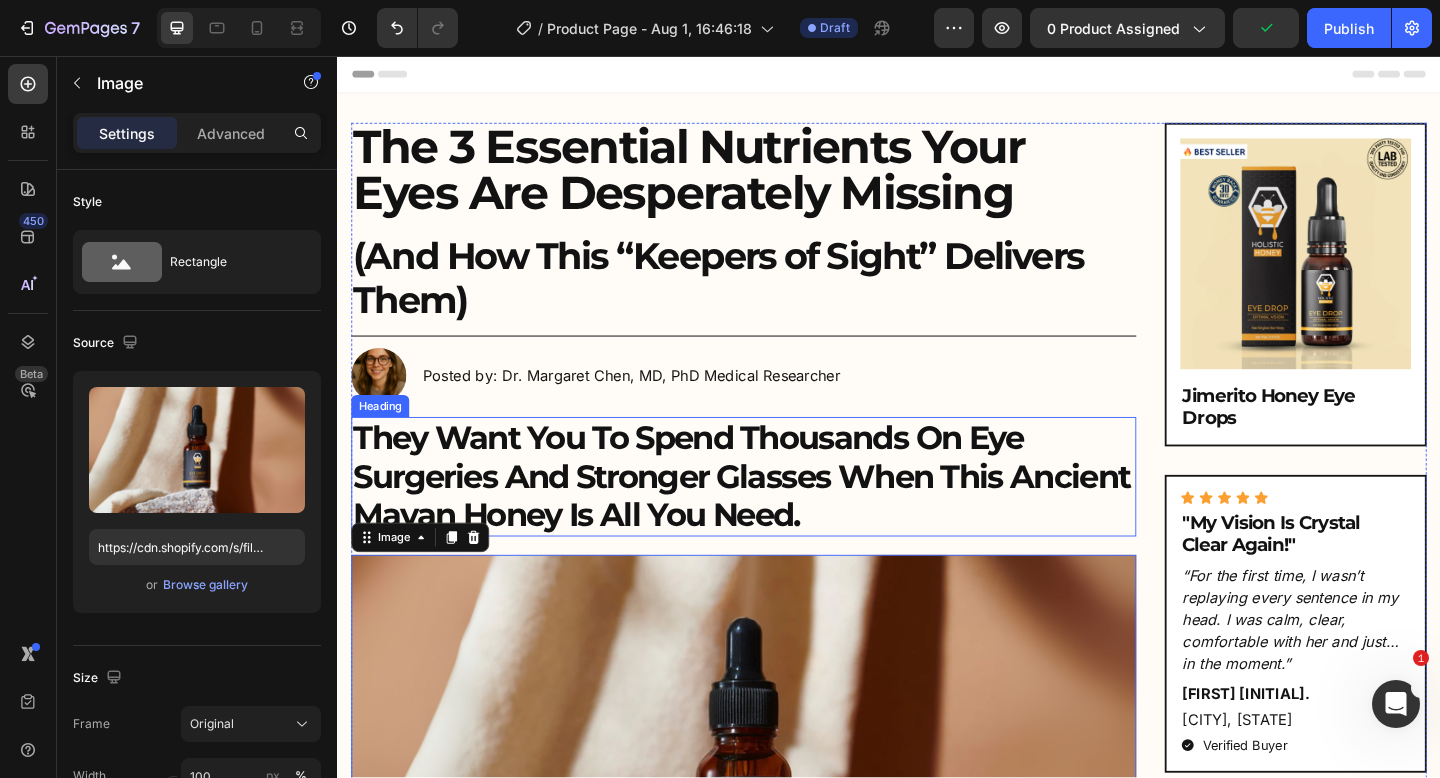 click on "They Want You To Spend Thousands On Eye Surgeries And Stronger Glasses When This Ancient Mayan Honey Is All You Need." at bounding box center [779, 514] 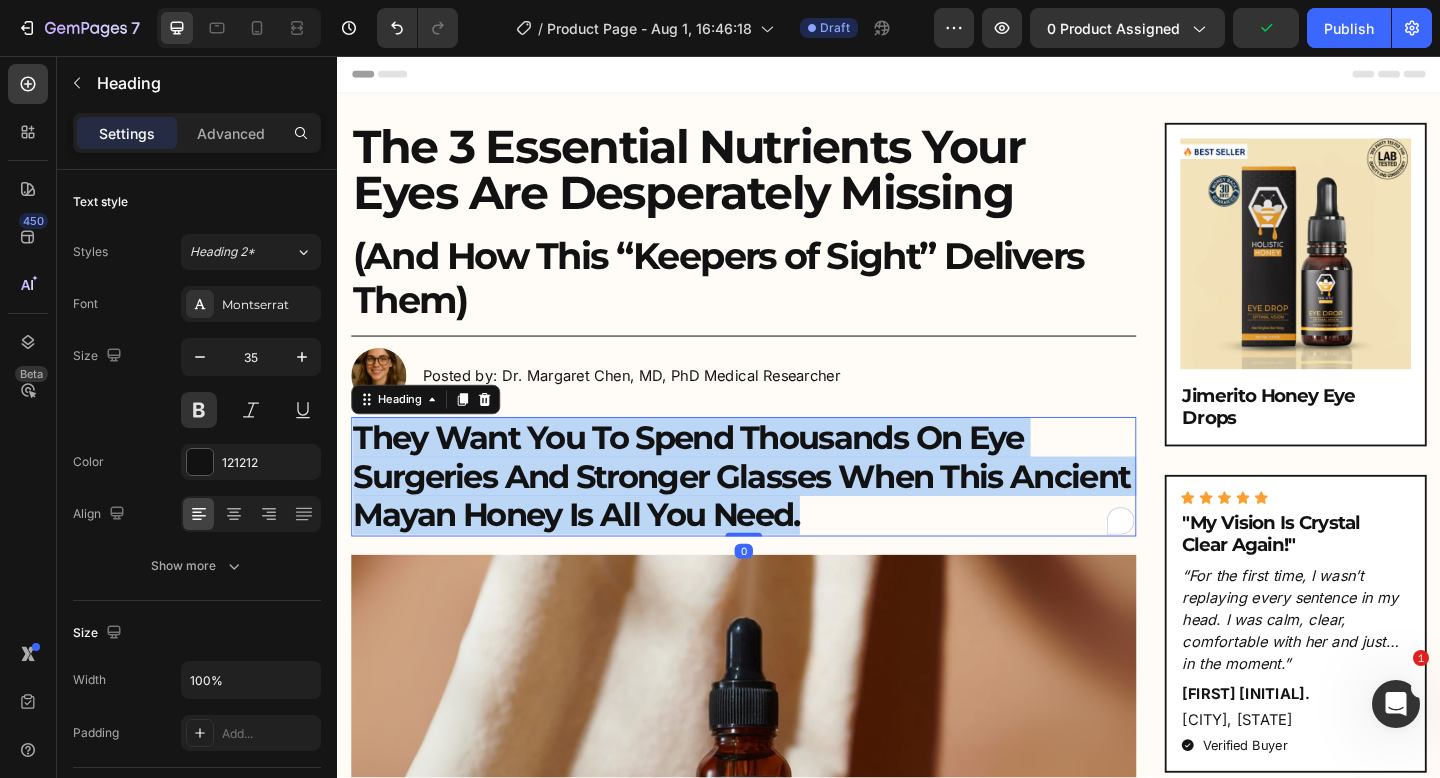 click on "They Want You To Spend Thousands On Eye Surgeries And Stronger Glasses When This Ancient Mayan Honey Is All You Need." at bounding box center [779, 514] 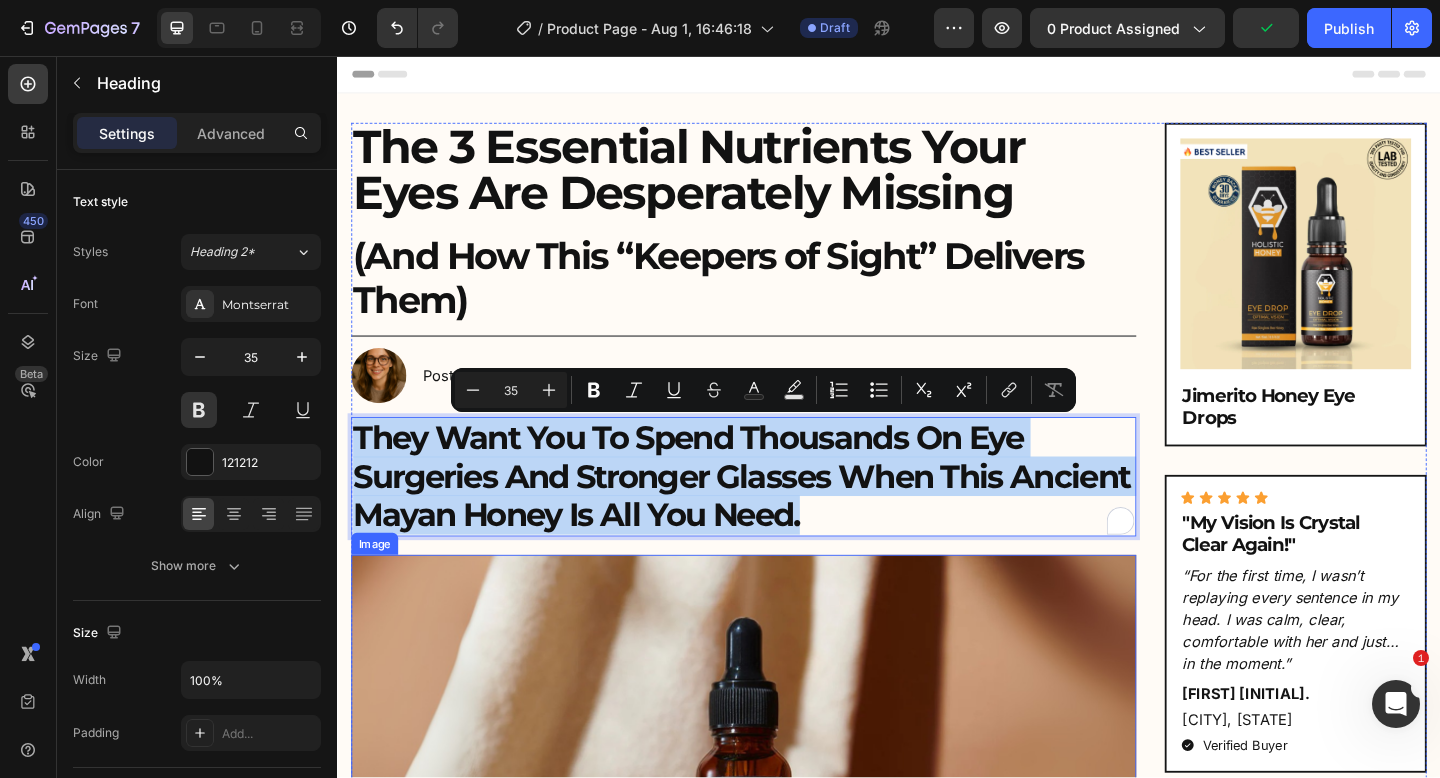 click at bounding box center (779, 839) 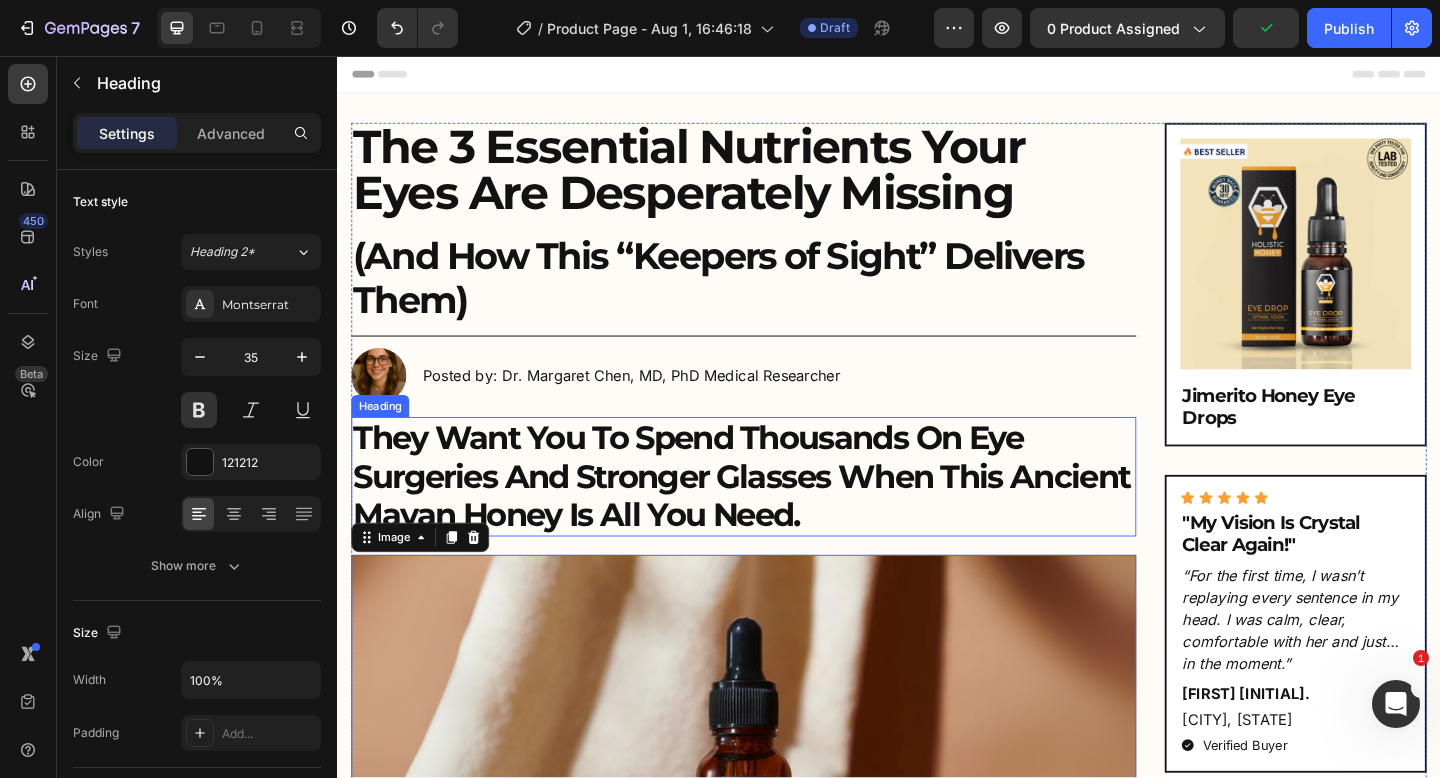 click on "They Want You To Spend Thousands On Eye Surgeries And Stronger Glasses When This Ancient Mayan Honey Is All You Need." at bounding box center (779, 514) 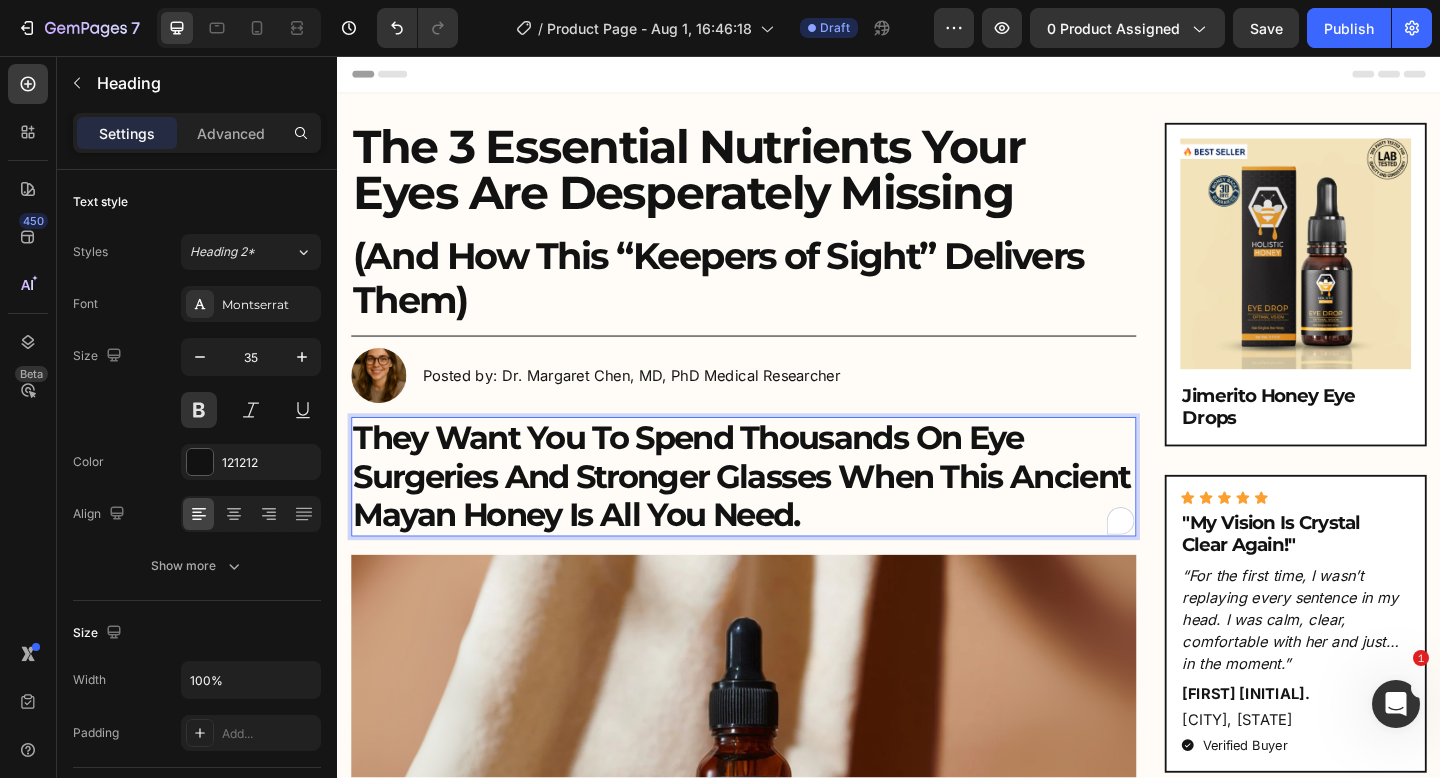 click on "They Want You To Spend Thousands On Eye Surgeries And Stronger Glasses When This Ancient Mayan Honey Is All You Need." at bounding box center [779, 514] 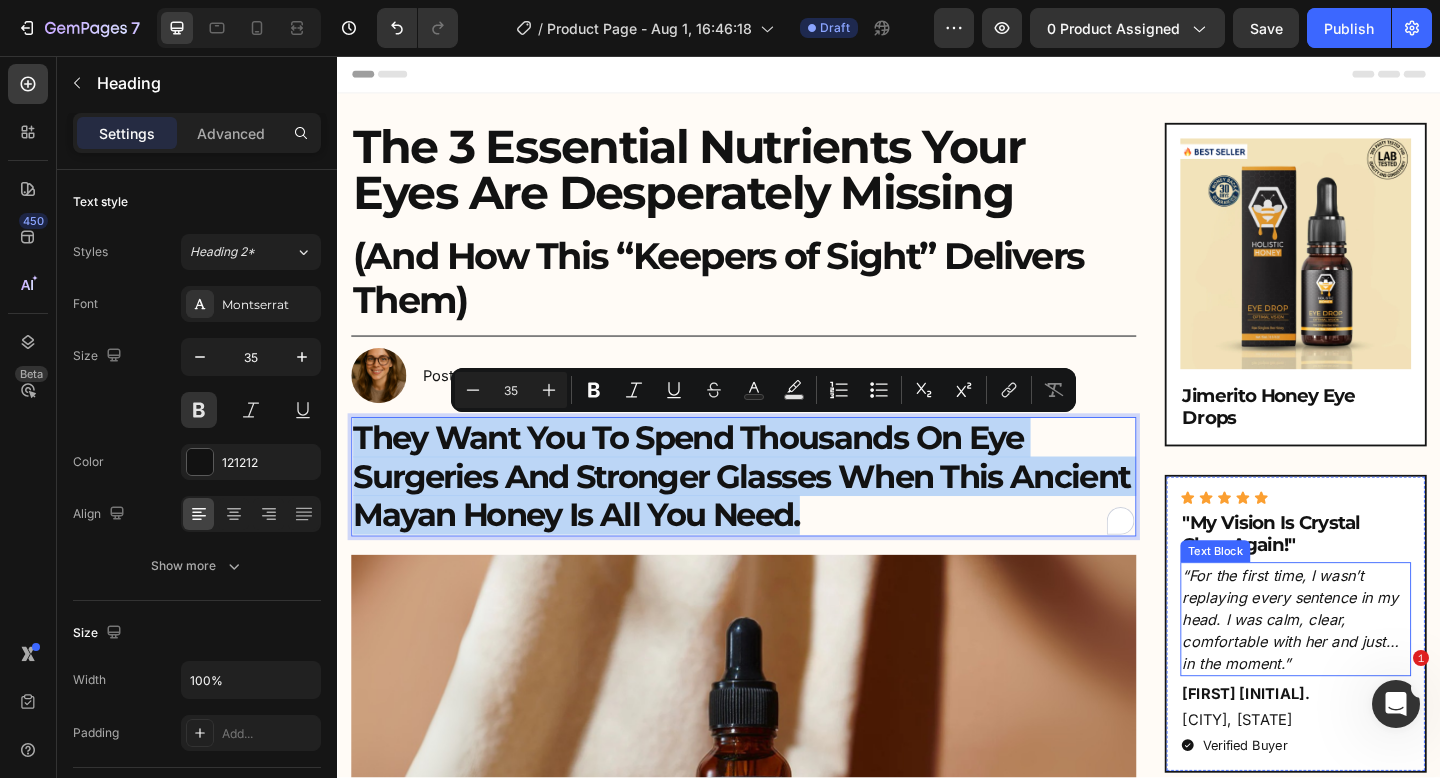 click on "“For the first time, I wasn’t replaying every sentence in my head. I was calm, clear, comfortable with her and just… in the moment.”" at bounding box center (1379, 669) 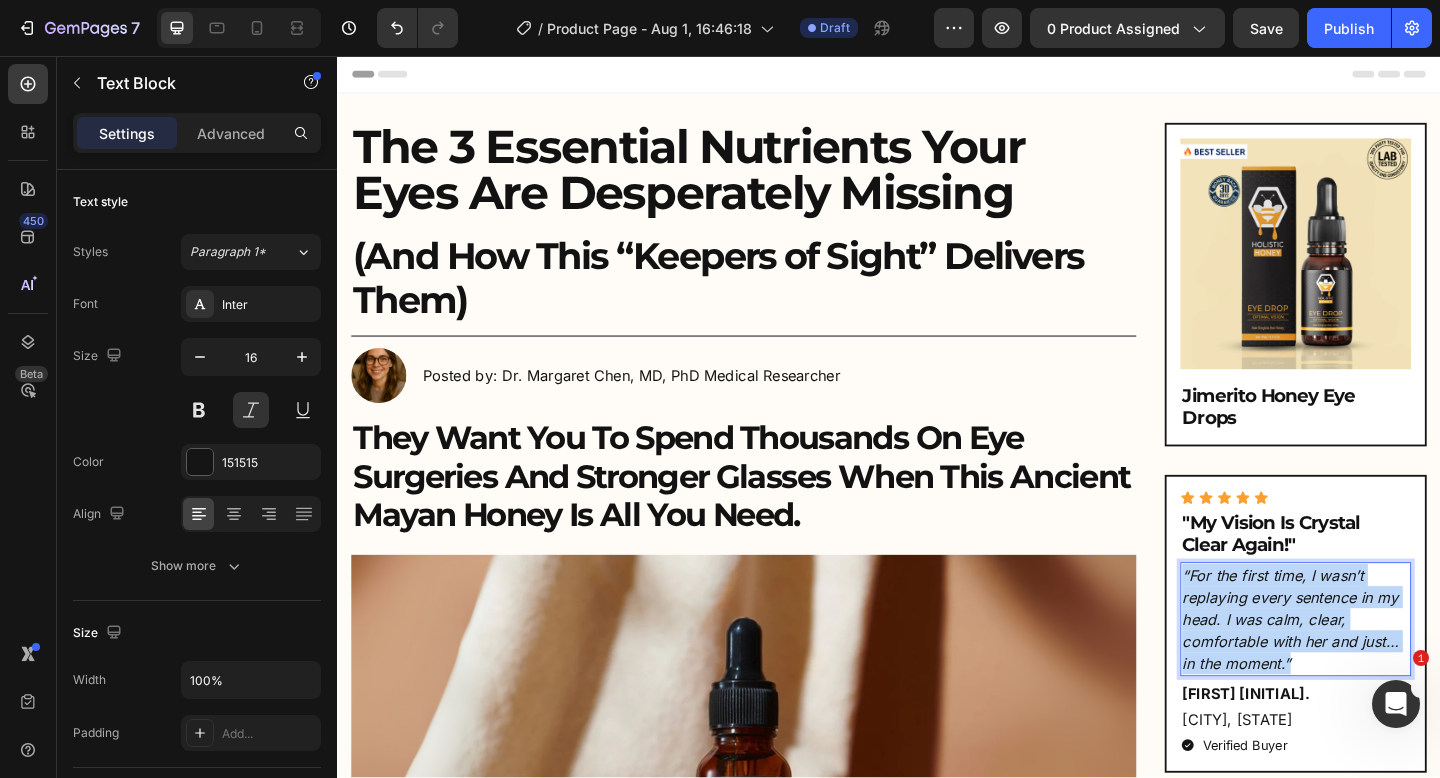 click on "“For the first time, I wasn’t replaying every sentence in my head. I was calm, clear, comfortable with her and just… in the moment.”" at bounding box center [1379, 669] 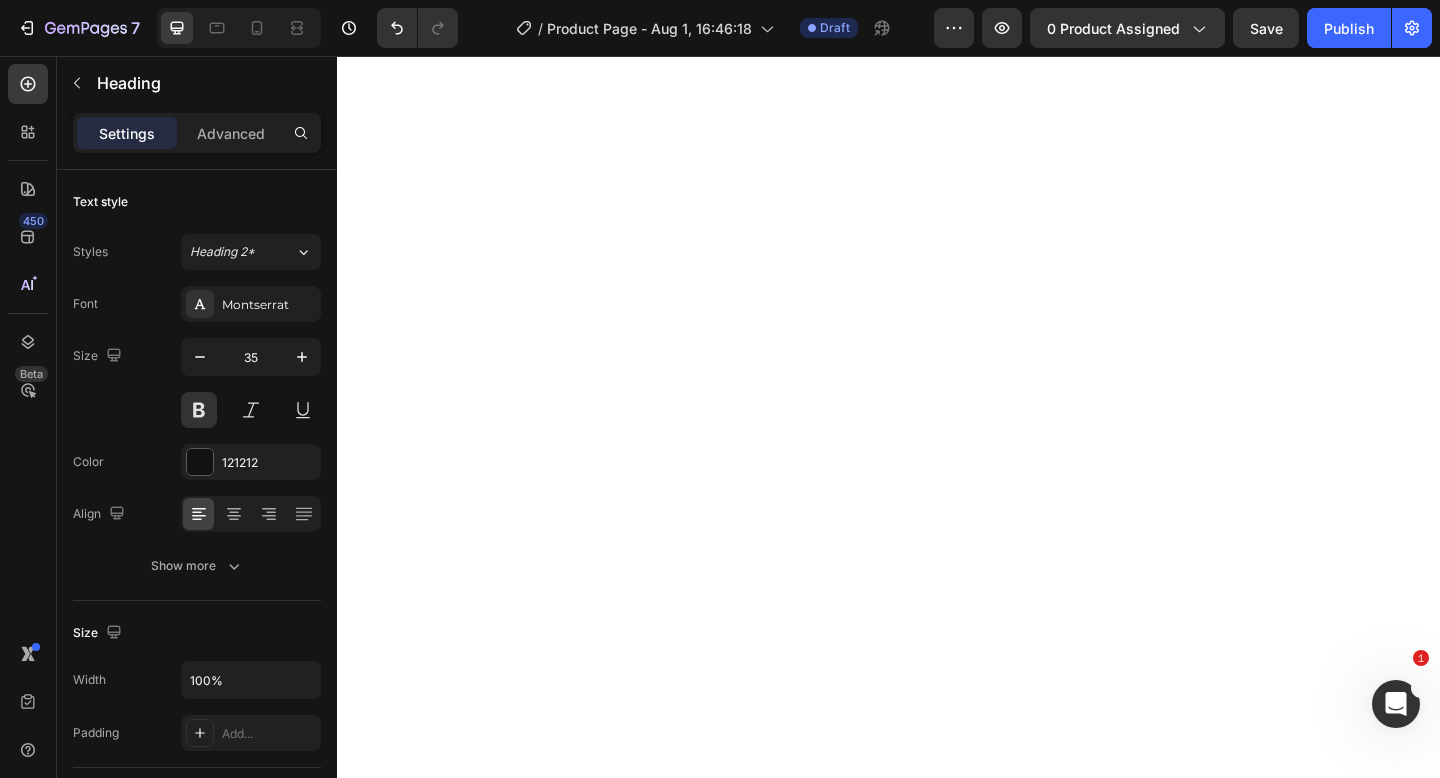 type on "16" 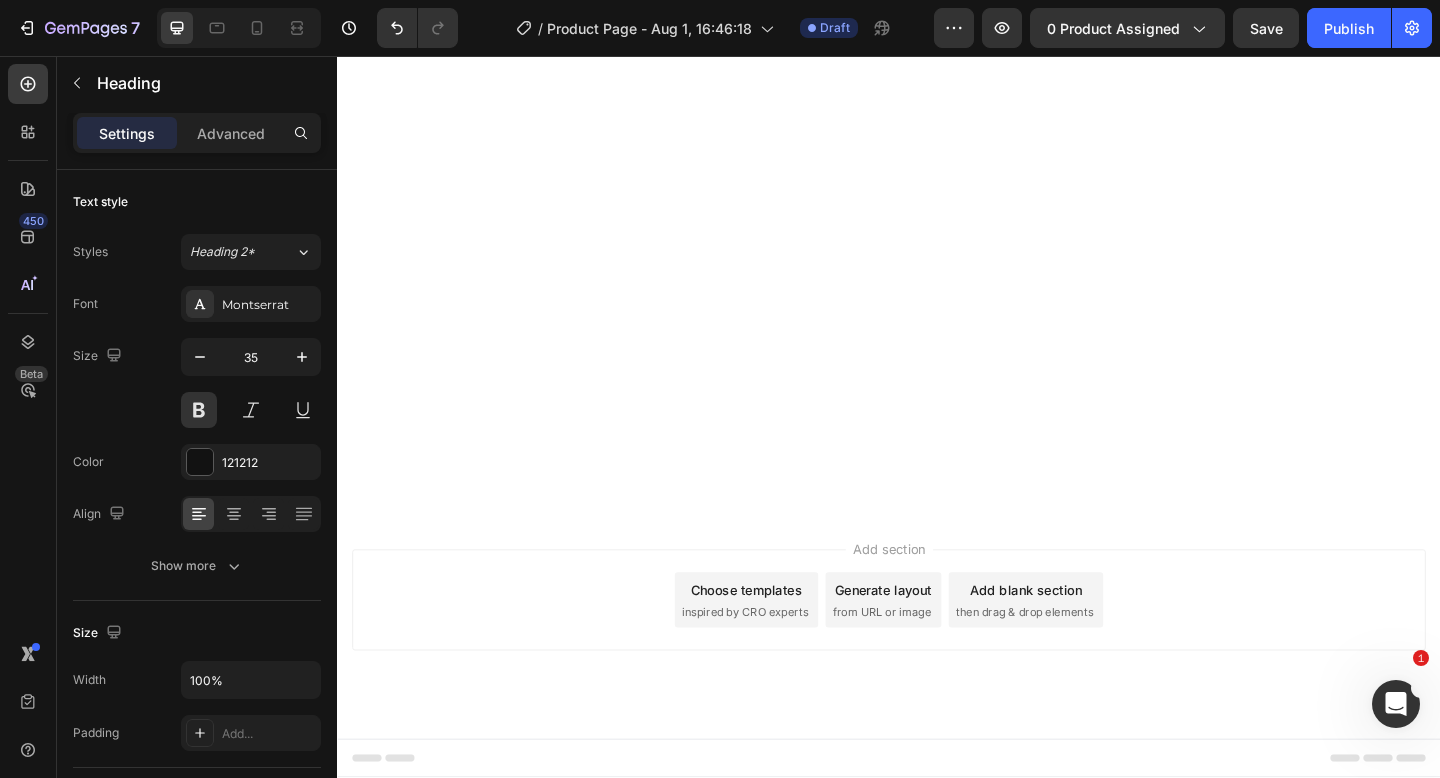 scroll, scrollTop: 11451, scrollLeft: 0, axis: vertical 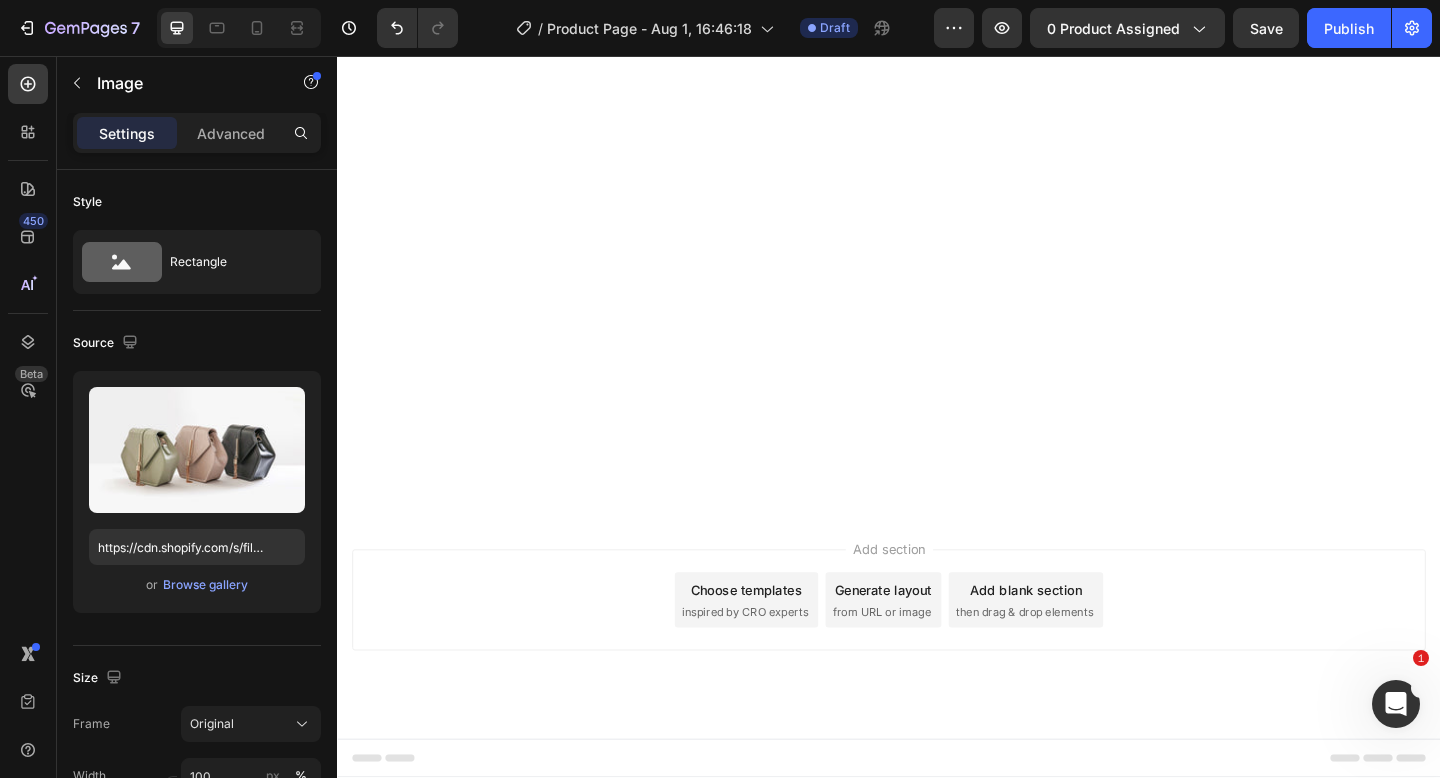 click on "Since Holistic Honey introduced Jimerito Honey Eye Drops over 75,000 adults have transformed their vision using this simple, natural solution. Within just 7-14 days, most users report significant improvements in clarity and sharpness of vision. So after seeing all the positive reviews I knew I had to “see” for myself ;)…" at bounding box center (779, -4096) 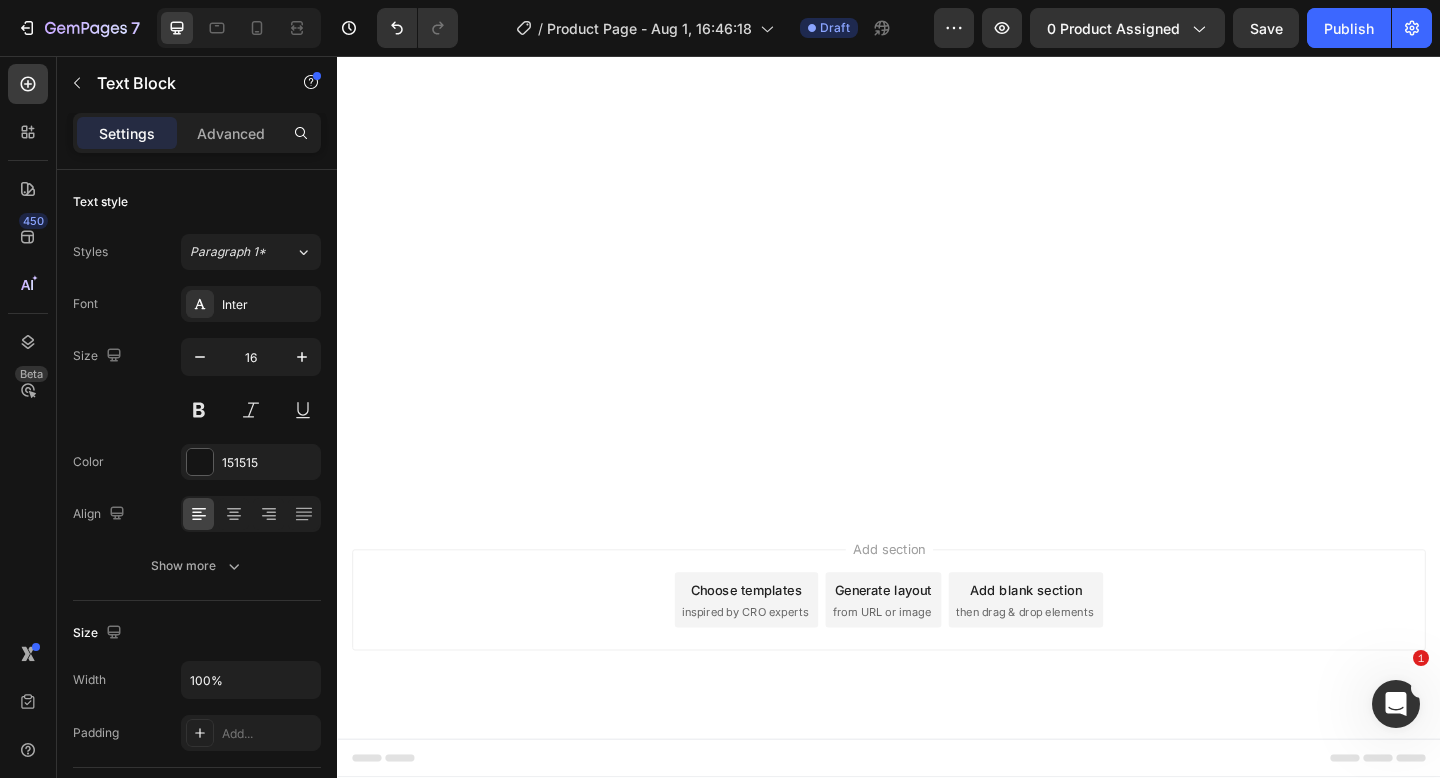 click on "Since Holistic Honey introduced Jimerito Honey Eye Drops over 75,000 adults have transformed their vision using this simple, natural solution. Within just 7-14 days, most users report significant improvements in clarity and sharpness of vision. So after seeing all the positive reviews I knew I had to “see” for myself ;)…" at bounding box center [779, -4096] 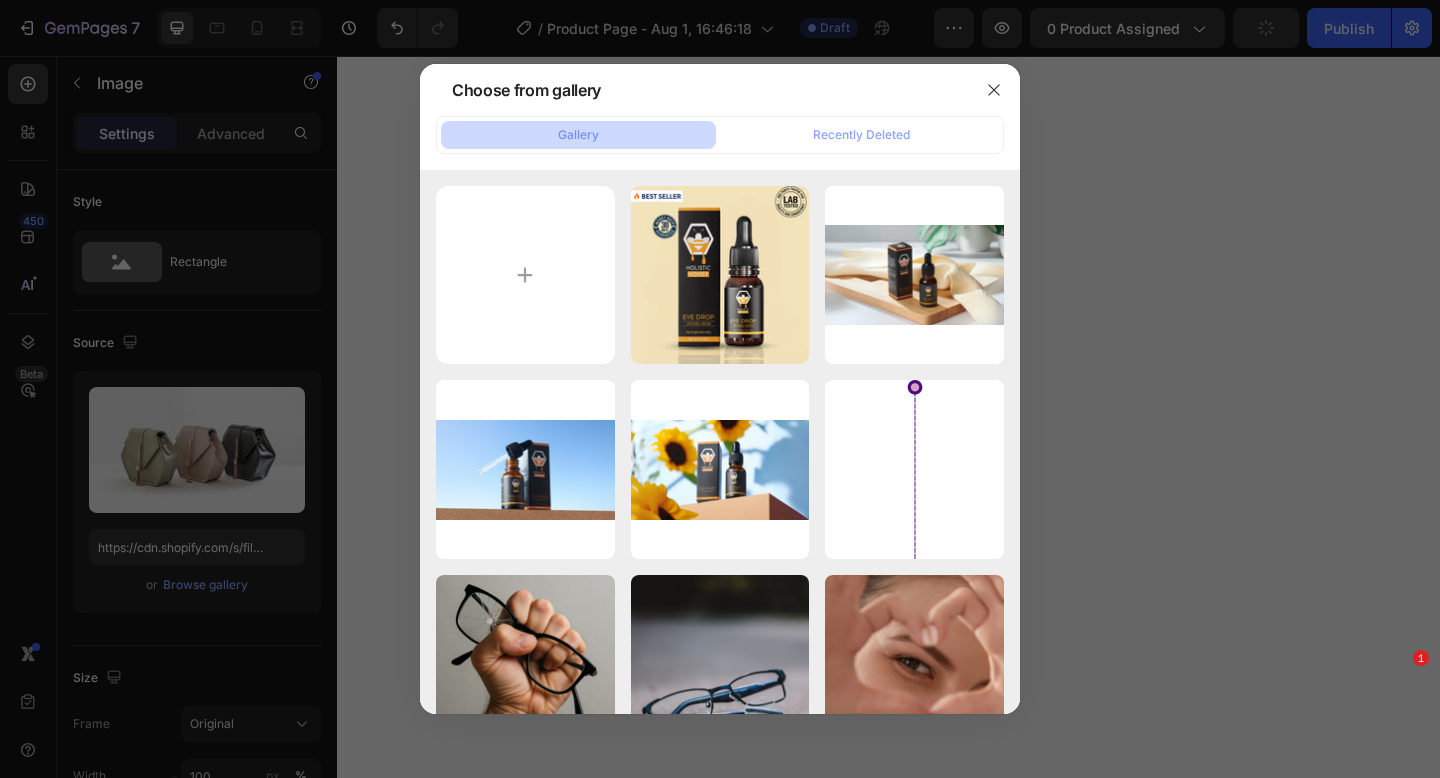 scroll, scrollTop: 0, scrollLeft: 0, axis: both 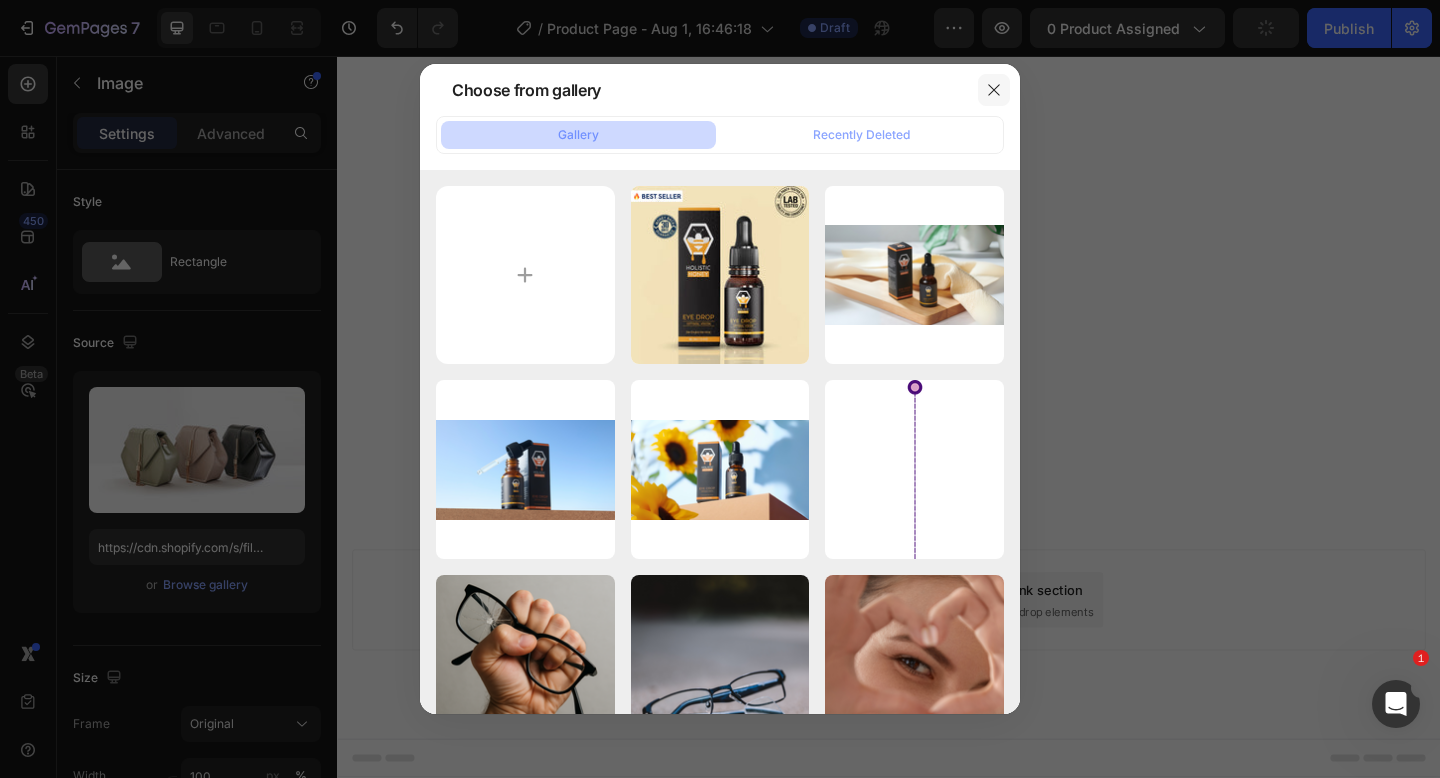 click 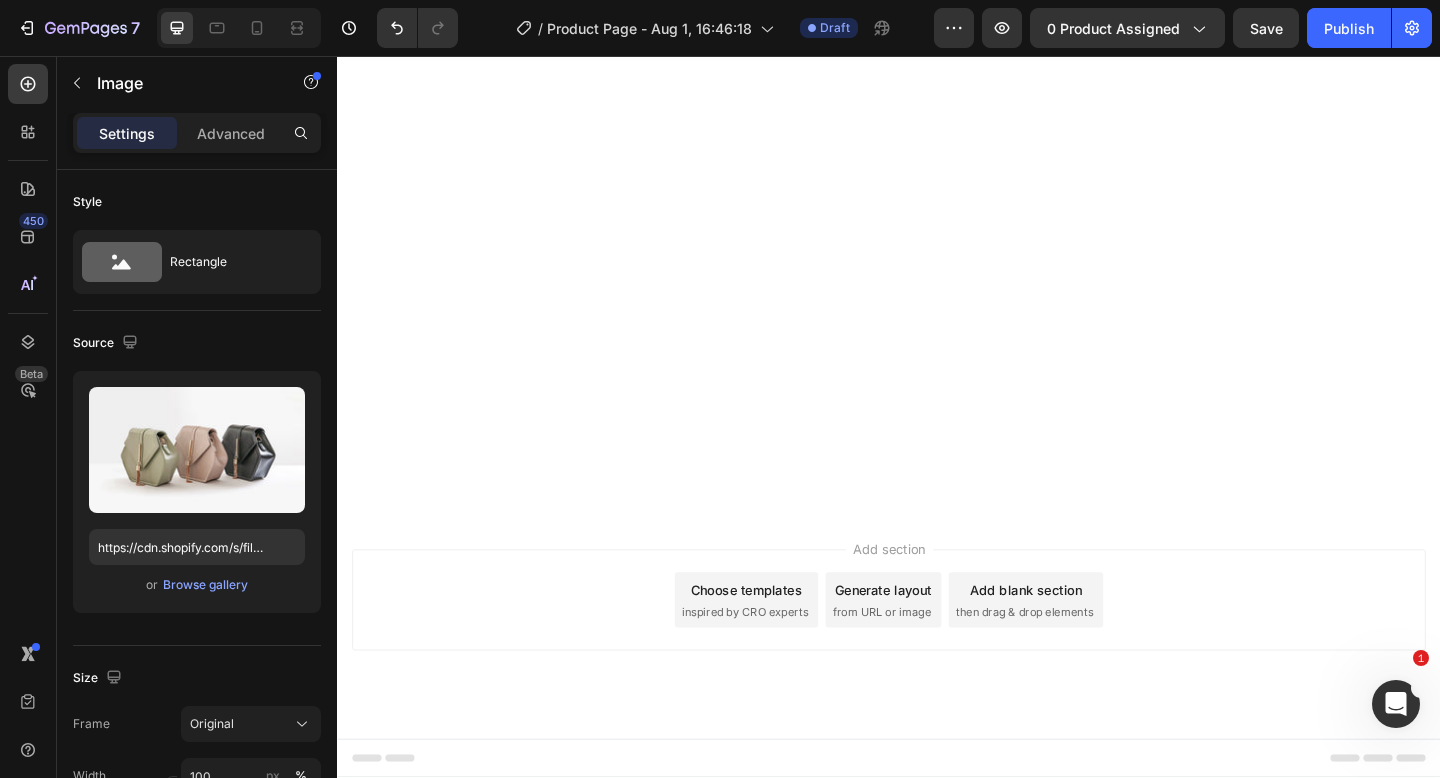 scroll, scrollTop: 11211, scrollLeft: 0, axis: vertical 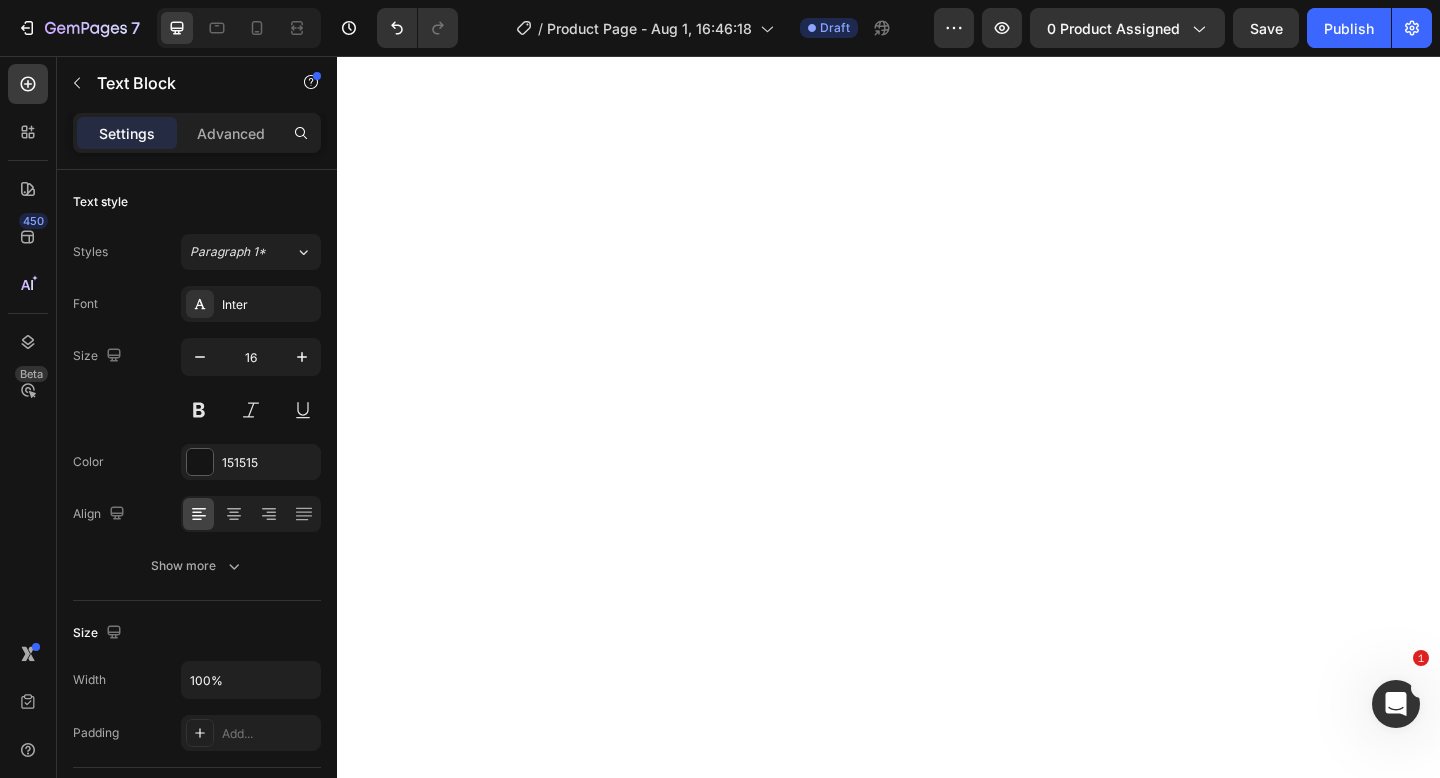 click on "Why Jimerito Honey Is A MUST Try Heading I know it sounds too good to be true. I was the biggest skeptic when my daughter first ordered these drops for me. Fast forward to today, and I'm now on my fifth bottle.    I continue using them every other day, and they've completely transformed the way I see the world Those annoying floaters that used to dance across my vision have nearly disappeared... The eye strain headaches I would get after reading for more than 30 minutes are completely gone... Text Block And most incredibly, I've started driving at night again, something I thought I'd never do again in my lifetime!" But this truly is the real deal. So it's natural to wonder, will it work for YOU? While I can't promise that your results will be identical to mine, I can say this with complete conviction: Text Block Image See Results Or You Don’t Pay? Heading They have completely changed my life, and I'm not the only one, tens of thousands of people have experienced similar transformations… Text Block Icon" at bounding box center [937, -4350] 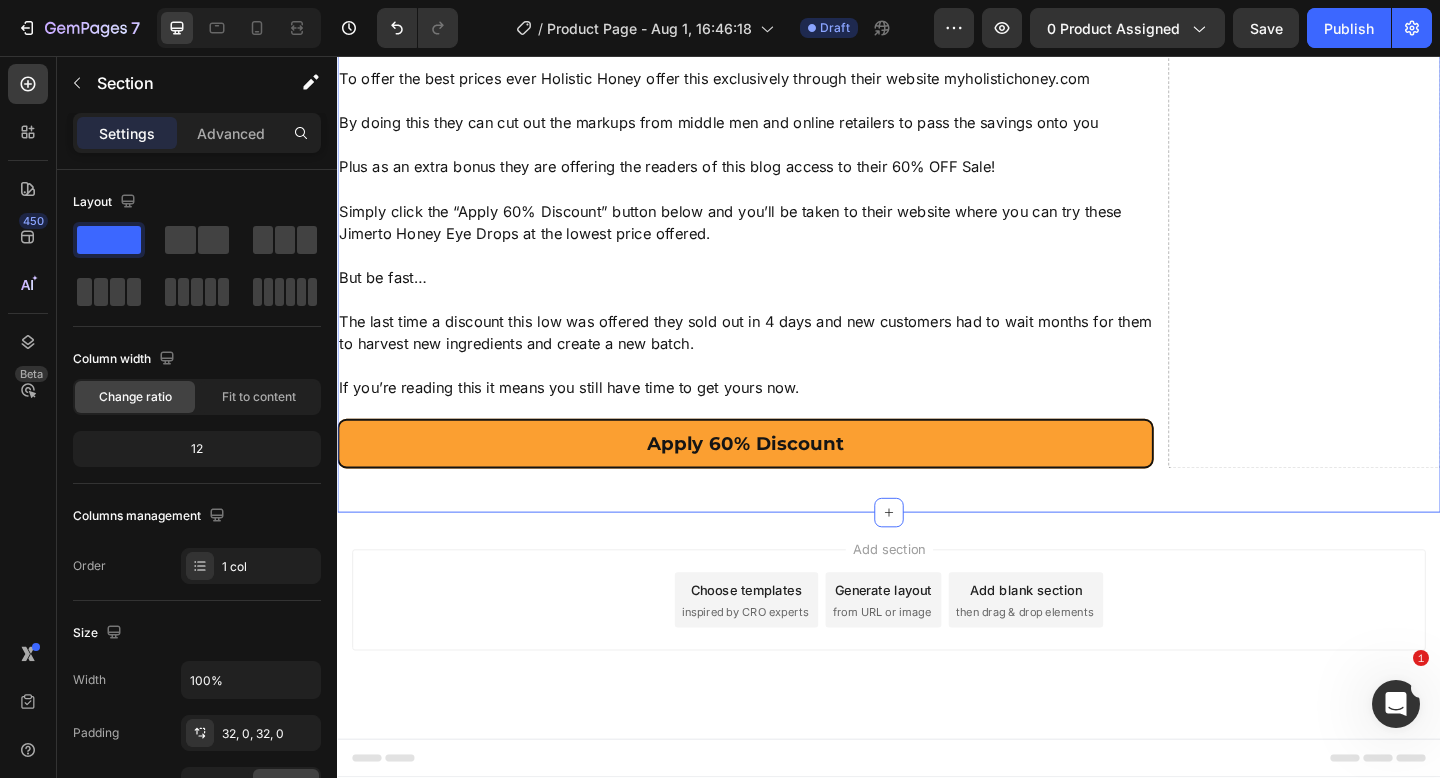 click on "Why Jimerito Honey Is A MUST Try Heading I know it sounds too good to be true. I was the biggest skeptic when my daughter first ordered these drops for me. Fast forward to today, and I'm now on my fifth bottle.    I continue using them every other day, and they've completely transformed the way I see the world Those annoying floaters that used to dance across my vision have nearly disappeared... The eye strain headaches I would get after reading for more than 30 minutes are completely gone... Text Block And most incredibly, I've started driving at night again, something I thought I'd never do again in my lifetime!" But this truly is the real deal. So it's natural to wonder, will it work for YOU? While I can't promise that your results will be identical to mine, I can say this with complete conviction: Text Block Image See Results Or You Don’t Pay? Heading They have completely changed my life, and I'm not the only one, tens of thousands of people have experienced similar transformations… Text Block Icon" at bounding box center [937, -623] 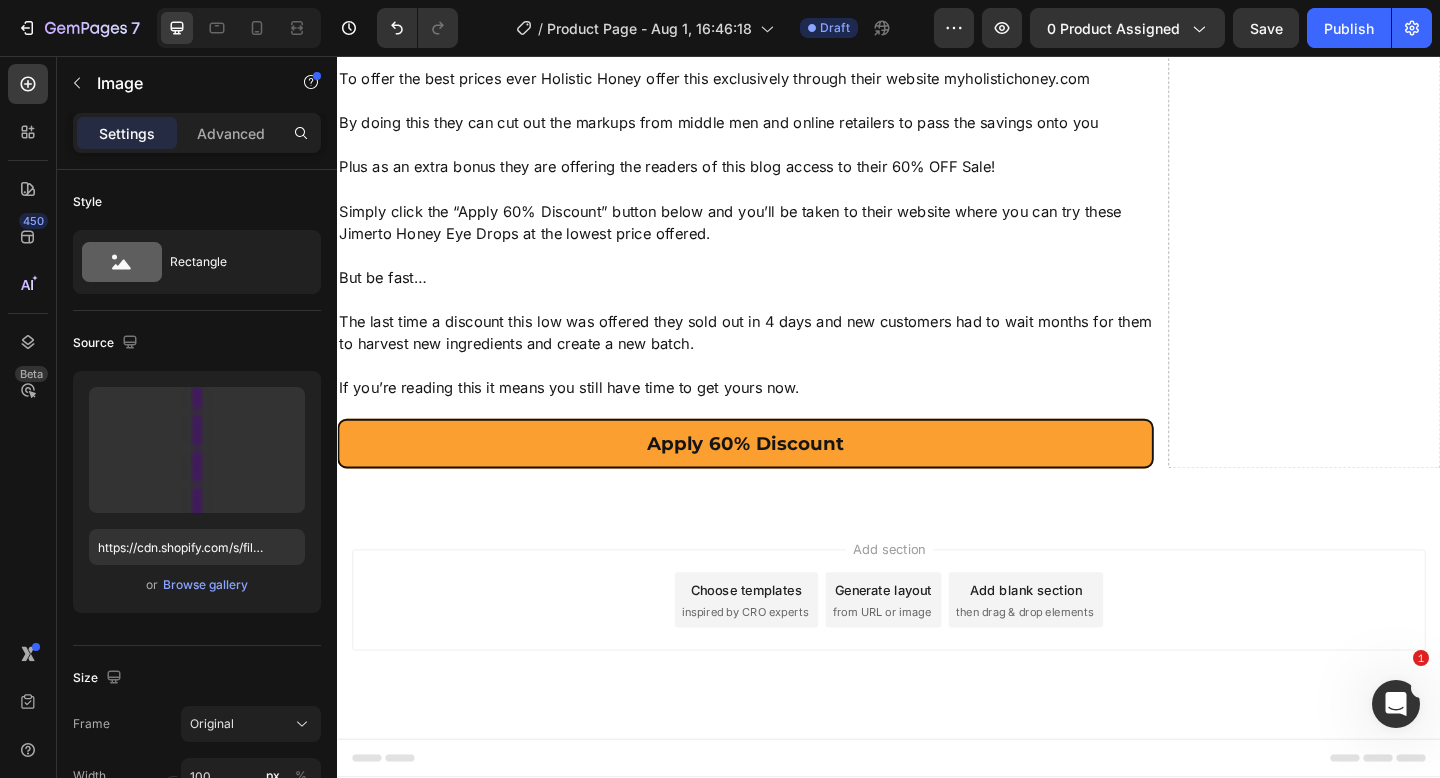 click on "Image Jimerito Honey Eye Drops  Heading Row Icon Icon Icon Icon Icon Icon List "My Vision Is Crystal Clear Again!" Heading “For the first time, I wasn’t replaying every sentence in my head. I was calm, clear, comfortable with her and just… in the moment.” Text Block Richard M. Text Block  Portland, Oregon Text Block
Verified Buyer Item List Row Icon Icon Icon Icon Icon Icon List "I Threw My Reading Glasses Away!" Heading "After 30 years of needing glasses for reading, I've finally stopped reaching for them! The Jimerito Honey Eye Drops improved my vision so dramatically that I can now read menus, books, and even small print on medicine bottles without any help. My friends keep asking what my secret is!" Text Block Margaret L. Text Block  Portland, Oregon Text Block
Verified Buyer Item List Row Icon Icon Icon Icon Icon Icon List "My Eye Doctor Was Shocked!" Heading Text Block James W. Text Block  Portland, Oregon Text Block
Verified Buyer Item List" at bounding box center [1379, -5603] 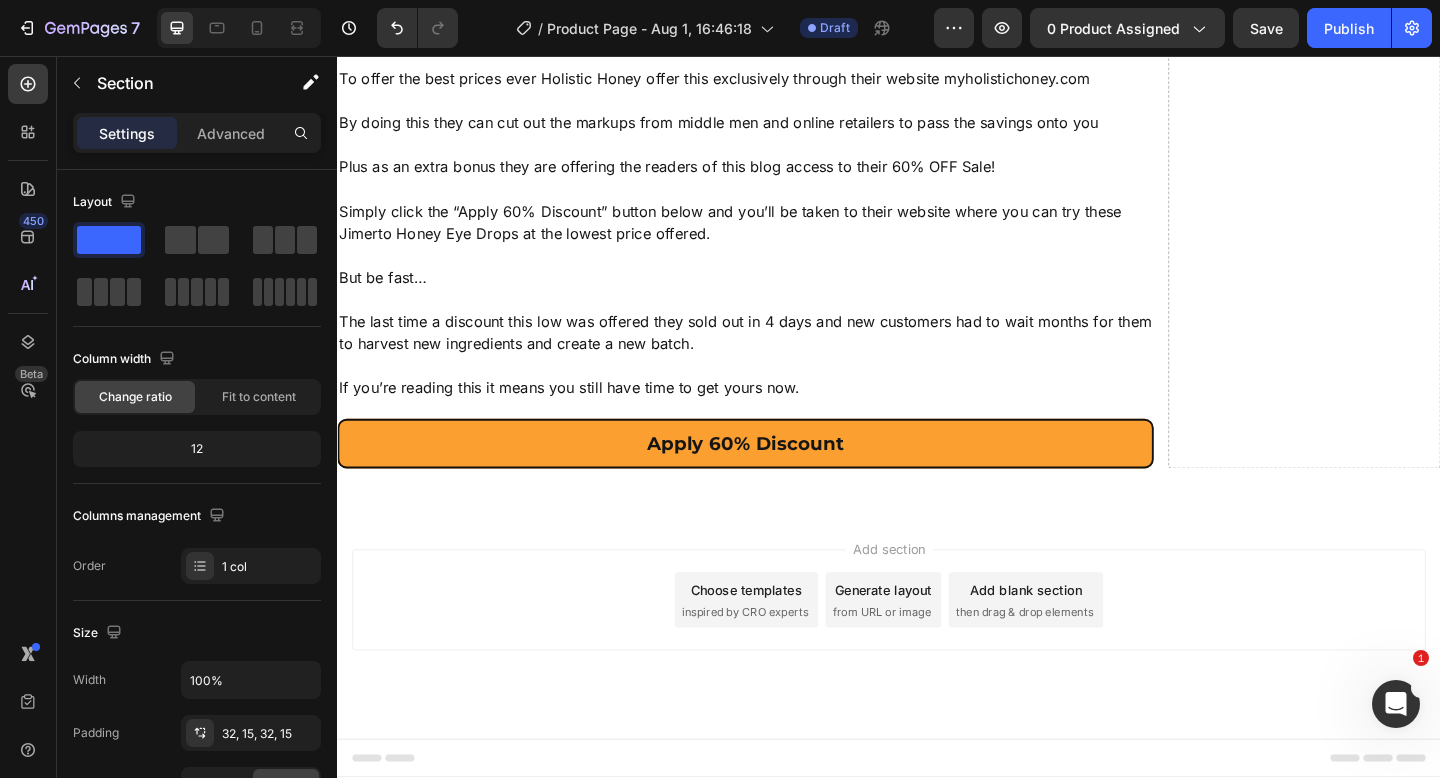 click on "The 3 Essential Nutrients Your Eyes Are Desperately Missing Heading (And How This “Keepers of Sight” Delivers Them) Heading                Title Line Image Posted by: Dr. [FIRST] [LAST], MD, PhD Medical Researcher  Text Block Row They Want You To Spend Thousands On Eye Surgeries And Stronger Glasses When This Ancient Mayan Honey Is All You Need. Heading Image Just 1 Natural Solution Targets Cataracts, Blurry Vision, Eye Strain, Glaucoma and Astigmatism And Does So Much More… Heading This Stingless Bee Honey Helps Erase Cataracts, Blurry Vision, Eye Strain, Glaucoma and Astigmatism No Surgery Required Heading Dear Friend, If you’ve been suffering with cloudy vision, floaters, or feeling chained to ever-thickening glasses, you already know how frustrating it can be  The scariest part is the fear that your vision might only get worse... Text Block Image Well I’m going to share with you the truth about vision care that forward-thinking ophthalmologists have been quietly discussing for years...   Image" at bounding box center (937, -5603) 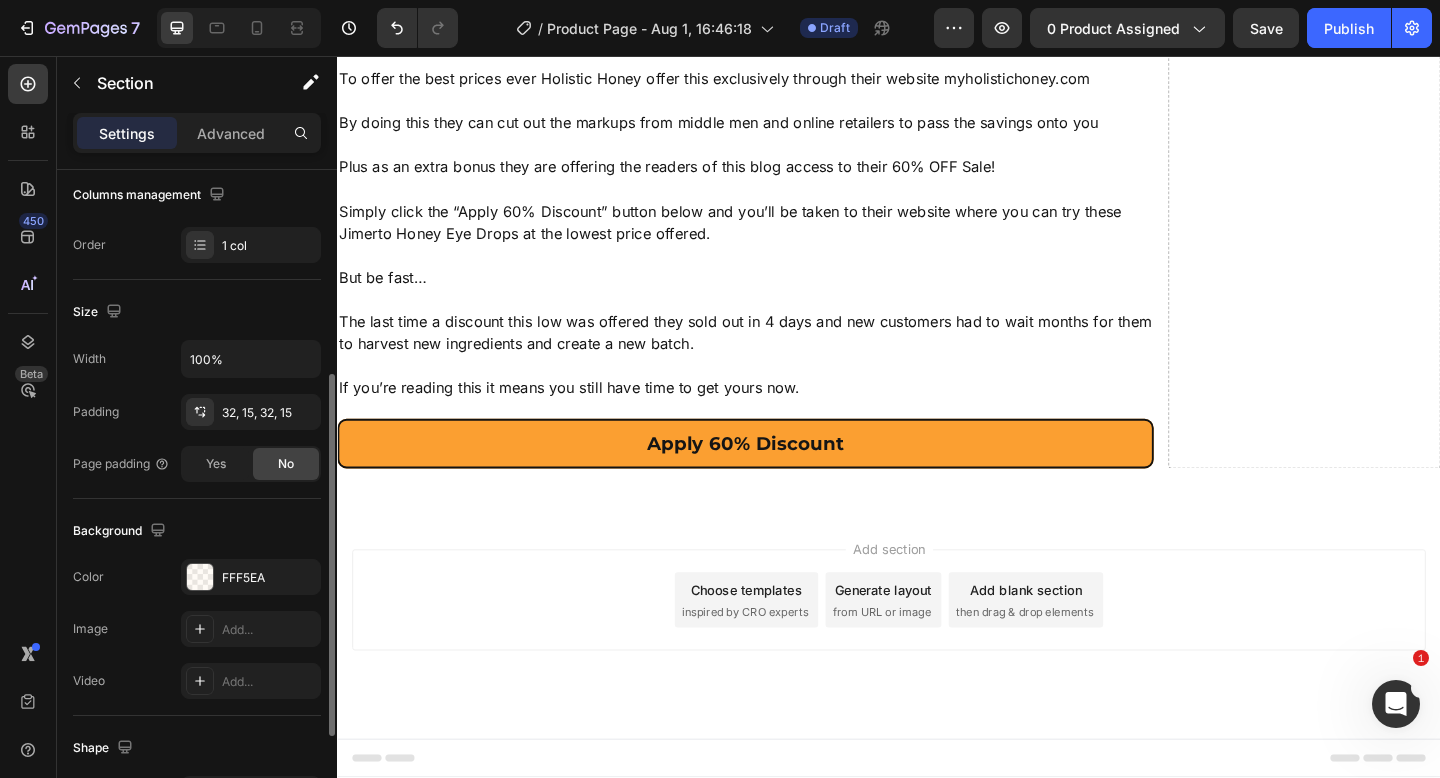 scroll, scrollTop: 340, scrollLeft: 0, axis: vertical 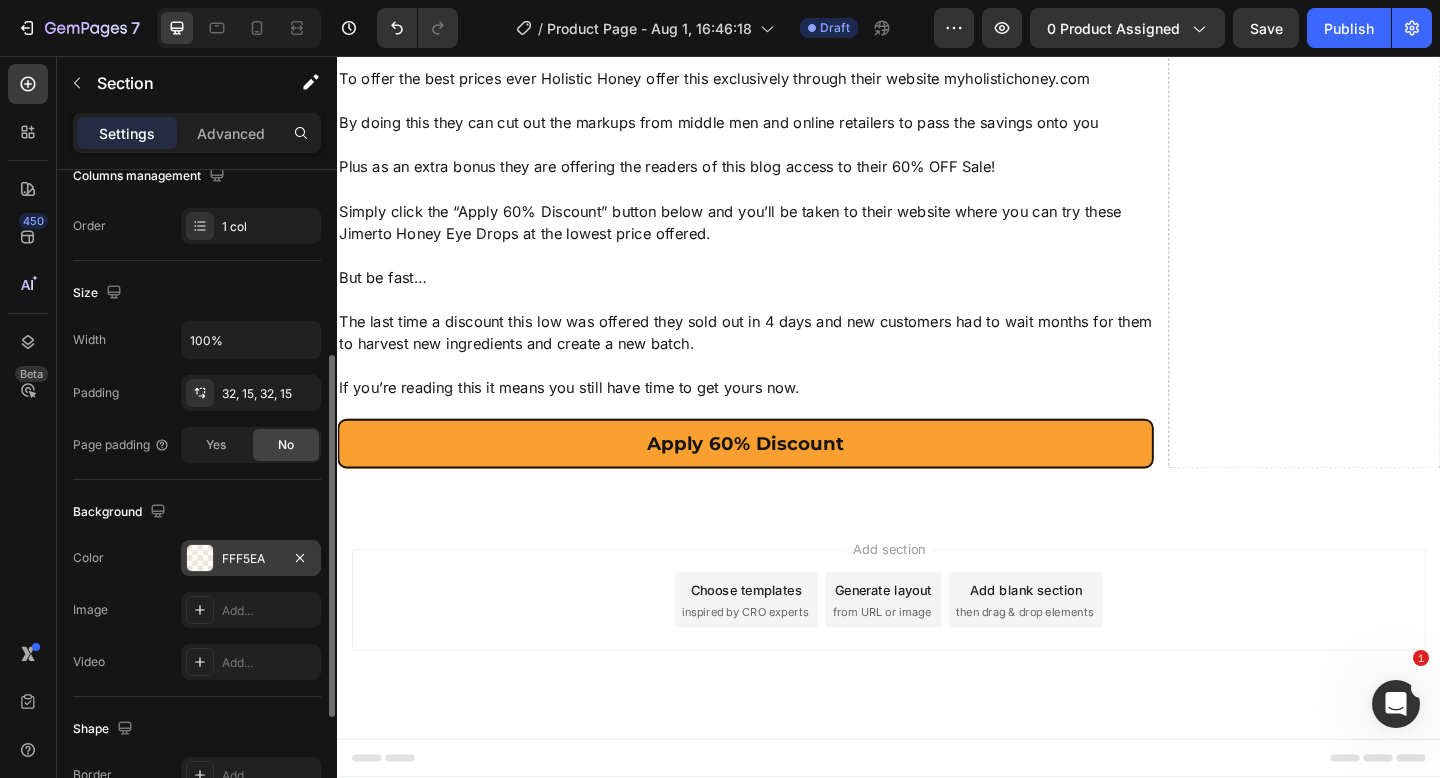 click on "FFF5EA" at bounding box center [251, 559] 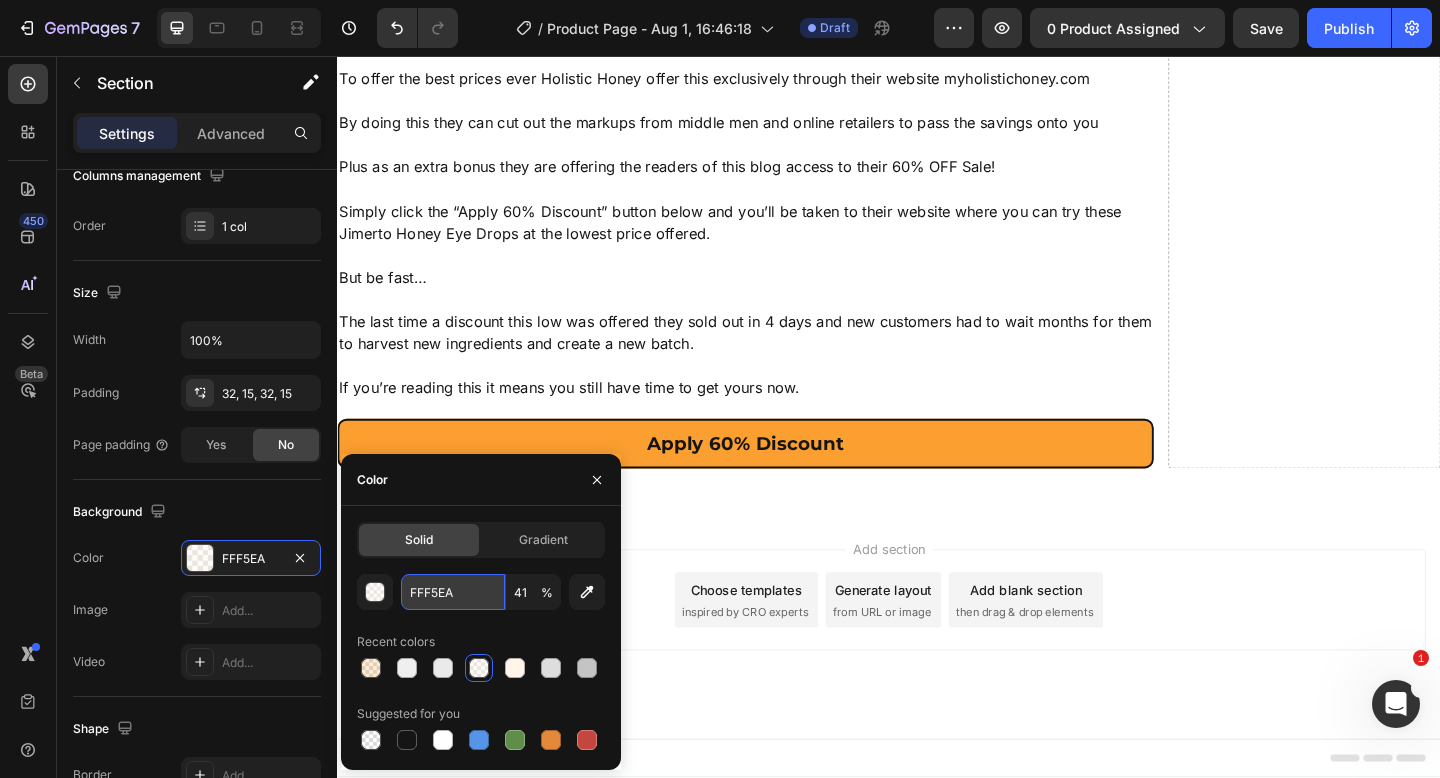 click on "FFF5EA" at bounding box center (453, 592) 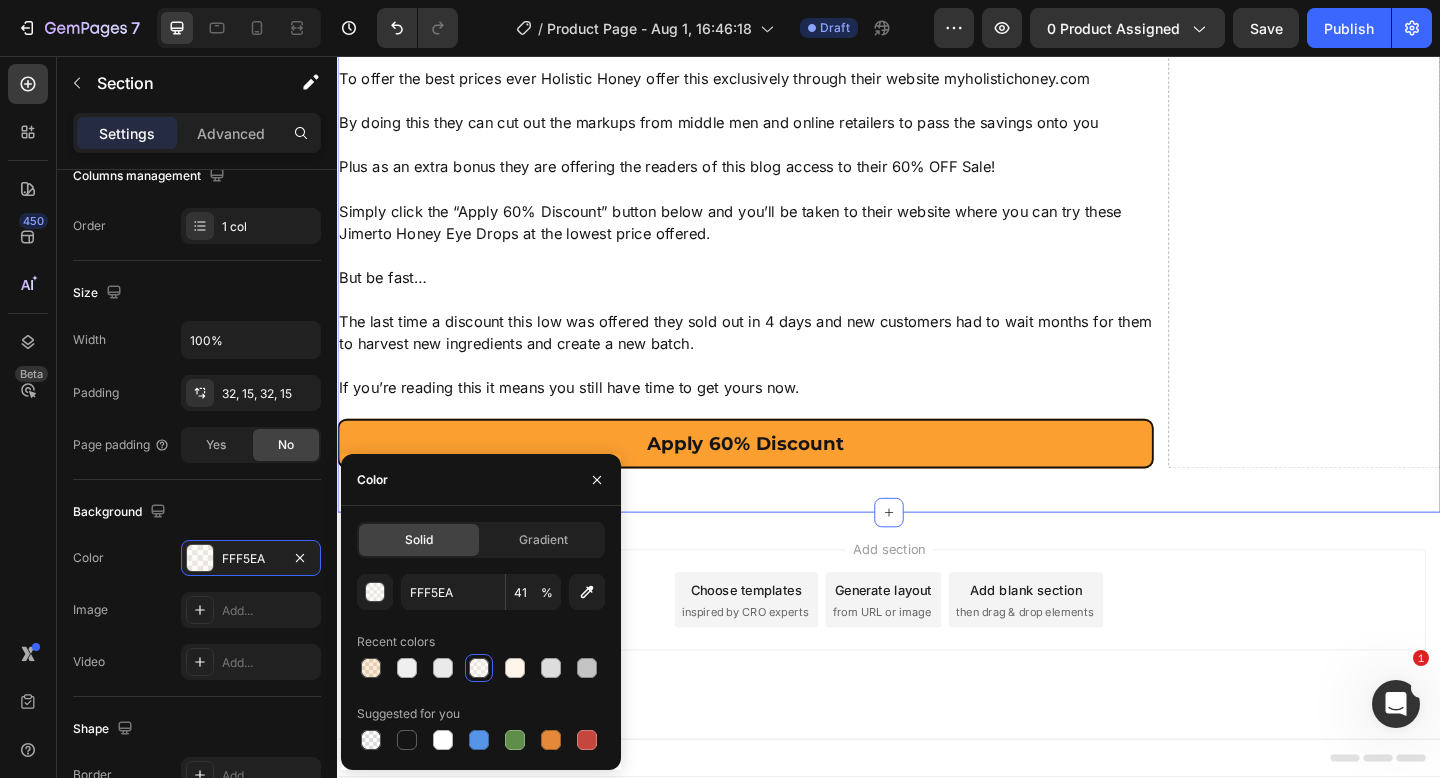 click on "Why Jimerito Honey Is A MUST Try Heading I know it sounds too good to be true. I was the biggest skeptic when my daughter first ordered these drops for me. Fast forward to today, and I'm now on my fifth bottle.    I continue using them every other day, and they've completely transformed the way I see the world Those annoying floaters that used to dance across my vision have nearly disappeared... The eye strain headaches I would get after reading for more than 30 minutes are completely gone... Text Block And most incredibly, I've started driving at night again, something I thought I'd never do again in my lifetime!" But this truly is the real deal. So it's natural to wonder, will it work for YOU? While I can't promise that your results will be identical to mine, I can say this with complete conviction: Text Block Image See Results Or You Don’t Pay? Heading They have completely changed my life, and I'm not the only one, tens of thousands of people have experienced similar transformations… Text Block Icon" at bounding box center (937, -623) 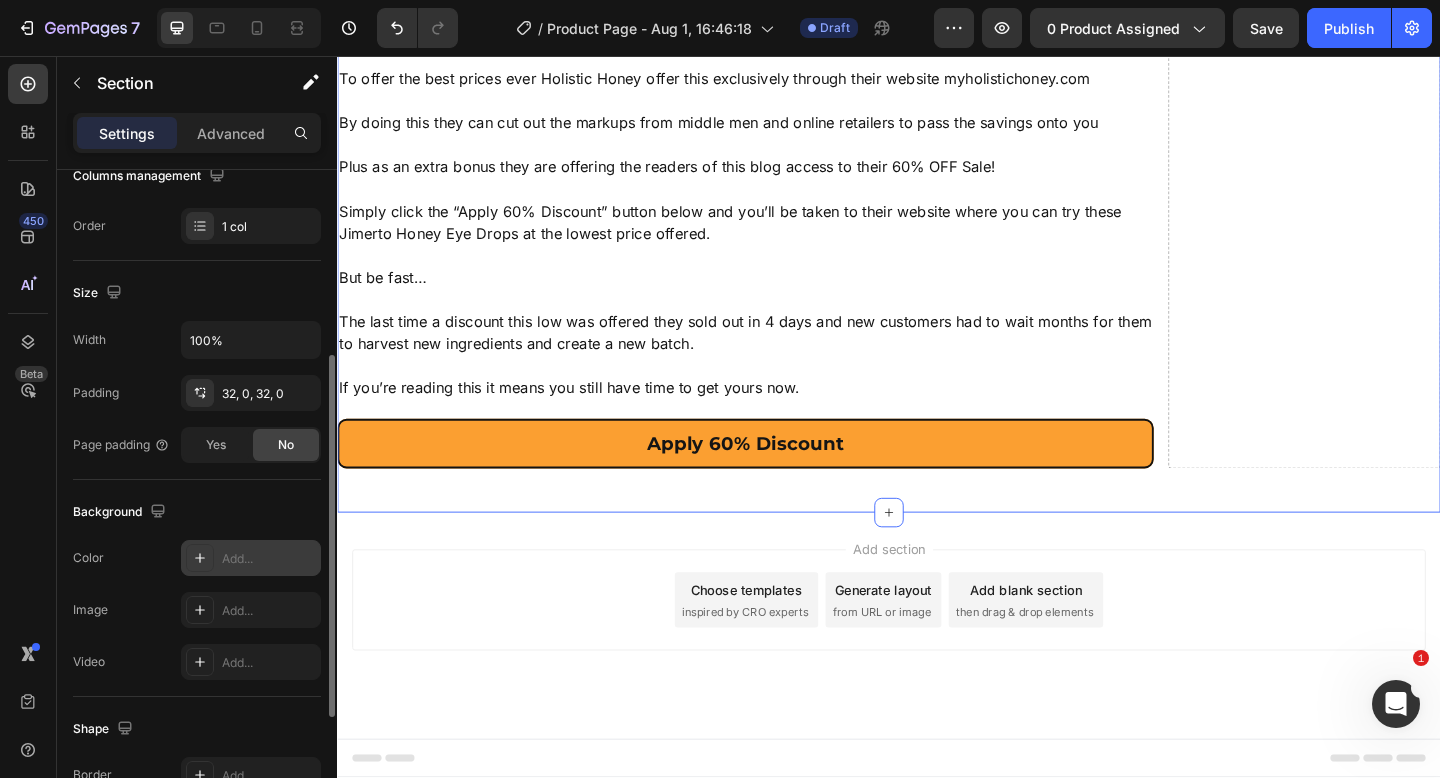 click on "Add..." at bounding box center [269, 559] 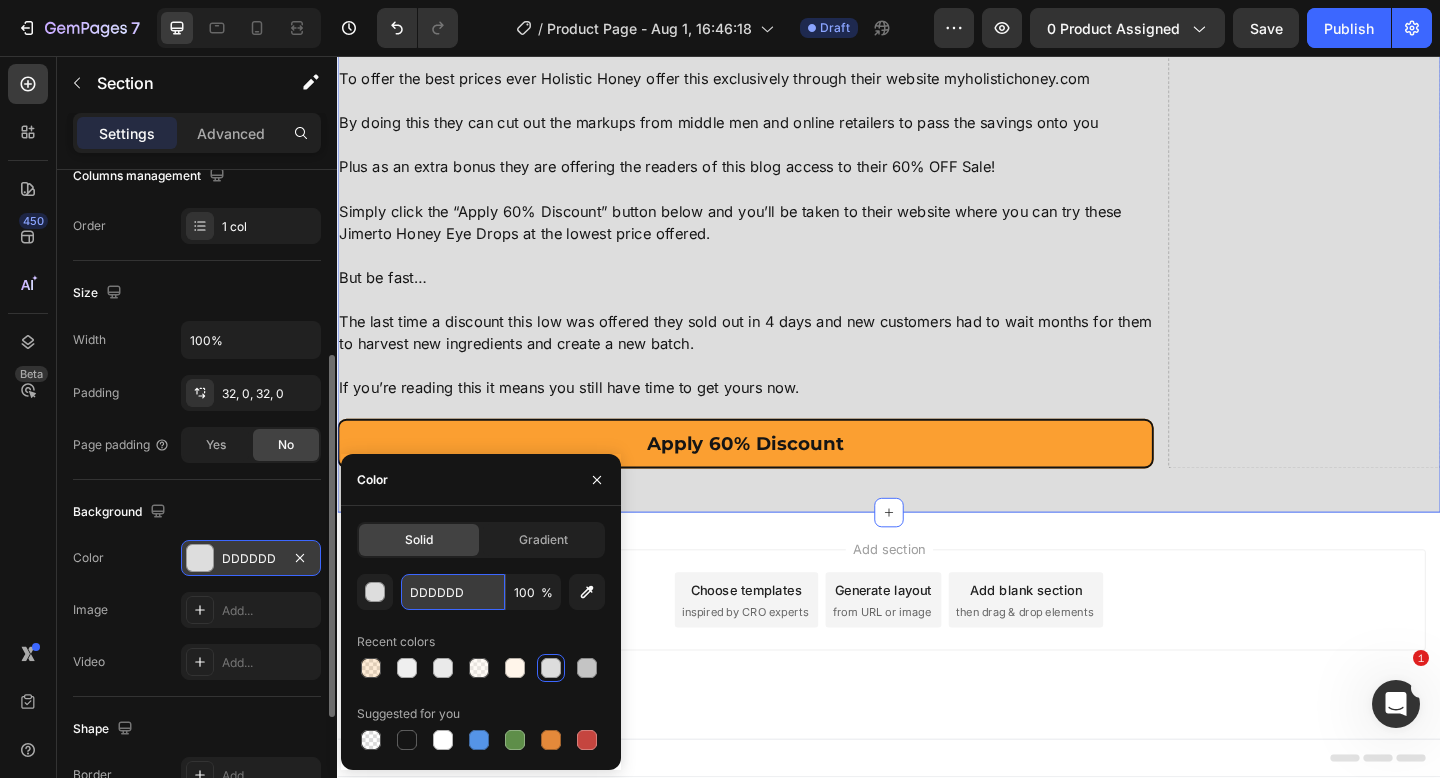 click on "DDDDDD" at bounding box center (453, 592) 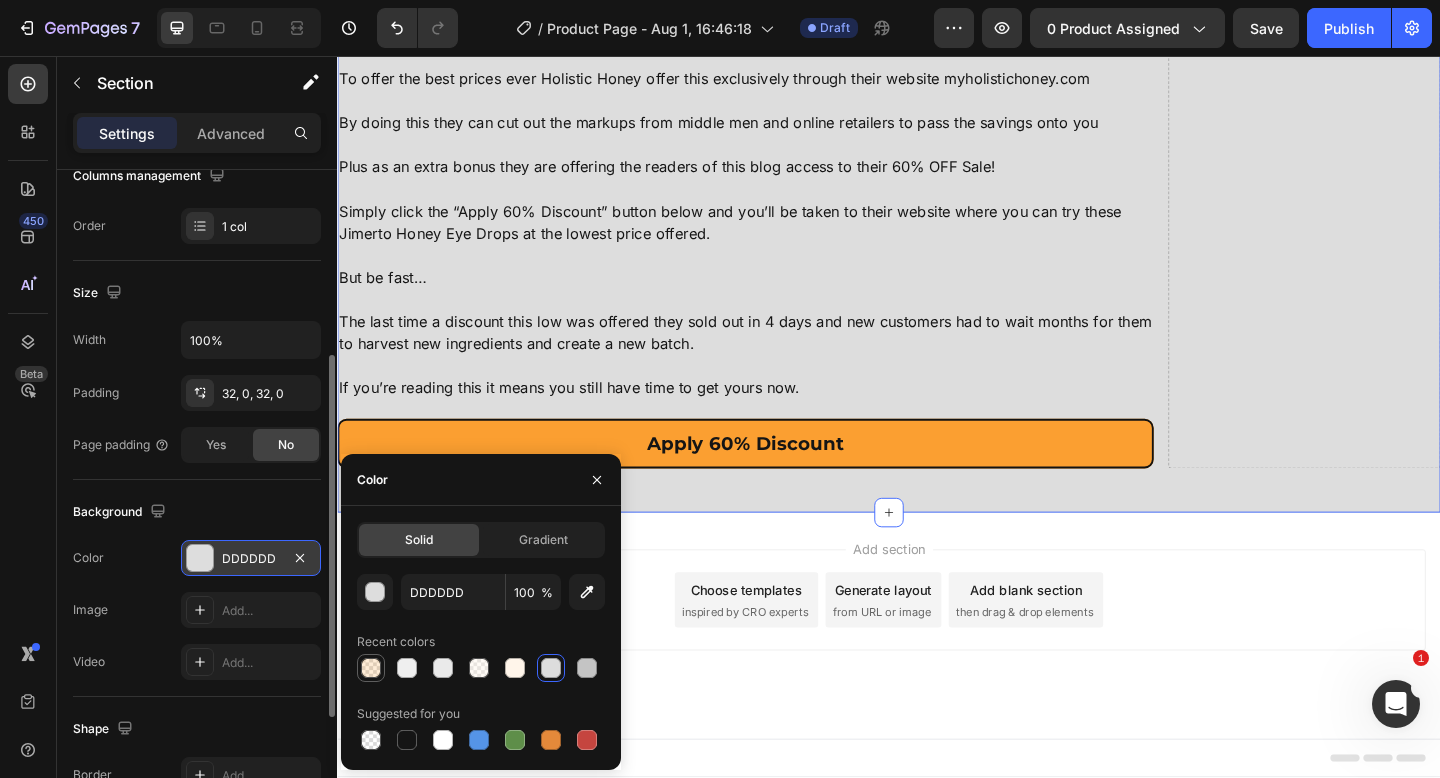 click at bounding box center (371, 668) 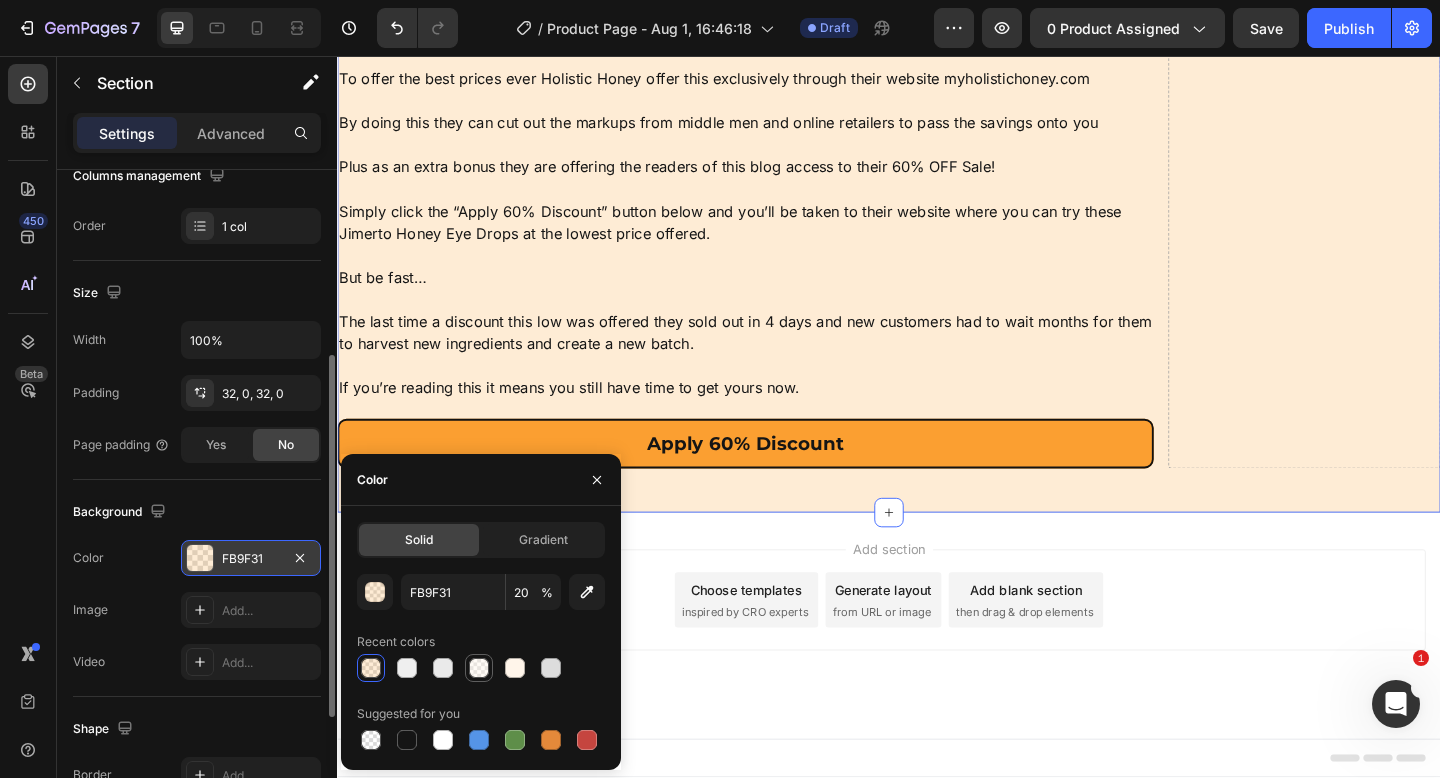click at bounding box center (479, 668) 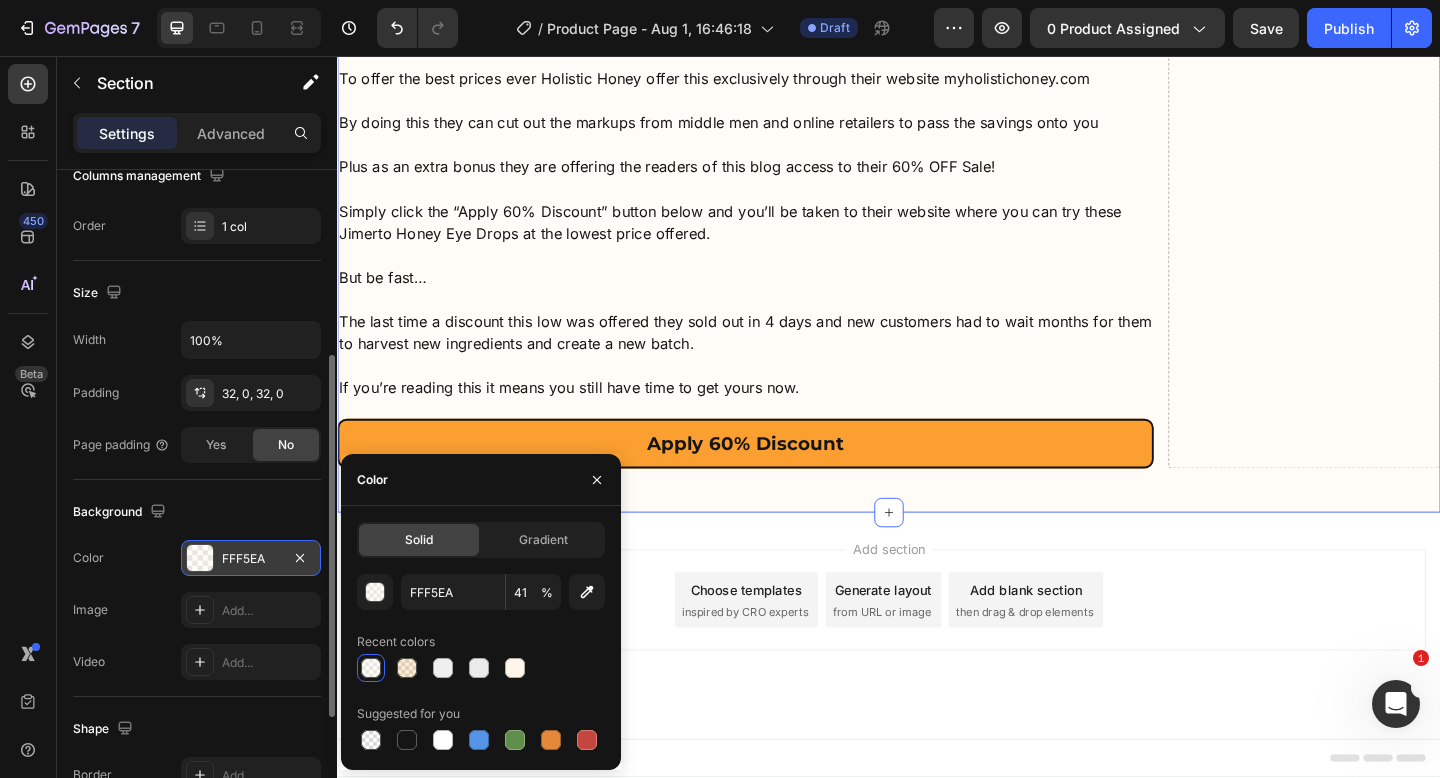 click on "Image Jimerito Honey Eye Drops  Heading Row Icon Icon Icon Icon Icon Icon List "My Vision Is Crystal Clear Again!" Heading “For the first time, I wasn’t replaying every sentence in my head. I was calm, clear, comfortable with her and just… in the moment.” Text Block Richard M. Text Block  Portland, Oregon Text Block
Verified Buyer Item List Row Icon Icon Icon Icon Icon Icon List "I Threw My Reading Glasses Away!" Heading "After 30 years of needing glasses for reading, I've finally stopped reaching for them! The Jimerito Honey Eye Drops improved my vision so dramatically that I can now read menus, books, and even small print on medicine bottles without any help. My friends keep asking what my secret is!" Text Block Margaret L. Text Block  Portland, Oregon Text Block
Verified Buyer Item List Row Icon Icon Icon Icon Icon Icon List "My Eye Doctor Was Shocked!" Heading Text Block James W. Text Block  Portland, Oregon Text Block
Verified Buyer Item List" at bounding box center [1379, -5603] 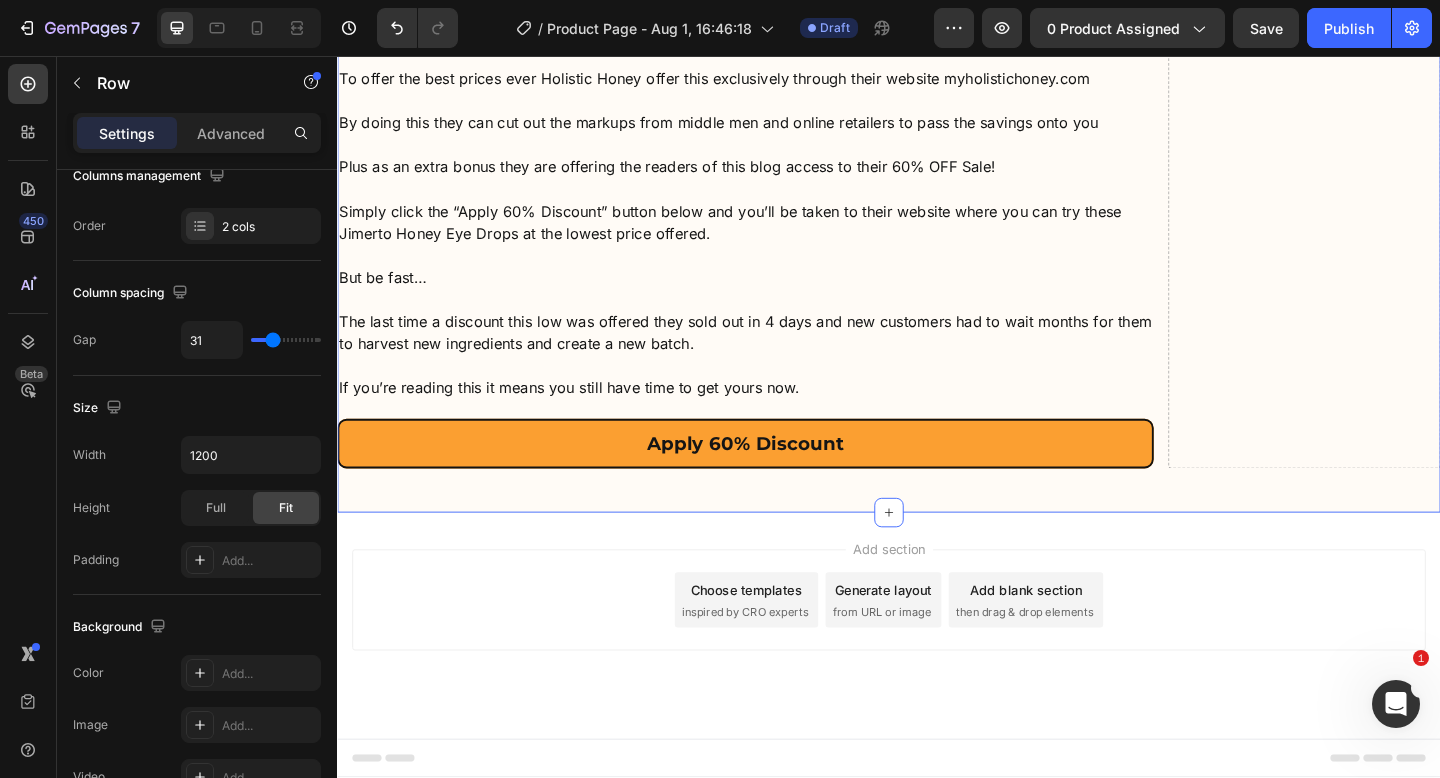 scroll, scrollTop: 0, scrollLeft: 0, axis: both 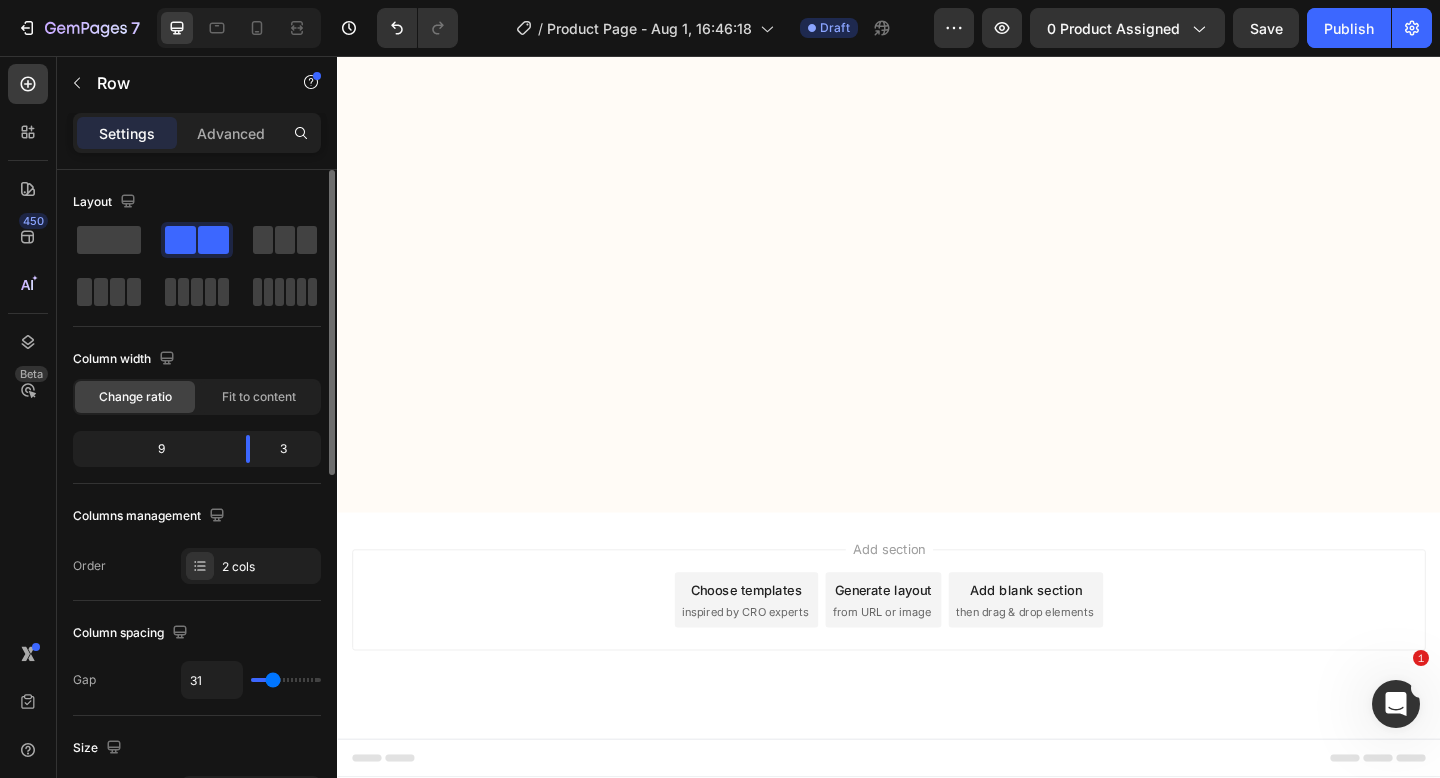 click on "Icon Day 1 Heading Row" at bounding box center [500, -3759] 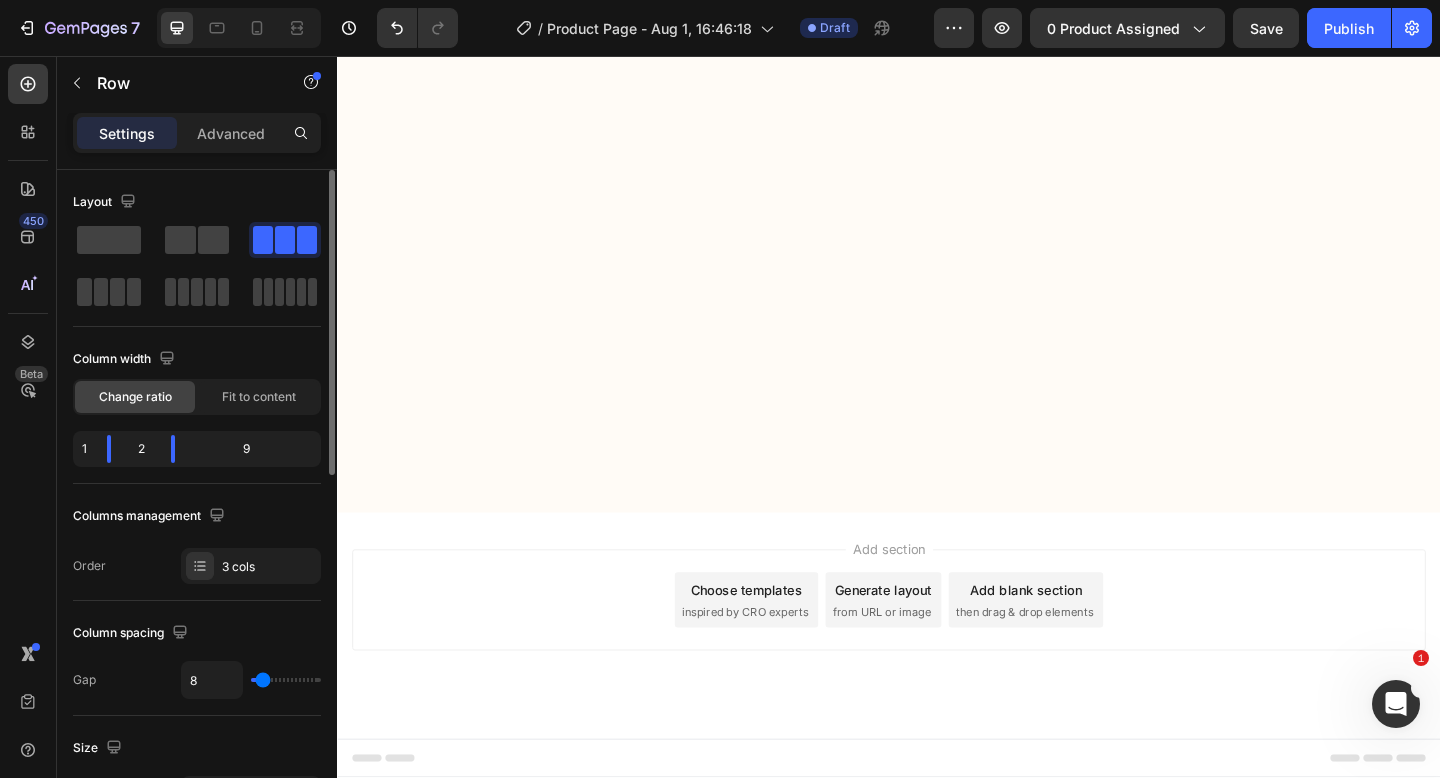 click at bounding box center (387, -3759) 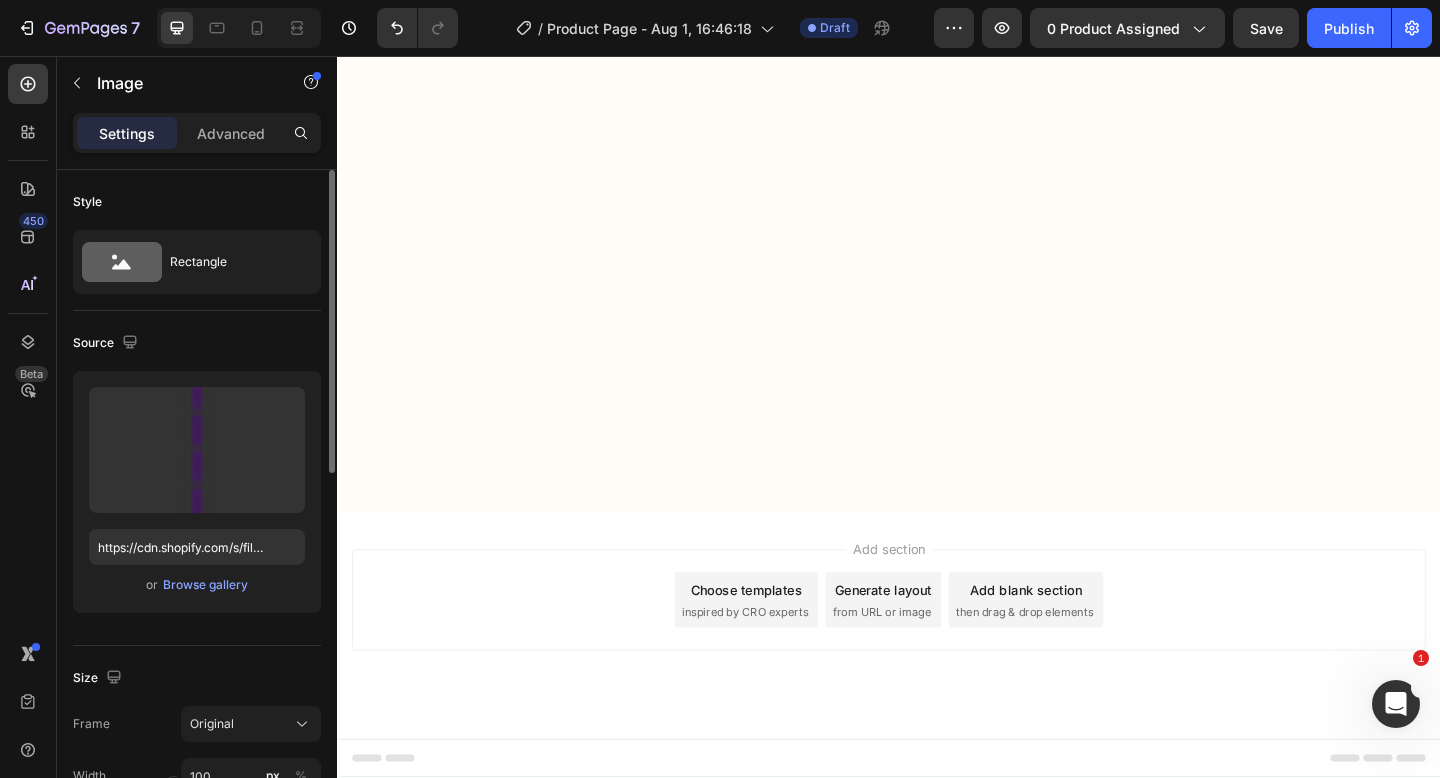 click on "Icon Day 1 Heading Row" at bounding box center [500, -3759] 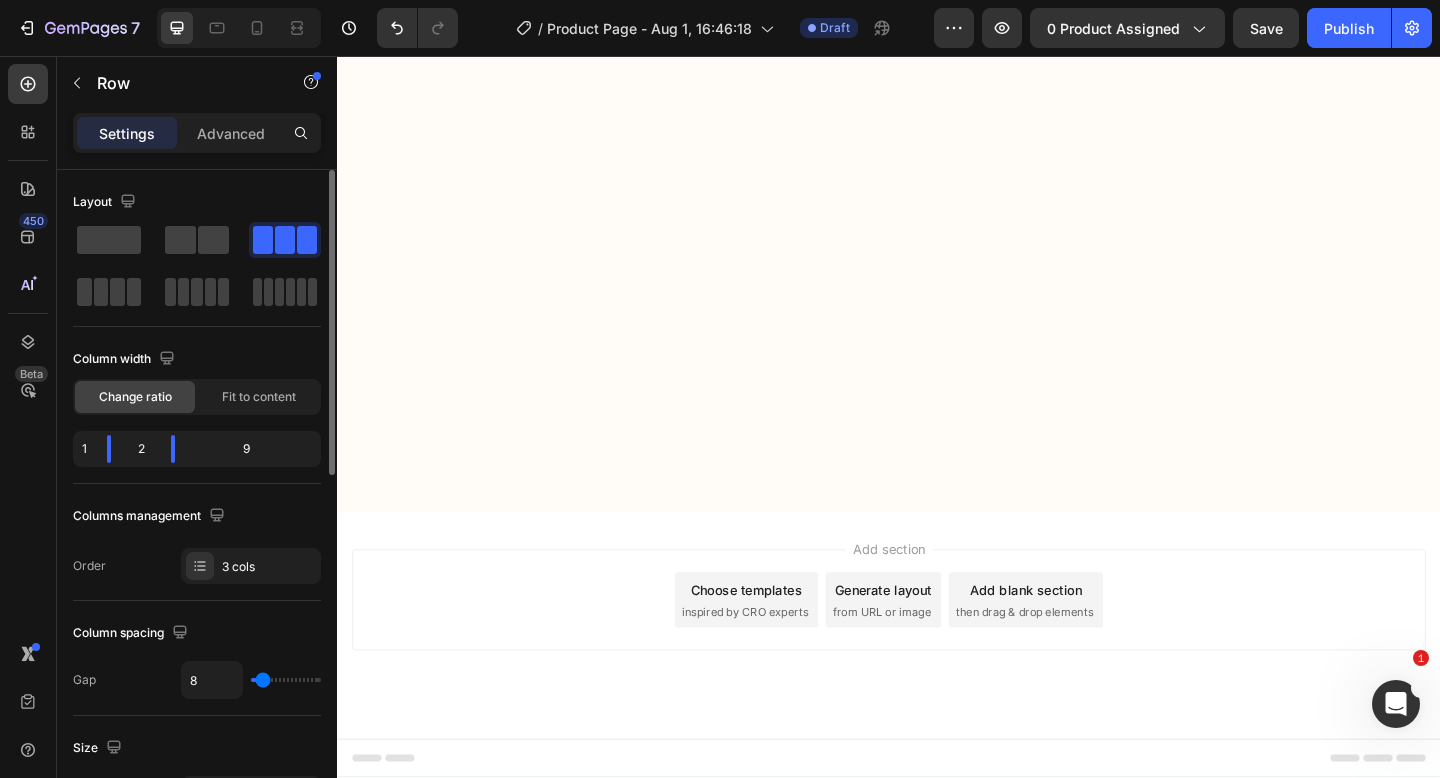 click at bounding box center (907, -3811) 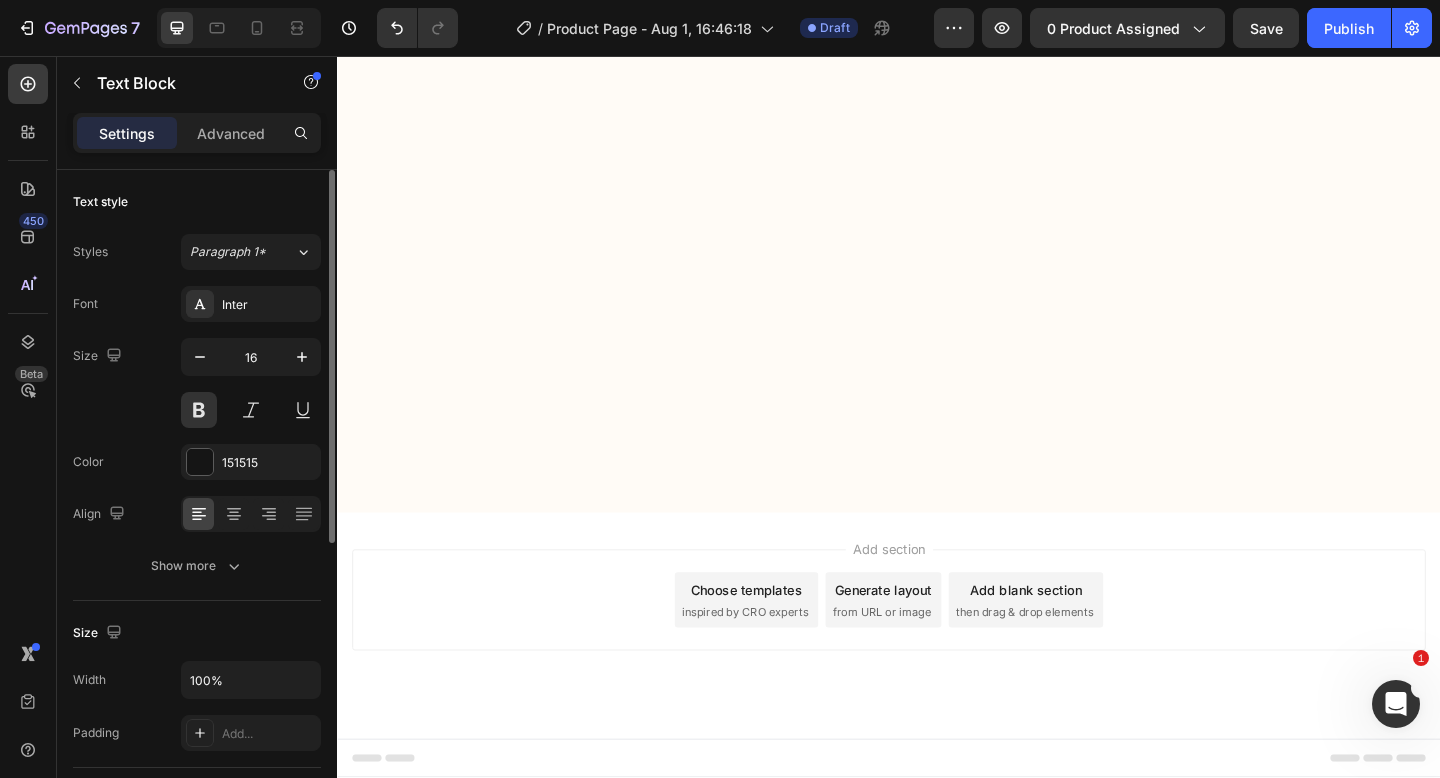 click at bounding box center (907, -3811) 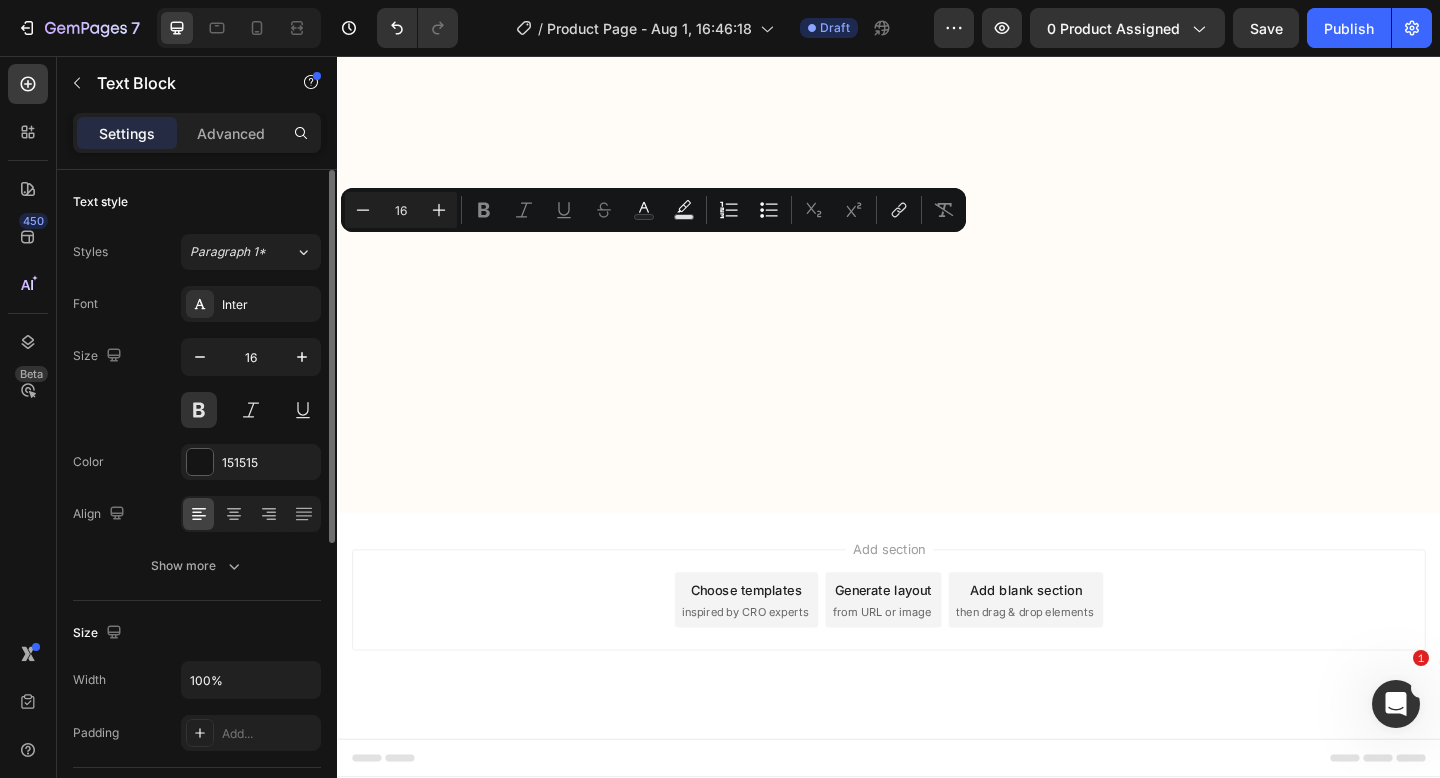 click on "Icon Day 1 Heading Row" at bounding box center [500, -3759] 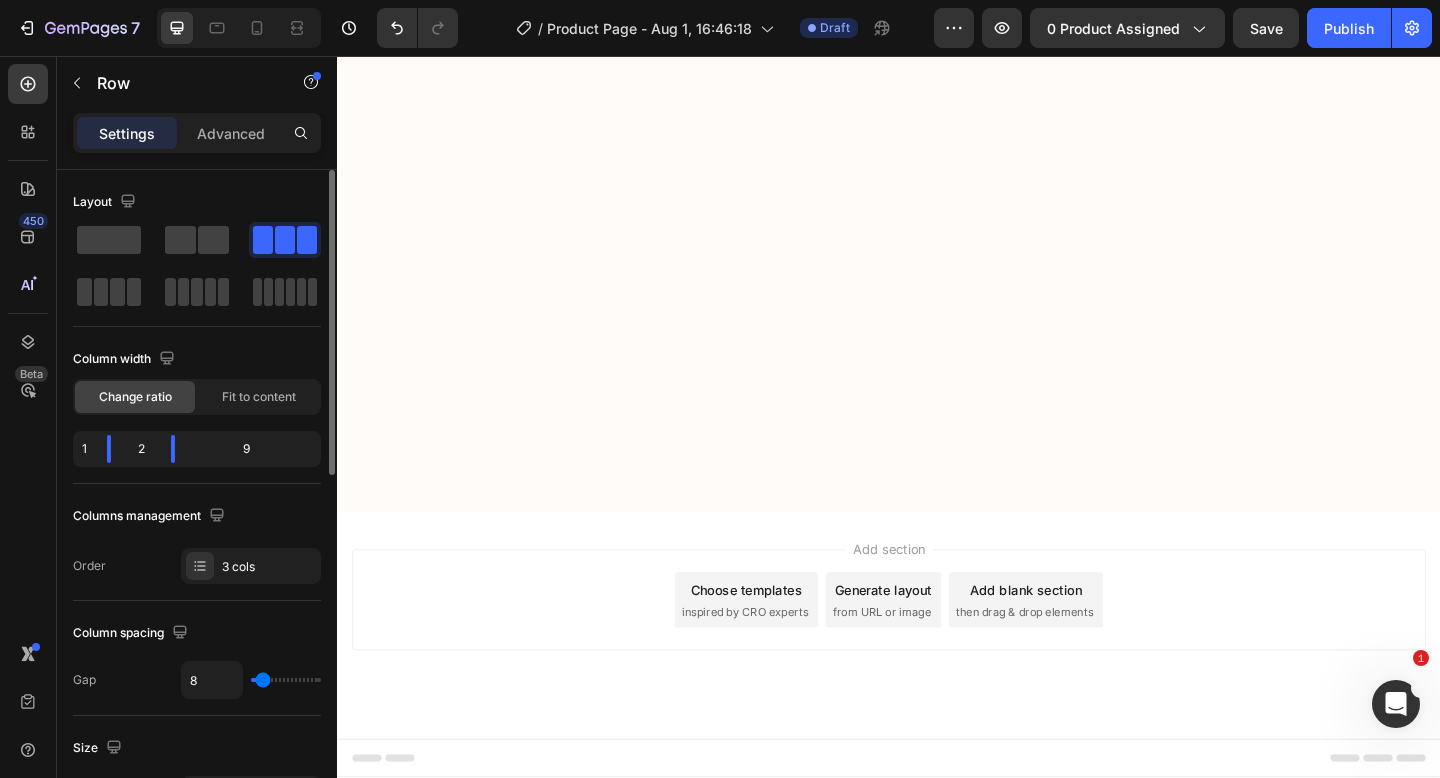 click on "Icon Day 7 Heading Row" at bounding box center (500, -3409) 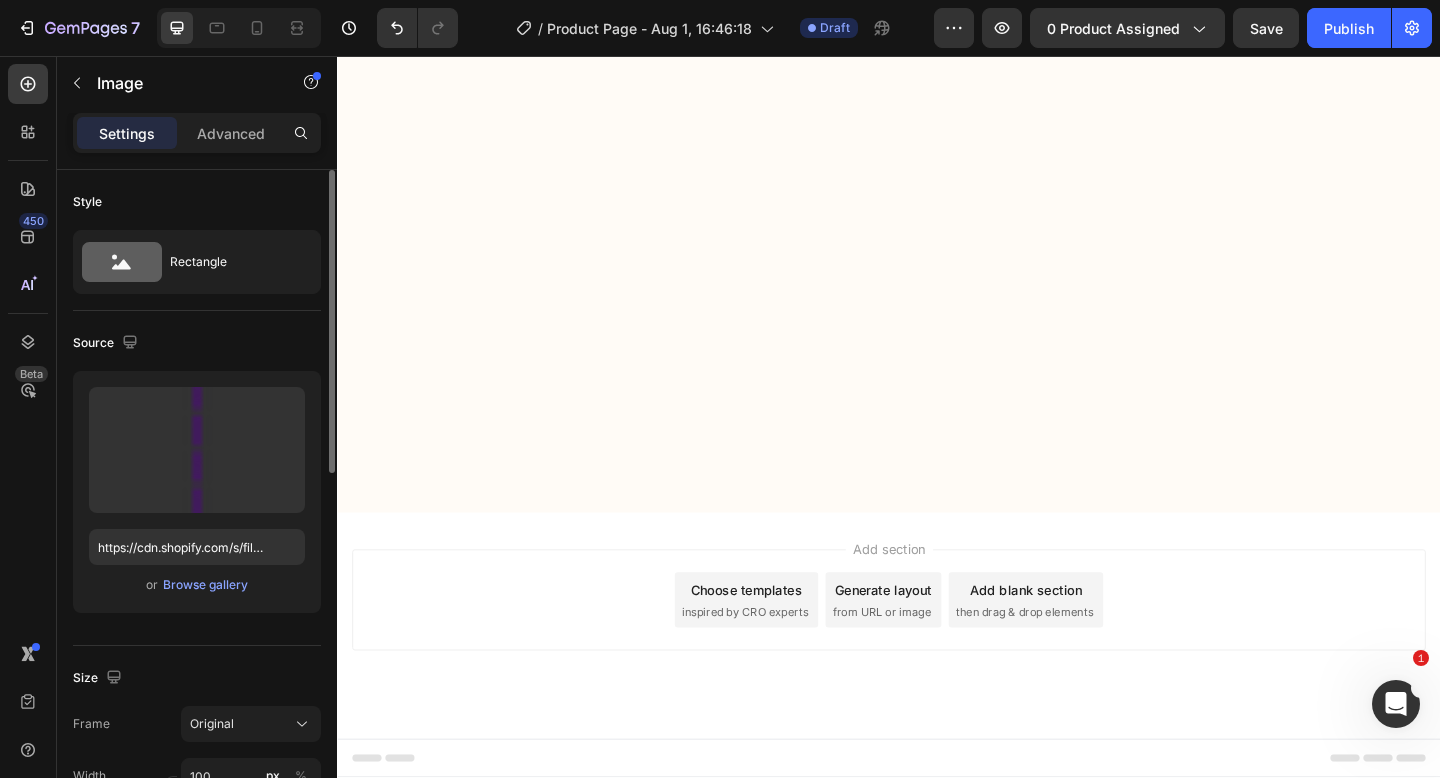 click on "Icon Day 7 Heading Row" at bounding box center (500, -3409) 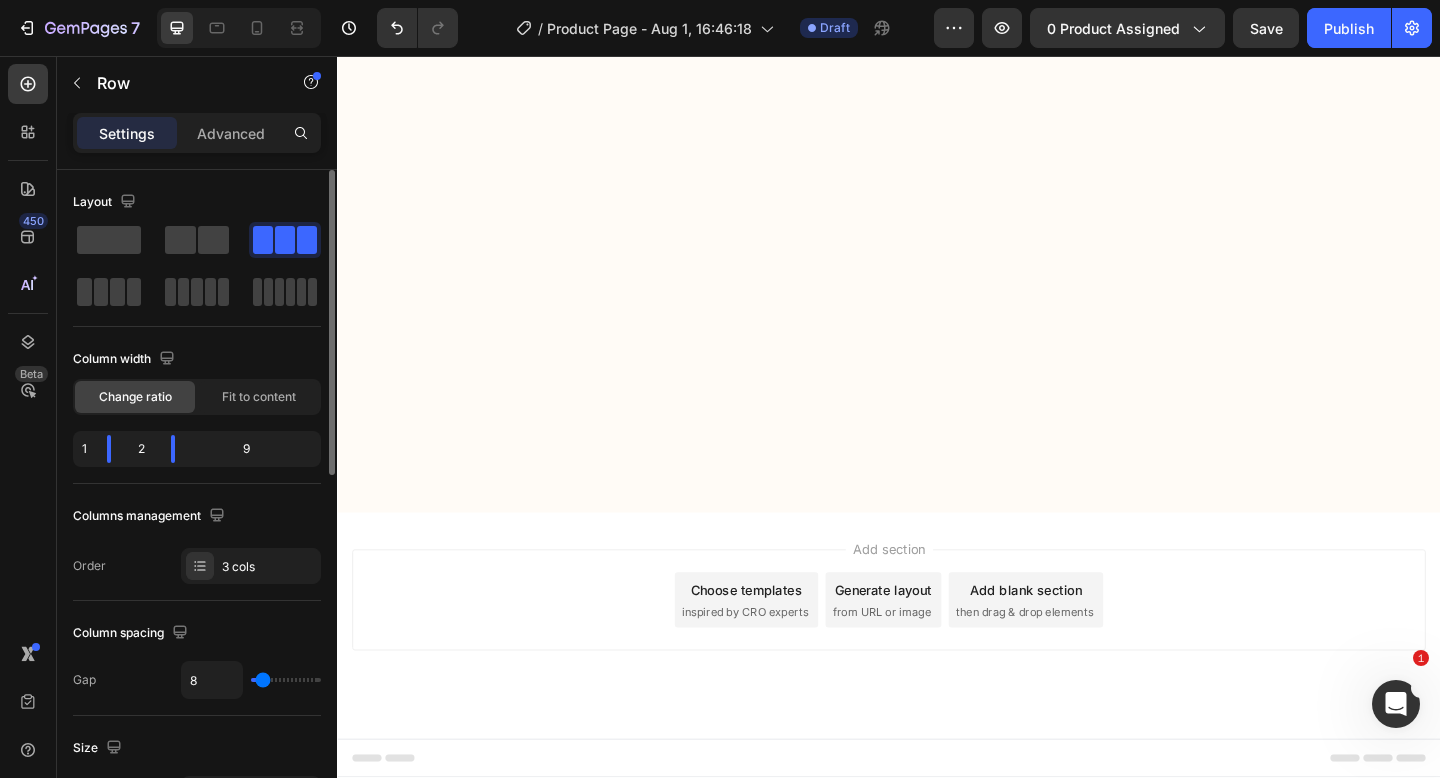scroll, scrollTop: 12168, scrollLeft: 0, axis: vertical 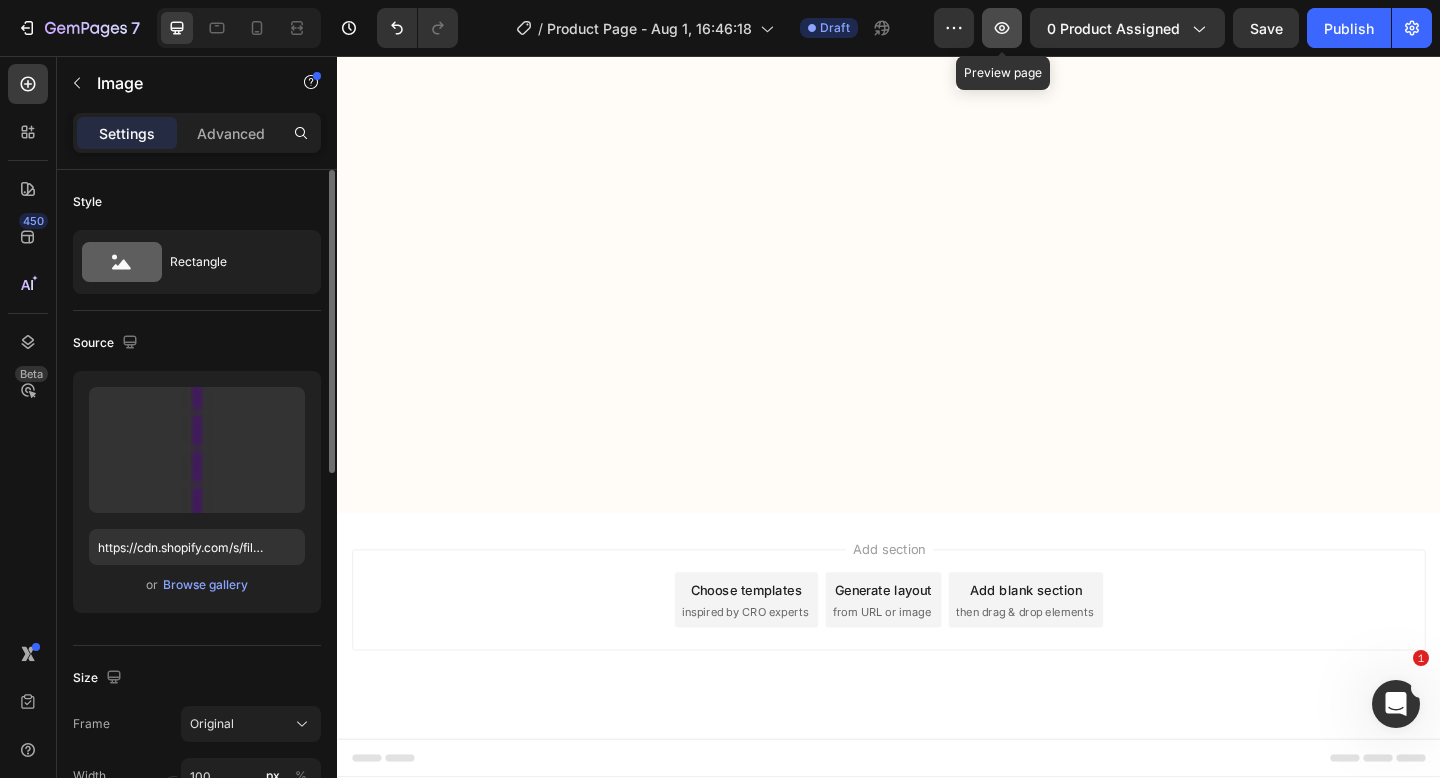 click 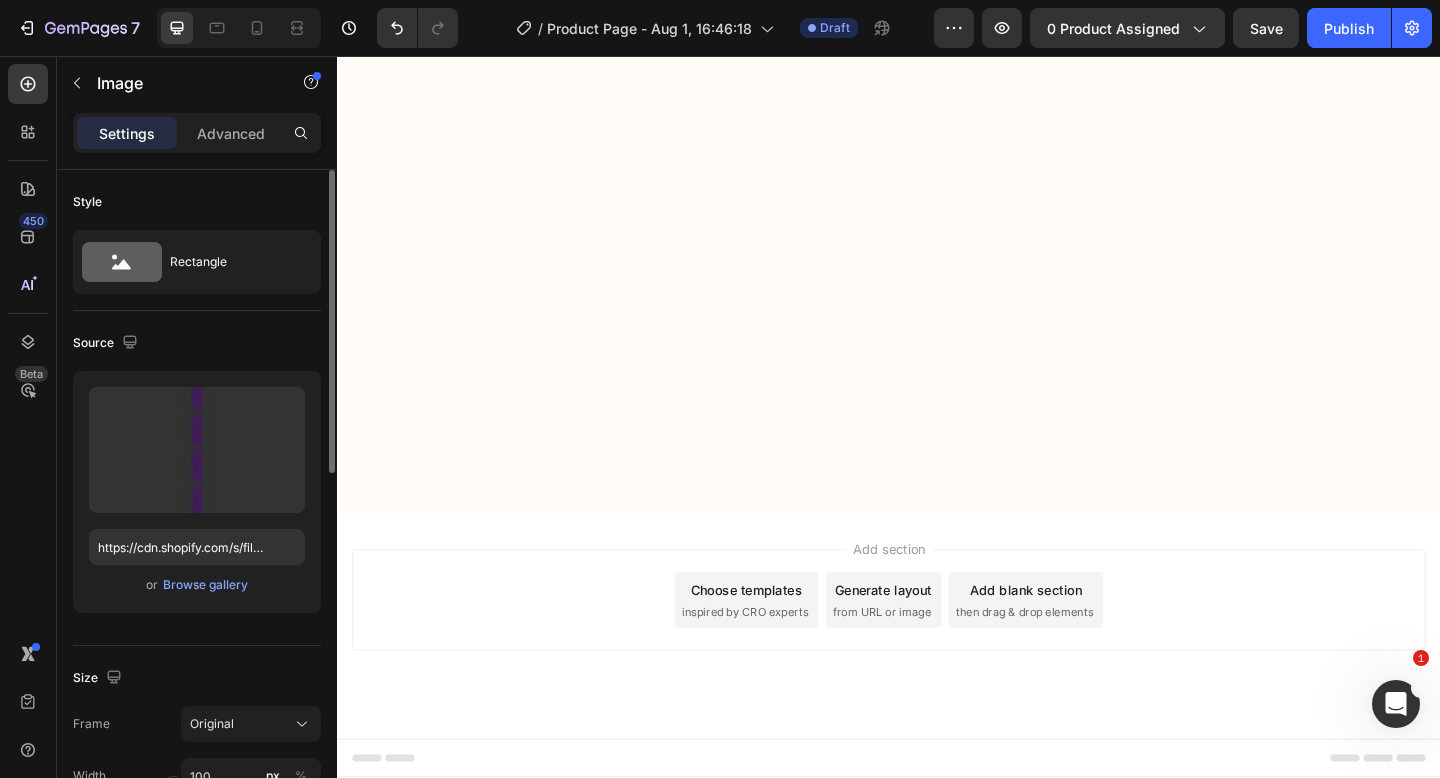 scroll, scrollTop: 11463, scrollLeft: 0, axis: vertical 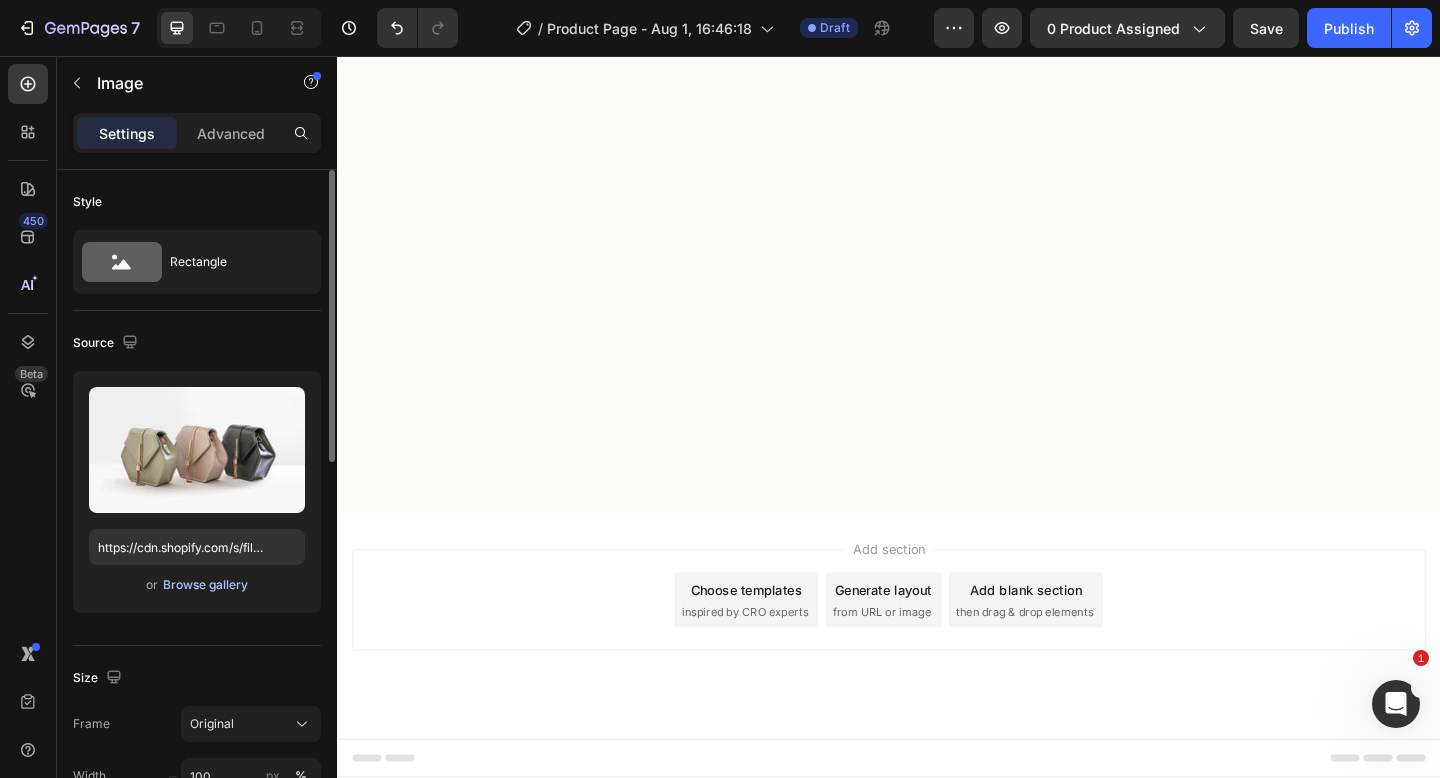 click on "Browse gallery" at bounding box center (205, 585) 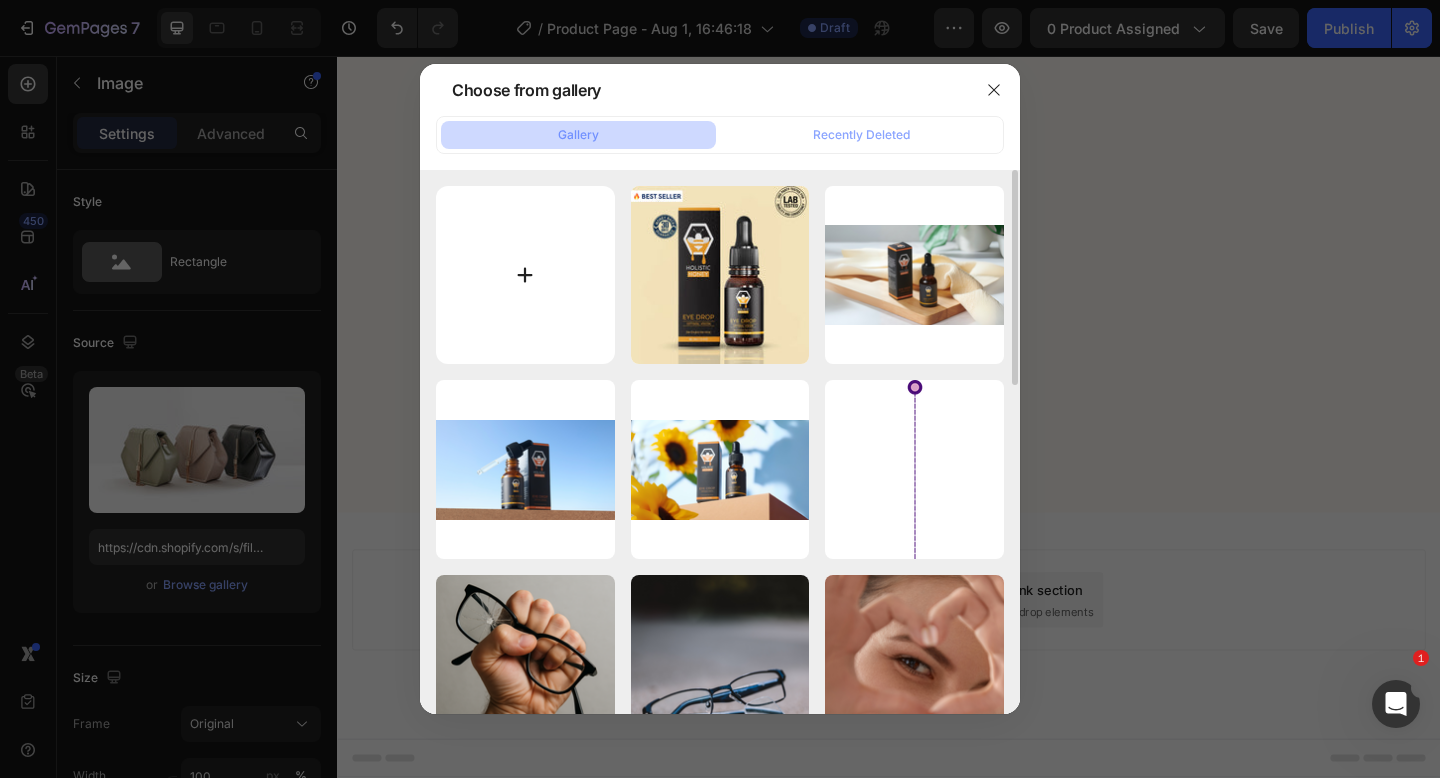 click at bounding box center (525, 275) 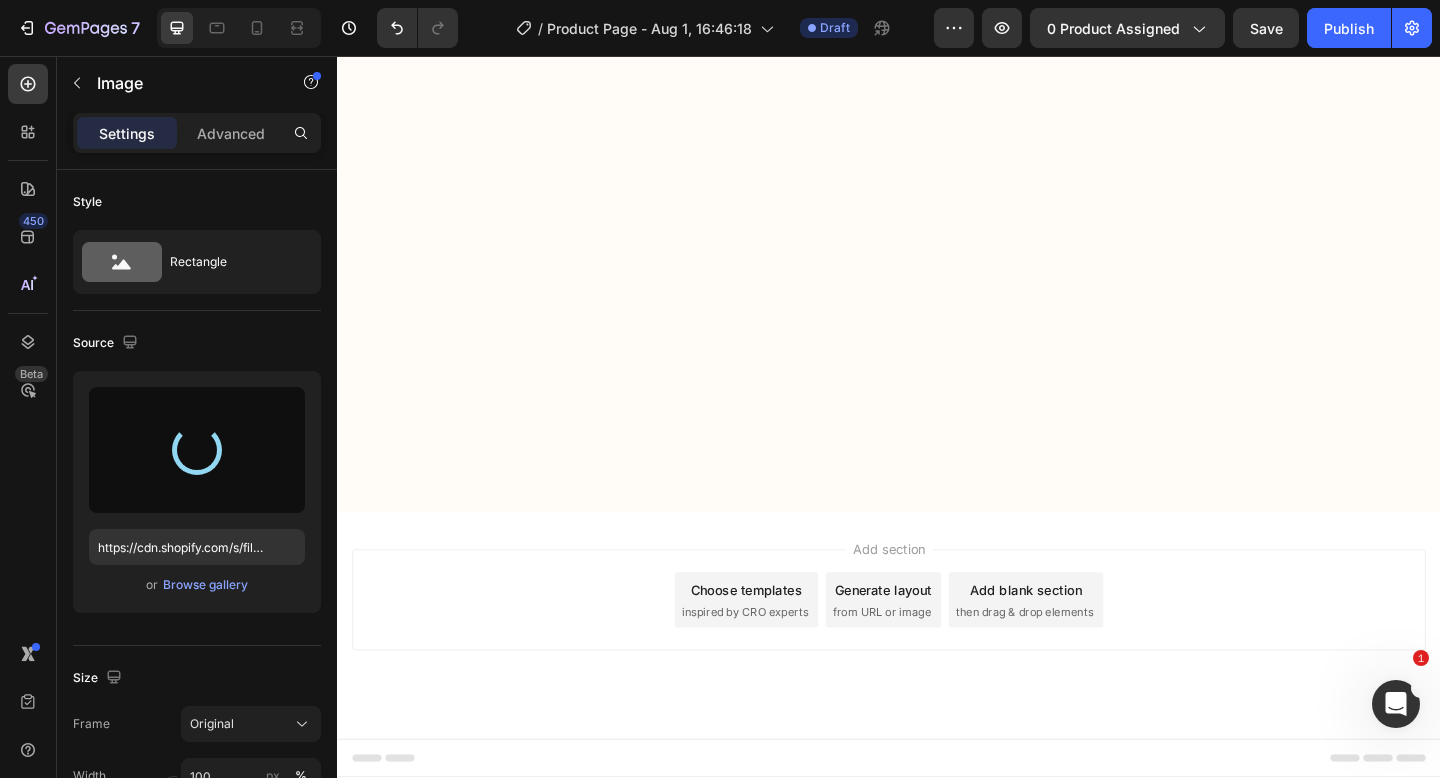 type on "https://cdn.shopify.com/s/files/1/0883/1995/1187/files/gempages_519933984788972337-53153907-df85-47d9-a752-9d796011d1ca.png" 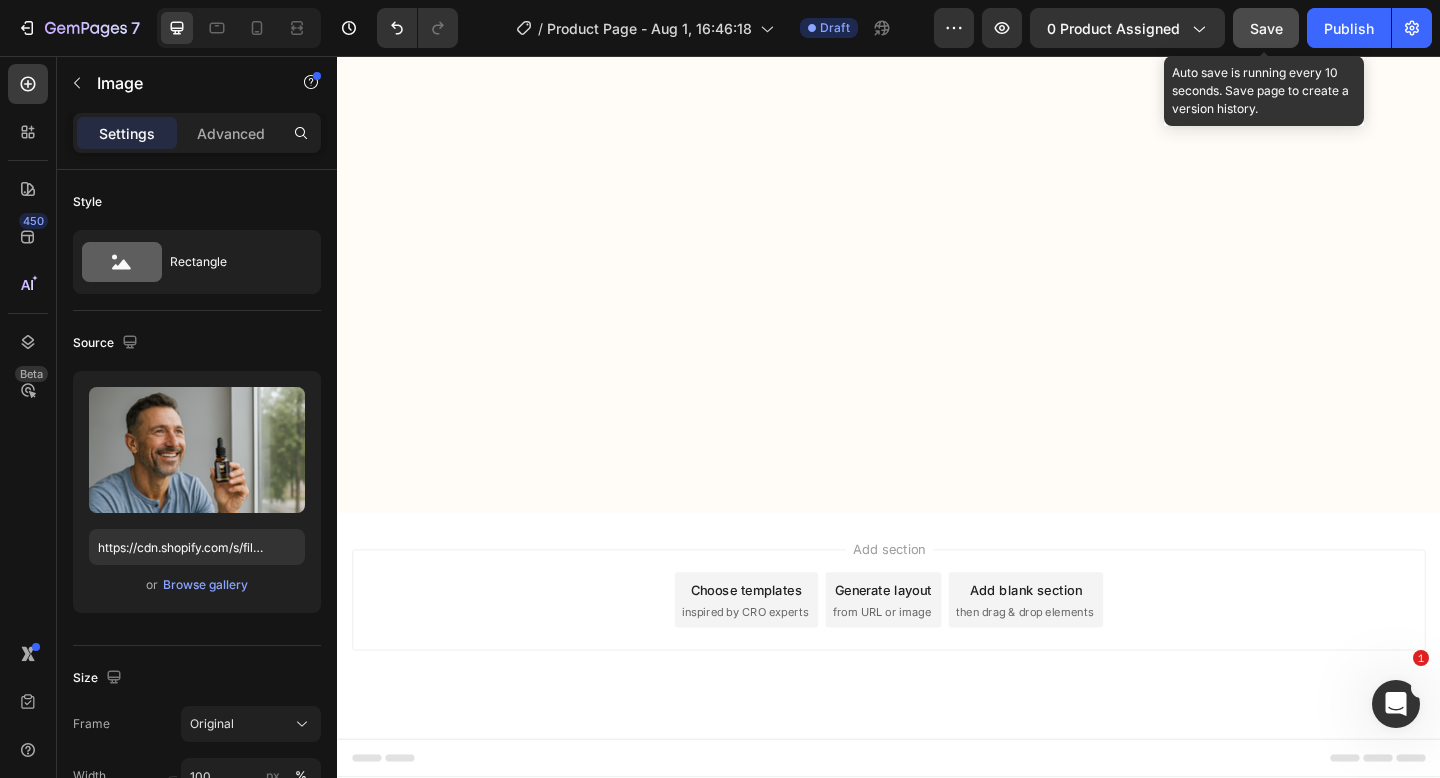 click on "Save" 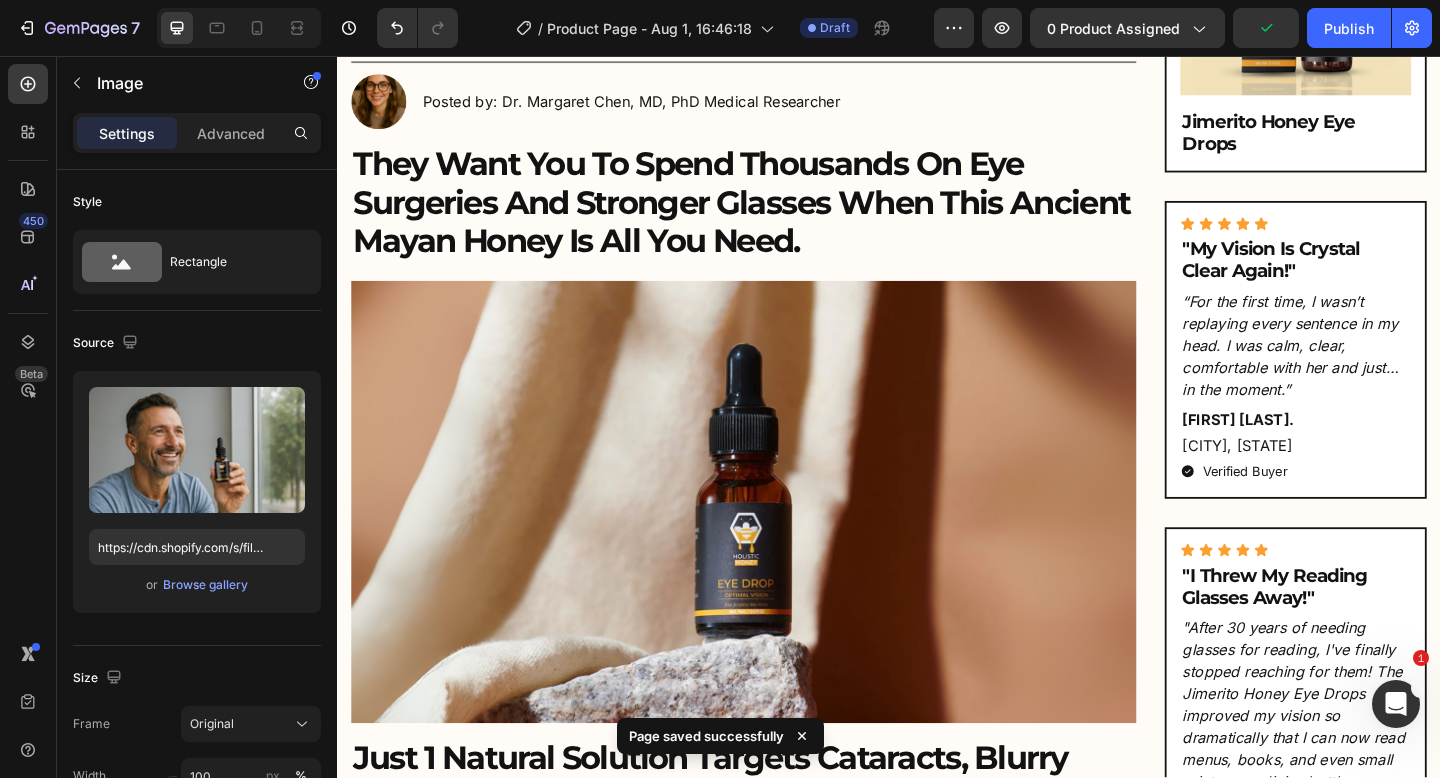 scroll, scrollTop: 0, scrollLeft: 0, axis: both 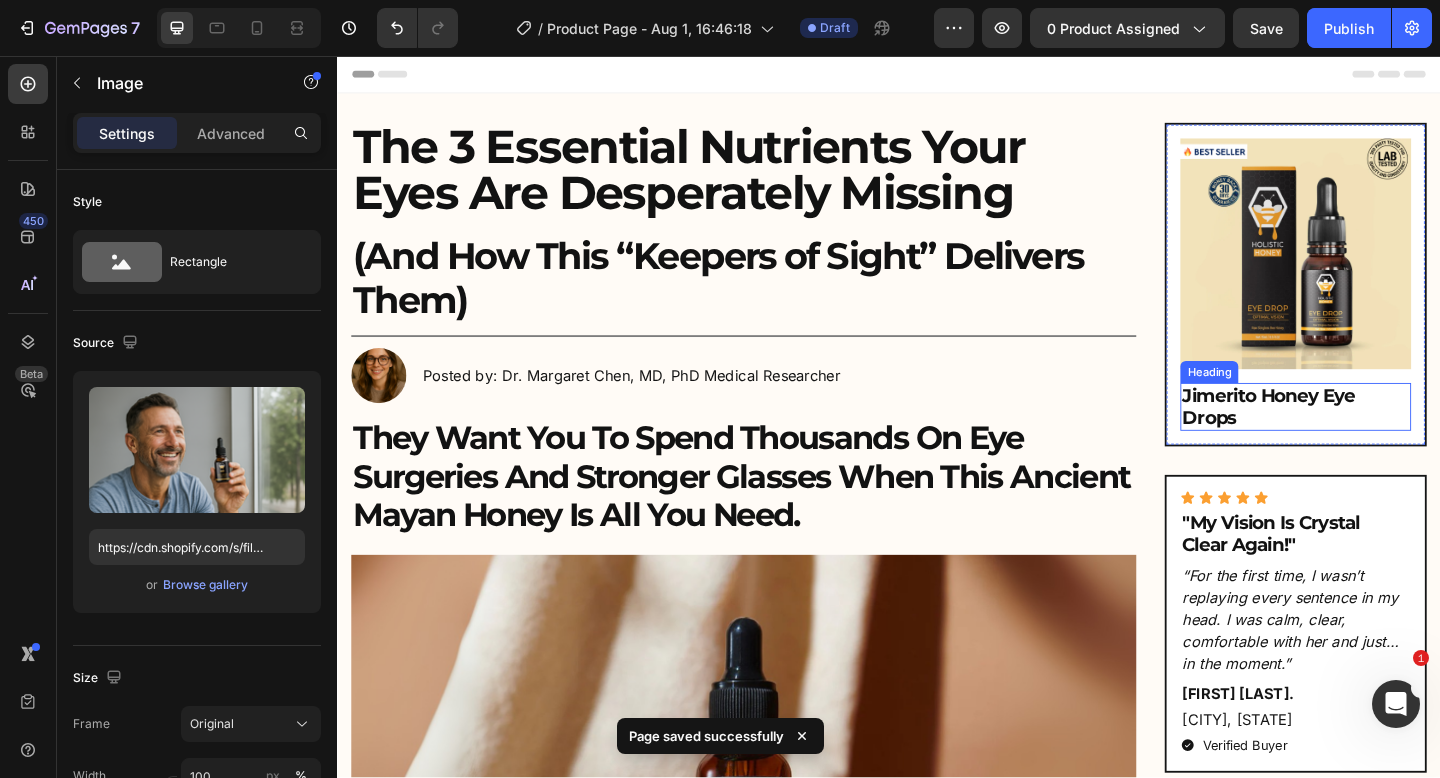 click on "Jimerito Honey Eye Drops" at bounding box center (1379, 438) 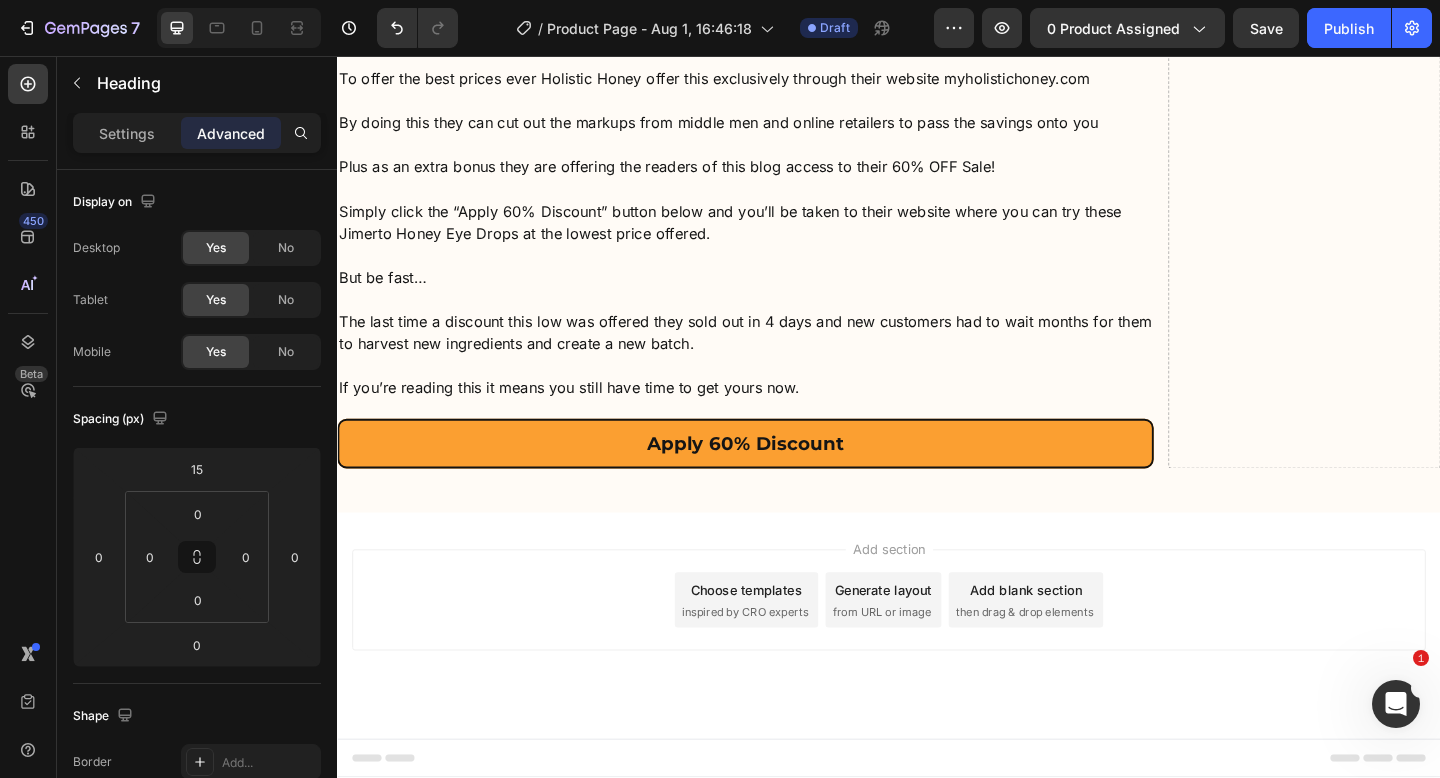 scroll, scrollTop: 16206, scrollLeft: 0, axis: vertical 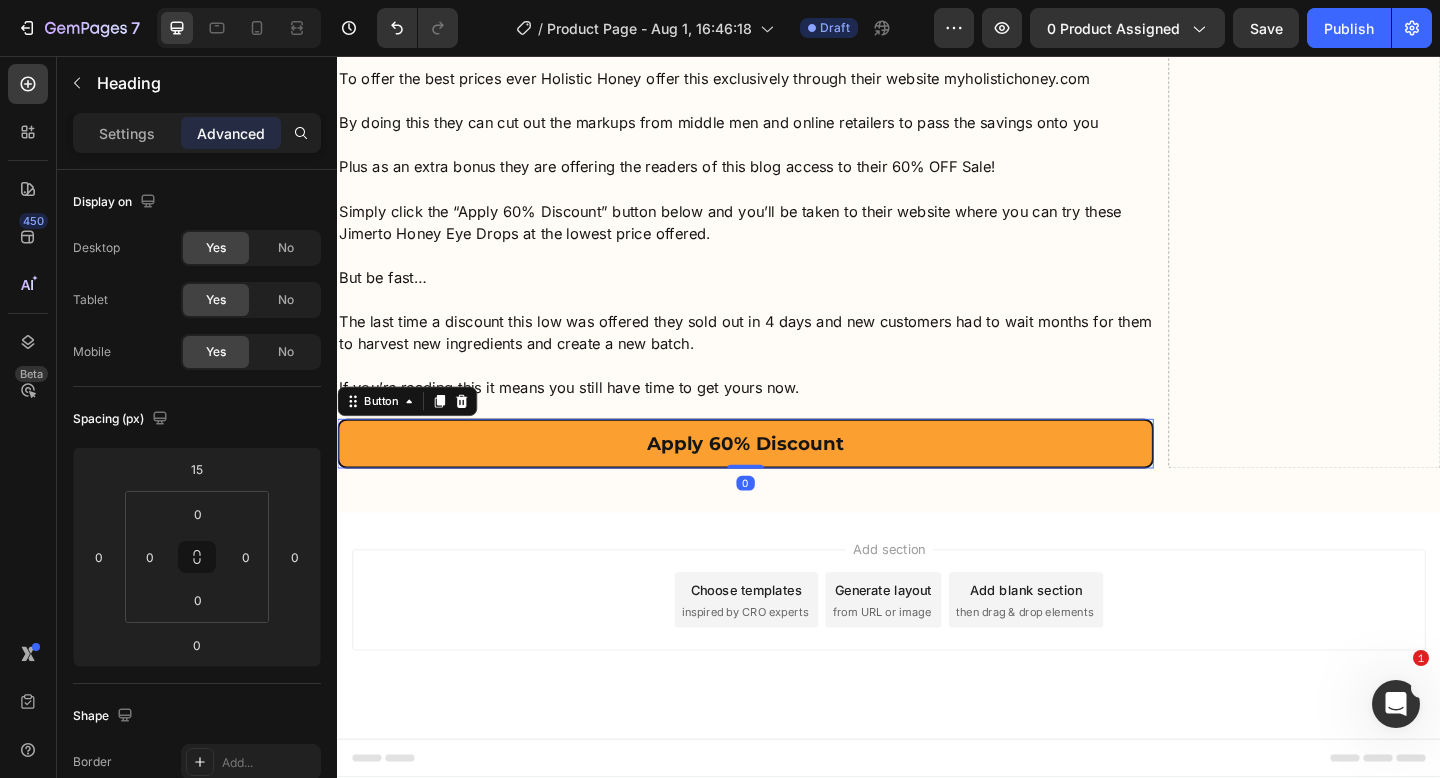 click on "Apply 60% Discount" at bounding box center [781, 478] 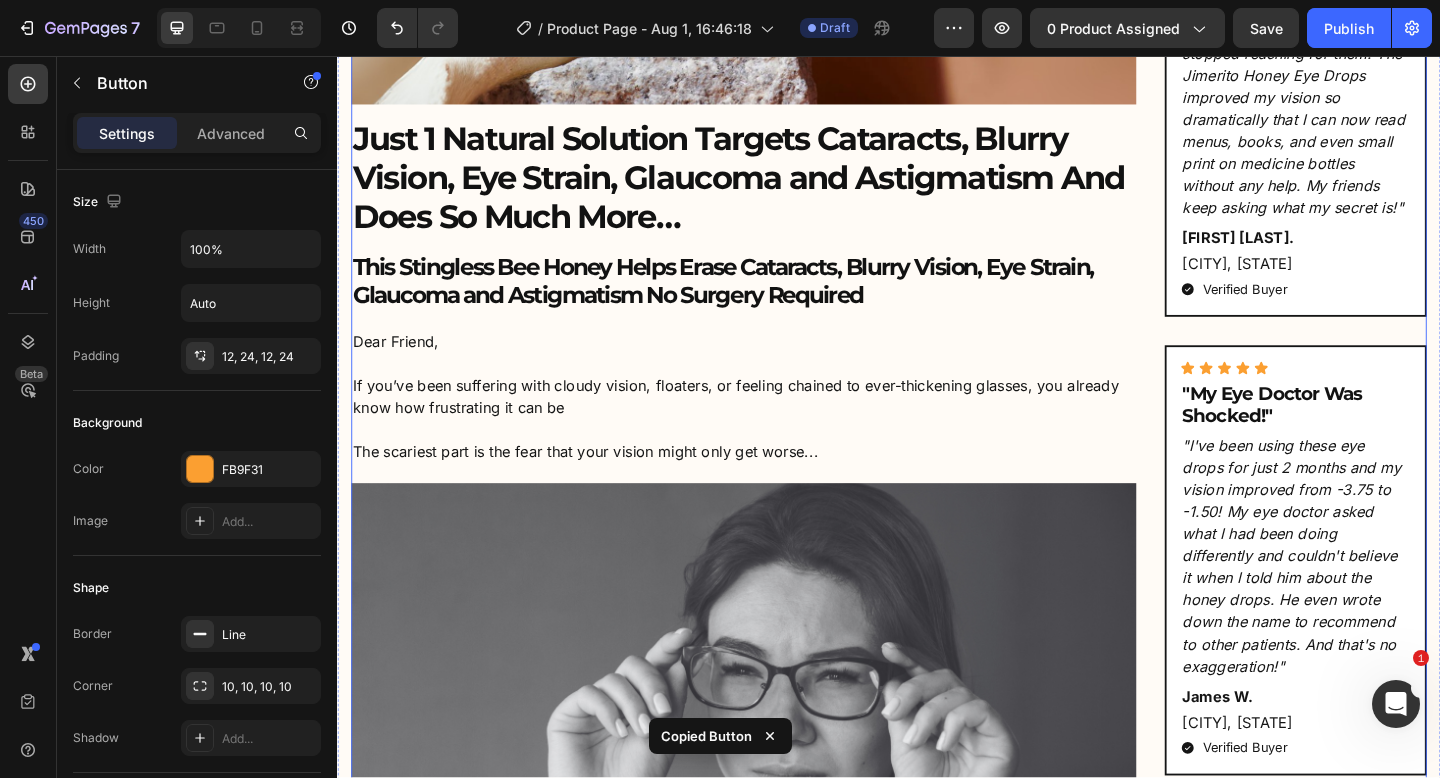 scroll, scrollTop: 0, scrollLeft: 0, axis: both 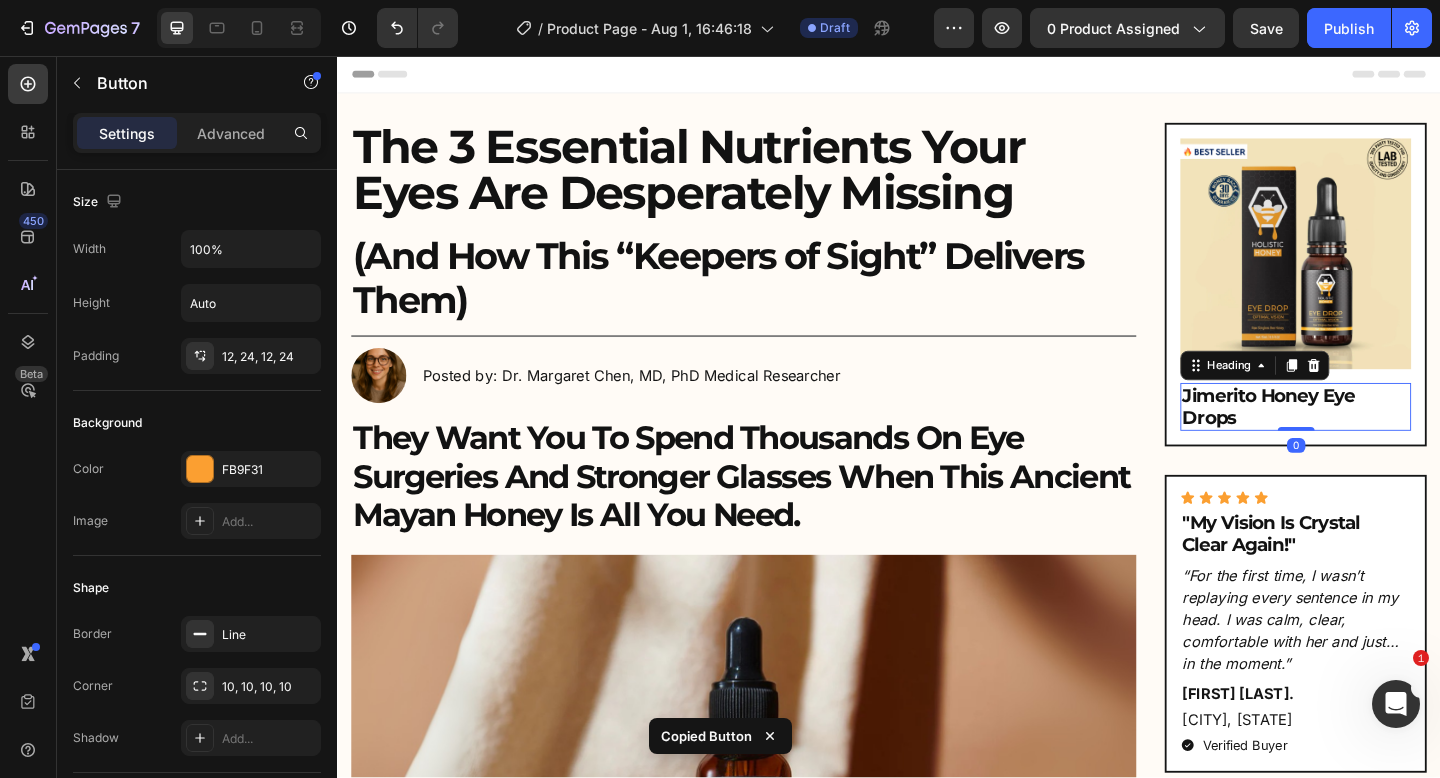 click on "Jimerito Honey Eye Drops" at bounding box center (1379, 438) 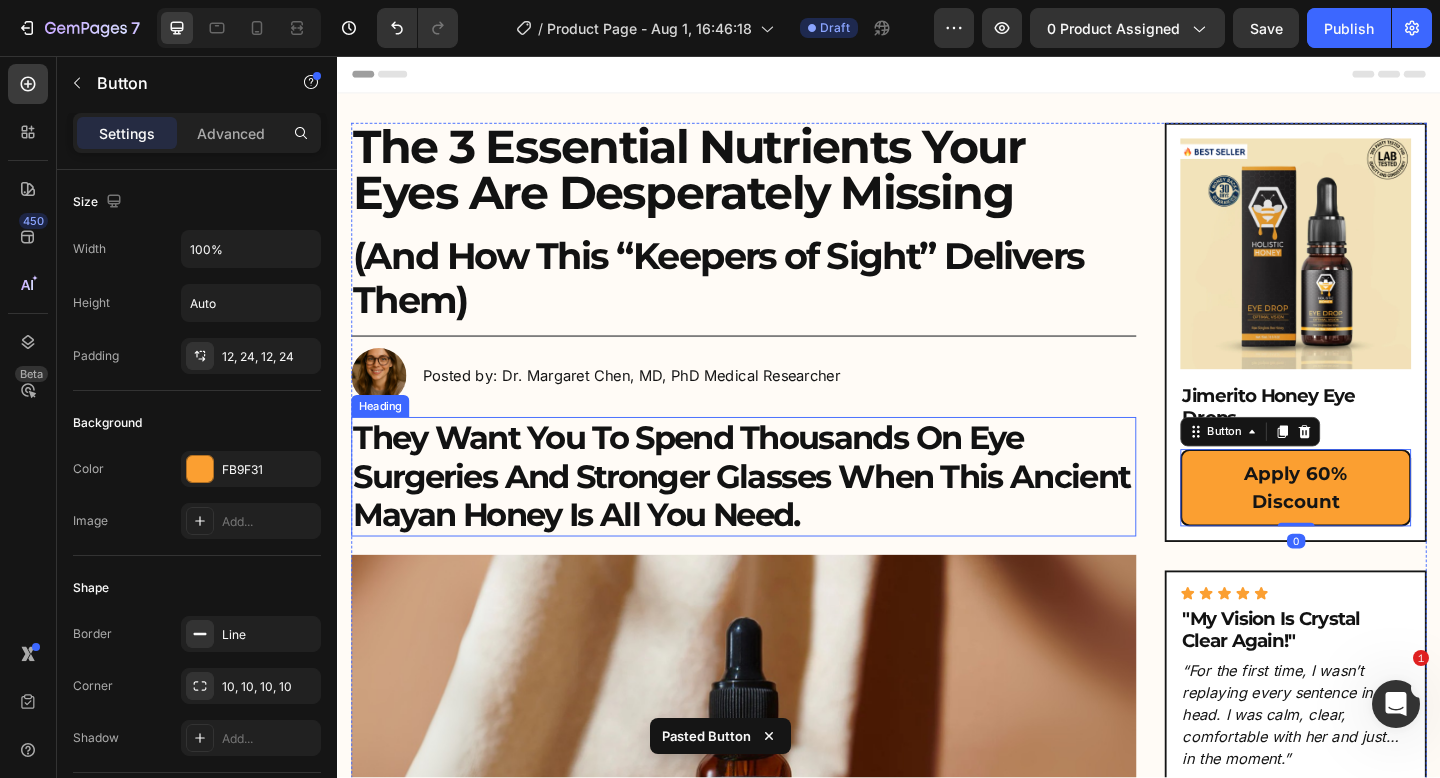 click on "They Want You To Spend Thousands On Eye Surgeries And Stronger Glasses When This Ancient Mayan Honey Is All You Need." at bounding box center (779, 514) 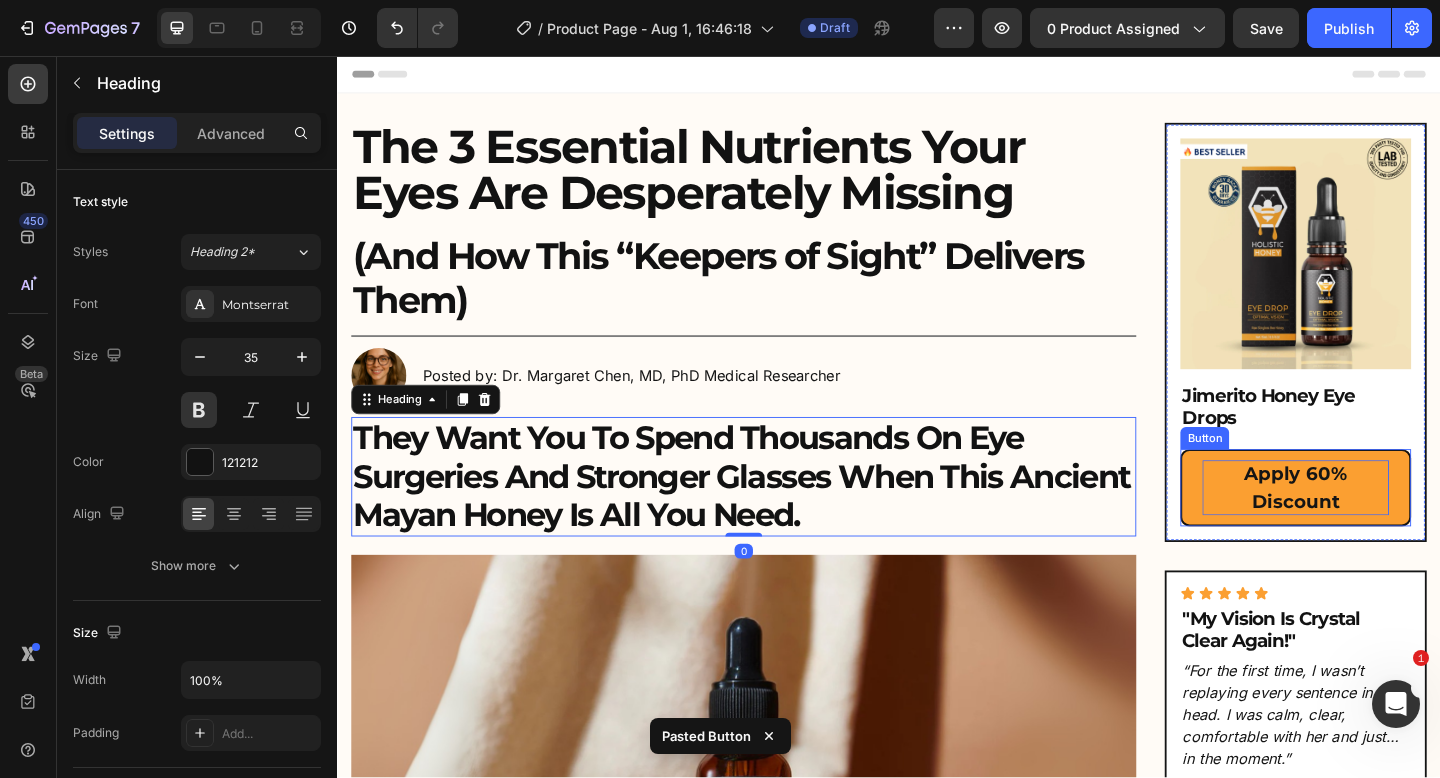 click on "Apply 60% Discount" at bounding box center [1379, 526] 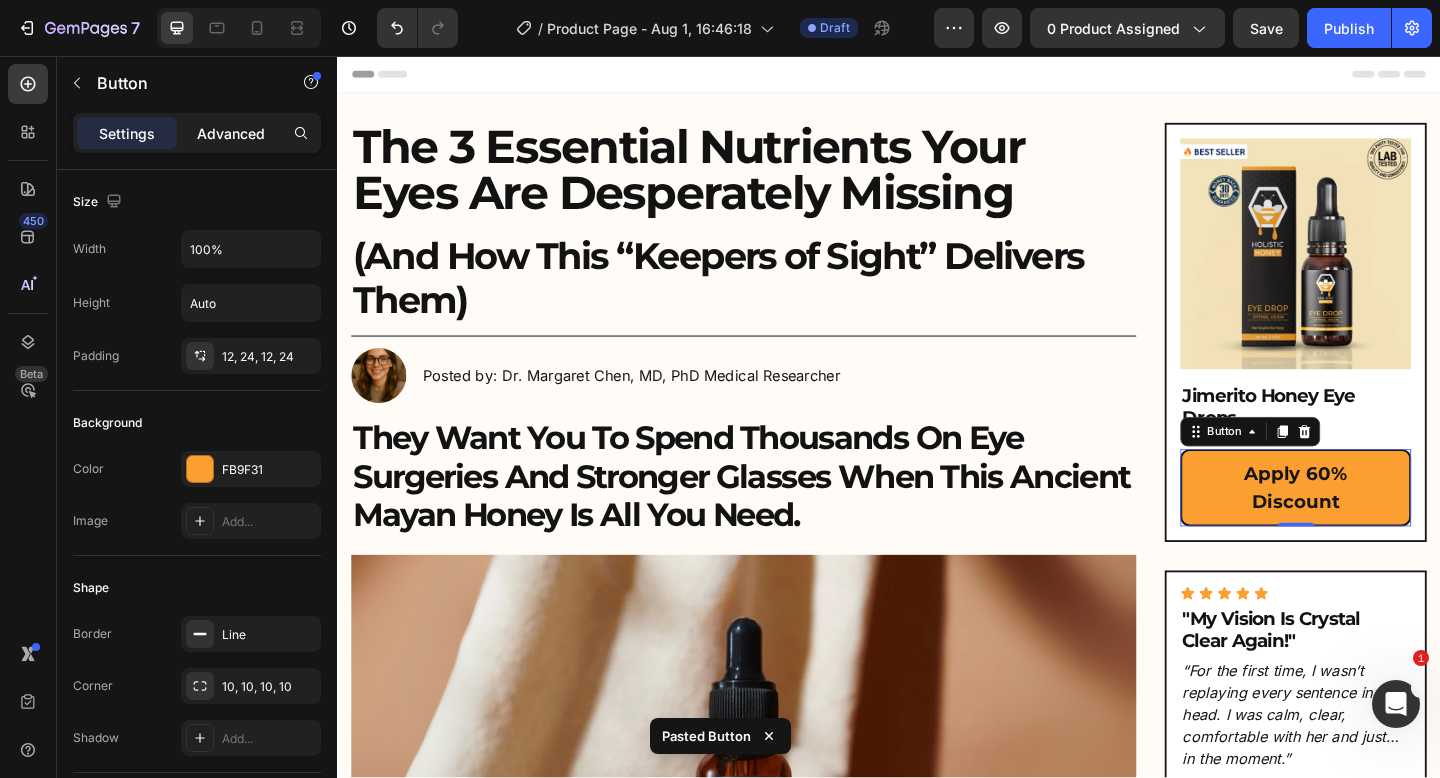 click on "Advanced" at bounding box center [231, 133] 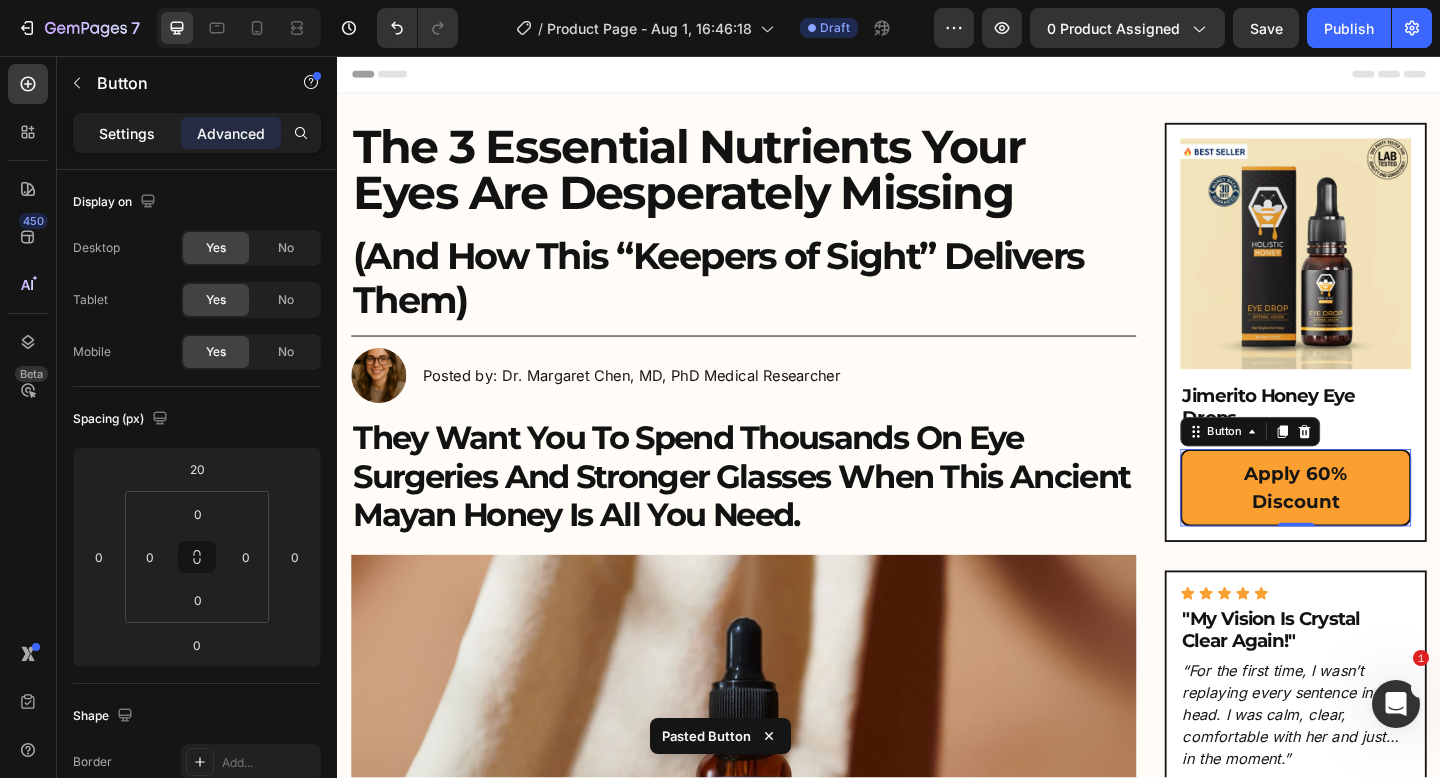 click on "Settings" 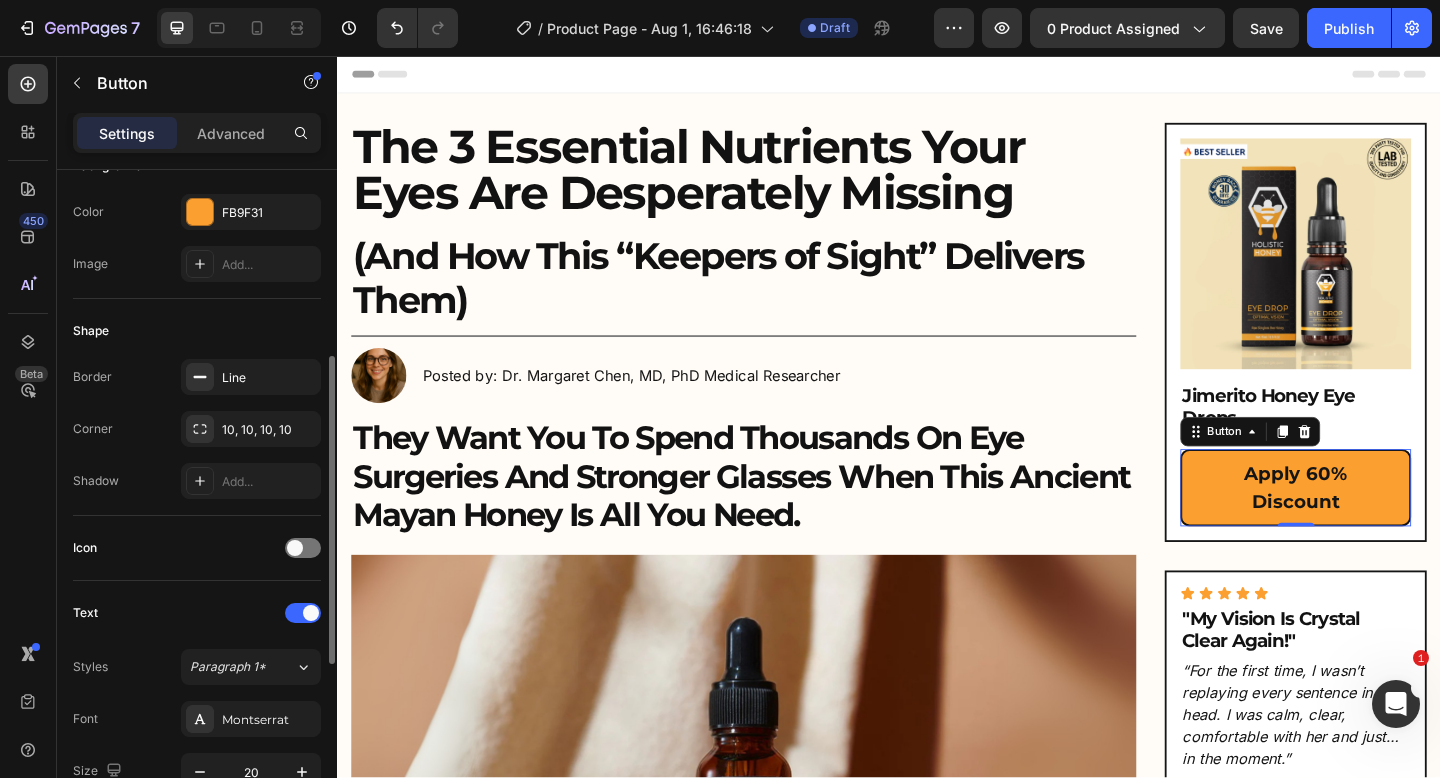 scroll, scrollTop: 355, scrollLeft: 0, axis: vertical 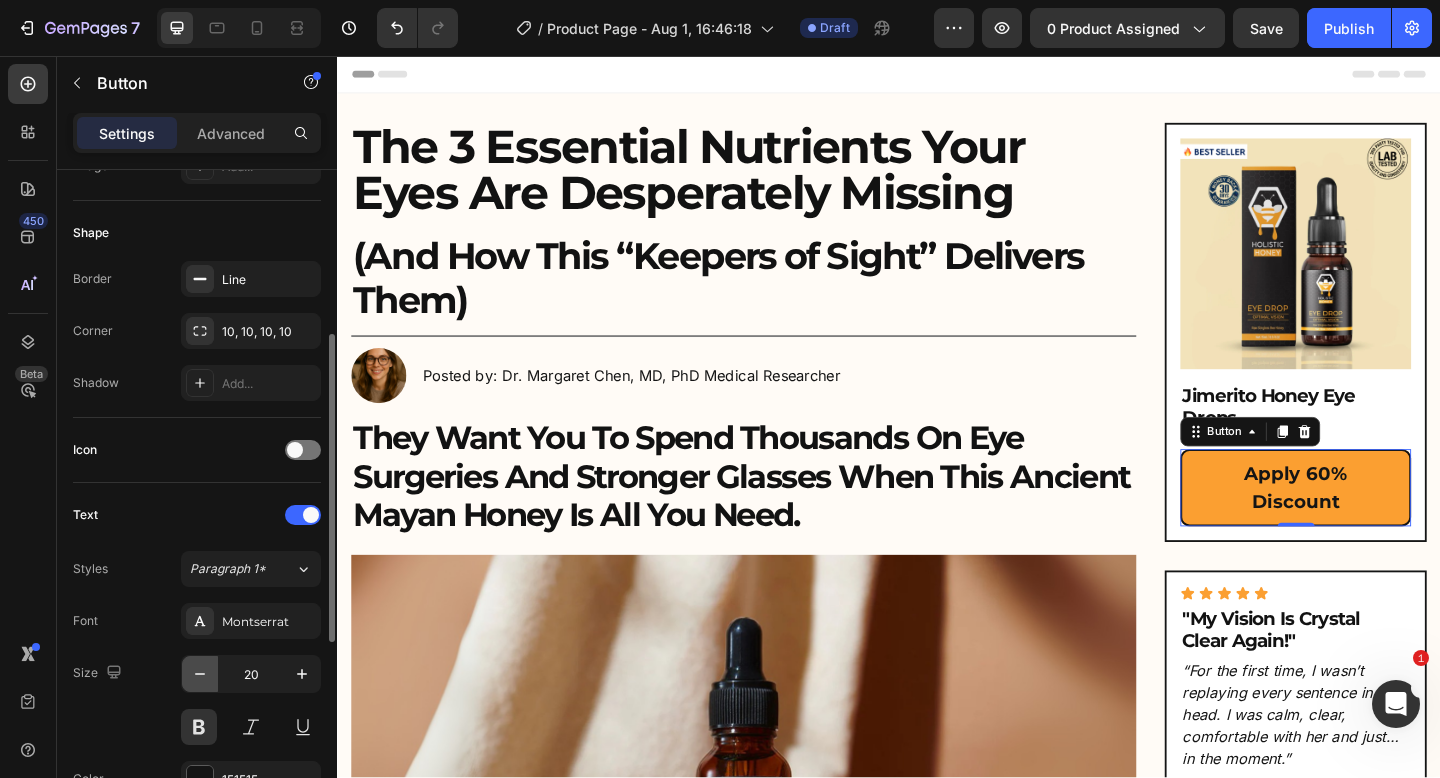 click 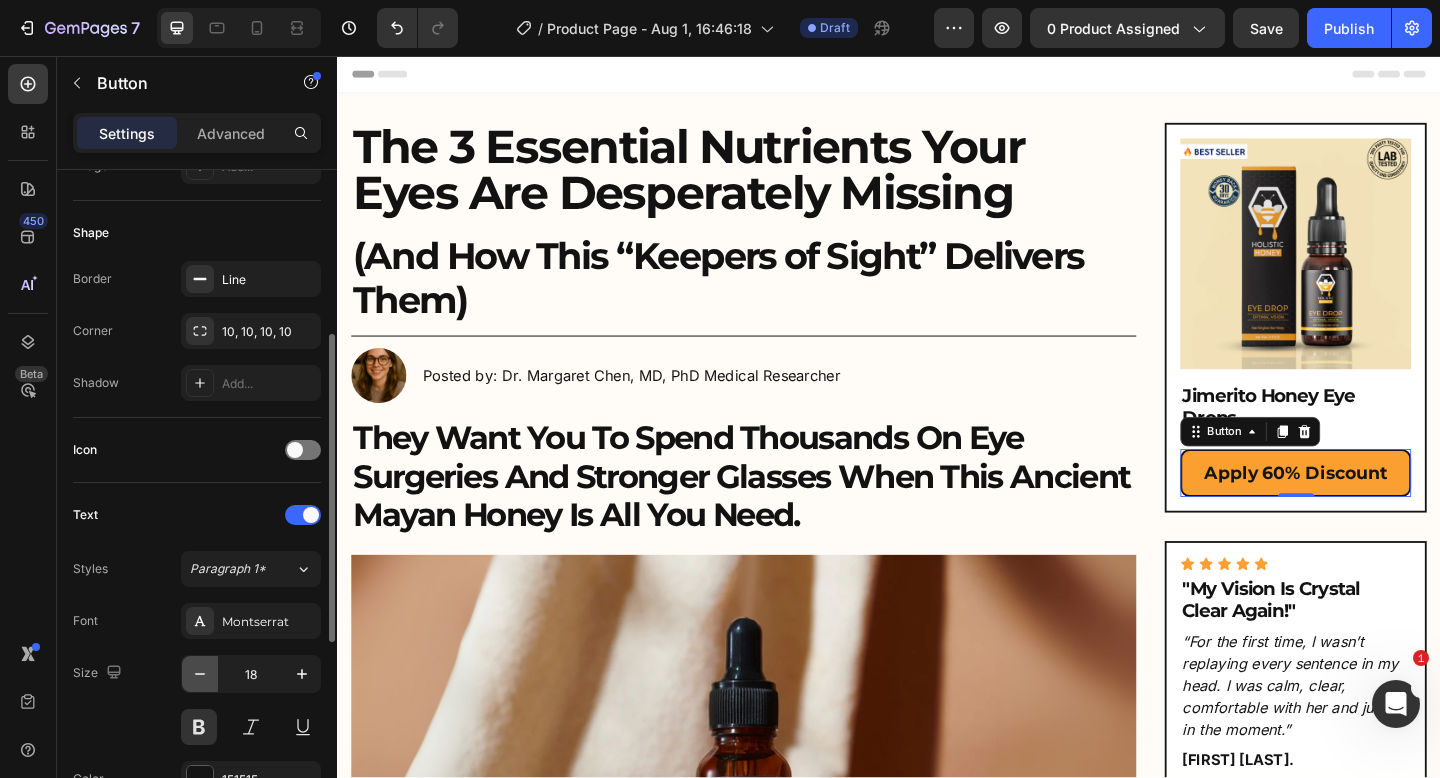 click 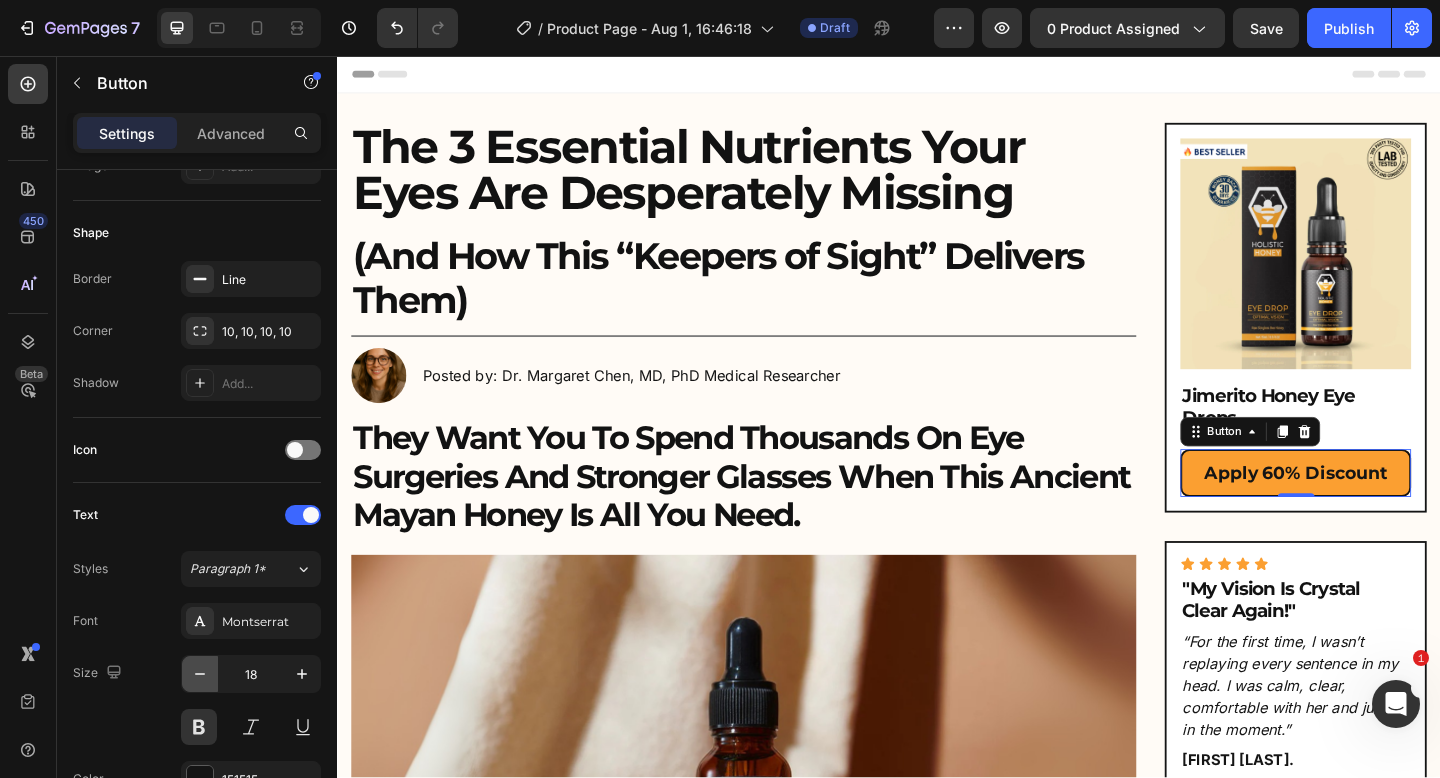 type on "17" 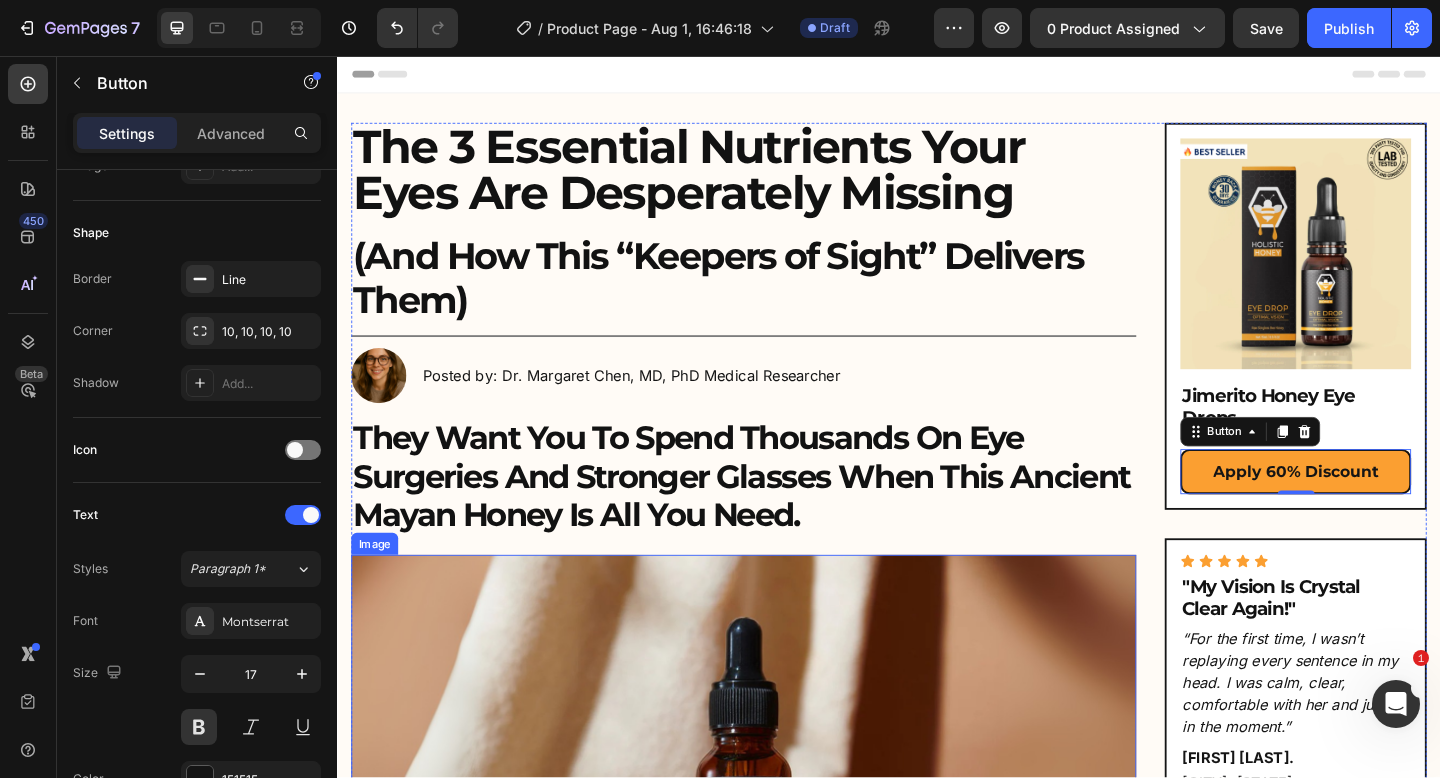 click on "Icon Icon Icon Icon Icon Icon List "My Vision Is Crystal Clear Again!" Heading “For the first time, I wasn’t replaying every sentence in my head. I was calm, clear, comfortable with her and just… in the moment.” Text Block Richard M. Text Block  Portland, Oregon Text Block
Verified Buyer Item List Row" at bounding box center [1379, 743] 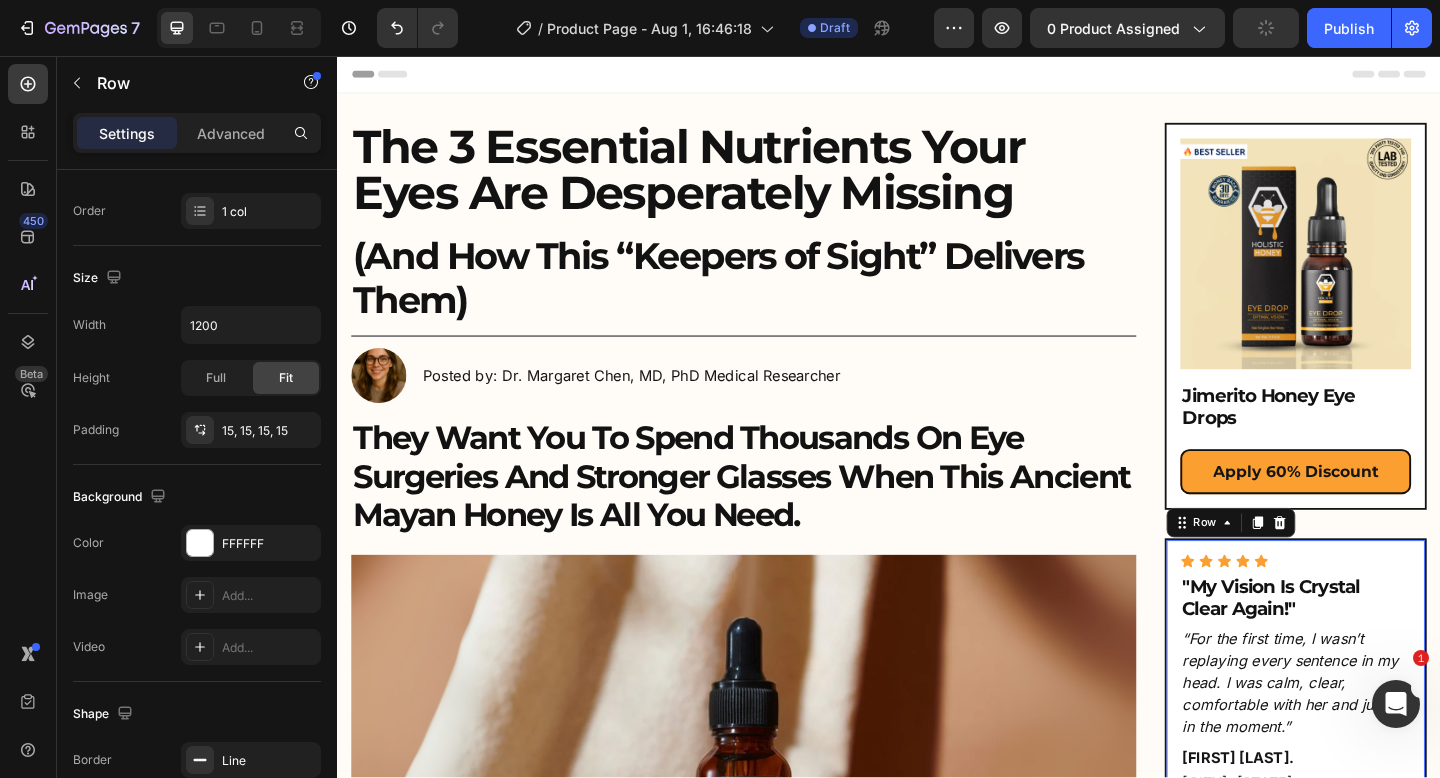 scroll, scrollTop: 0, scrollLeft: 0, axis: both 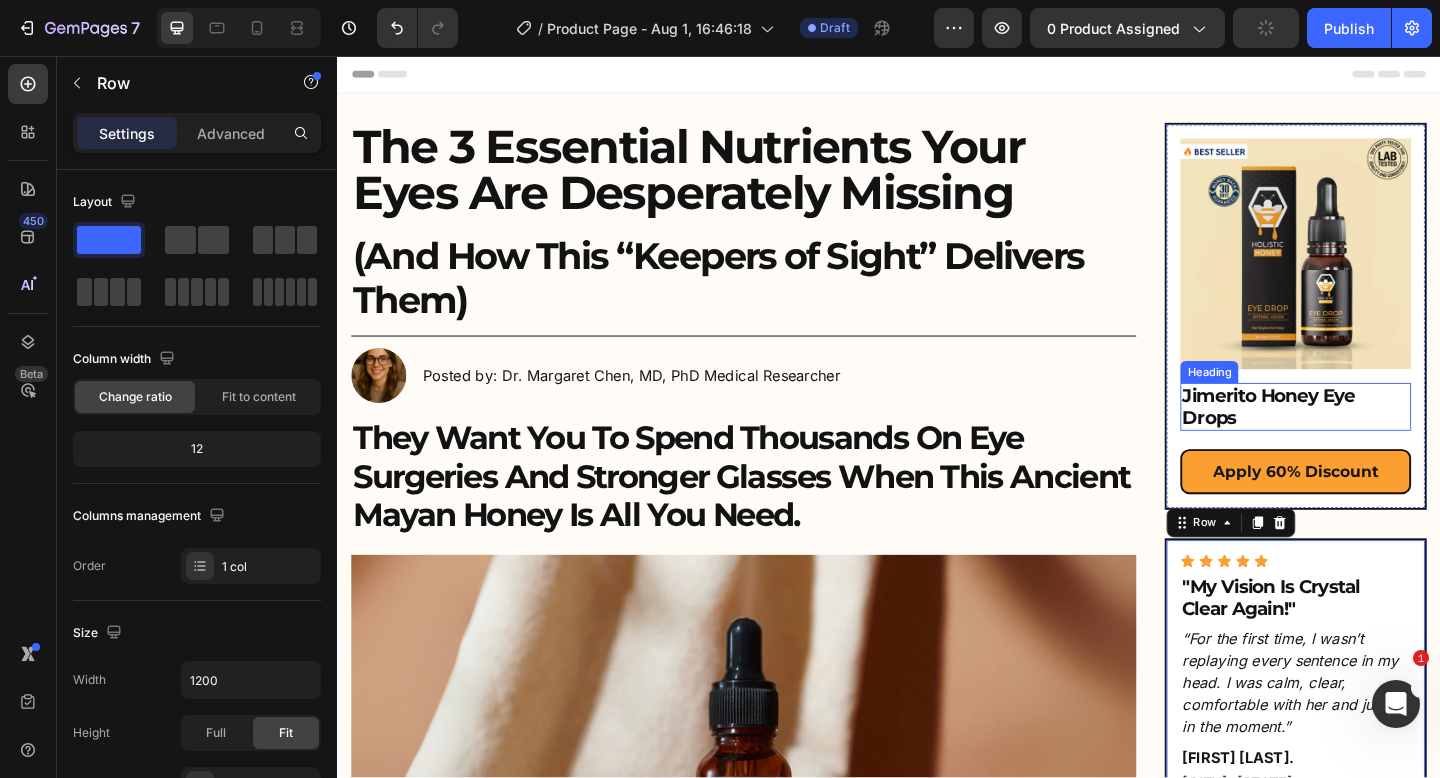 click on "Jimerito Honey Eye Drops" at bounding box center [1379, 438] 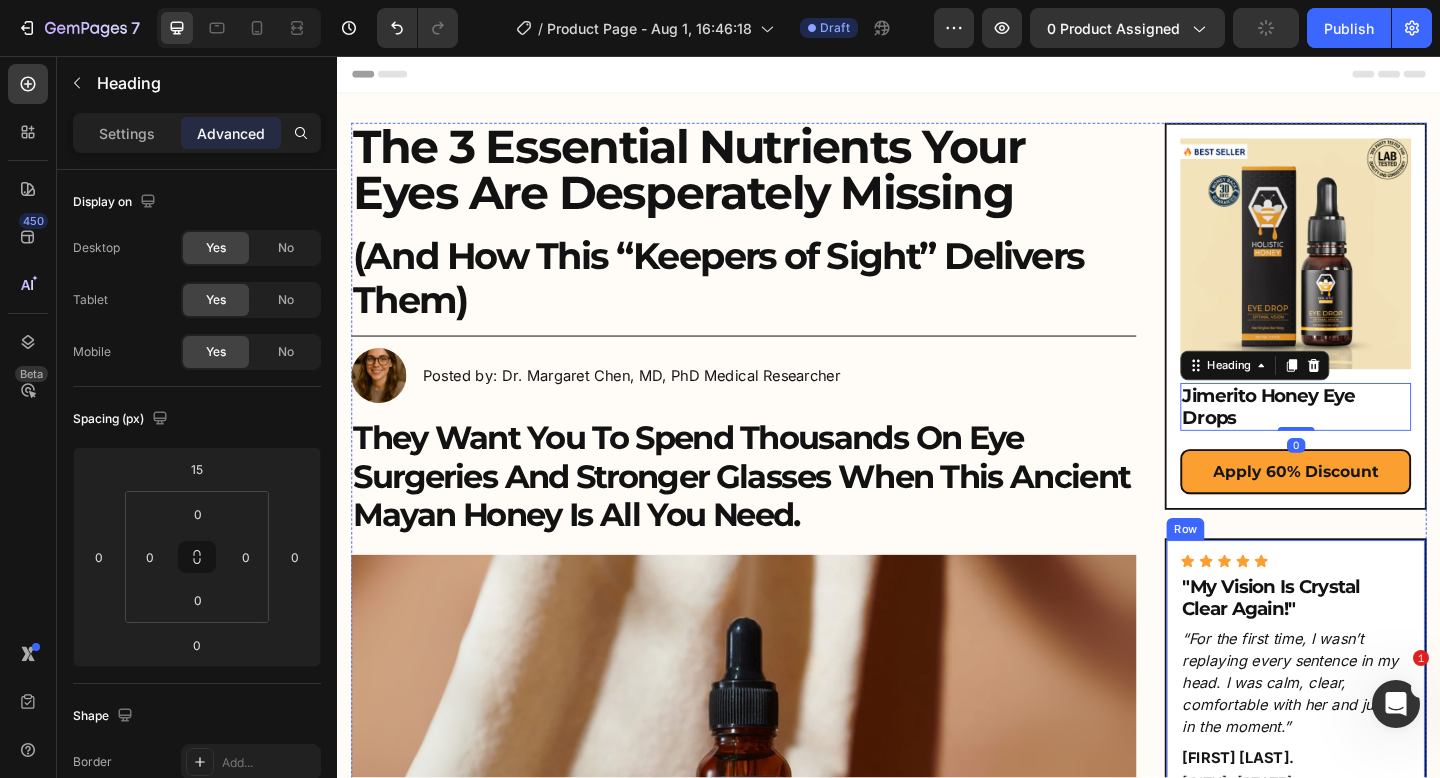 click on "Icon Icon Icon Icon Icon Icon List "My Vision Is Crystal Clear Again!" Heading “For the first time, I wasn’t replaying every sentence in my head. I was calm, clear, comfortable with her and just… in the moment.” Text Block Richard M. Text Block  Portland, Oregon Text Block
Verified Buyer Item List Row" at bounding box center [1379, 743] 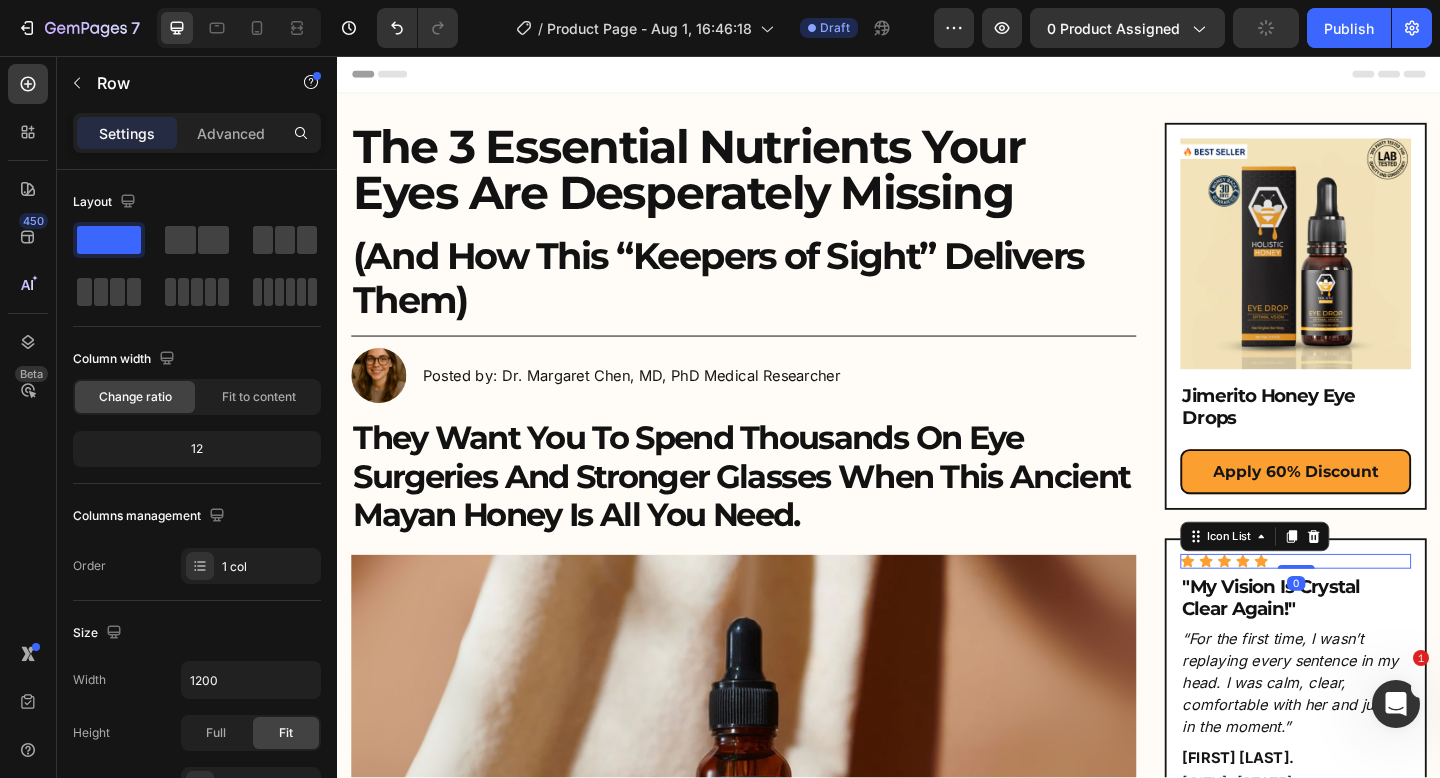 click on "Icon Icon Icon Icon Icon" at bounding box center (1379, 606) 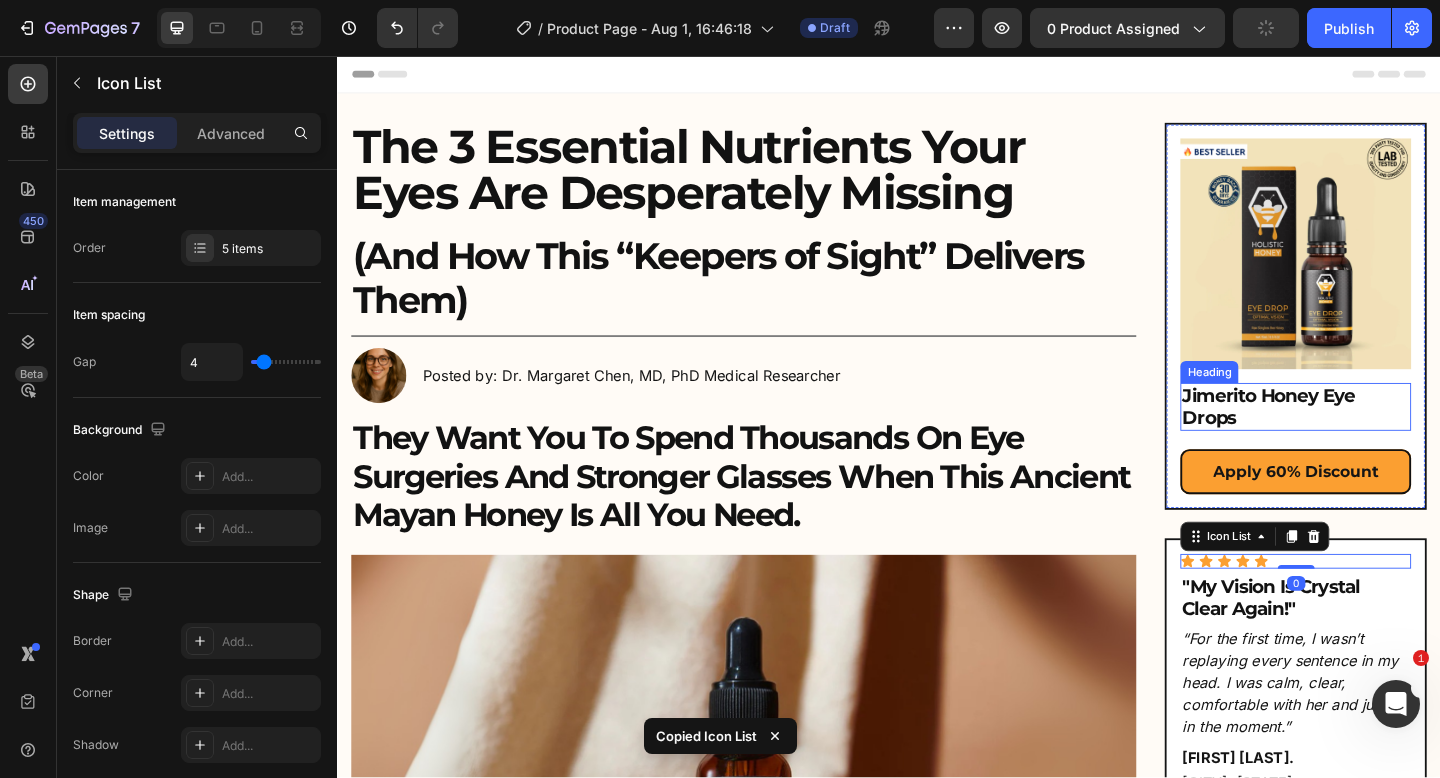 click on "Image Jimerito Honey Eye Drops  Heading Apply 60% Discount Button" at bounding box center (1379, 339) 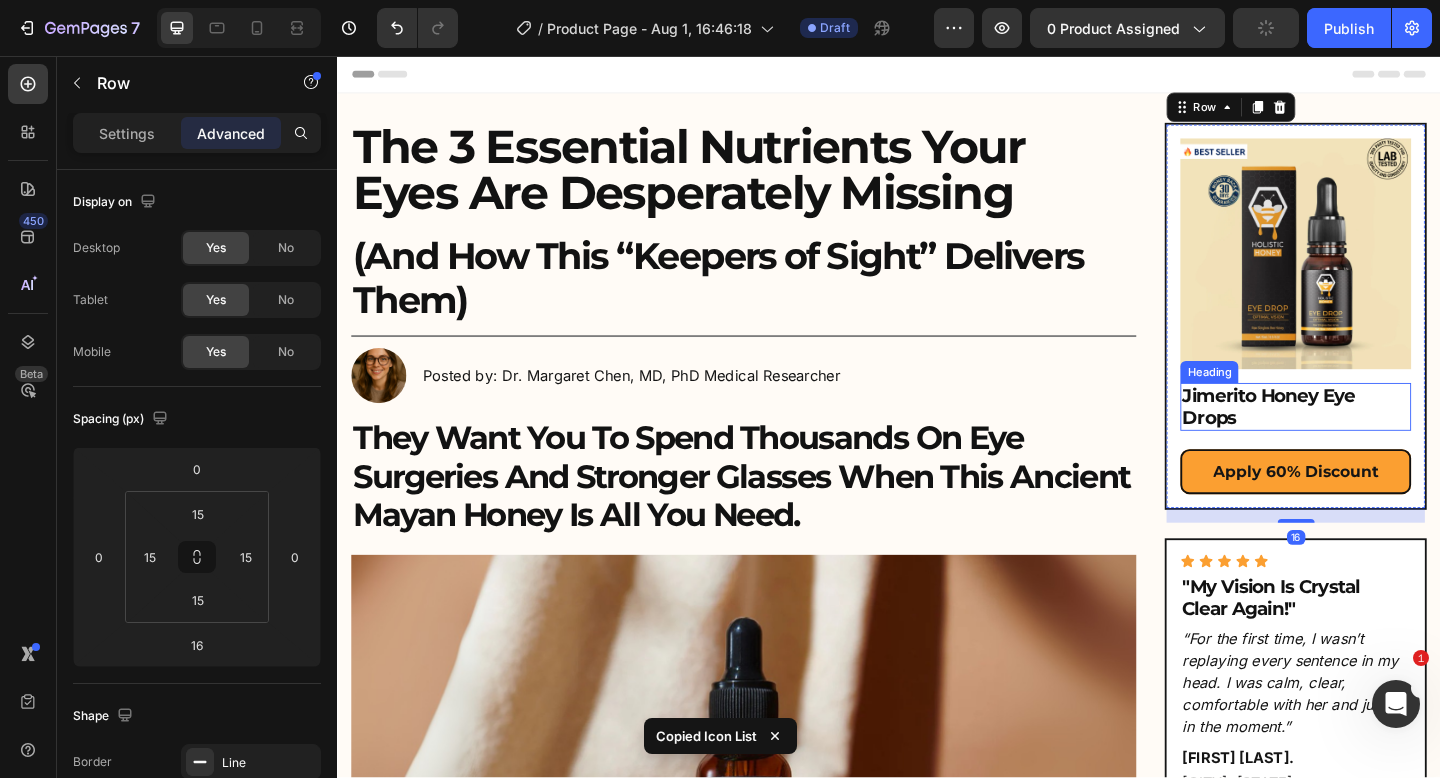 click on "Jimerito Honey Eye Drops" at bounding box center (1379, 438) 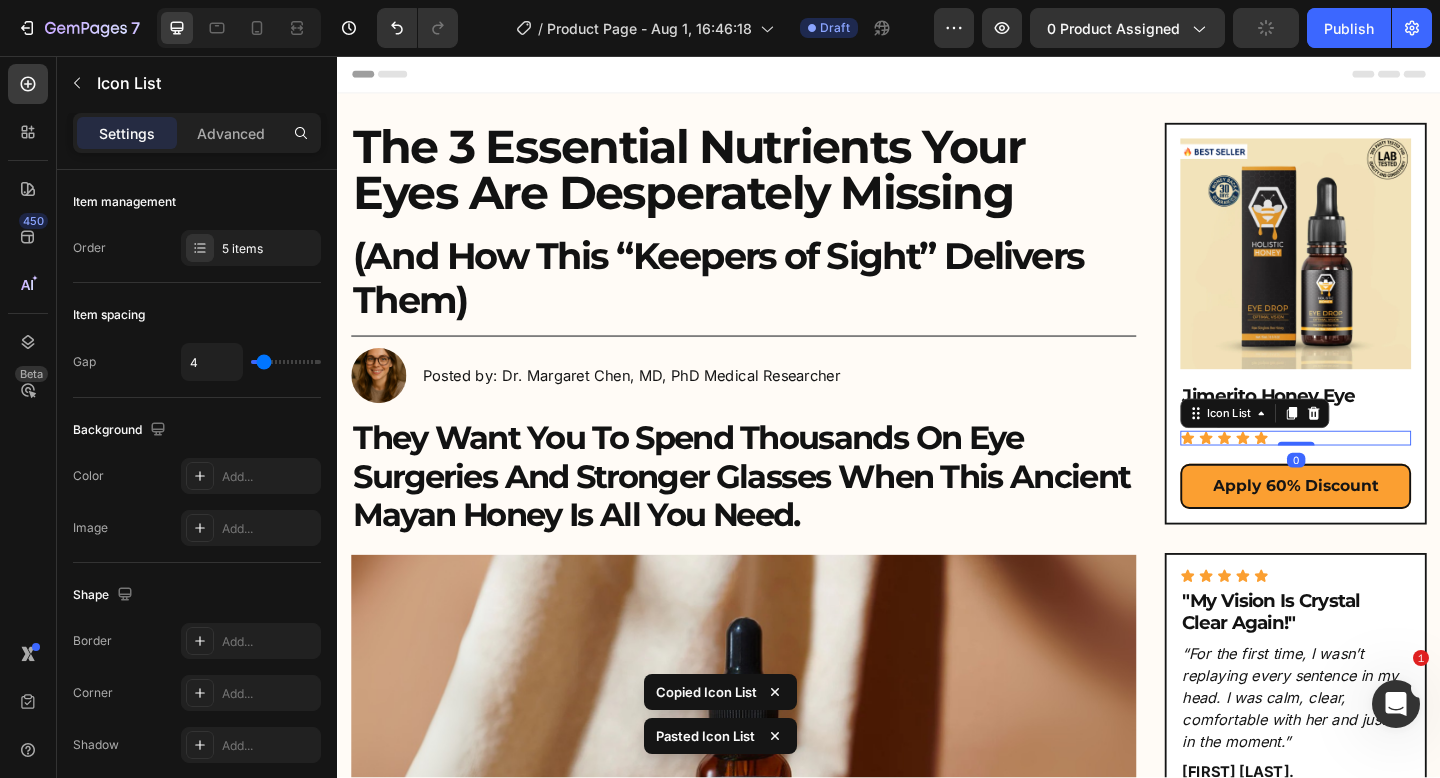 click on "They Want You To Spend Thousands On Eye Surgeries And Stronger Glasses When This Ancient Mayan Honey Is All You Need." at bounding box center [779, 514] 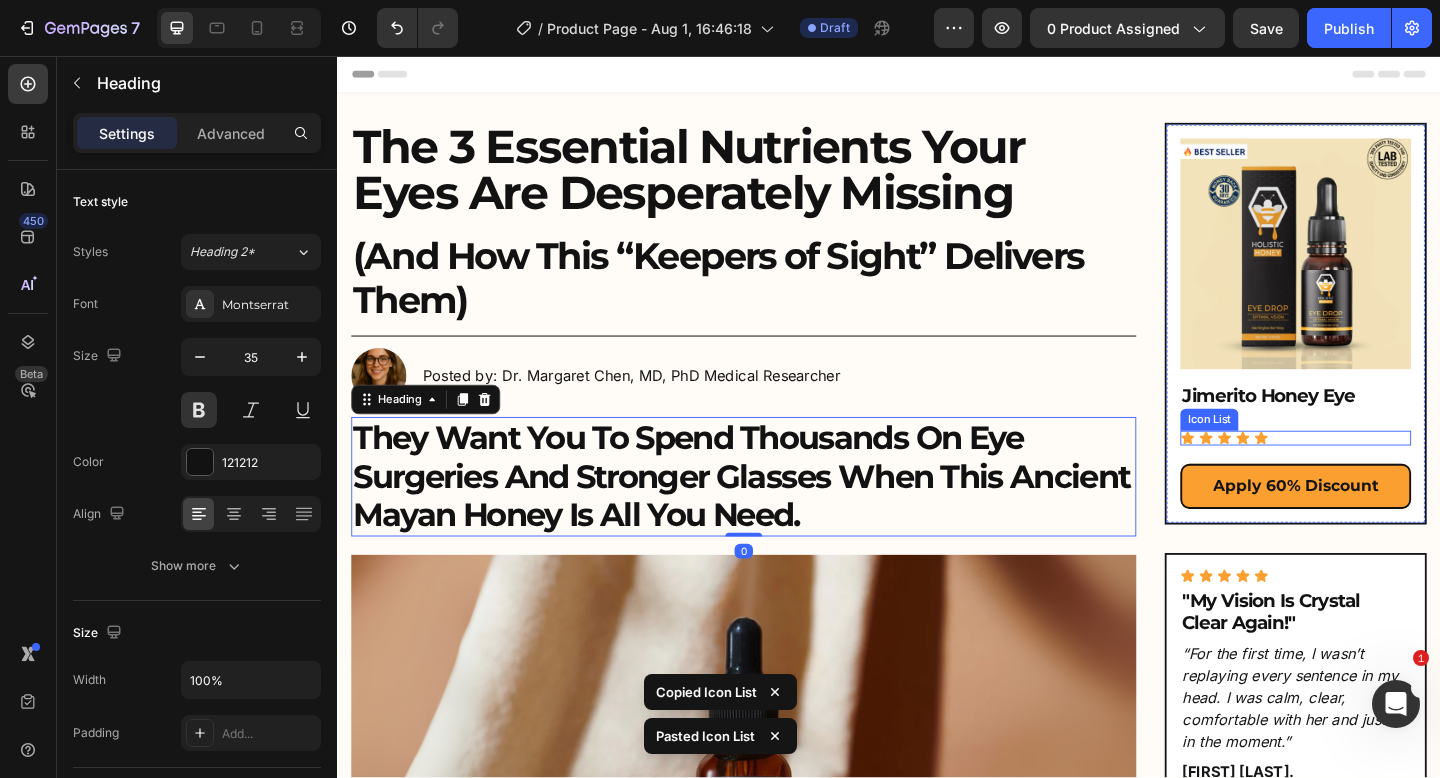 click on "Icon Icon Icon Icon Icon Icon List" at bounding box center (1379, 472) 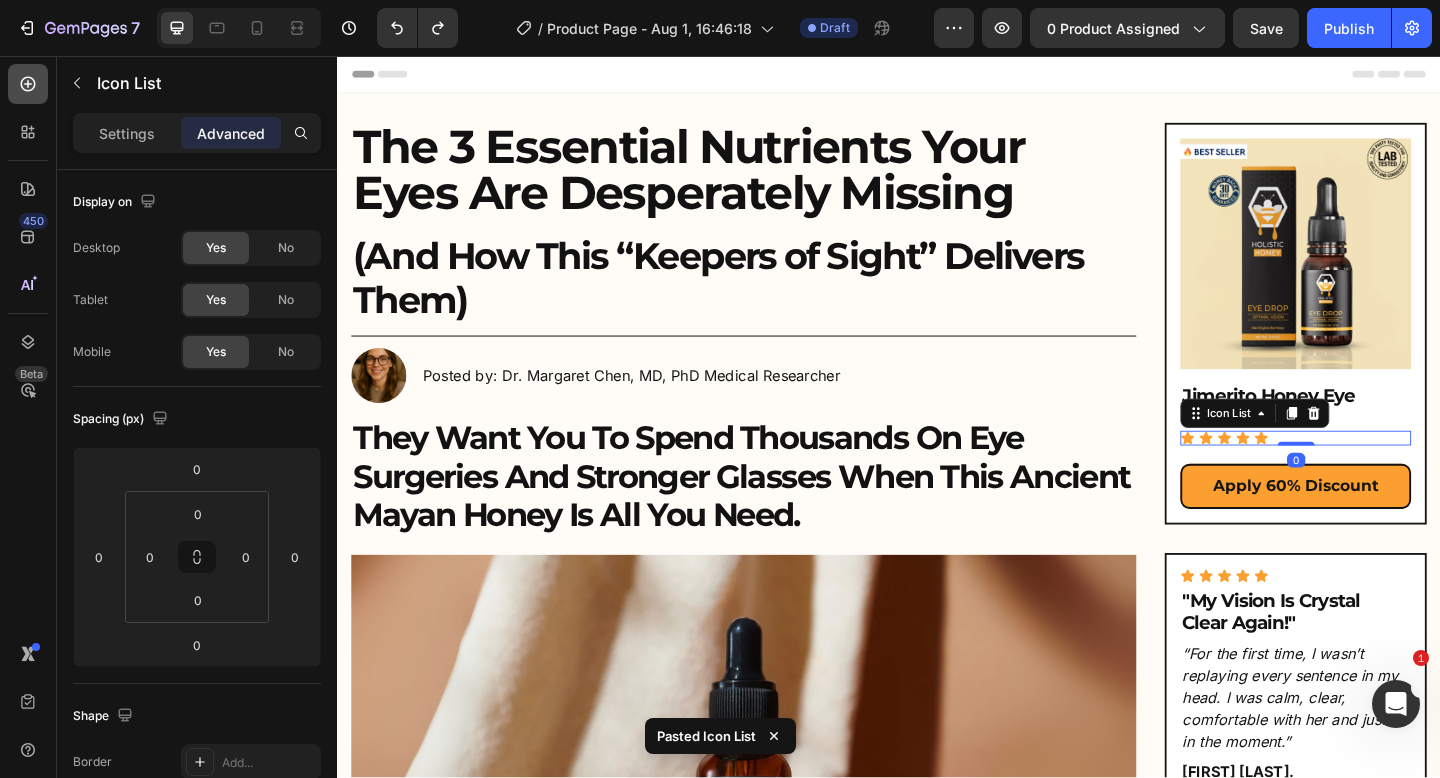 click 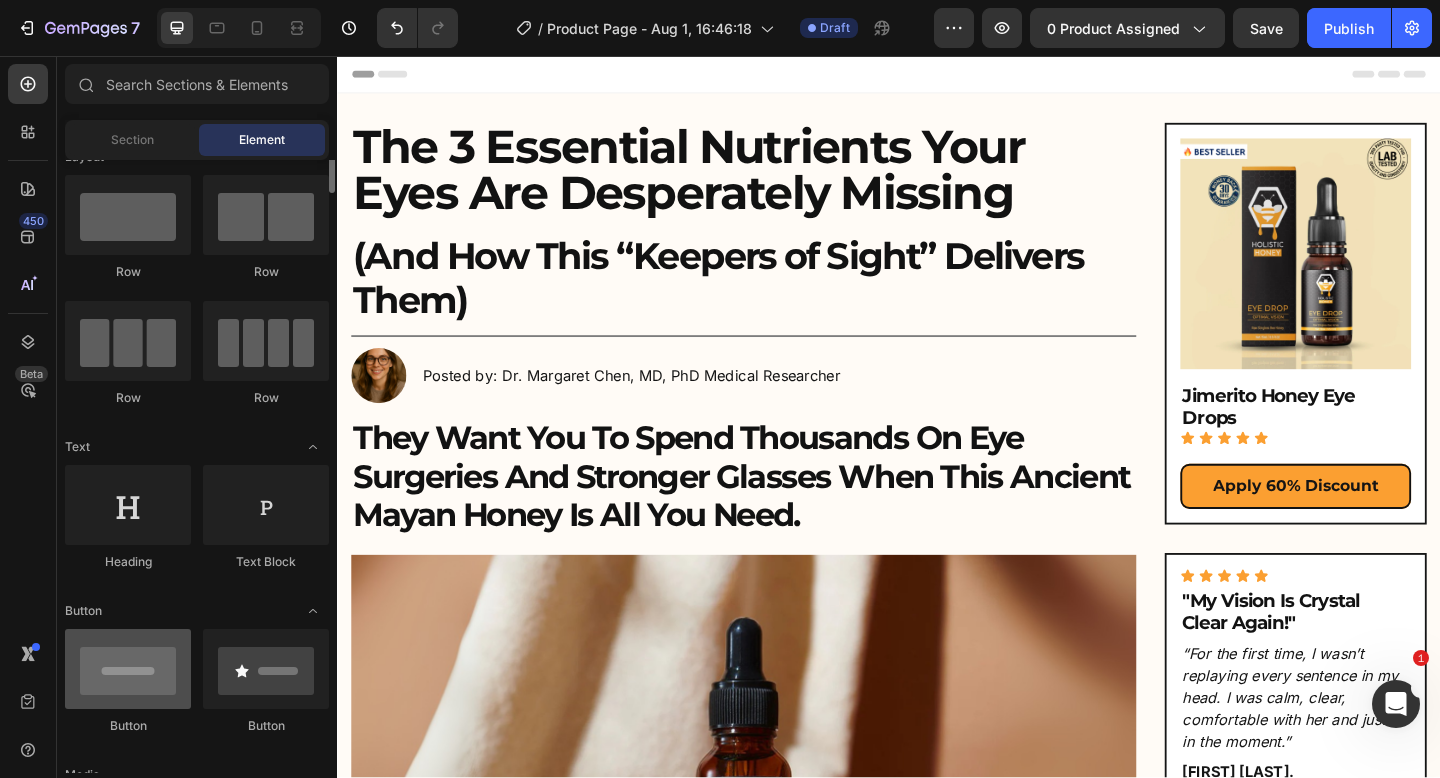 scroll, scrollTop: 0, scrollLeft: 0, axis: both 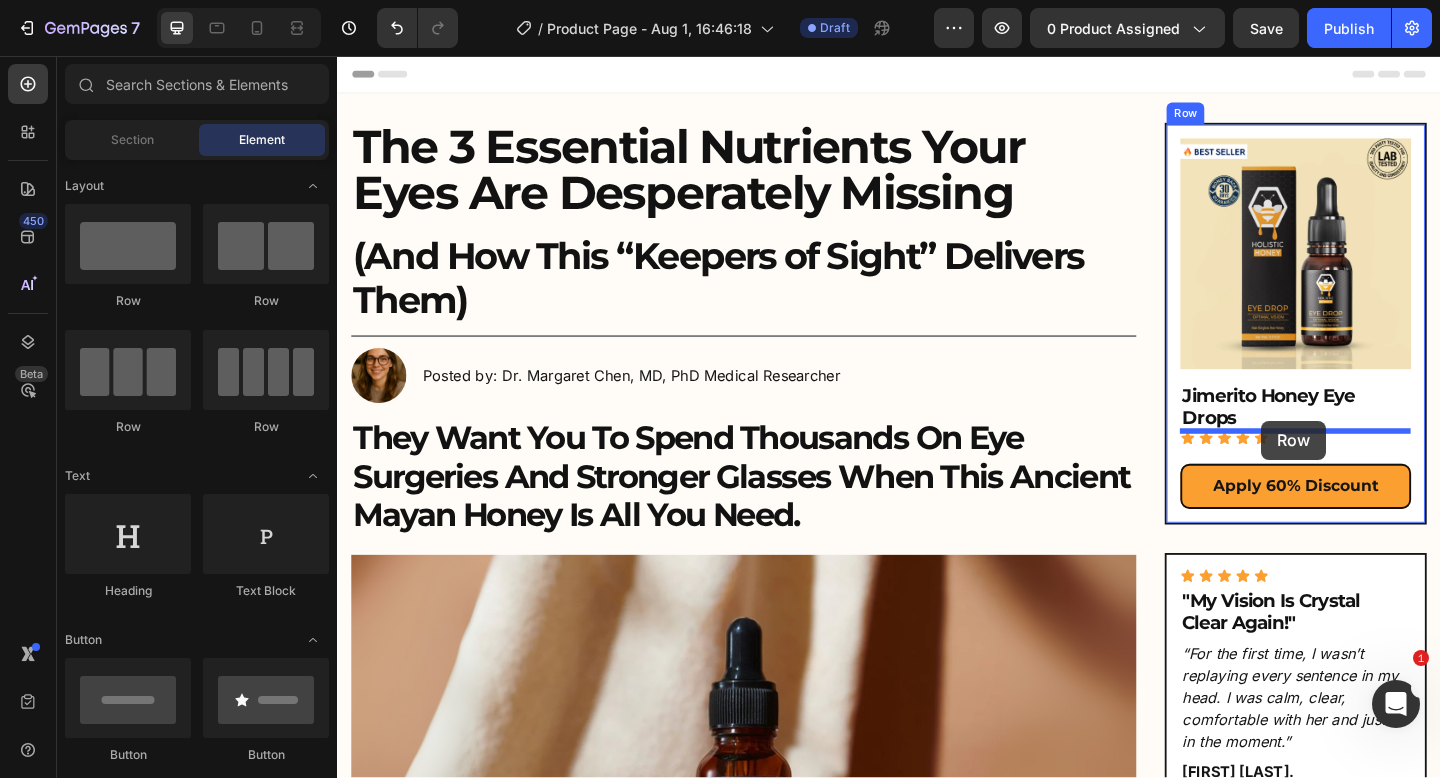 drag, startPoint x: 476, startPoint y: 327, endPoint x: 1342, endPoint y: 453, distance: 875.1183 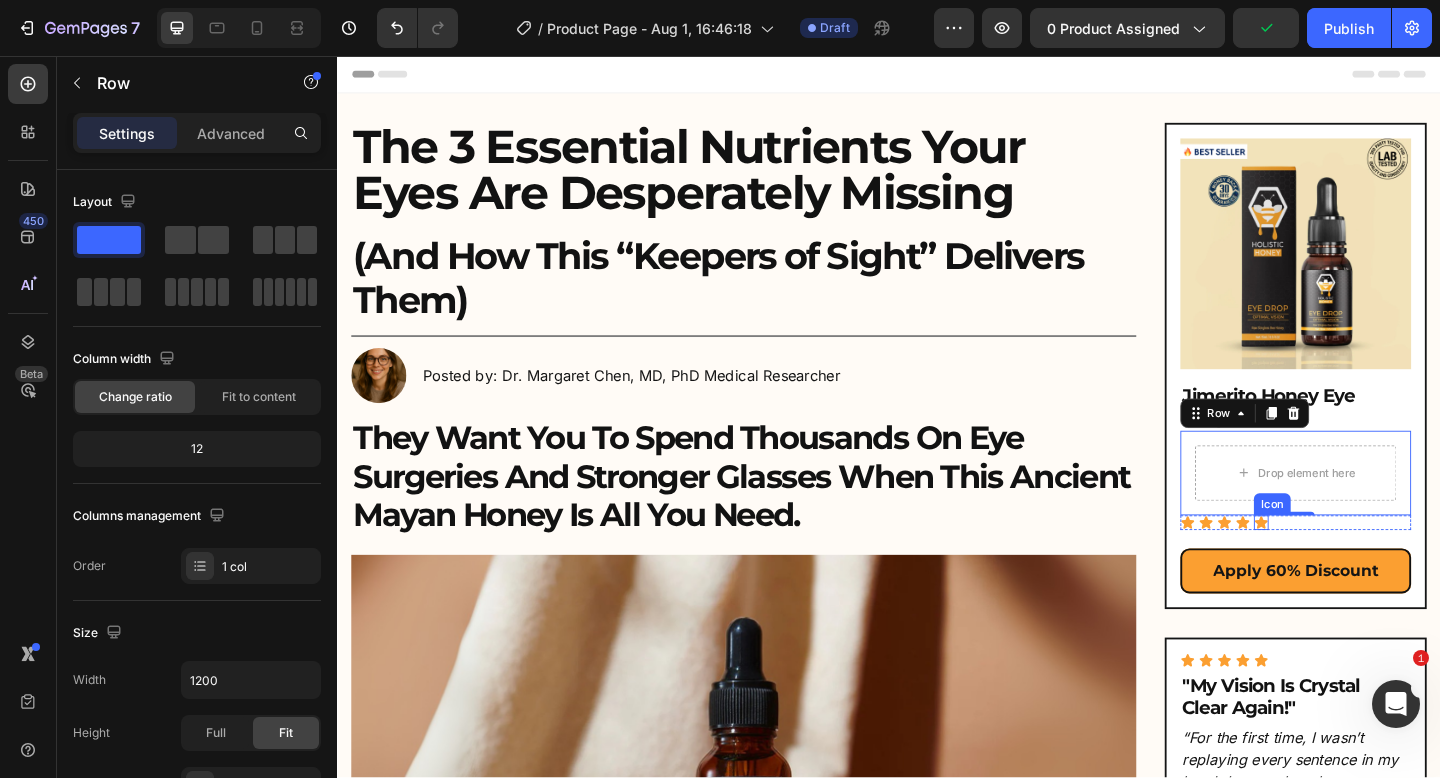 click on "Icon Icon Icon Icon Icon" at bounding box center (1379, 564) 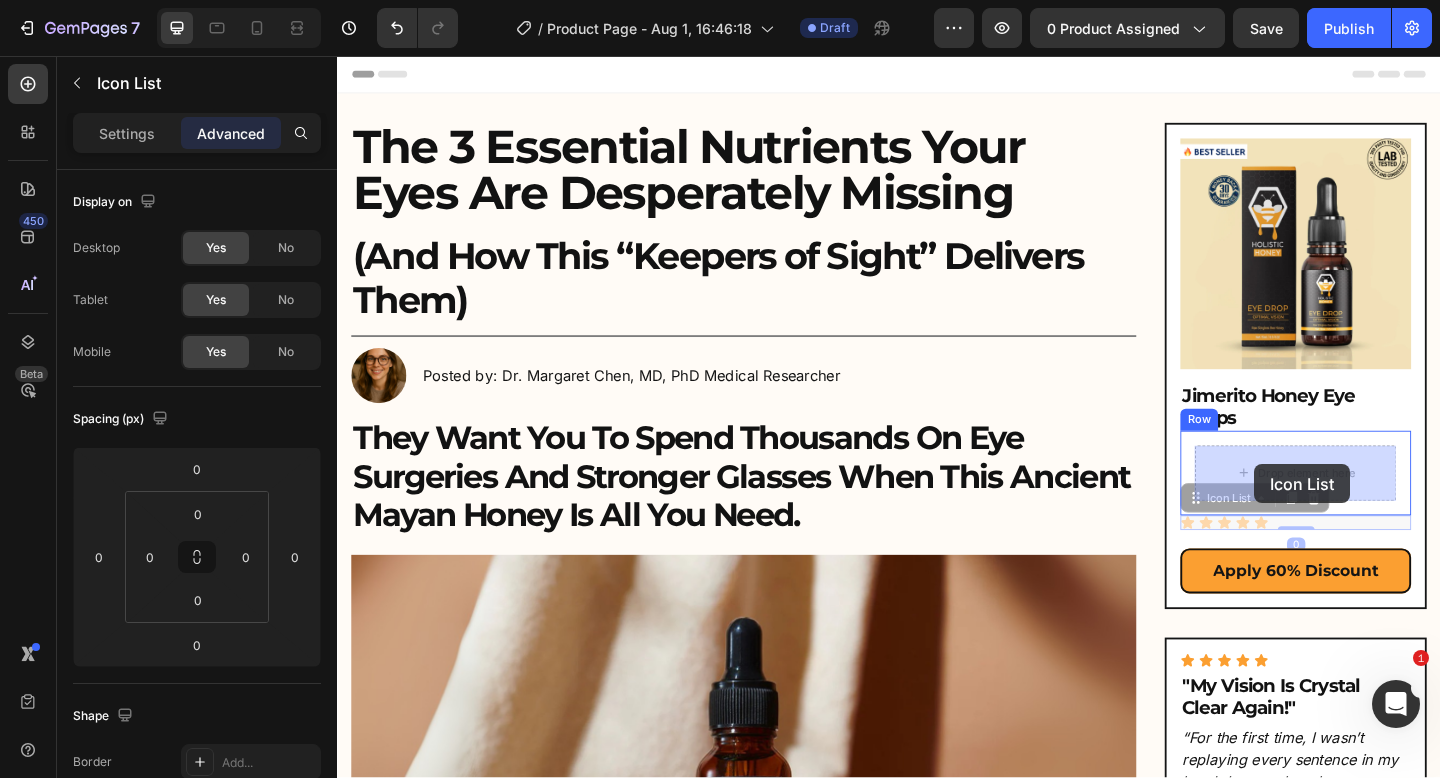 drag, startPoint x: 1274, startPoint y: 535, endPoint x: 1335, endPoint y: 500, distance: 70.327805 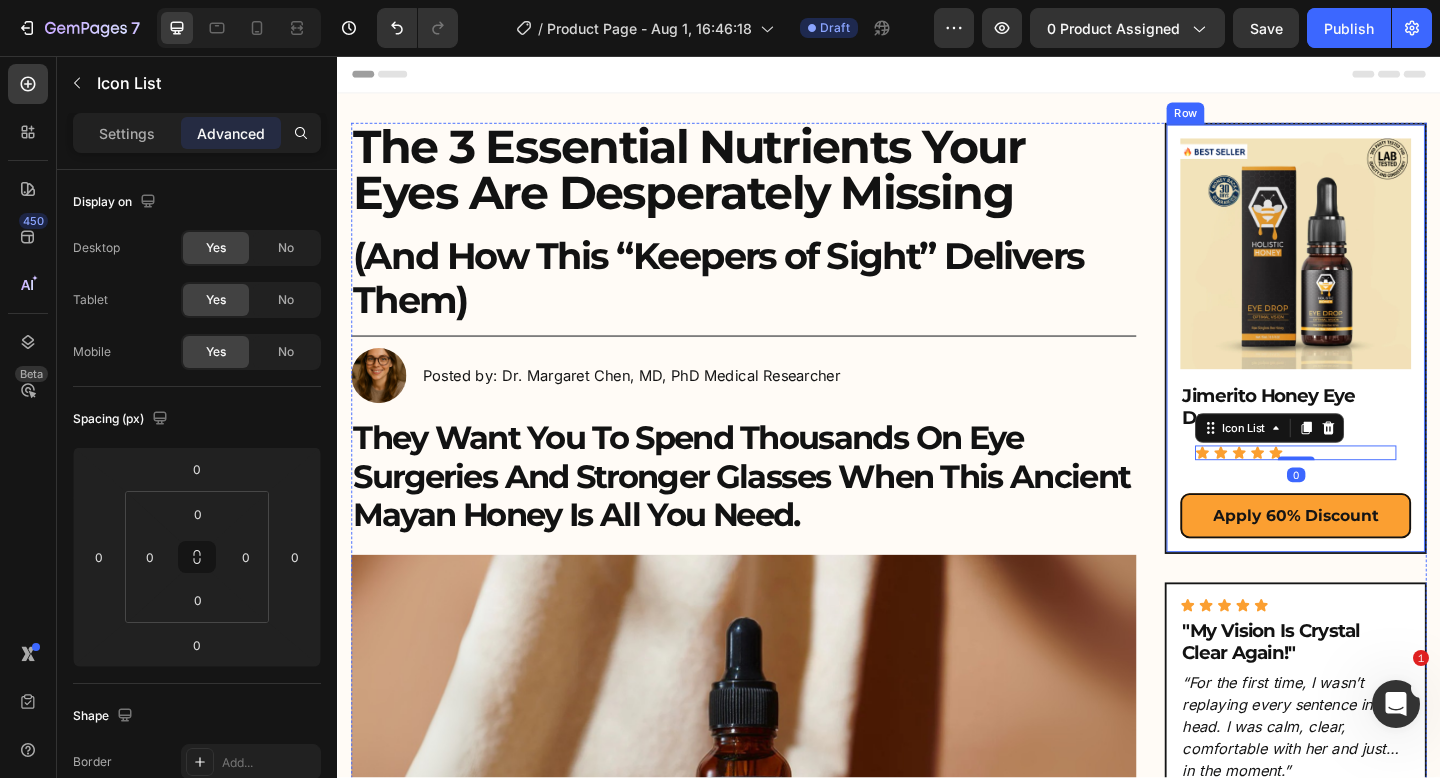 click on ""My Vision Is Crystal Clear Again!"" at bounding box center [1379, 693] 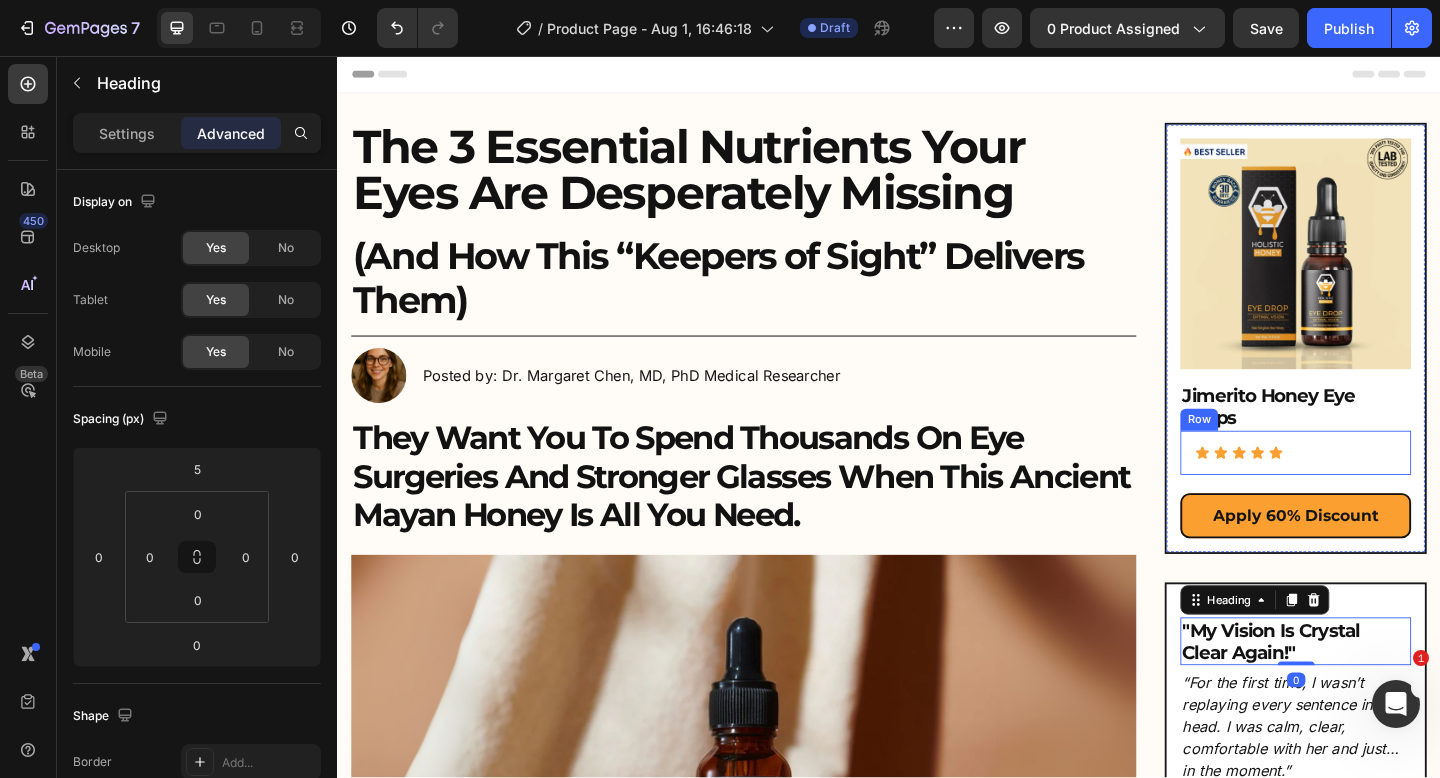 click on "Icon Icon Icon Icon Icon Icon List Row" at bounding box center (1379, 488) 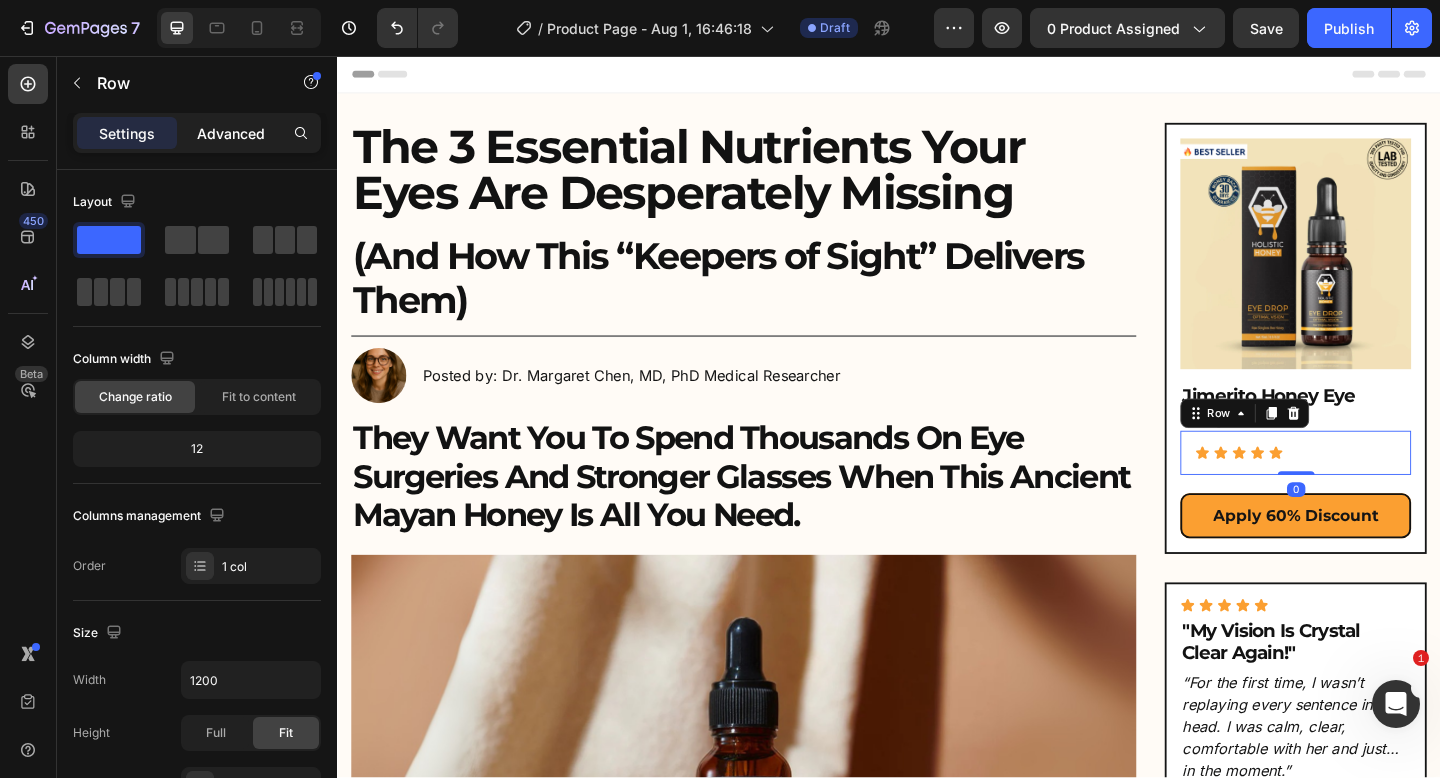 click on "Advanced" at bounding box center [231, 133] 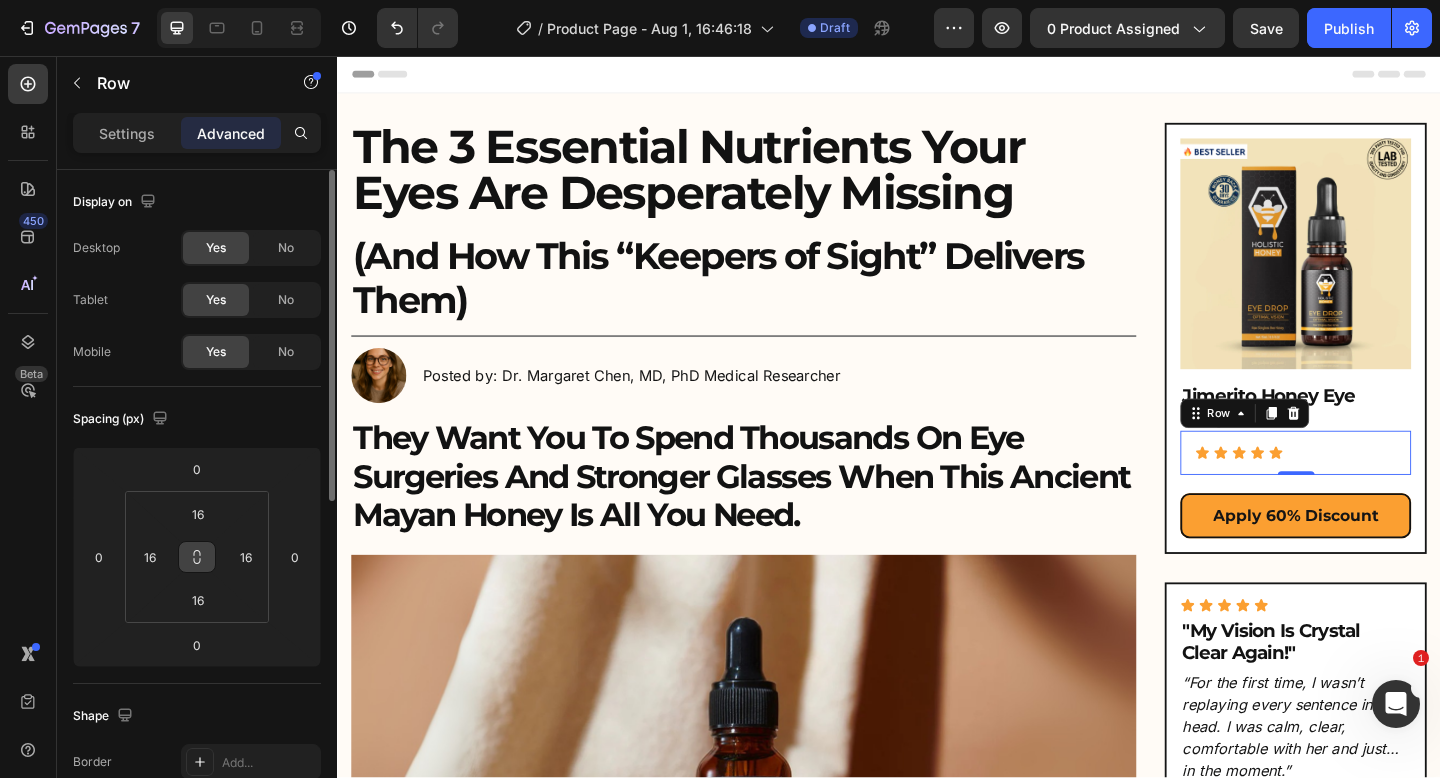 click 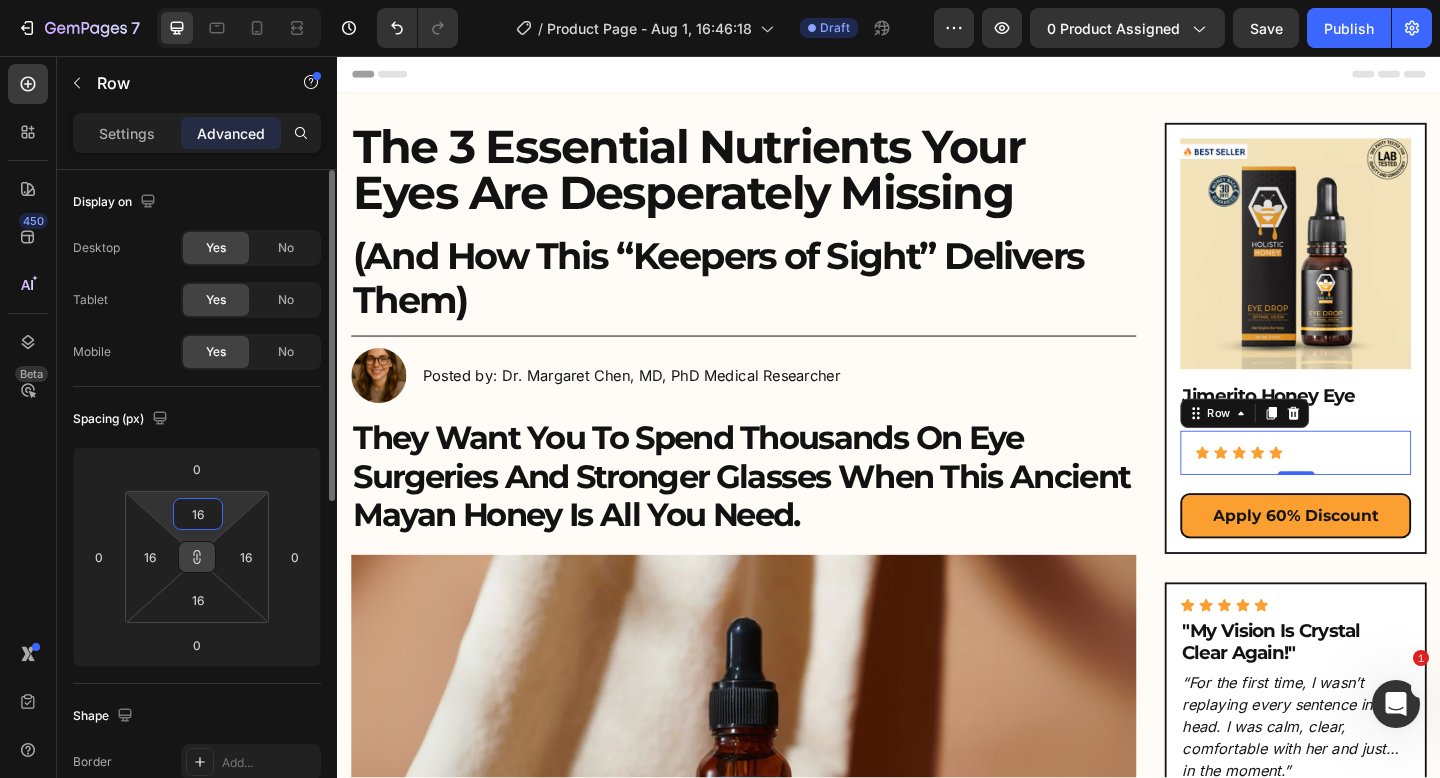 click on "16" at bounding box center [198, 514] 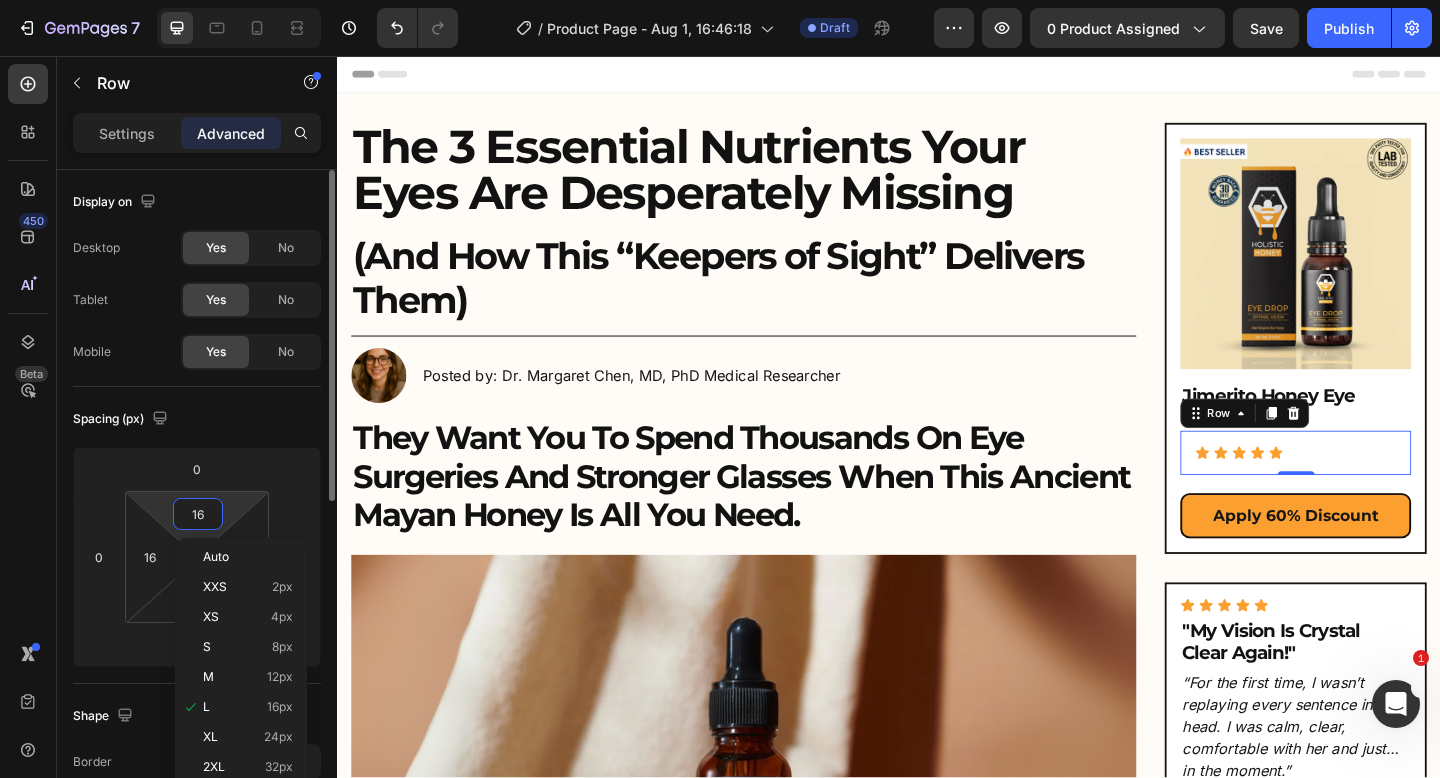 type on "0" 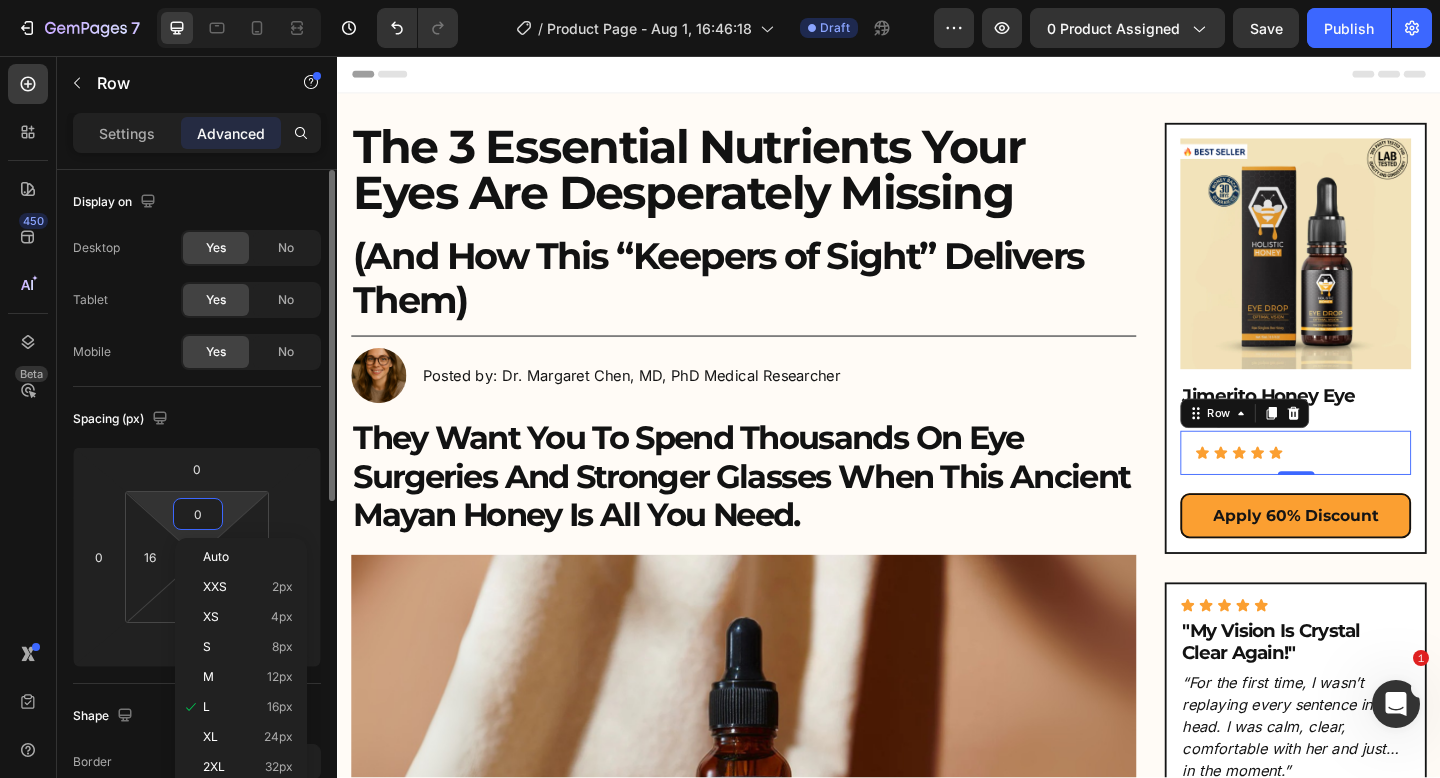 type on "0" 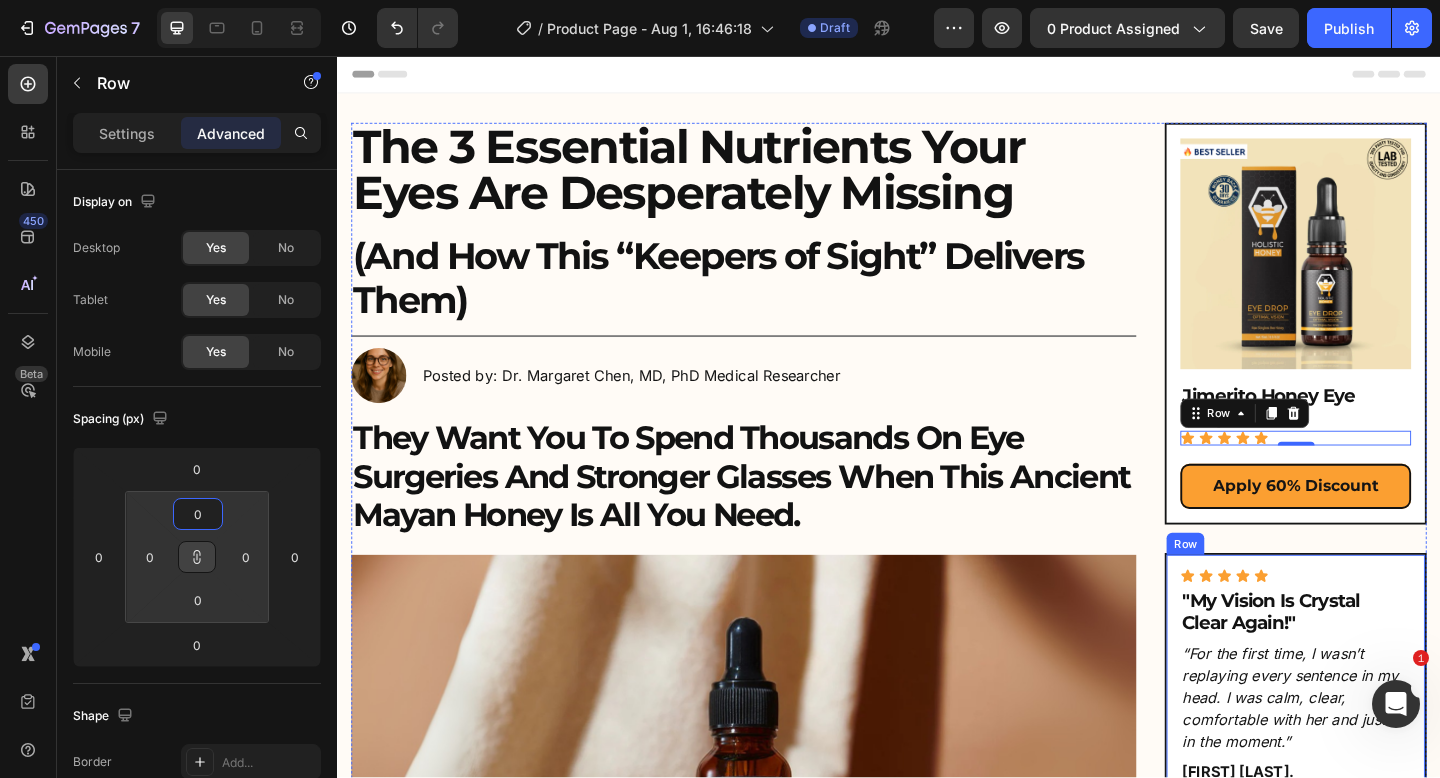 click on ""My Vision Is Crystal Clear Again!"" at bounding box center [1379, 661] 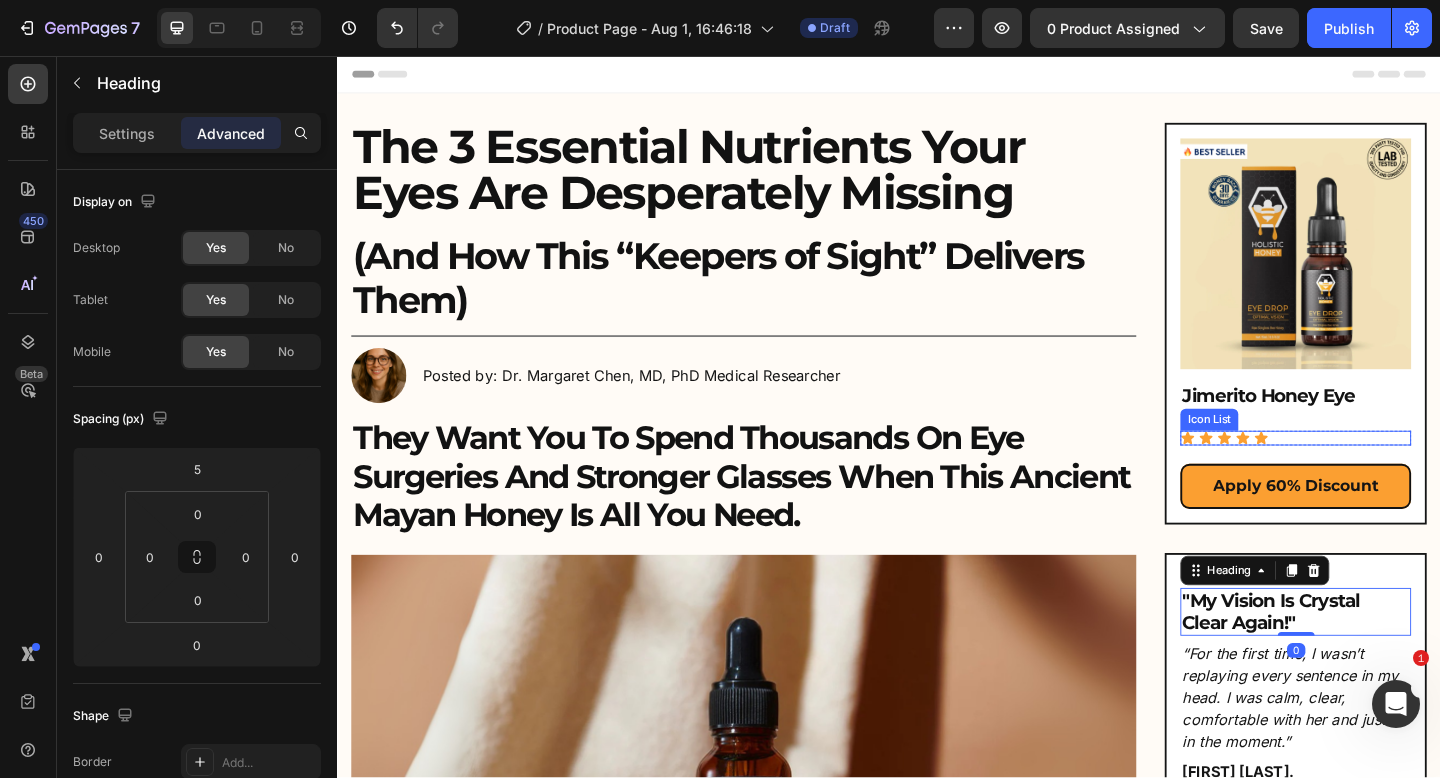 click on "Icon Icon Icon Icon Icon" at bounding box center [1379, 472] 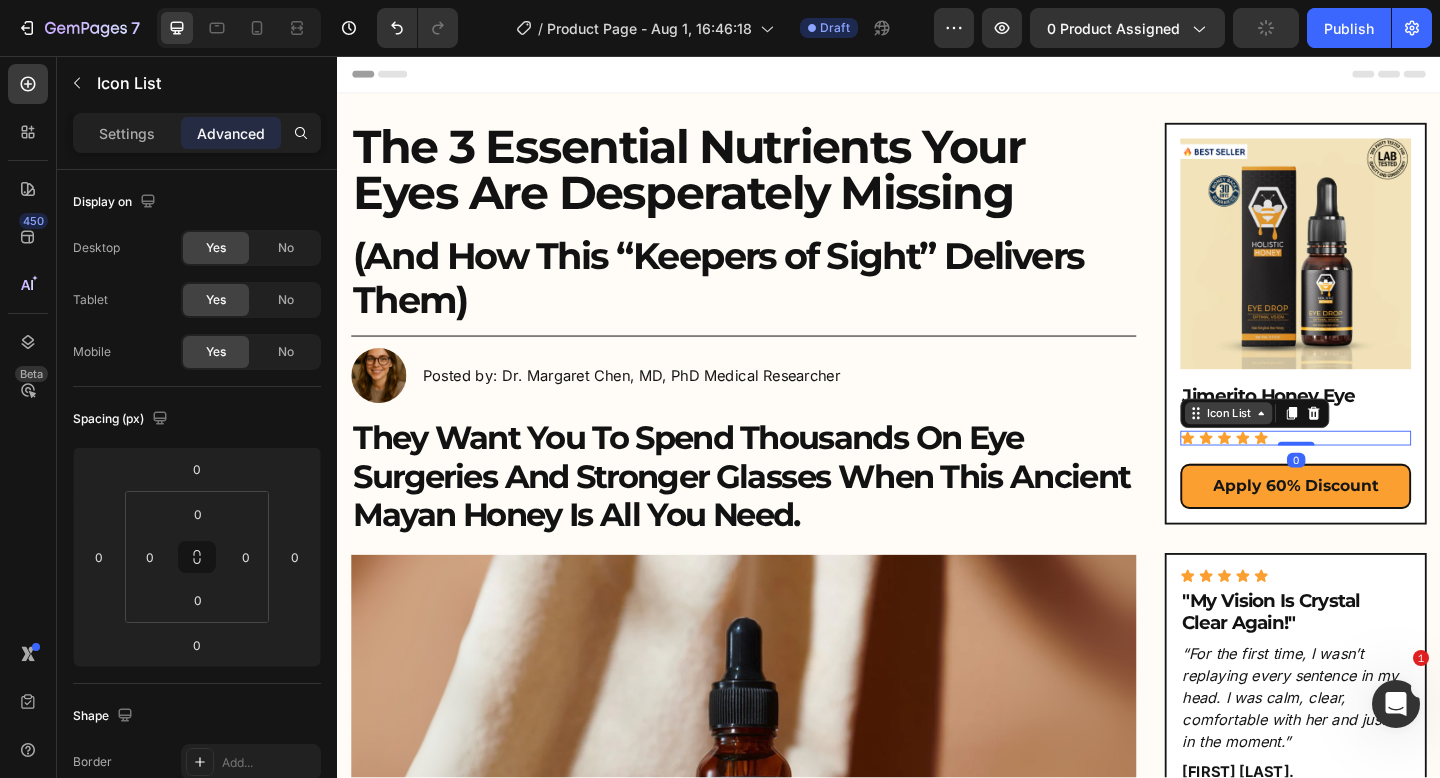 click on "Icon List" at bounding box center (1306, 445) 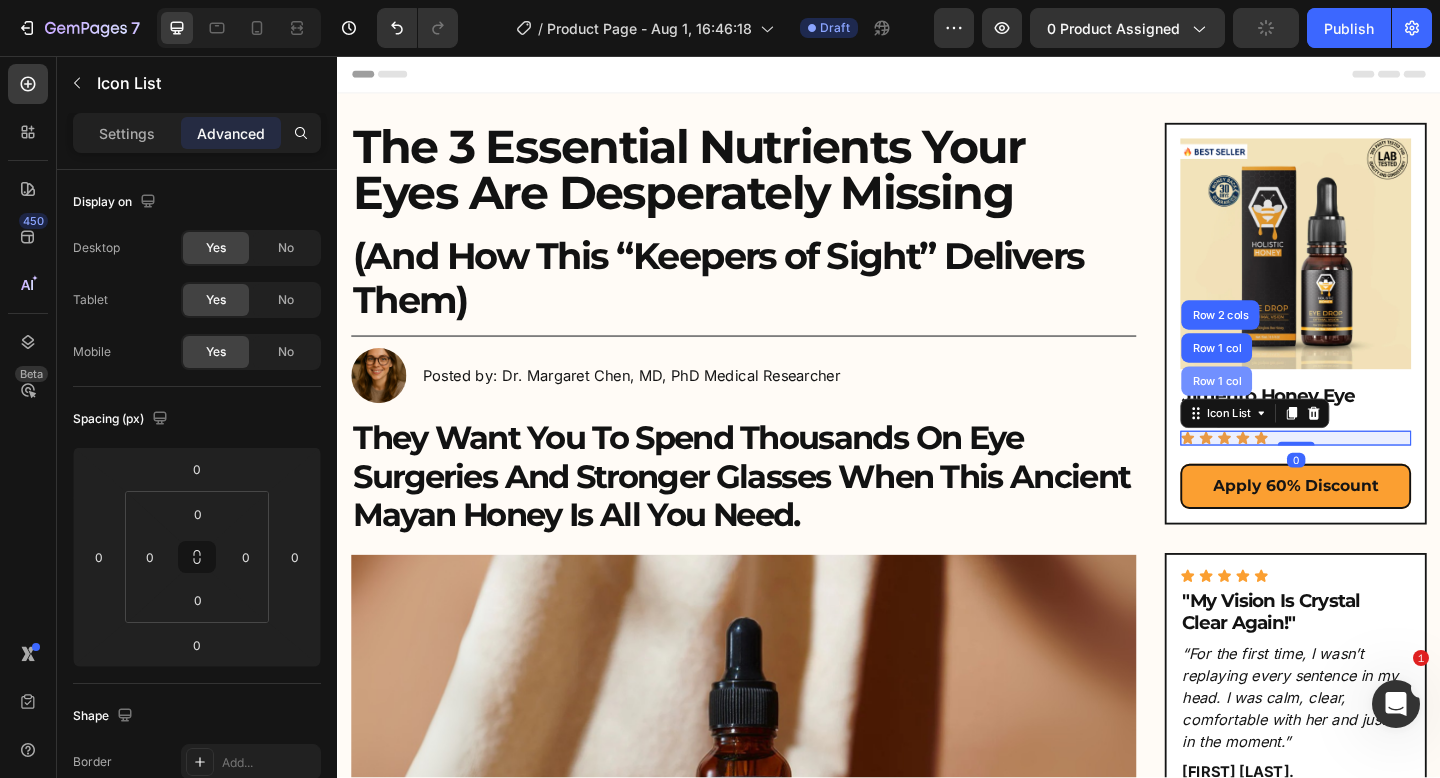 click on "Row 1 col" at bounding box center [1293, 410] 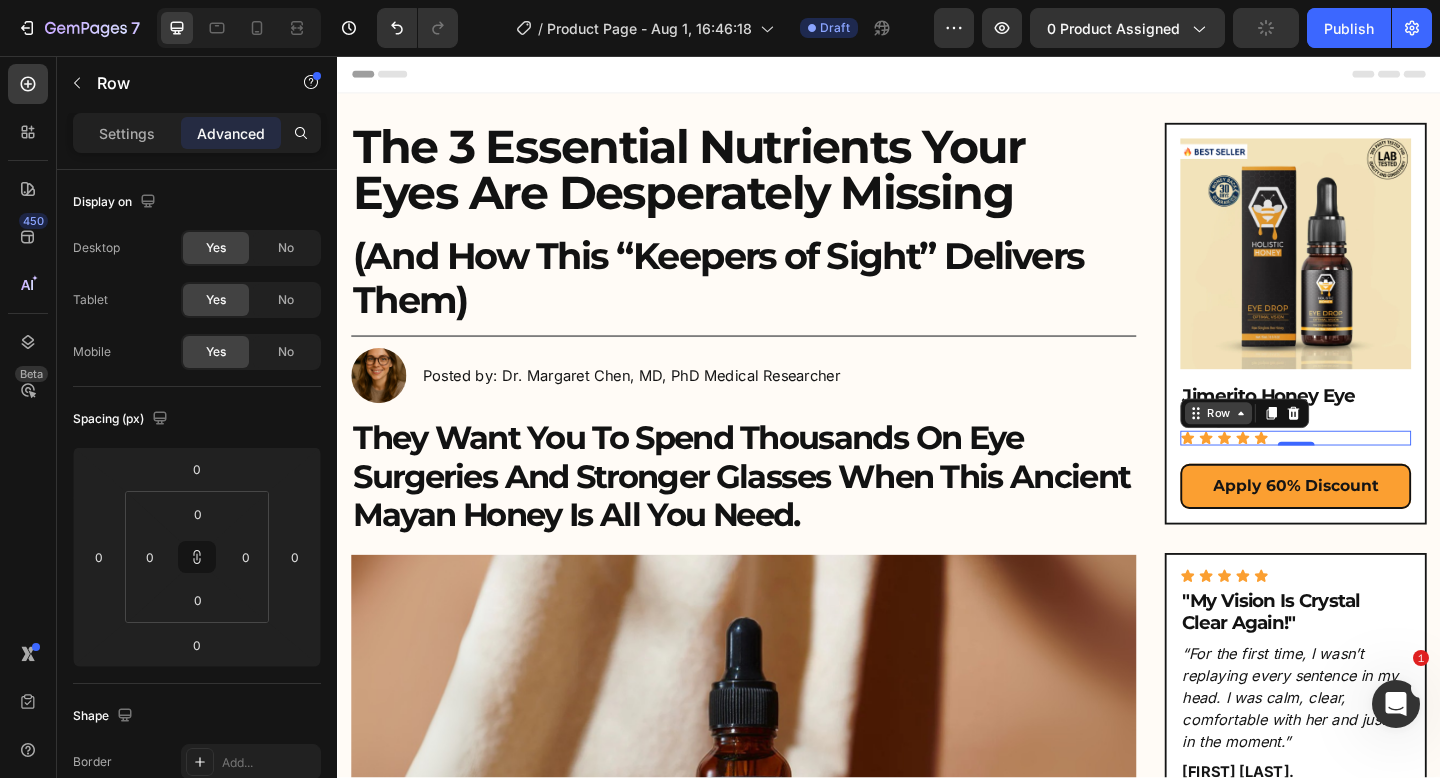 click on "Row" at bounding box center (1295, 445) 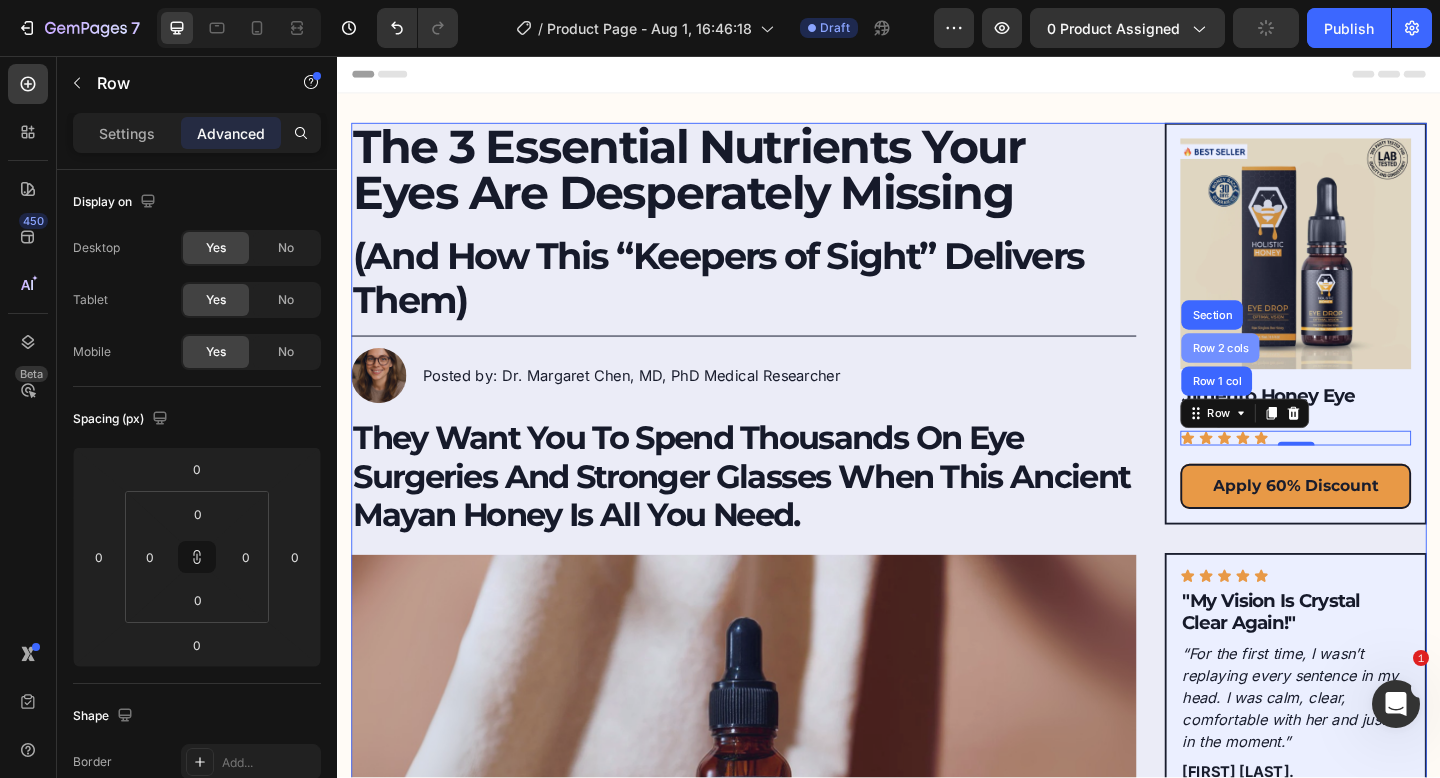 click on "Row 2 cols" at bounding box center [1297, 374] 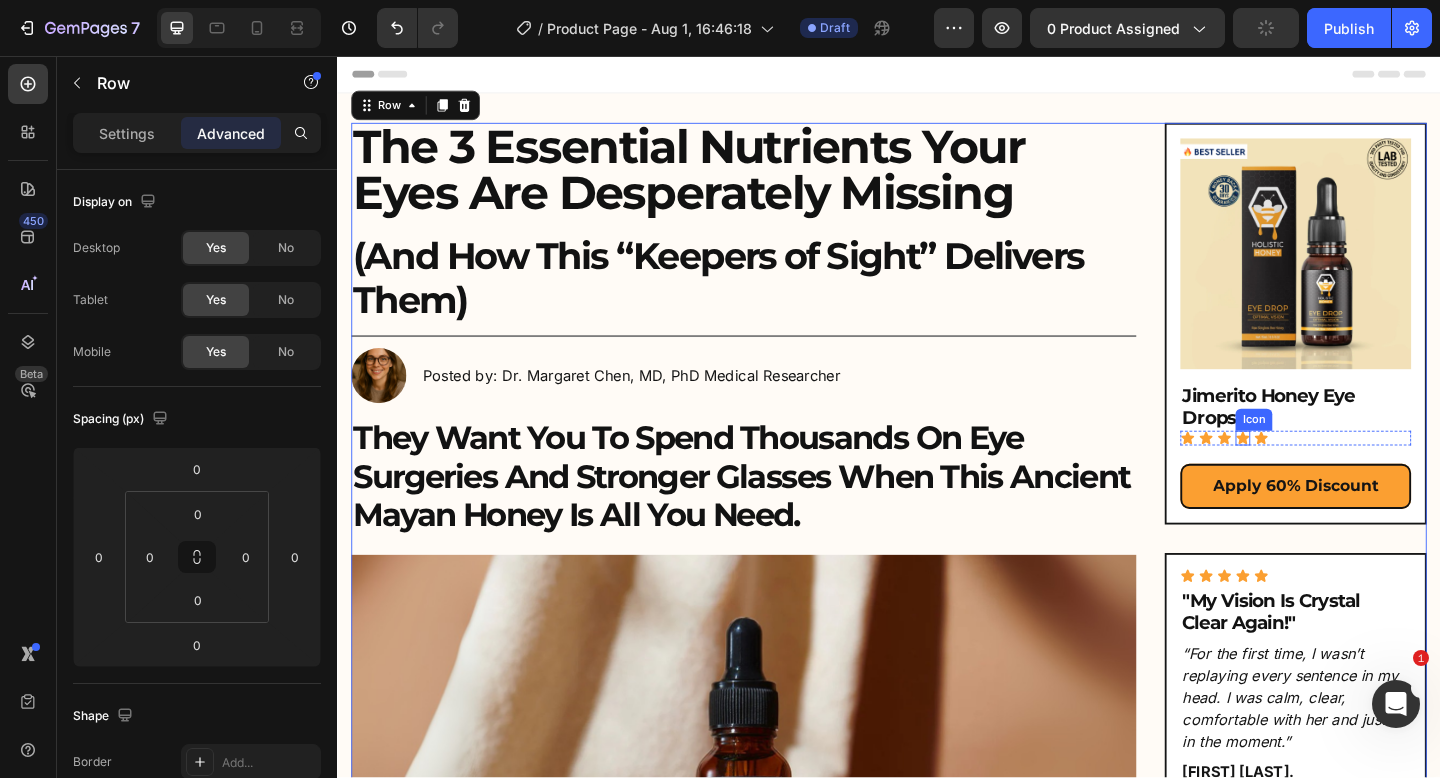 click on "Icon" at bounding box center (1322, 472) 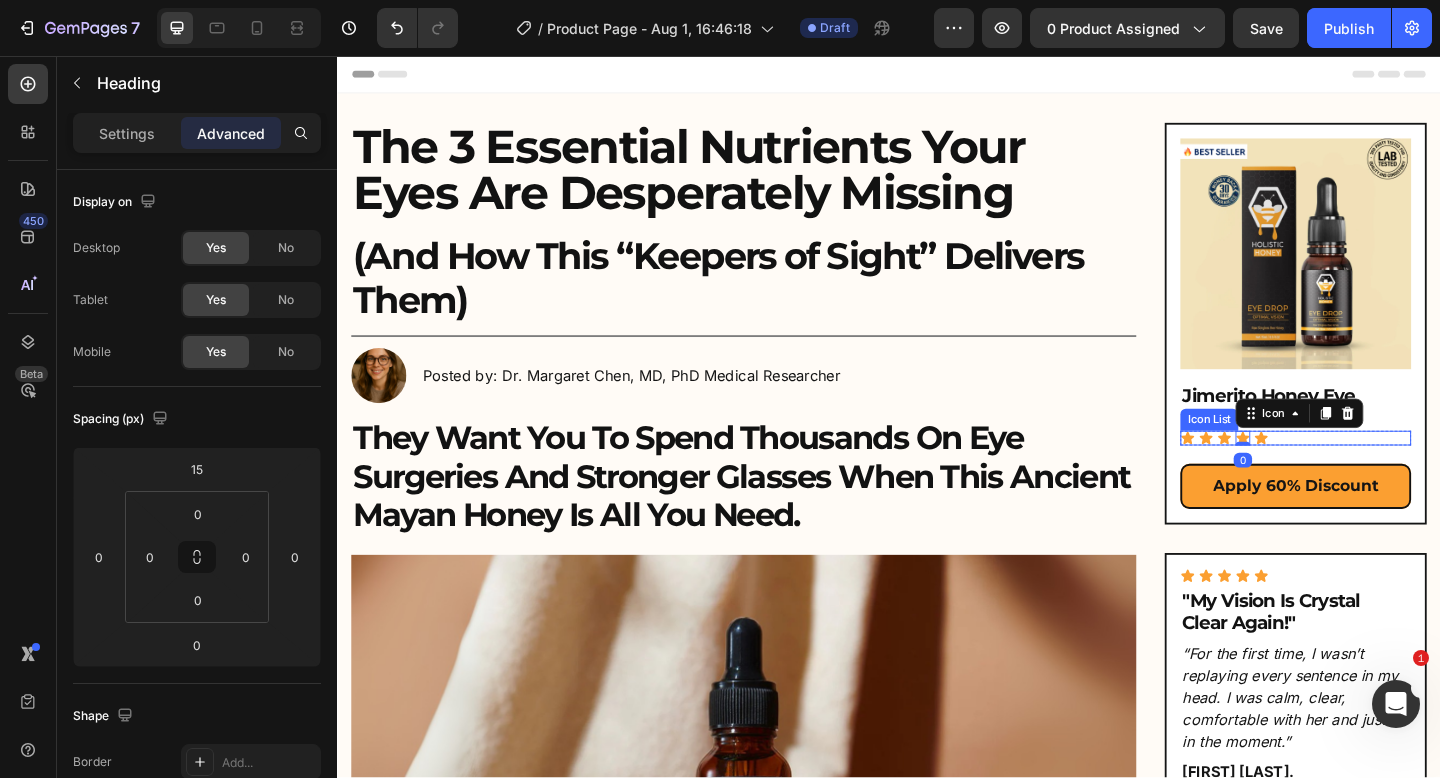 click on "Jimerito Honey Eye Drops" at bounding box center (1379, 438) 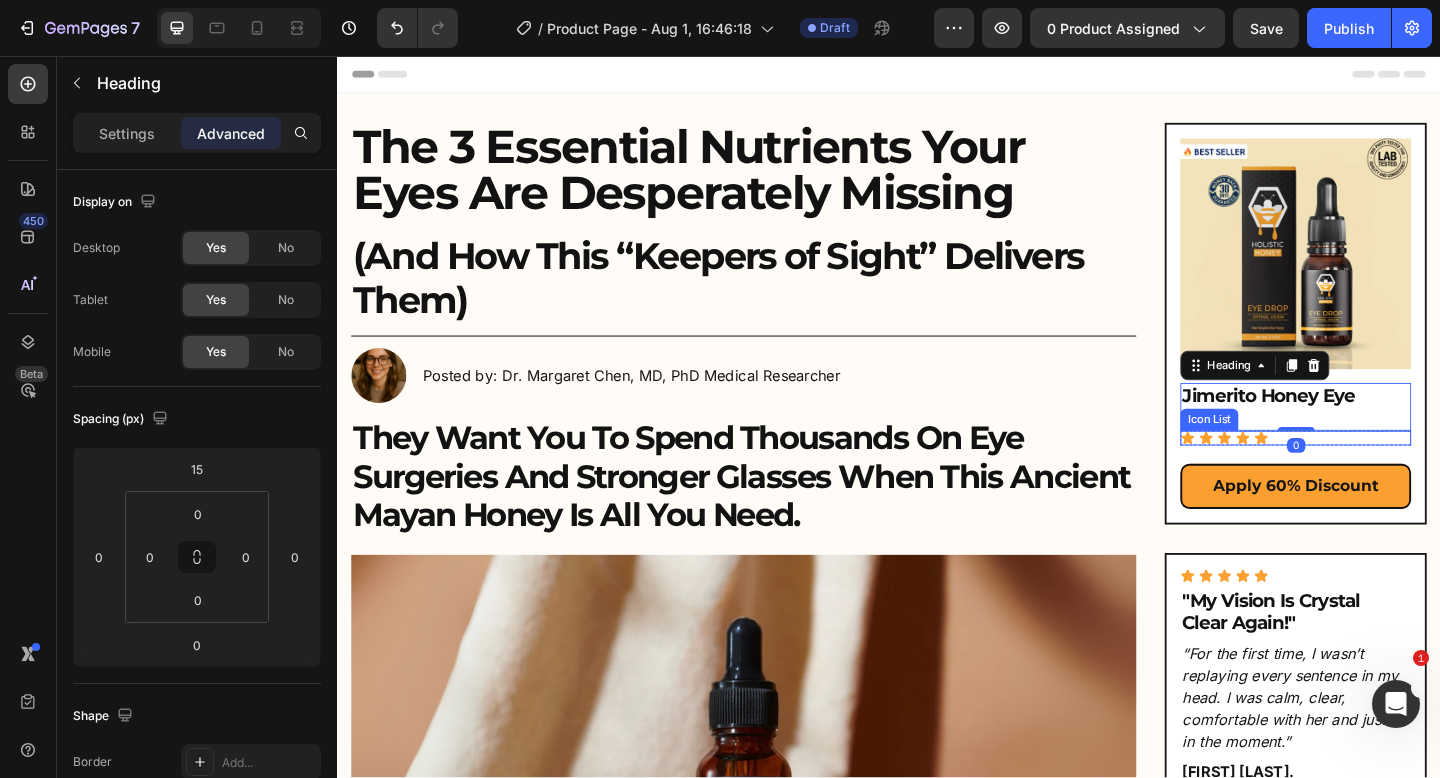 click on "Icon Icon Icon Icon Icon" at bounding box center (1379, 472) 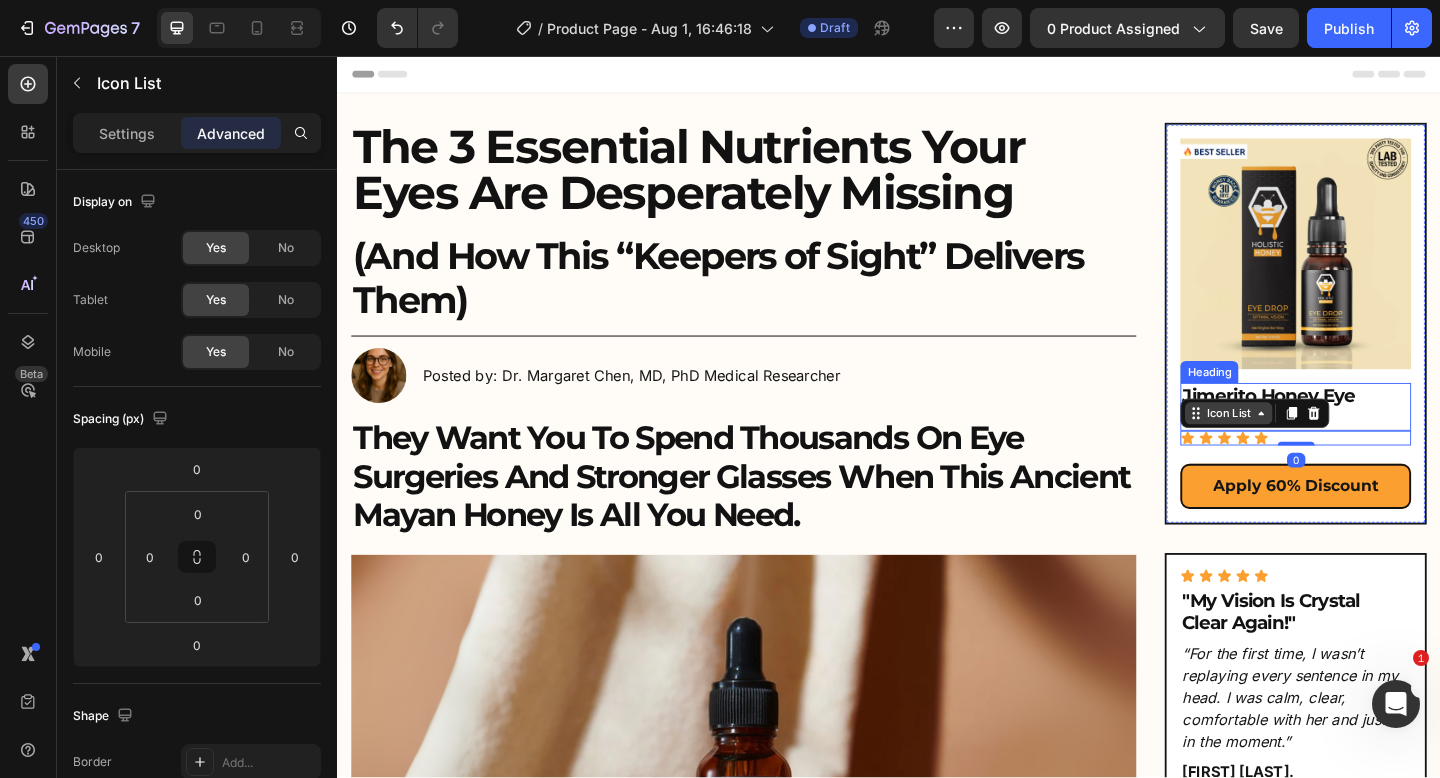 click on "Icon List" at bounding box center [1306, 445] 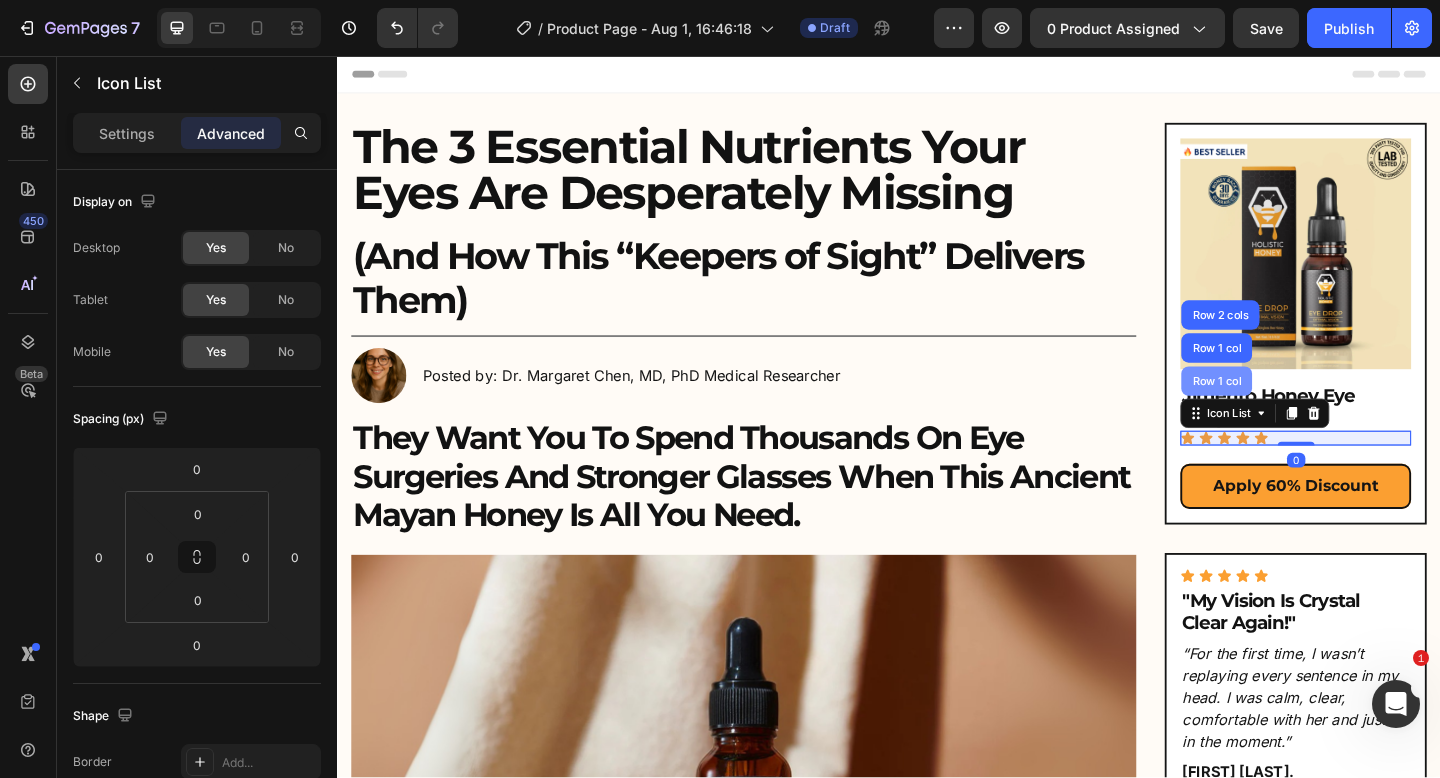 click on "Row 1 col" at bounding box center [1293, 410] 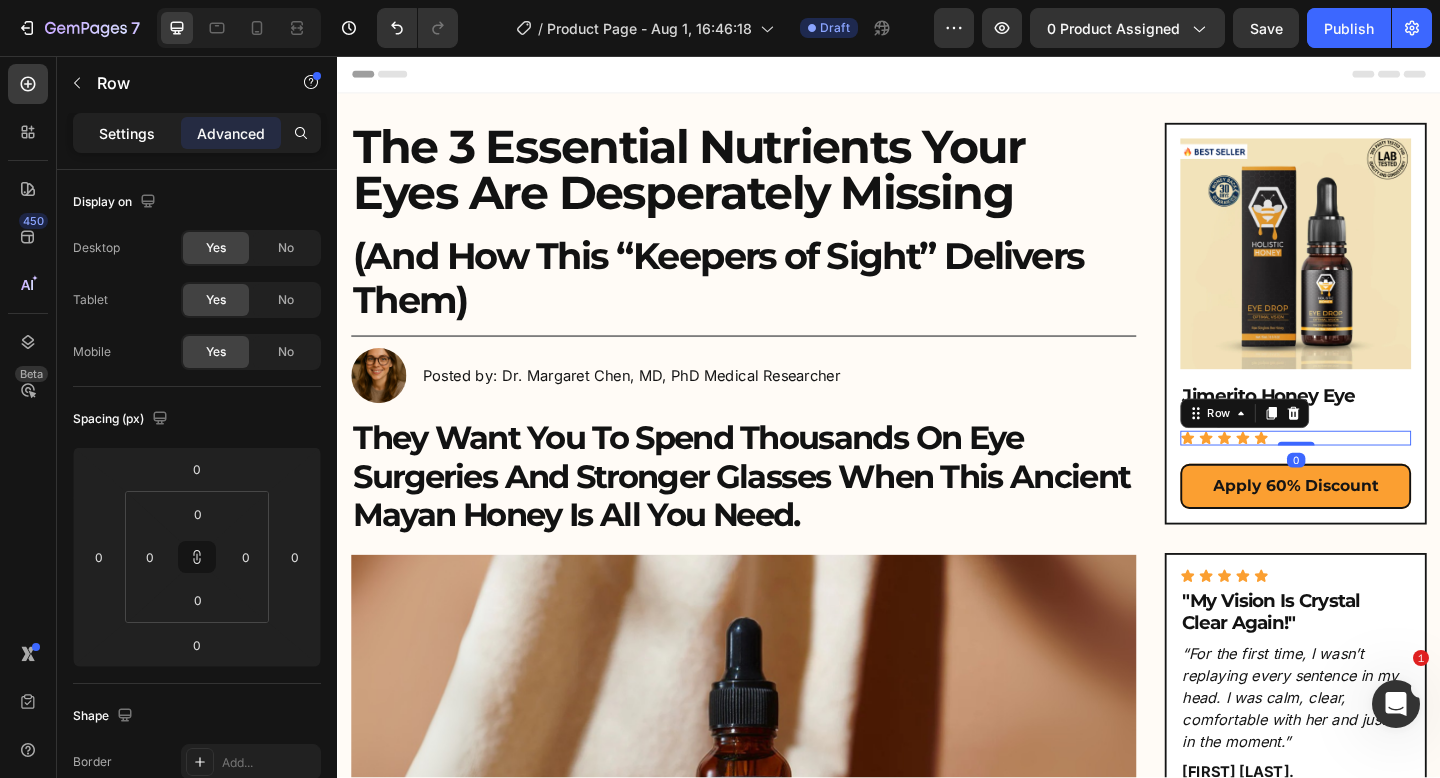 click on "Settings" 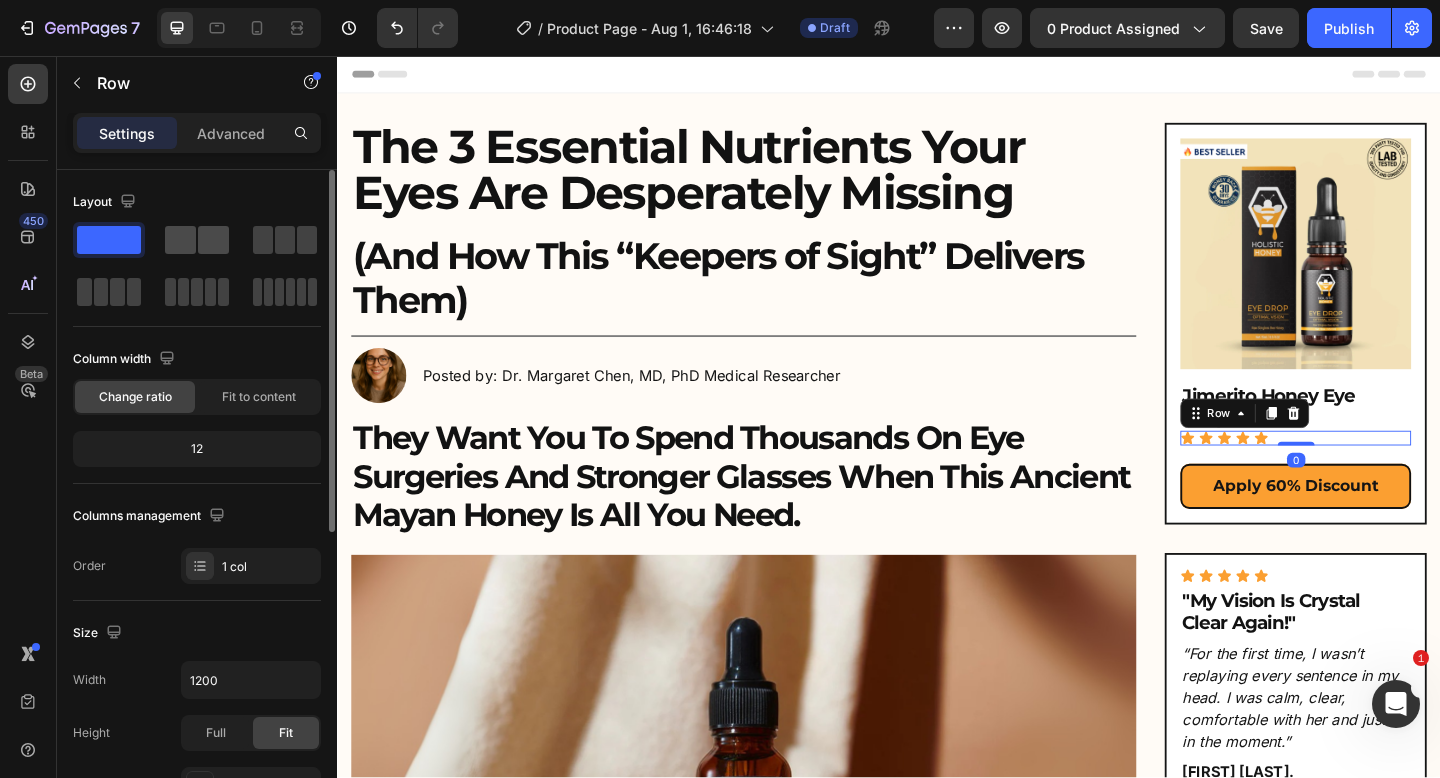 click 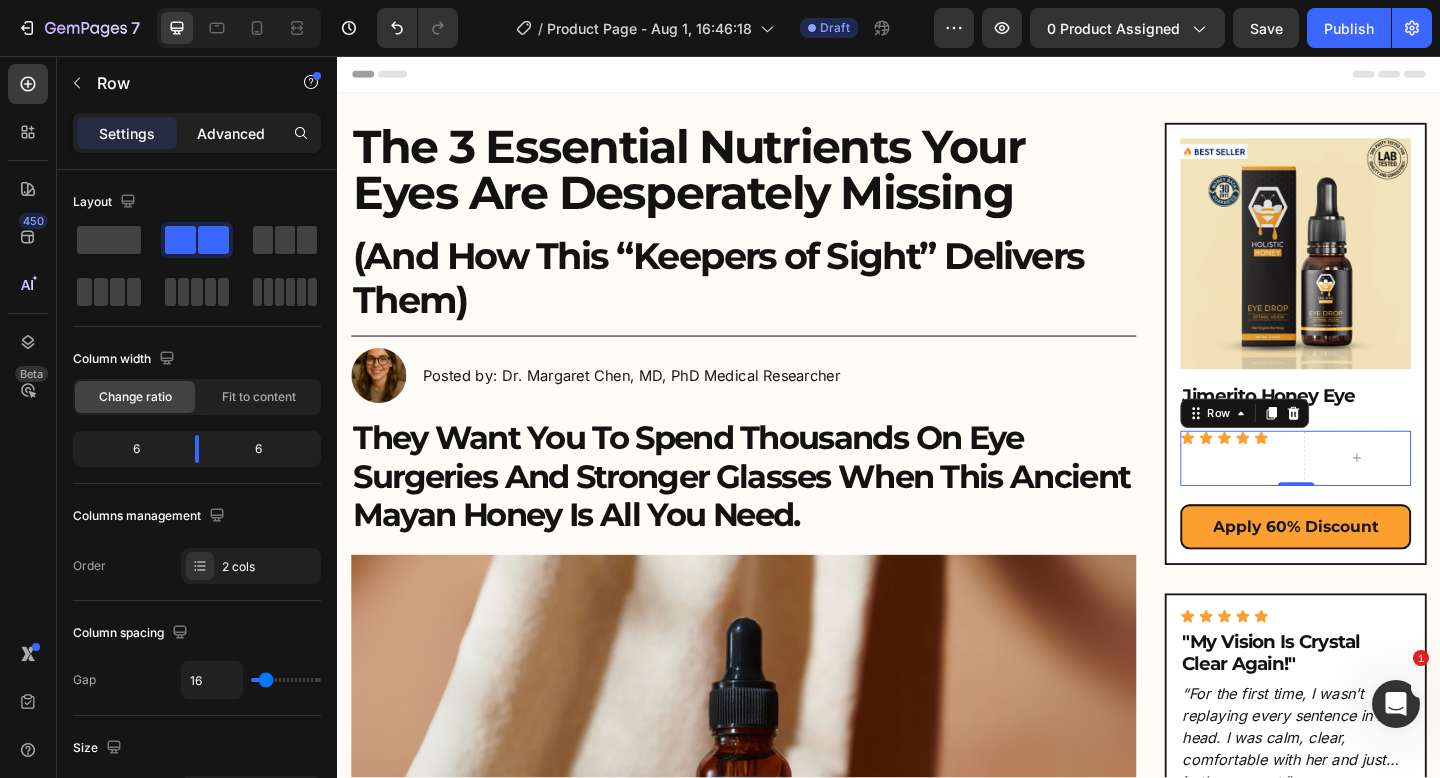 click on "Advanced" at bounding box center (231, 133) 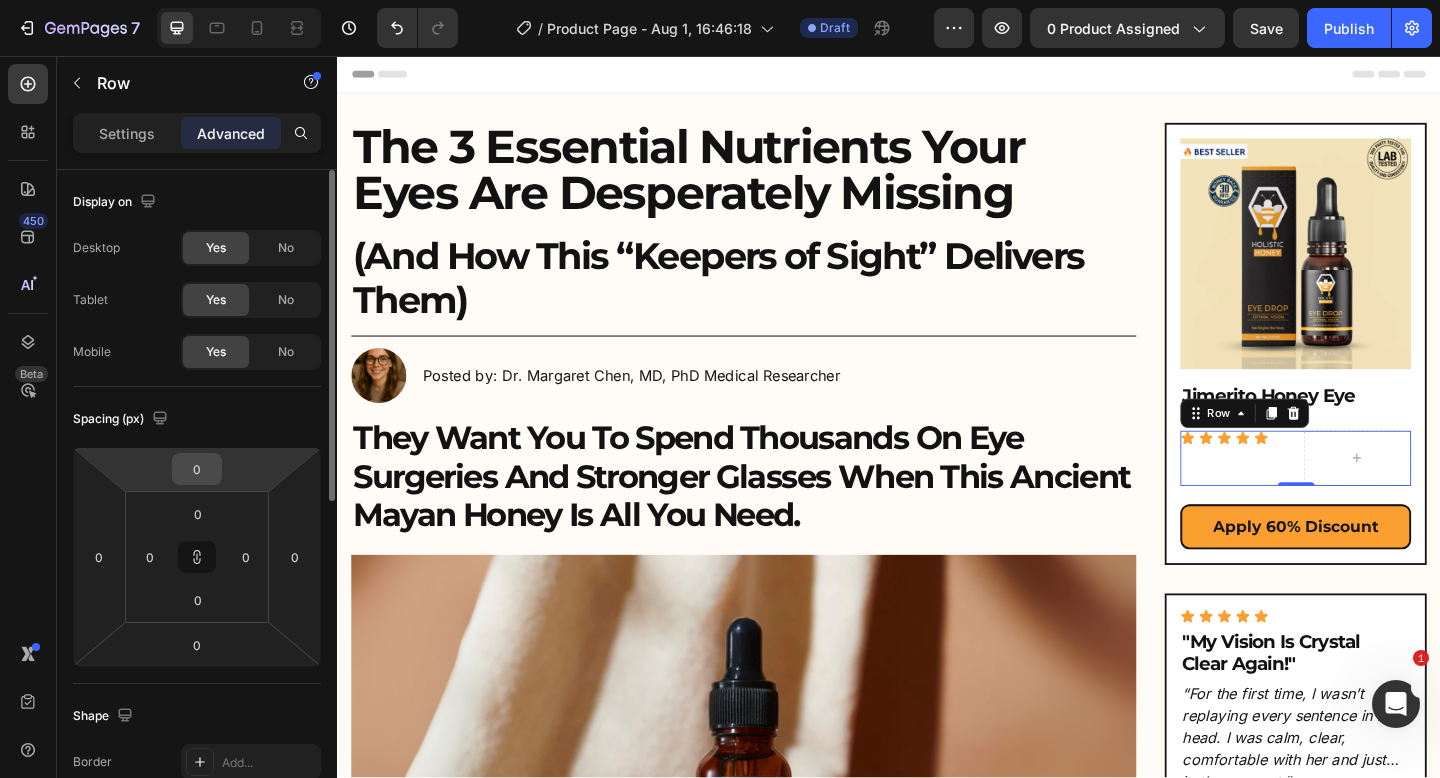 click on "0" at bounding box center [197, 469] 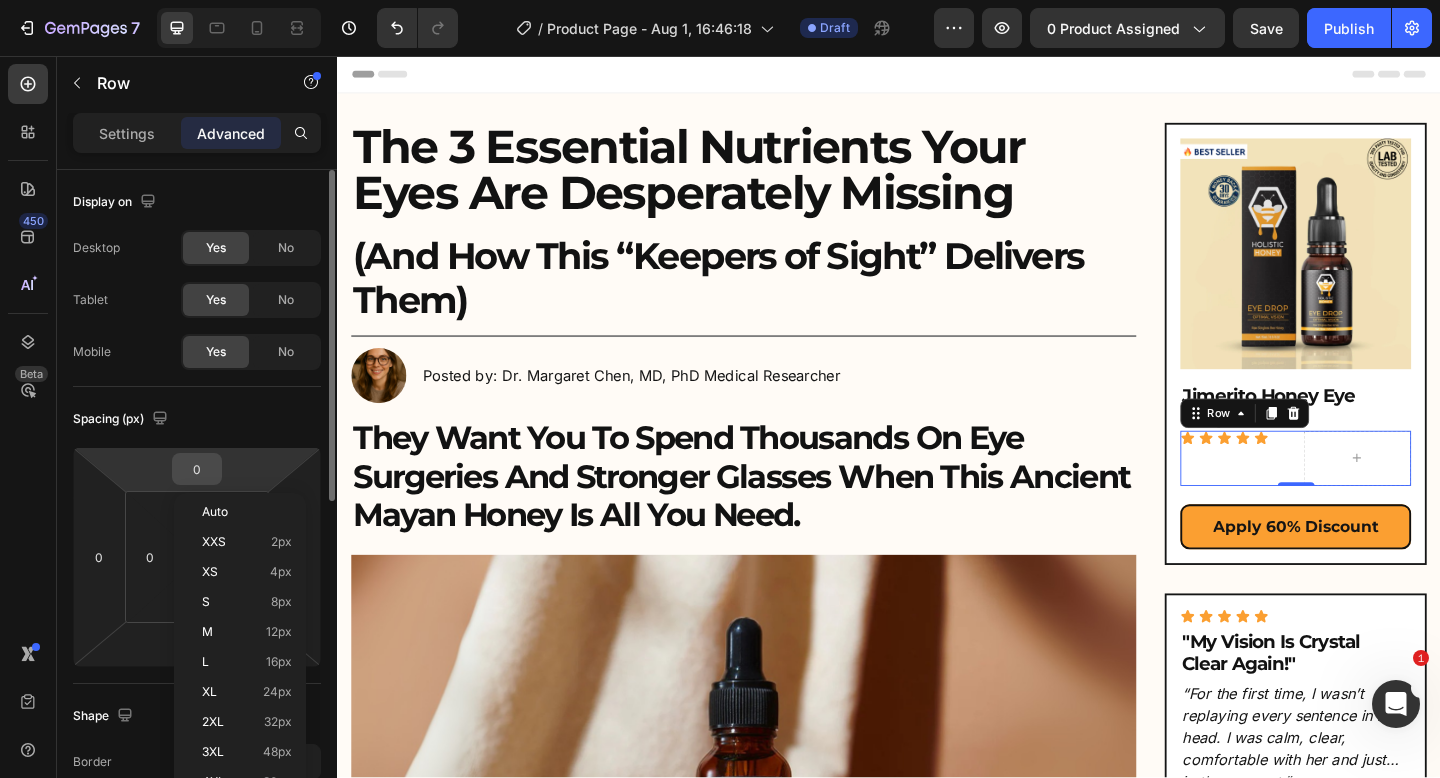click on "0" at bounding box center (197, 469) 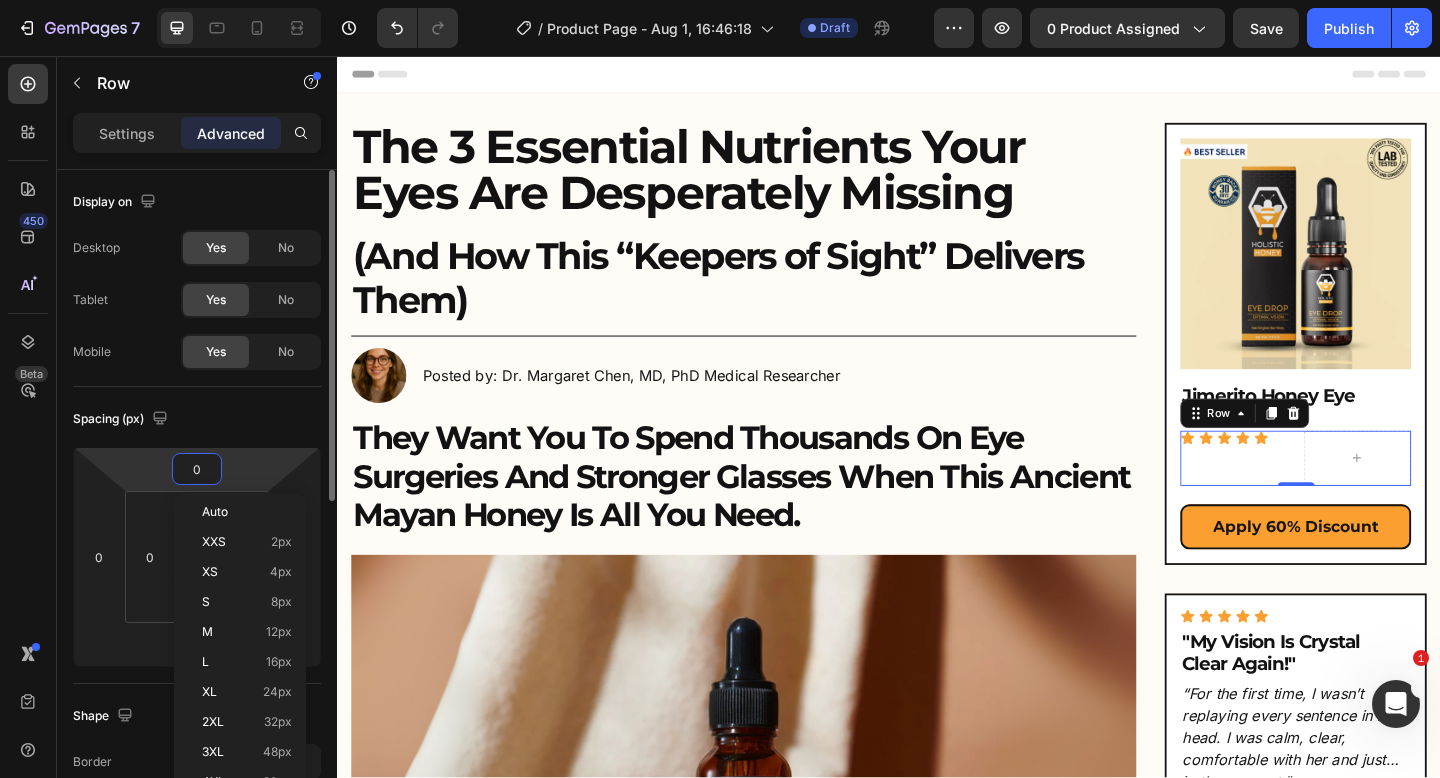 click on "Spacing (px) 0 0 0 0 0 0 0 0" 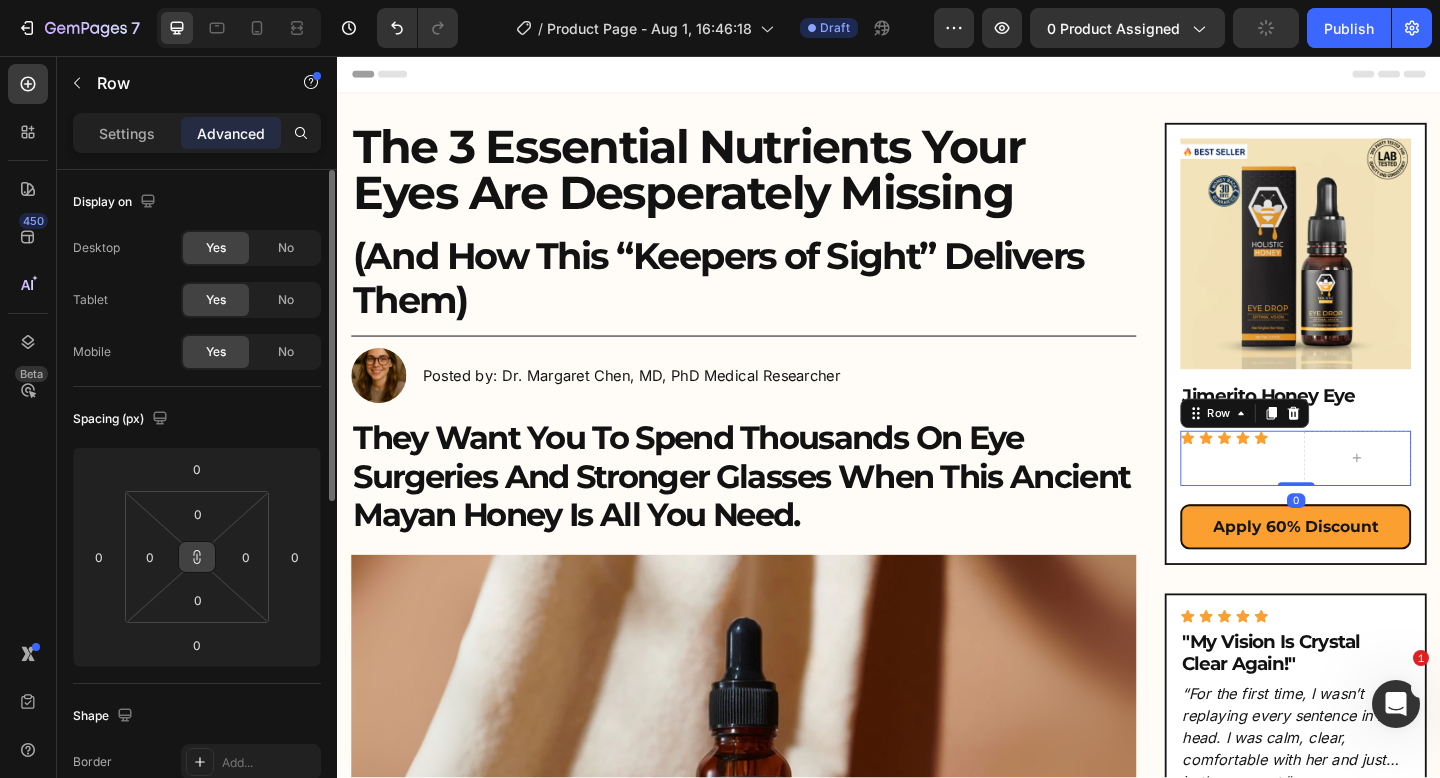 click at bounding box center (197, 557) 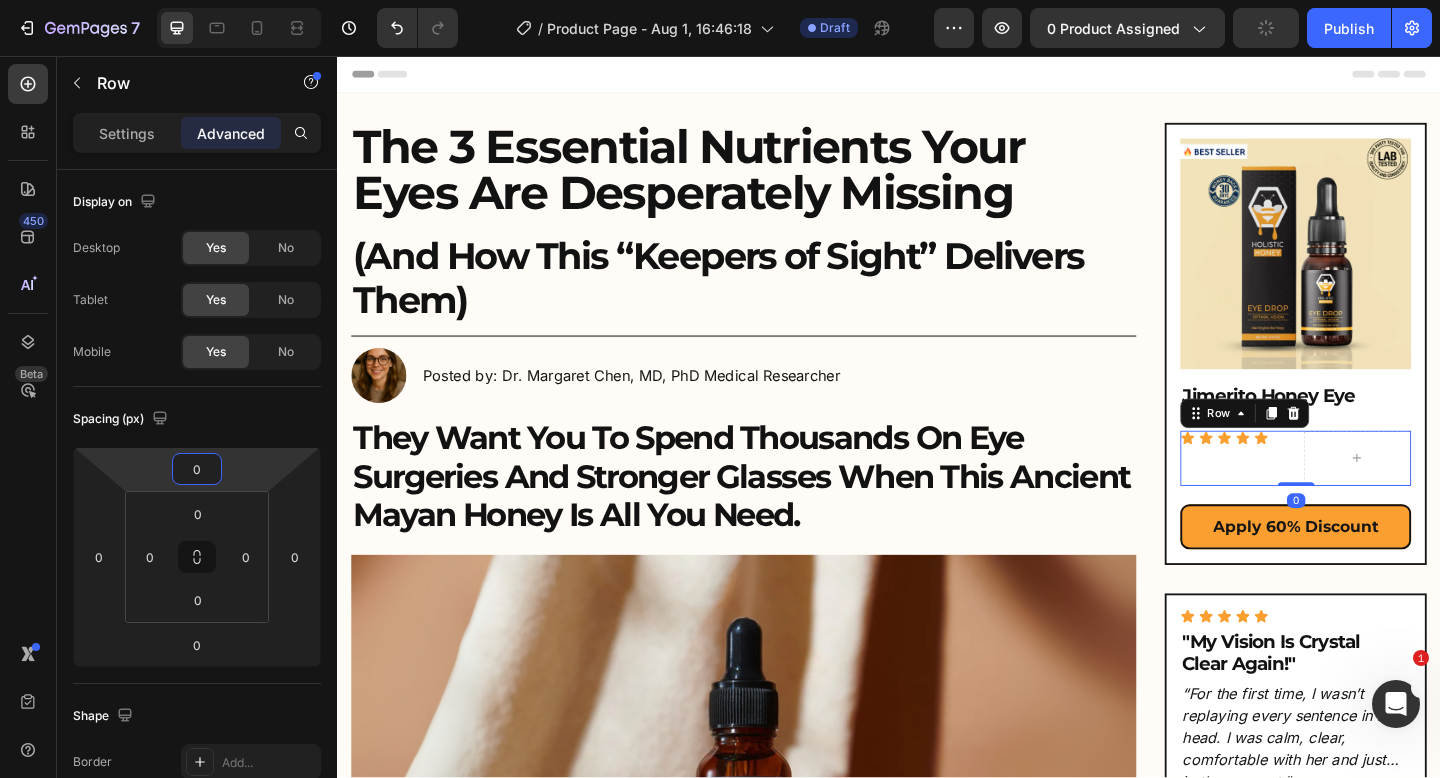 click on "7  Version history  /  Product Page - Aug 1, 16:46:18 Draft Preview 0 product assigned  Publish  450 Beta Sections(18) Elements(84) Section Element Hero Section Product Detail Brands Trusted Badges Guarantee Product Breakdown How to use Testimonials Compare Bundle FAQs Social Proof Brand Story Product List Collection Blog List Contact Sticky Add to Cart Custom Footer Browse Library 450 Layout
Row
Row
Row
Row Text
Heading
Text Block Button
Button
Button Media
Image
Image" at bounding box center [720, 0] 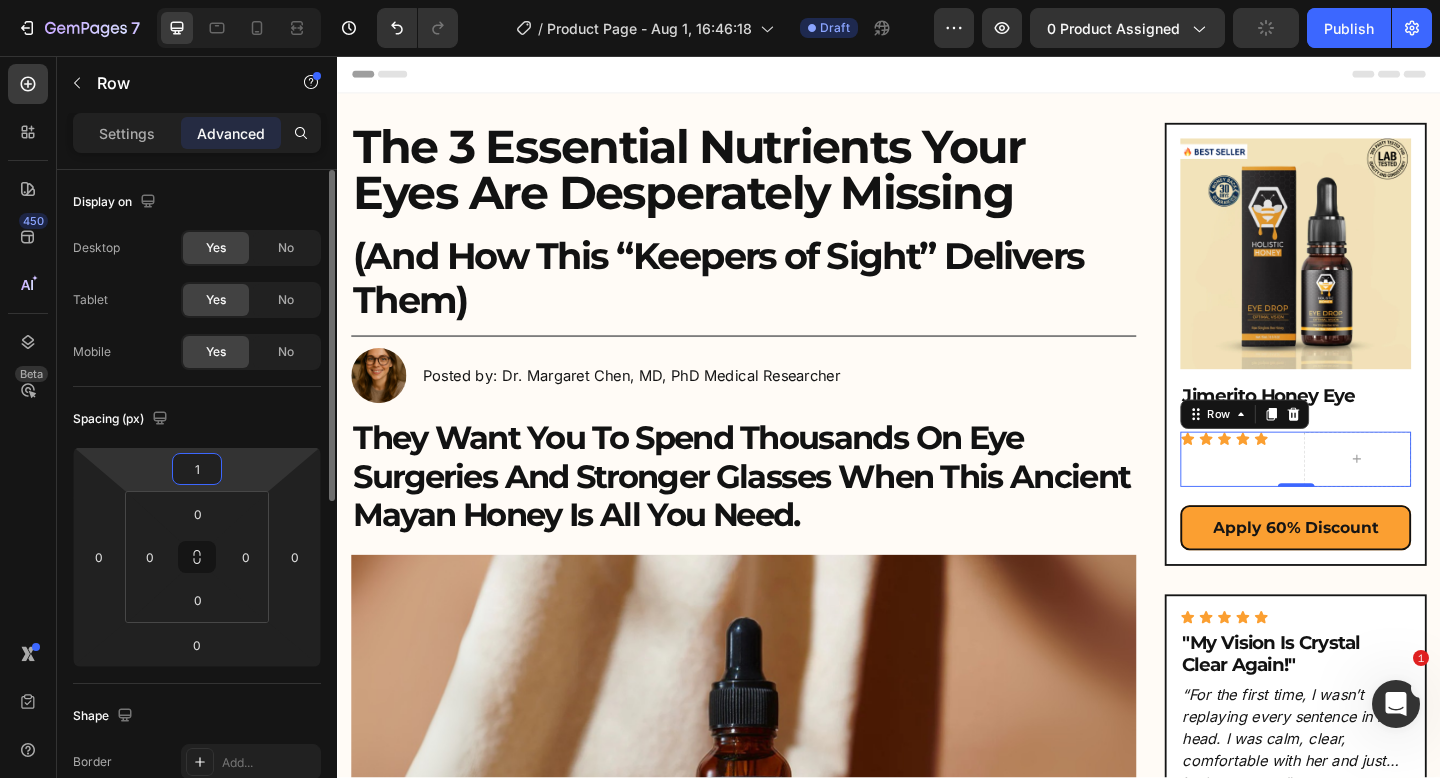 type on "15" 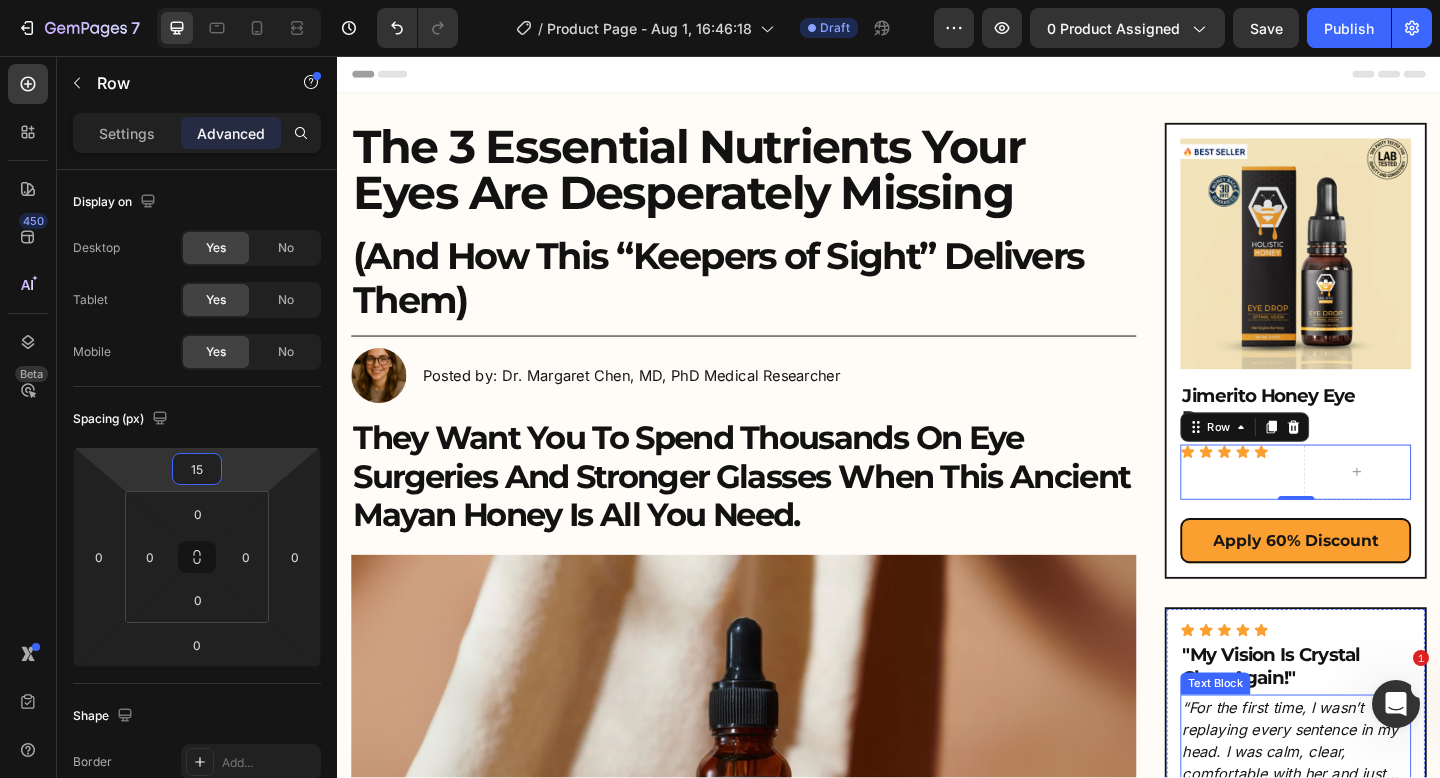 click on "“For the first time, I wasn’t replaying every sentence in my head. I was calm, clear, comfortable with her and just… in the moment.”" at bounding box center (1379, 813) 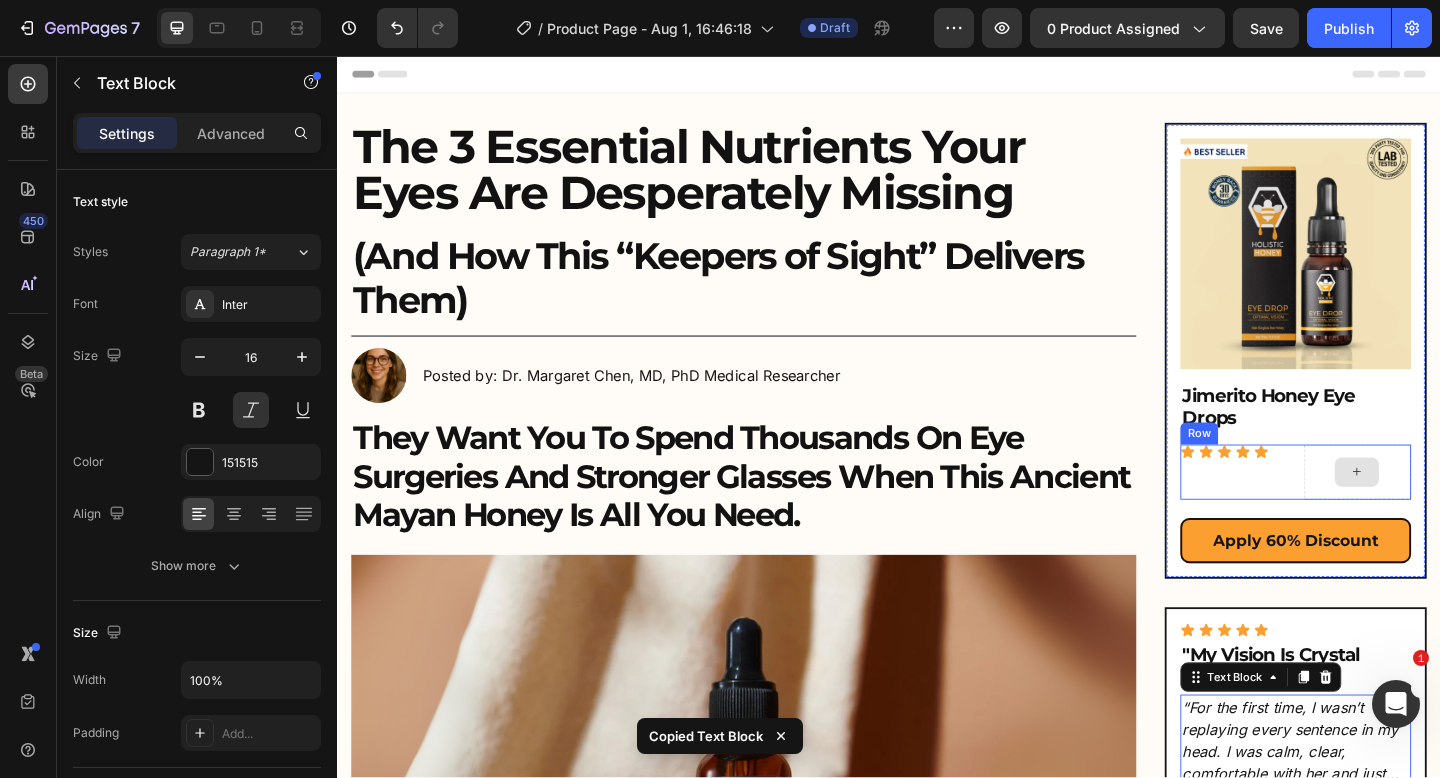 click at bounding box center [1446, 509] 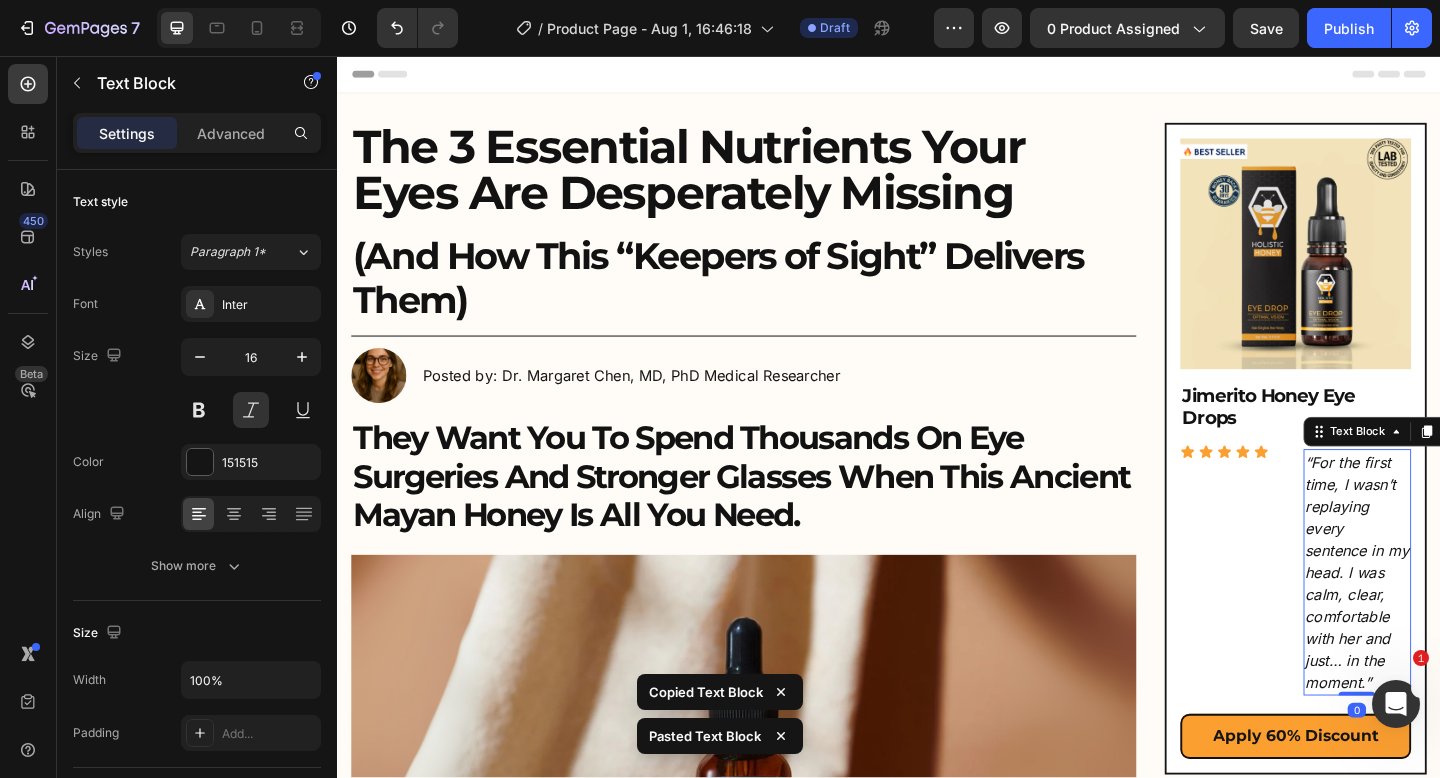 click on "“For the first time, I wasn’t replaying every sentence in my head. I was calm, clear, comfortable with her and just… in the moment.”" at bounding box center [1446, 618] 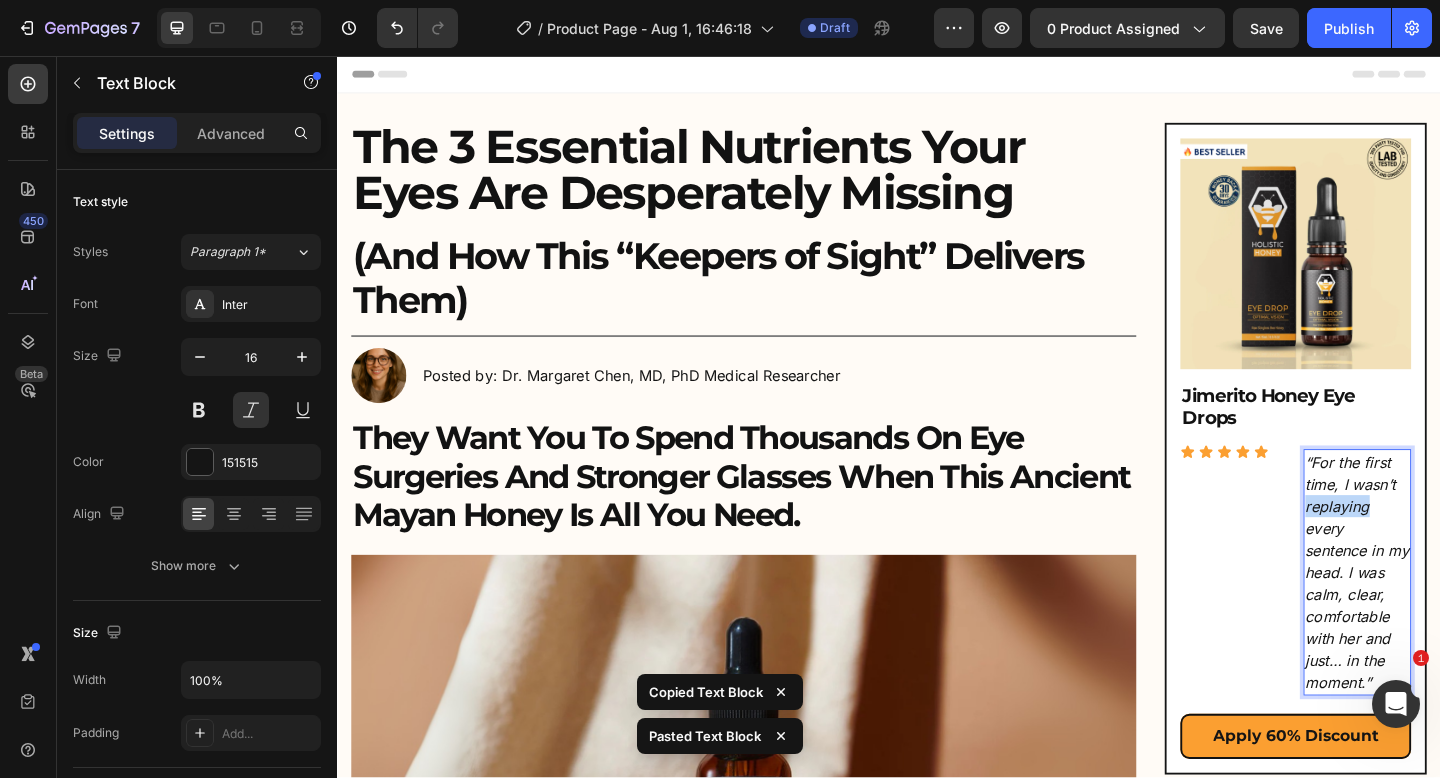 click on "“For the first time, I wasn’t replaying every sentence in my head. I was calm, clear, comfortable with her and just… in the moment.”" at bounding box center [1446, 618] 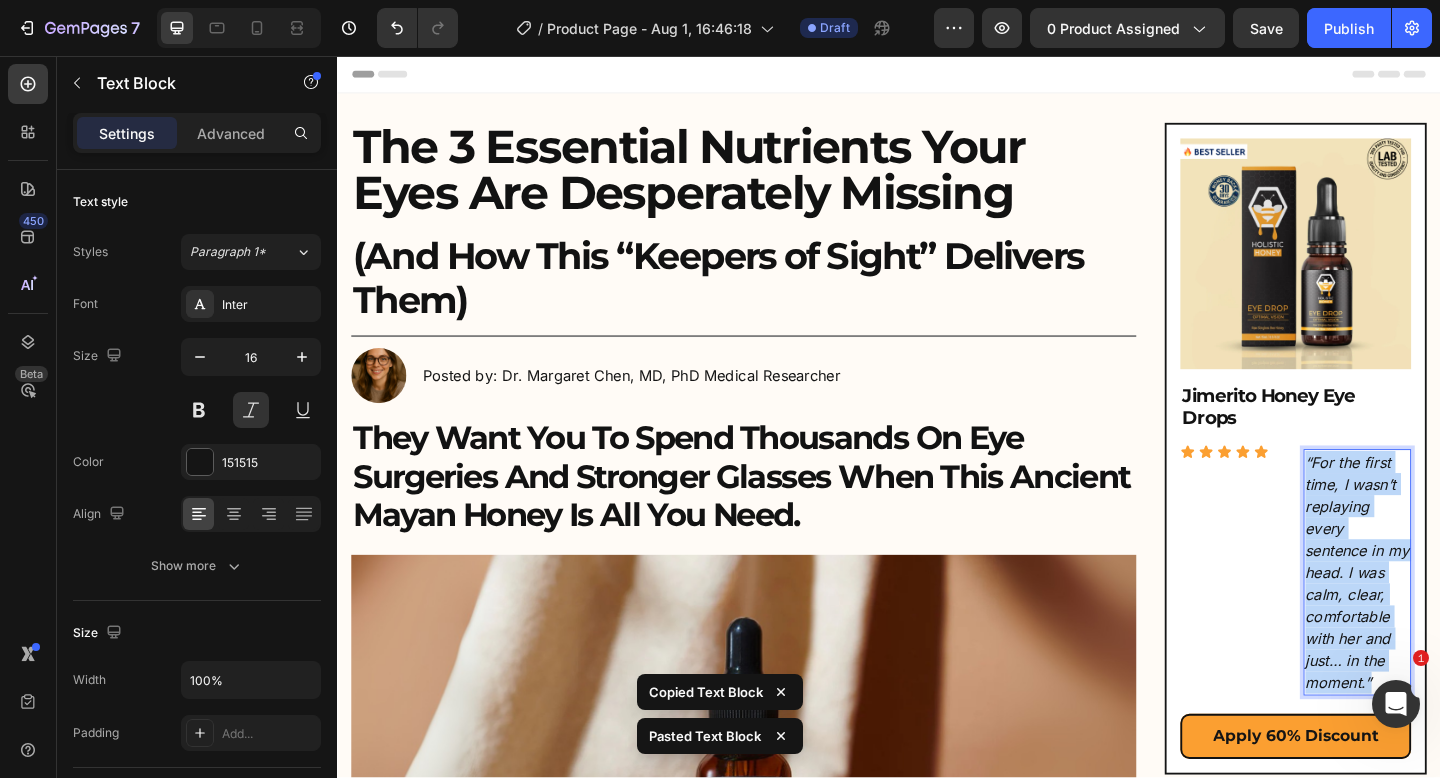 click on "“For the first time, I wasn’t replaying every sentence in my head. I was calm, clear, comfortable with her and just… in the moment.”" at bounding box center [1446, 618] 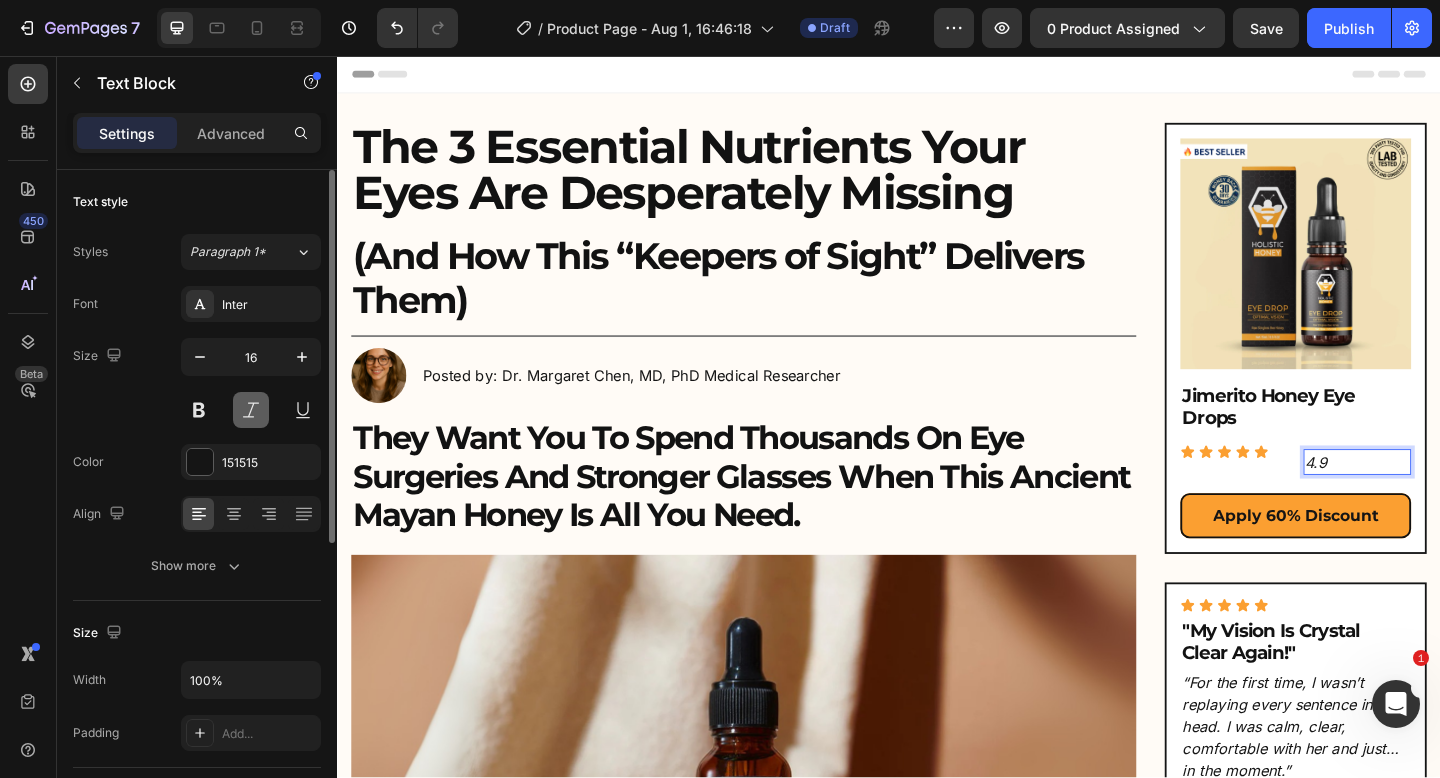 click at bounding box center (251, 410) 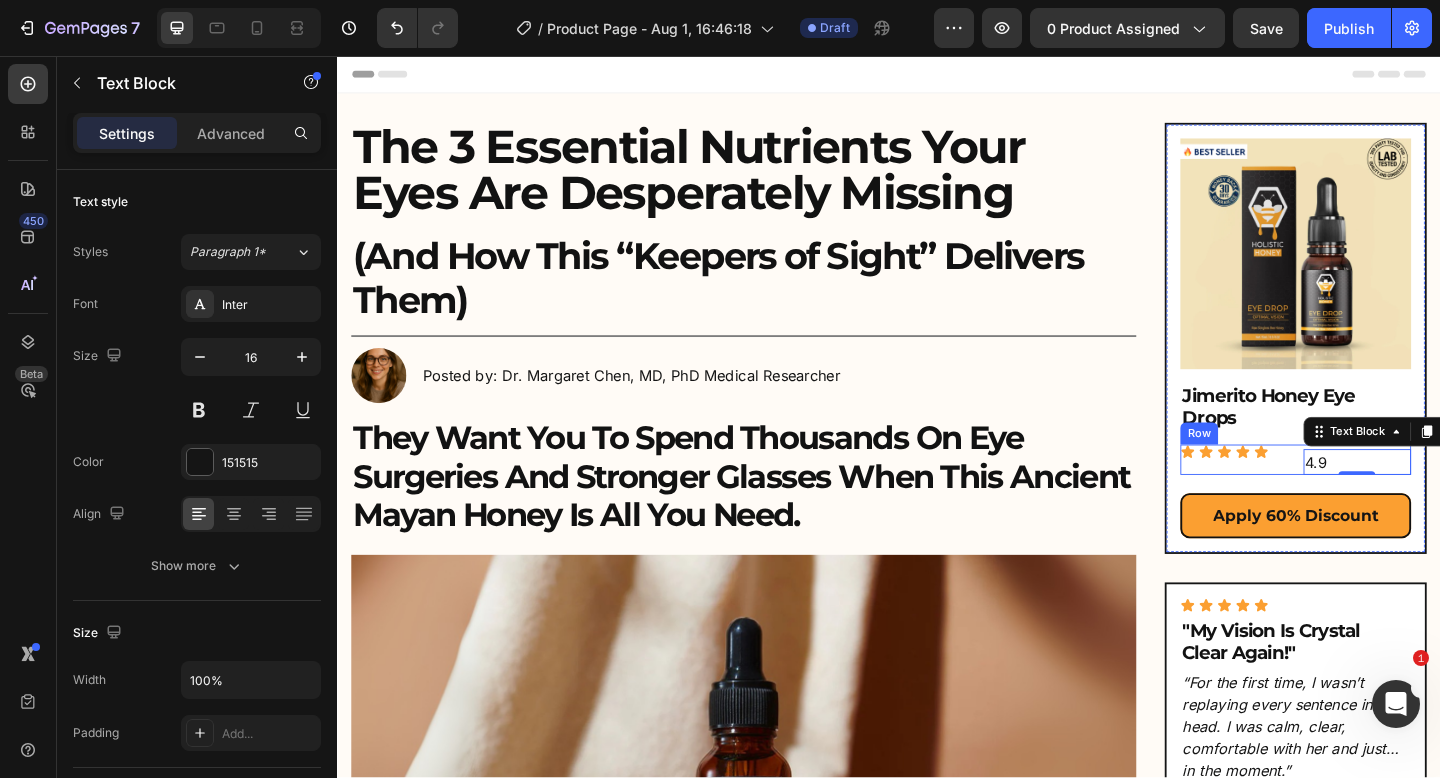 click on "Icon Icon Icon Icon Icon Icon List" at bounding box center [1312, 495] 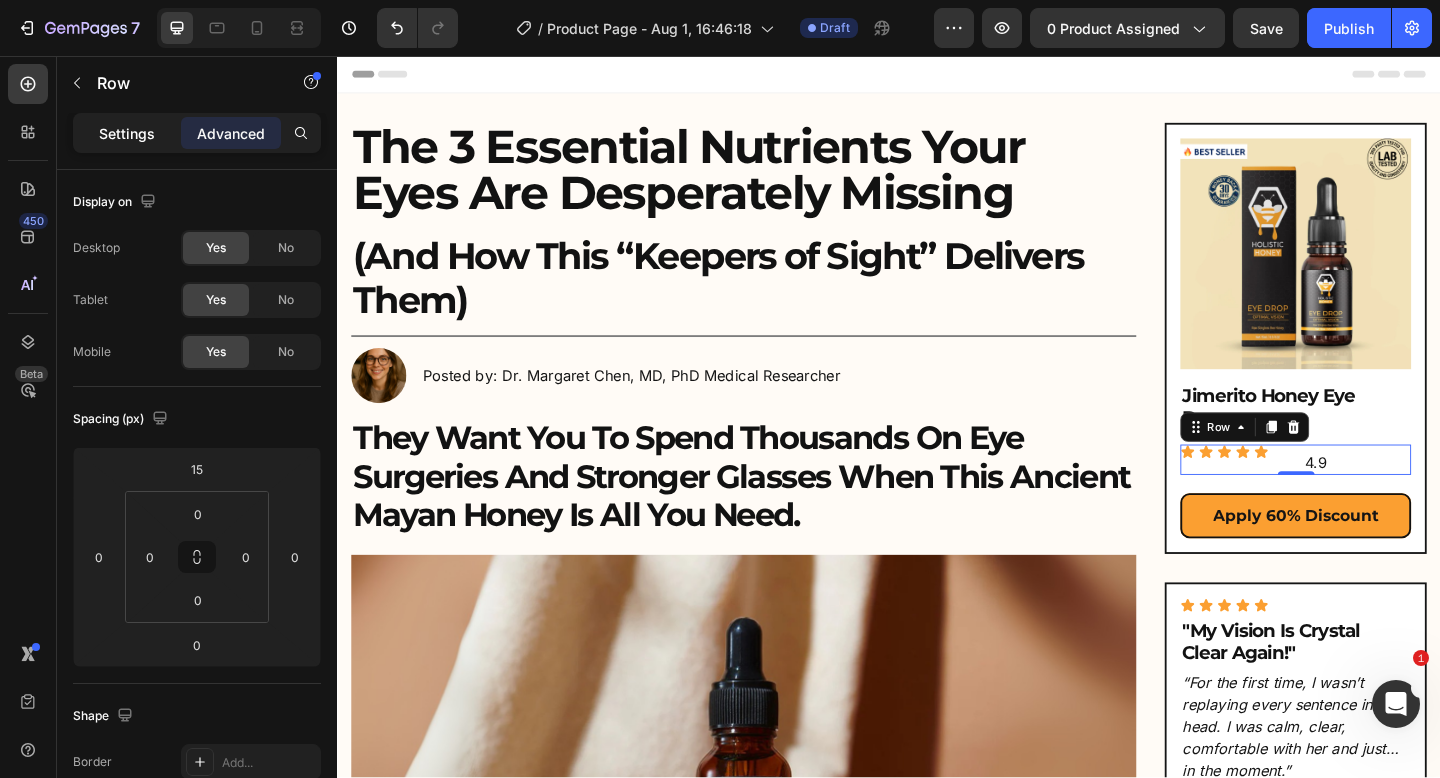 click on "Settings" 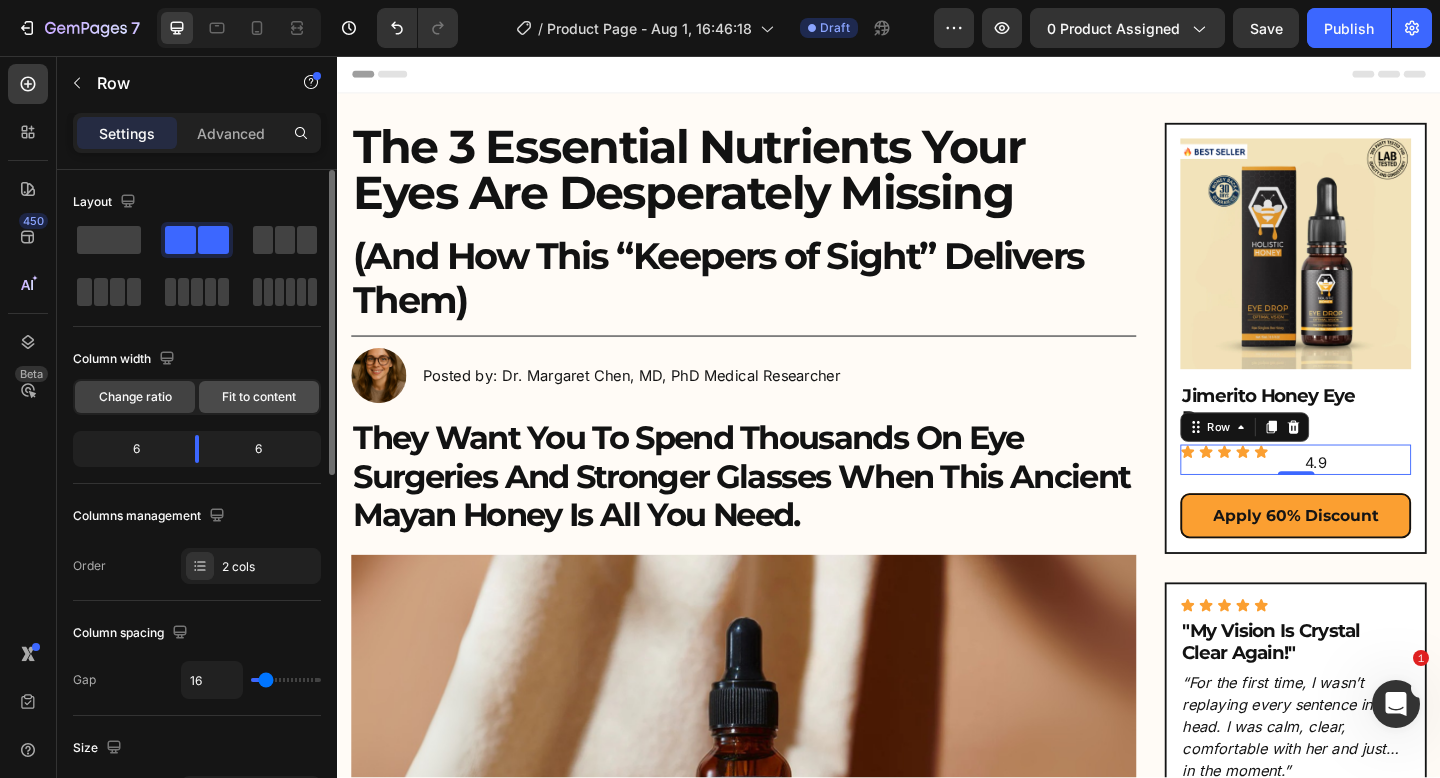 click on "Fit to content" 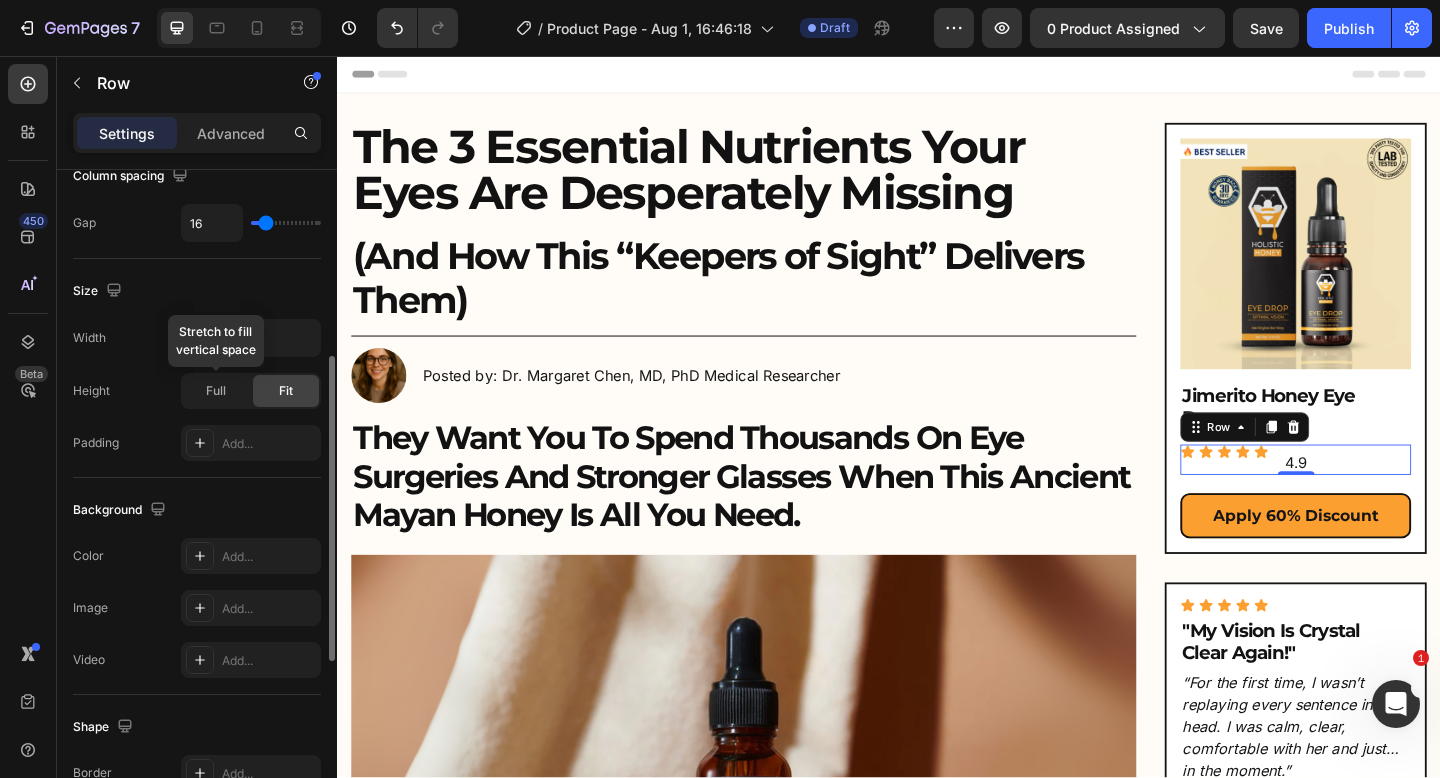 scroll, scrollTop: 783, scrollLeft: 0, axis: vertical 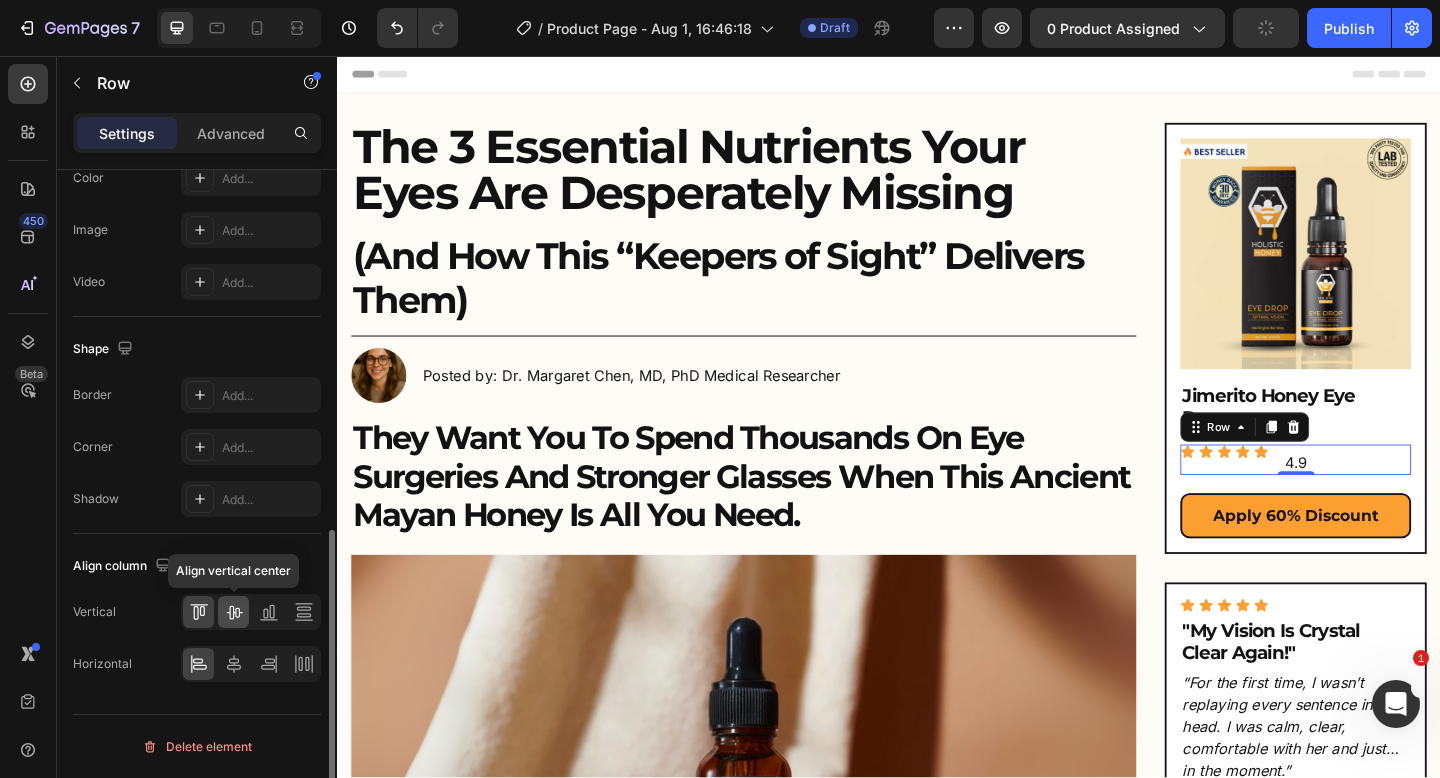 click 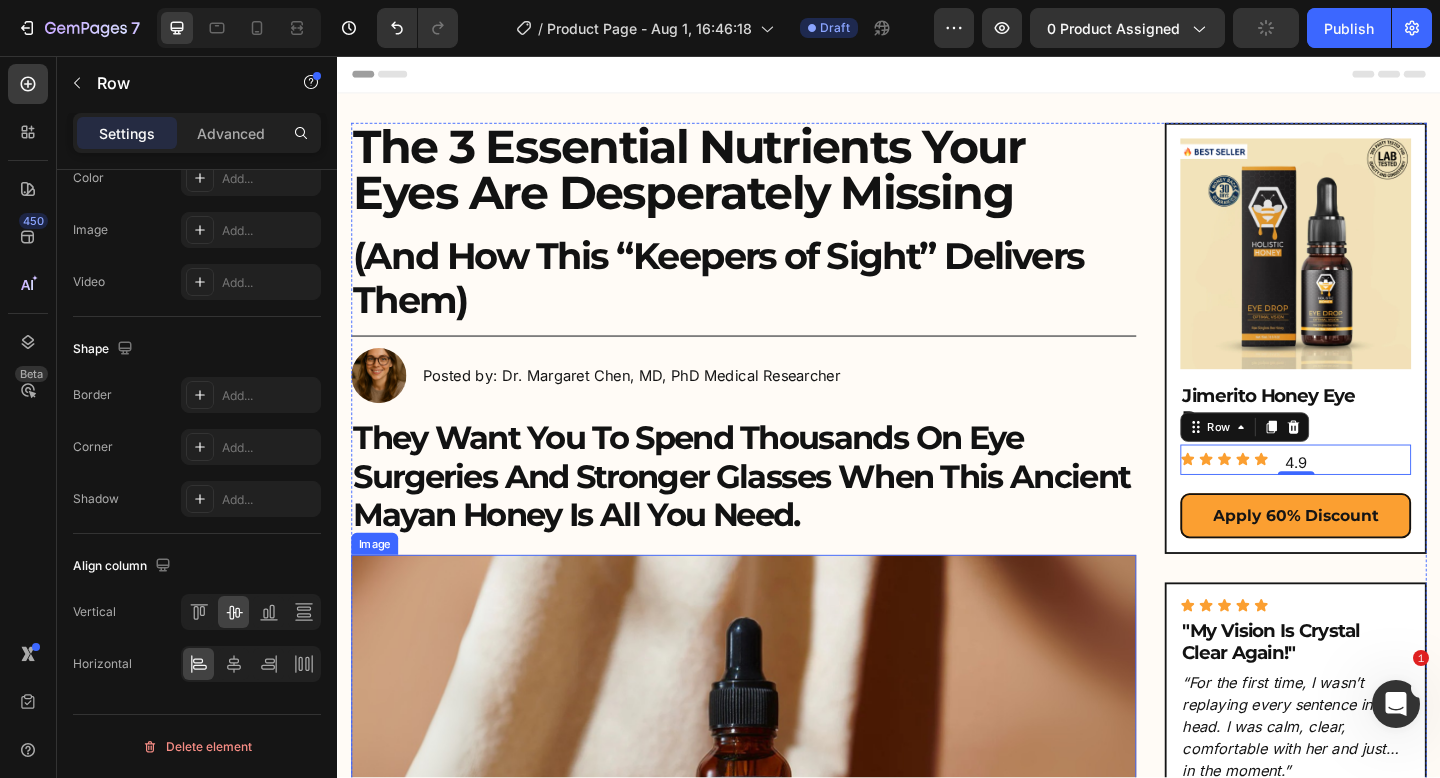 click on "“For the first time, I wasn’t replaying every sentence in my head. I was calm, clear, comfortable with her and just… in the moment.”" at bounding box center (1379, 786) 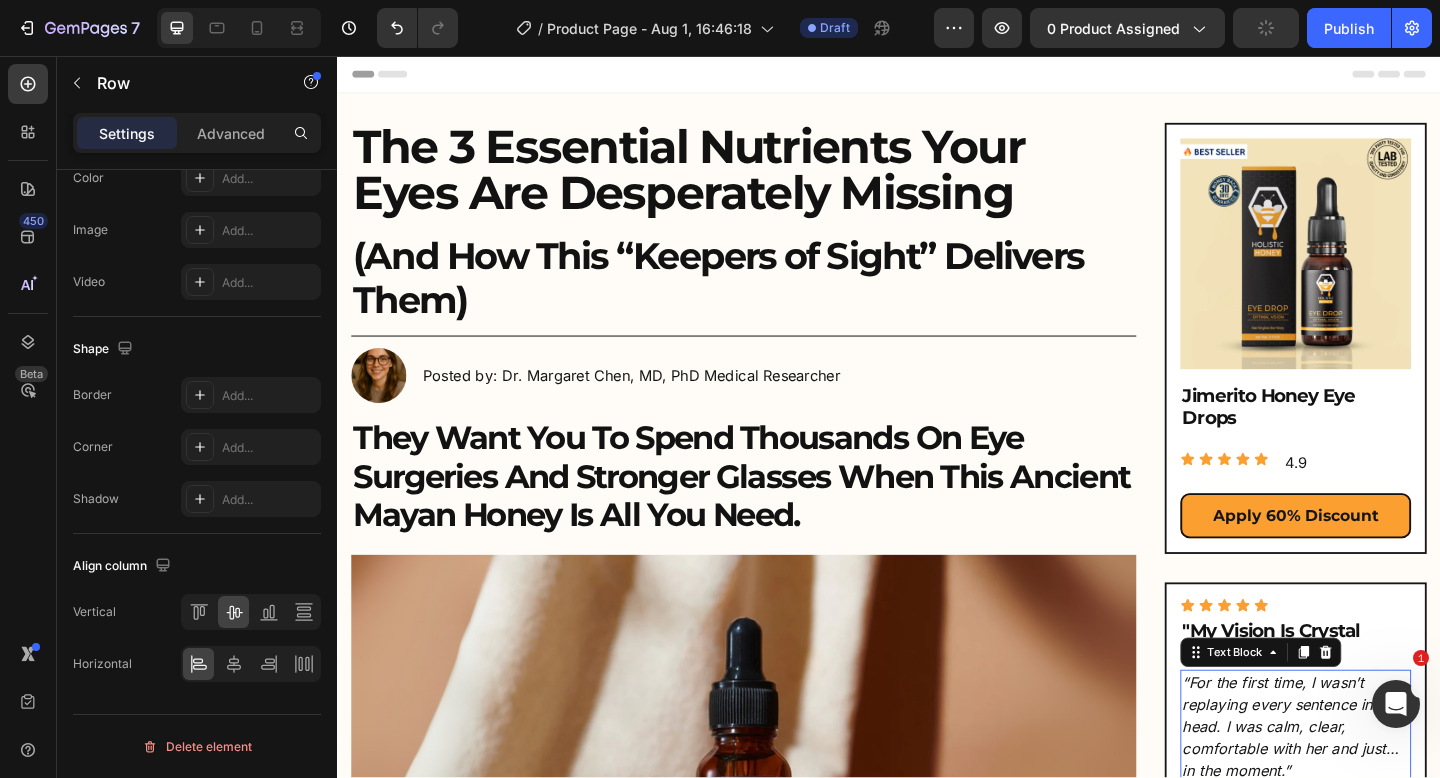 scroll, scrollTop: 0, scrollLeft: 0, axis: both 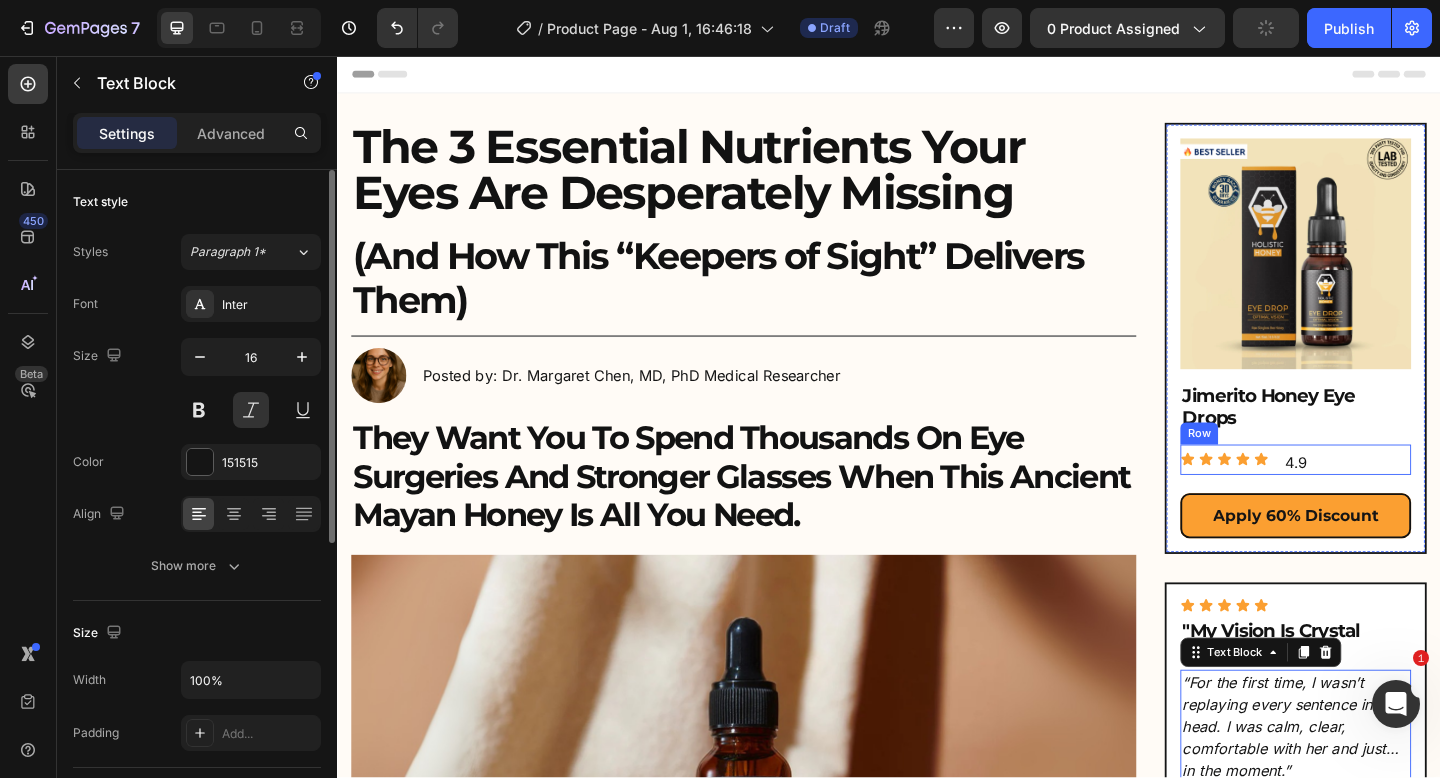 click on "Icon Icon Icon Icon Icon Icon List 4.9 Text Block Row" at bounding box center (1379, 495) 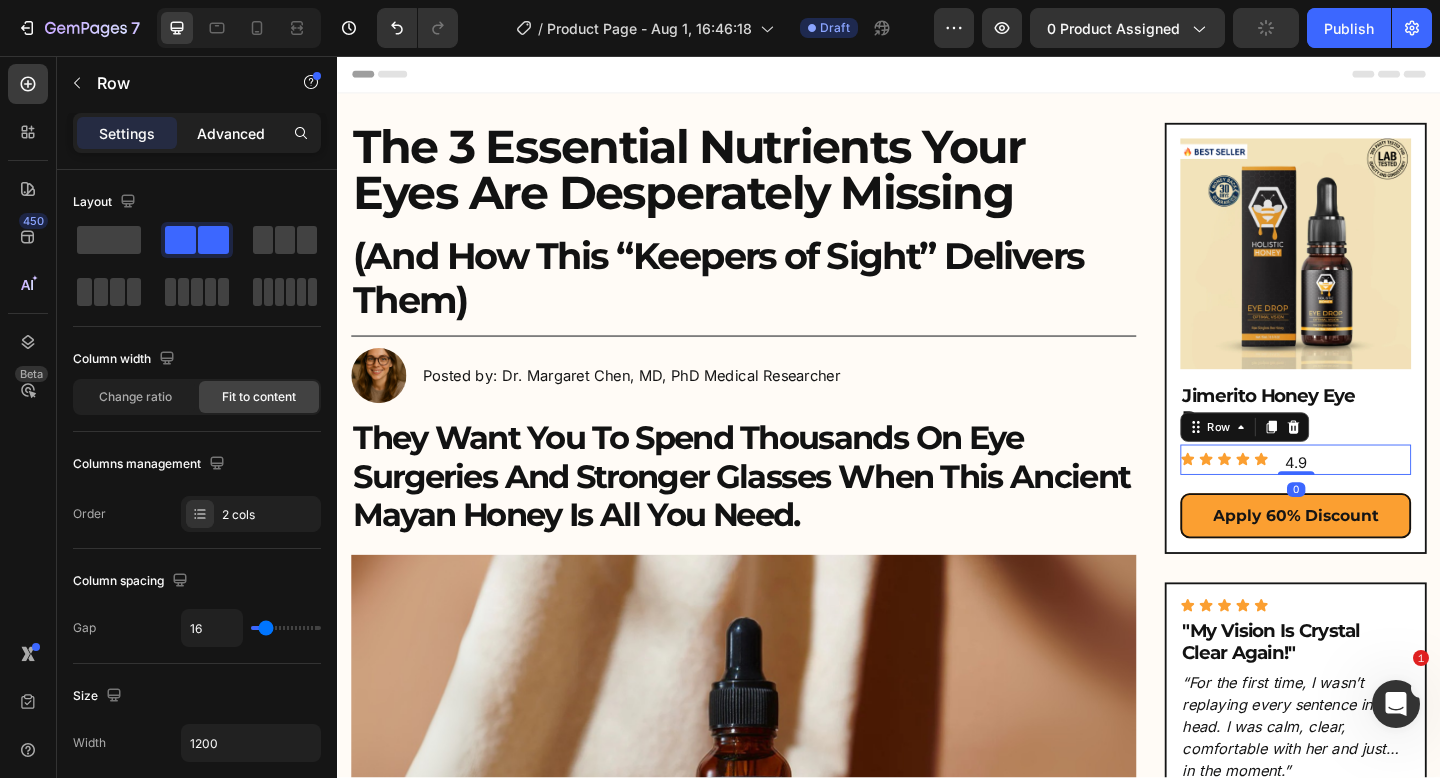 click on "Advanced" at bounding box center (231, 133) 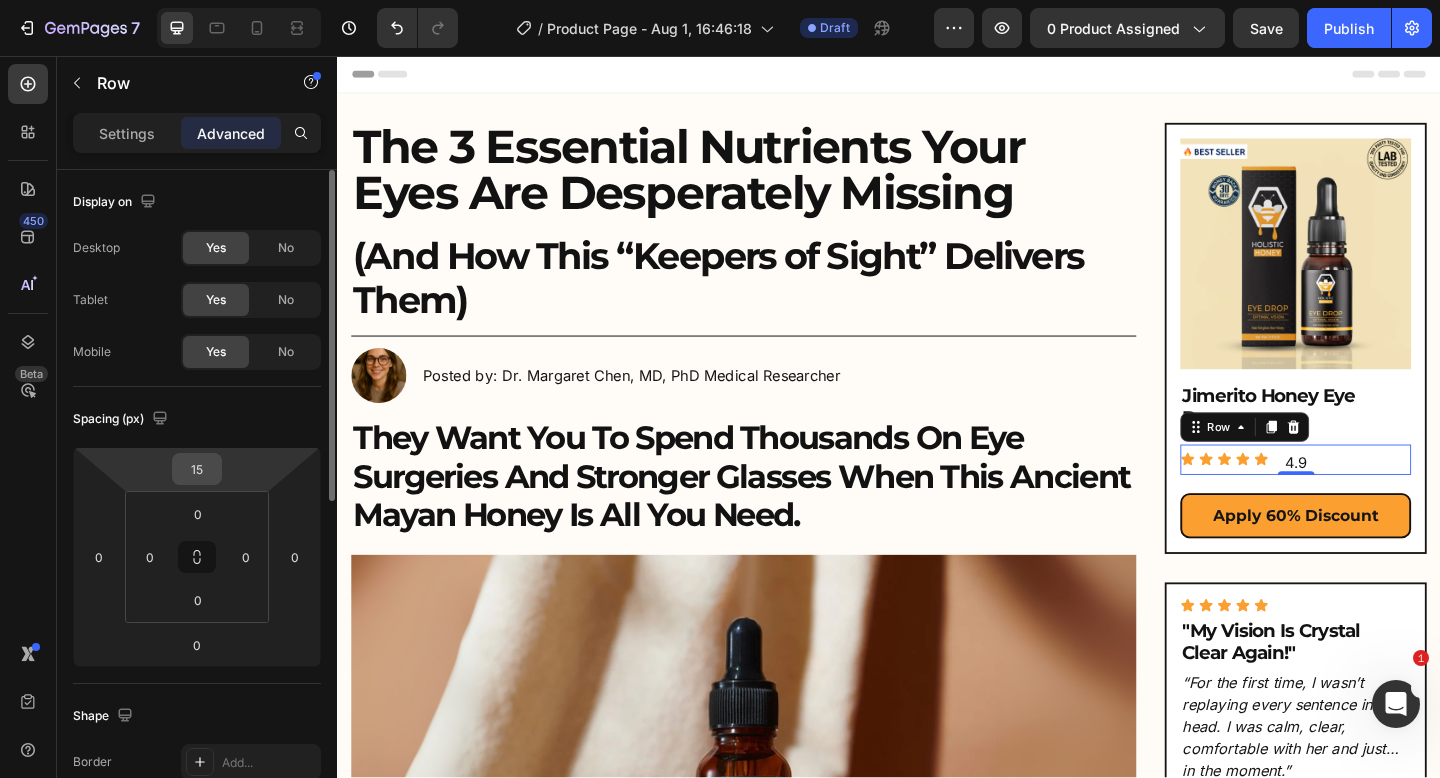 click on "15" at bounding box center (197, 469) 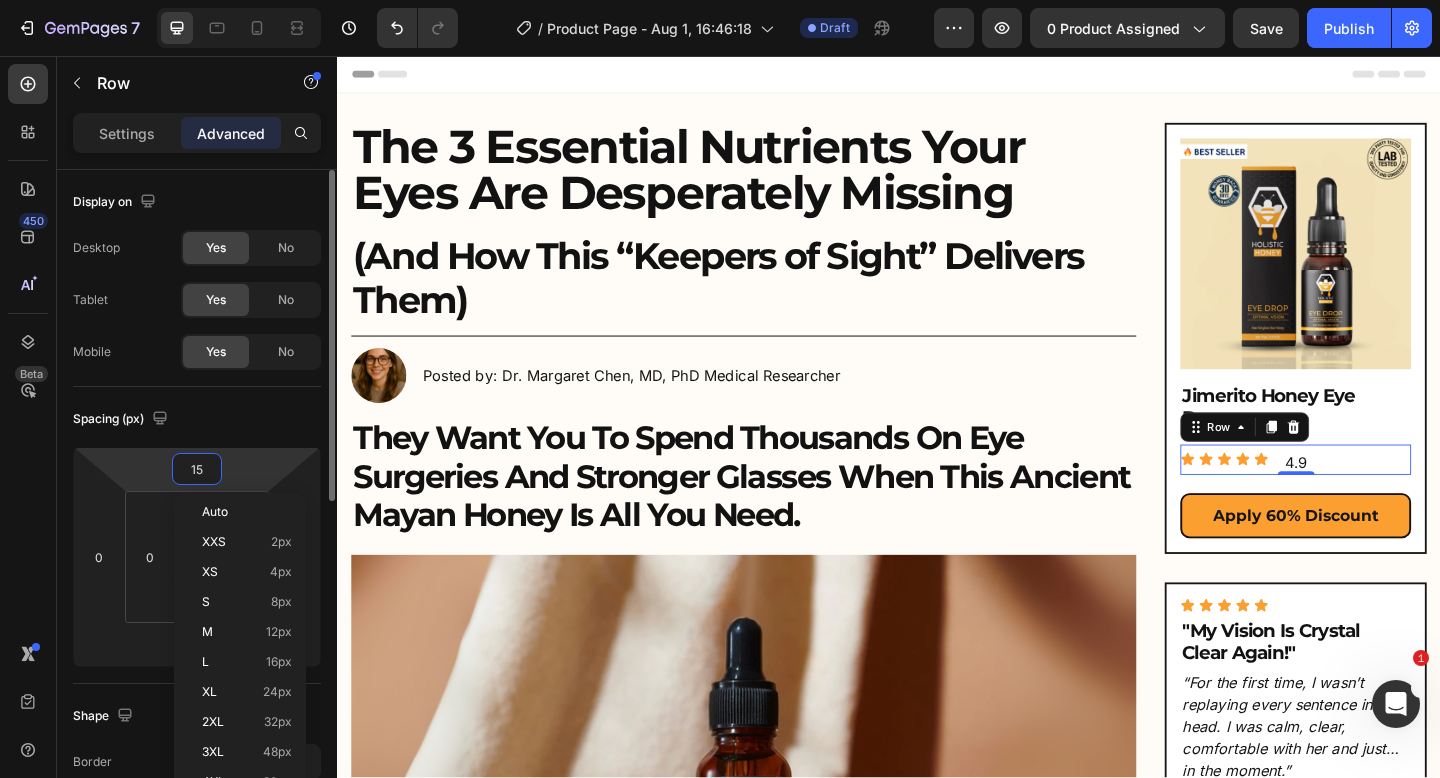 type on "5" 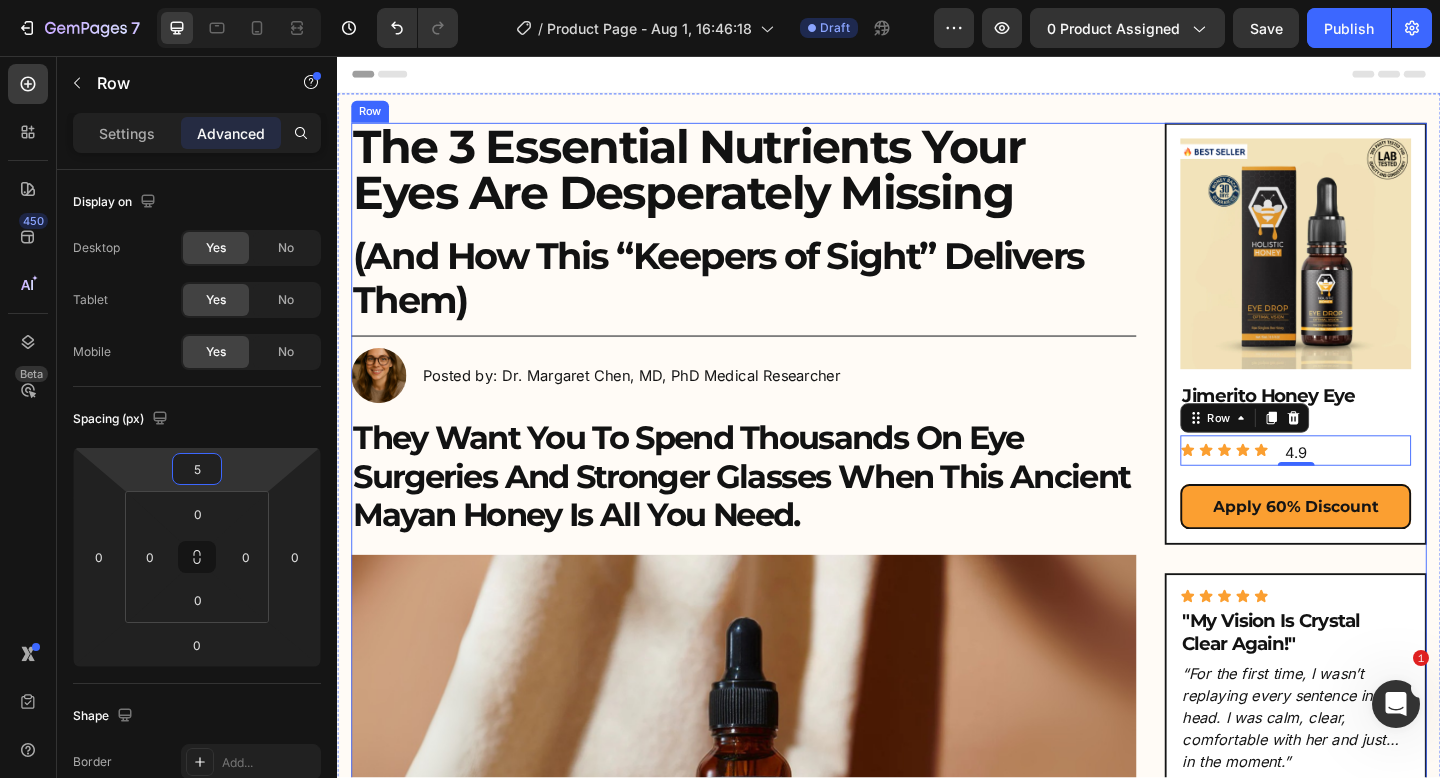 click on ""My Vision Is Crystal Clear Again!"" at bounding box center (1379, 683) 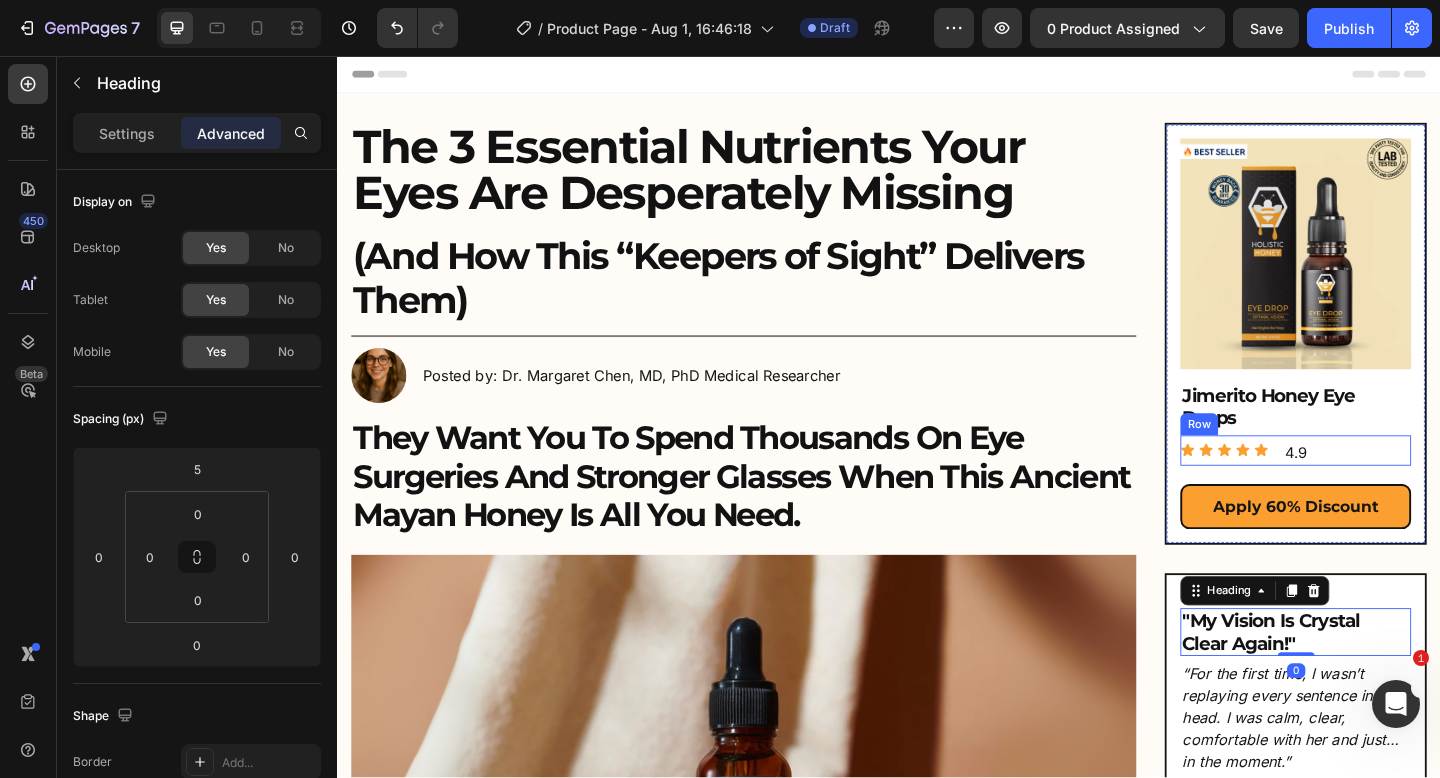 click on "Icon Icon Icon Icon Icon Icon List 4.9 Text Block Row" at bounding box center [1379, 485] 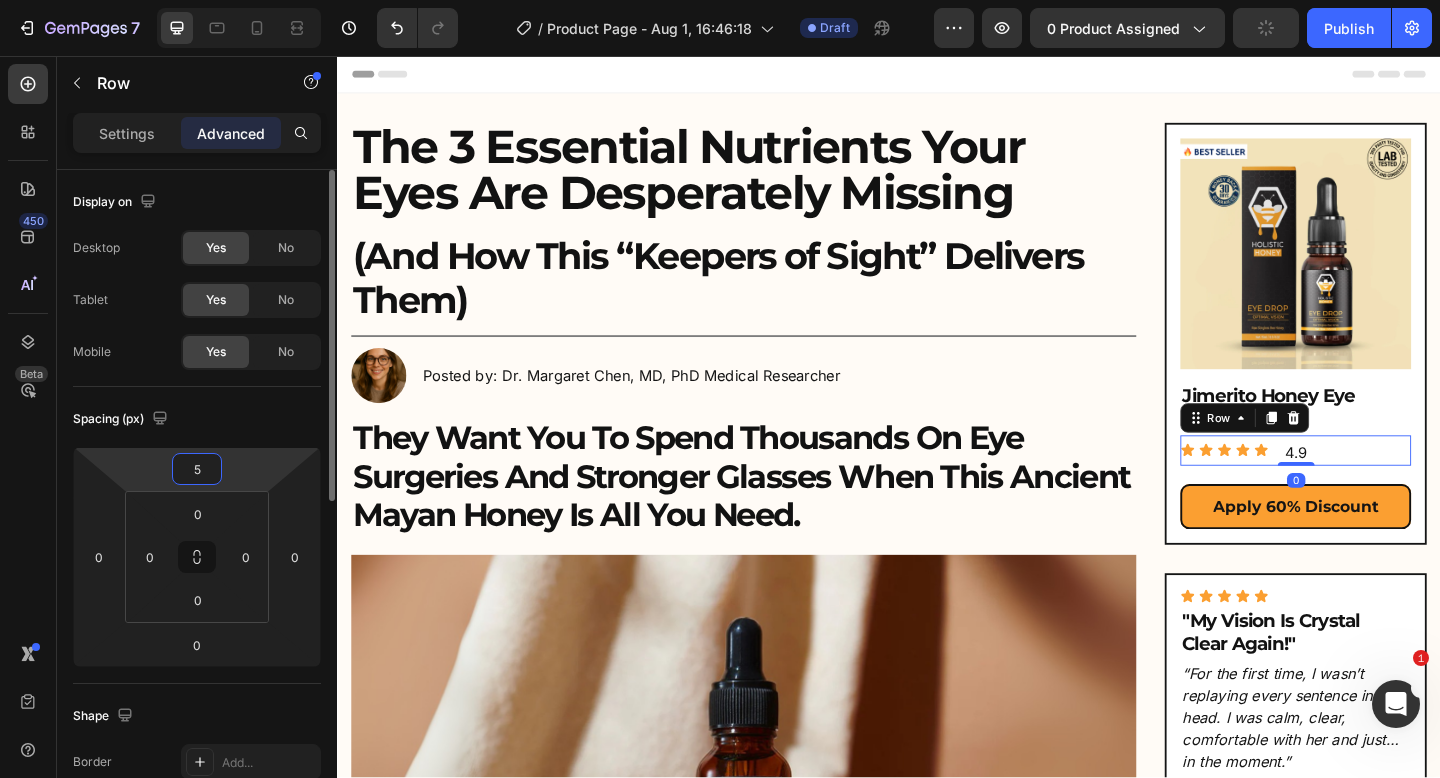 click on "5" at bounding box center (197, 469) 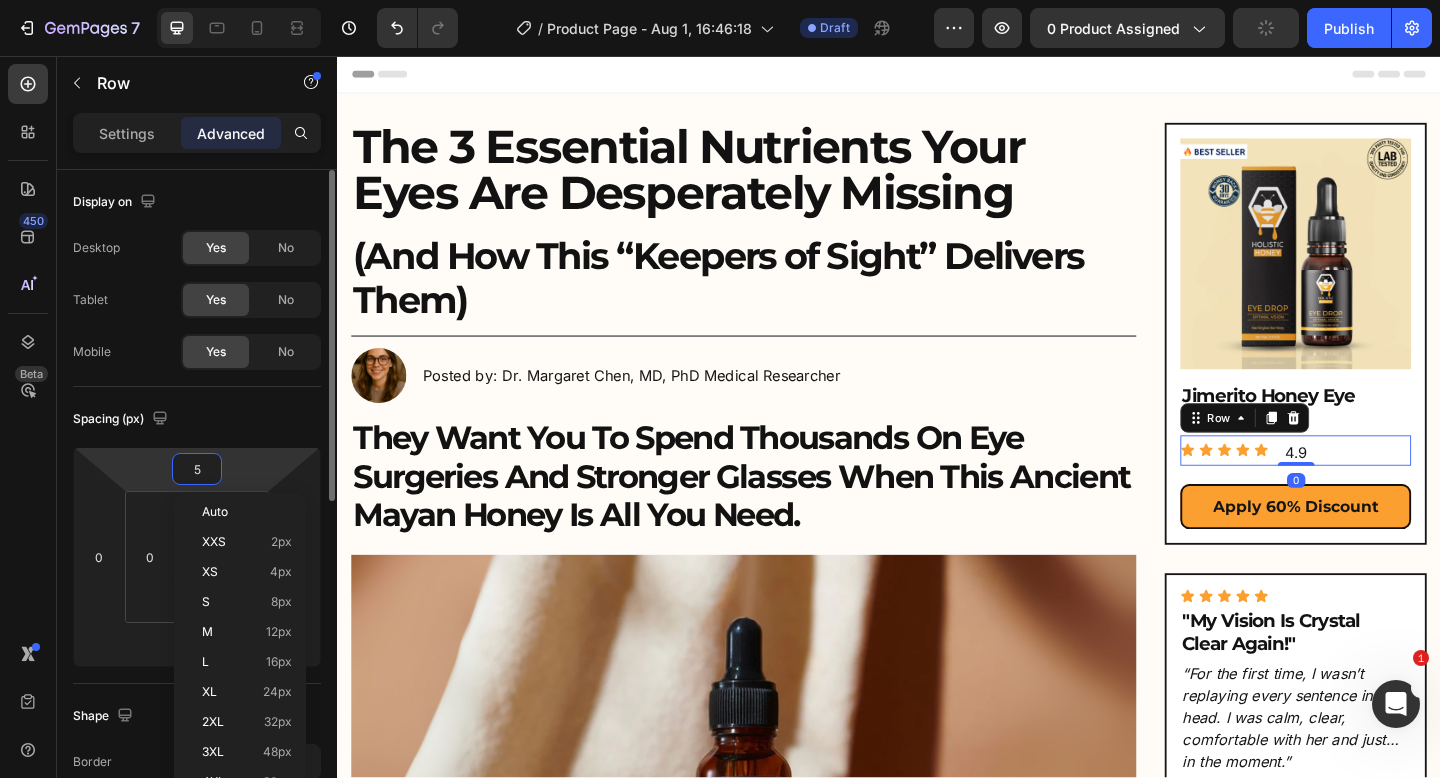 type on "3" 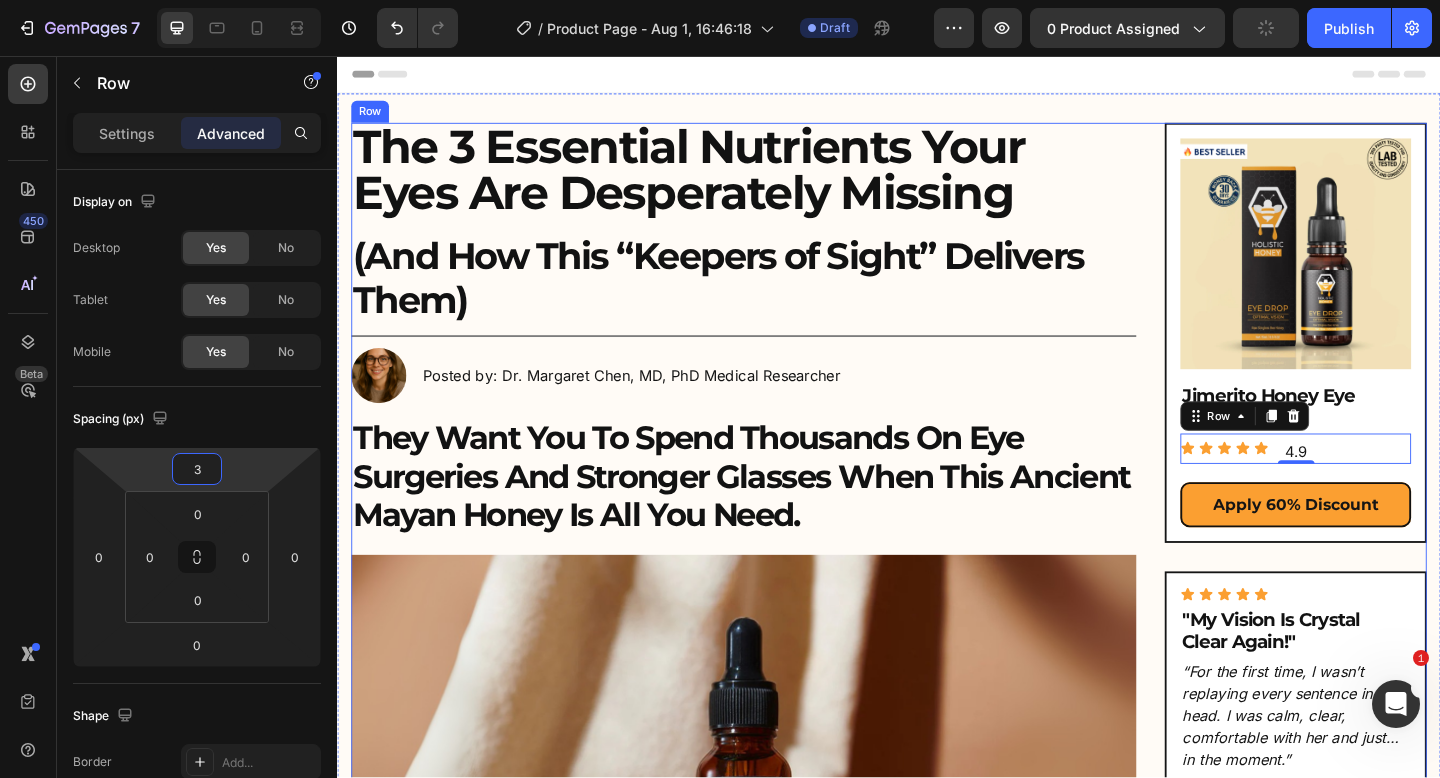click on ""My Vision Is Crystal Clear Again!"" at bounding box center (1379, 681) 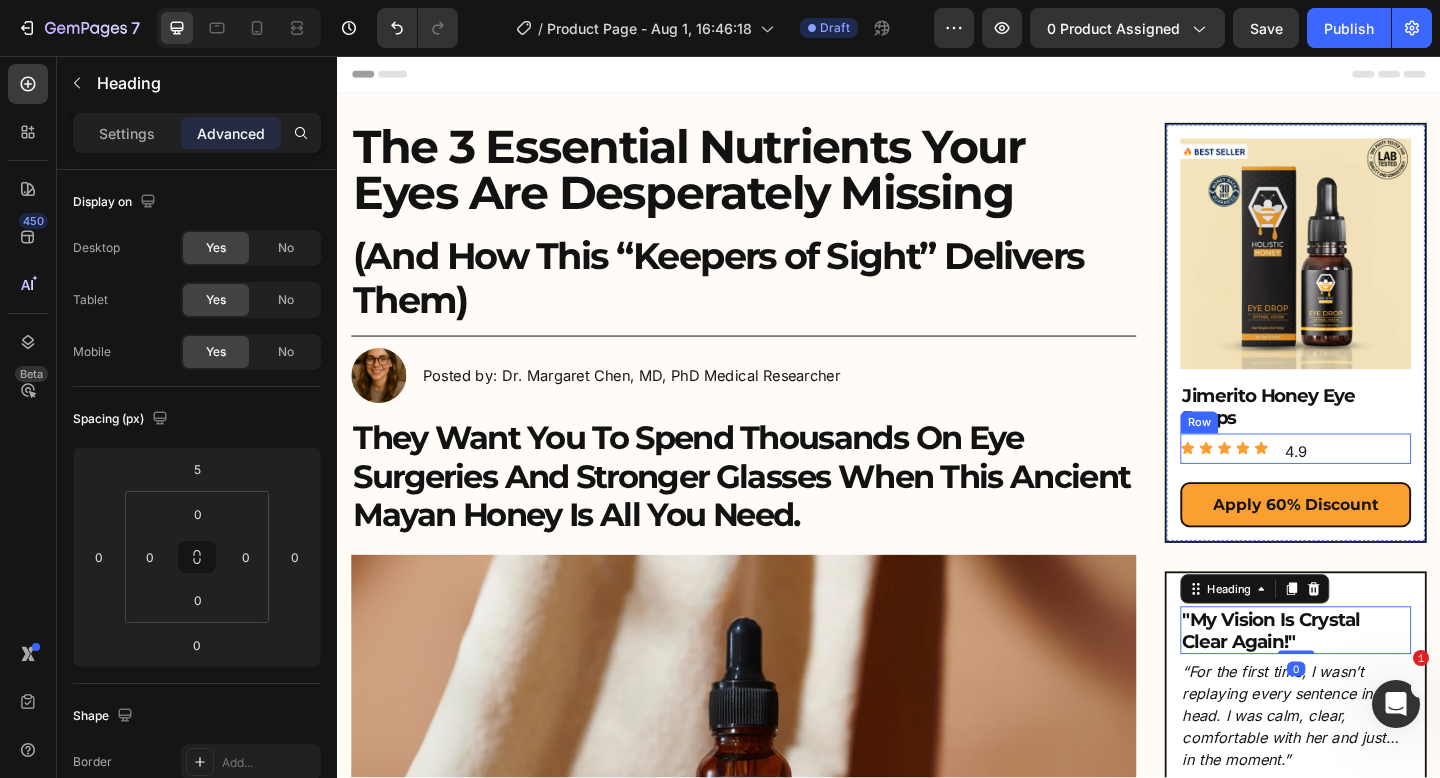 click on "Icon Icon Icon Icon Icon Icon List 4.9 Text Block Row" at bounding box center (1379, 483) 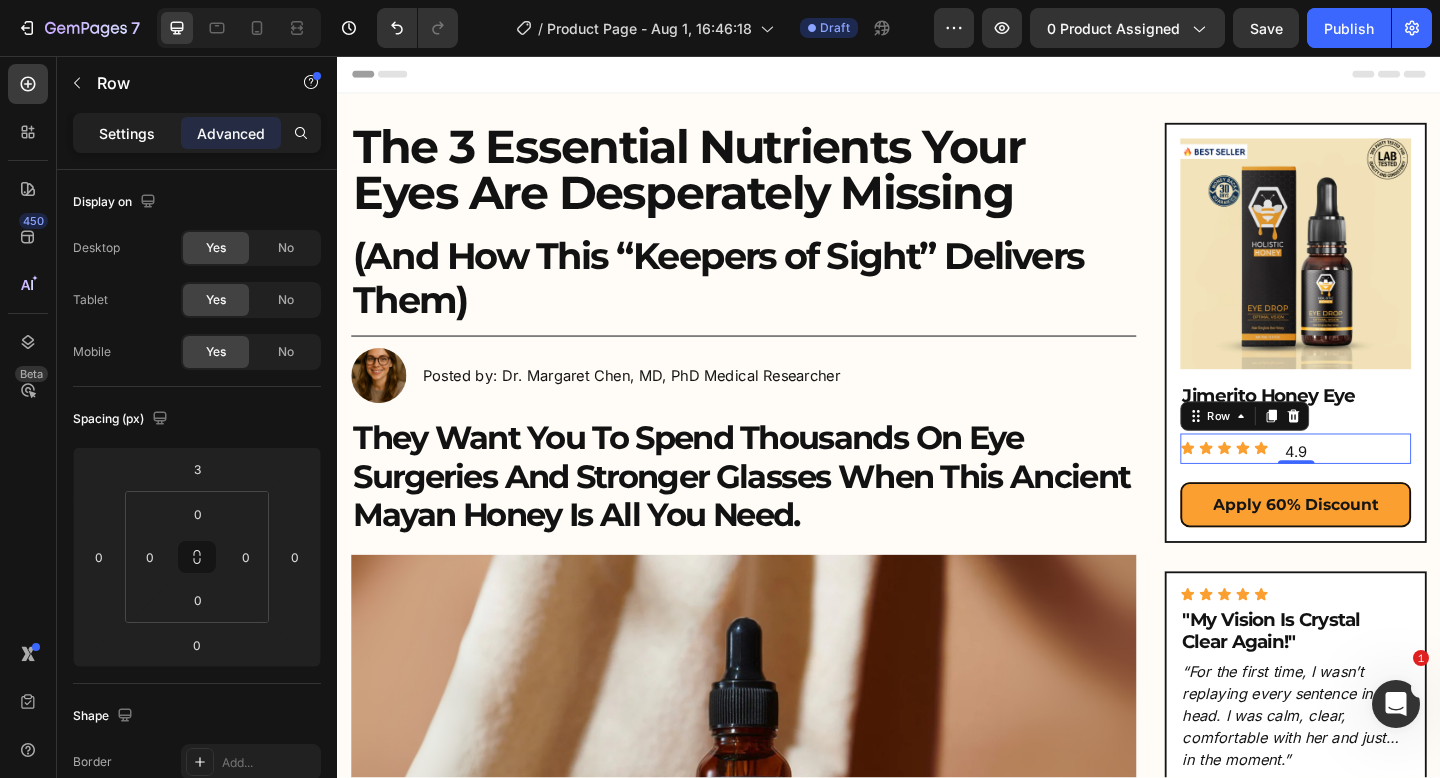 click on "Settings" at bounding box center (127, 133) 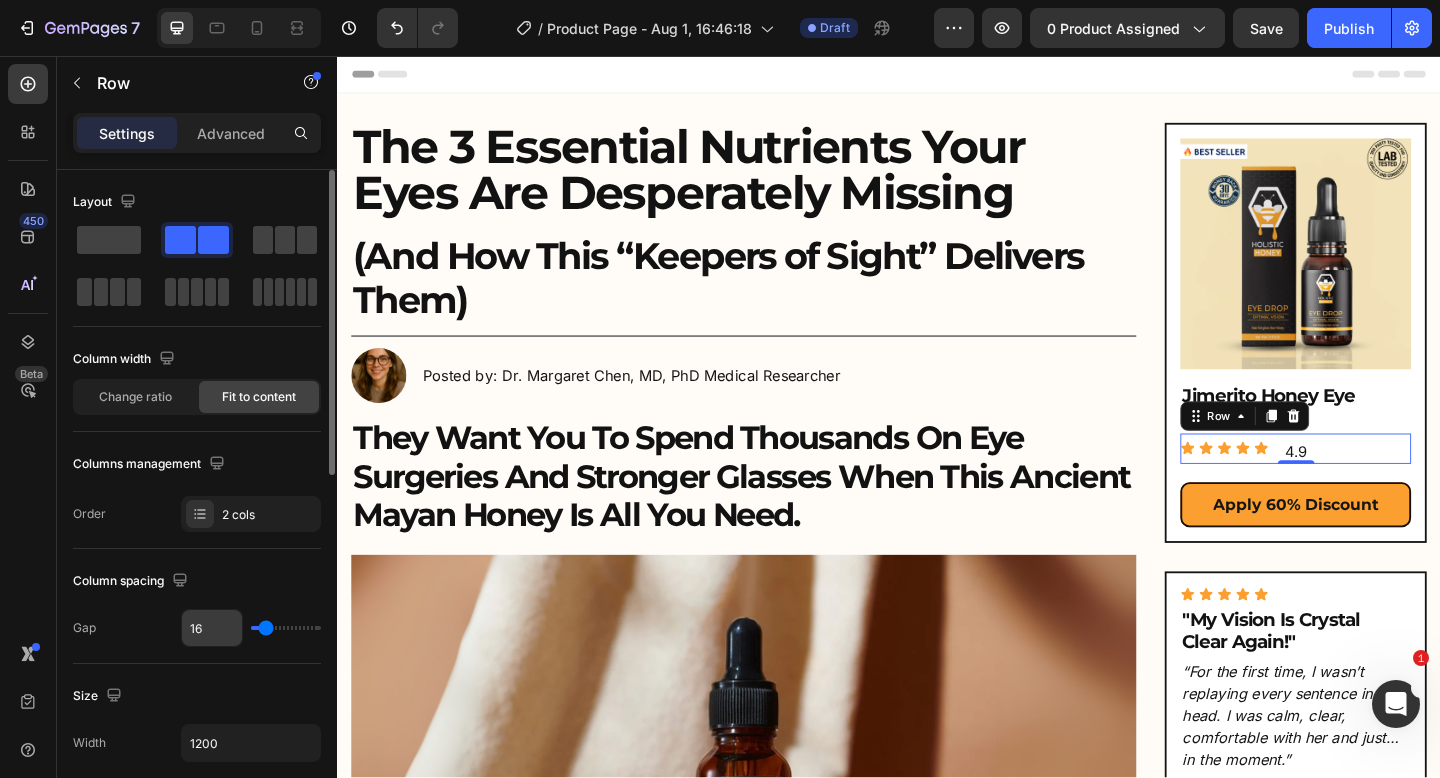 click on "16" at bounding box center (212, 628) 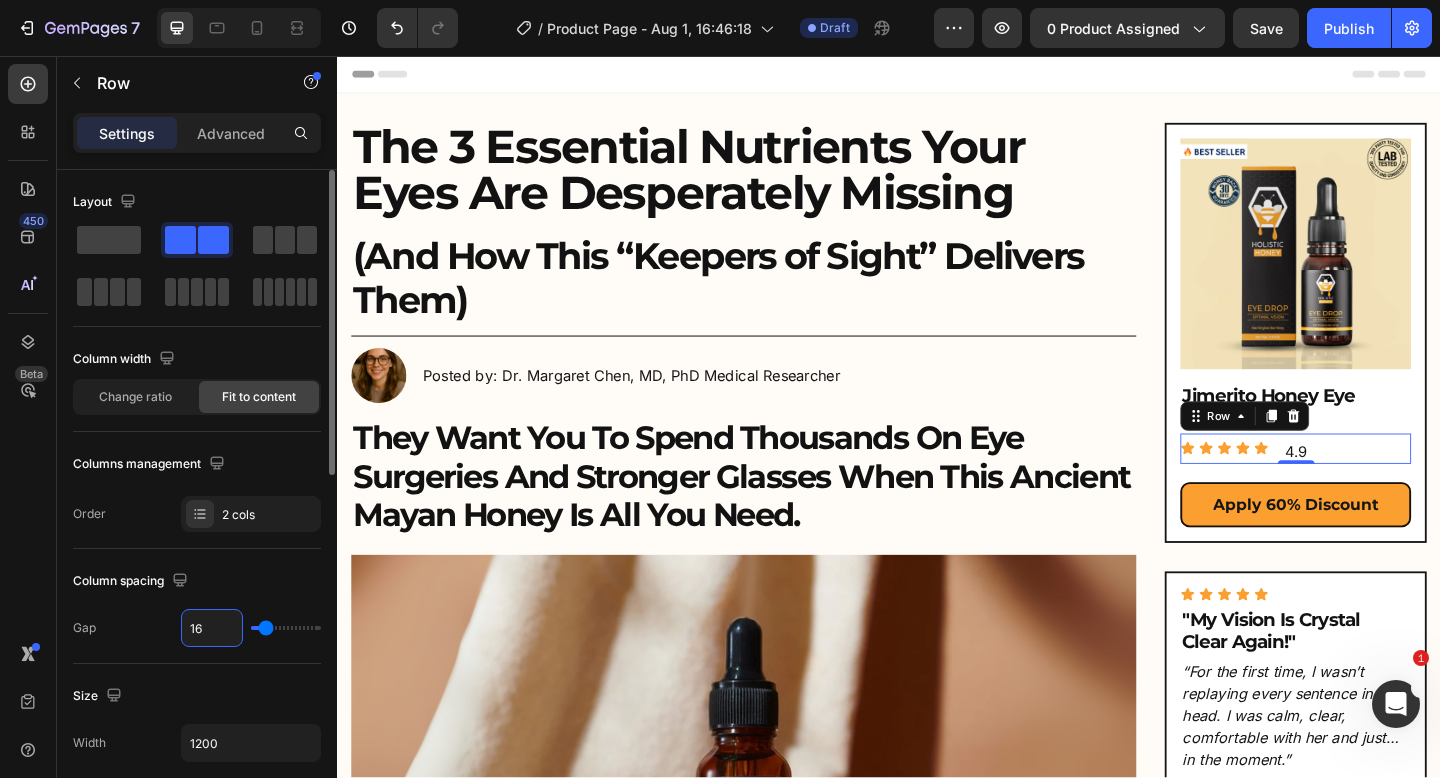 type on "5" 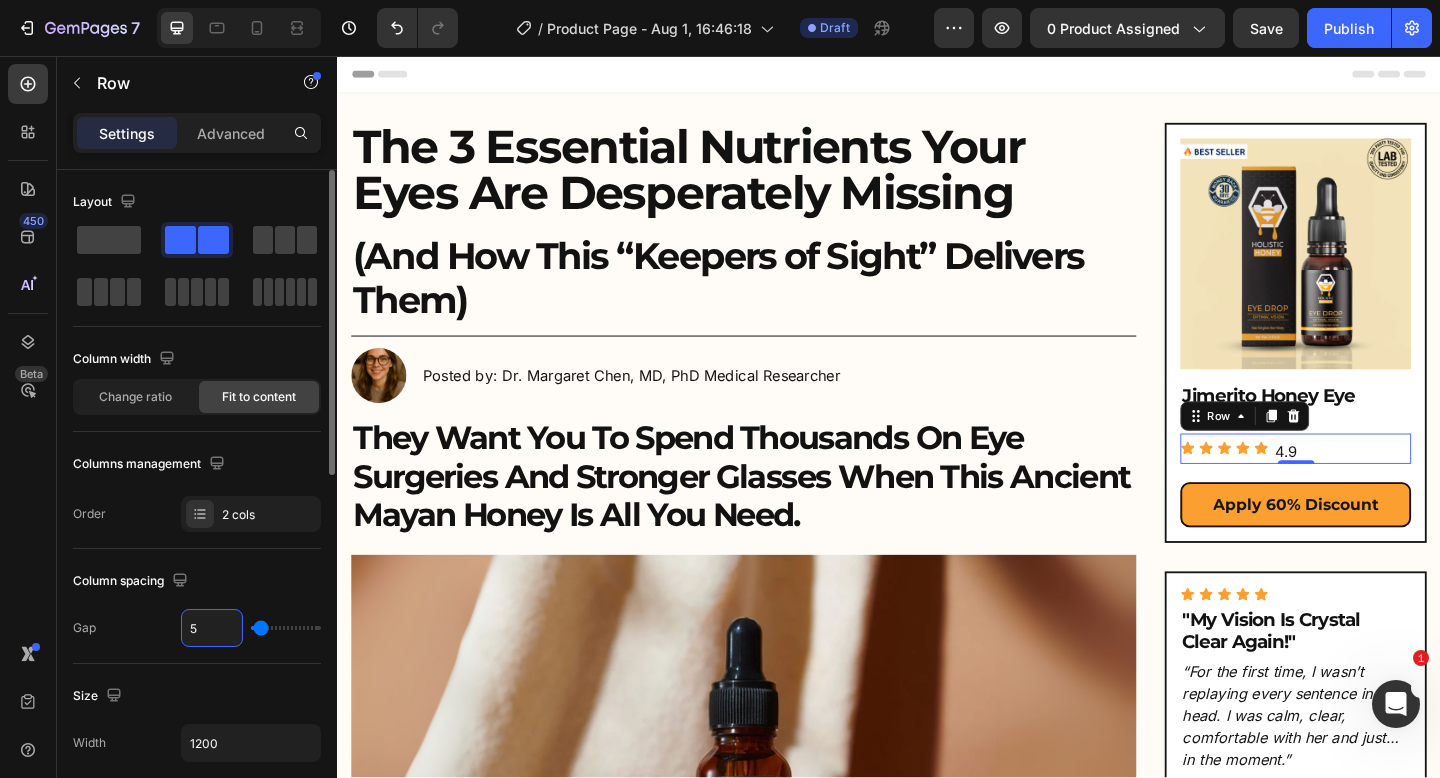 click on "5" at bounding box center [212, 628] 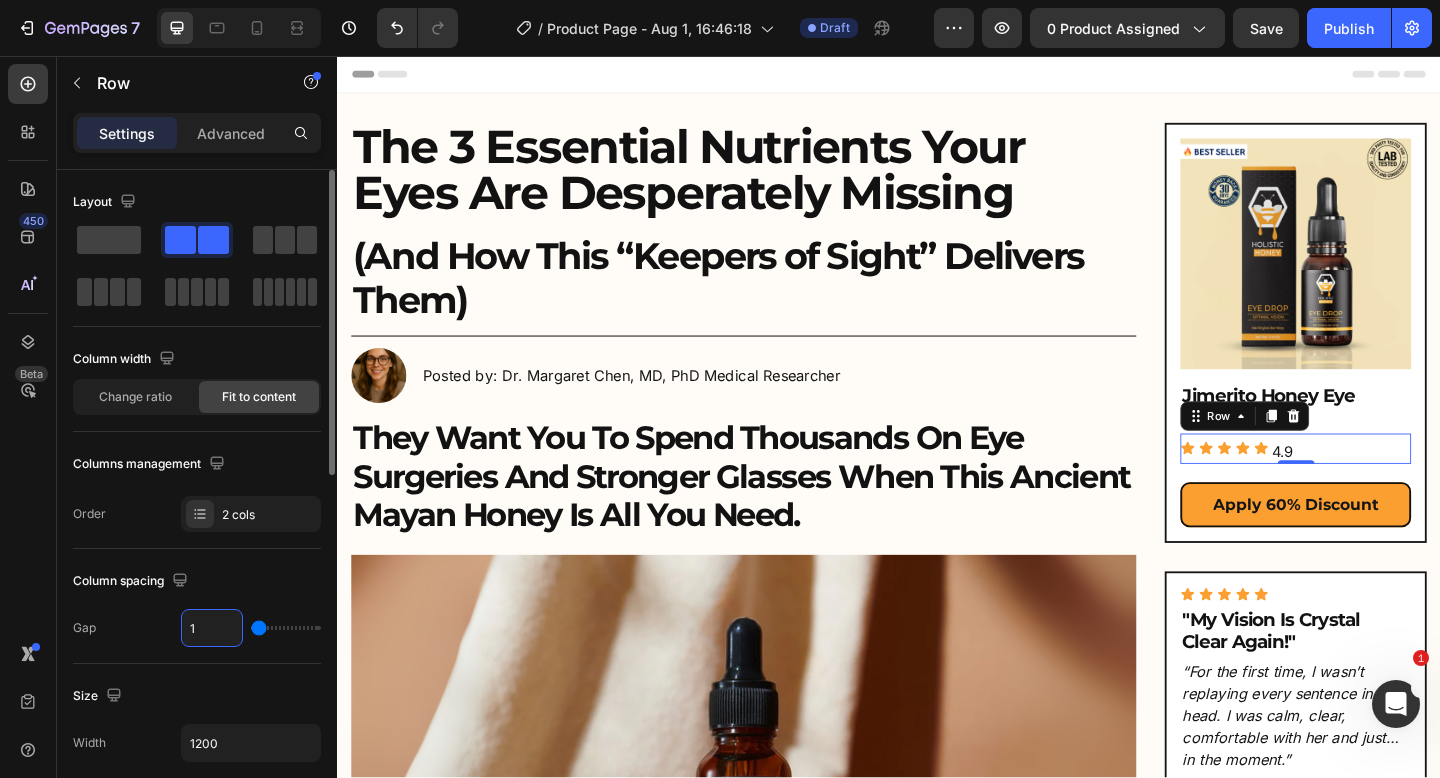 type on "10" 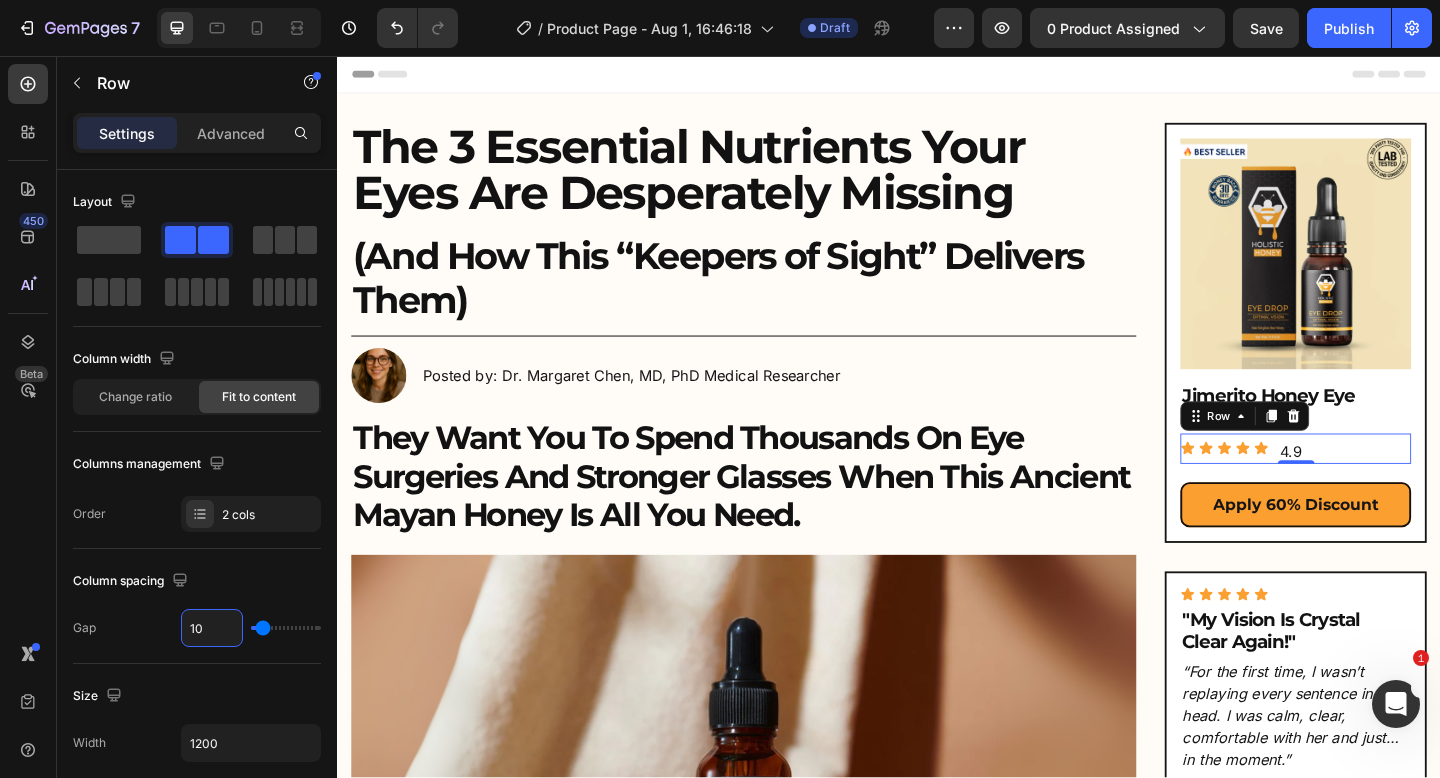 type on "10" 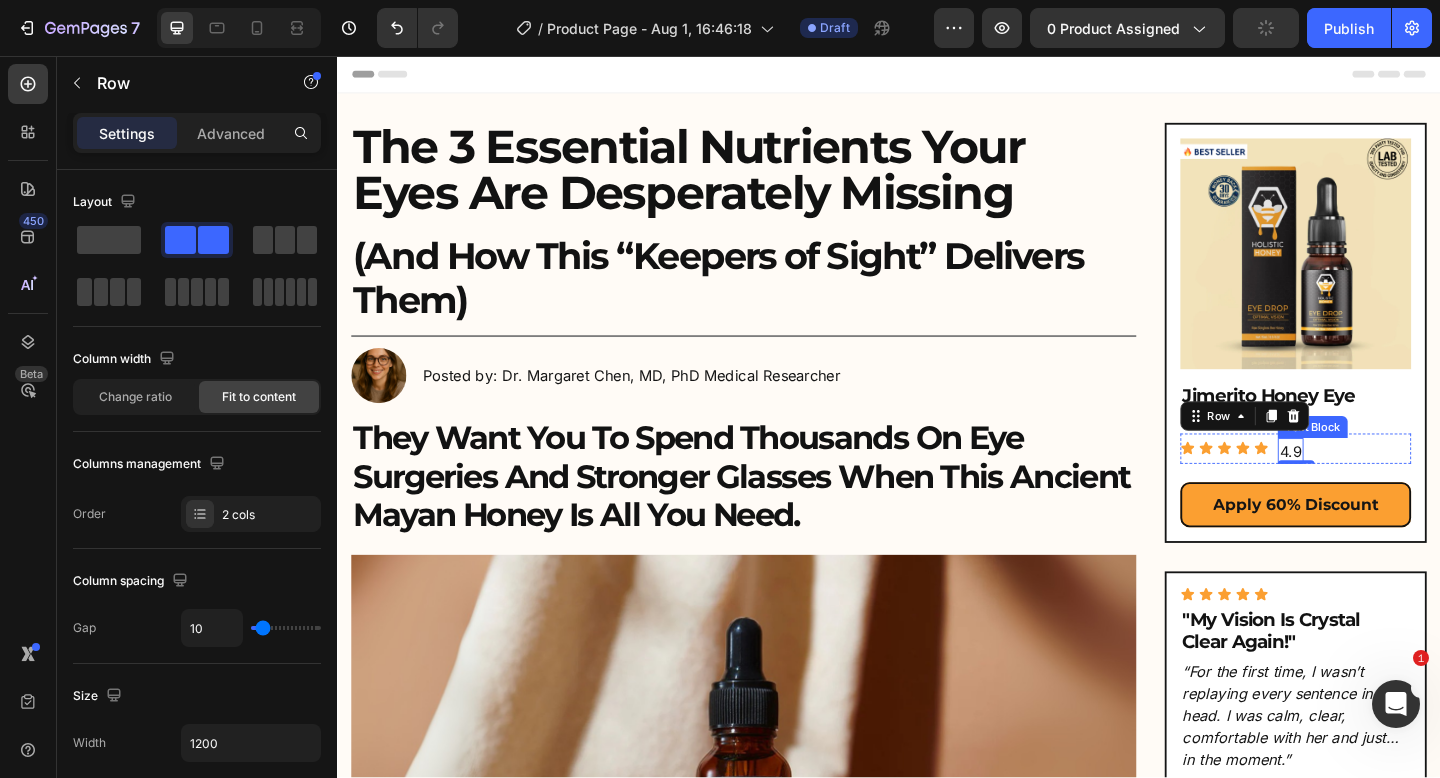 click on "4.9" at bounding box center [1374, 486] 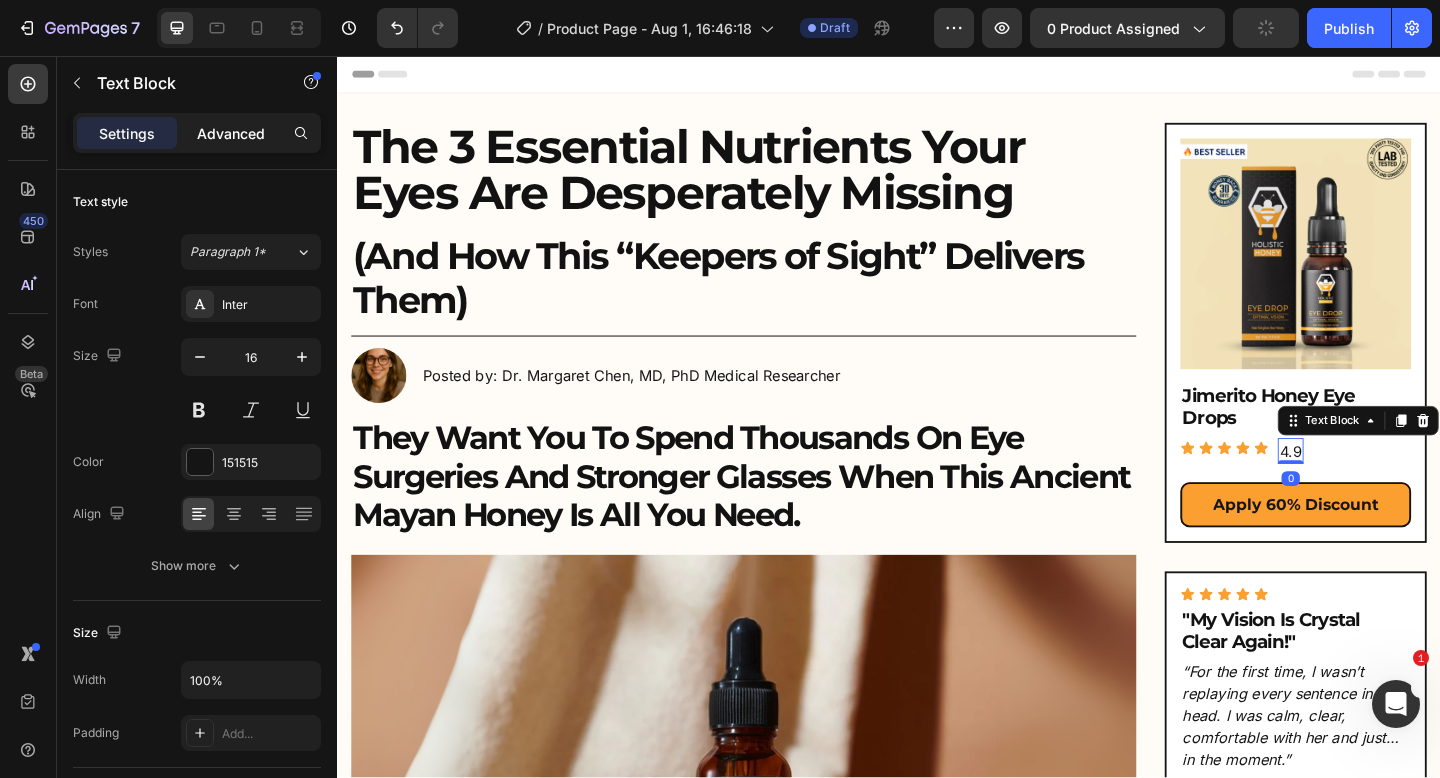 click on "Advanced" at bounding box center (231, 133) 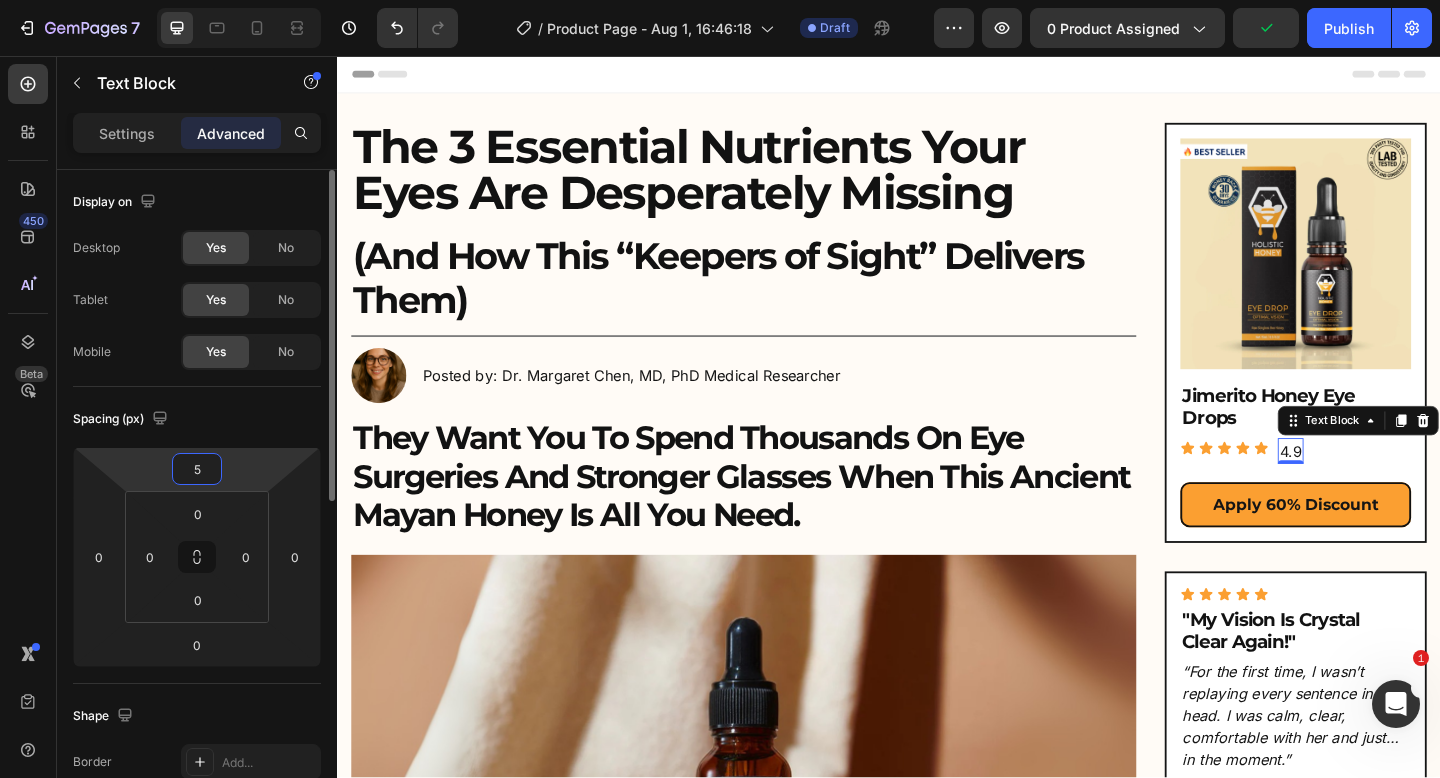 click on "5" at bounding box center (197, 469) 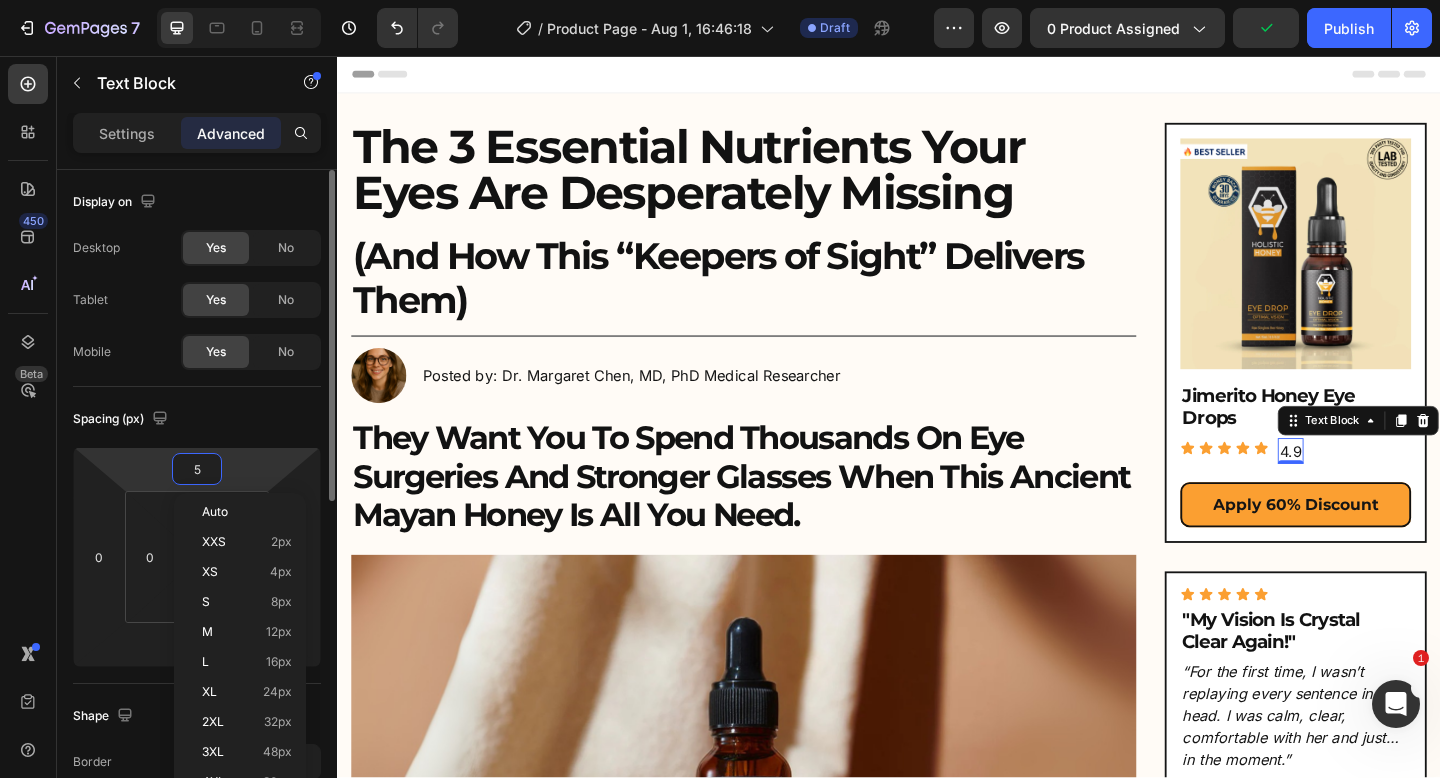 type on "0" 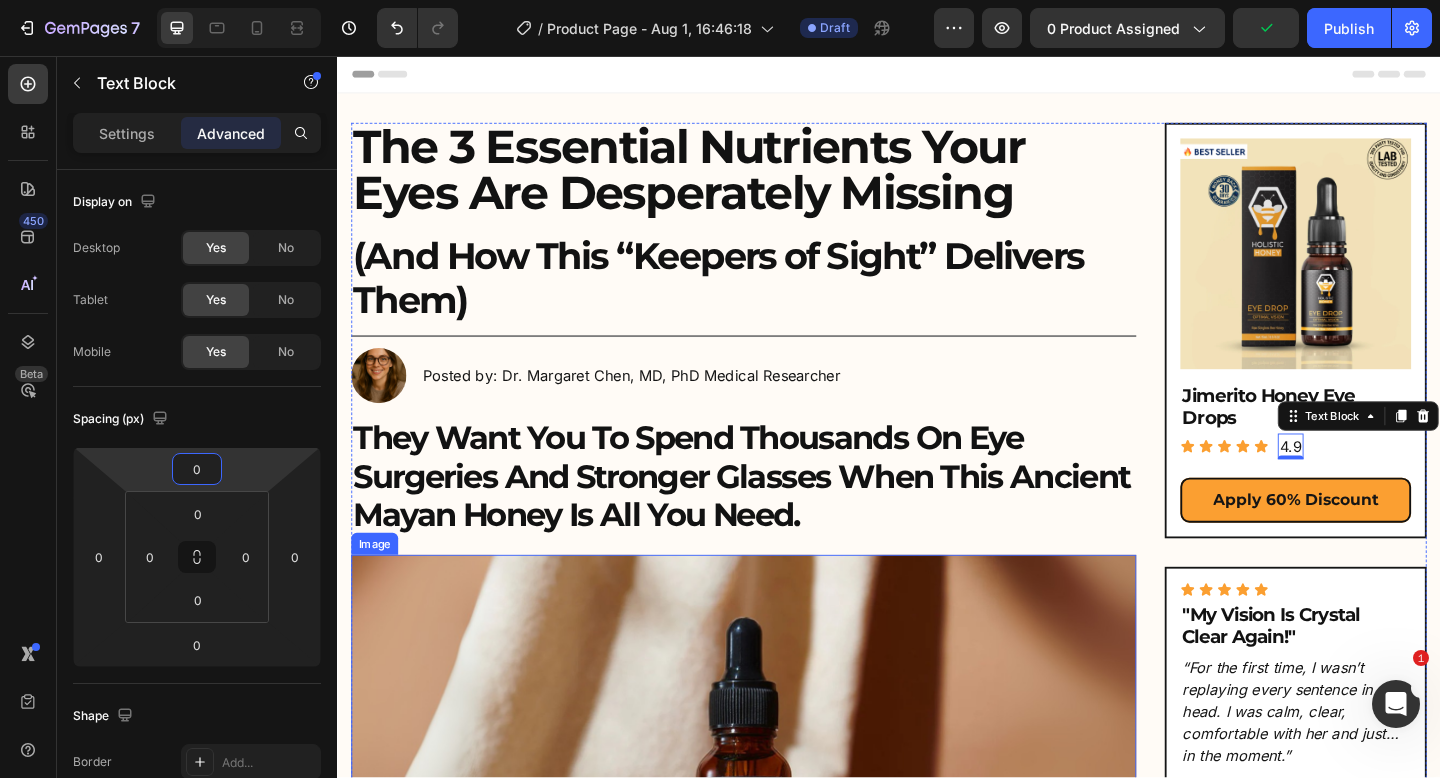 click on ""My Vision Is Crystal Clear Again!"" at bounding box center (1379, 676) 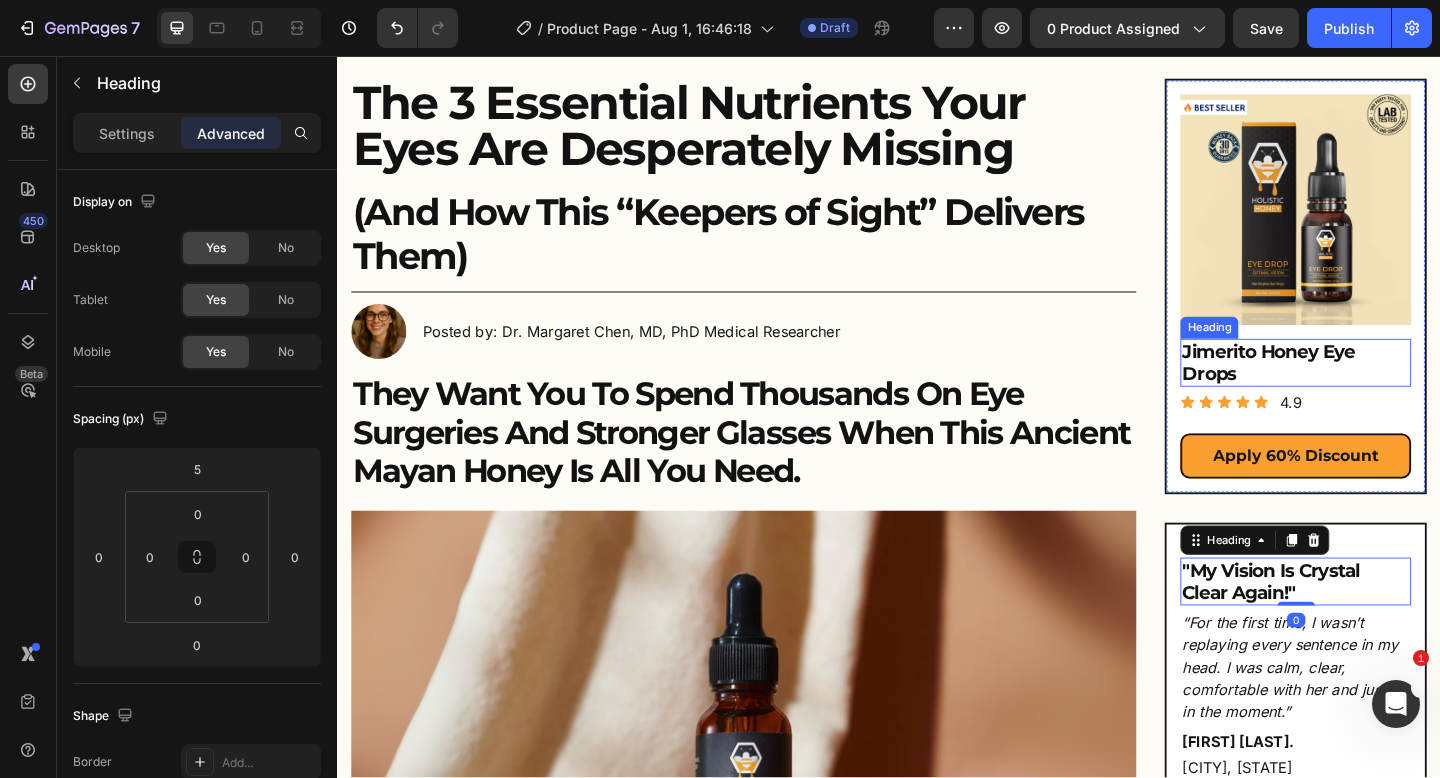 scroll, scrollTop: 49, scrollLeft: 0, axis: vertical 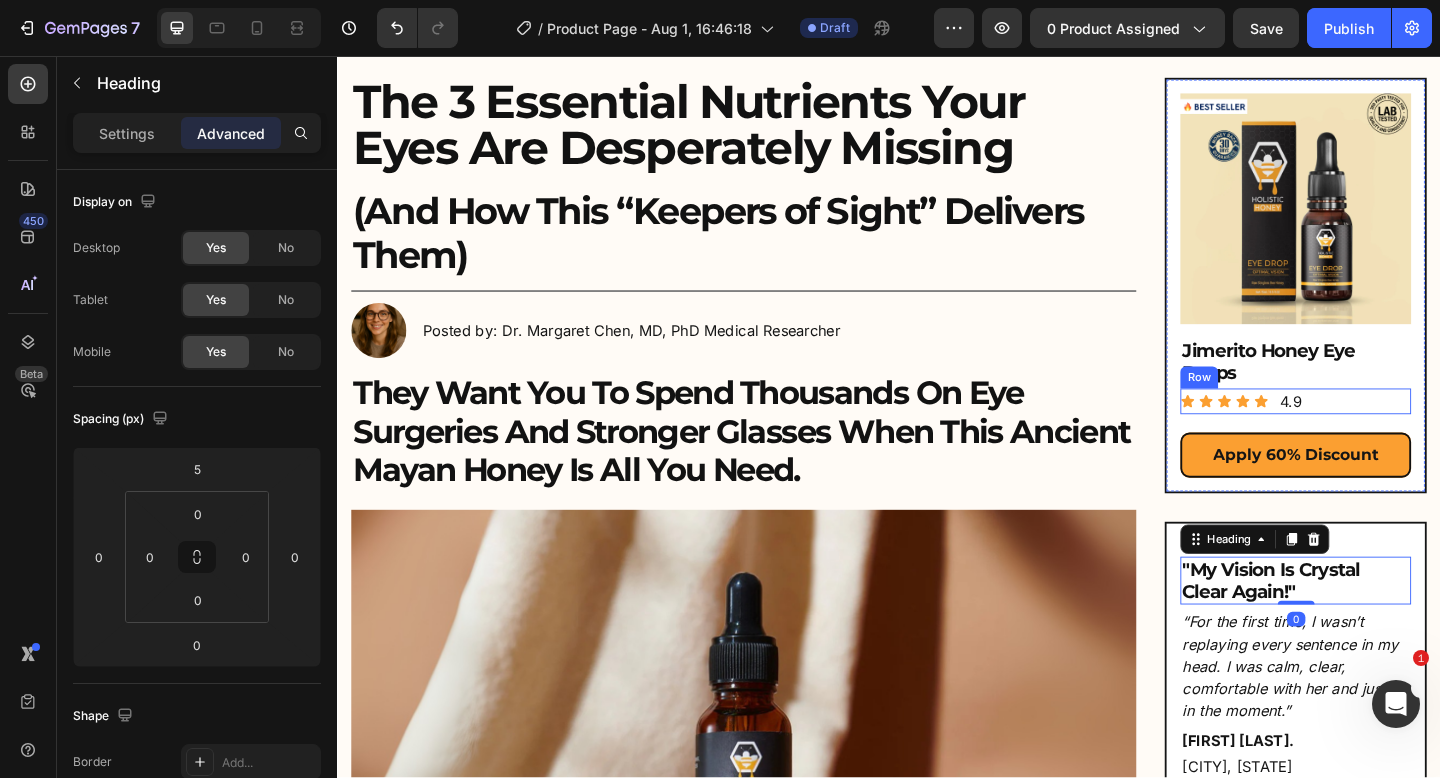 click on "Icon Icon Icon Icon Icon Icon List 4.9 Text Block Row" at bounding box center [1379, 432] 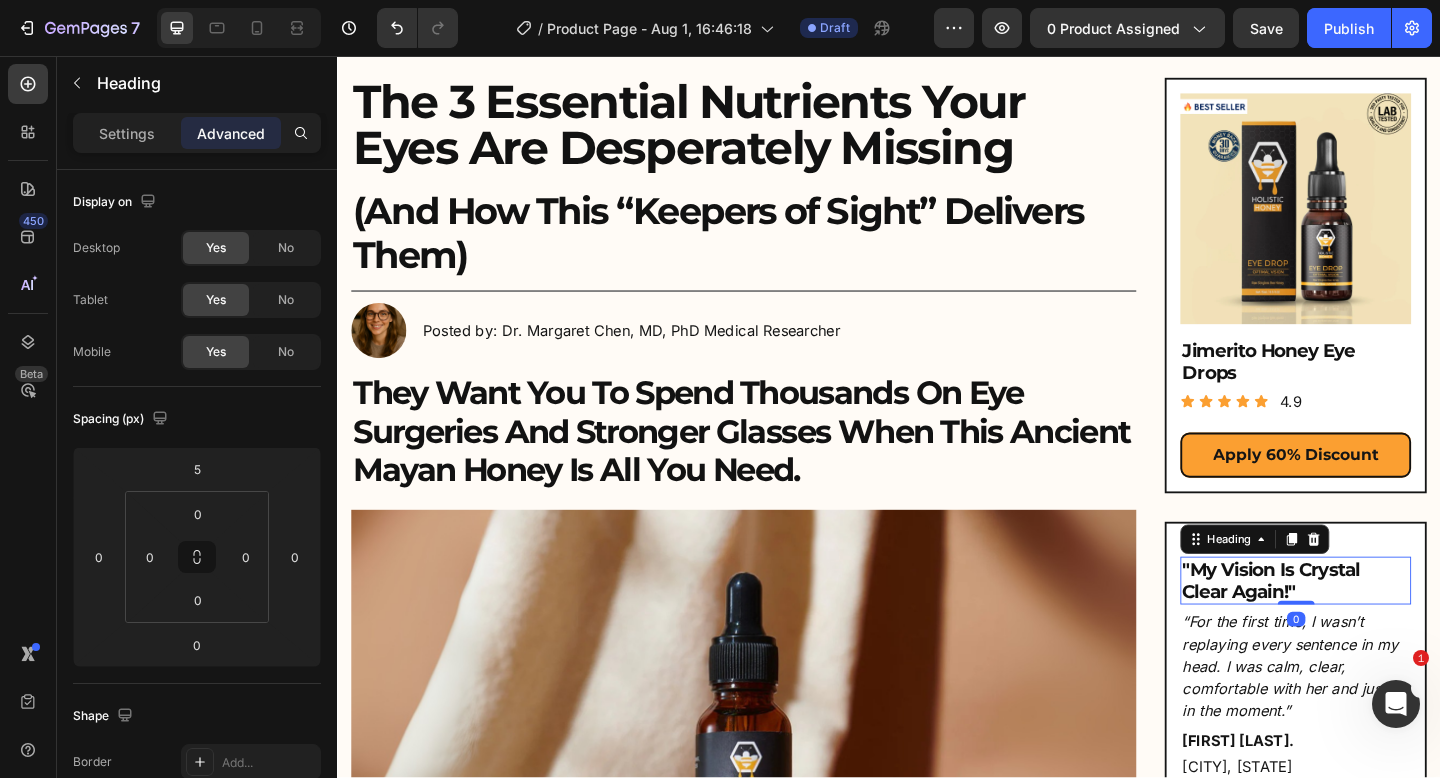 click on ""My Vision Is Crystal Clear Again!"" at bounding box center [1379, 627] 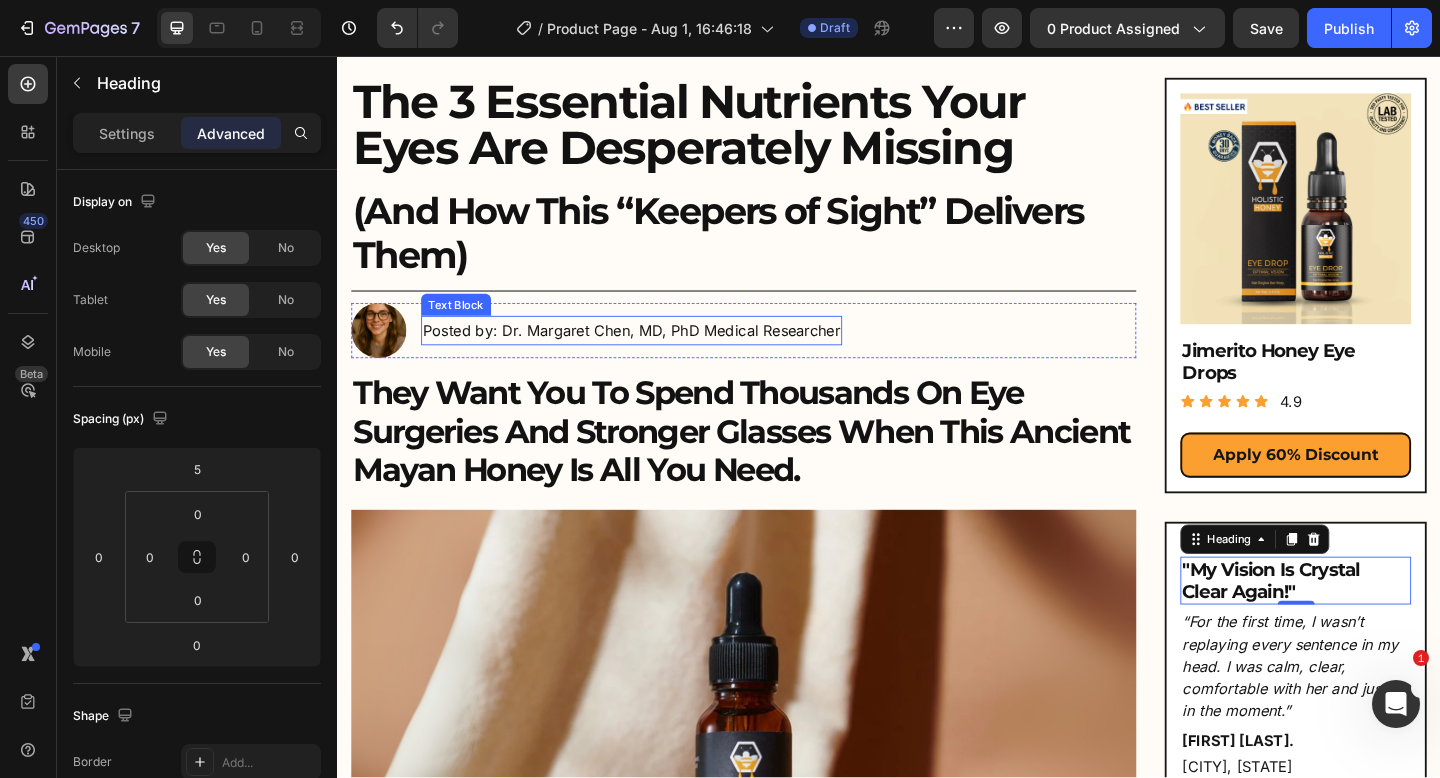 click on "Posted by: Dr. Margaret Chen, MD, PhD Medical Researcher" at bounding box center (657, 355) 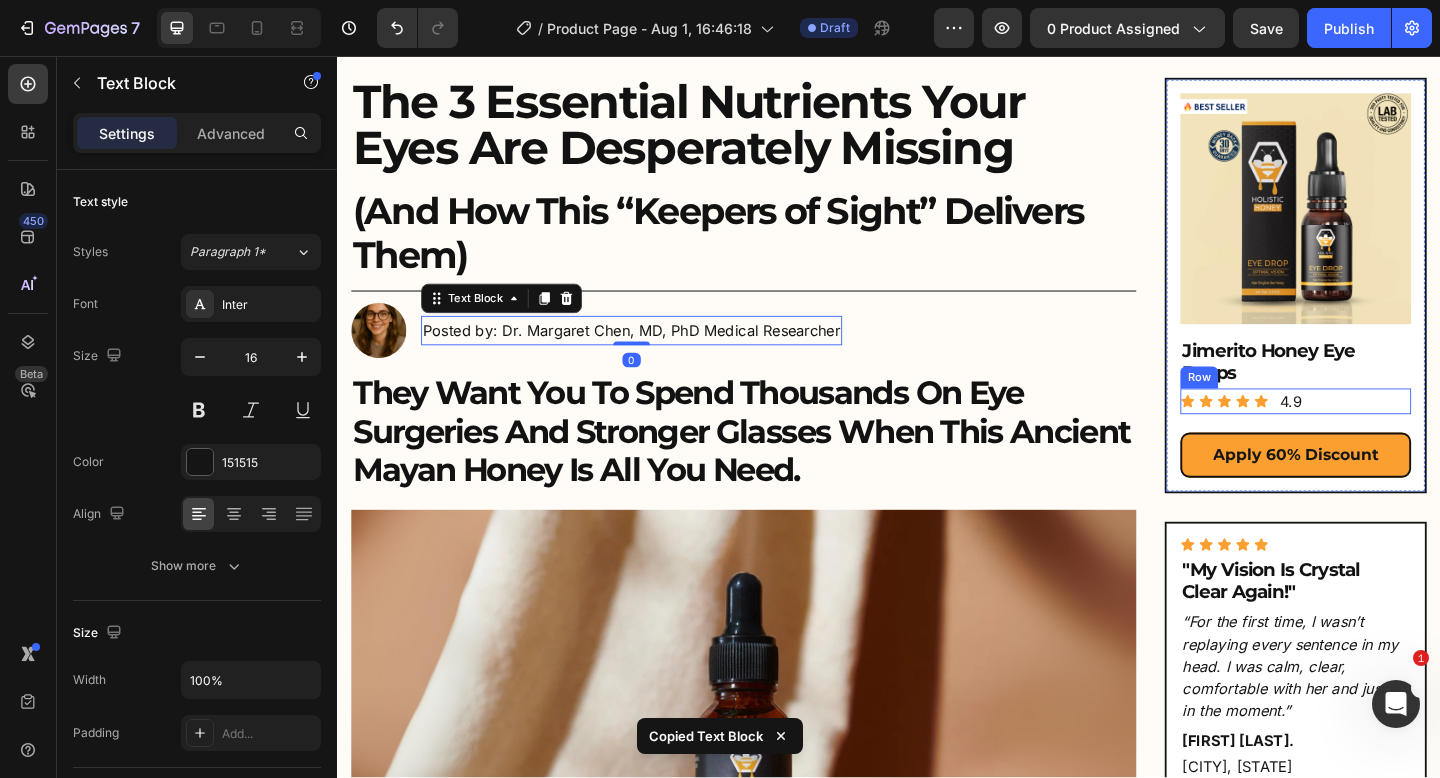 click on "Icon Icon Icon Icon Icon Icon List 4.9 Text Block Row" at bounding box center (1379, 432) 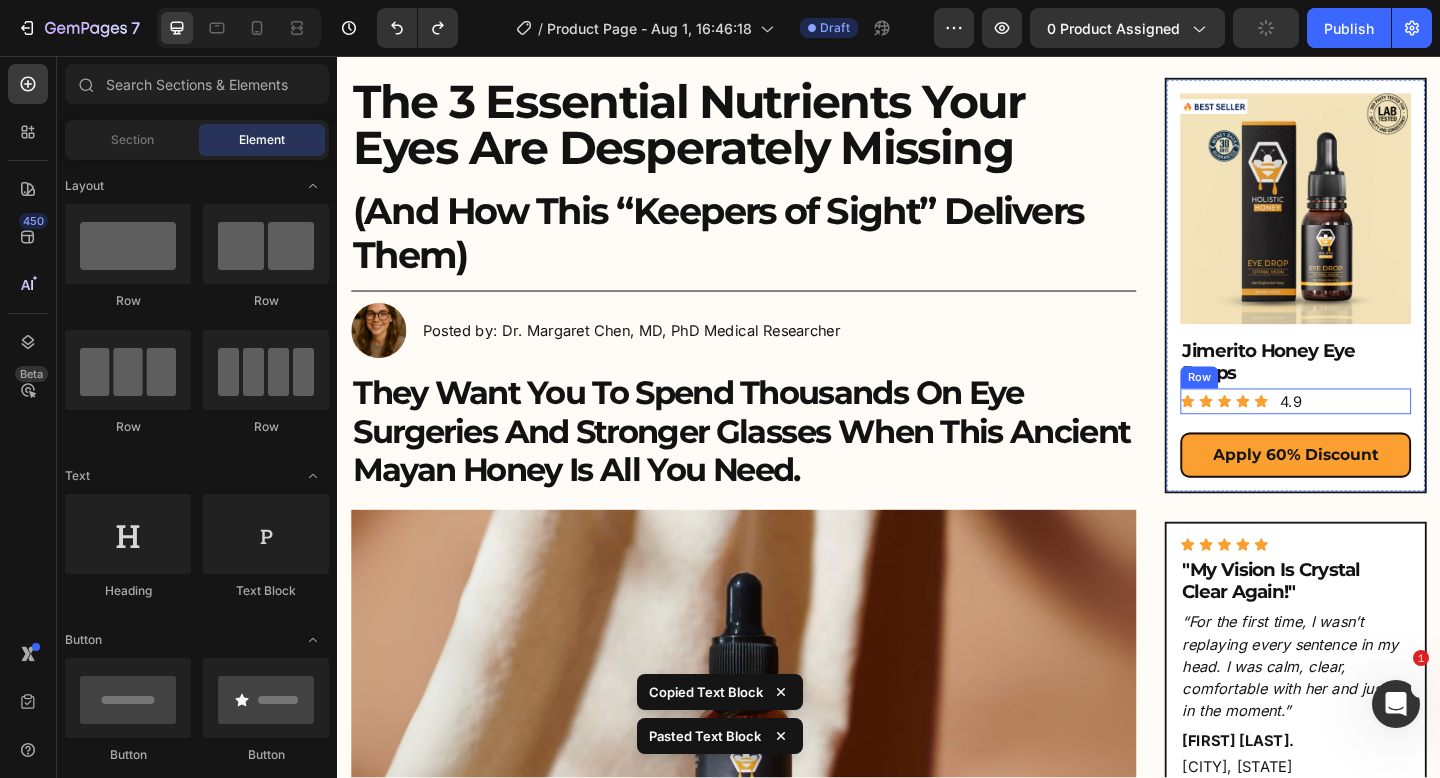 click on "Icon Icon Icon Icon Icon Icon List 4.9 Text Block Row" at bounding box center [1379, 432] 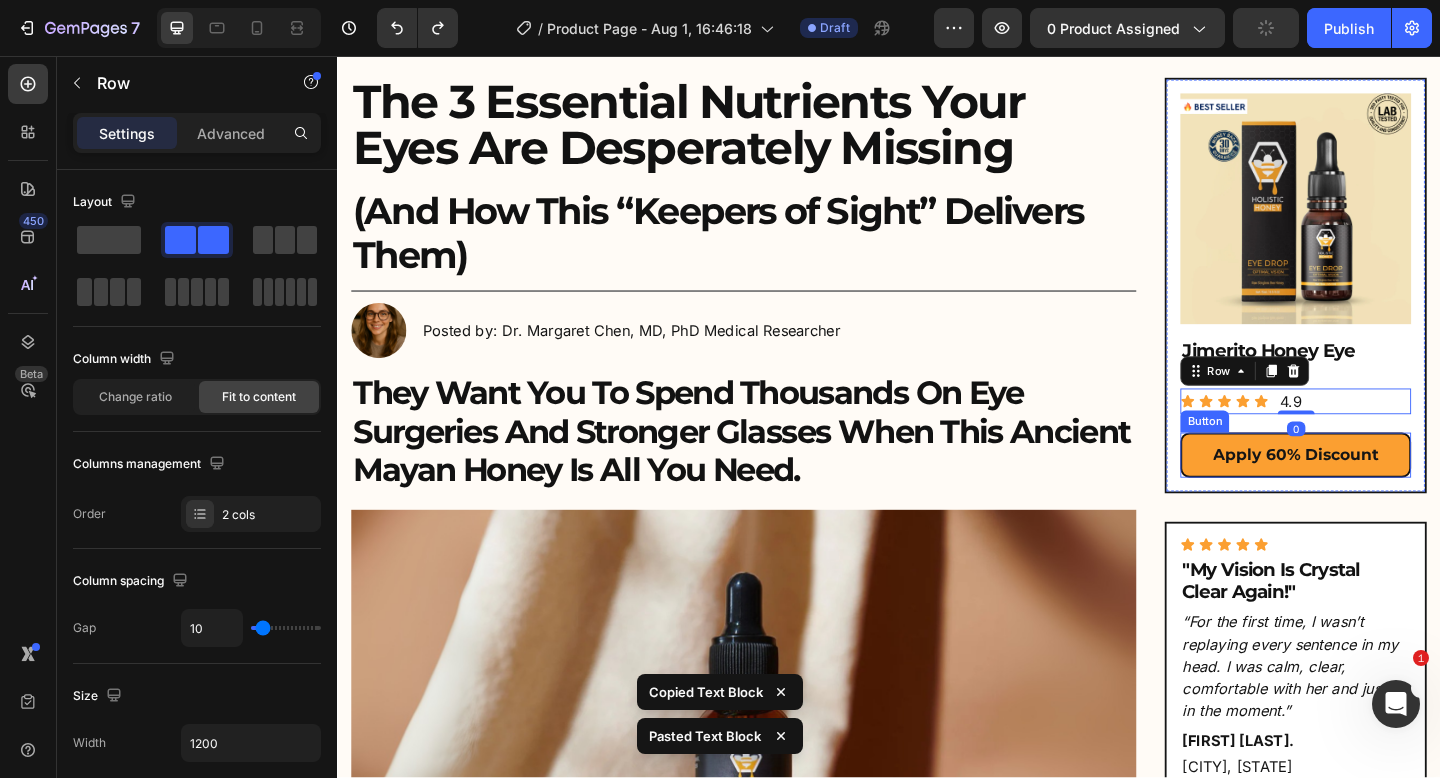 type 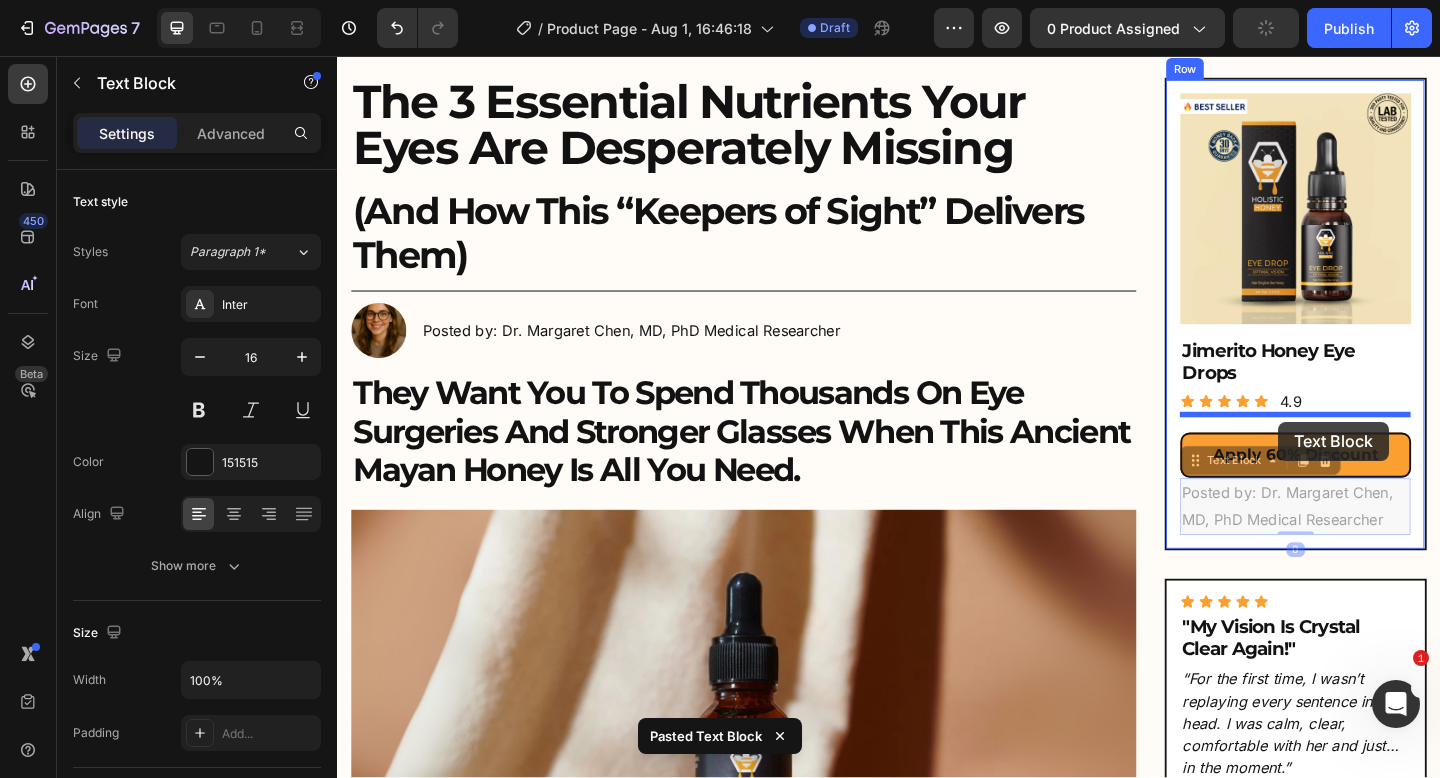 drag, startPoint x: 1275, startPoint y: 495, endPoint x: 1361, endPoint y: 454, distance: 95.27329 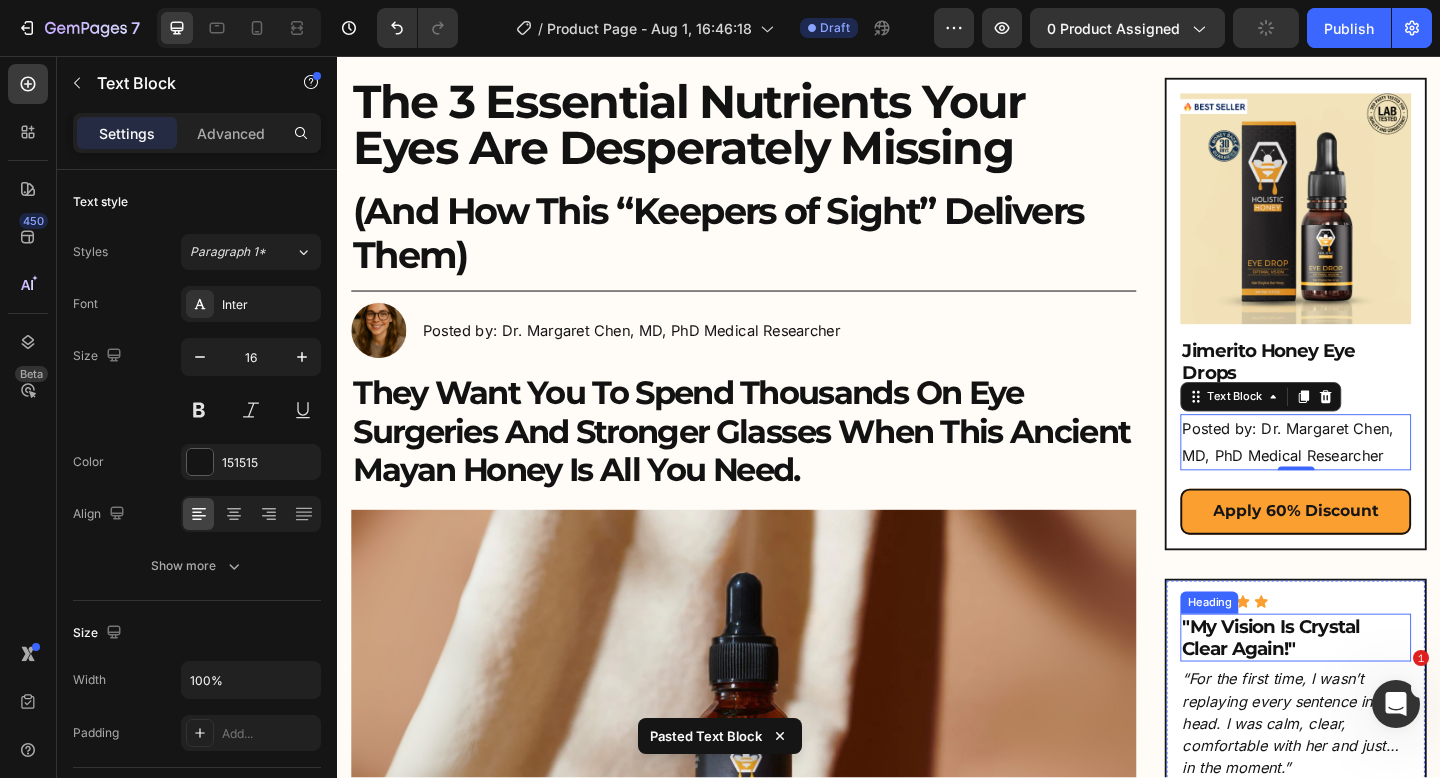 drag, startPoint x: 1363, startPoint y: 668, endPoint x: 1339, endPoint y: 138, distance: 530.5431 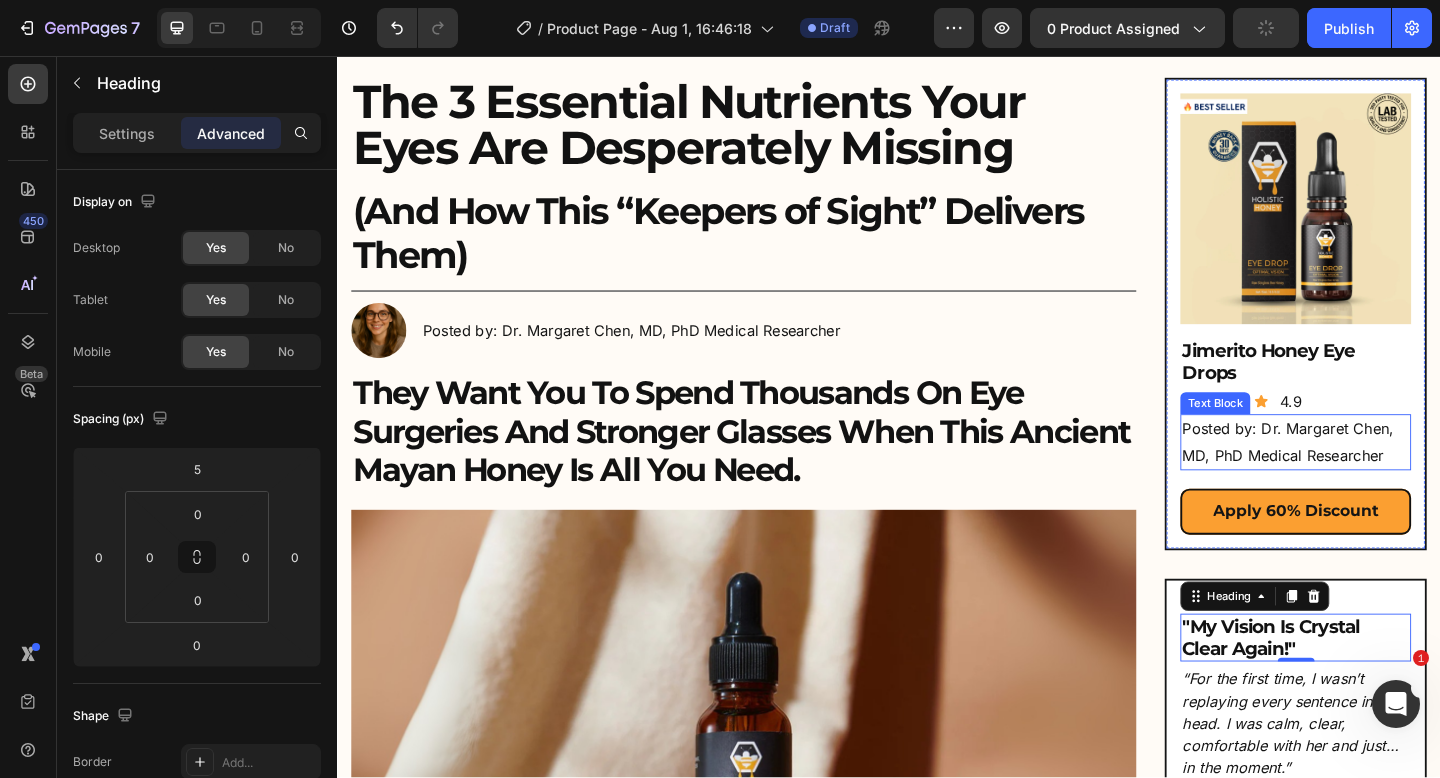 click on "Posted by: Dr. Margaret Chen, MD, PhD Medical Researcher" at bounding box center (1379, 477) 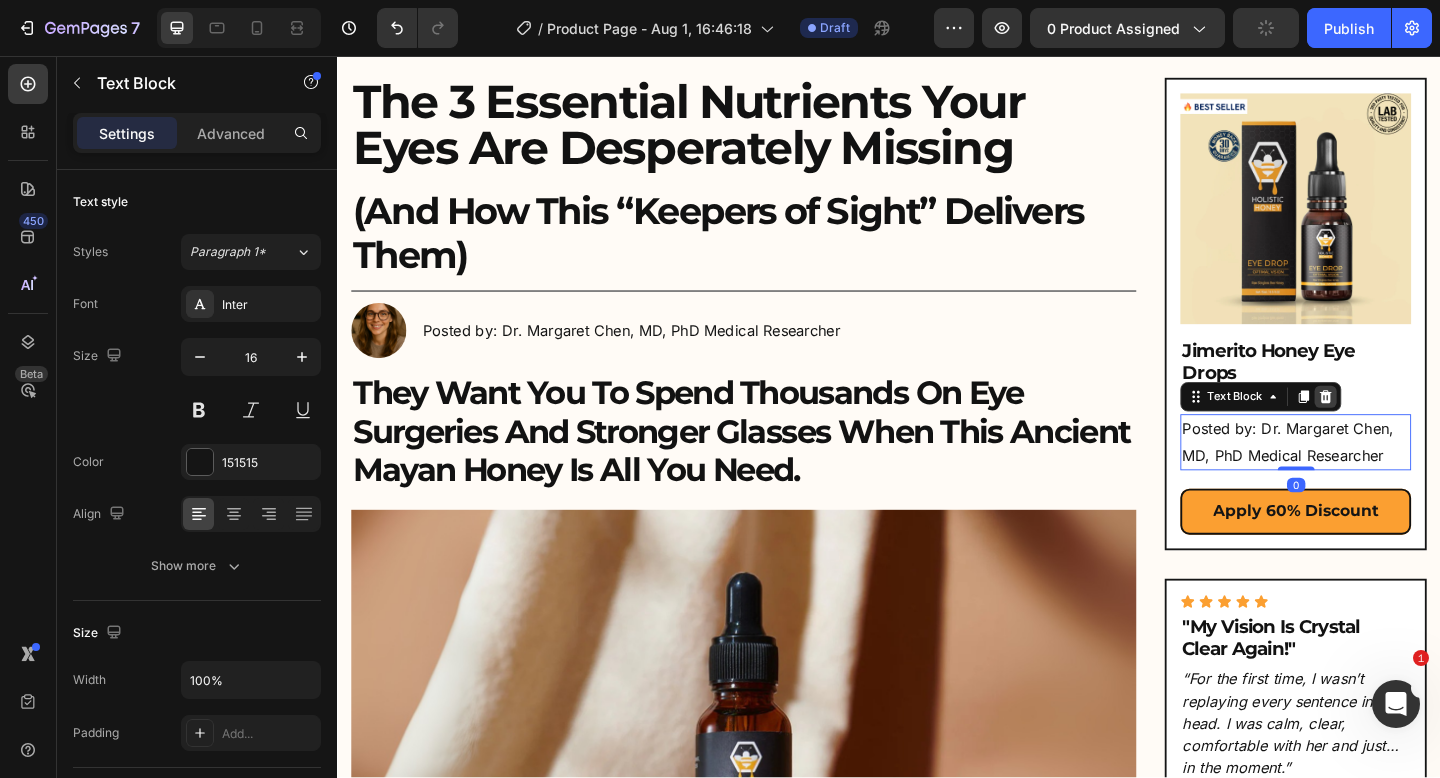 click 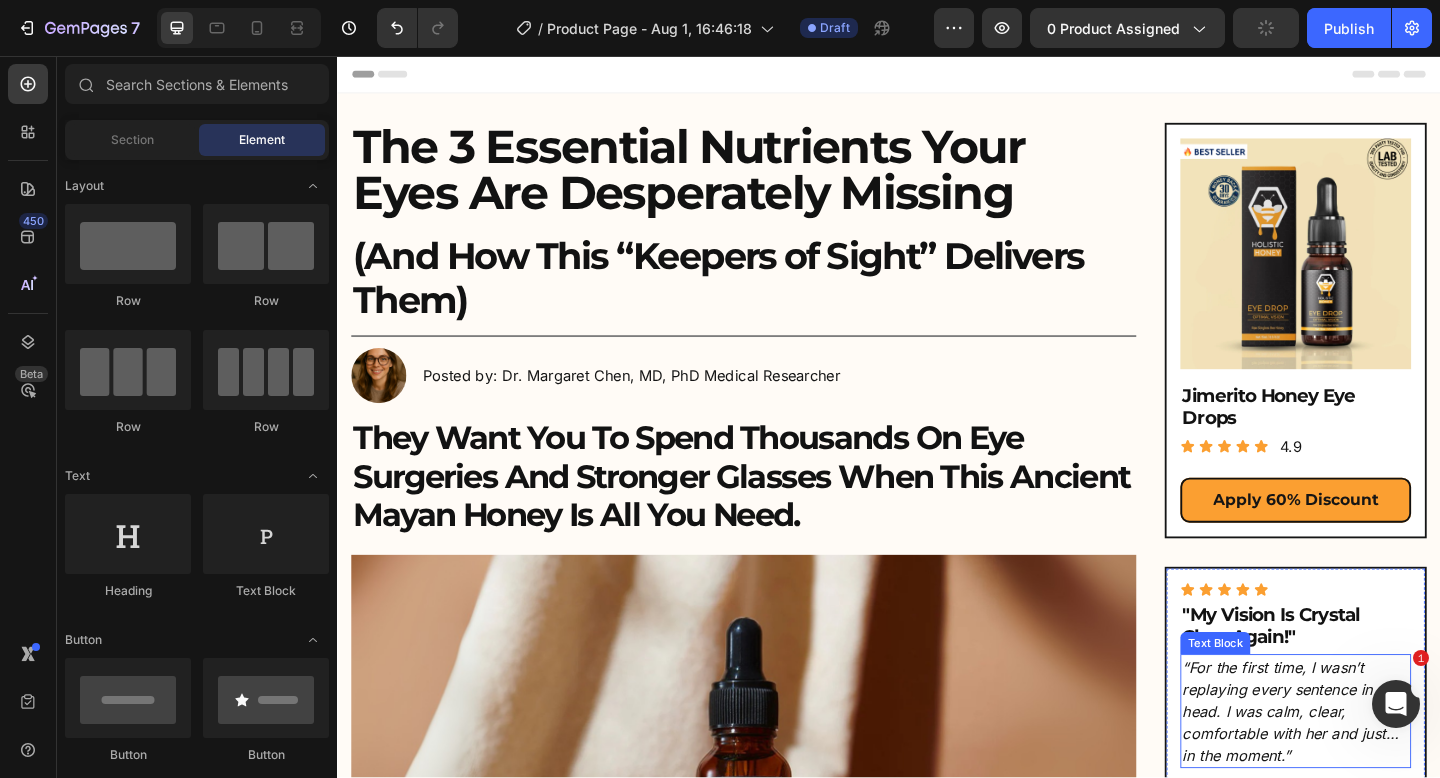 scroll, scrollTop: 102, scrollLeft: 0, axis: vertical 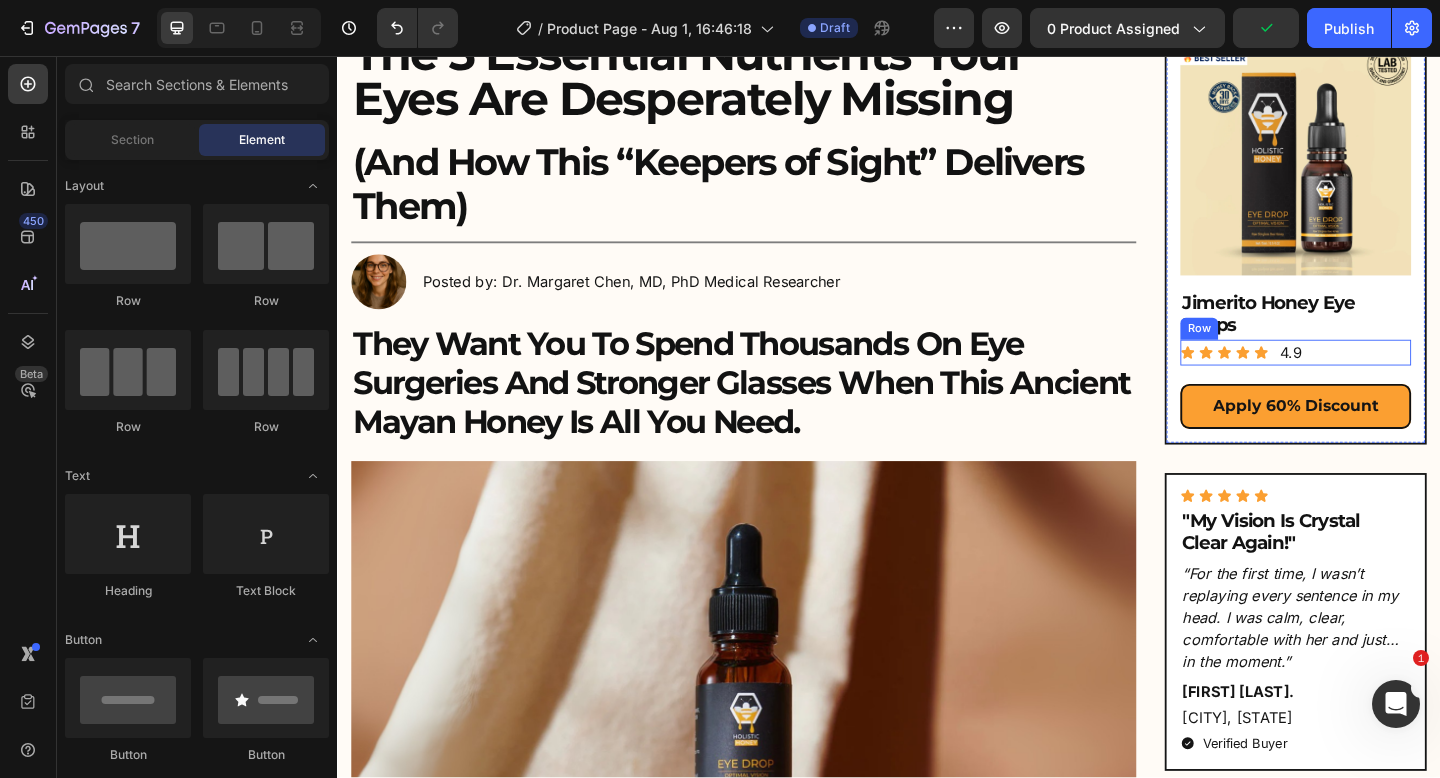 click on "Icon Icon Icon Icon Icon Icon List 4.9 Text Block Row" at bounding box center (1379, 379) 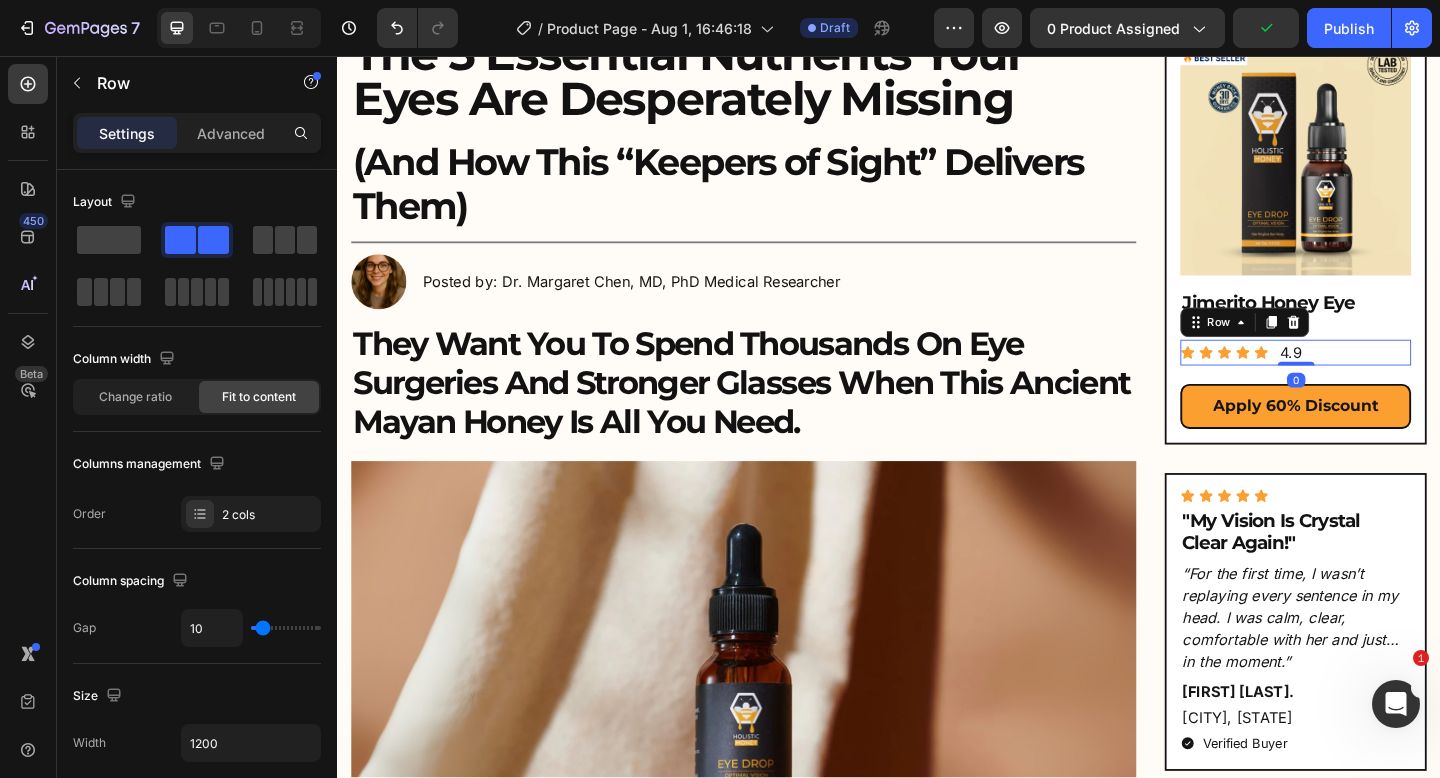 click on "Icon Icon Icon Icon Icon Icon List 4.9 Text Block Row   0" at bounding box center (1379, 379) 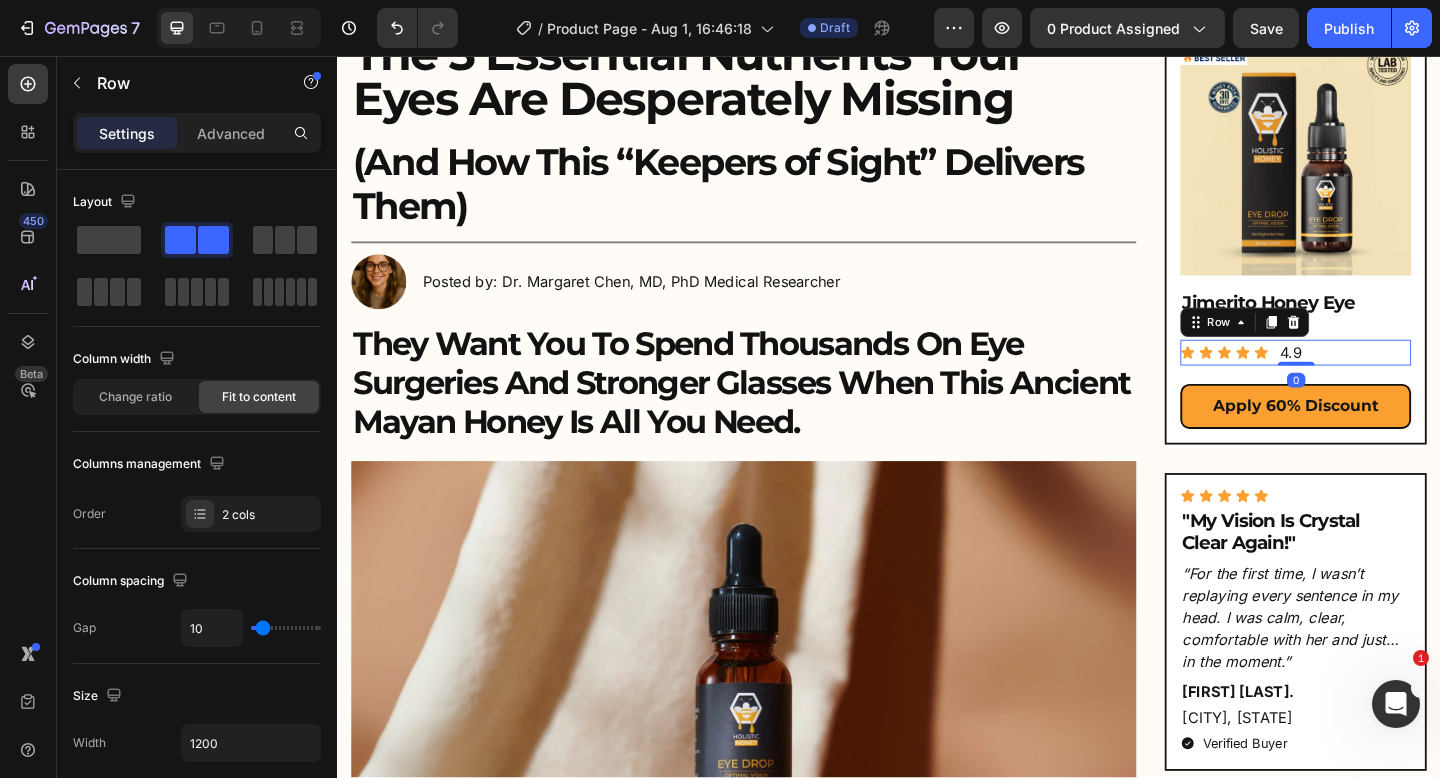 click on "Icon Icon Icon Icon Icon Icon List 4.9 Text Block Row   0" at bounding box center (1379, 379) 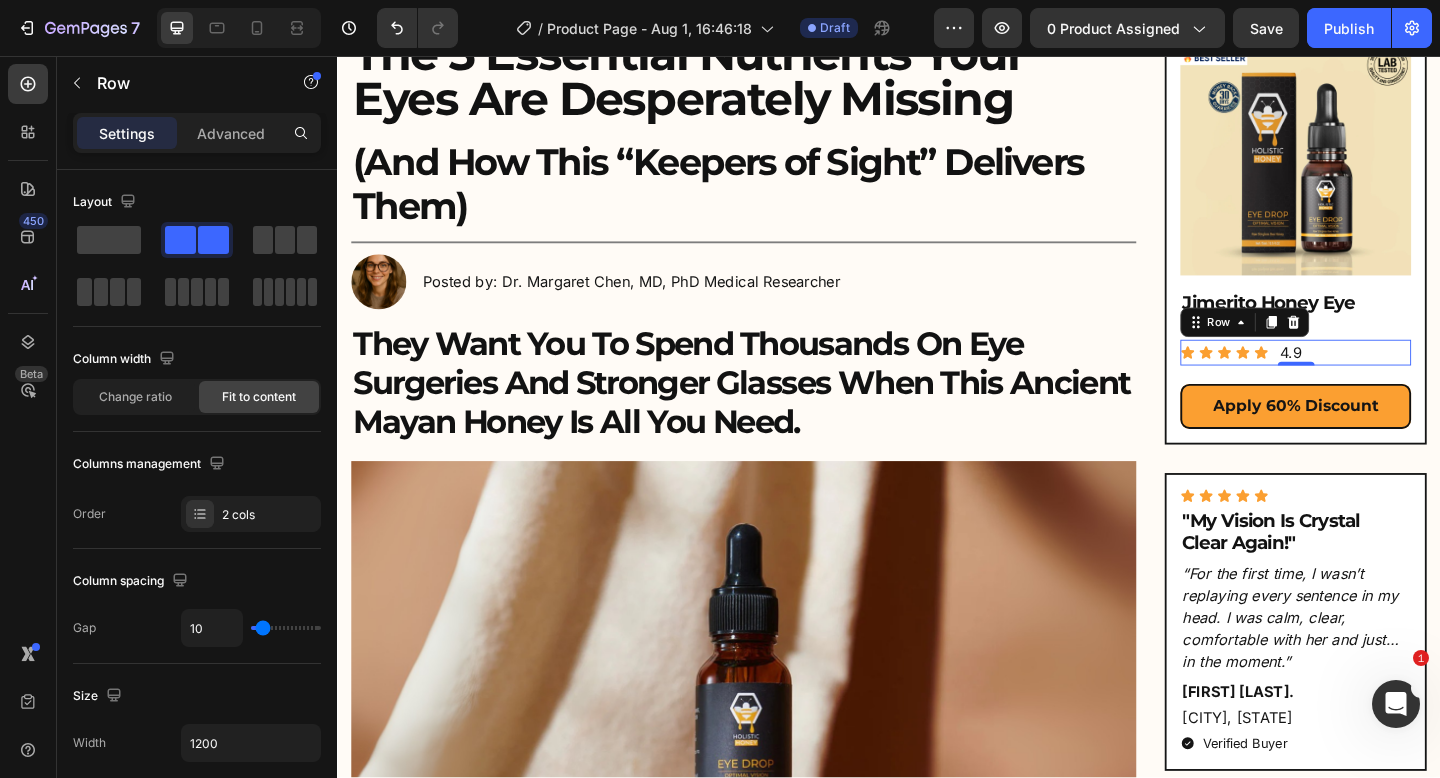 click on "Icon Icon Icon Icon Icon Icon List 4.9 Text Block Row   0" at bounding box center (1379, 379) 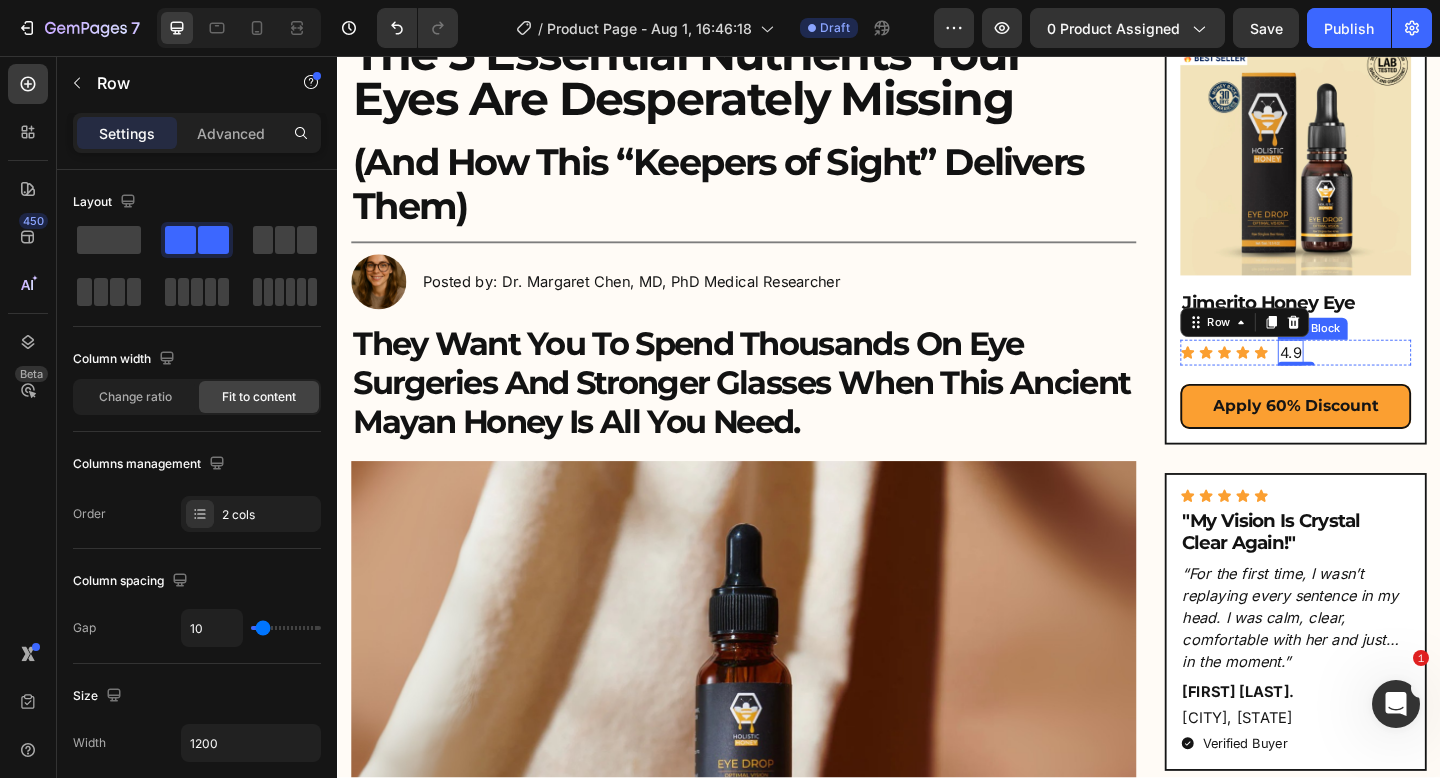 click on "4.9" at bounding box center (1374, 379) 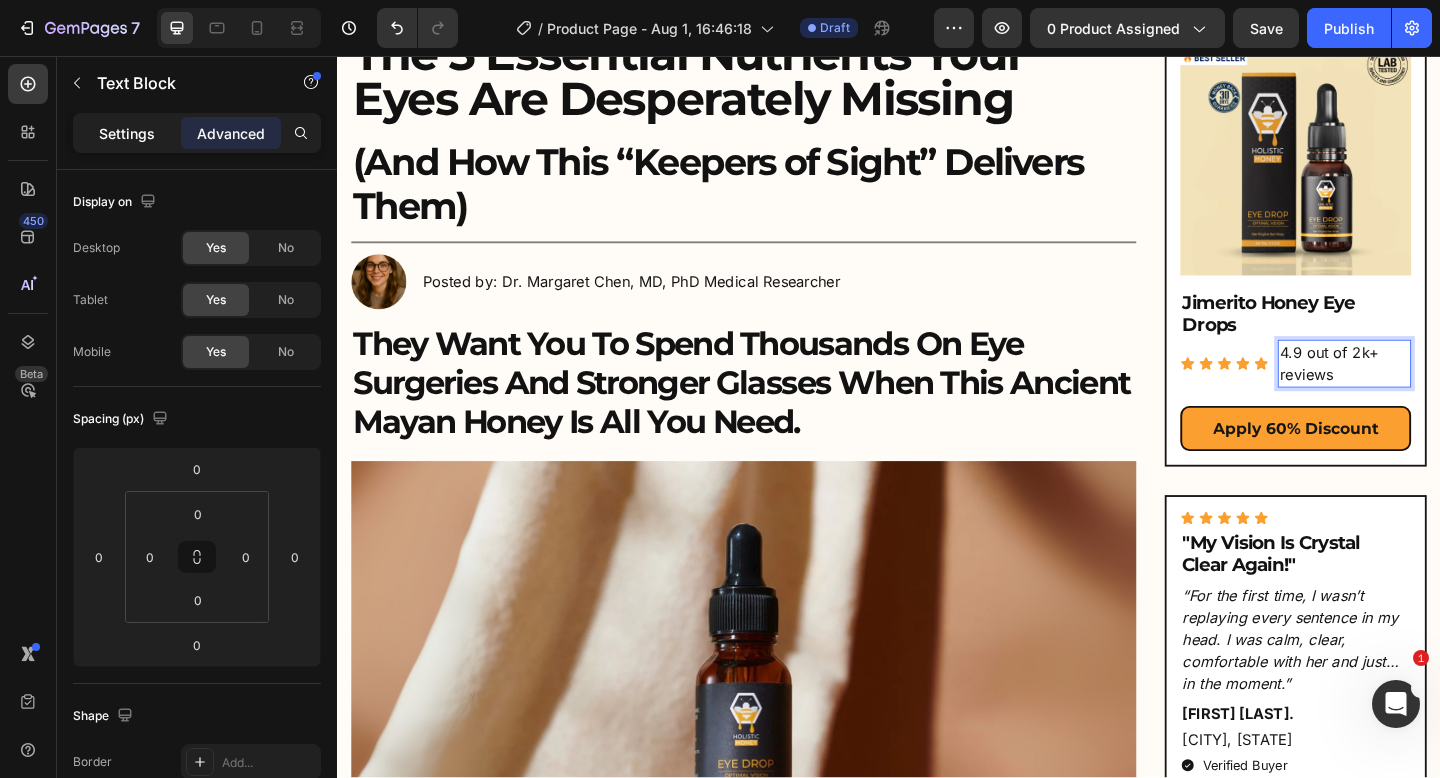click on "Settings" at bounding box center [127, 133] 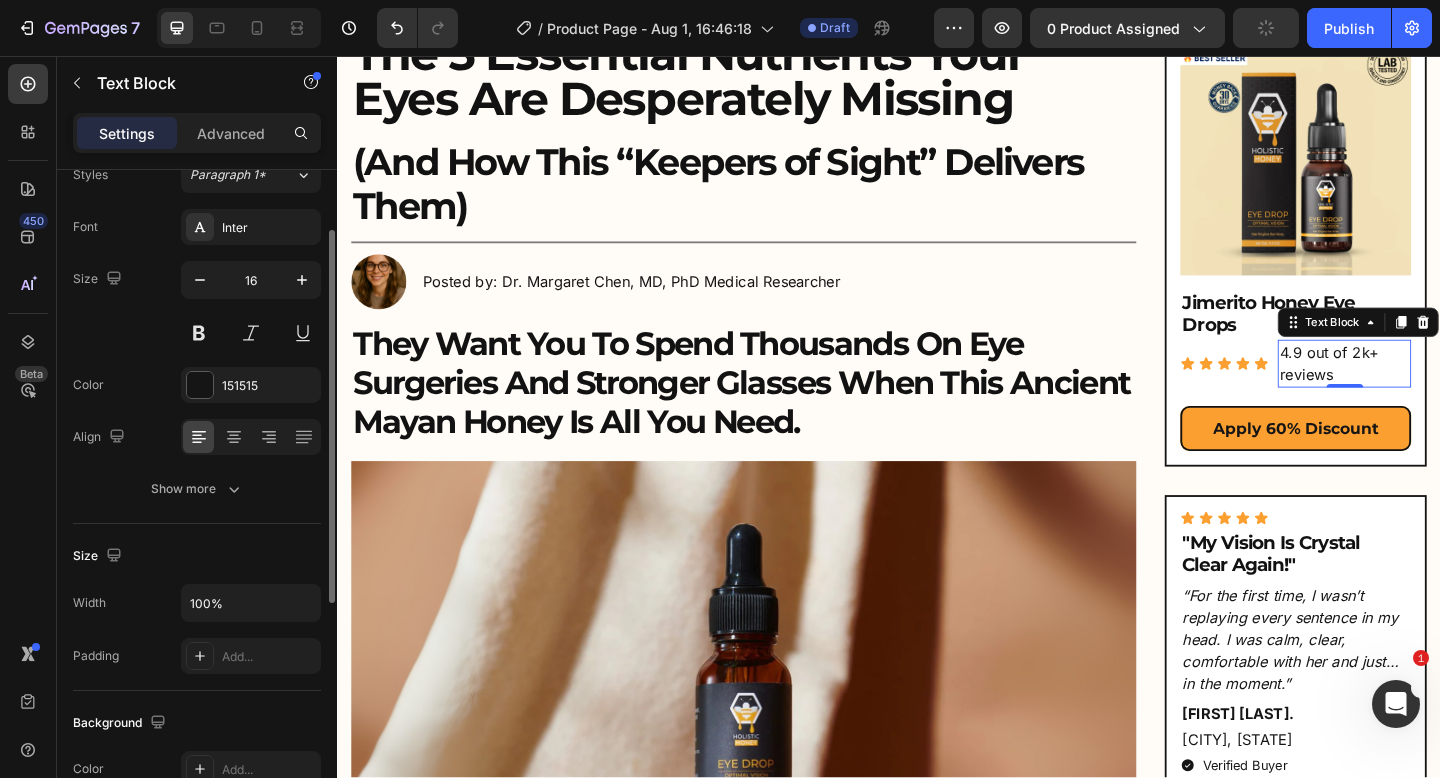 scroll, scrollTop: 96, scrollLeft: 0, axis: vertical 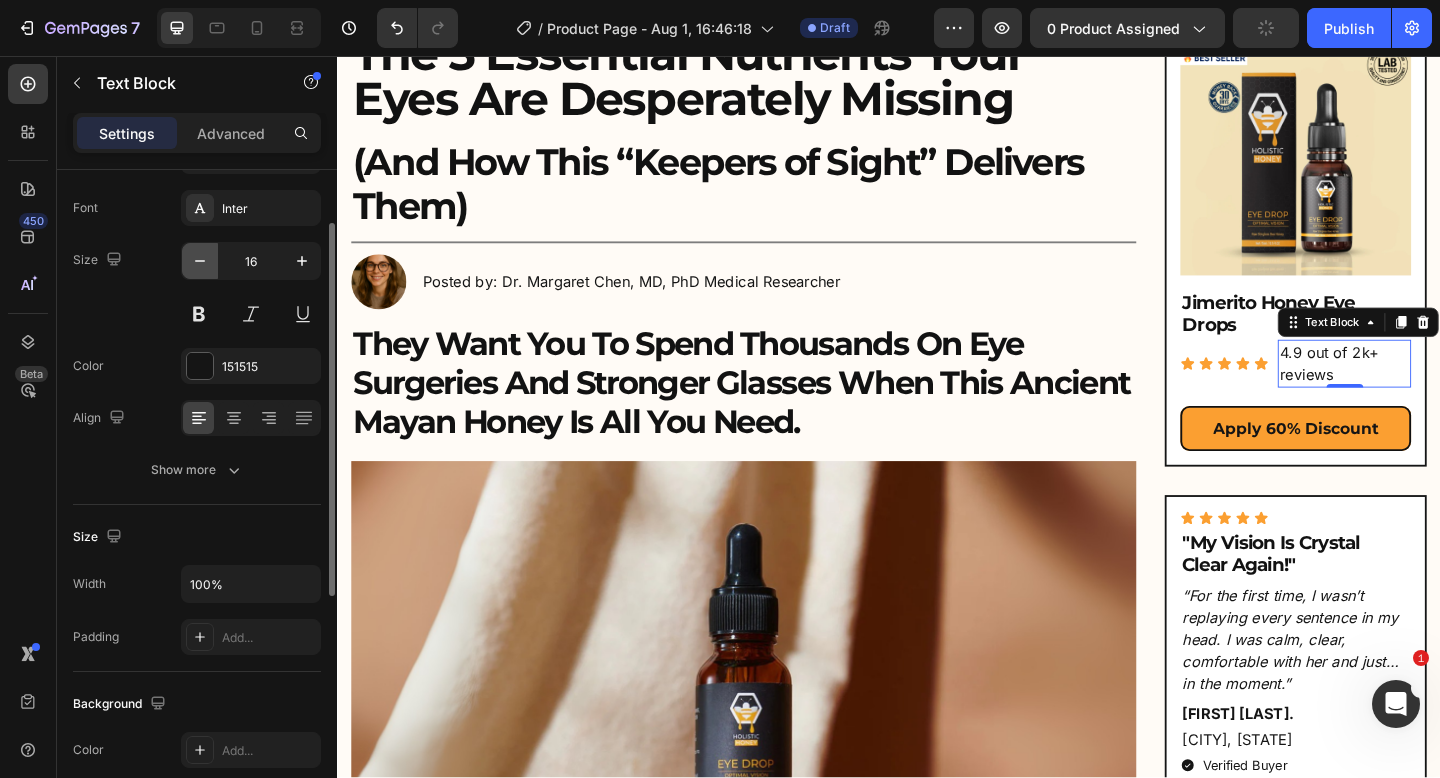 click 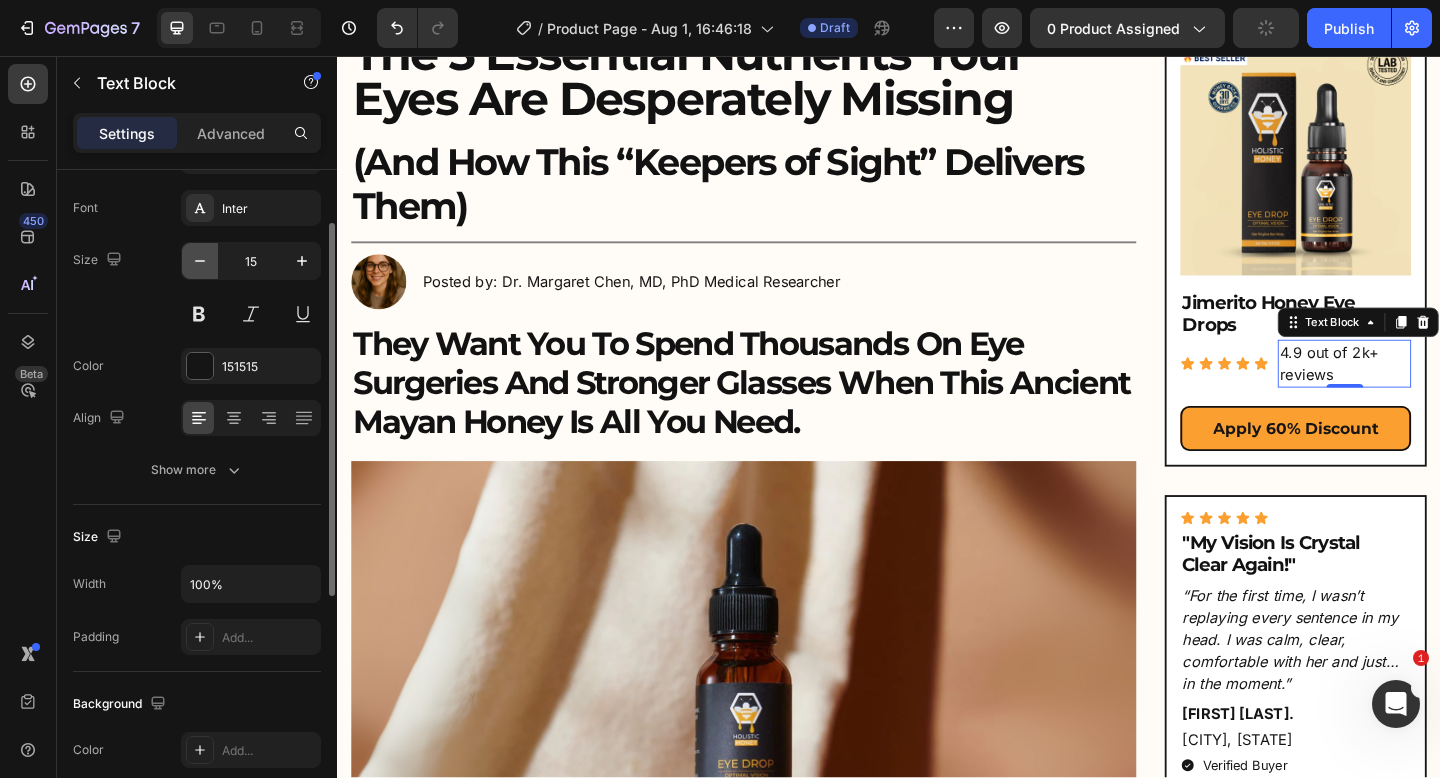 click 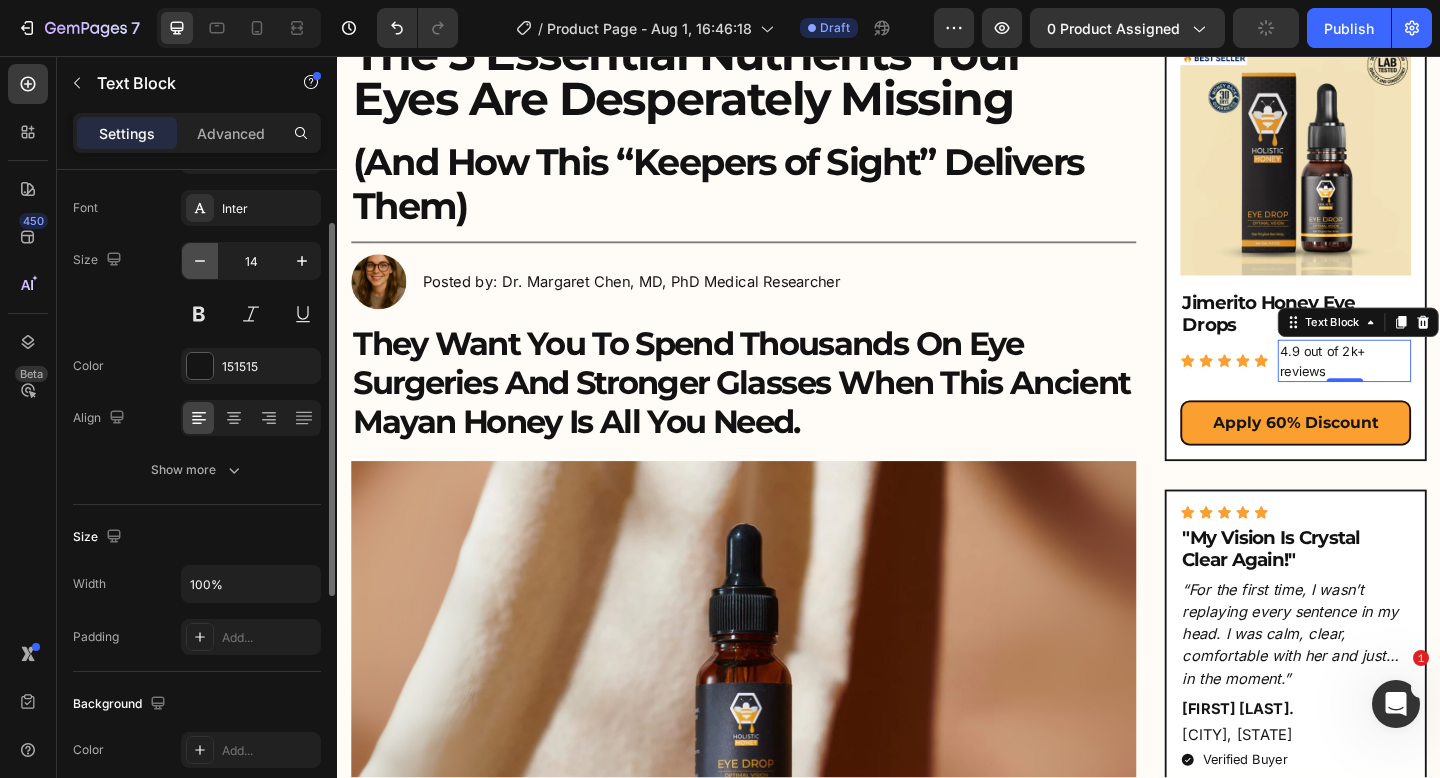 click 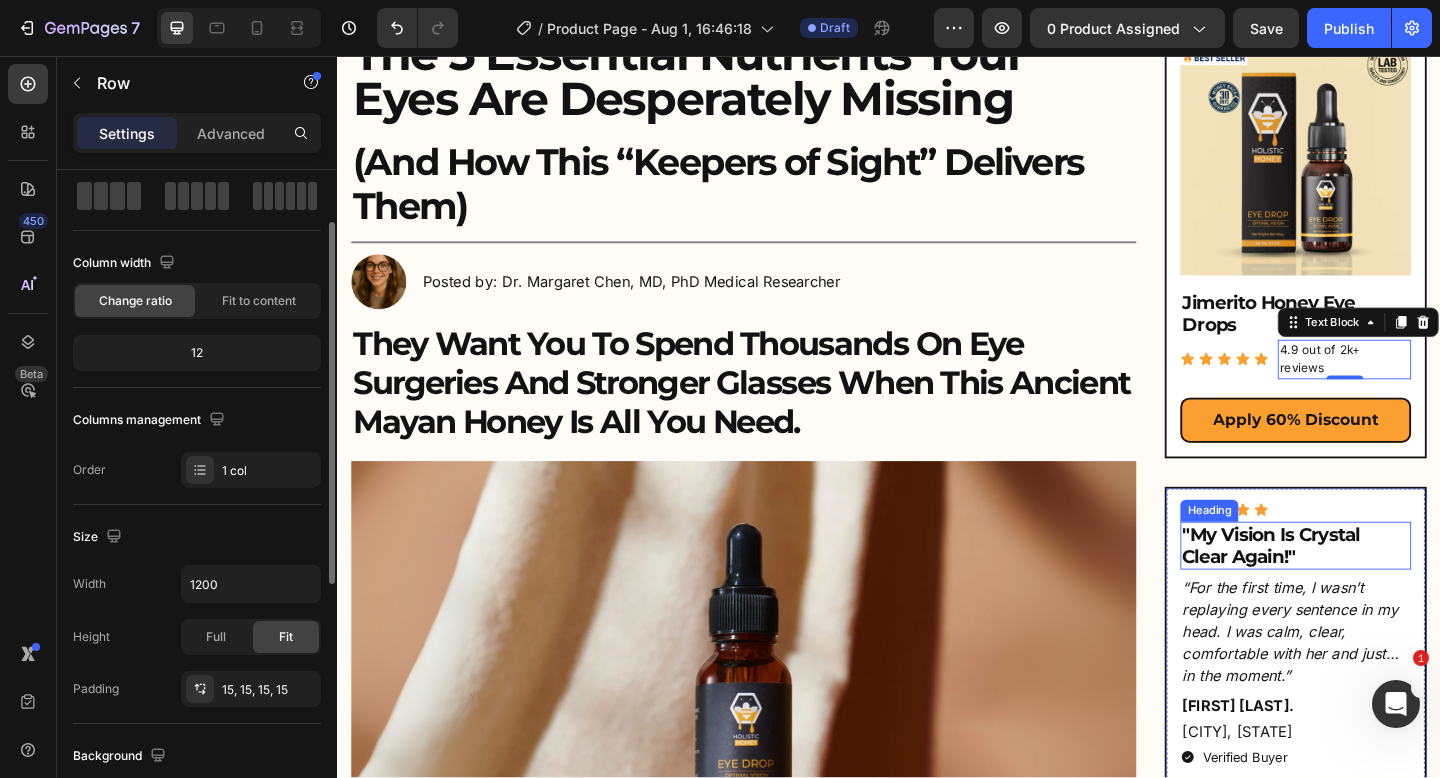 click on "Icon Icon Icon Icon Icon Icon List "My Vision Is Crystal Clear Again!" Heading “For the first time, I wasn’t replaying every sentence in my head. I was calm, clear, comfortable with her and just… in the moment.” Text Block Richard M. Text Block  Portland, Oregon Text Block
Verified Buyer Item List" at bounding box center (1379, 687) 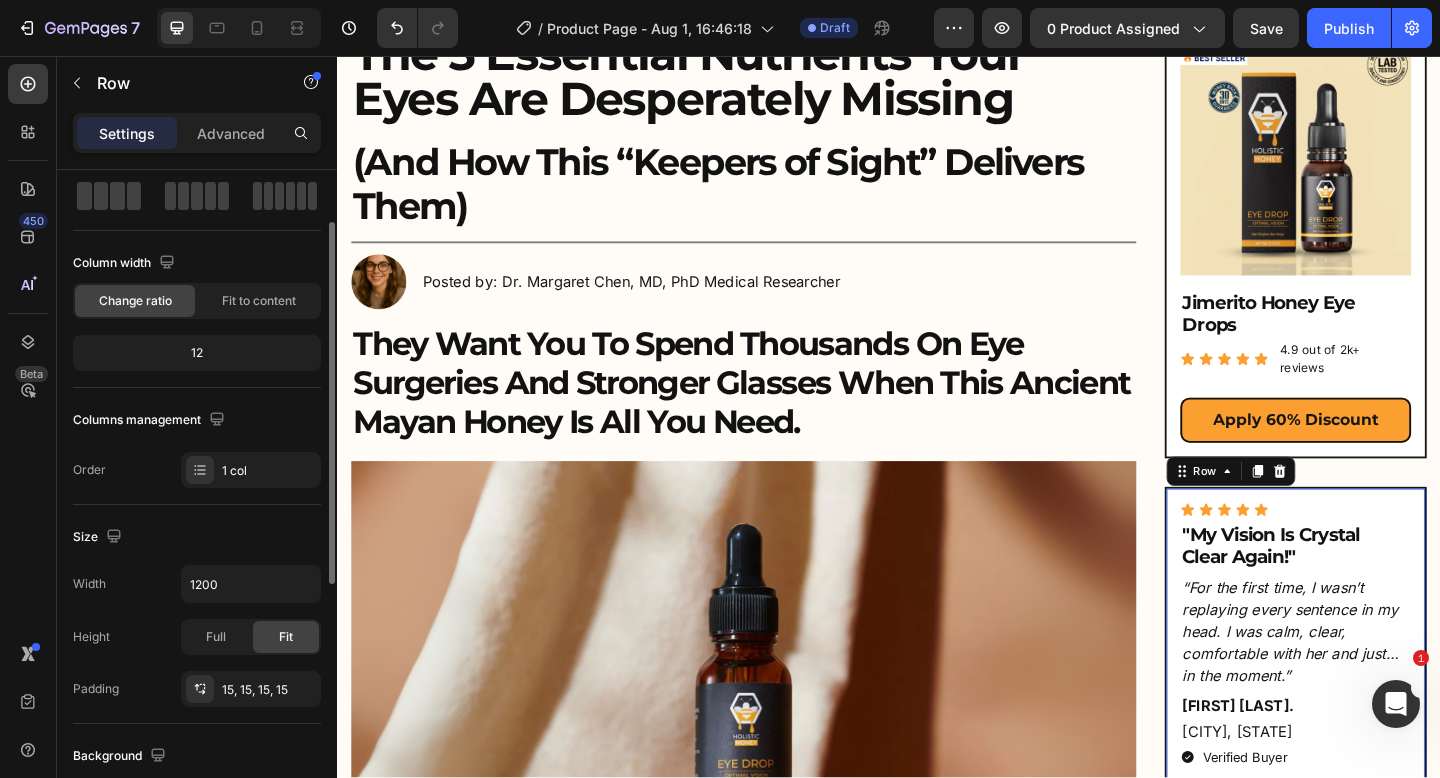 scroll, scrollTop: 0, scrollLeft: 0, axis: both 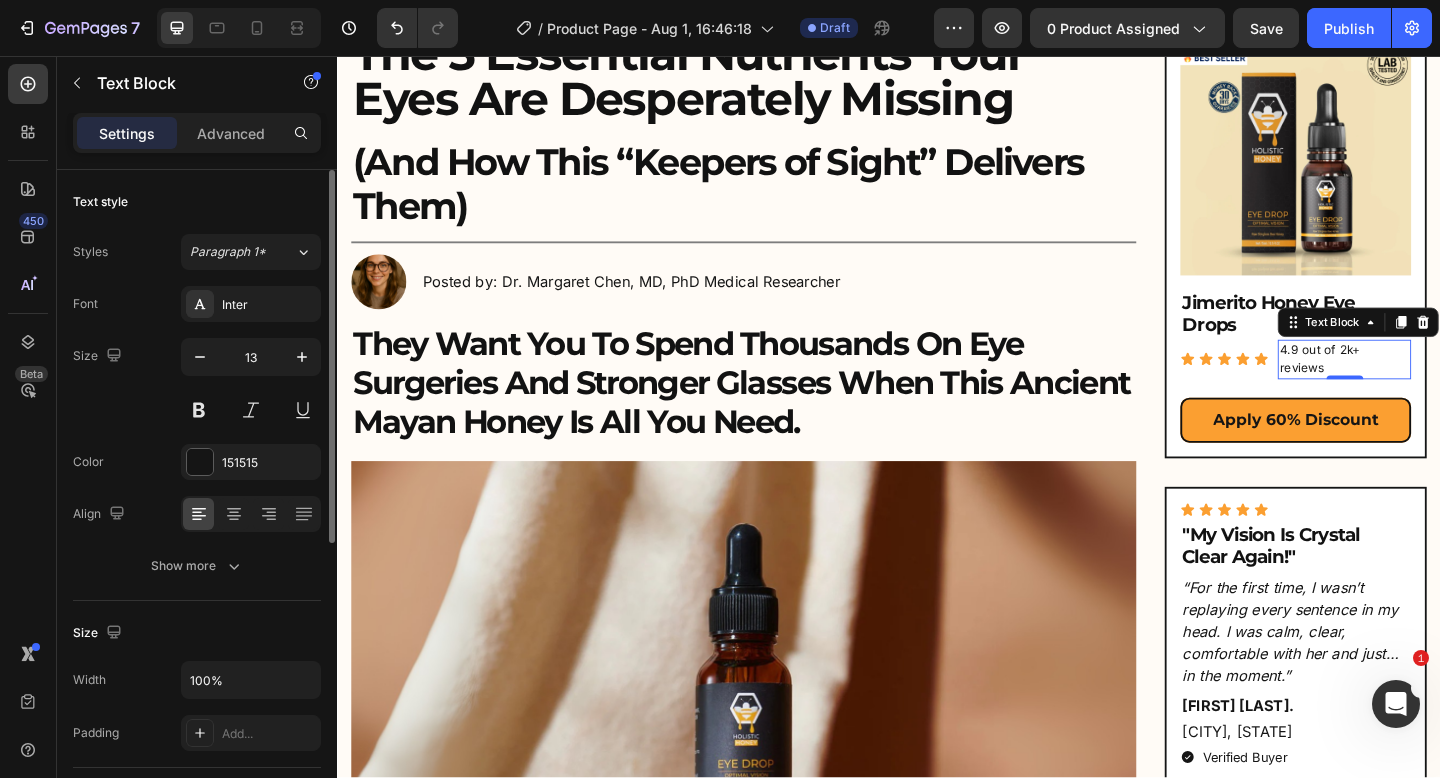 click on "4.9 out of 2k+ reviews" at bounding box center (1432, 386) 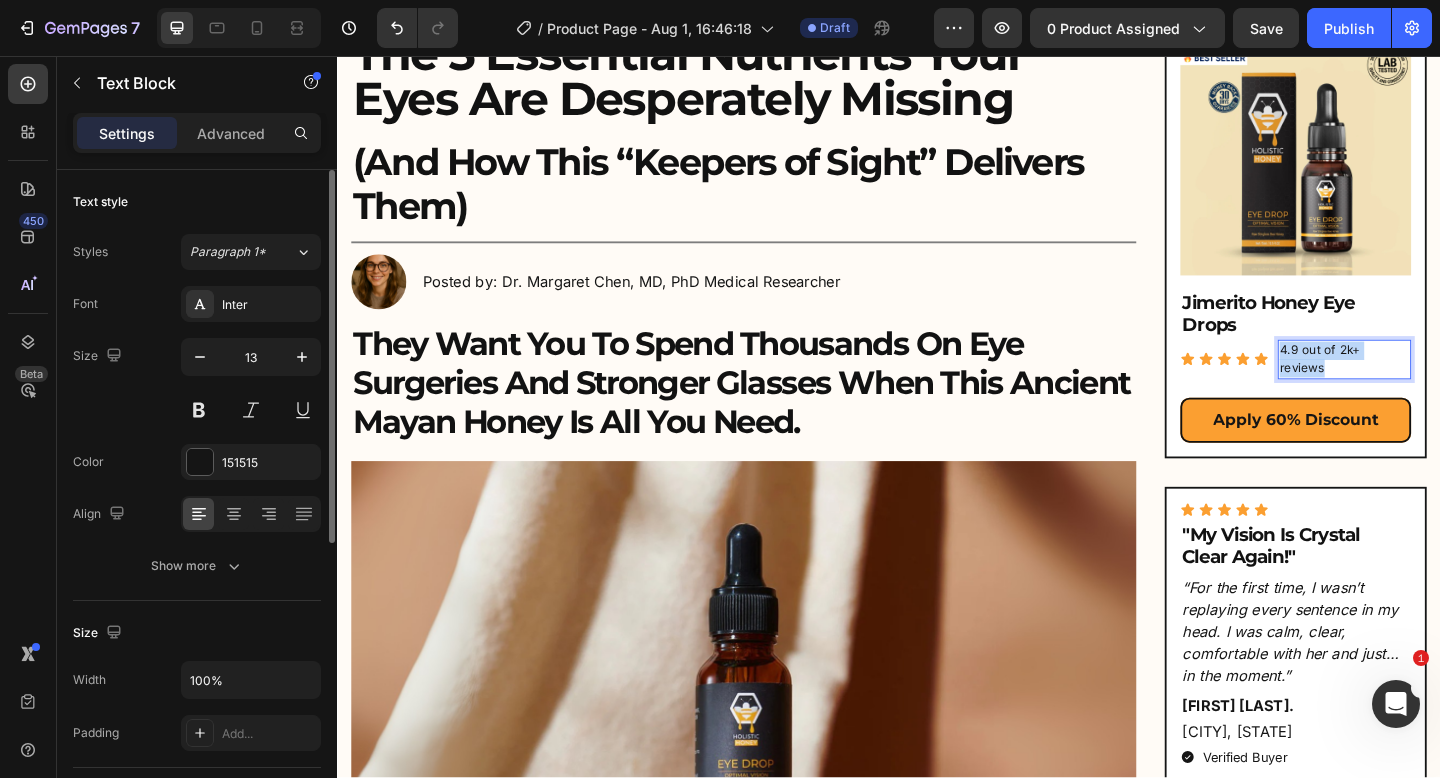 click on "4.9 out of 2k+ reviews" at bounding box center [1432, 386] 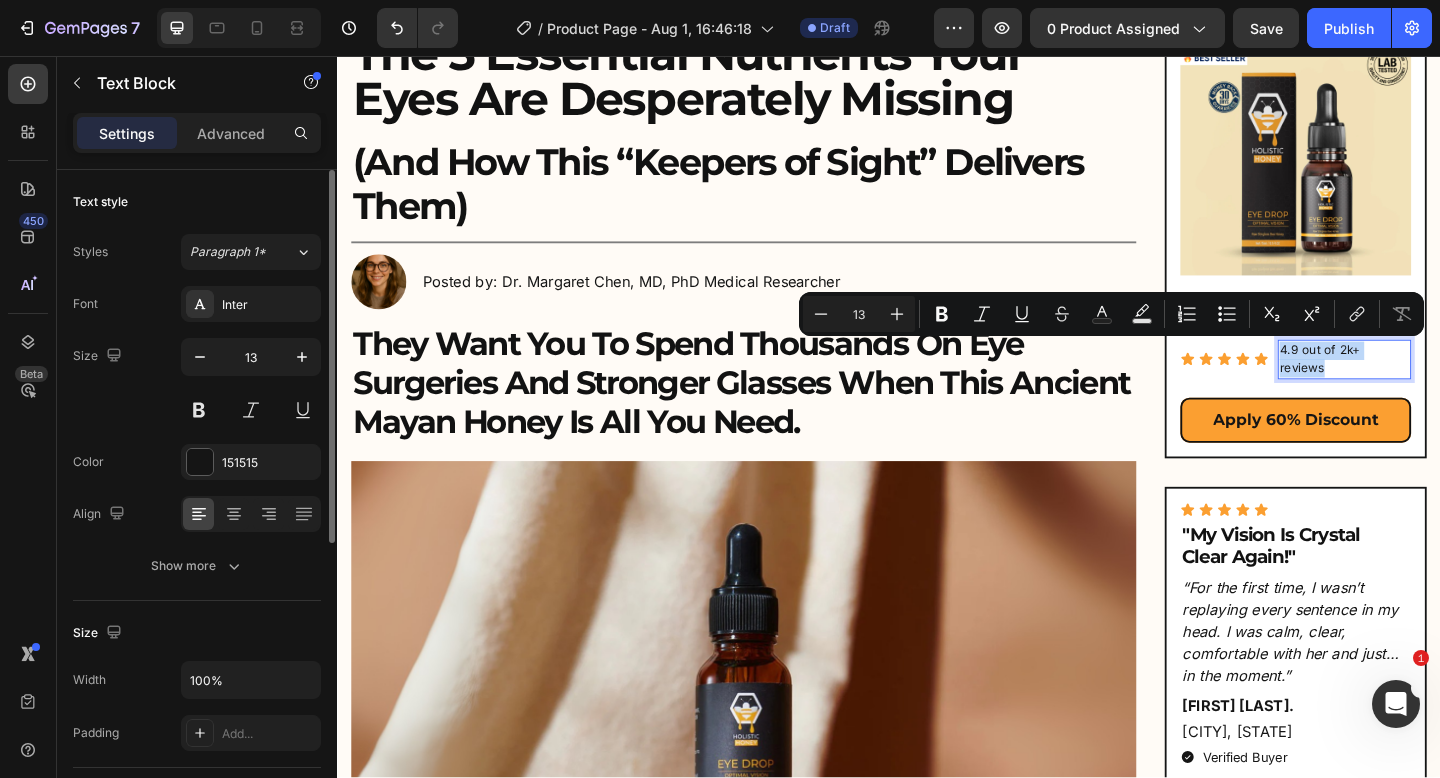 click on "4.9 out of 2k+ reviews" at bounding box center [1432, 386] 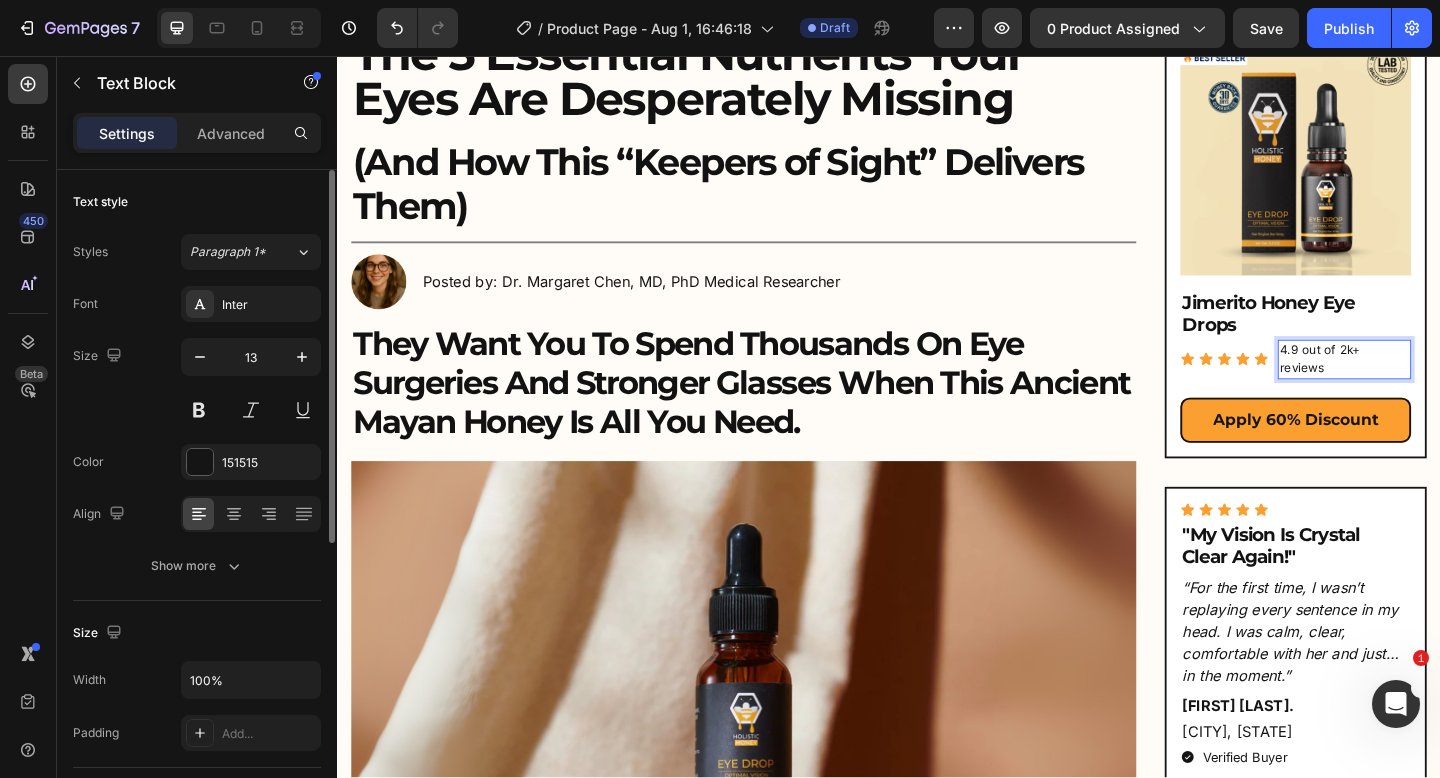 click on "4.9 out of 2k+ reviews" at bounding box center (1432, 386) 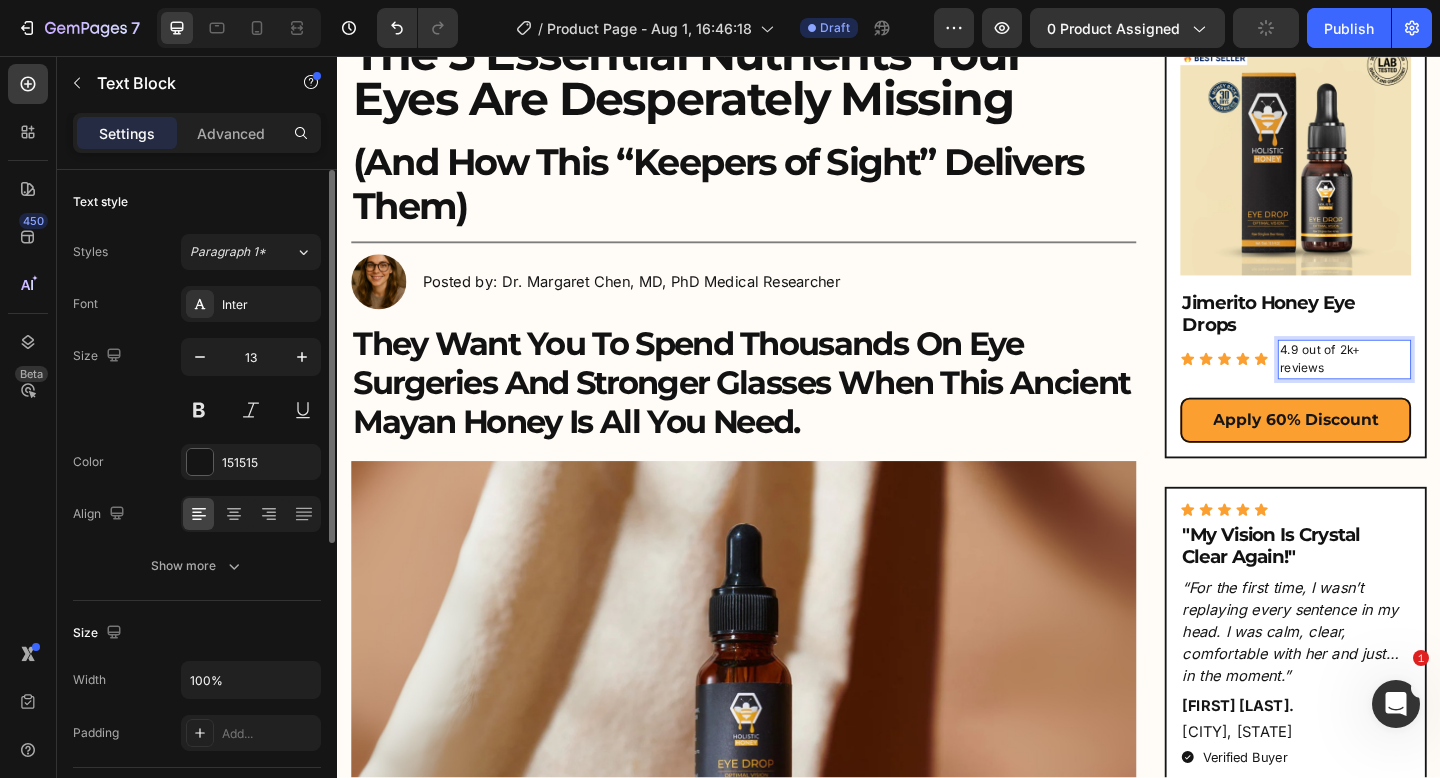 click on "4.9 out of 2k+ reviews" at bounding box center [1432, 386] 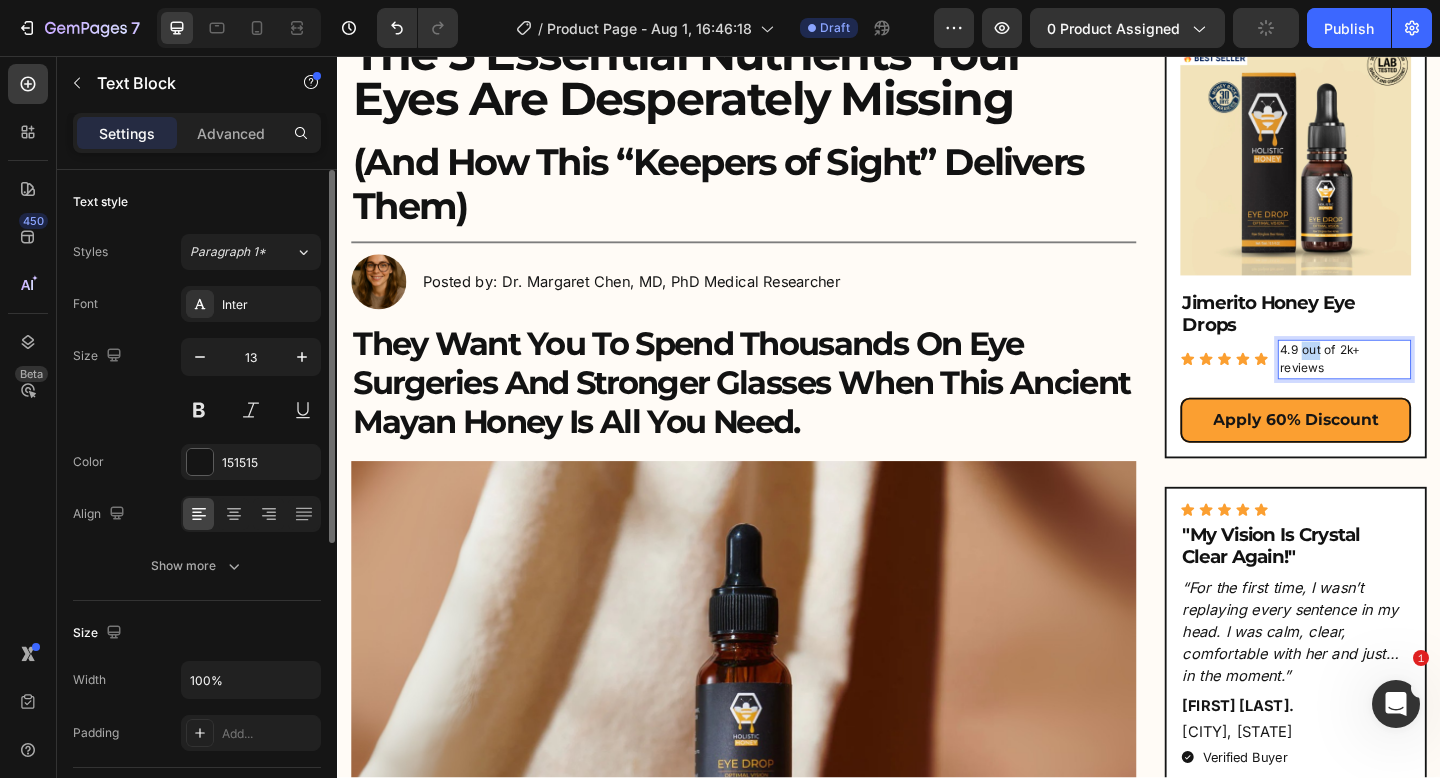 click on "4.9 out of 2k+ reviews" at bounding box center [1432, 386] 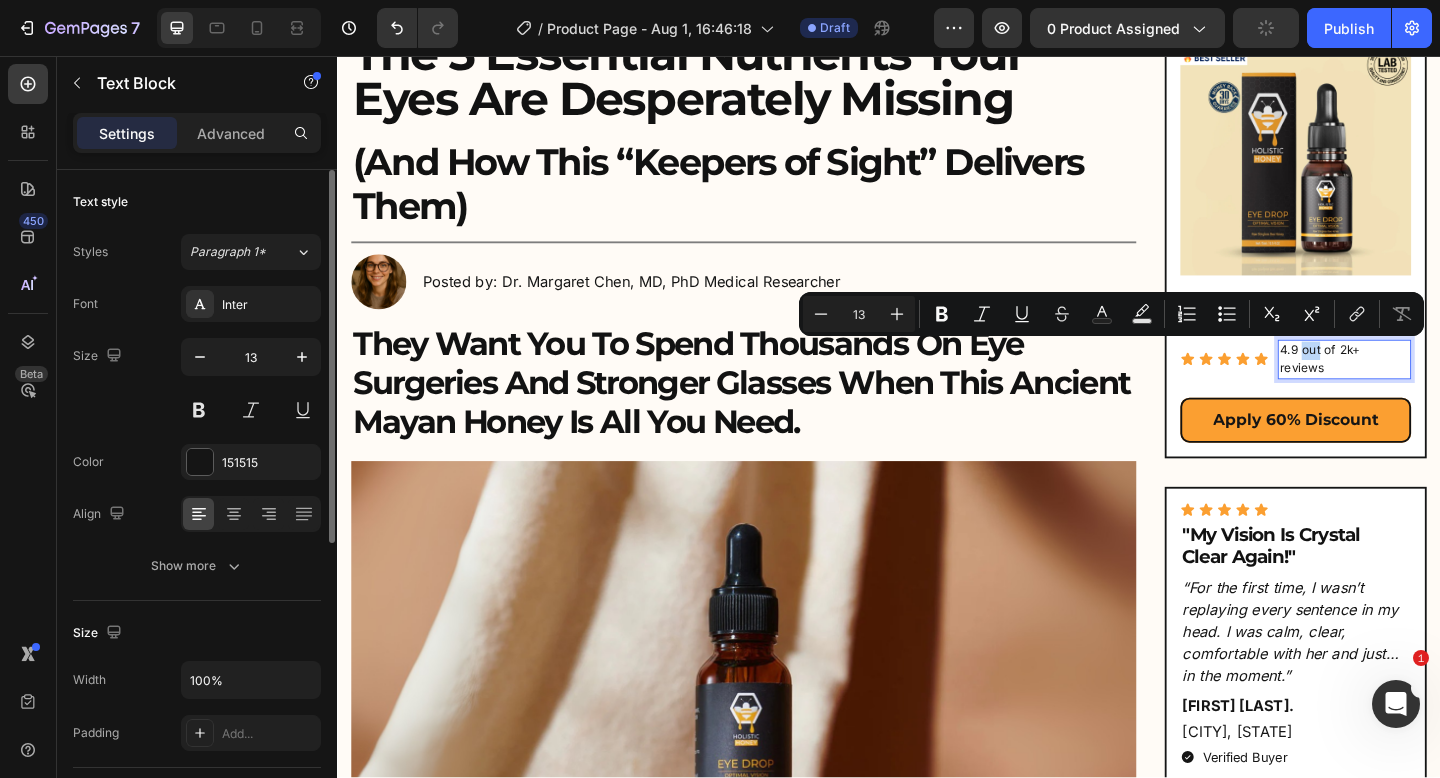 click on "4.9 out of 2k+ reviews" at bounding box center (1432, 386) 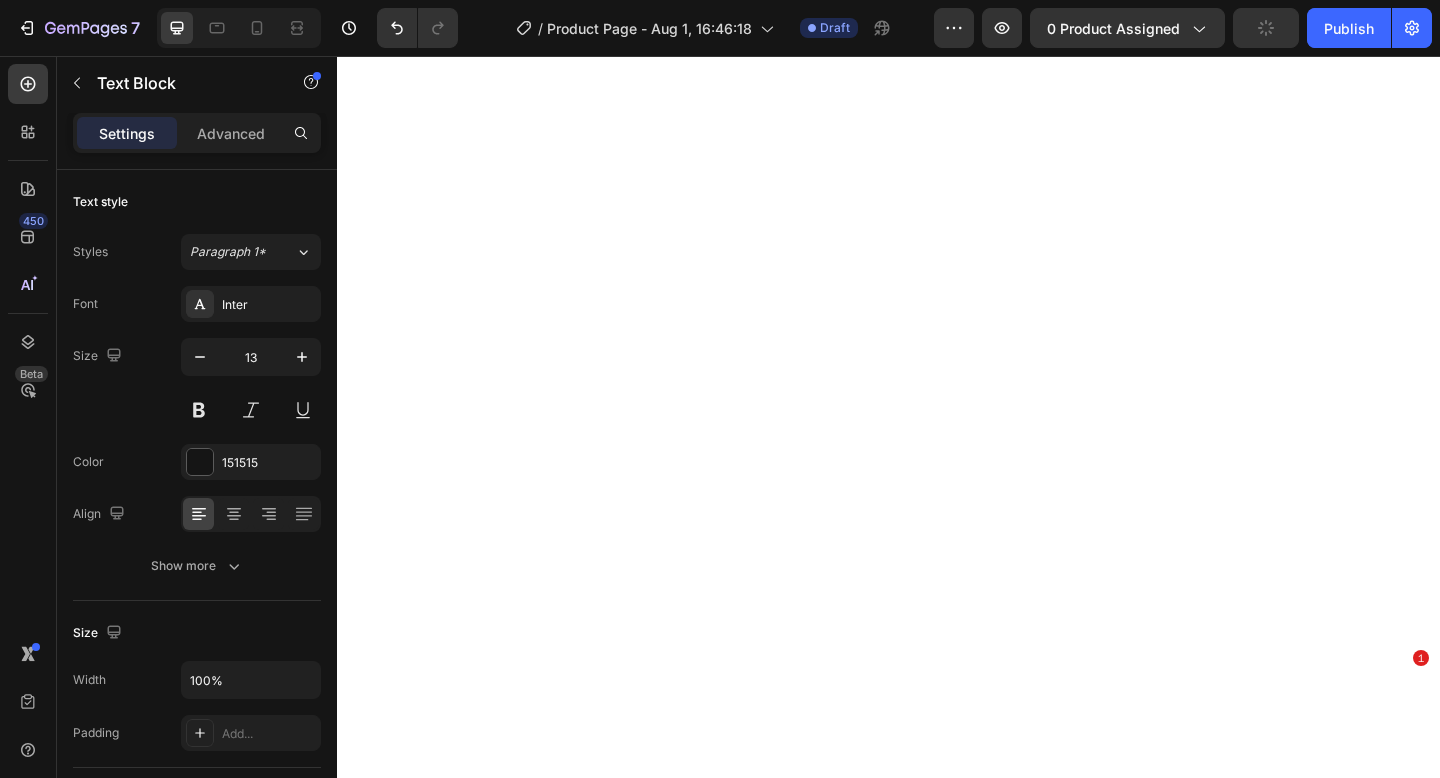 scroll, scrollTop: 0, scrollLeft: 0, axis: both 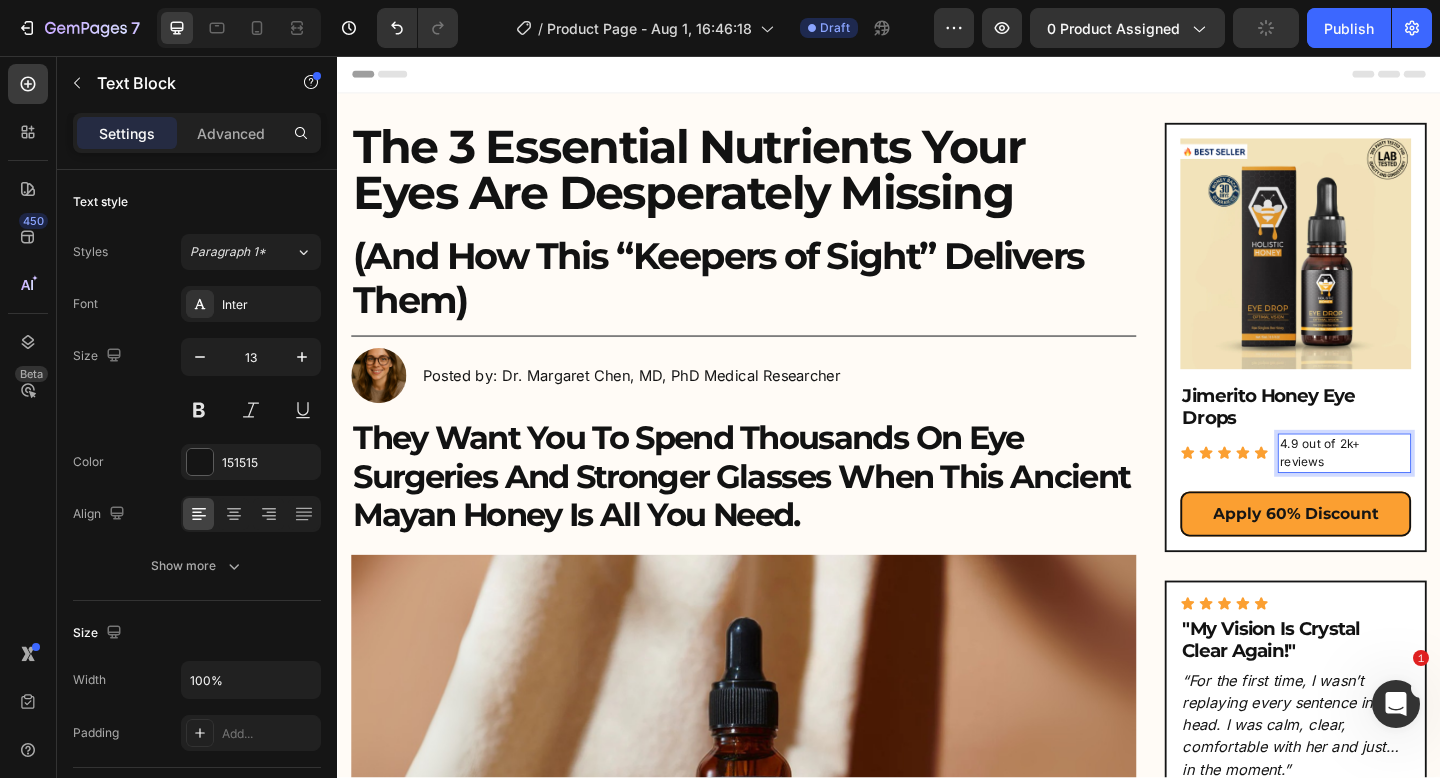click on "4.9 out of 2k+ reviews" at bounding box center (1432, 488) 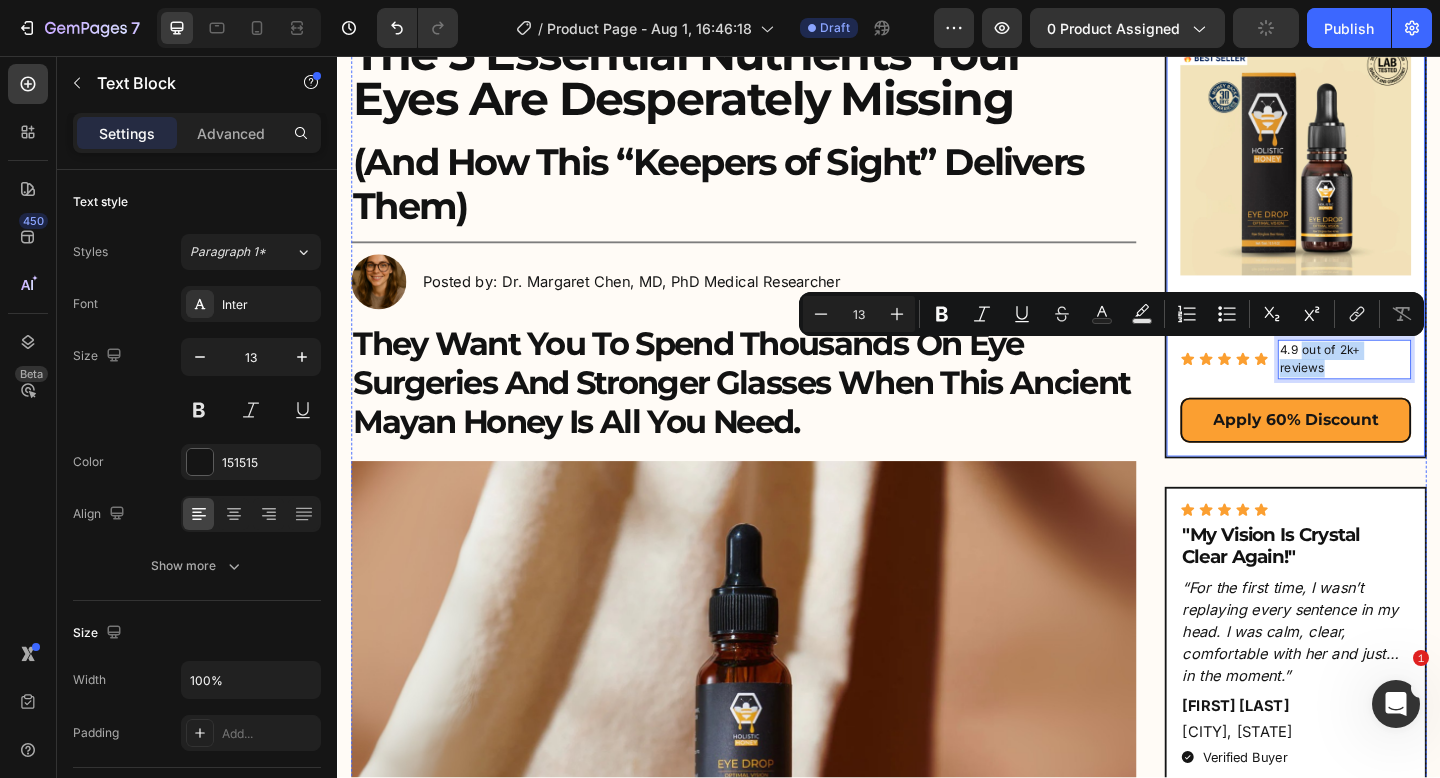 drag, startPoint x: 337, startPoint y: 56, endPoint x: 1508, endPoint y: 373, distance: 1213.1488 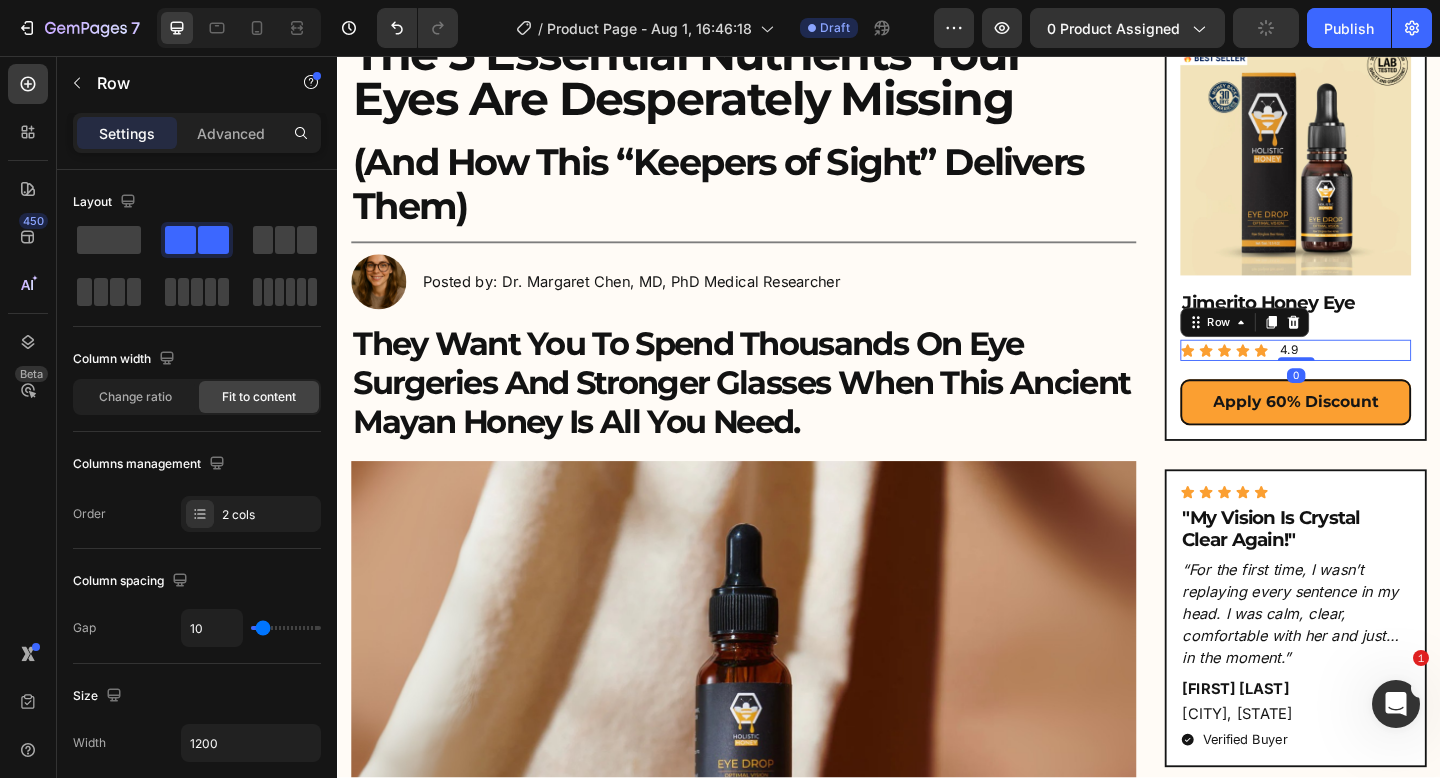 click on "Icon Icon Icon Icon Icon Icon List 4.9 Text Block Row   0" at bounding box center [1379, 377] 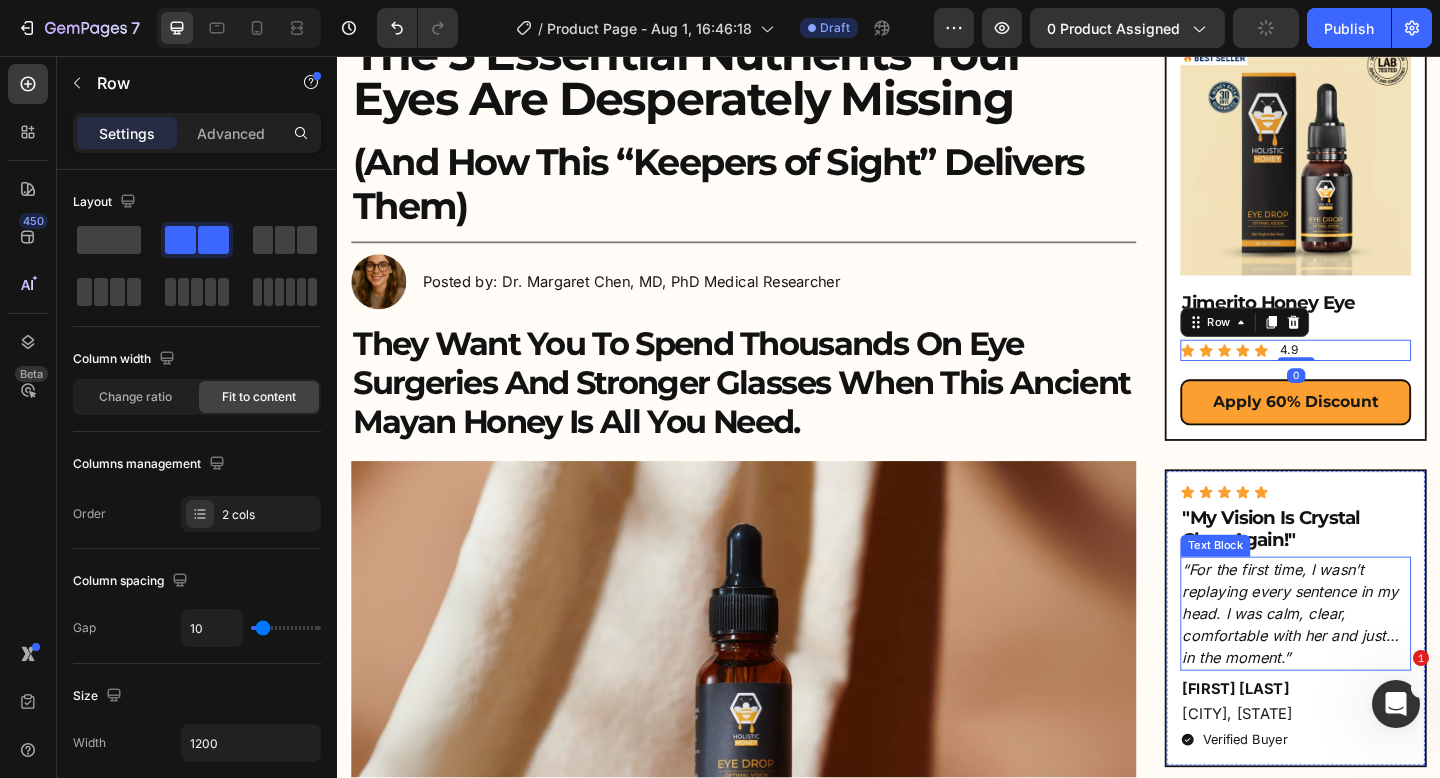 click on "“For the first time, I wasn’t replaying every sentence in my head. I was calm, clear, comfortable with her and just… in the moment.”" at bounding box center [1379, 663] 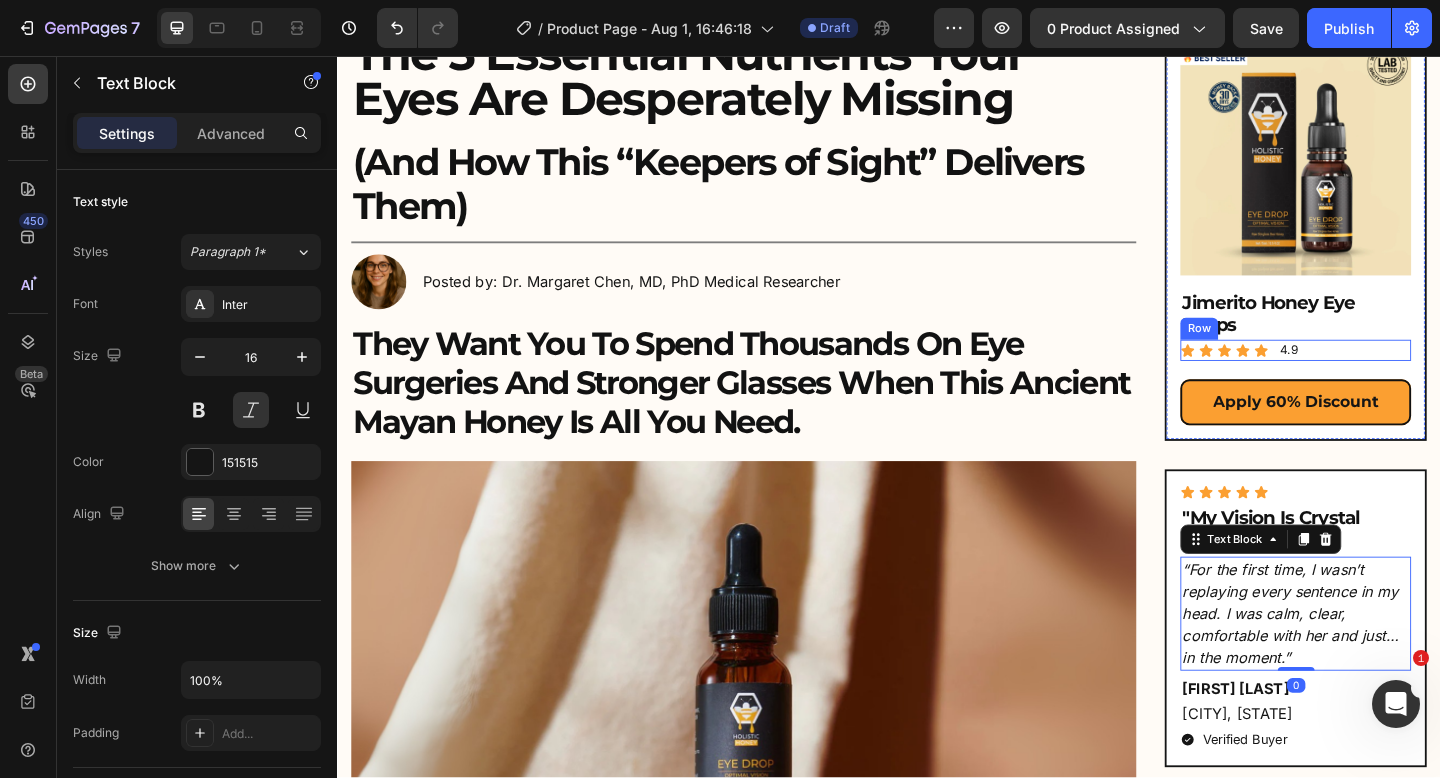 click on "Icon Icon Icon Icon Icon Icon List 4.9 Text Block Row" at bounding box center (1379, 377) 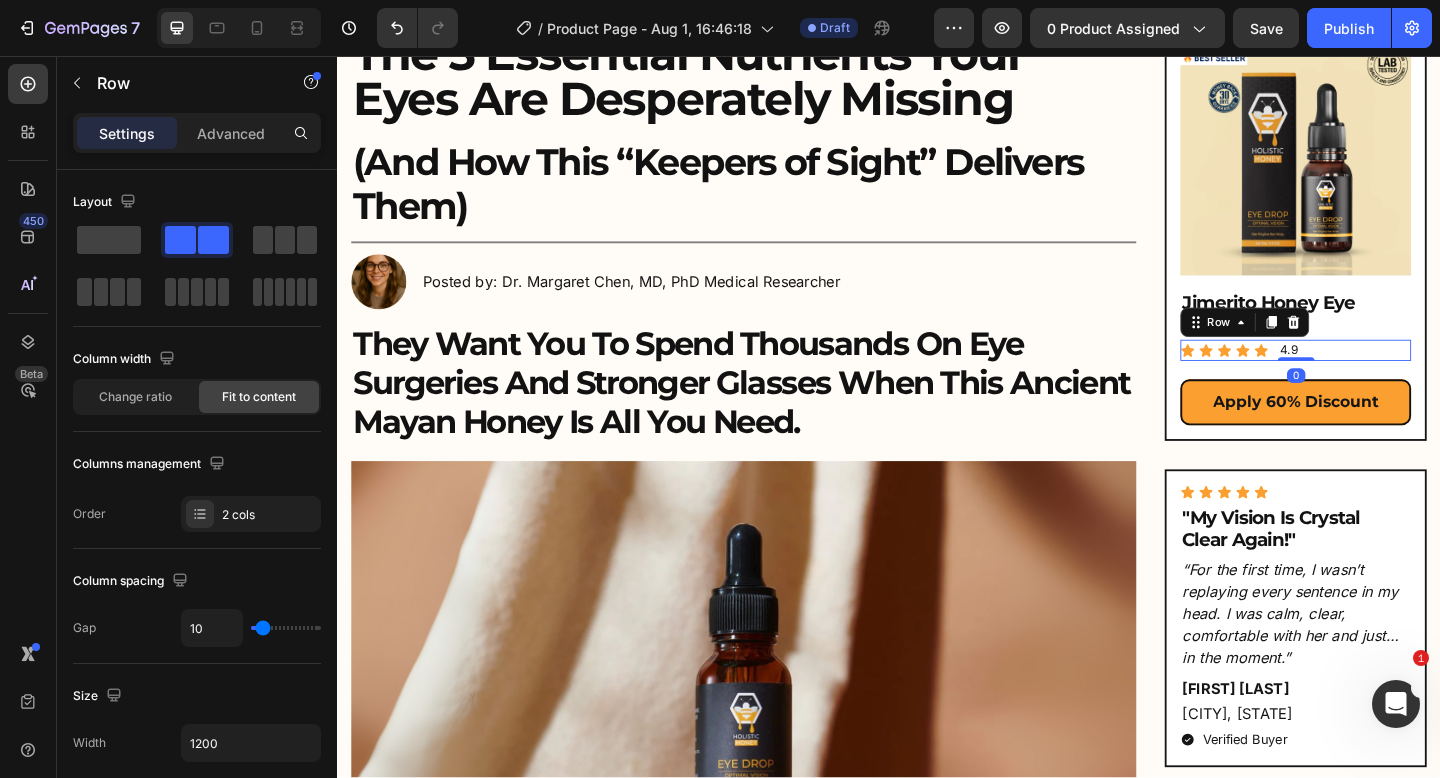 click on "Icon Icon Icon Icon Icon Icon List 4.9 Text Block Row   0" at bounding box center [1379, 377] 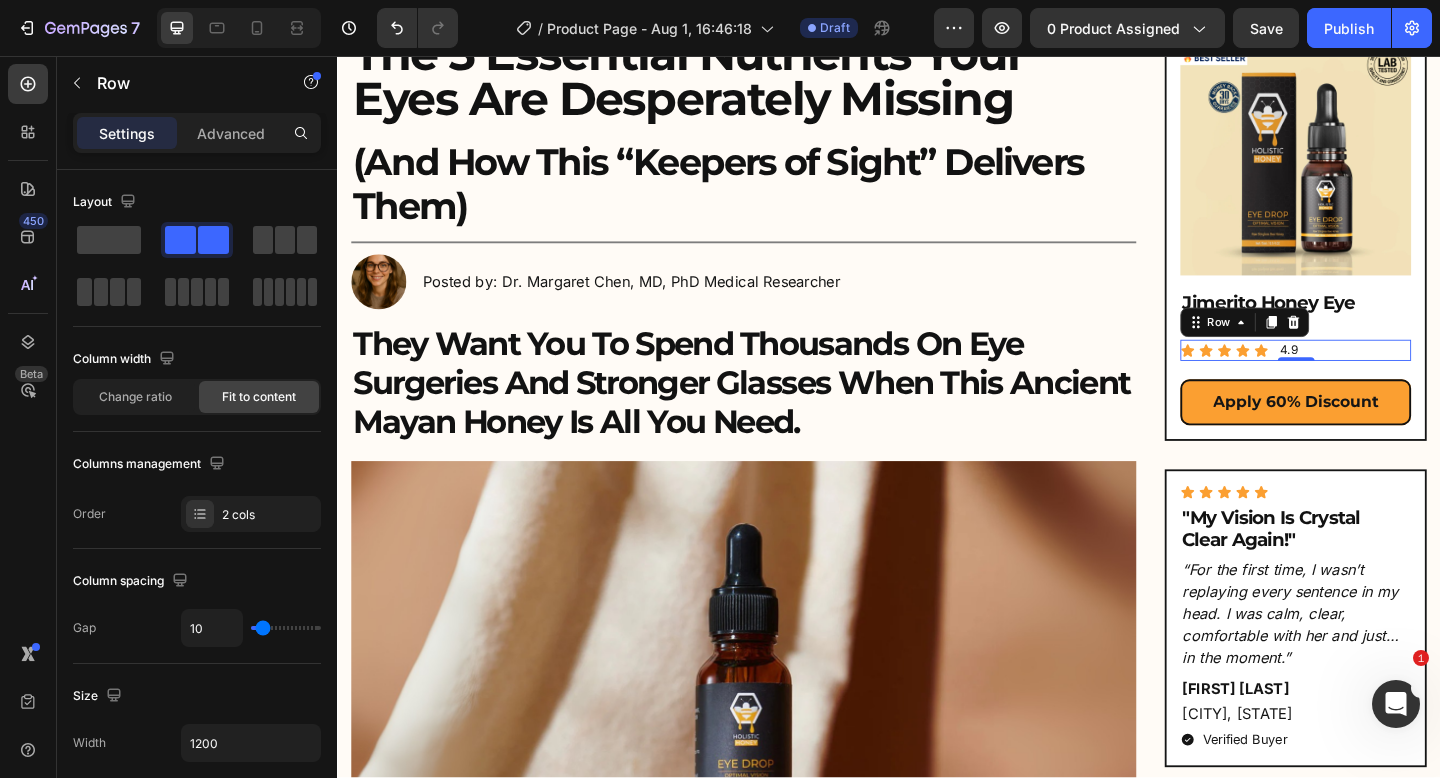 click on "Icon Icon Icon Icon Icon Icon List 4.9 Text Block Row   0" at bounding box center (1379, 377) 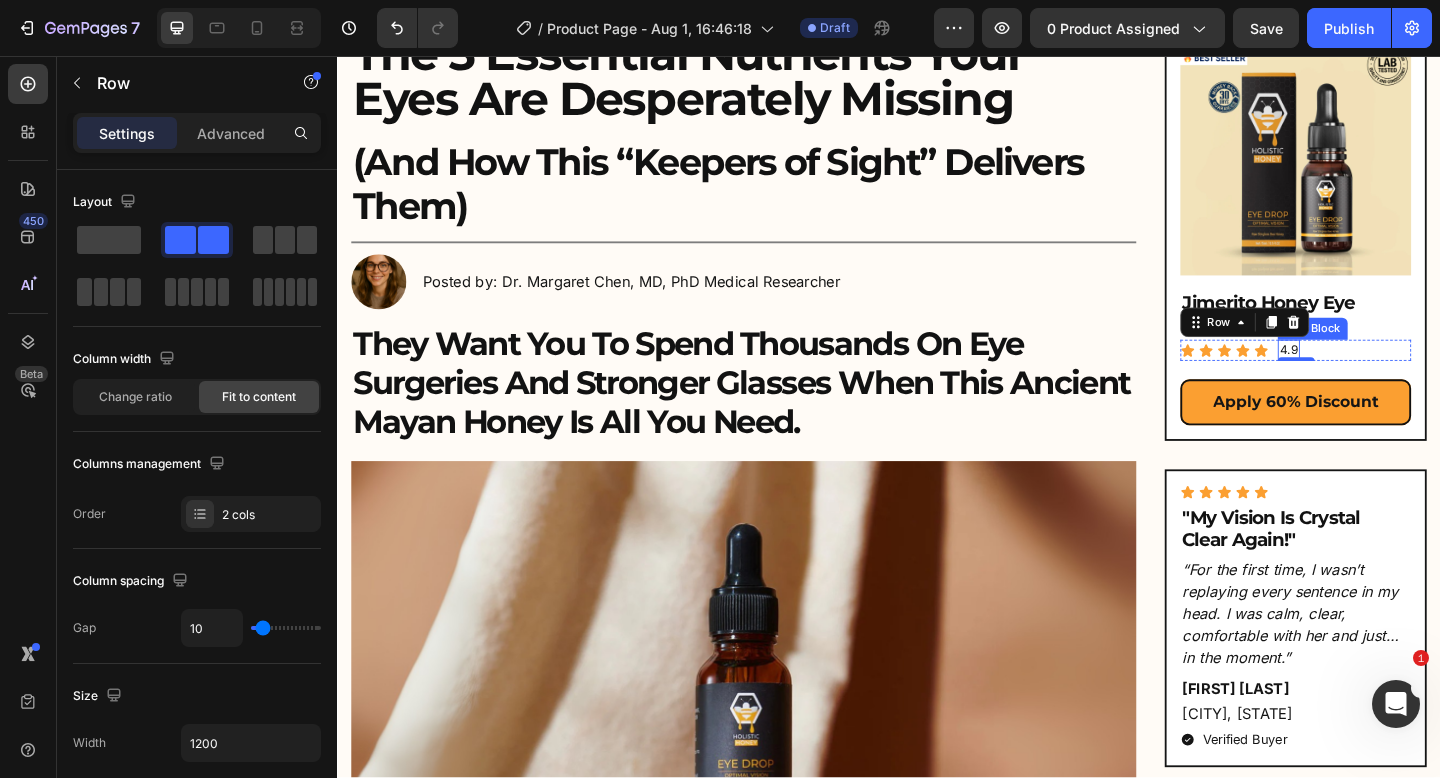 click on "4.9" at bounding box center [1372, 377] 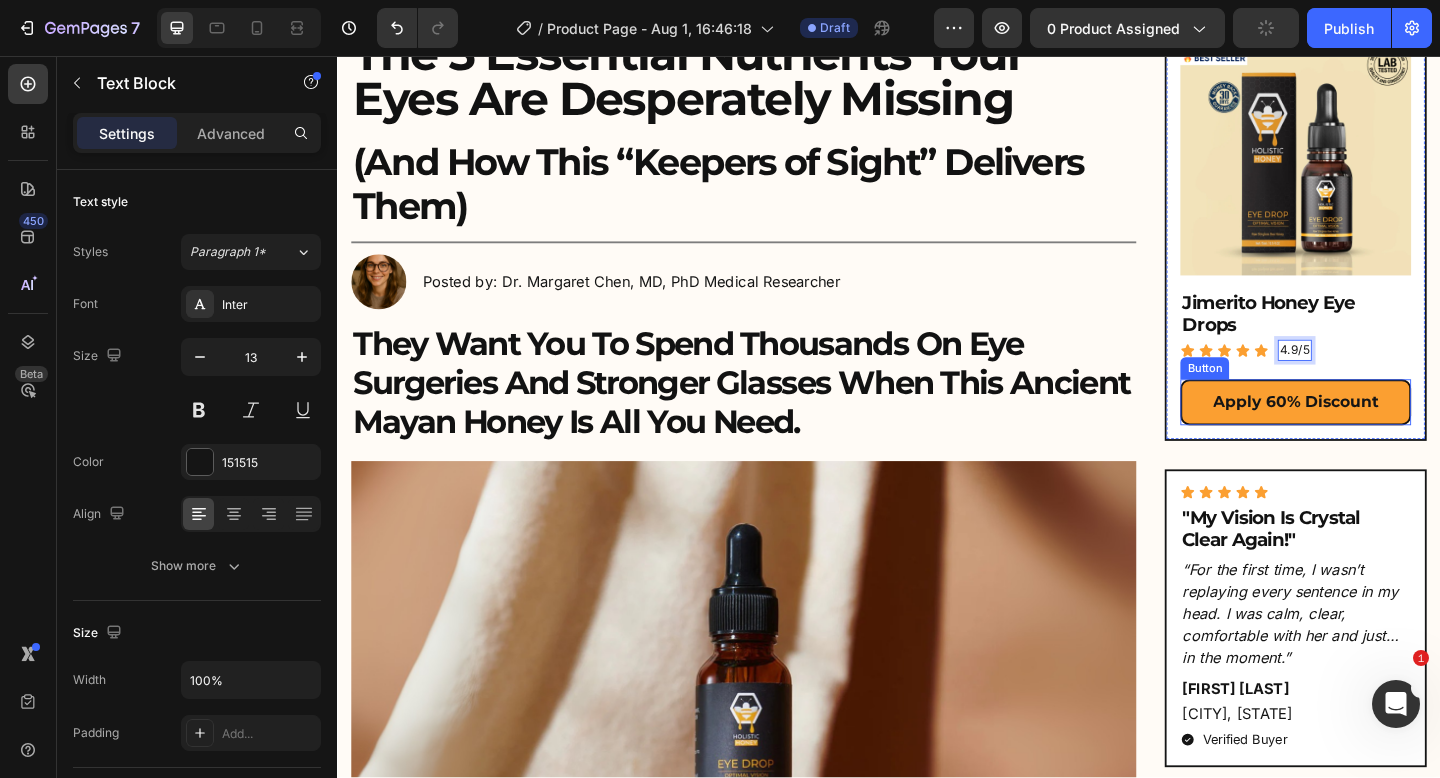 click on "“For the first time, I wasn’t replaying every sentence in my head. I was calm, clear, comfortable with her and just… in the moment.”" at bounding box center (1379, 663) 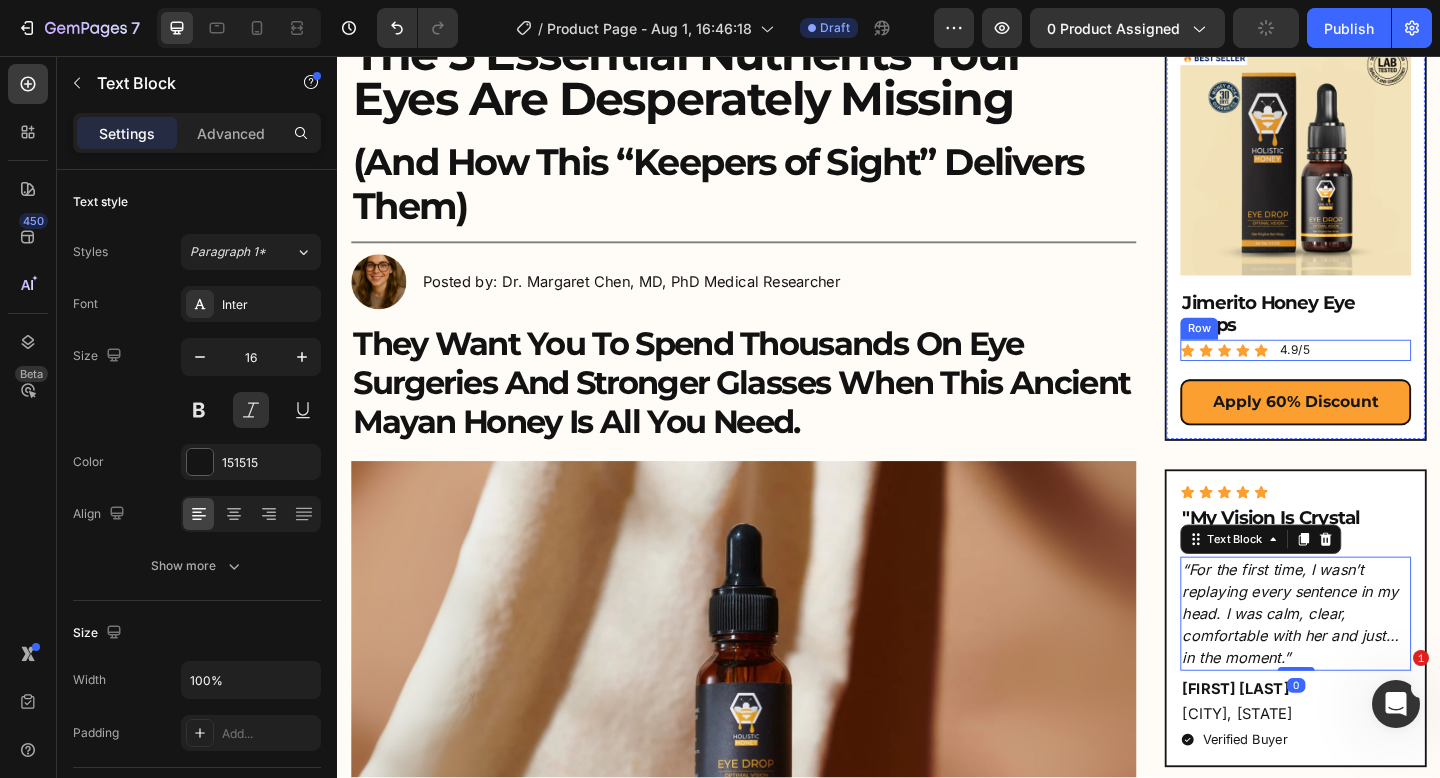 click on "Icon Icon Icon Icon Icon Icon List 4.9/5 Text Block Row" at bounding box center [1379, 377] 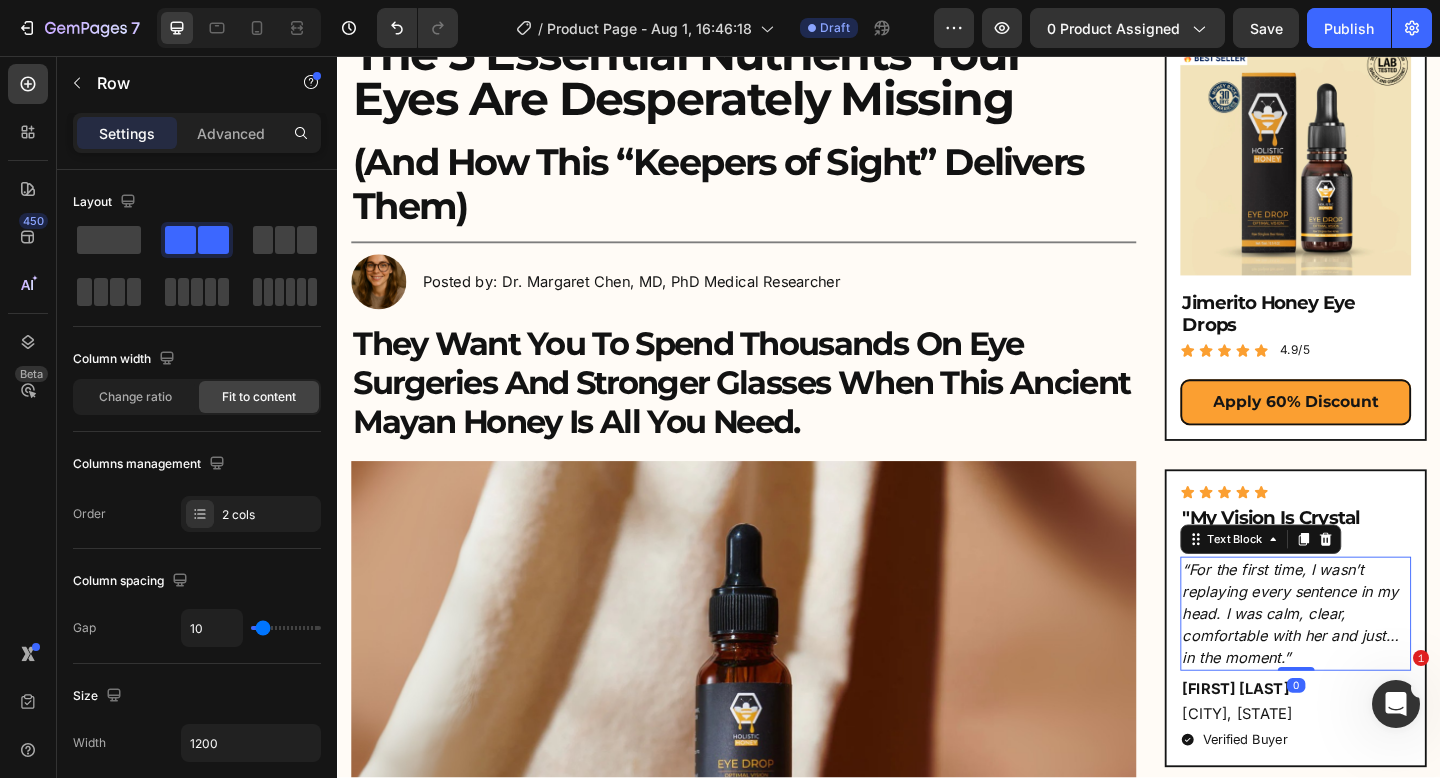 click on "“For the first time, I wasn’t replaying every sentence in my head. I was calm, clear, comfortable with her and just… in the moment.”" at bounding box center [1379, 663] 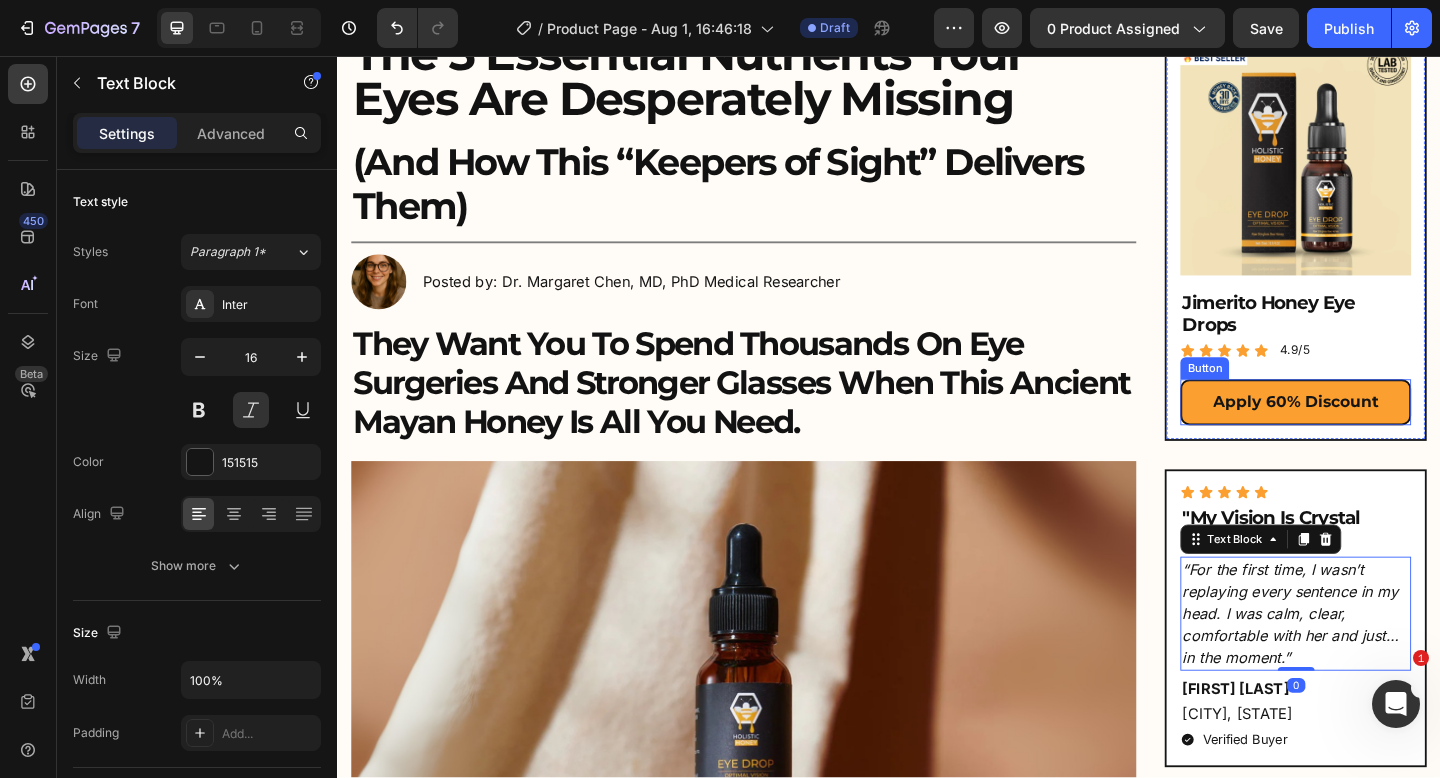 click on "Apply 60% Discount" at bounding box center (1379, 433) 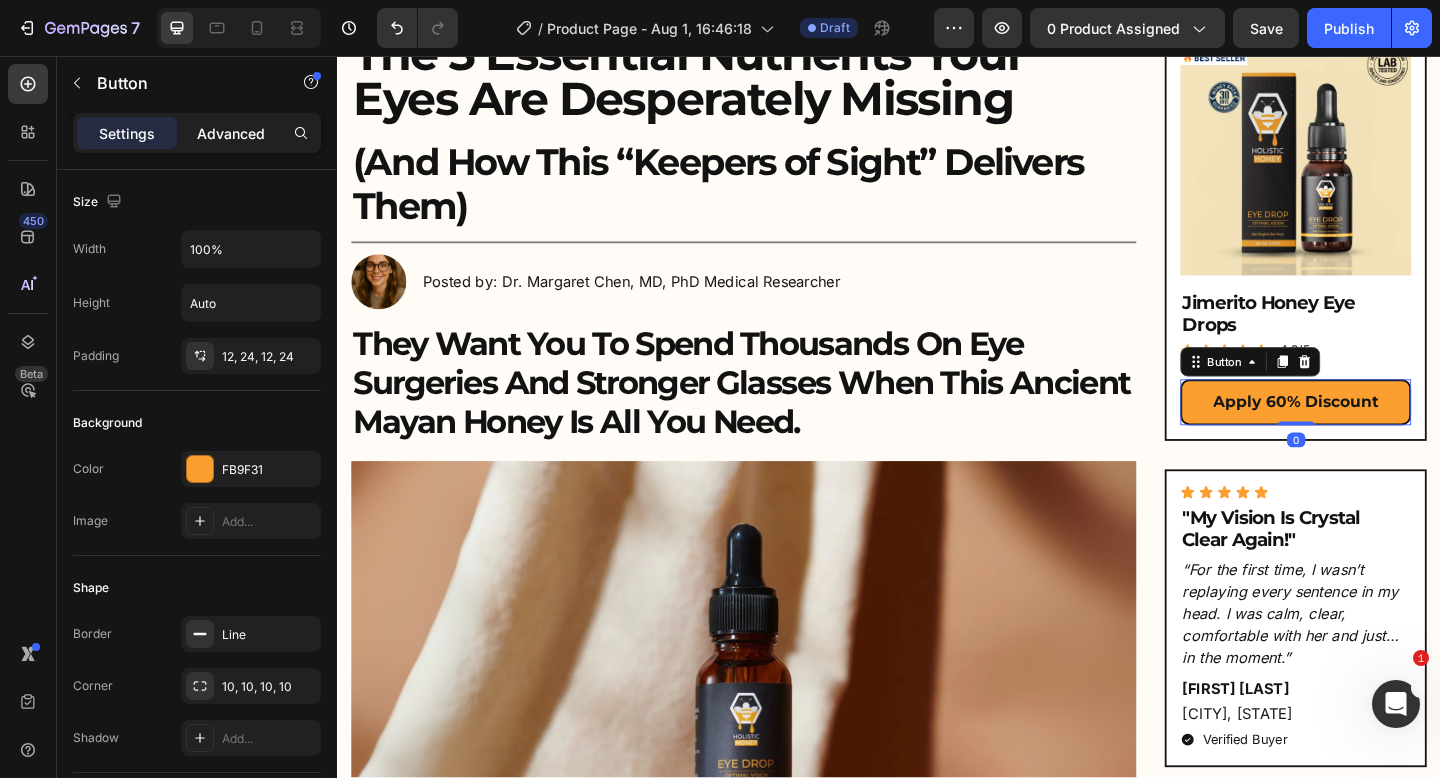 click on "Advanced" at bounding box center [231, 133] 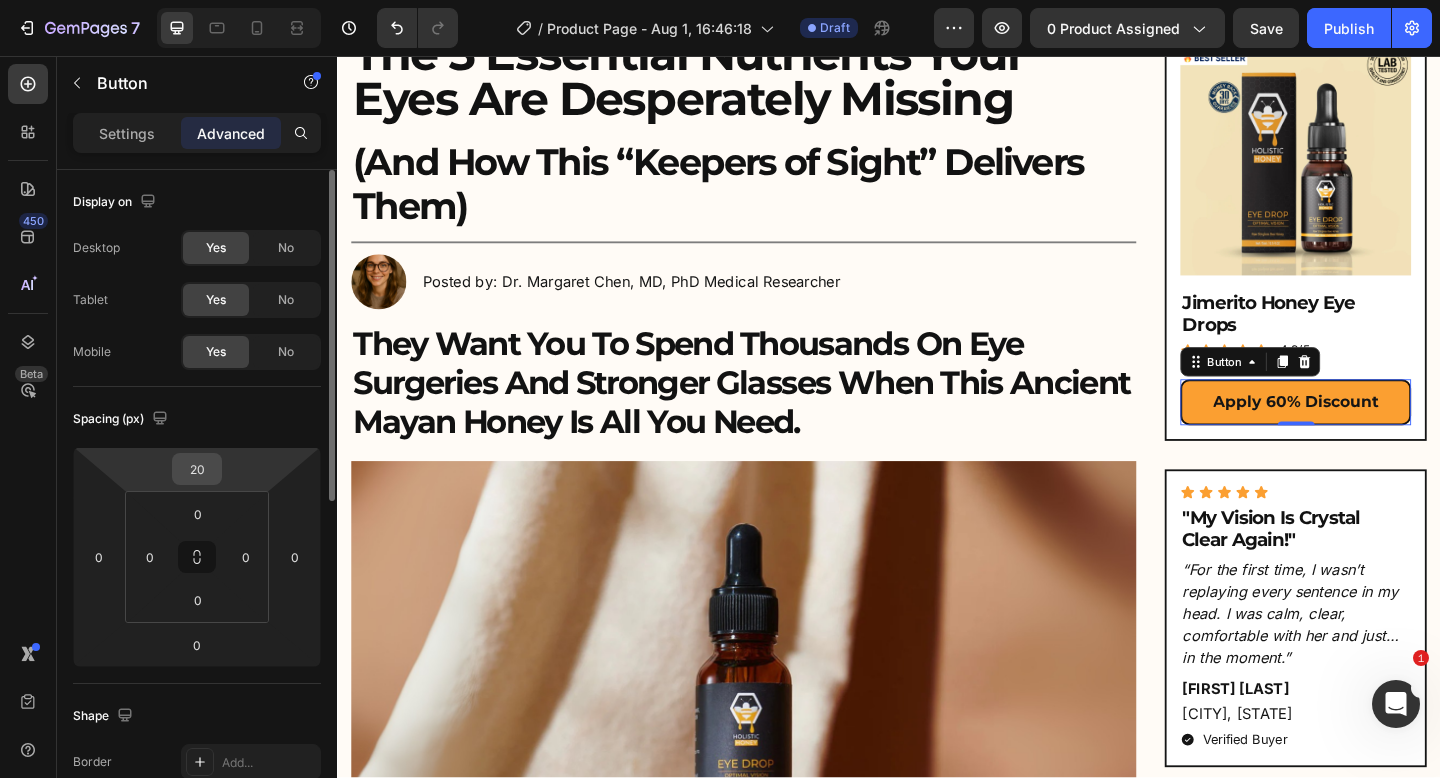 click on "20" at bounding box center (197, 469) 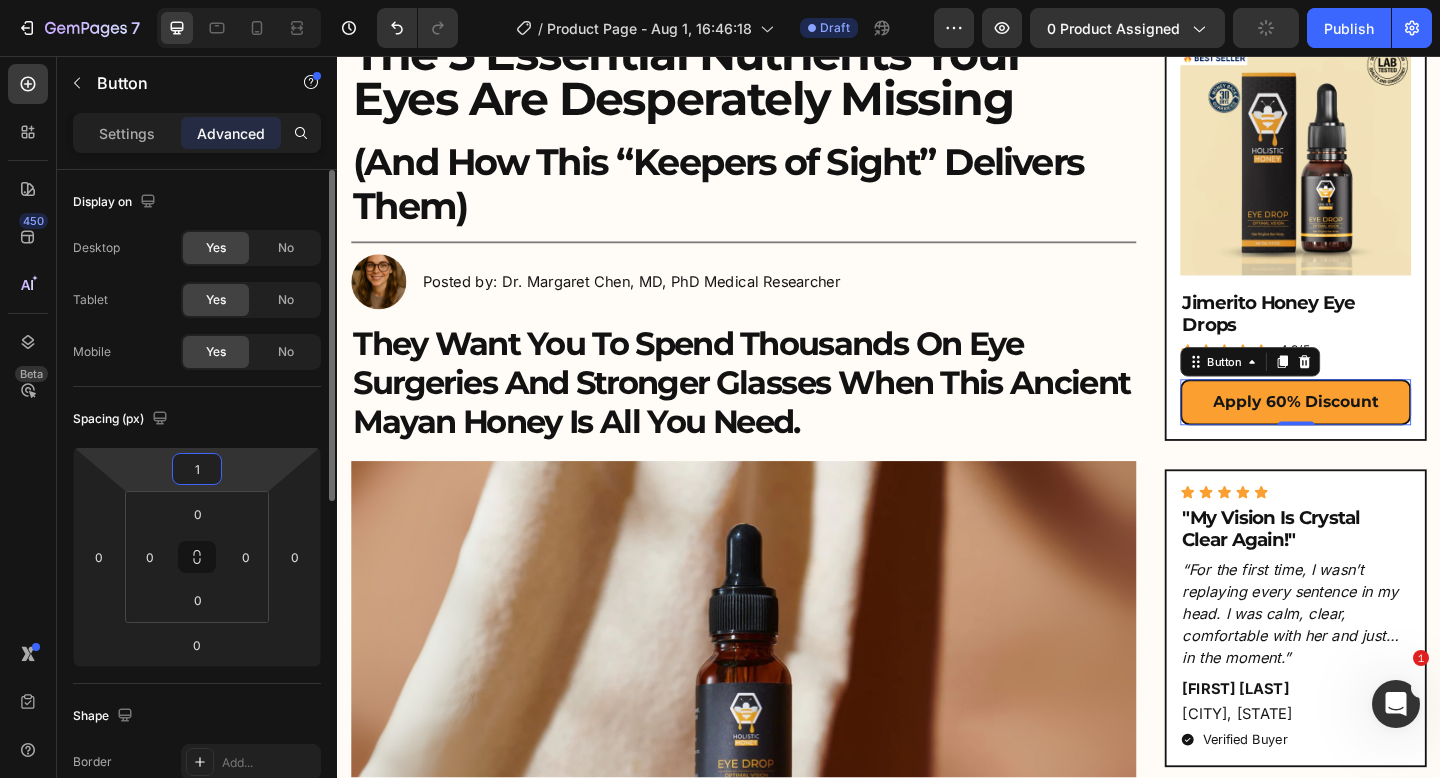 type on "10" 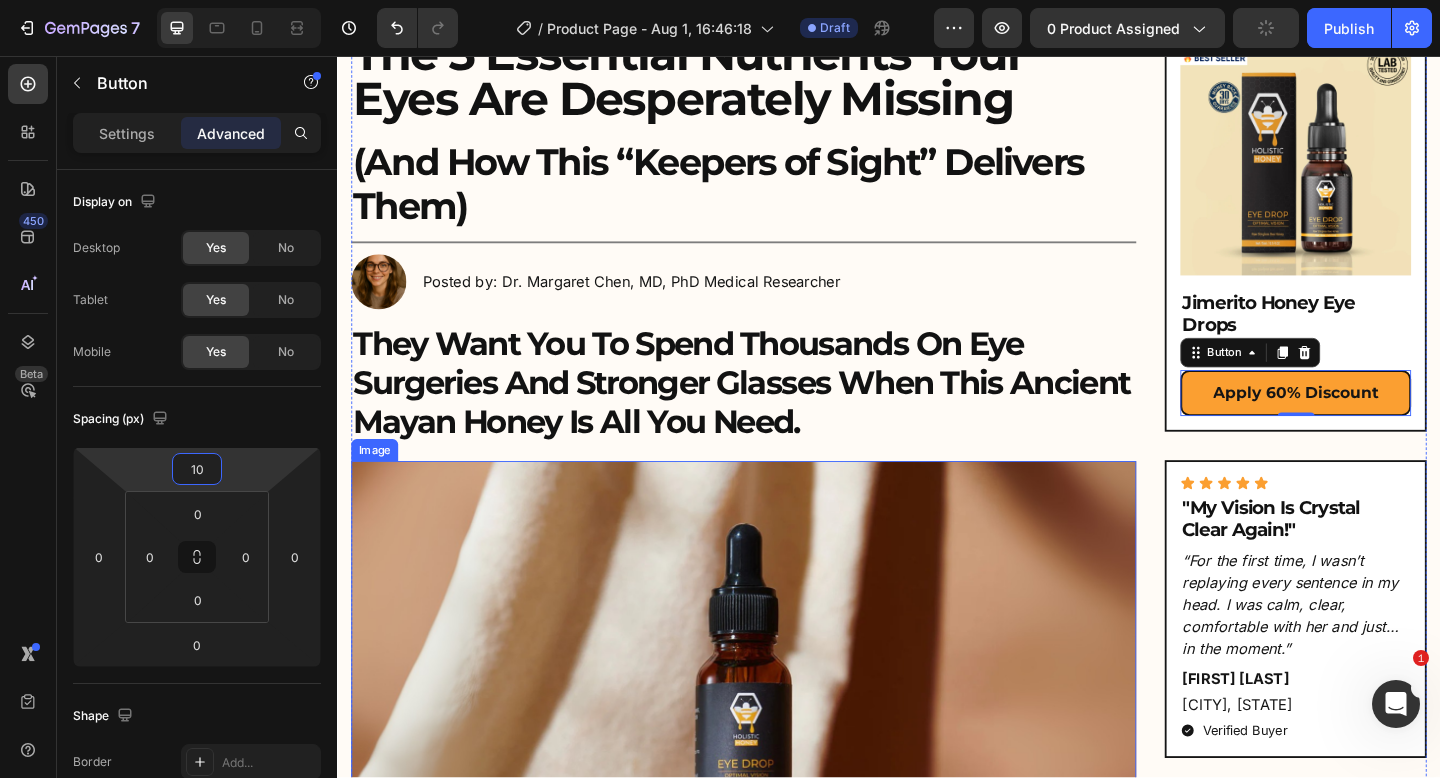 click at bounding box center (779, 737) 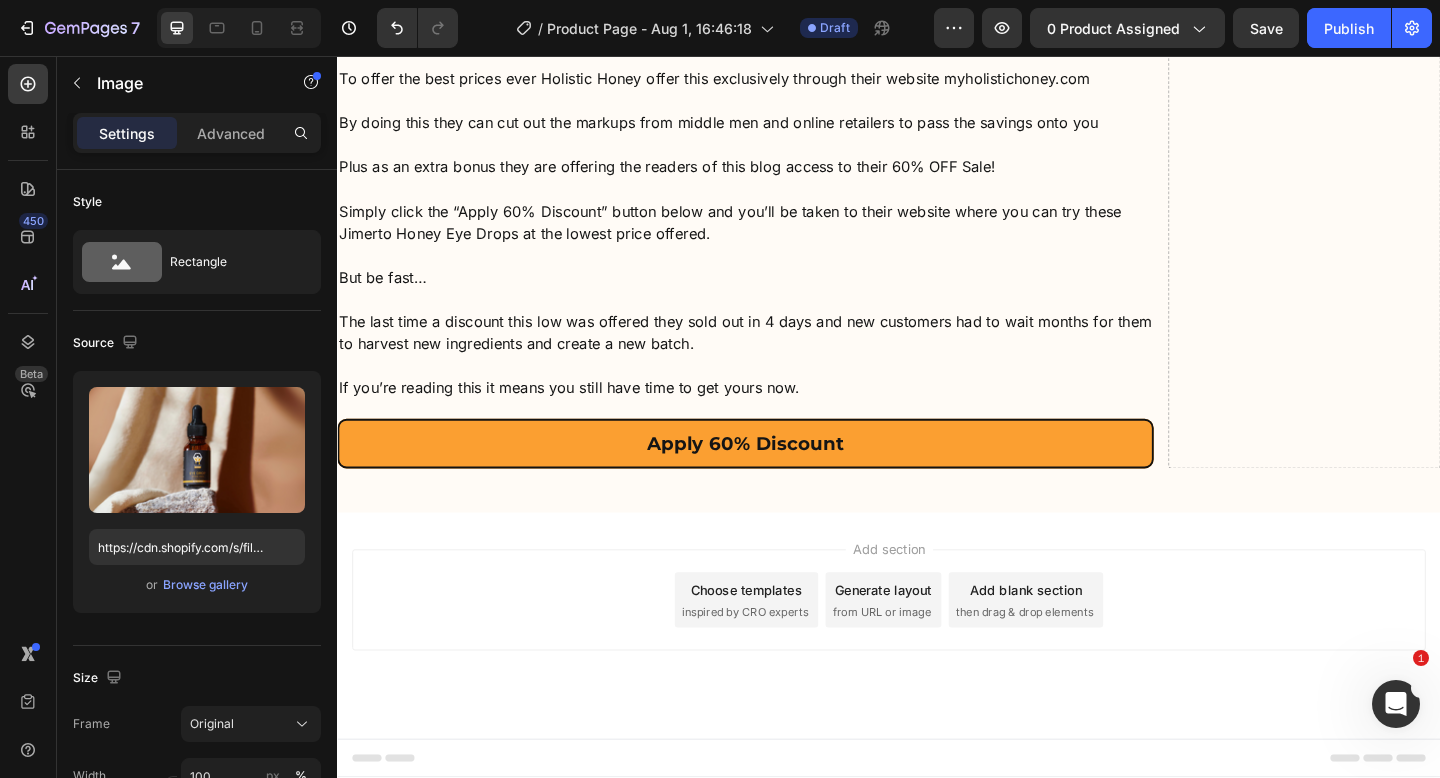 scroll, scrollTop: 13326, scrollLeft: 0, axis: vertical 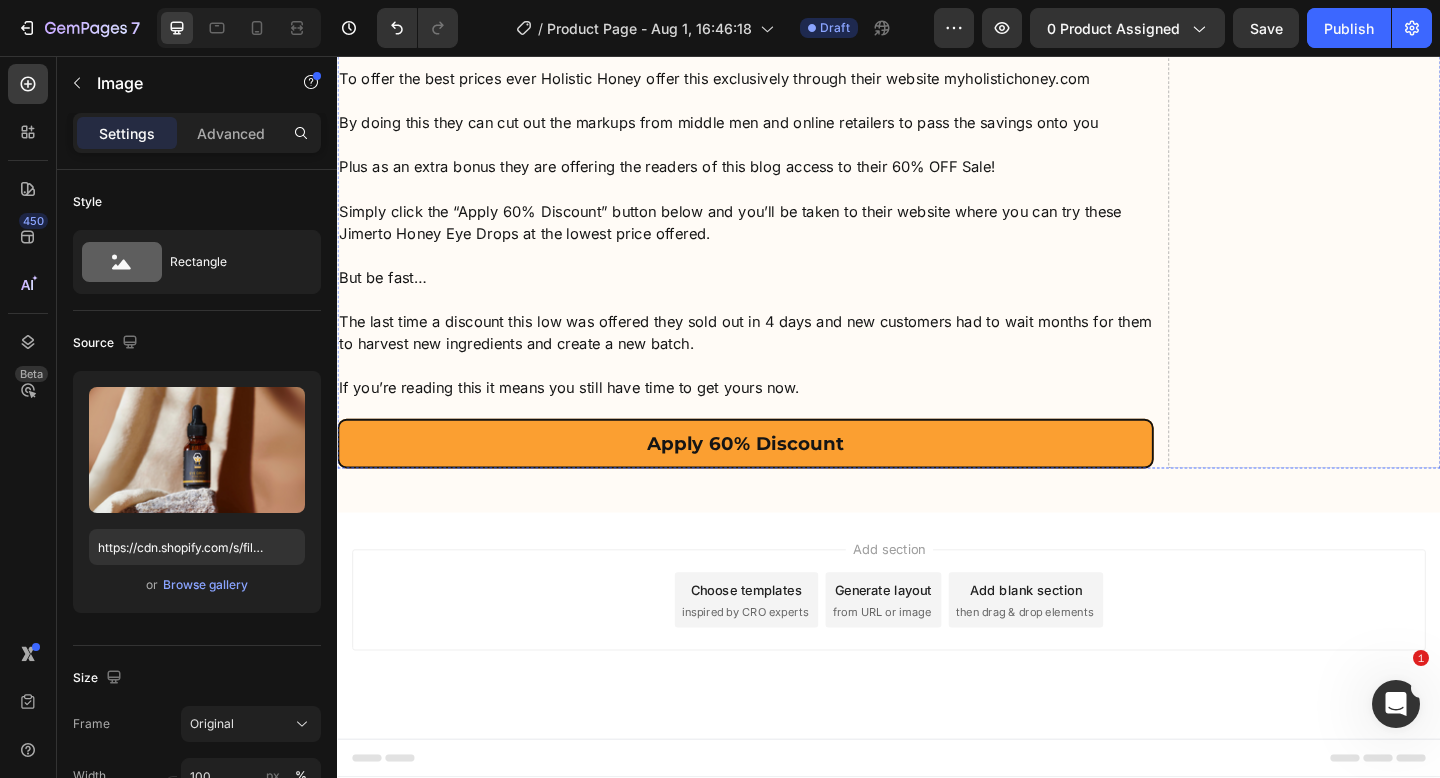 click on "Those annoying floaters that used to dance across my vision have nearly disappeared..." at bounding box center [781, -1564] 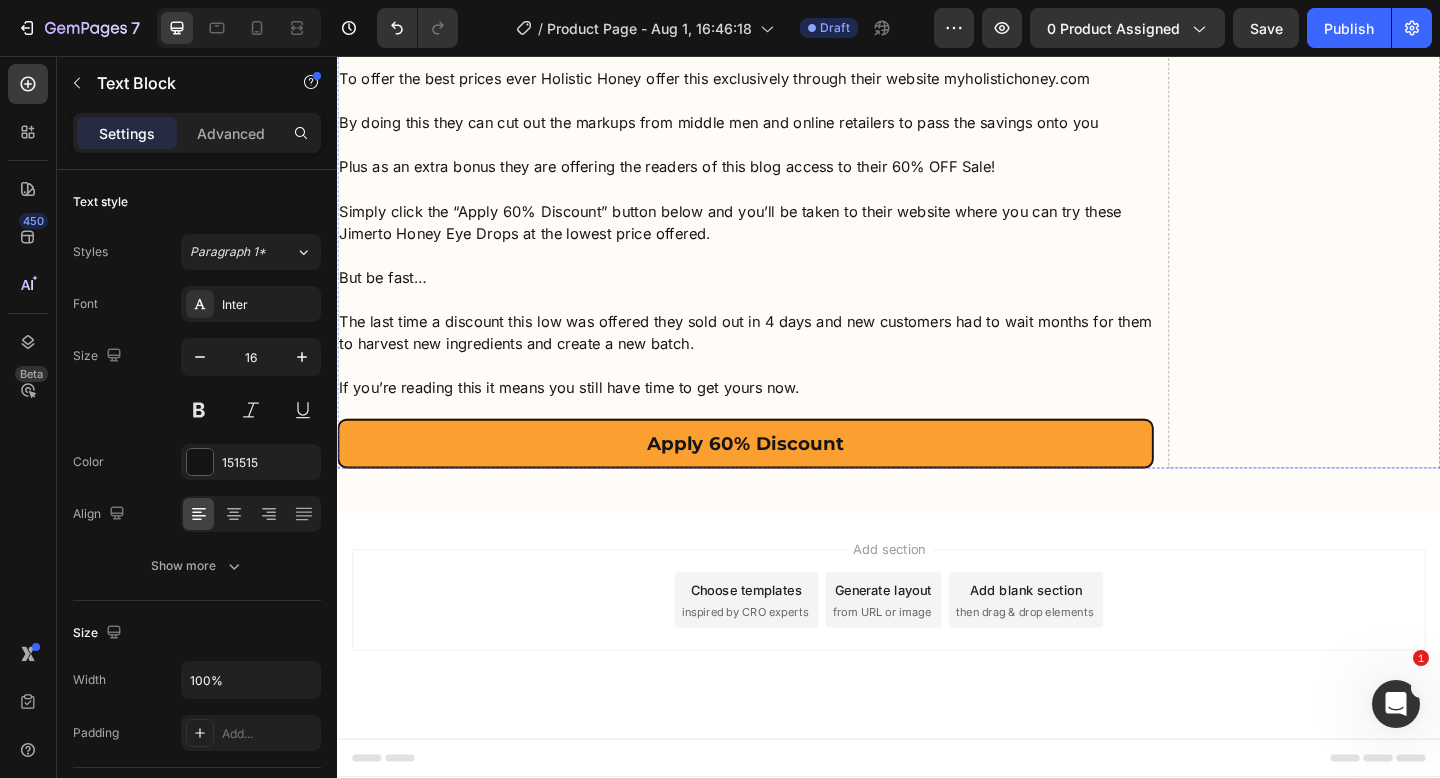 click on "Those annoying floaters that used to dance across my vision have nearly disappeared..." at bounding box center (781, -1564) 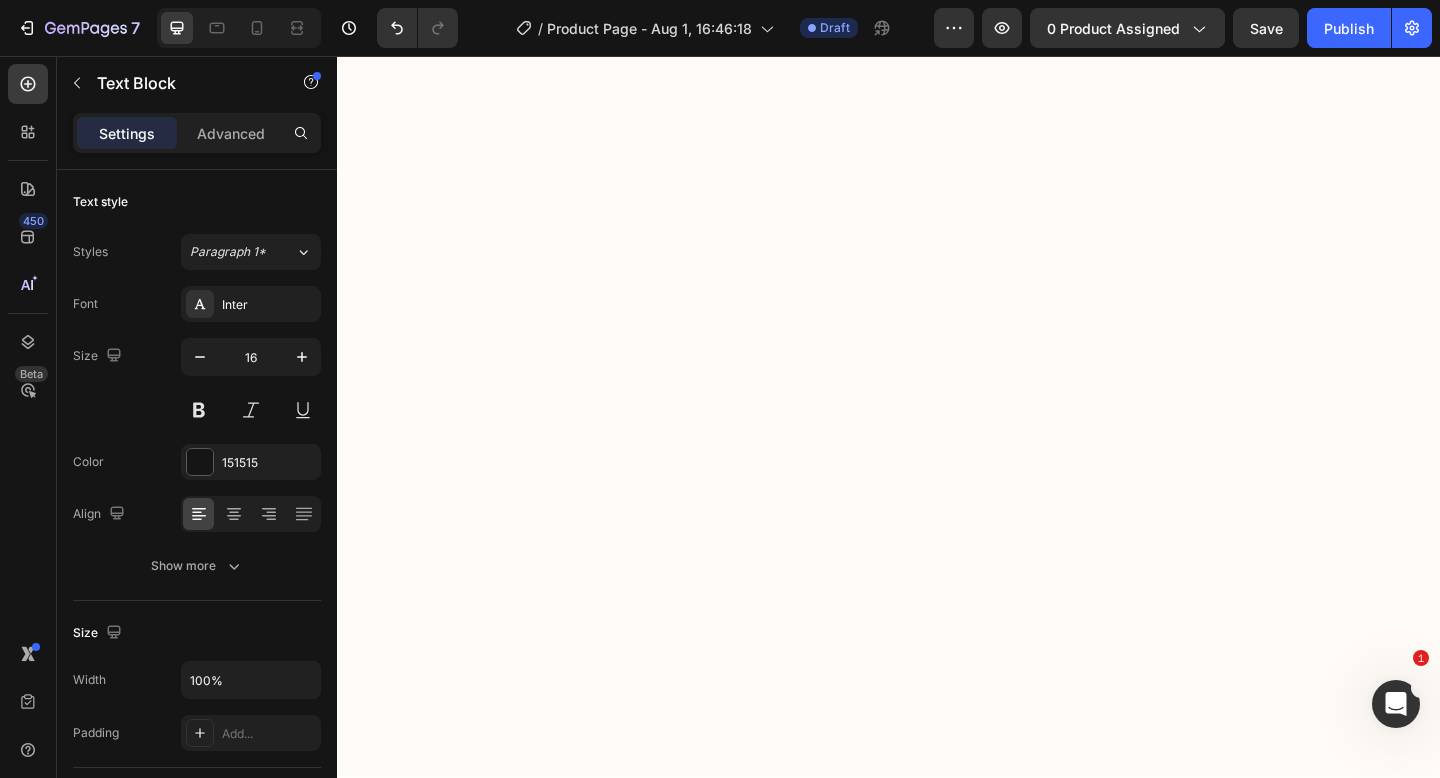 scroll, scrollTop: 10091, scrollLeft: 0, axis: vertical 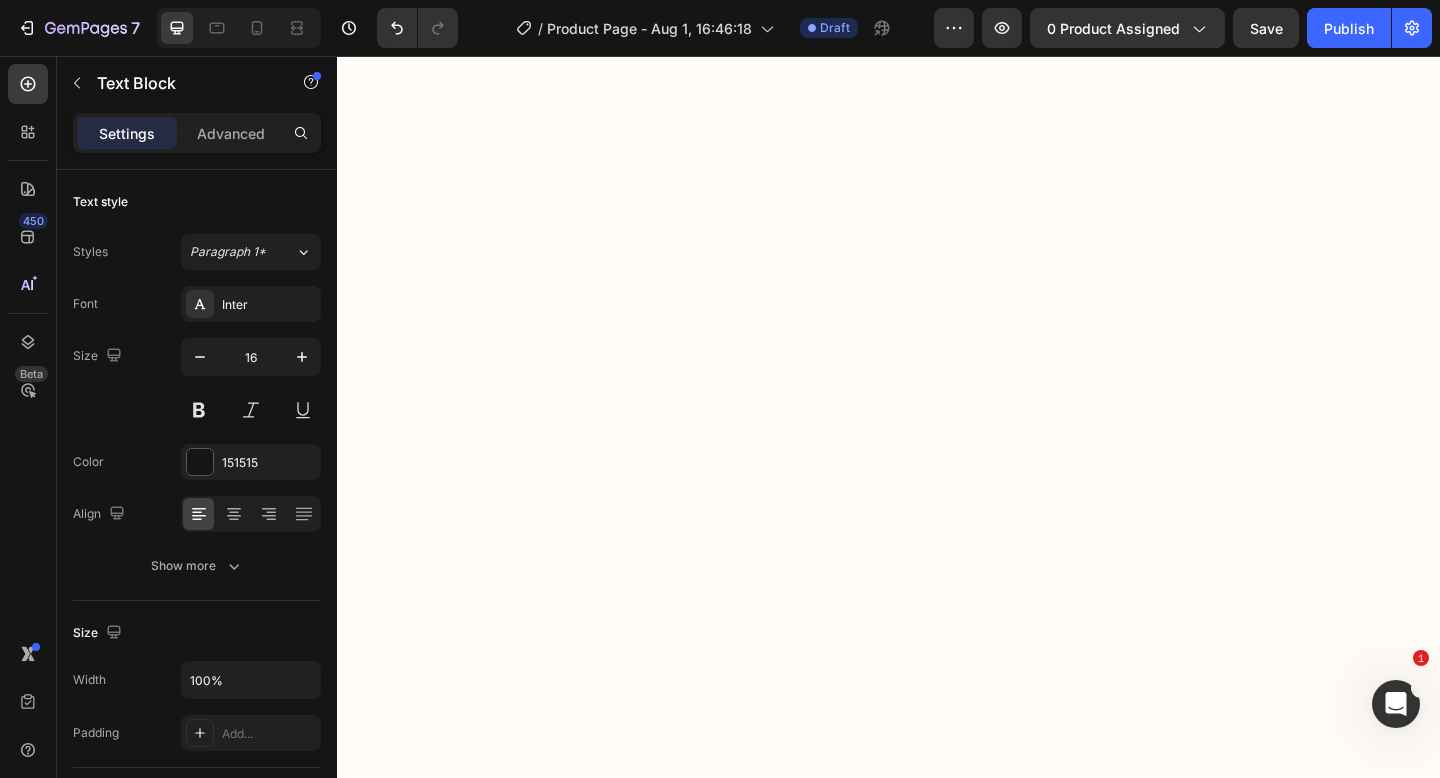 click on "Consulting with ophthalmologists, natural medicine specialists, and indigenous healers from Central America, Holistic Honey researched what truly works for natural vision restoration. Their mission was to create a pure, natural product that could address vision problems at their source, without side effects or invasive procedures. First, they located a rare source of stingless Mayan bee honey, known for its unique enzymes that are not found in regular honey." at bounding box center (631, -4425) 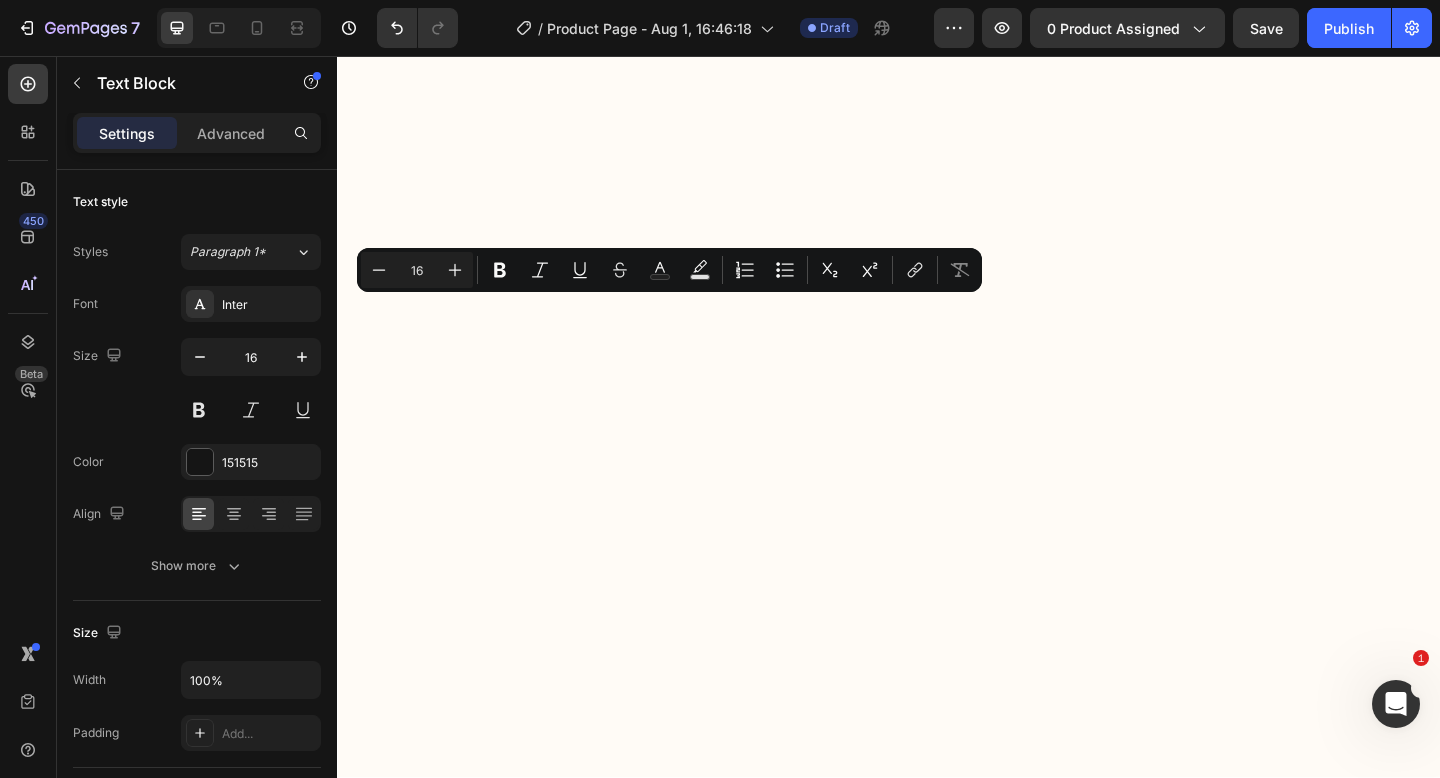 click on "Image Jimerito Honey Eye Drops  Heading Icon Icon Icon Icon Icon Icon List 4.9/5 Text Block Row Apply 60% Discount Button Row Icon Icon Icon Icon Icon Icon List "My Vision Is Crystal Clear Again!" Heading “For the first time, I wasn’t replaying every sentence in my head. I was calm, clear, comfortable with her and just… in the moment.” Text Block Richard M. Text Block  Portland, Oregon Text Block
Verified Buyer Item List Row Icon Icon Icon Icon Icon Icon List "I Threw My Reading Glasses Away!" Heading "After 30 years of needing glasses for reading, I've finally stopped reaching for them! The Jimerito Honey Eye Drops improved my vision so dramatically that I can now read menus, books, and even small print on medicine bottles without any help. My friends keep asking what my secret is!" Text Block Margaret L. Text Block  Portland, Oregon Text Block
Verified Buyer Item List Row Icon Icon Icon Icon Icon Icon List "My Eye Doctor Was Shocked!" Heading Text Block James W." at bounding box center (1379, -6191) 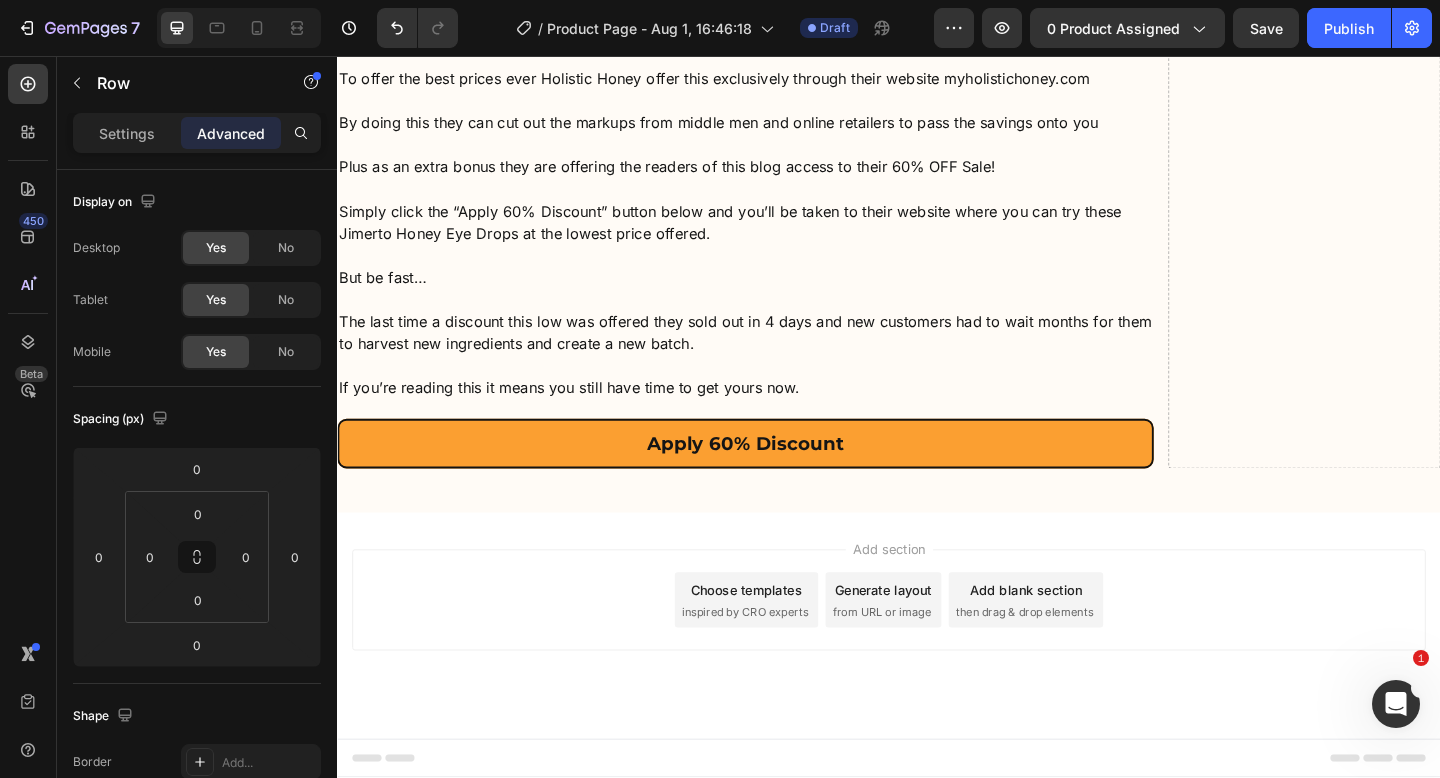 scroll, scrollTop: 15459, scrollLeft: 0, axis: vertical 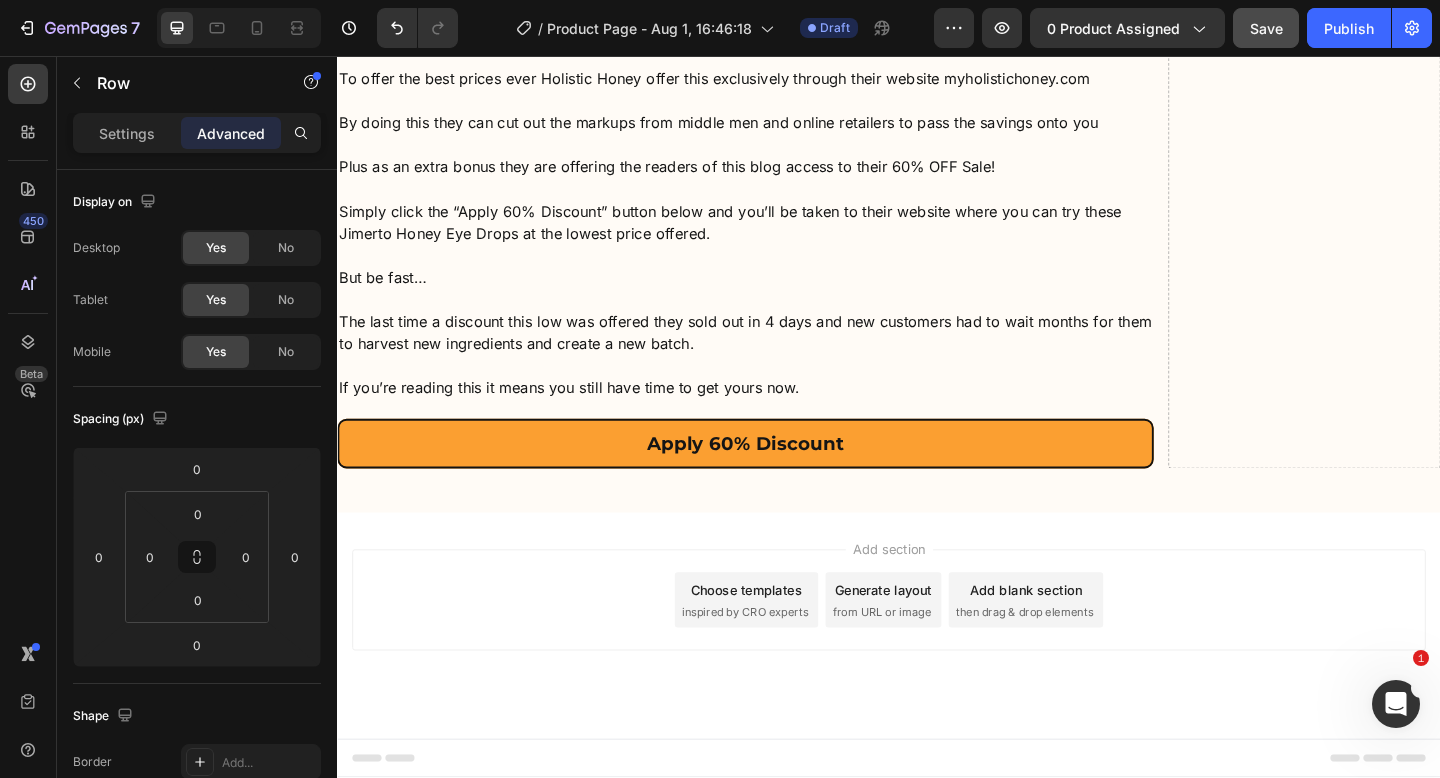 click on "Save" at bounding box center (1266, 28) 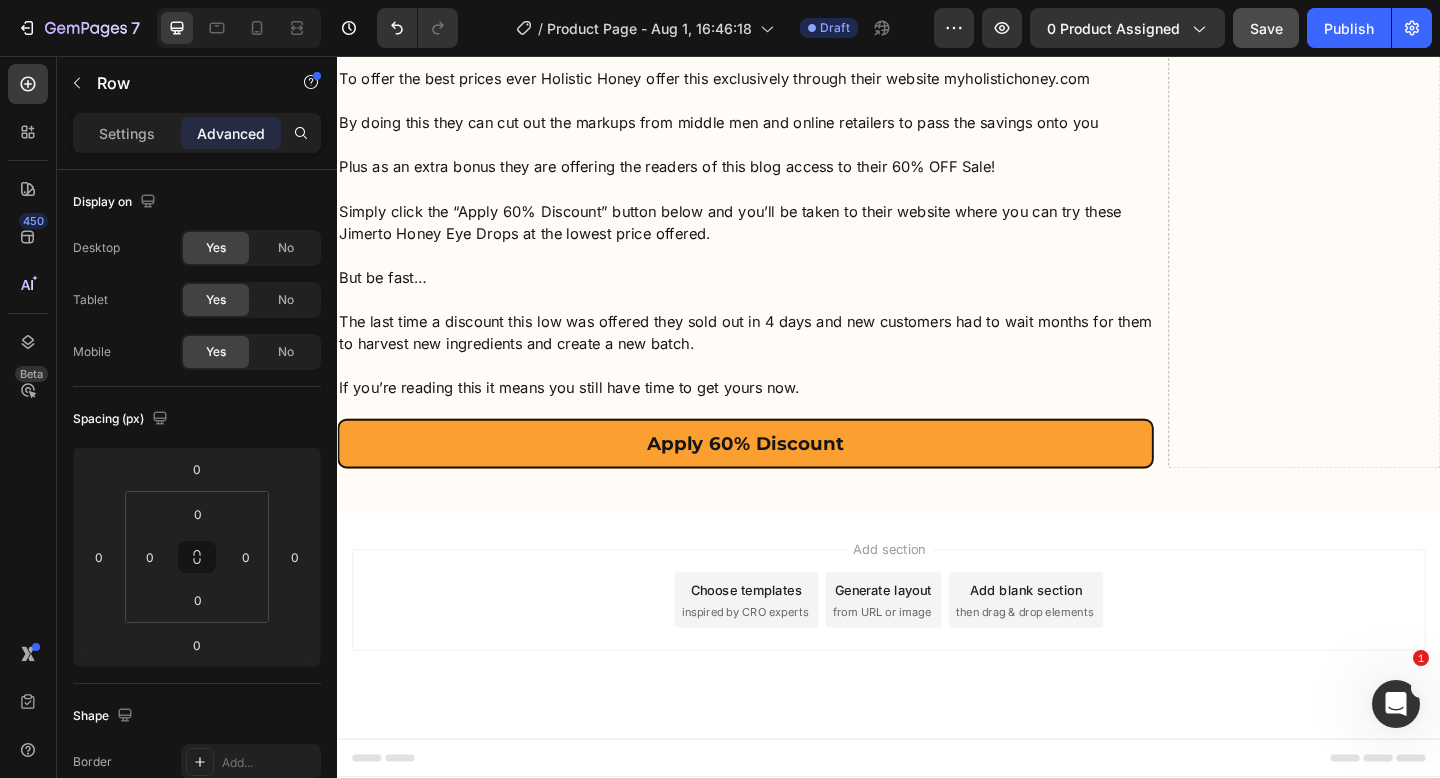 scroll, scrollTop: 15757, scrollLeft: 0, axis: vertical 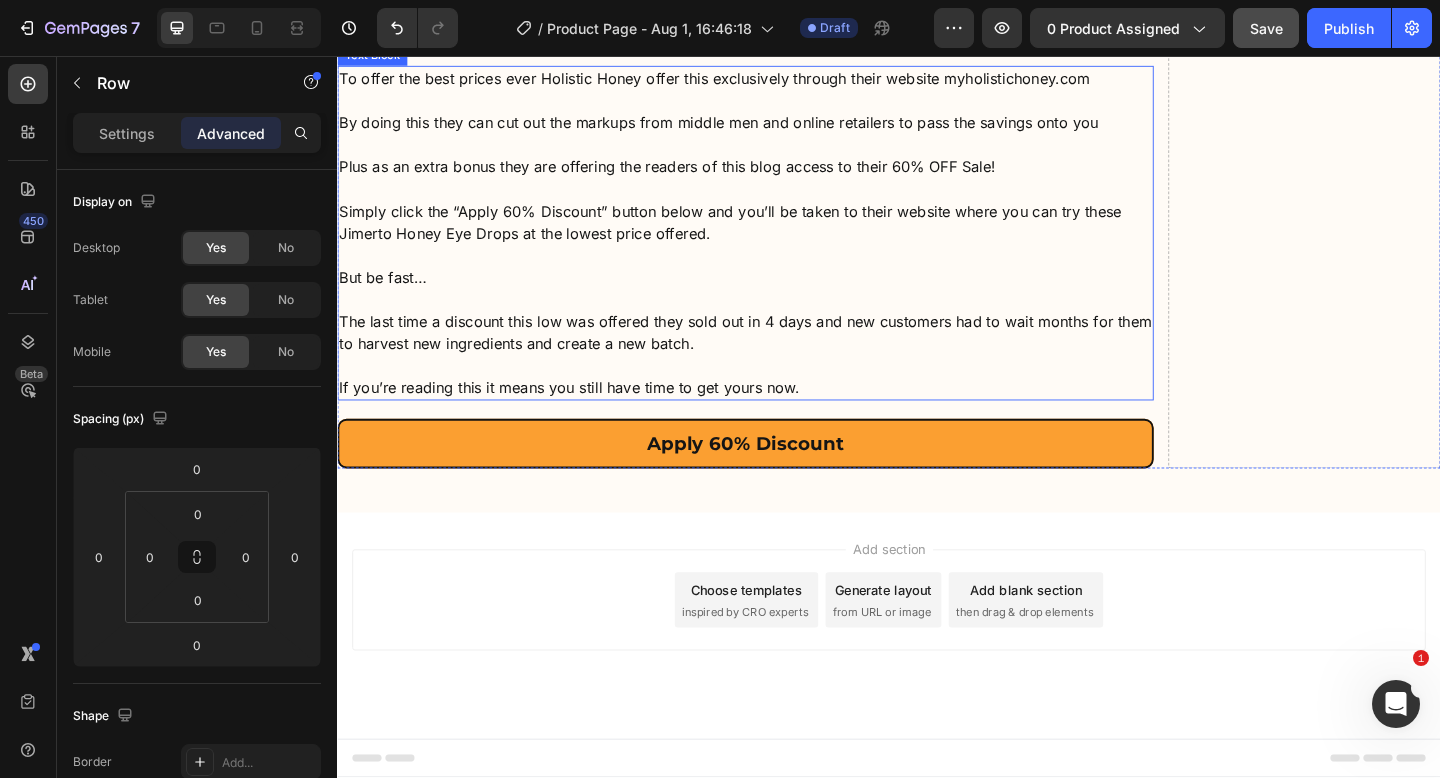 type 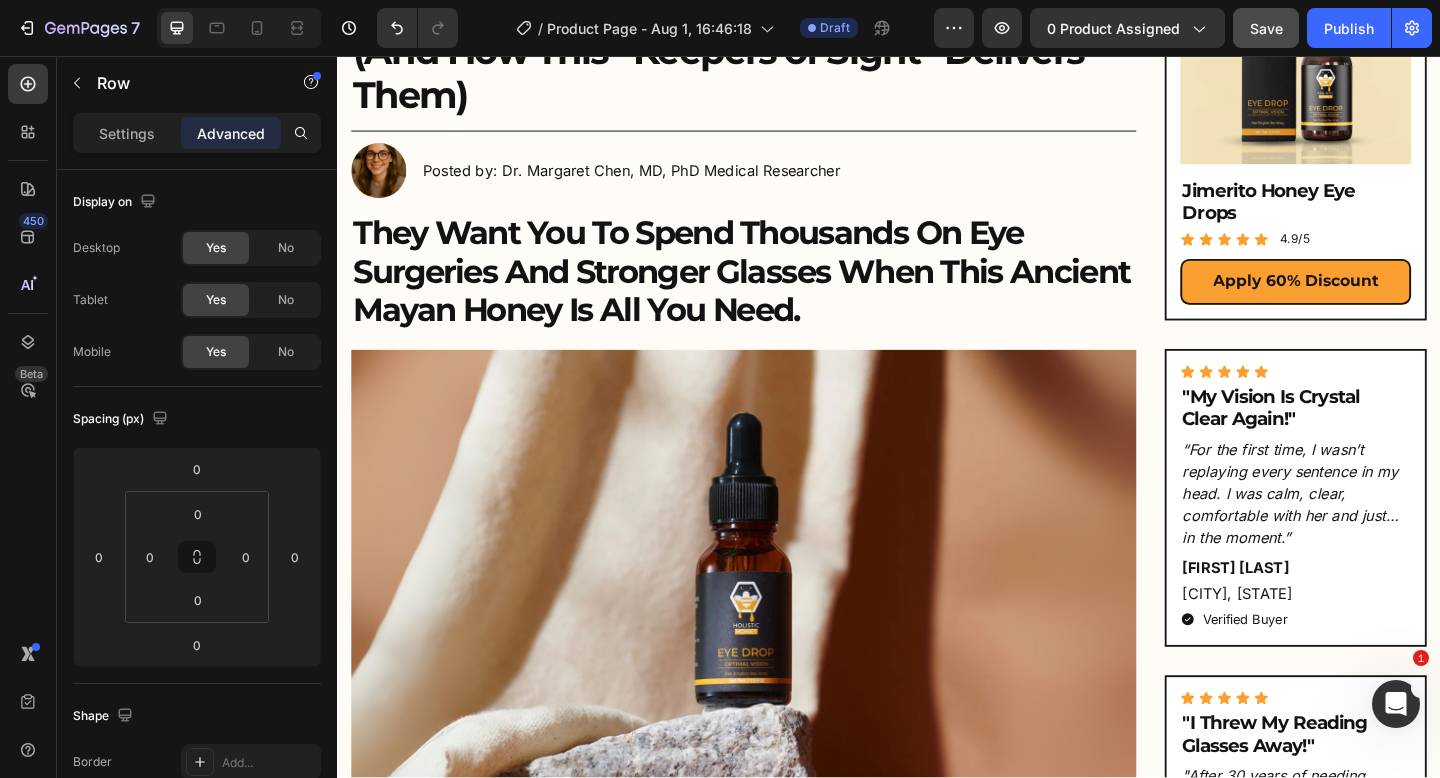 scroll, scrollTop: 0, scrollLeft: 0, axis: both 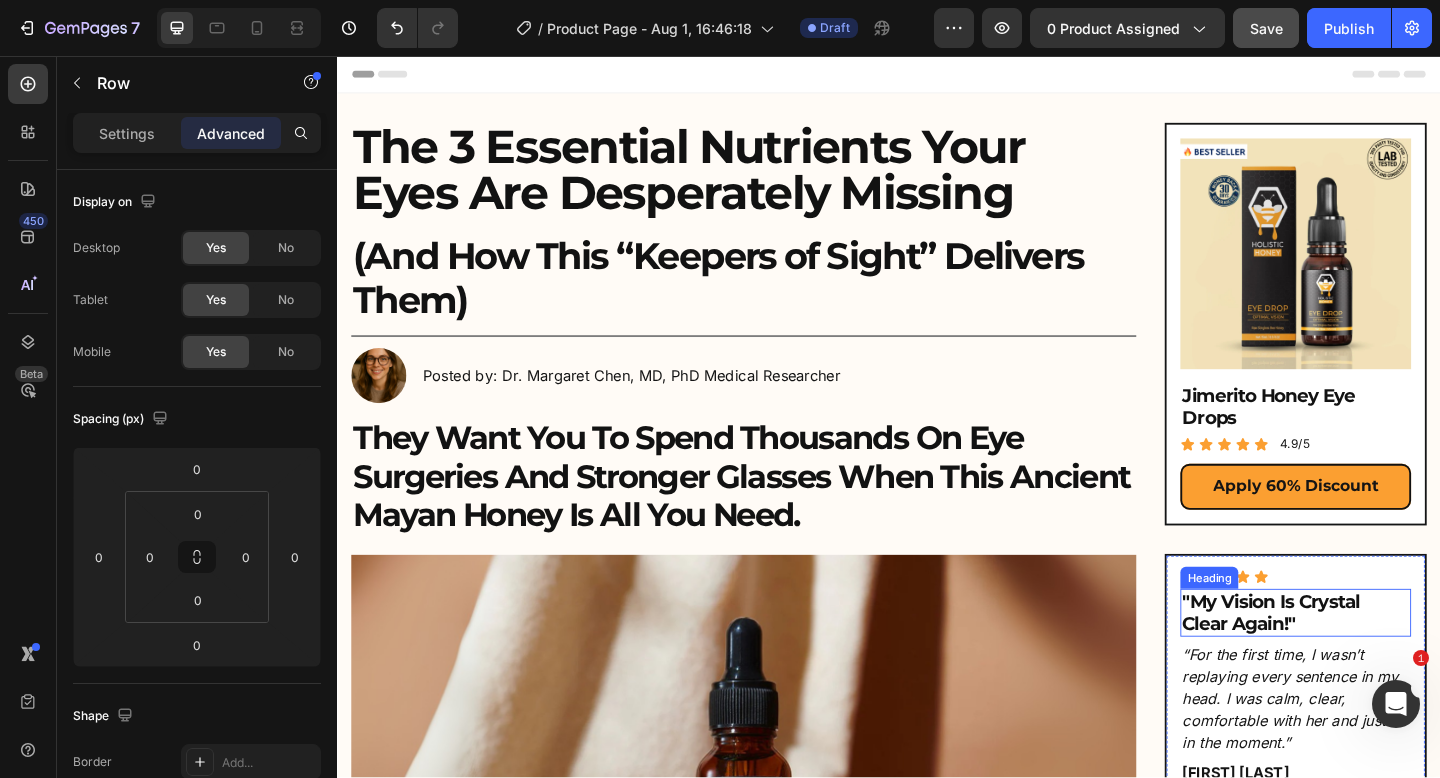 click on ""My Vision Is Crystal Clear Again!"" at bounding box center (1379, 662) 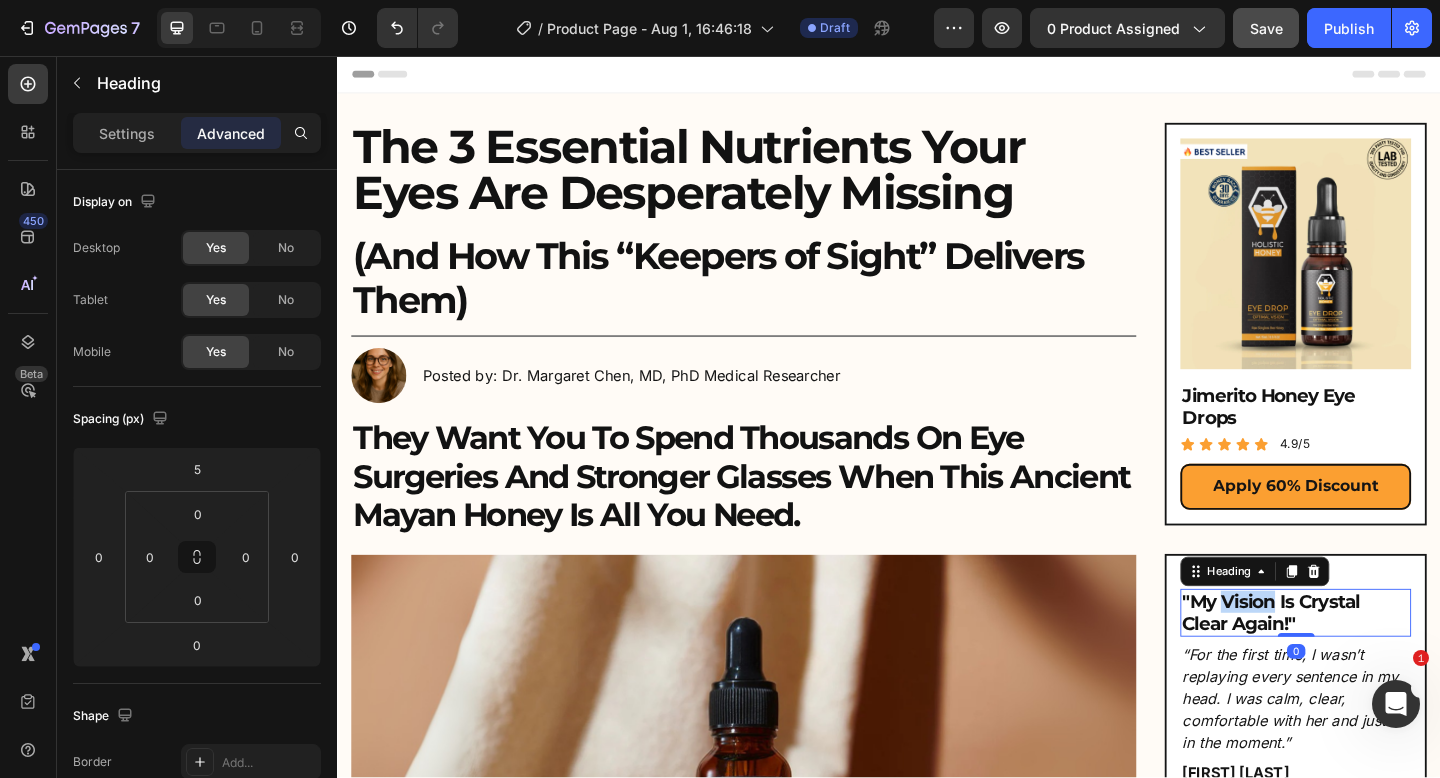 click on ""My Vision Is Crystal Clear Again!"" at bounding box center (1379, 662) 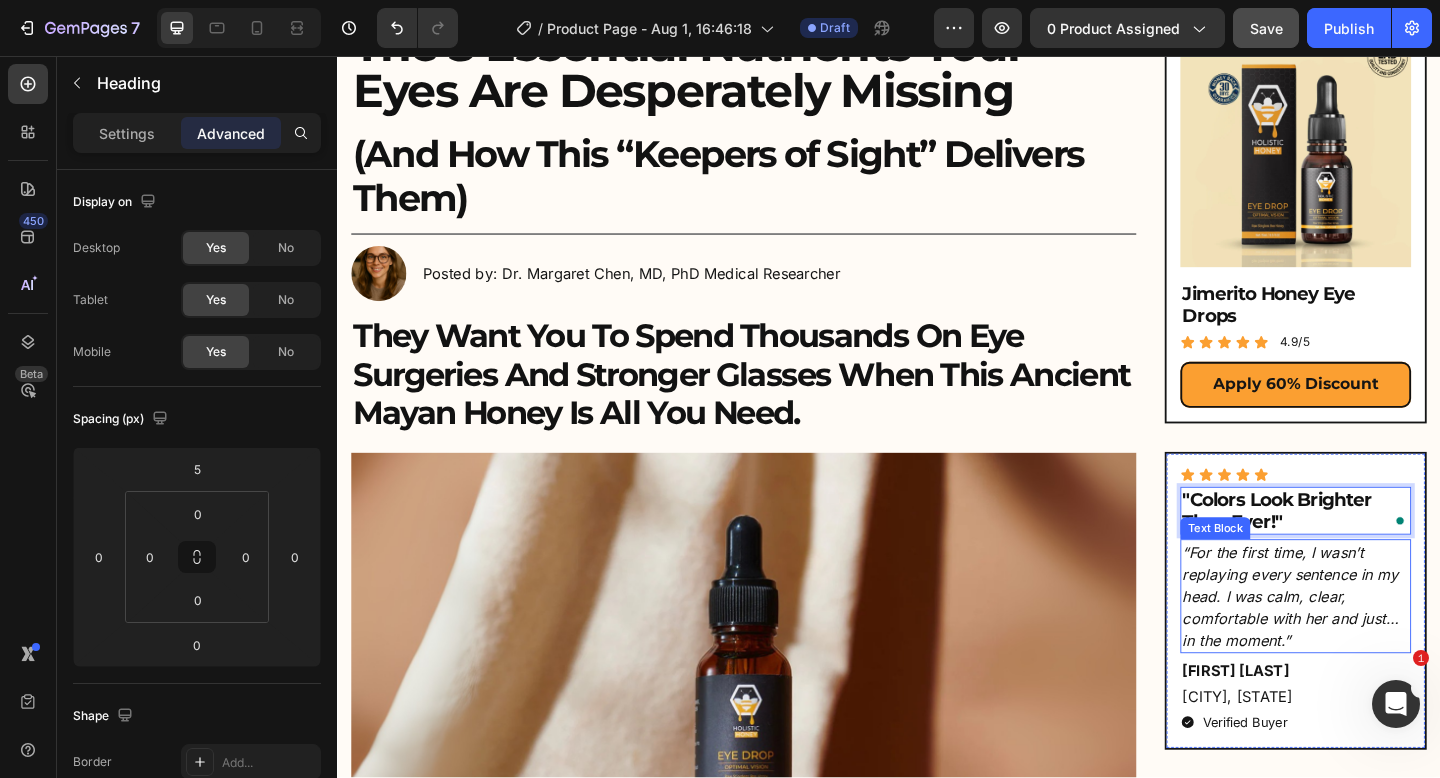 click on "“For the first time, I wasn’t replaying every sentence in my head. I was calm, clear, comfortable with her and just… in the moment.”" at bounding box center (1379, 644) 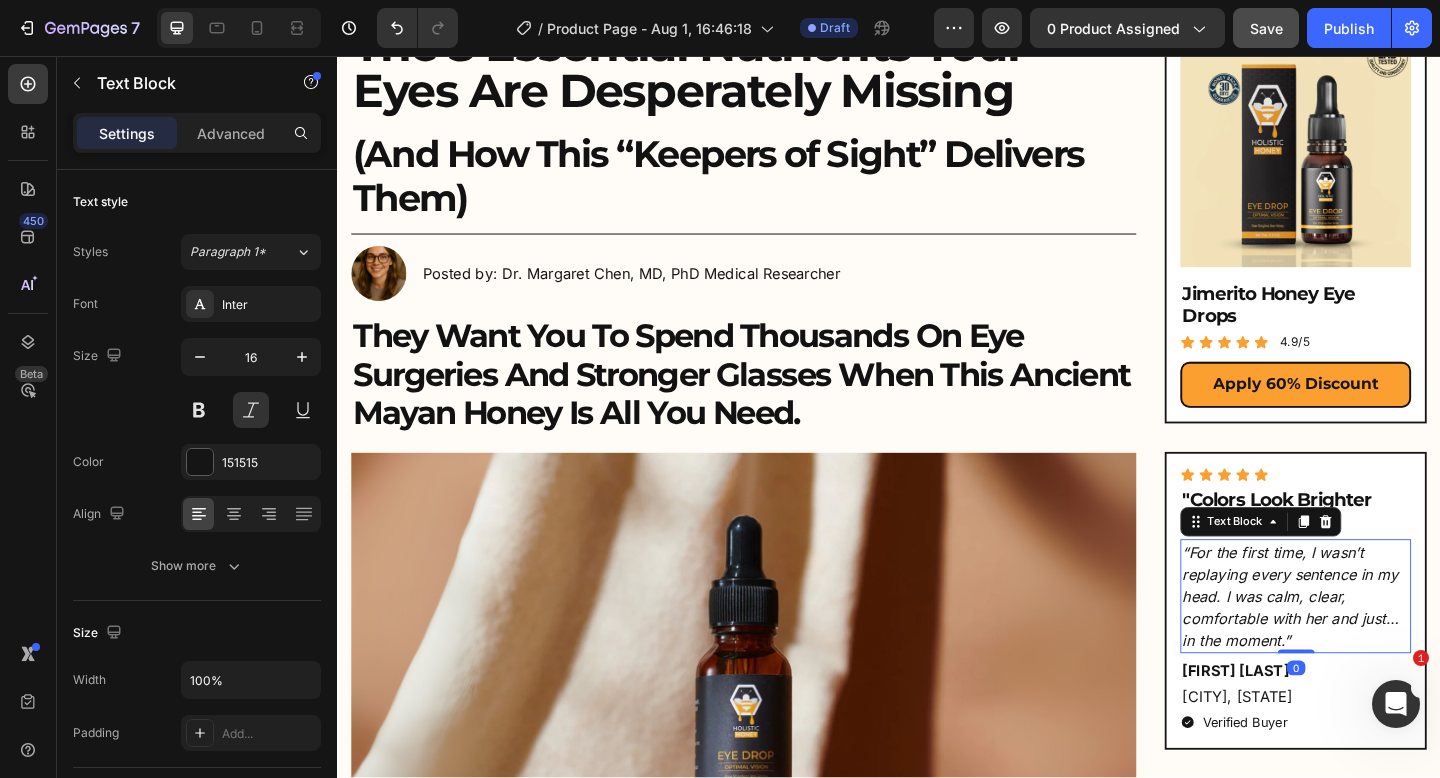 click on "“For the first time, I wasn’t replaying every sentence in my head. I was calm, clear, comfortable with her and just… in the moment.”" at bounding box center [1379, 644] 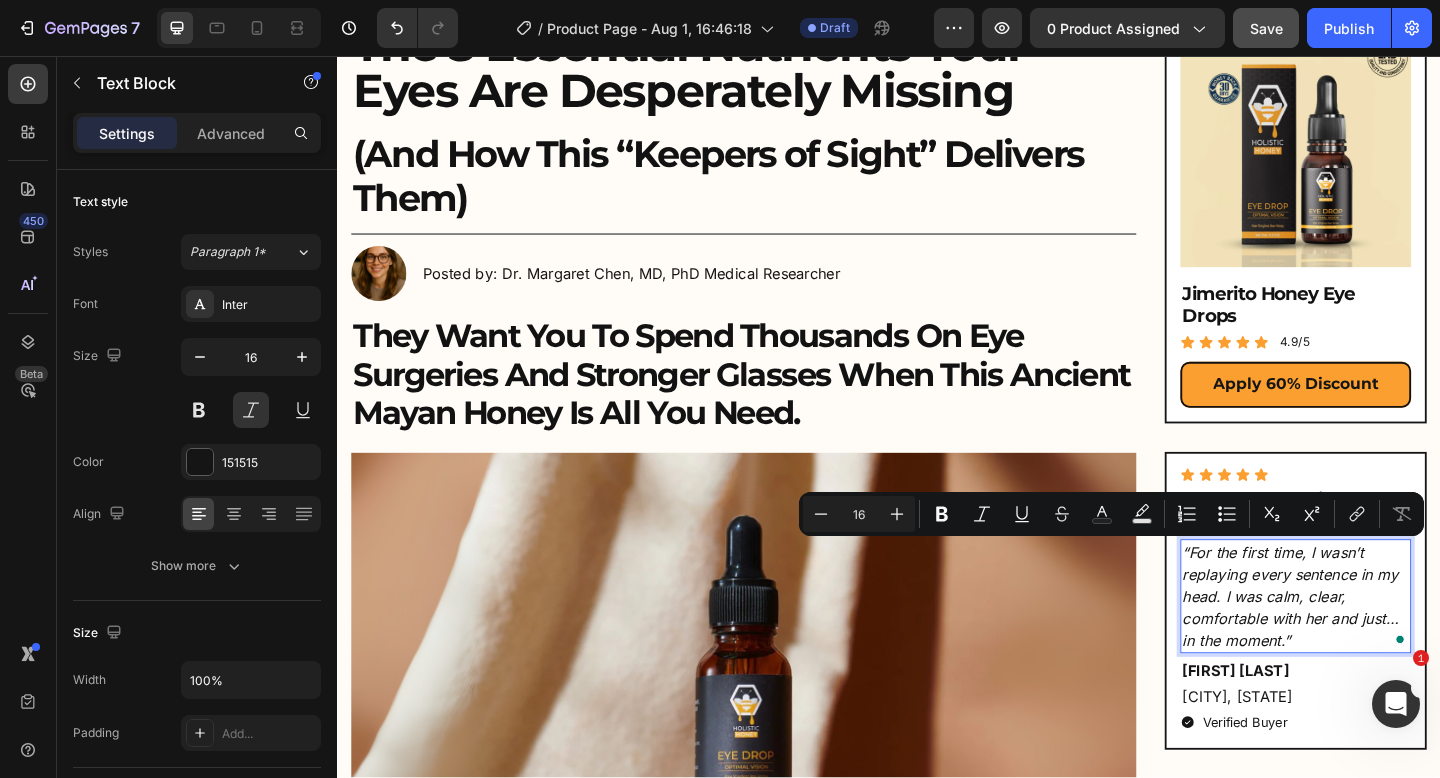 scroll, scrollTop: 138, scrollLeft: 0, axis: vertical 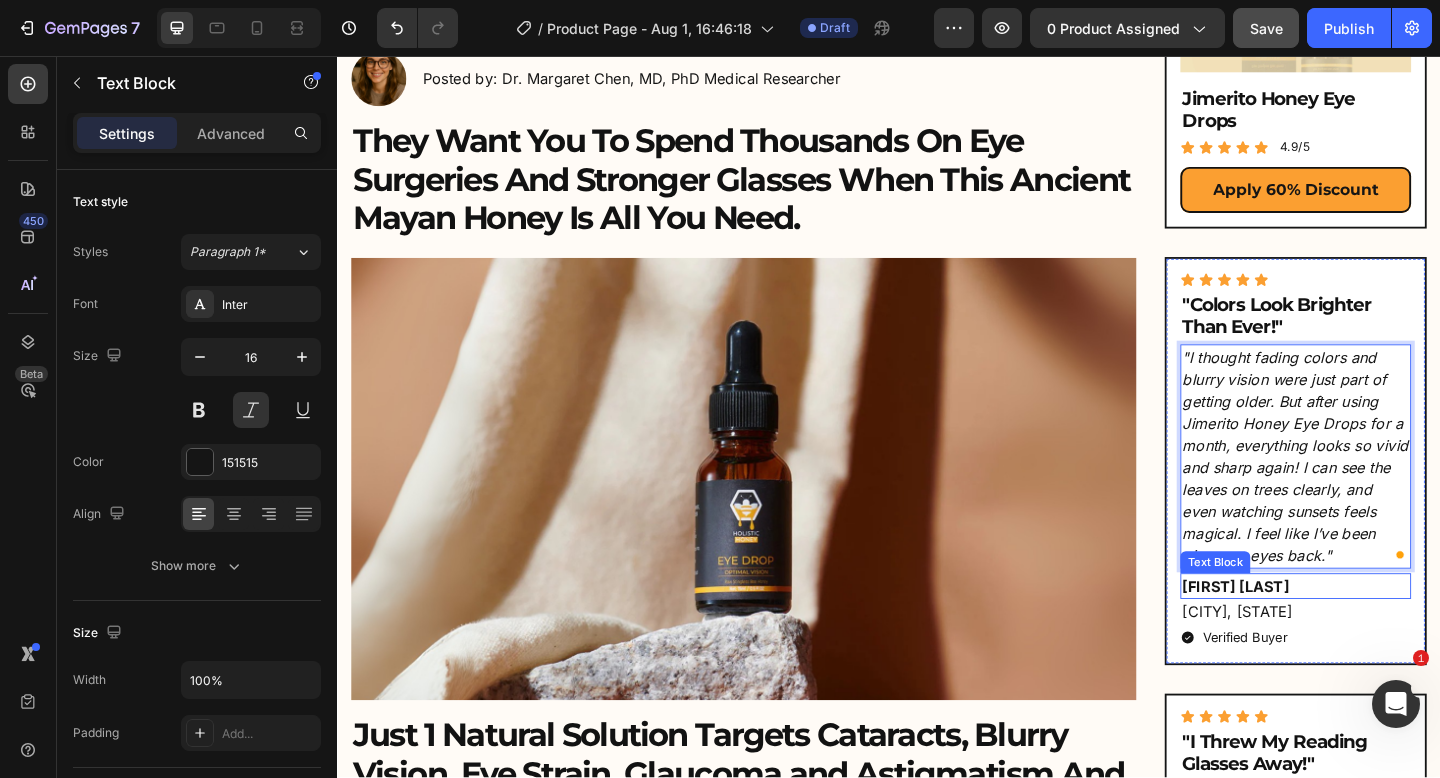 click on "Portland, Oregon" at bounding box center (1379, 661) 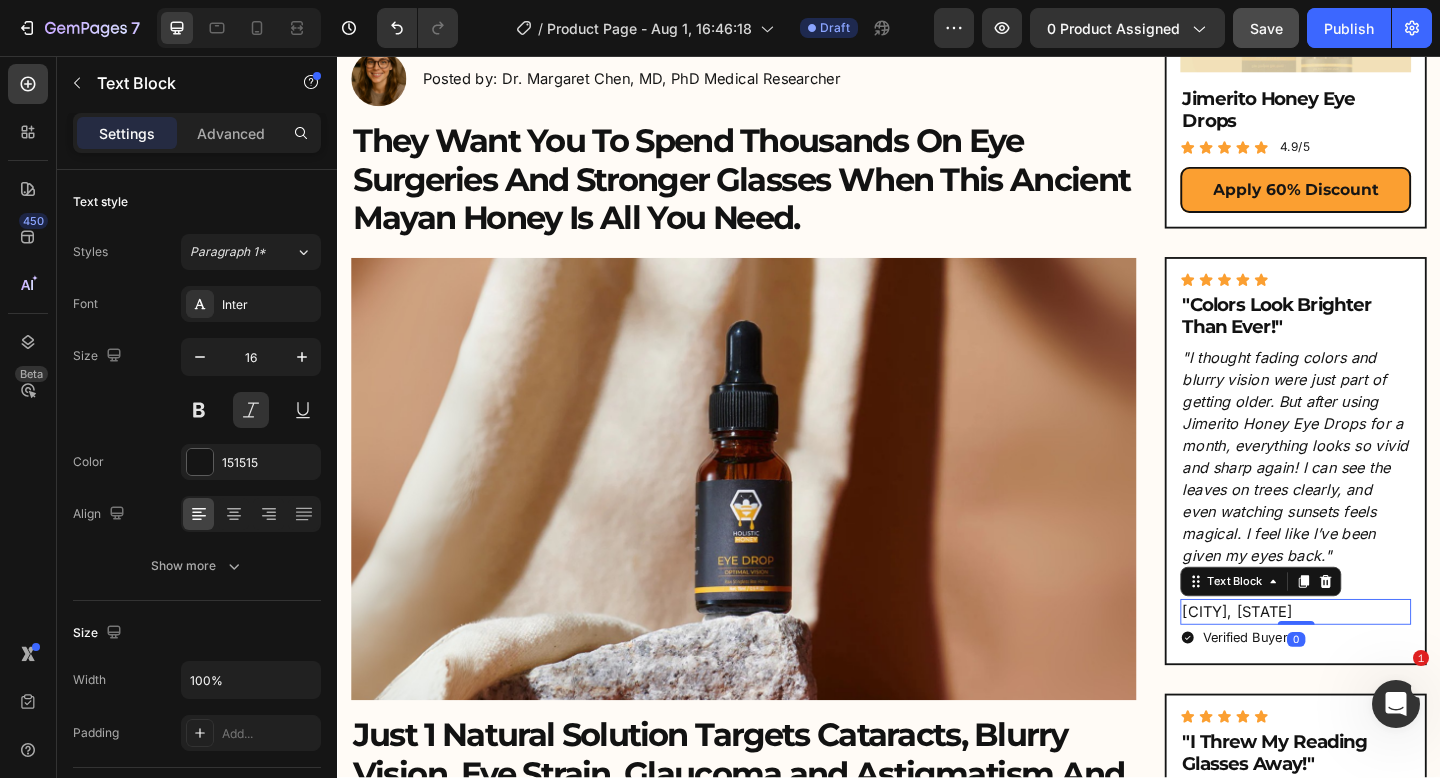 click on ""I thought fading colors and blurry vision were just part of getting older. But after using Jimerito Honey Eye Drops for a month, everything looks so vivid and sharp again! I can see the leaves on trees clearly, and even watching sunsets feels magical. I feel like I’ve been given my eyes back."" at bounding box center [1379, 492] 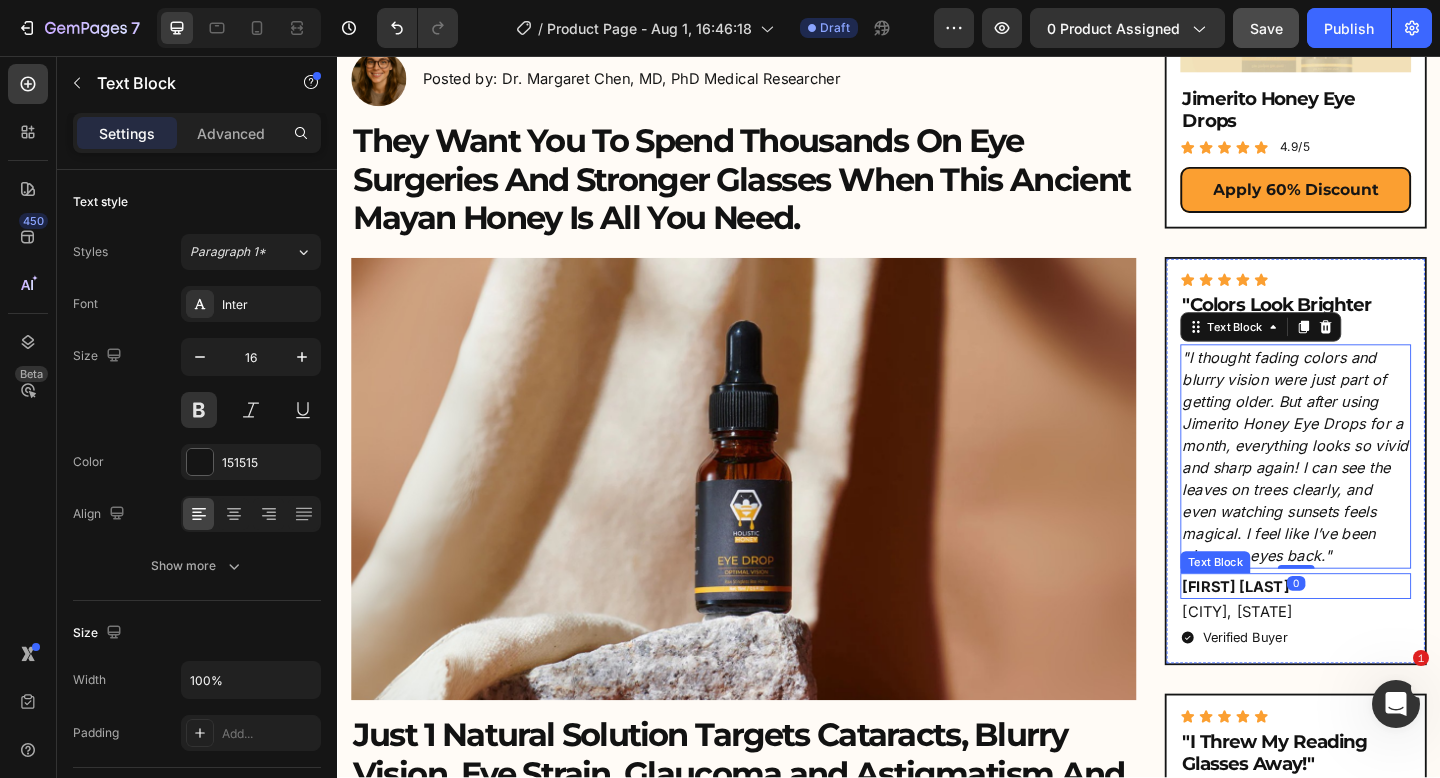 click on "Richard M." at bounding box center (1379, 633) 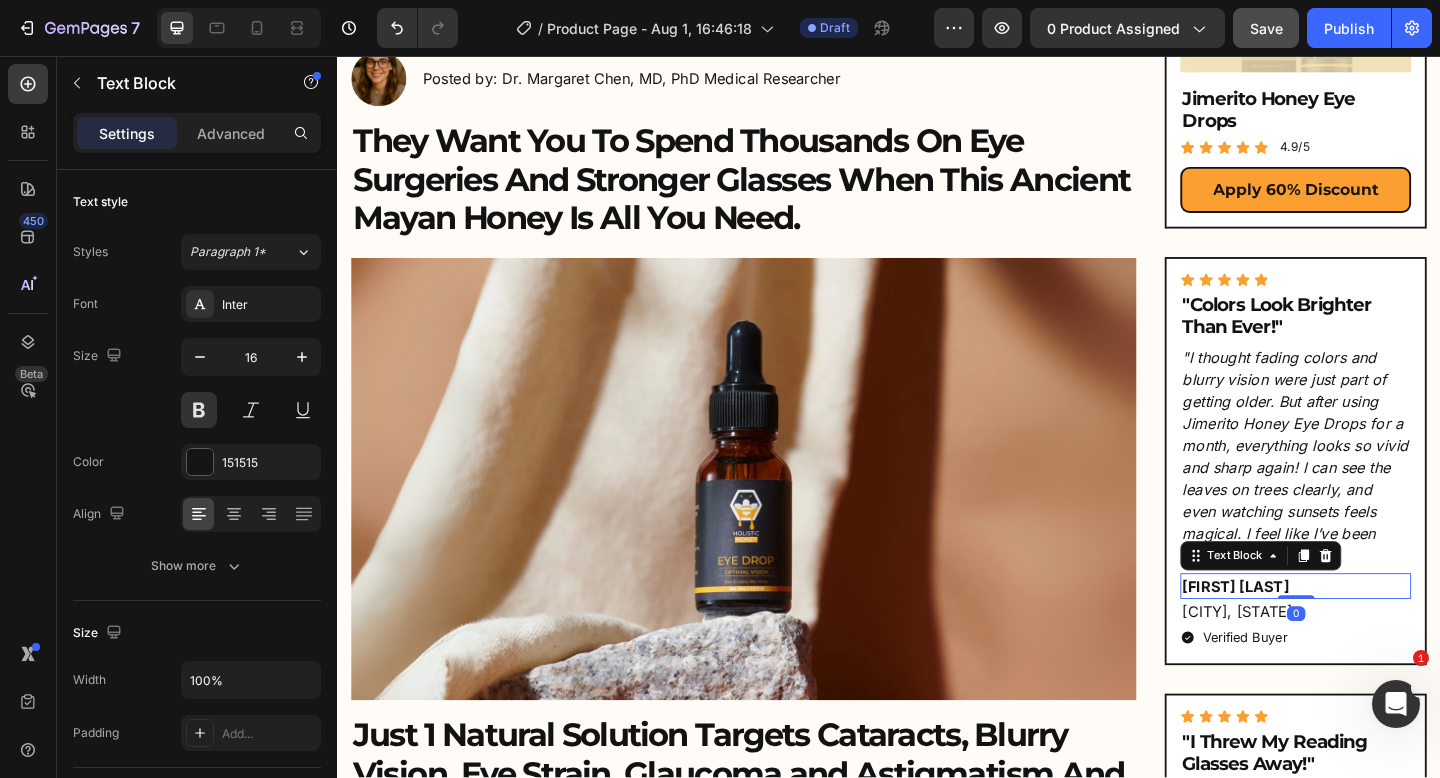 click on "Richard M." at bounding box center (1379, 633) 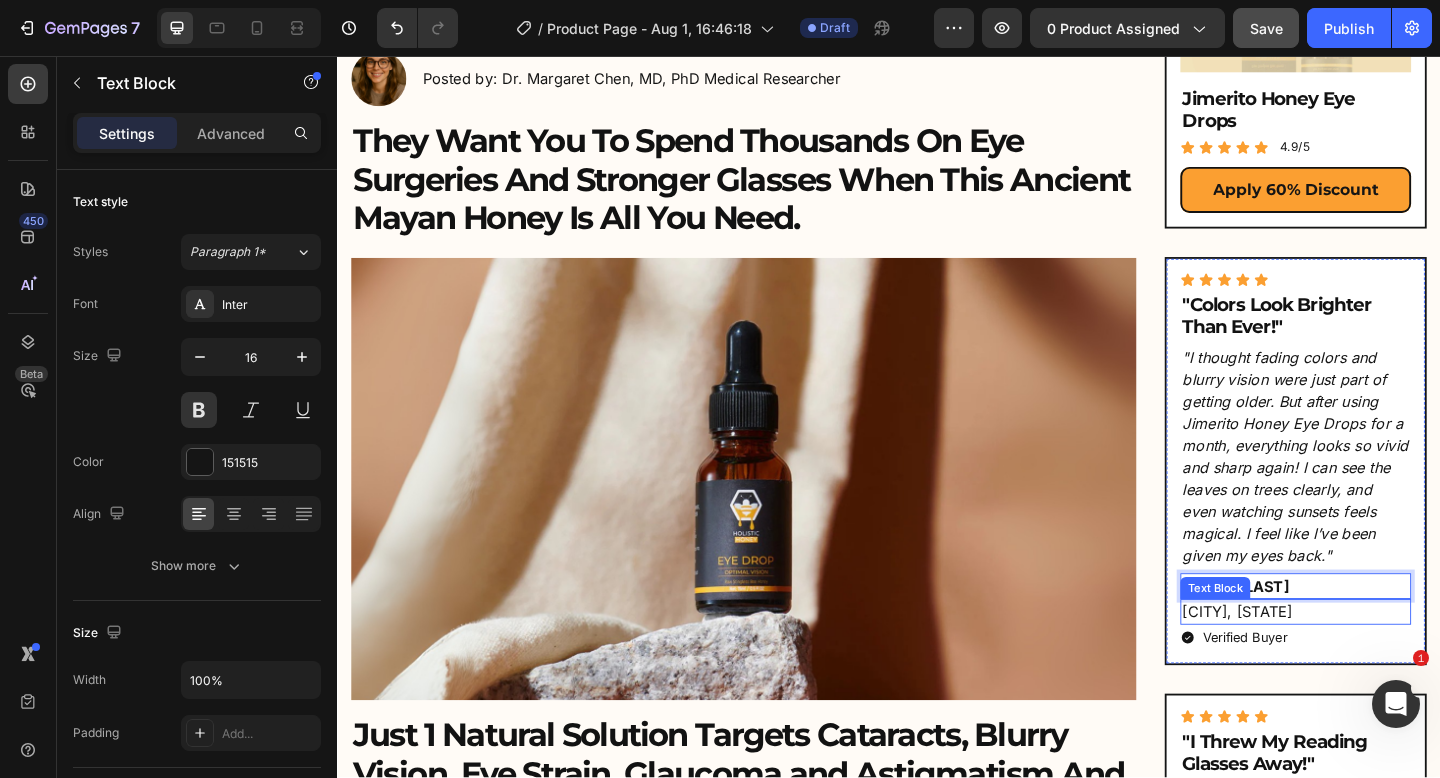 click on "Portland, Oregon" at bounding box center (1379, 661) 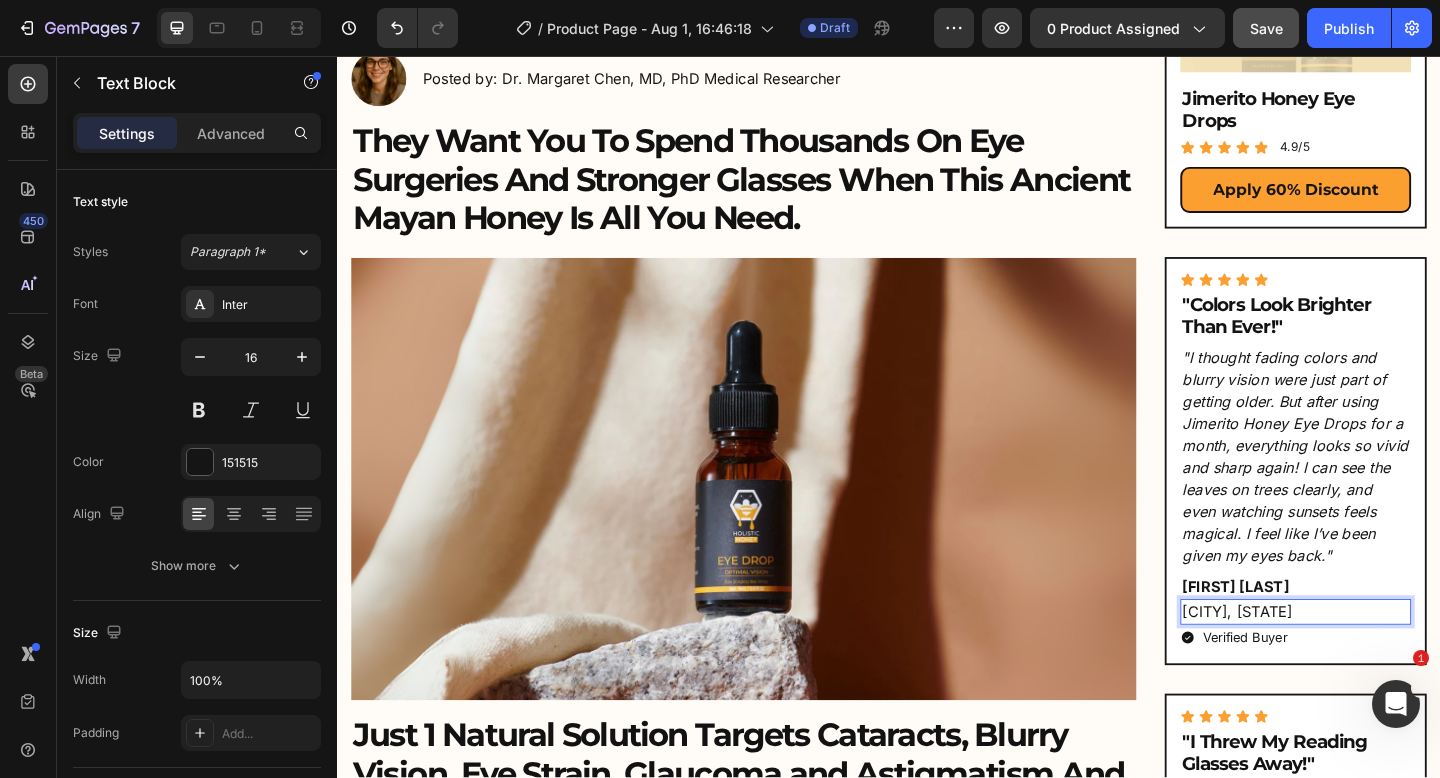 click on "Portland, Oregon" at bounding box center (1379, 661) 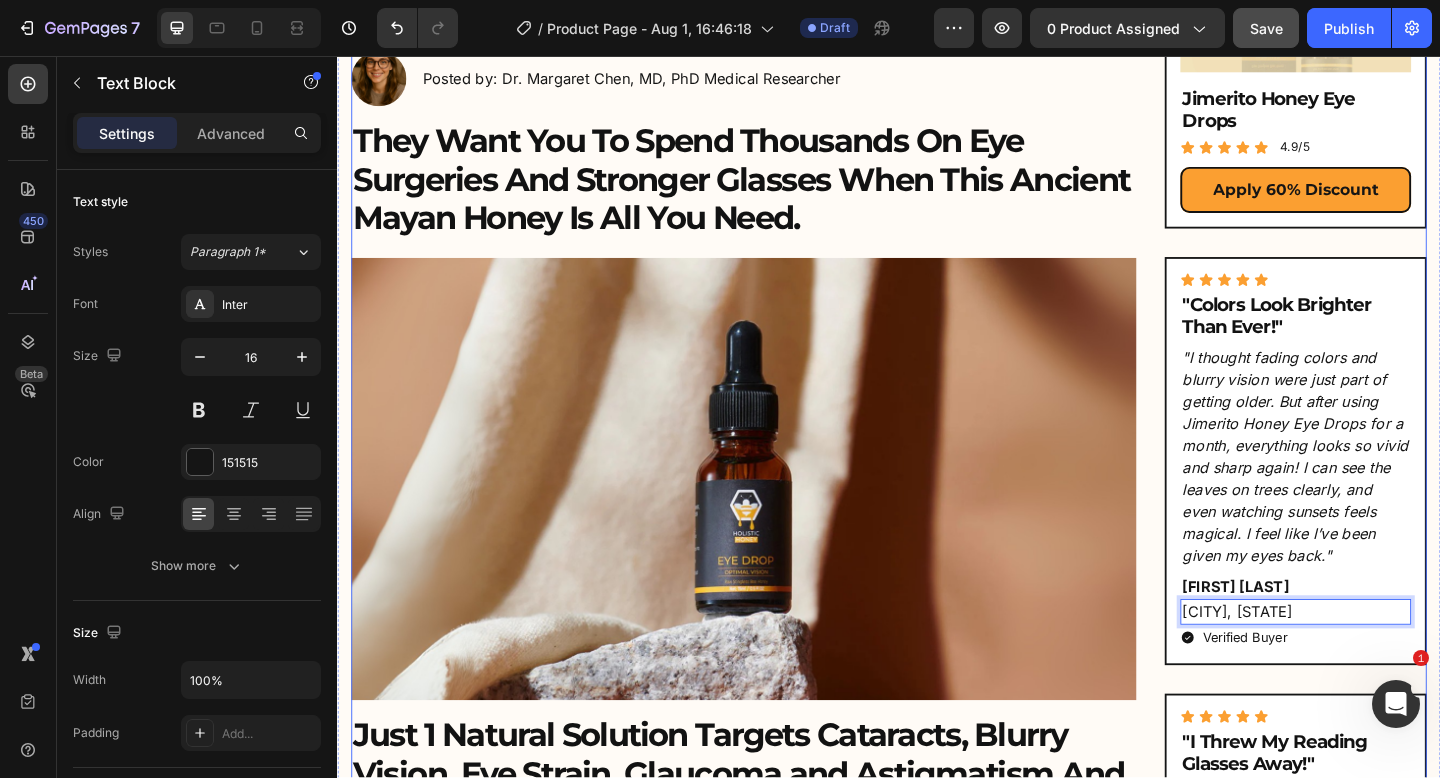 click on "Image Jimerito Honey Eye Drops  Heading Icon Icon Icon Icon Icon Icon List 4.9/5 Text Block Row Apply 60% Discount Button Row Icon Icon Icon Icon Icon Icon List "Colors Look Brighter Than Ever!" Heading "I thought fading colors and blurry vision were just part of getting older. But after using Jimerito Honey Eye Drops for a month, everything looks so vivid and sharp again! I can see the leaves on trees clearly, and even watching sunsets feels magical. I feel like I’ve been given my eyes back." Text Block Linda S. Text Block Phoenix, Arizona Text Block   0
Verified Buyer Item List Row Icon Icon Icon Icon Icon Icon List "I Threw My Reading Glasses Away!" Heading "After 30 years of needing glasses for reading, I've finally stopped reaching for them! The Jimerito Honey Eye Drops improved my vision so dramatically that I can now read menus, books, and even small print on medicine bottles without any help. My friends keep asking what my secret is!" Text Block Margaret L. Text Block Text Block Row" at bounding box center [1379, 3577] 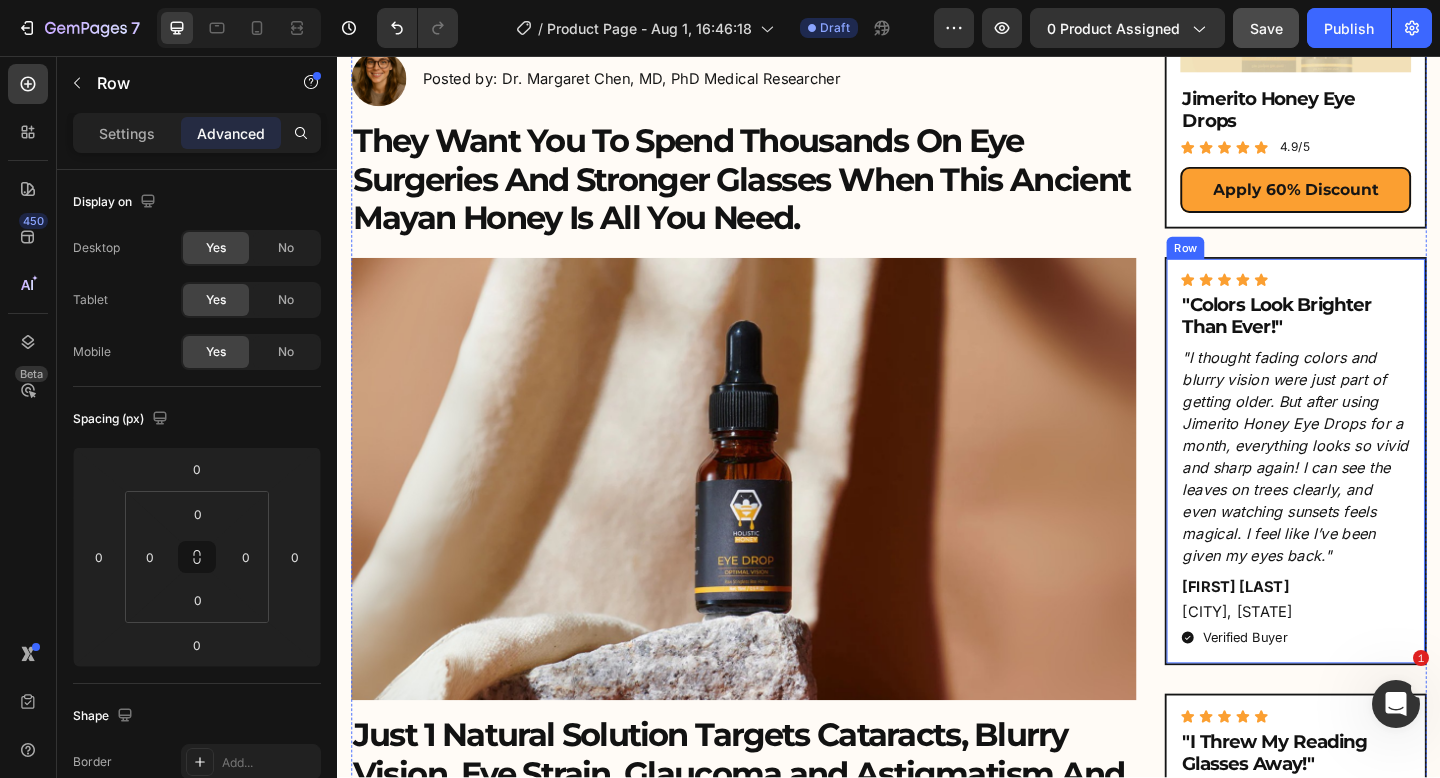 click on "Icon Icon Icon Icon Icon Icon List "Colors Look Brighter Than Ever!" Heading "I thought fading colors and blurry vision were just part of getting older. But after using Jimerito Honey Eye Drops for a month, everything looks so vivid and sharp again! I can see the leaves on trees clearly, and even watching sunsets feels magical. I feel like I’ve been given my eyes back." Text Block Linda S. Text Block Phoenix, Arizona Text Block
Verified Buyer Item List Row" at bounding box center [1379, 497] 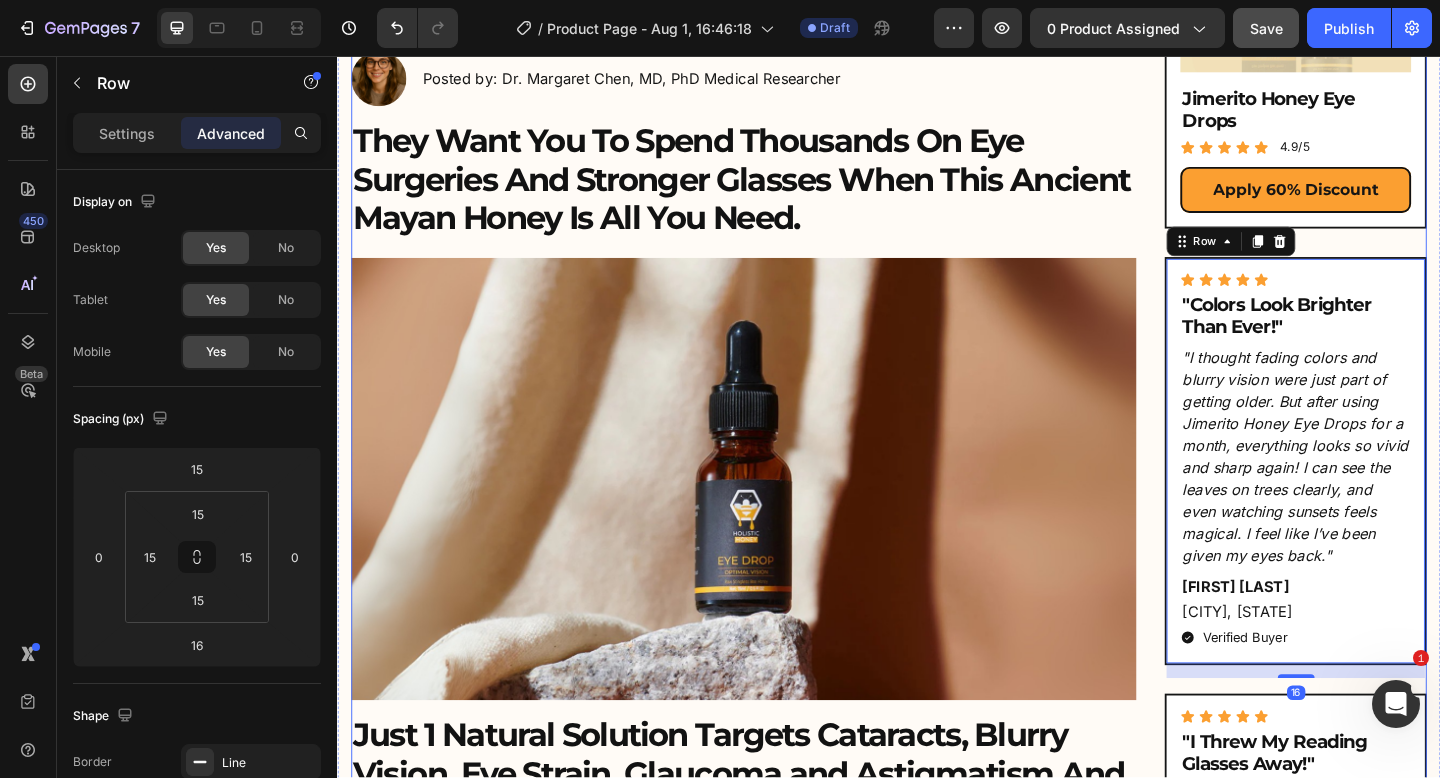 click on "The 3 Essential Nutrients Your Eyes Are Desperately Missing Heading (And How This “Keepers of Sight” Delivers Them) Heading                Title Line Image Posted by: Dr. Margaret Chen, MD, PhD Medical Researcher  Text Block Row They Want You To Spend Thousands On Eye Surgeries And Stronger Glasses When This Ancient Mayan Honey Is All You Need. Heading Image Just 1 Natural Solution Targets Cataracts, Blurry Vision, Eye Strain, Glaucoma and Astigmatism And Does So Much More… Heading This Stingless Bee Honey Helps Erase Cataracts, Blurry Vision, Eye Strain, Glaucoma and Astigmatism No Surgery Required Heading Dear Friend, If you’ve been suffering with cloudy vision, floaters, or feeling chained to ever-thickening glasses, you already know how frustrating it can be  The scariest part is the fear that your vision might only get worse... Text Block Image Well I’m going to share with you the truth about vision care that forward-thinking ophthalmologists have been quietly discussing for years...   Image" at bounding box center [937, 3577] 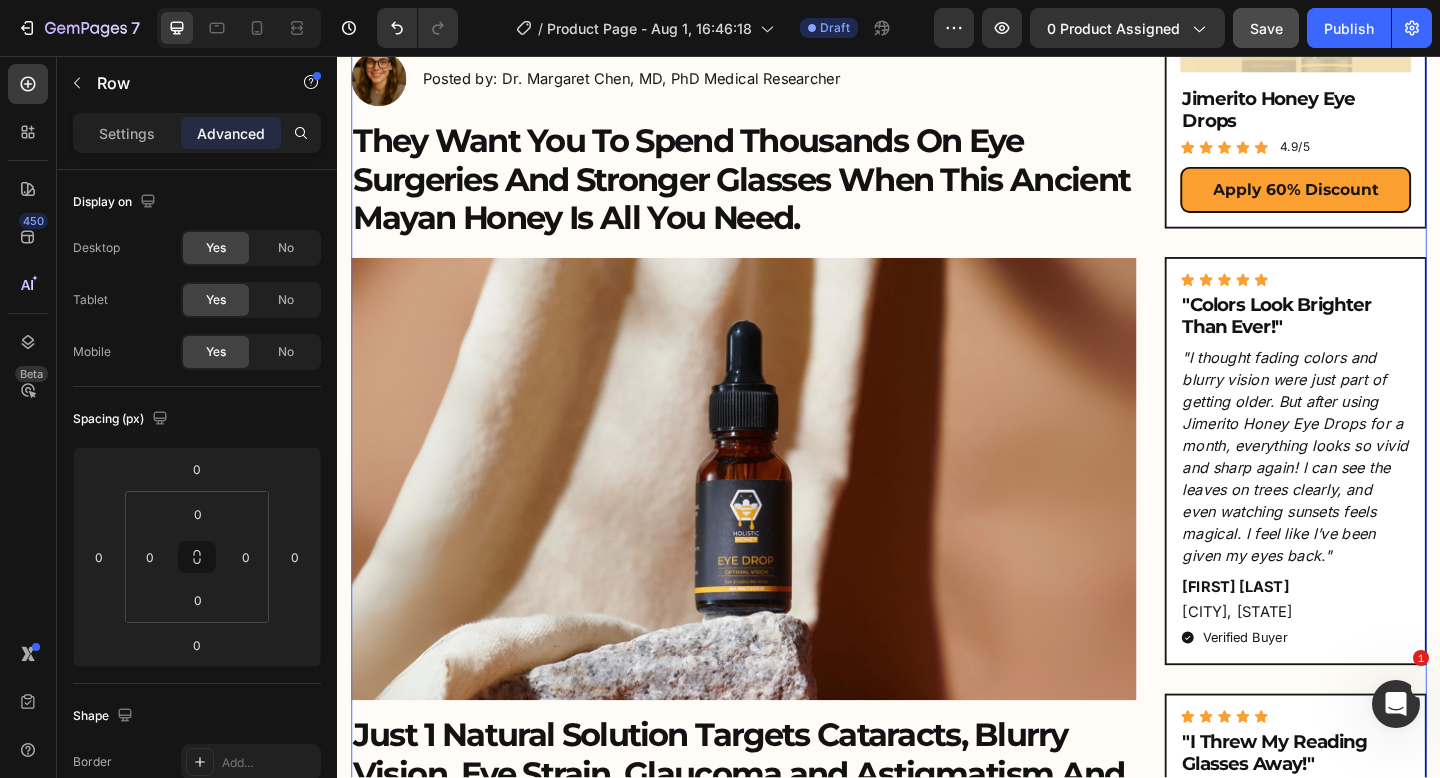 click at bounding box center (779, 516) 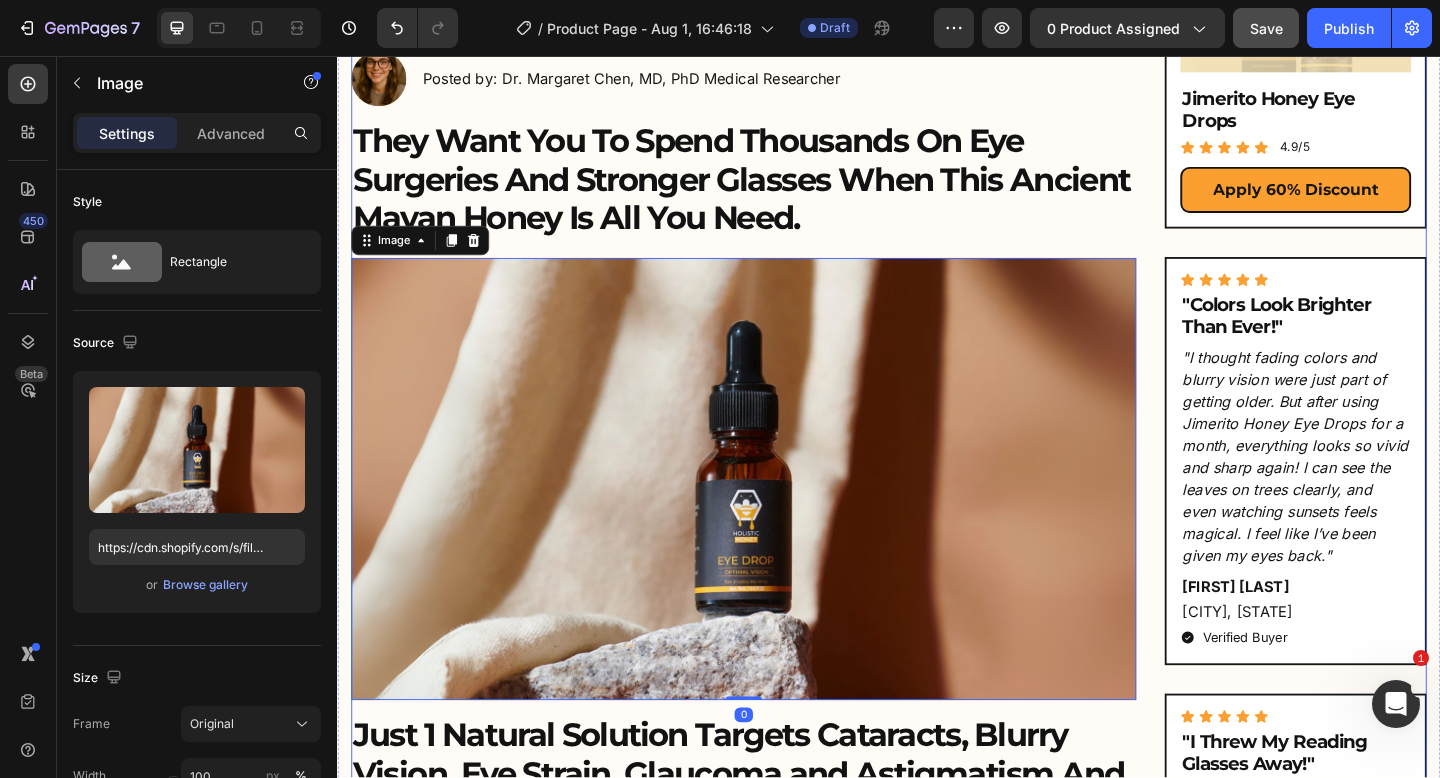 click on "They Want You To Spend Thousands On Eye Surgeries And Stronger Glasses When This Ancient Mayan Honey Is All You Need." at bounding box center [779, 191] 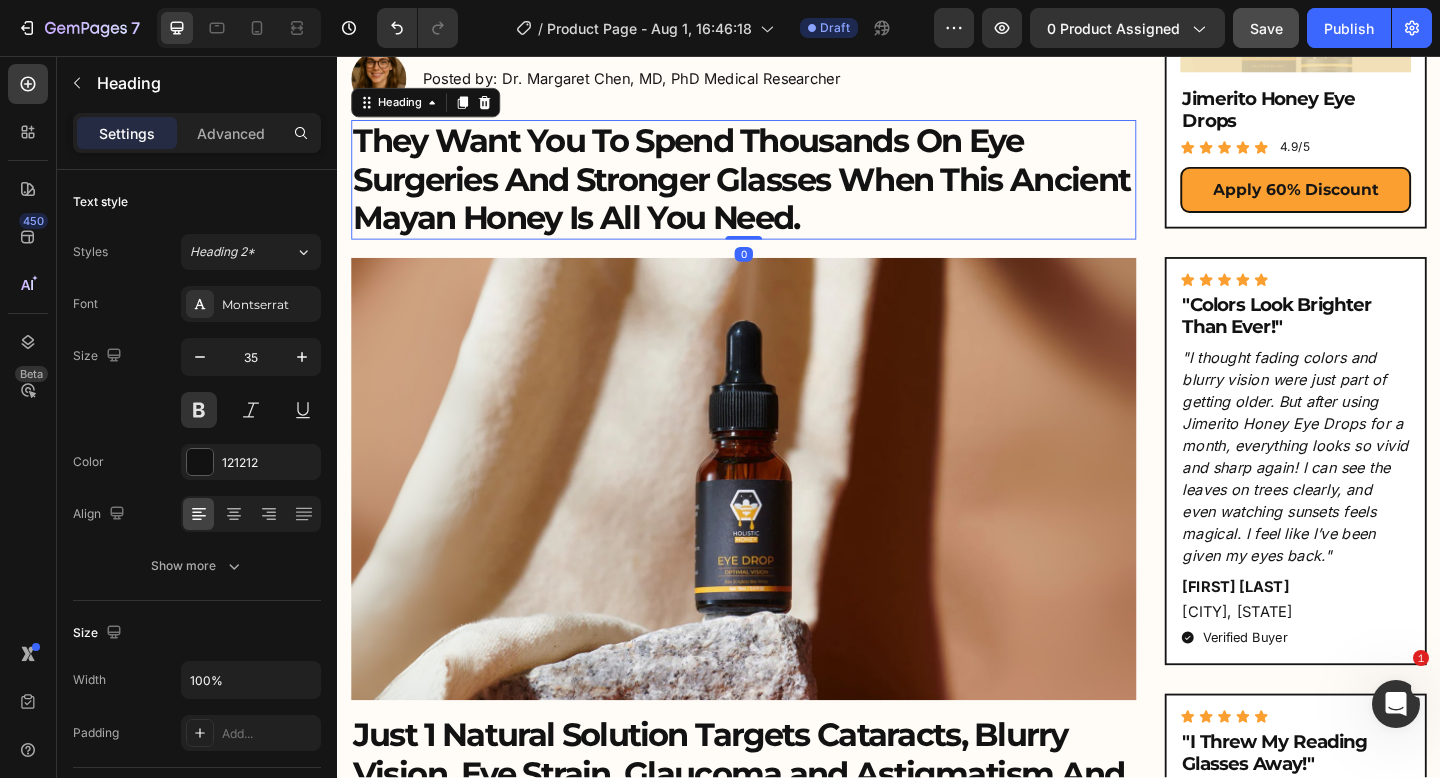 click on "The 3 Essential Nutrients Your Eyes Are Desperately Missing Heading (And How This “Keepers of Sight” Delivers Them) Heading                Title Line Image Posted by: Dr. Margaret Chen, MD, PhD Medical Researcher  Text Block Row They Want You To Spend Thousands On Eye Surgeries And Stronger Glasses When This Ancient Mayan Honey Is All You Need. Heading   0 Image Just 1 Natural Solution Targets Cataracts, Blurry Vision, Eye Strain, Glaucoma and Astigmatism And Does So Much More… Heading This Stingless Bee Honey Helps Erase Cataracts, Blurry Vision, Eye Strain, Glaucoma and Astigmatism No Surgery Required Heading Dear Friend, If you’ve been suffering with cloudy vision, floaters, or feeling chained to ever-thickening glasses, you already know how frustrating it can be  The scariest part is the fear that your vision might only get worse... Text Block Image Well I’m going to share with you the truth about vision care that forward-thinking ophthalmologists have been quietly discussing for years..." at bounding box center (937, 3577) 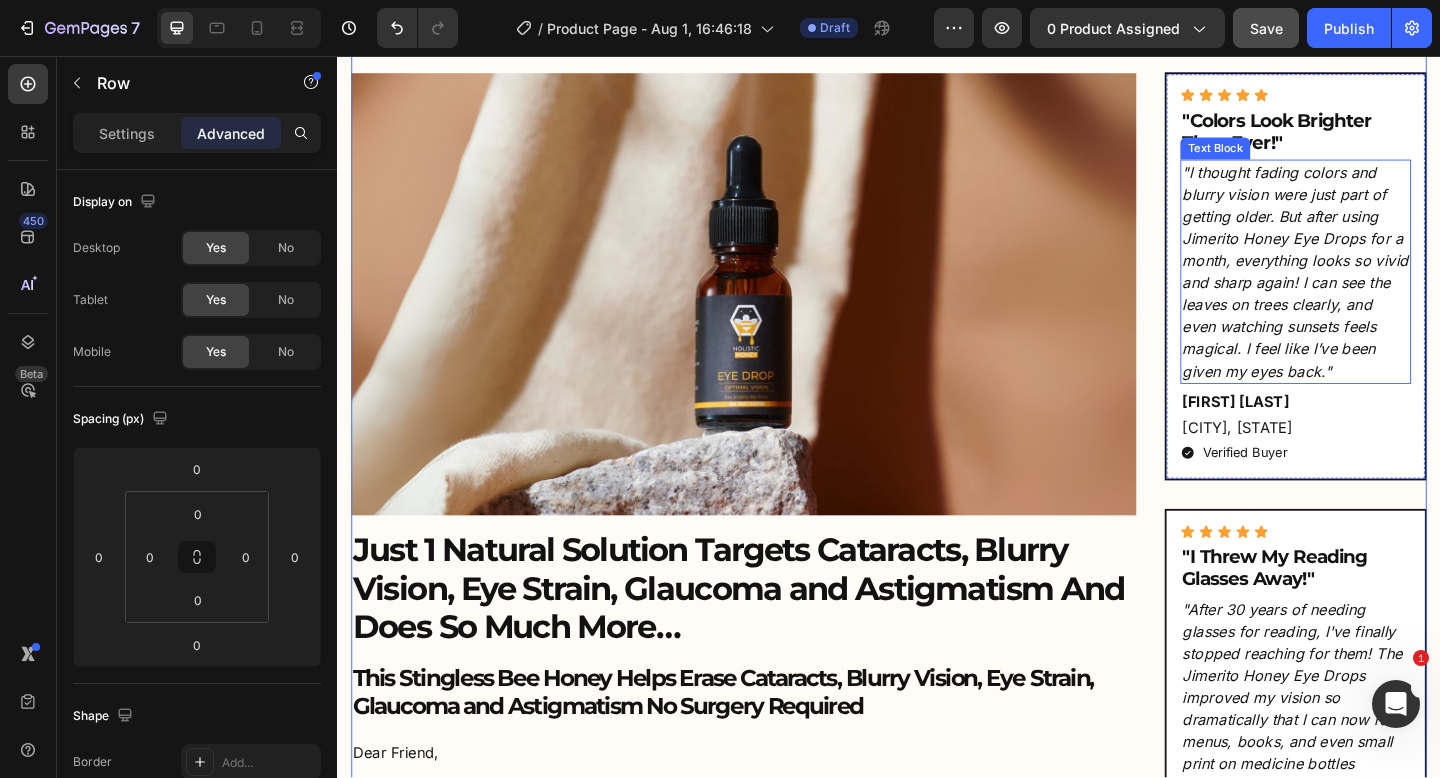 scroll, scrollTop: 552, scrollLeft: 0, axis: vertical 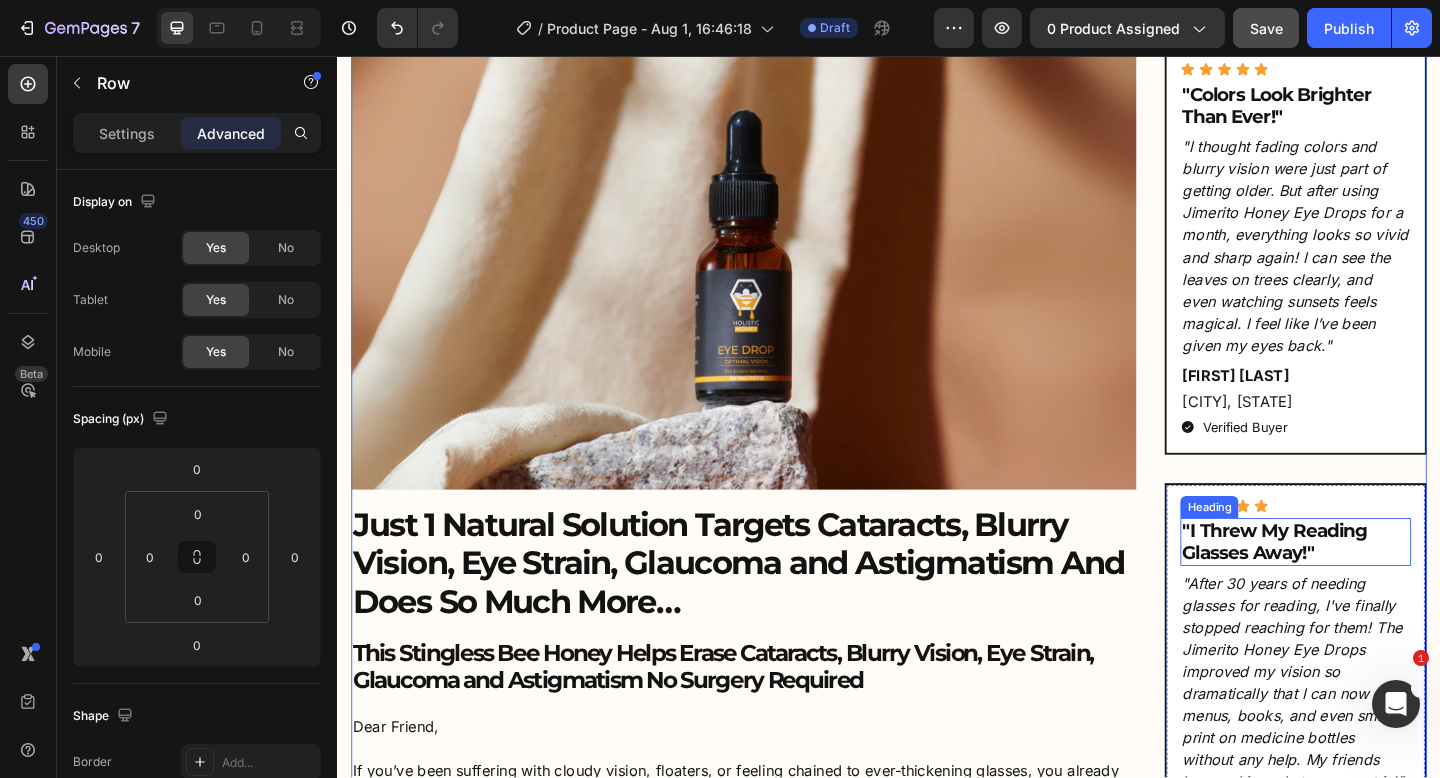 click on ""I Threw My Reading Glasses Away!"" at bounding box center [1379, 585] 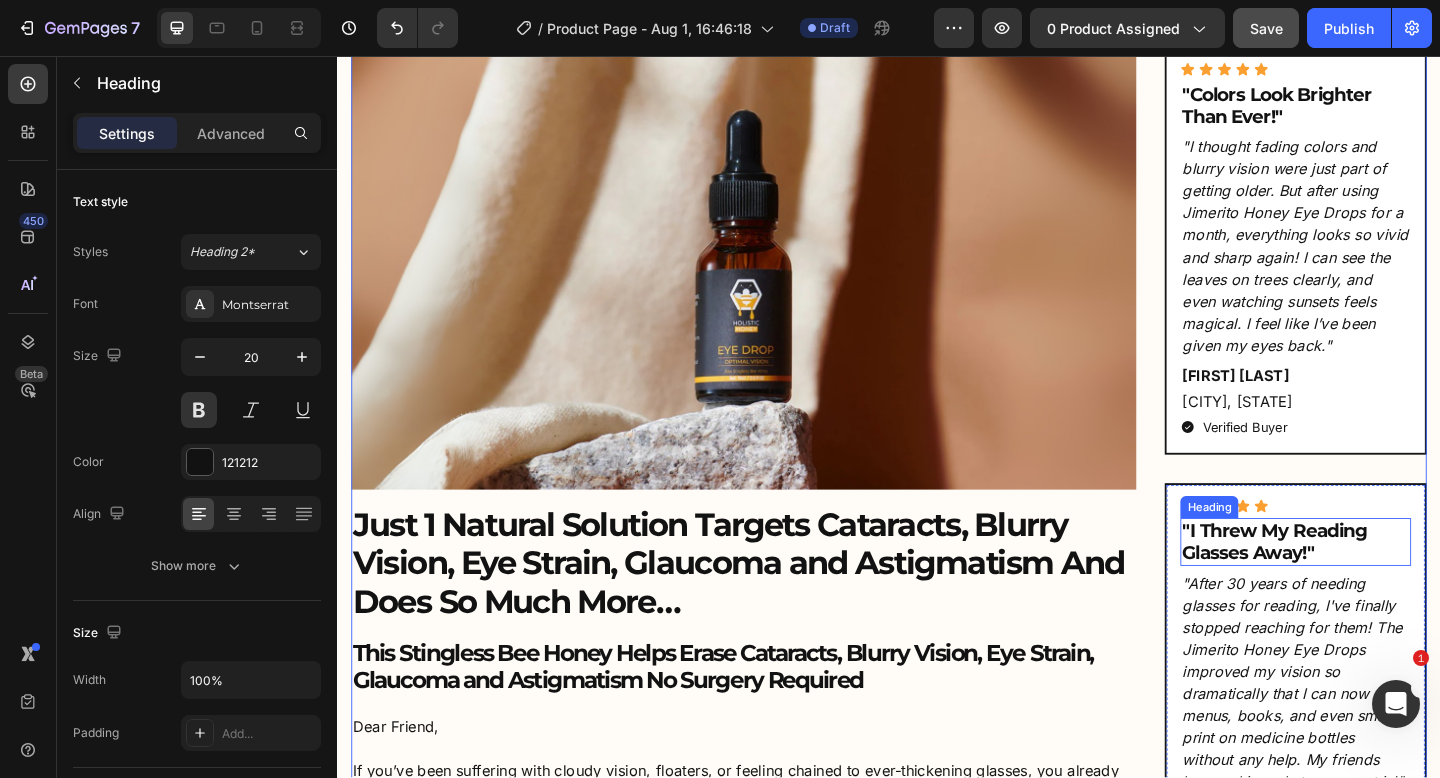 click on ""I Threw My Reading Glasses Away!"" at bounding box center (1379, 585) 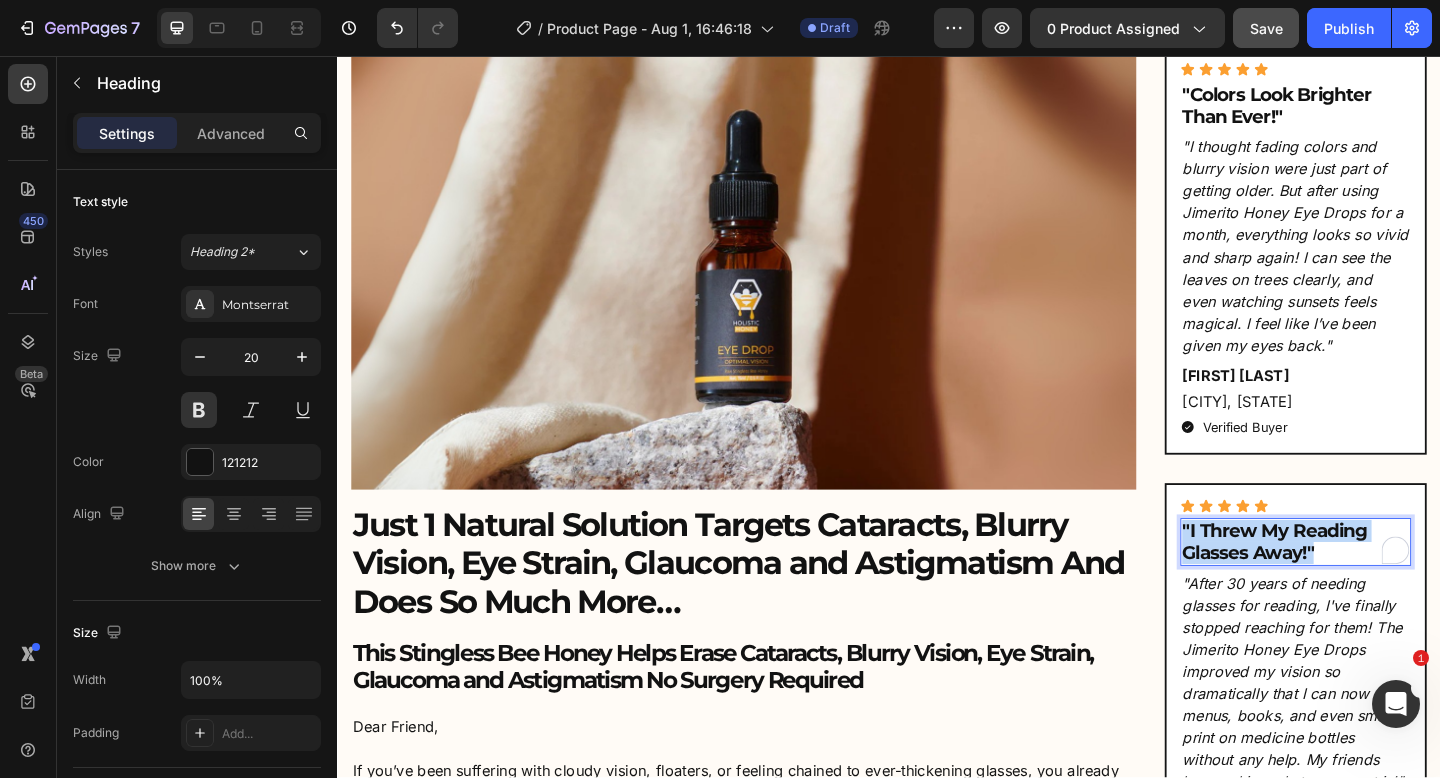 click on ""I Threw My Reading Glasses Away!"" at bounding box center [1379, 585] 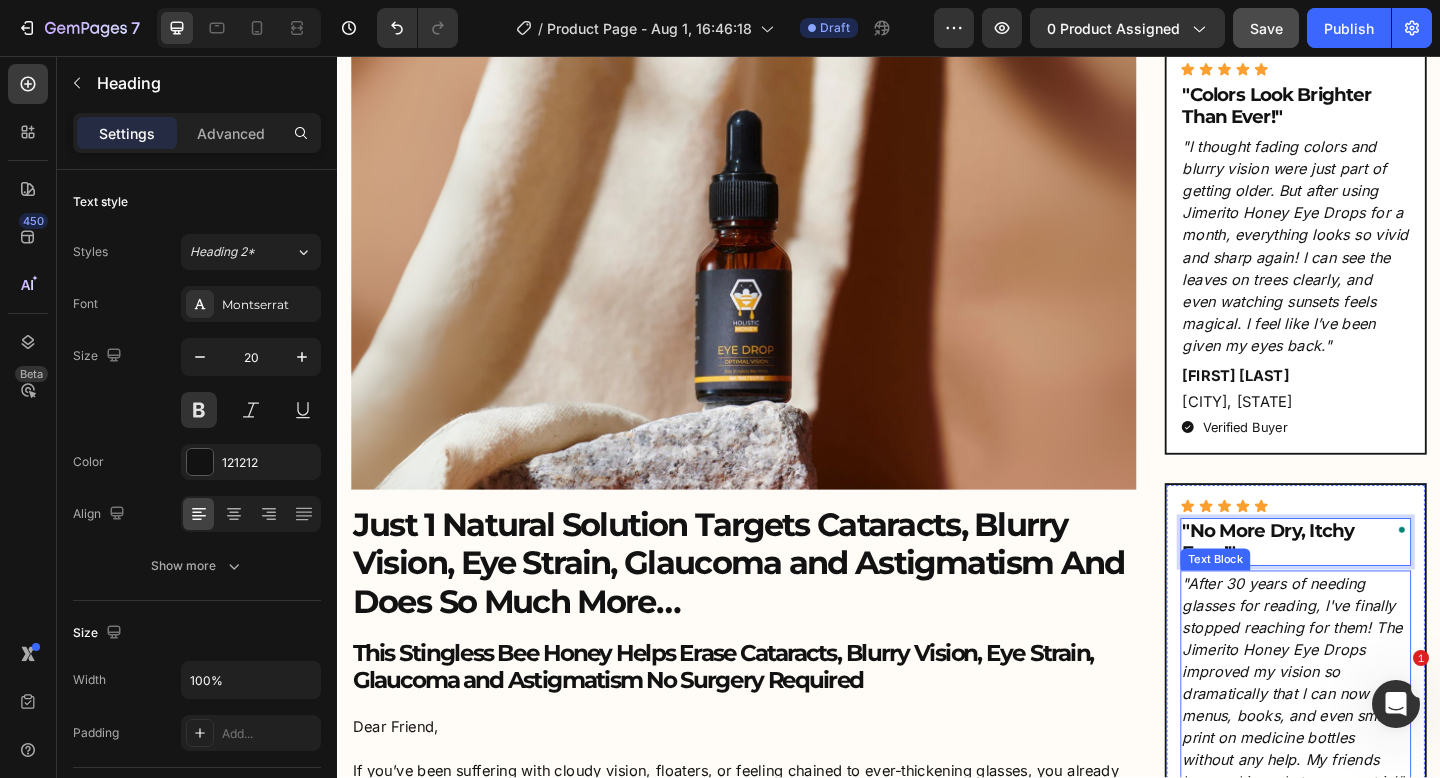 click on ""After 30 years of needing glasses for reading, I've finally stopped reaching for them! The Jimerito Honey Eye Drops improved my vision so dramatically that I can now read menus, books, and even small print on medicine bottles without any help. My friends keep asking what my secret is!"" at bounding box center (1379, 738) 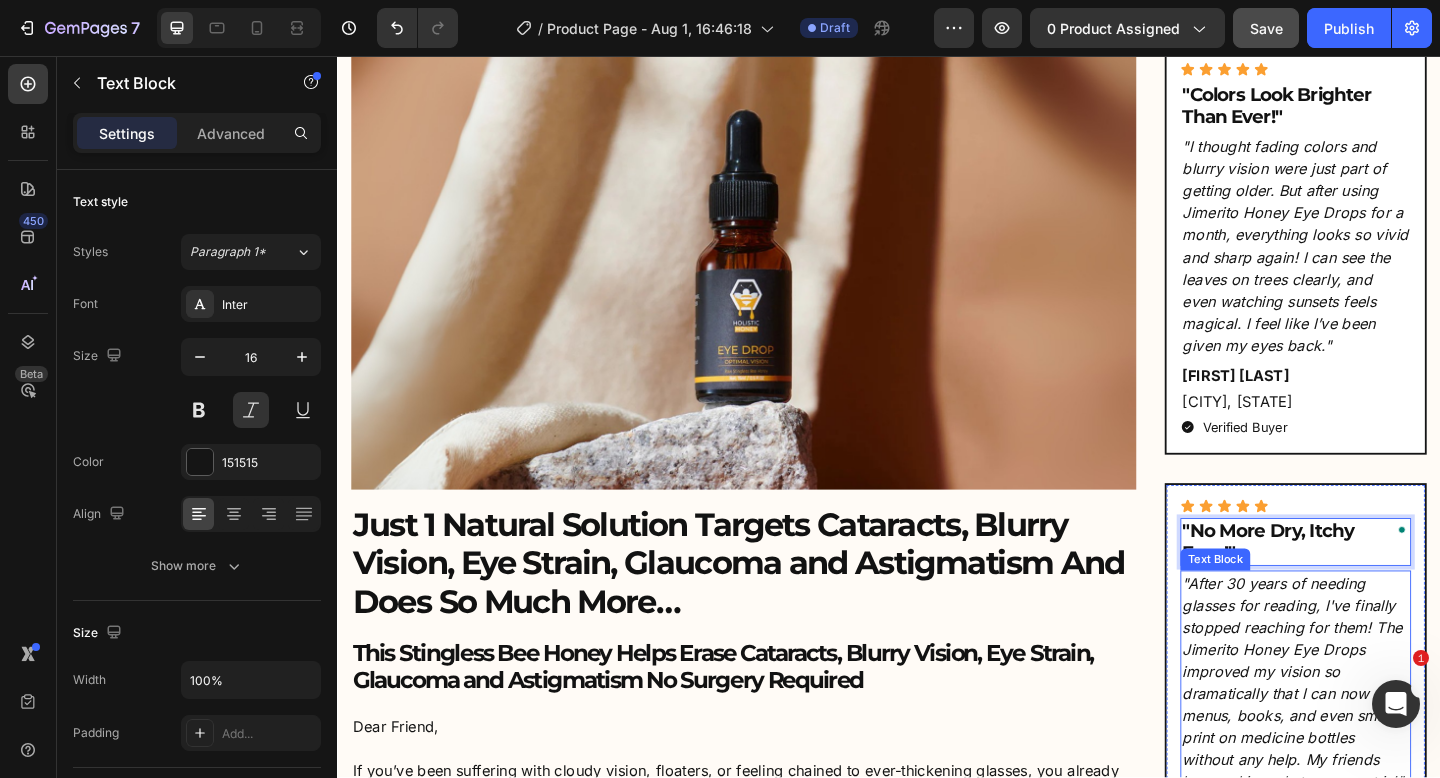 click on ""After 30 years of needing glasses for reading, I've finally stopped reaching for them! The Jimerito Honey Eye Drops improved my vision so dramatically that I can now read menus, books, and even small print on medicine bottles without any help. My friends keep asking what my secret is!"" at bounding box center (1379, 738) 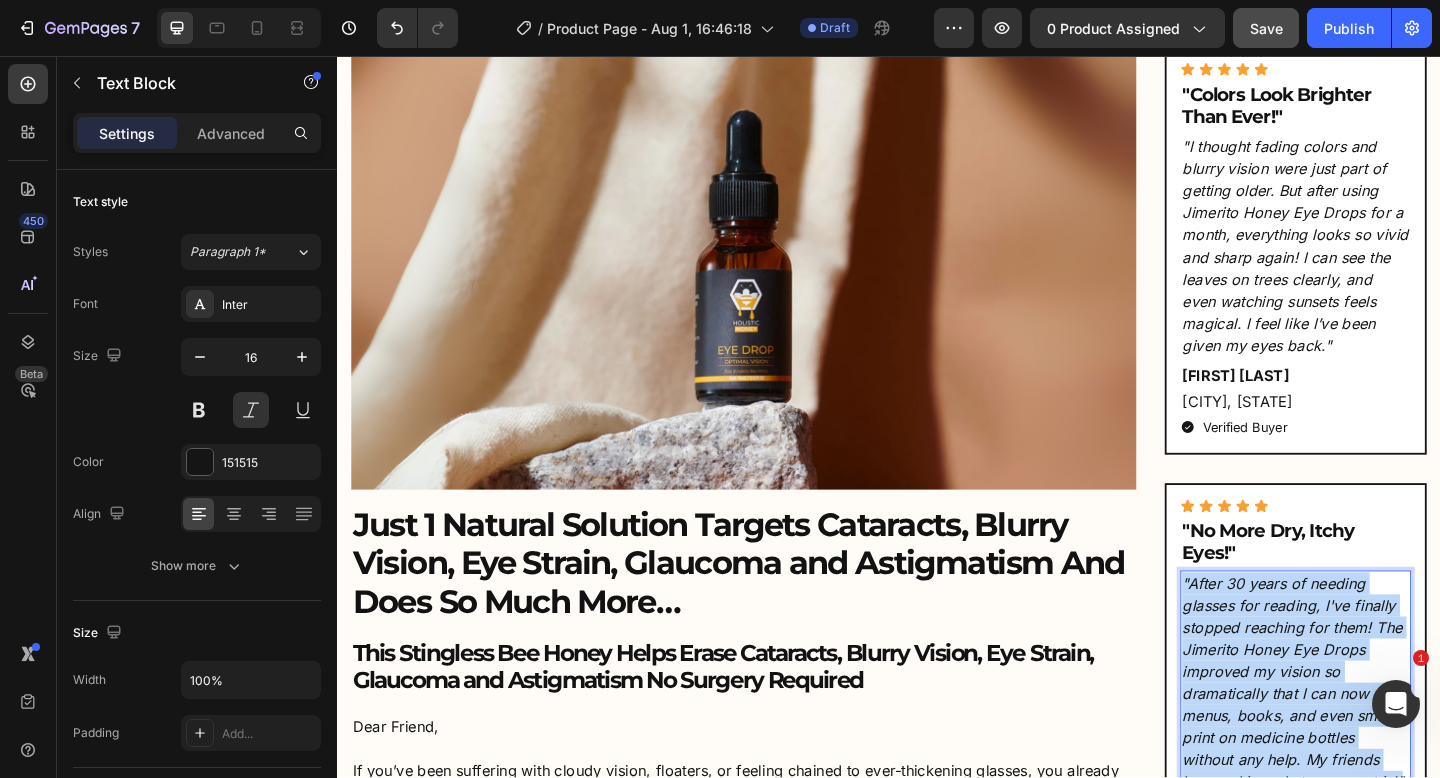 click on ""After 30 years of needing glasses for reading, I've finally stopped reaching for them! The Jimerito Honey Eye Drops improved my vision so dramatically that I can now read menus, books, and even small print on medicine bottles without any help. My friends keep asking what my secret is!"" at bounding box center (1379, 738) 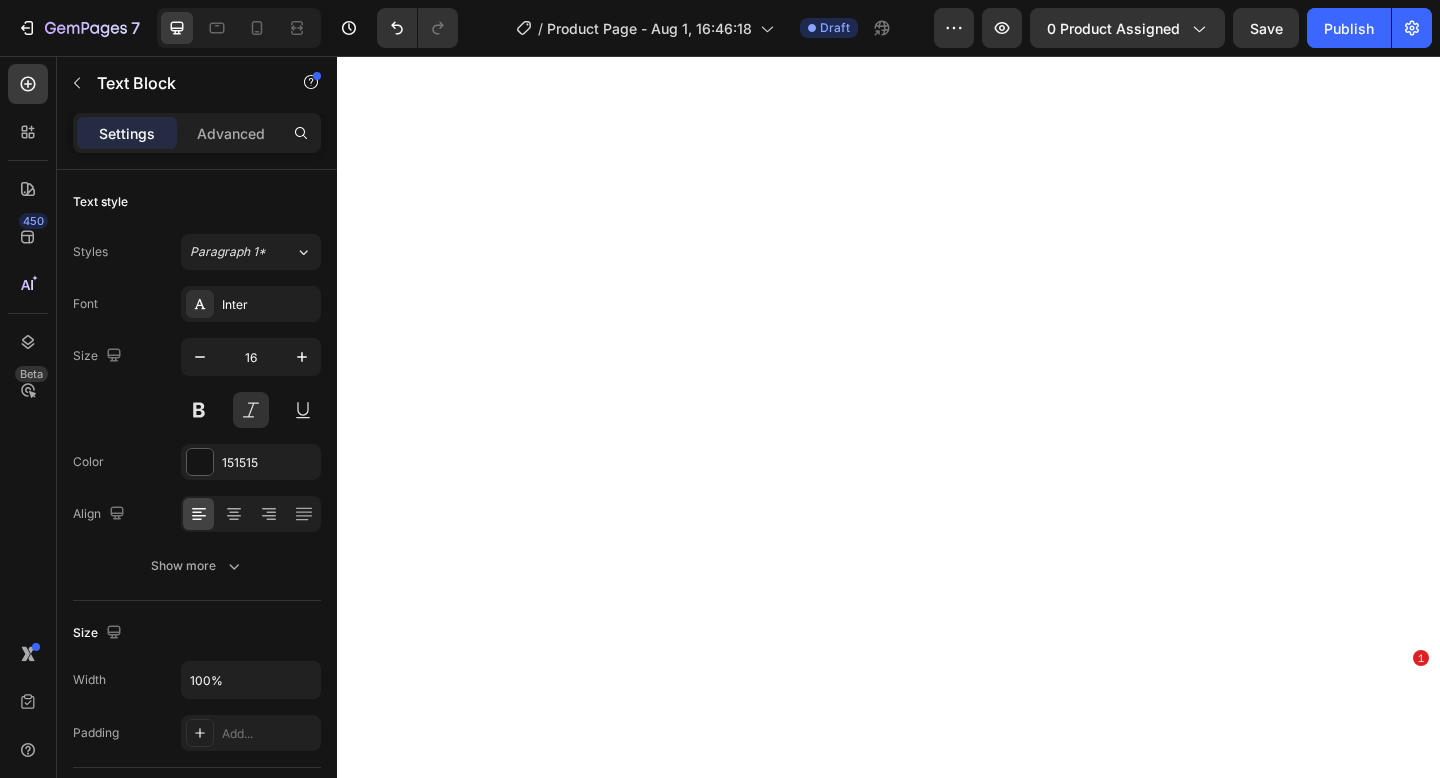 scroll, scrollTop: 0, scrollLeft: 0, axis: both 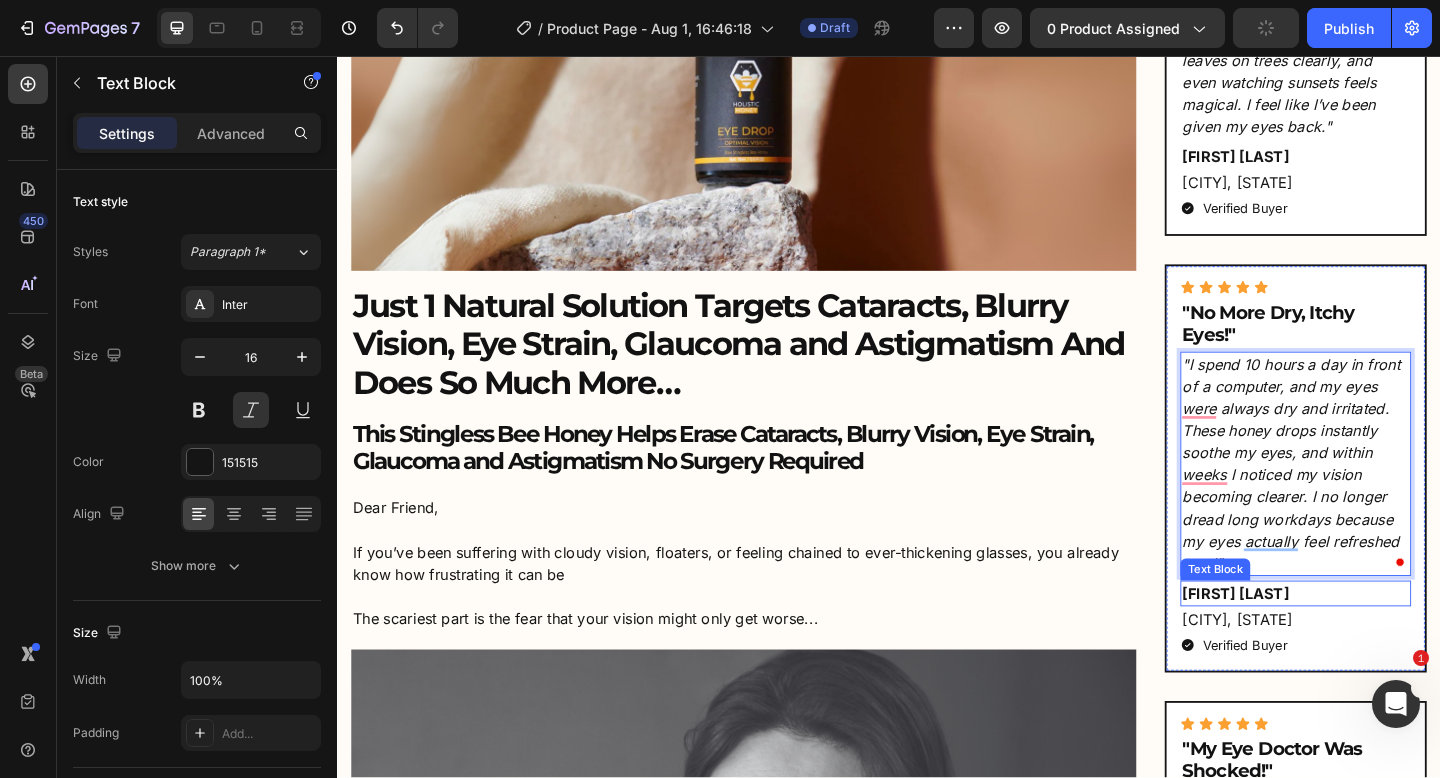 click on "[FIRST] [LAST]" at bounding box center [1379, 641] 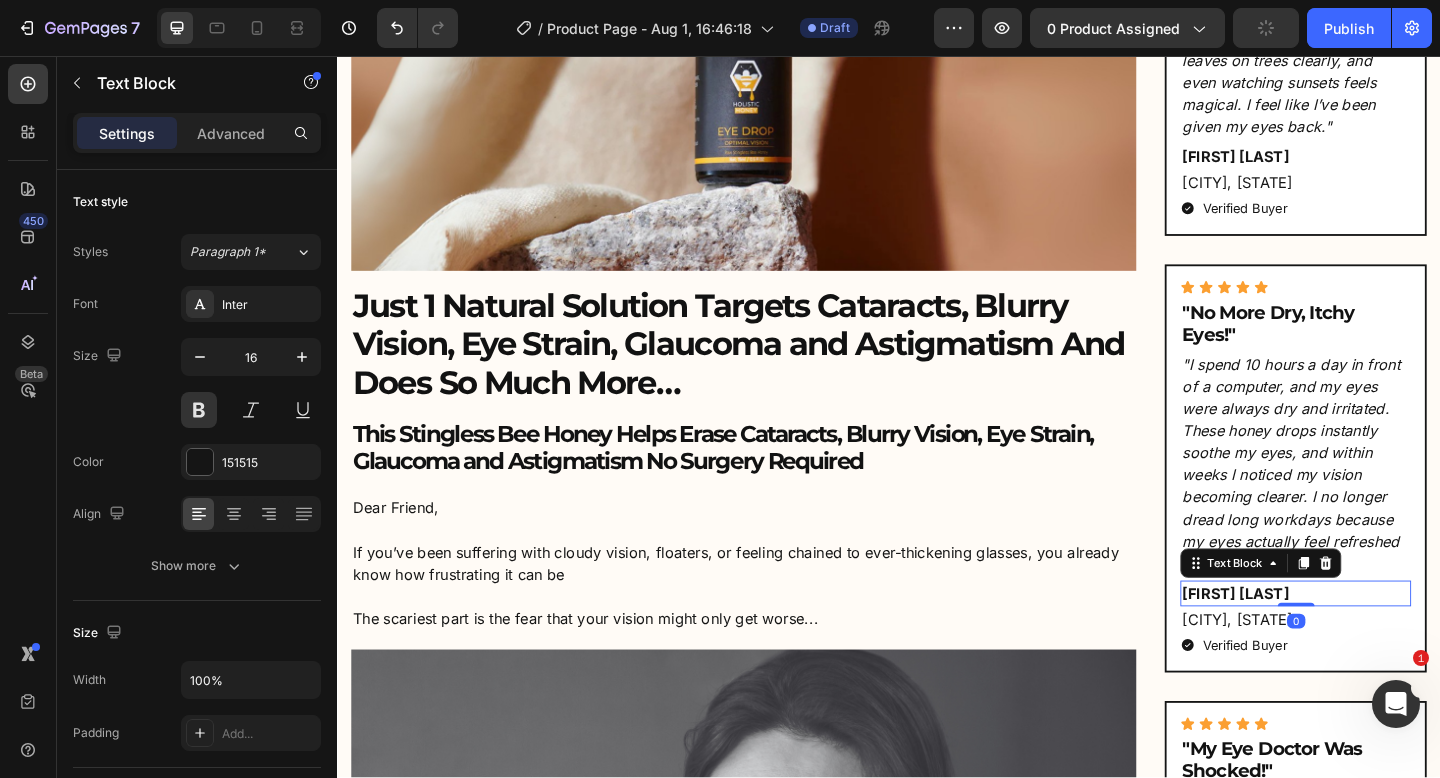 click on "[FIRST] [LAST]" at bounding box center (1379, 641) 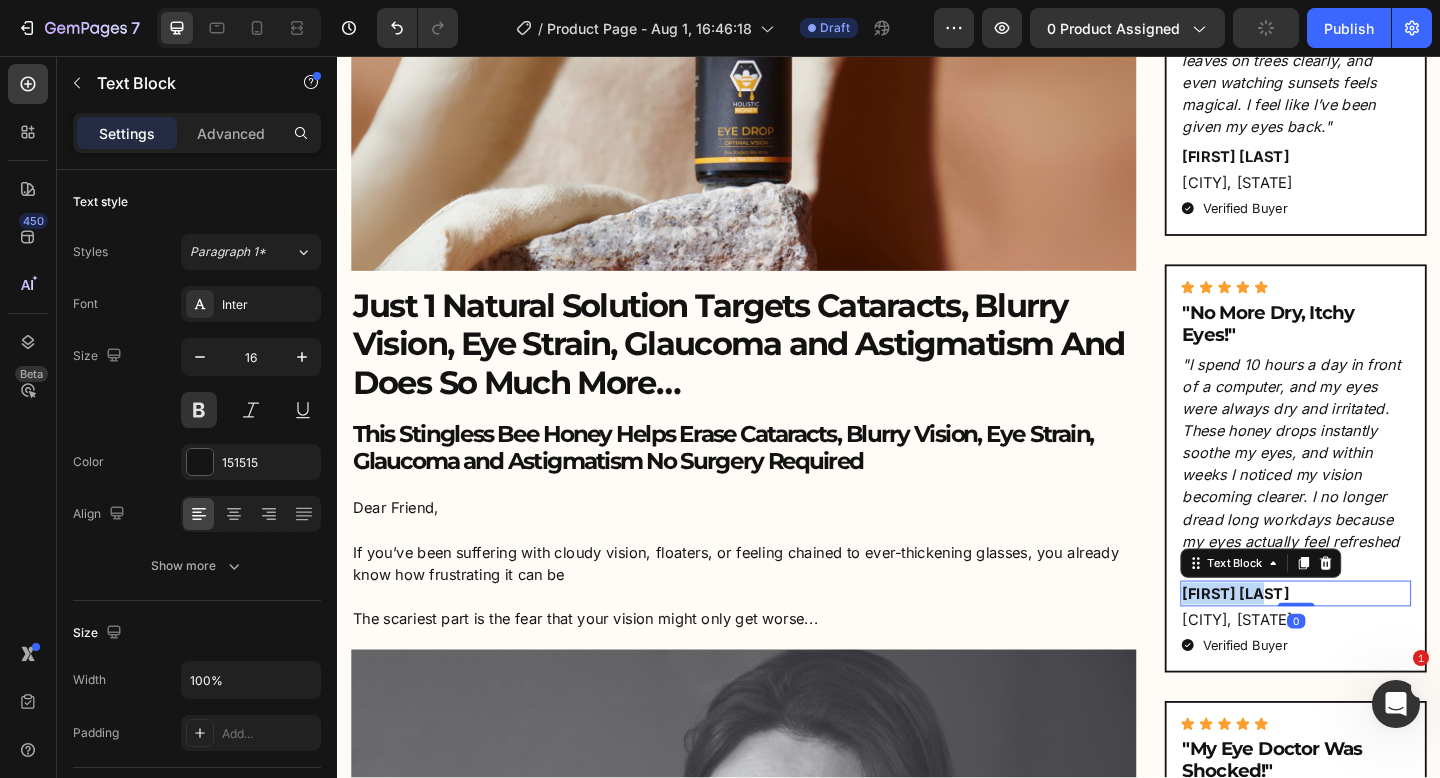 click on "[FIRST] [LAST]" at bounding box center [1379, 641] 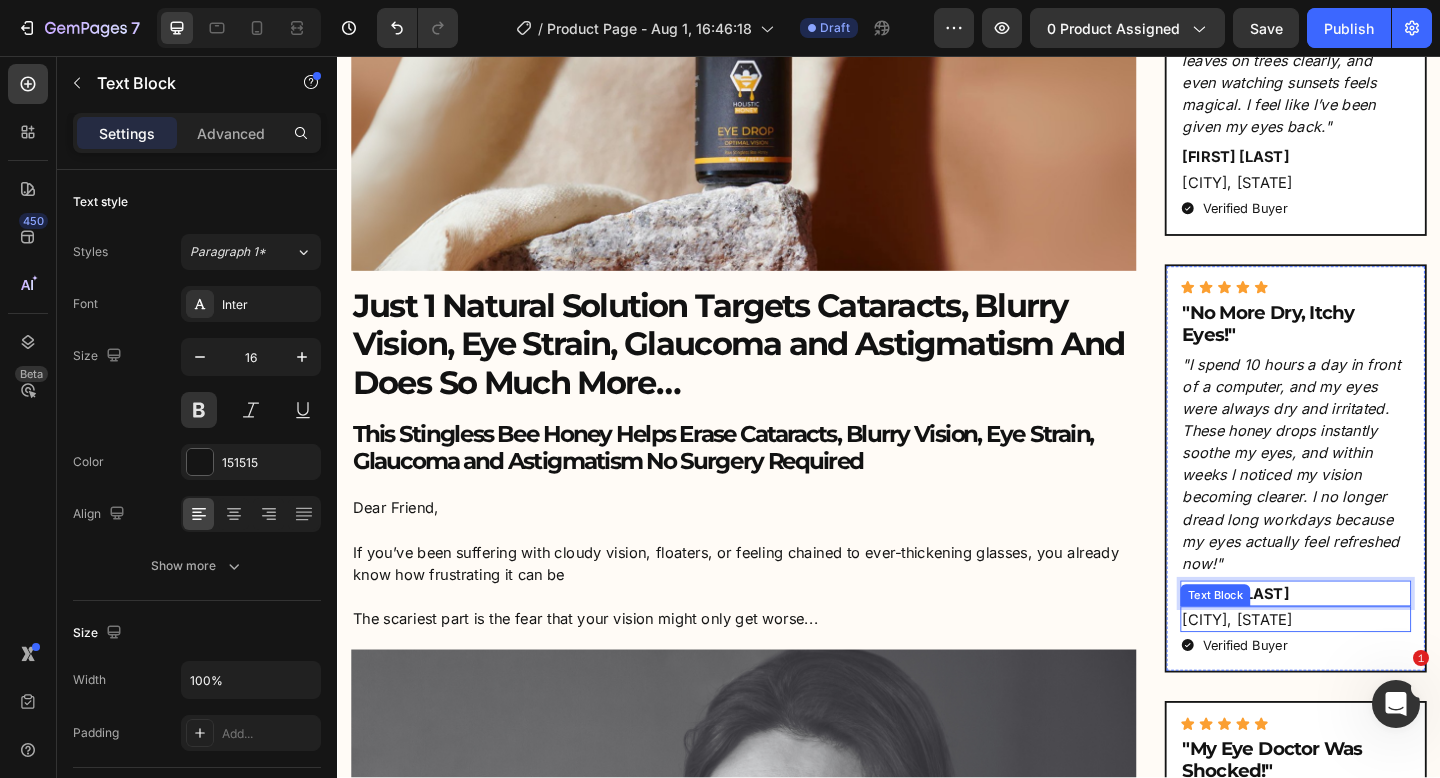 click on "[CITY], [STATE]" at bounding box center (1379, 669) 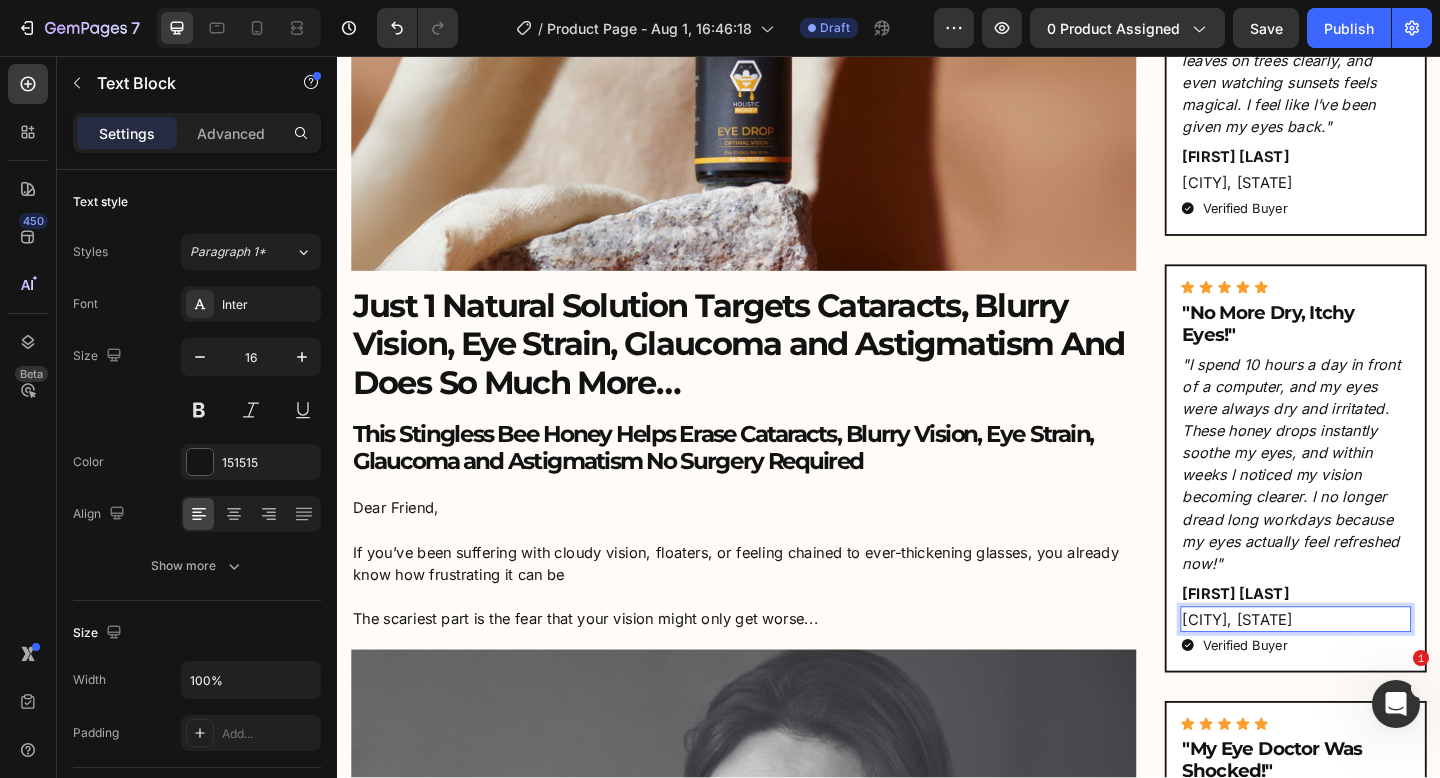 click on "[CITY], [STATE]" at bounding box center (1379, 669) 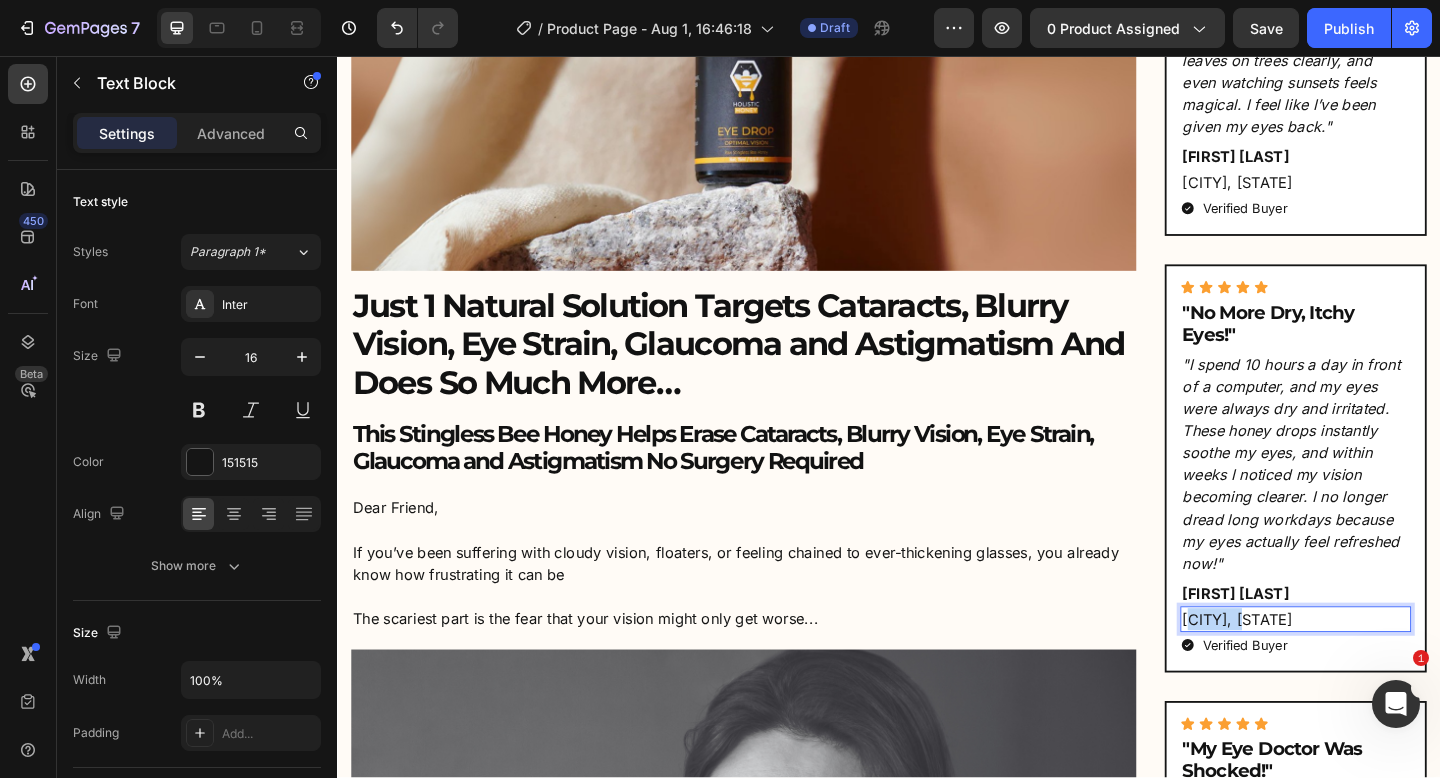 click on "[CITY], [STATE]" at bounding box center [1379, 669] 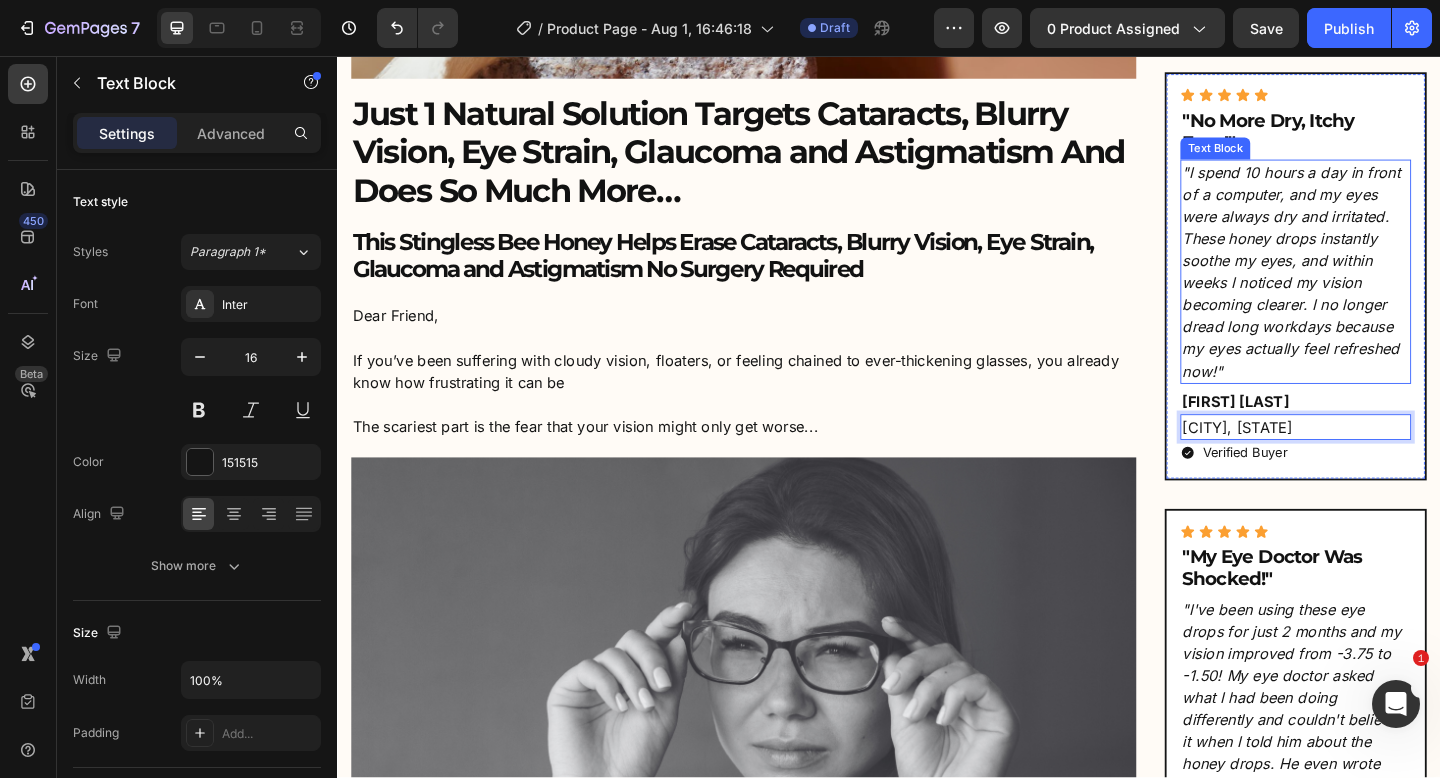 scroll, scrollTop: 1026, scrollLeft: 0, axis: vertical 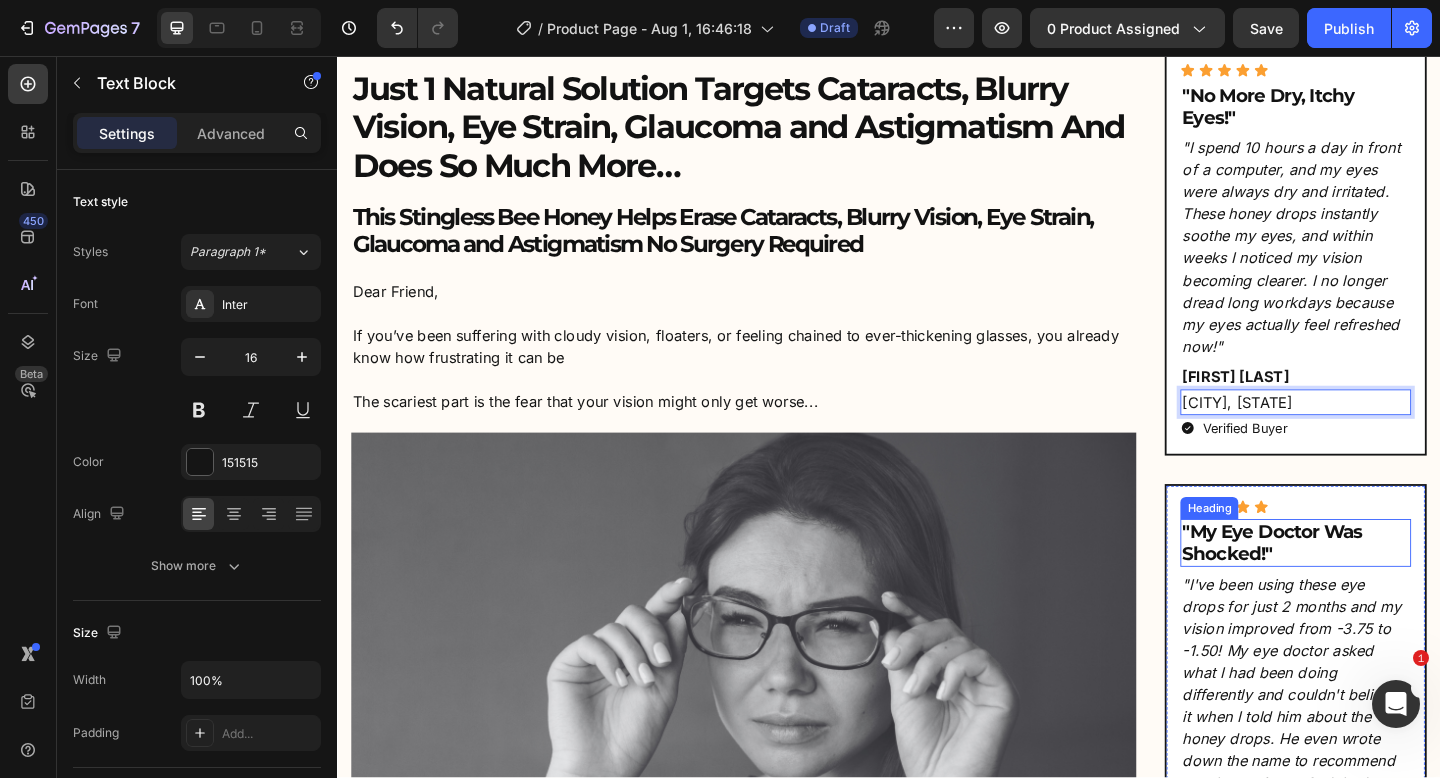 click on ""My Eye Doctor Was Shocked!"" at bounding box center (1379, 586) 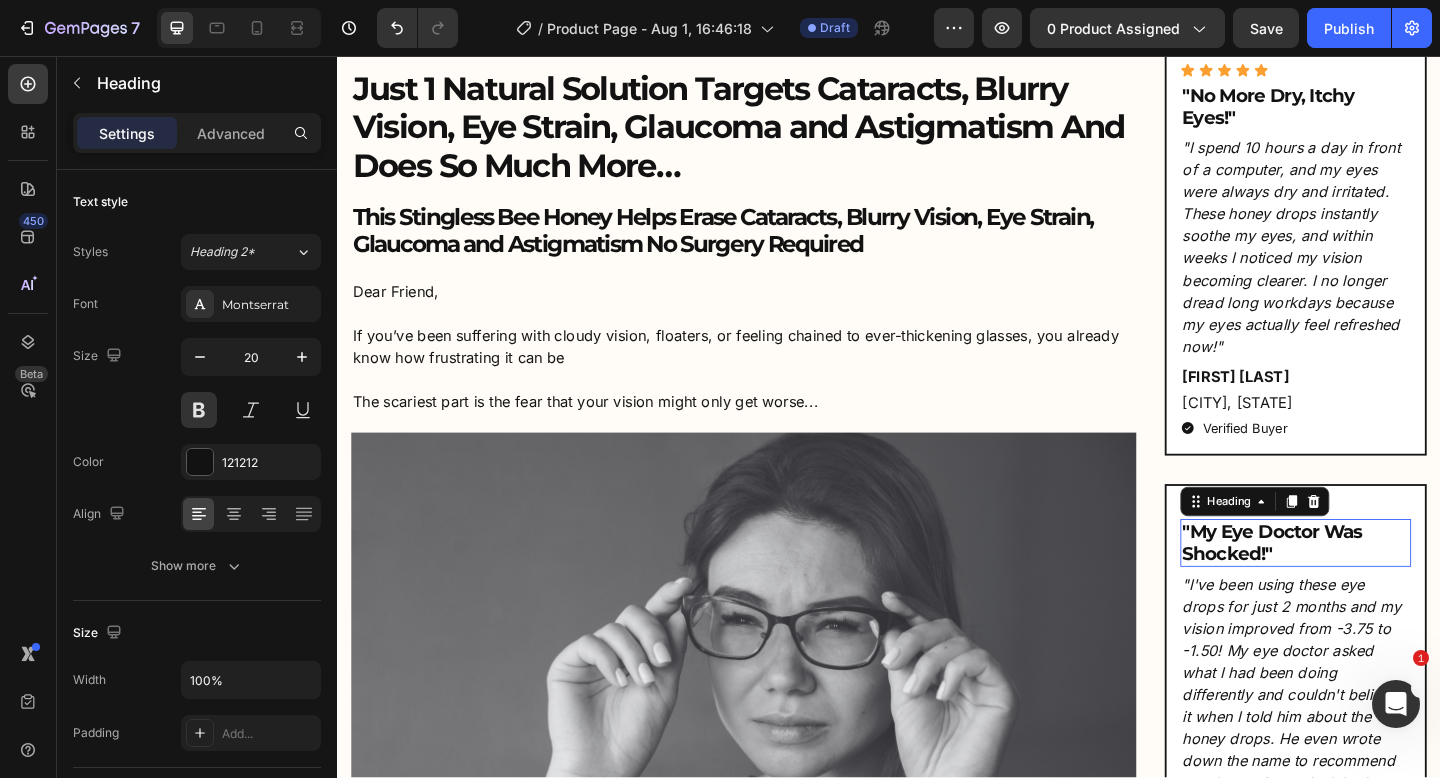 click on ""My Eye Doctor Was Shocked!"" at bounding box center (1379, 586) 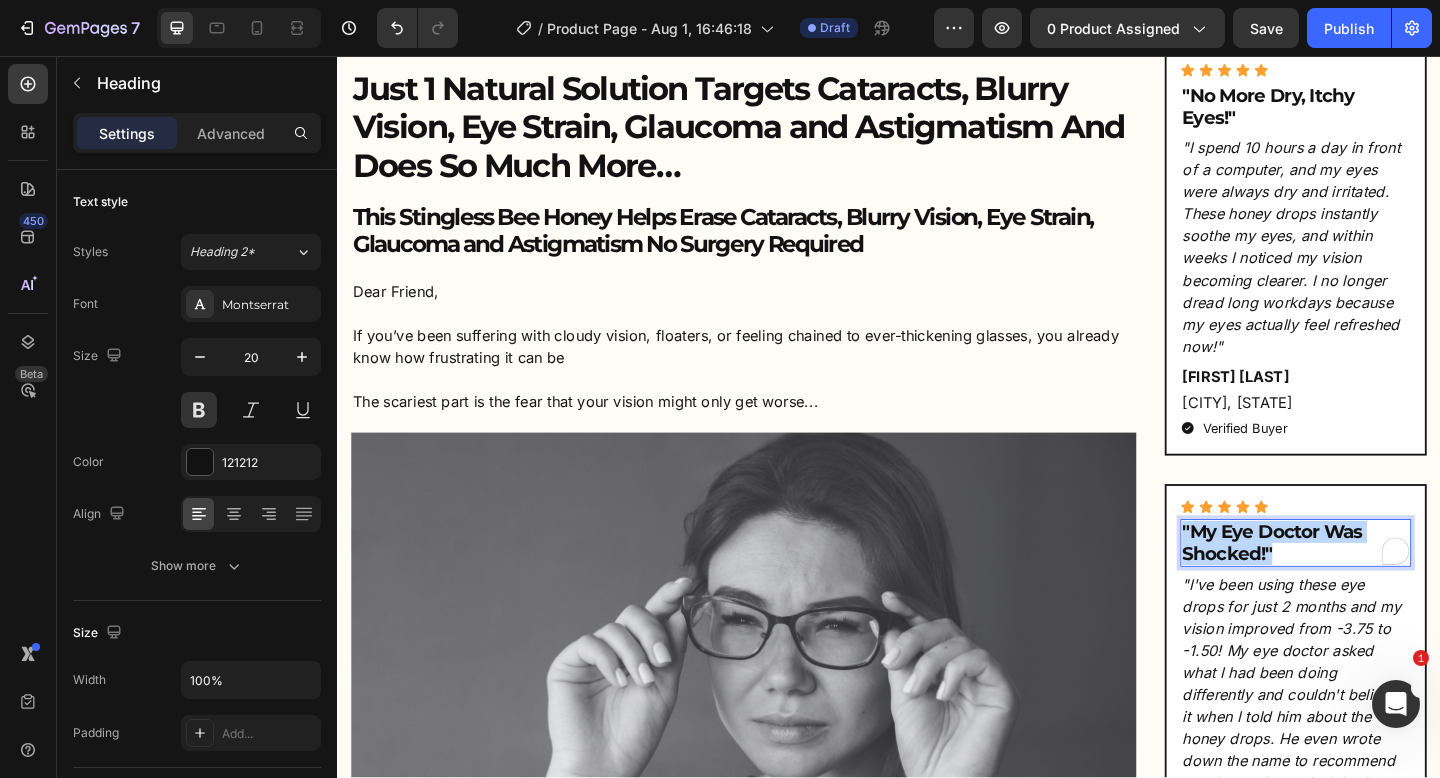 click on ""My Eye Doctor Was Shocked!"" at bounding box center (1379, 586) 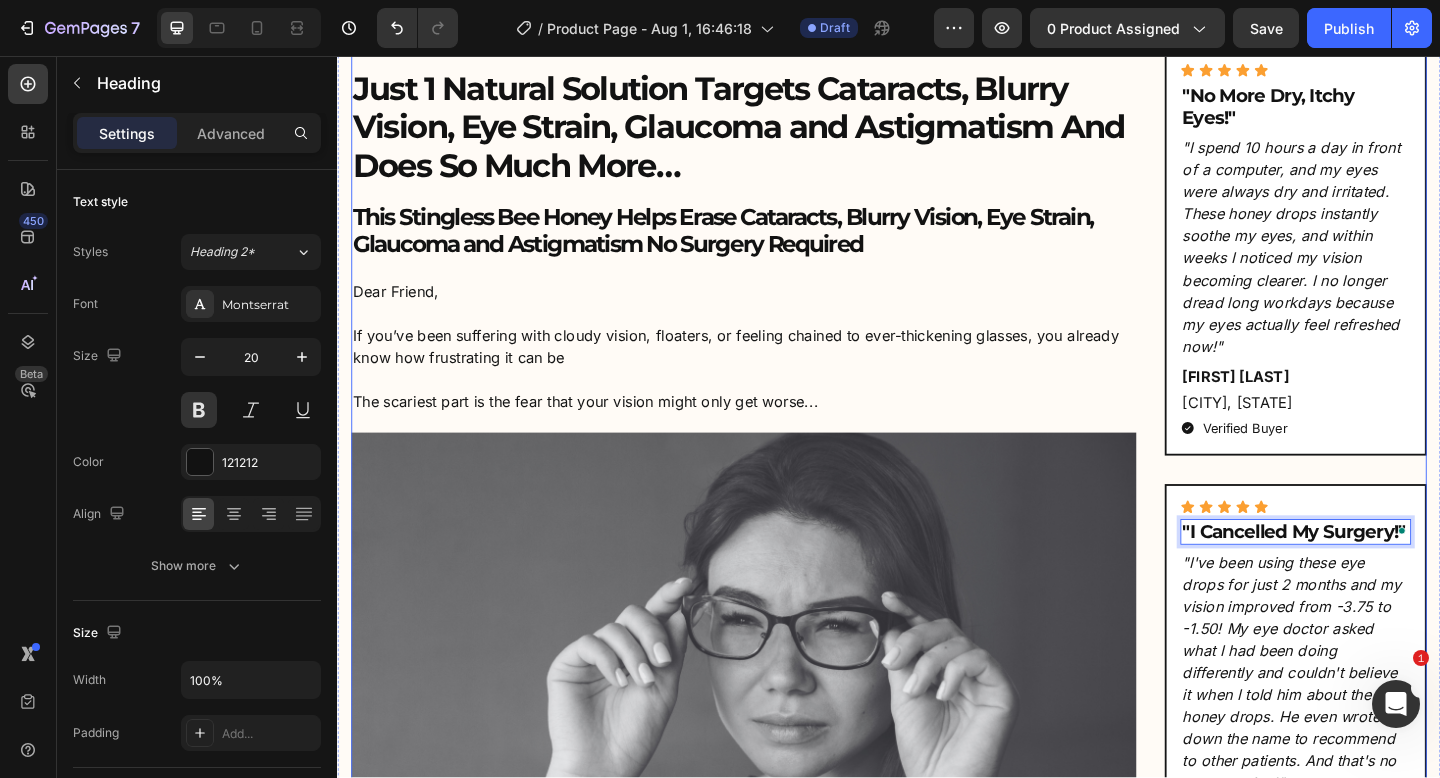 click on ""I've been using these eye drops for just 2 months and my vision improved from -3.75 to -1.50! My eye doctor asked what I had been doing differently and couldn't believe it when I told him about the honey drops. He even wrote down the name to recommend to other patients. And that's no exaggeration!"" at bounding box center [1379, 727] 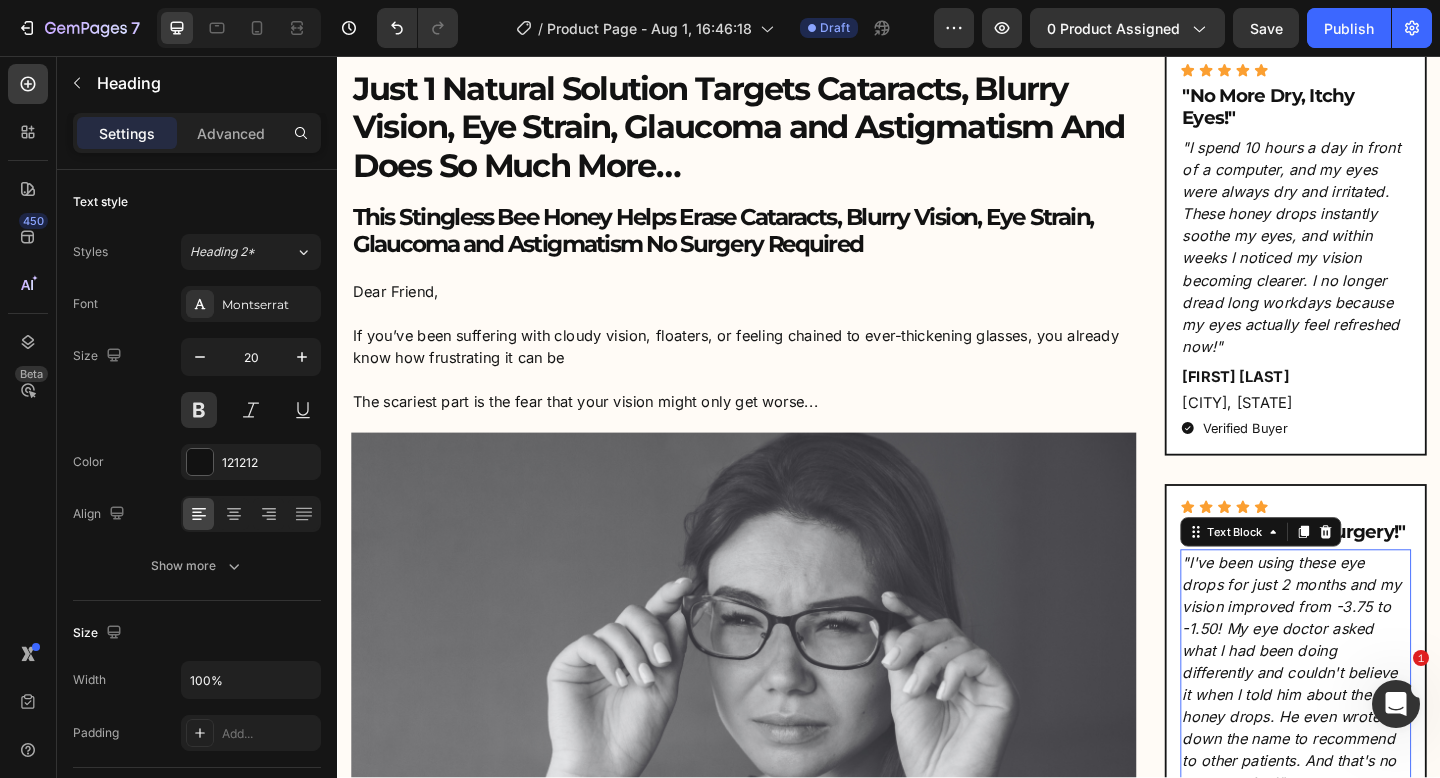 click on ""I've been using these eye drops for just 2 months and my vision improved from -3.75 to -1.50! My eye doctor asked what I had been doing differently and couldn't believe it when I told him about the honey drops. He even wrote down the name to recommend to other patients. And that's no exaggeration!"" at bounding box center [1379, 727] 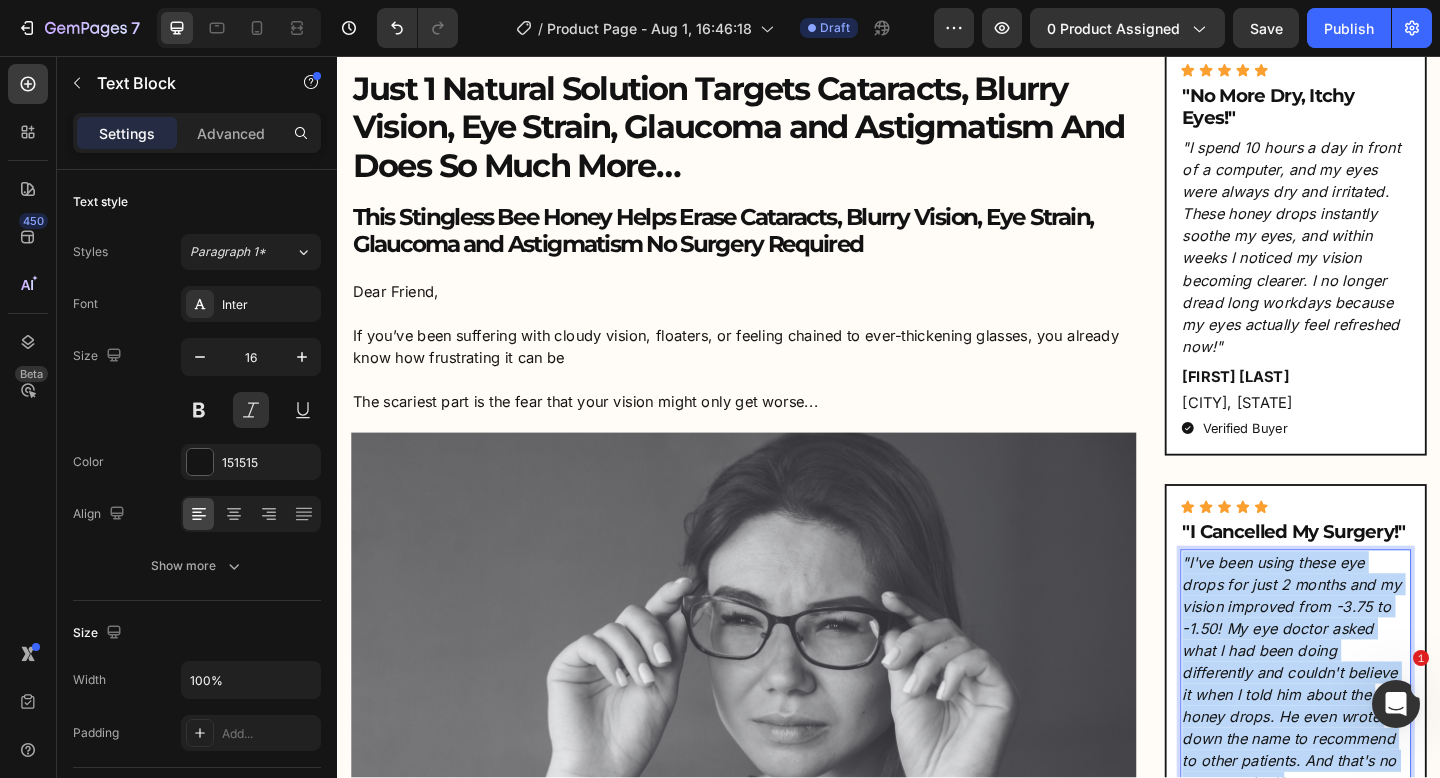 click on ""I've been using these eye drops for just 2 months and my vision improved from -3.75 to -1.50! My eye doctor asked what I had been doing differently and couldn't believe it when I told him about the honey drops. He even wrote down the name to recommend to other patients. And that's no exaggeration!"" at bounding box center (1379, 727) 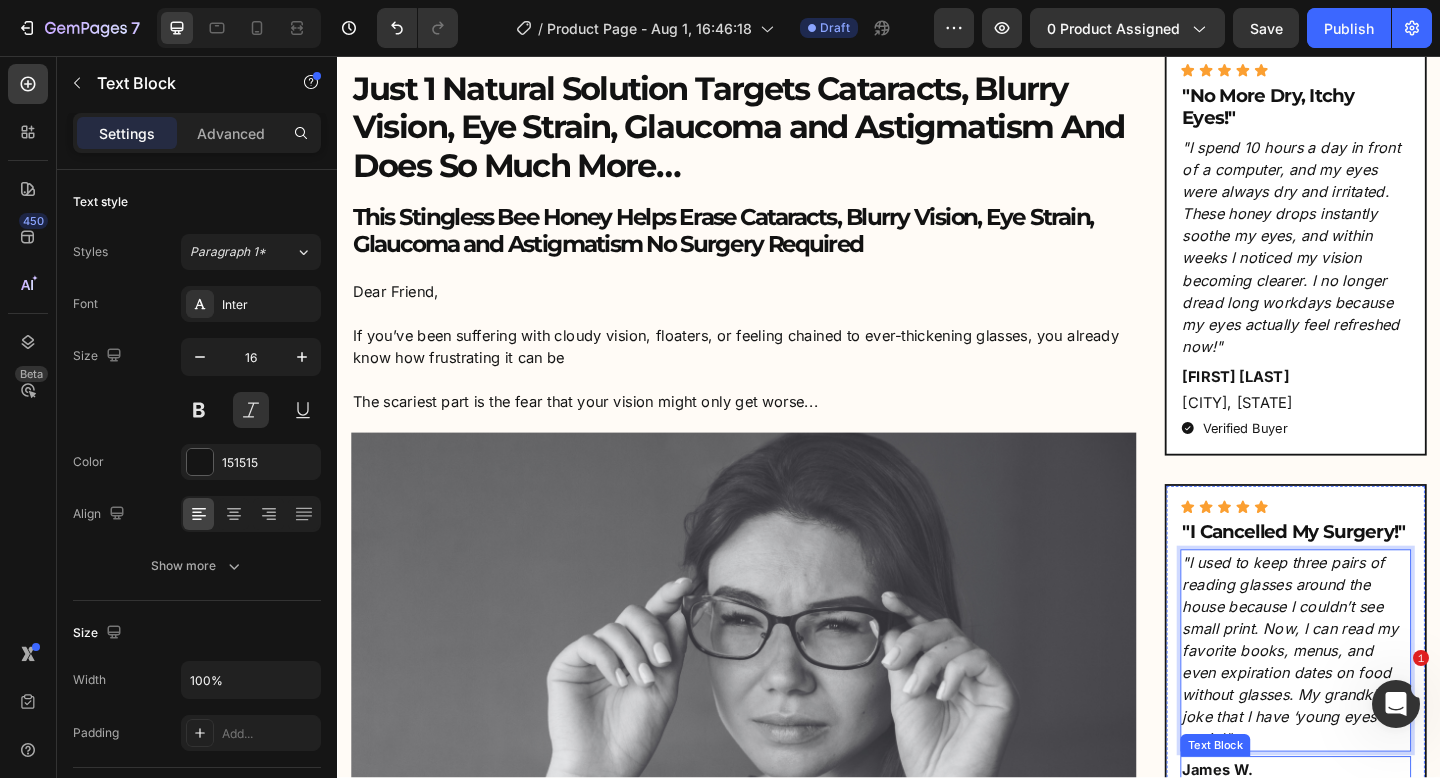 click on "James W." at bounding box center [1379, 832] 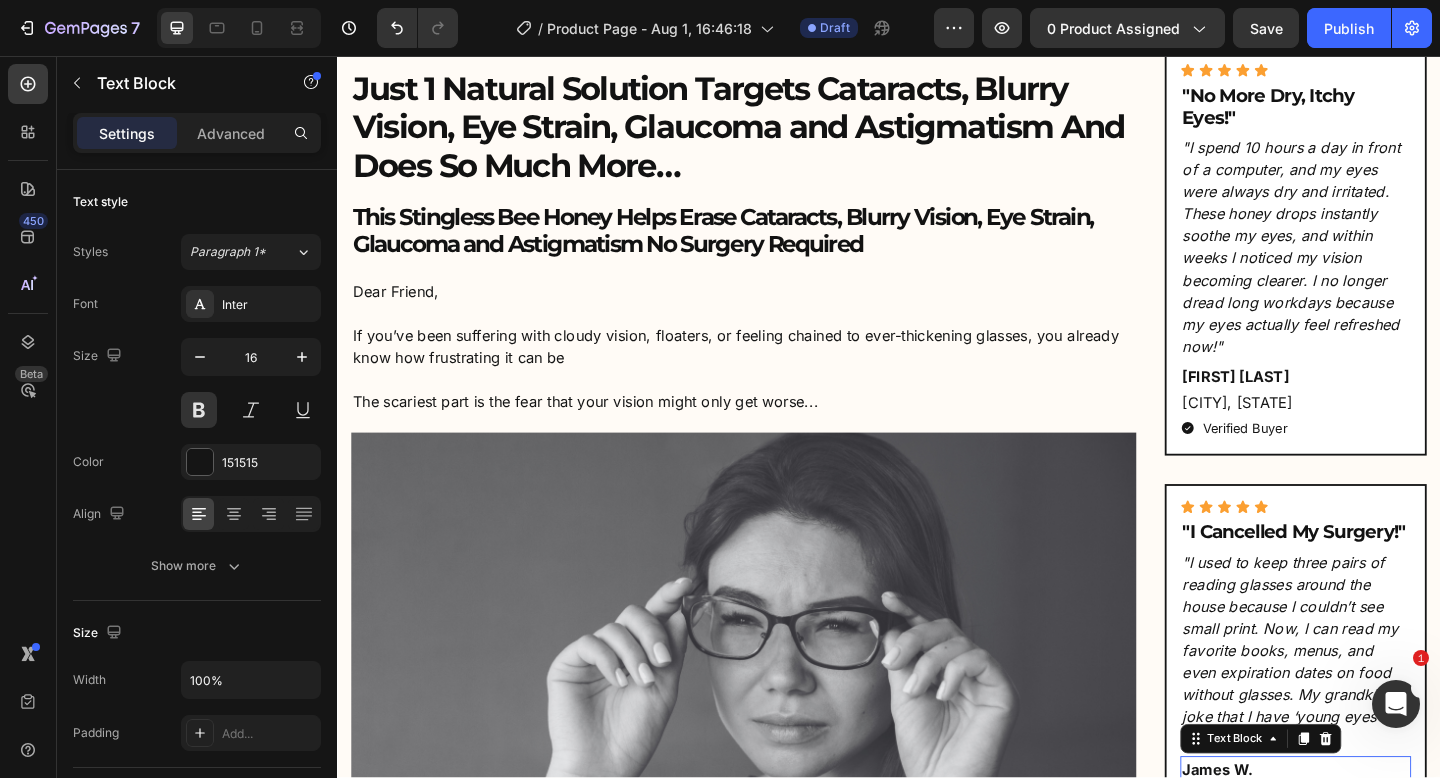 click on "James W." at bounding box center [1379, 832] 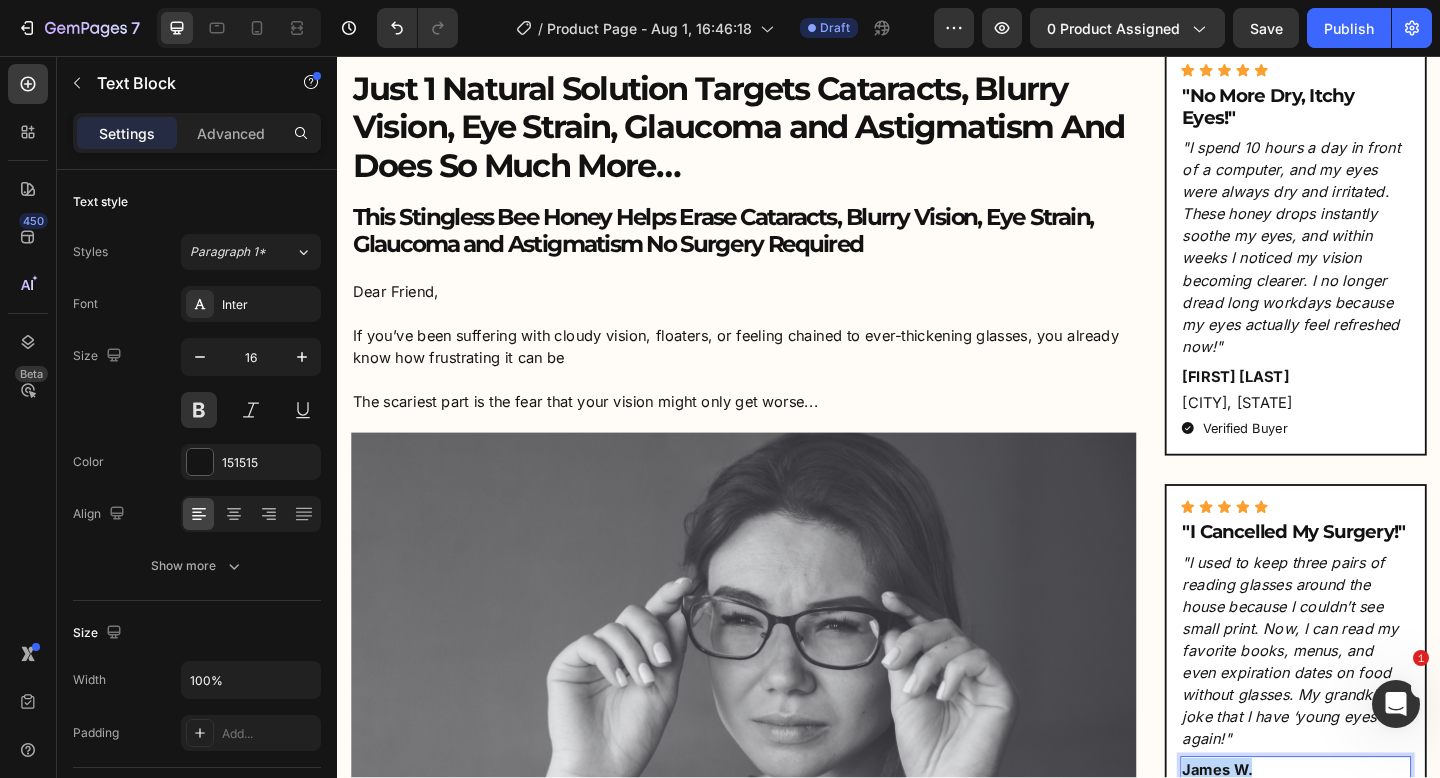 click on "James W." at bounding box center (1379, 832) 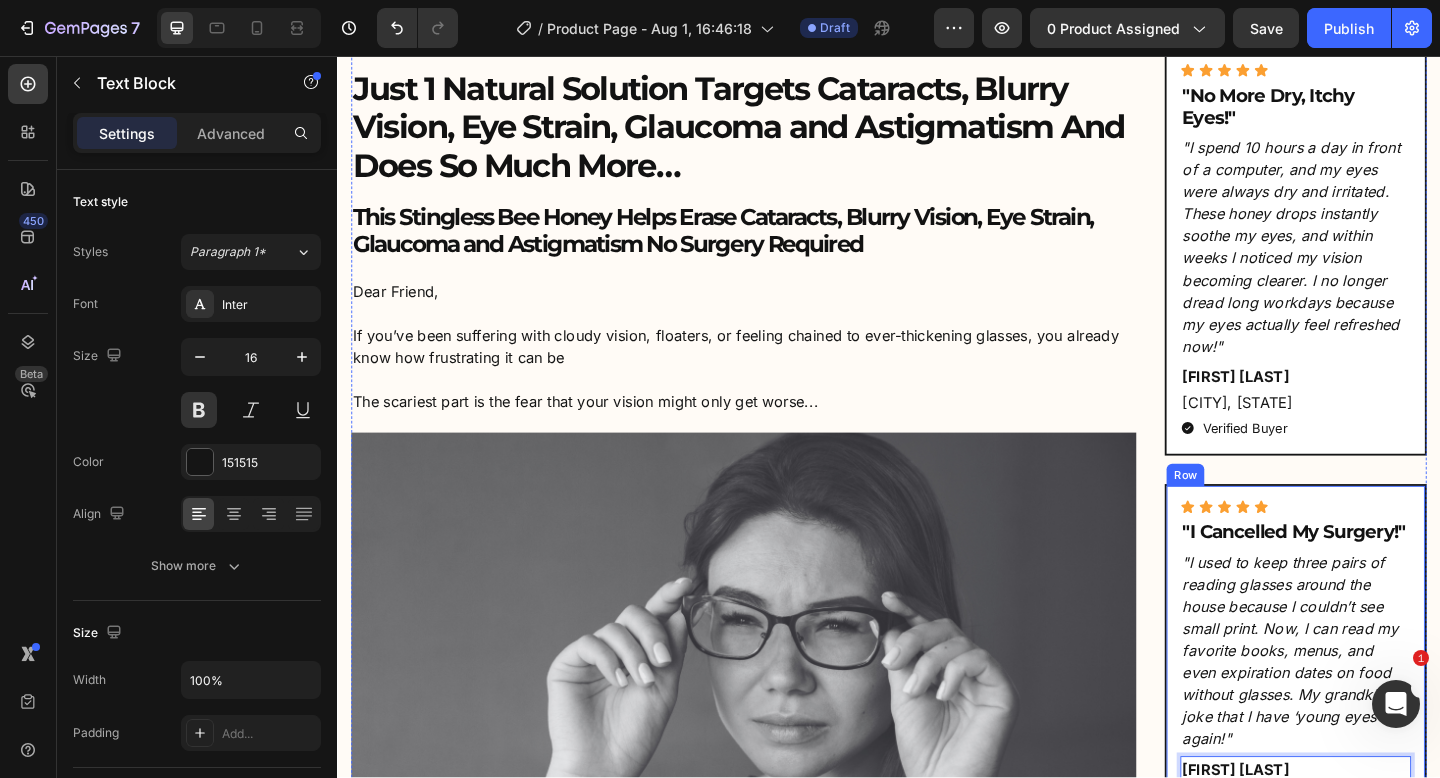 scroll, scrollTop: 1149, scrollLeft: 0, axis: vertical 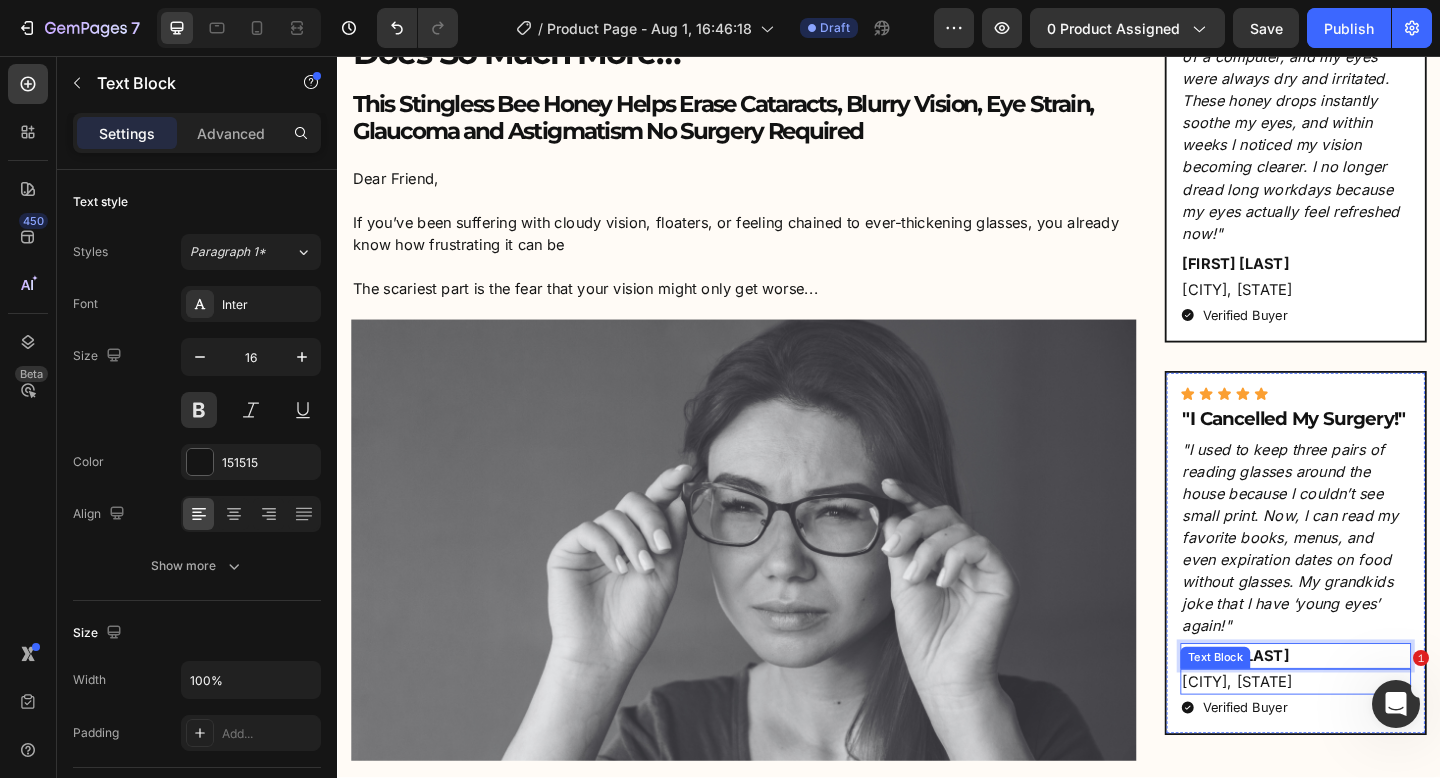 click on "George T." at bounding box center [1379, 709] 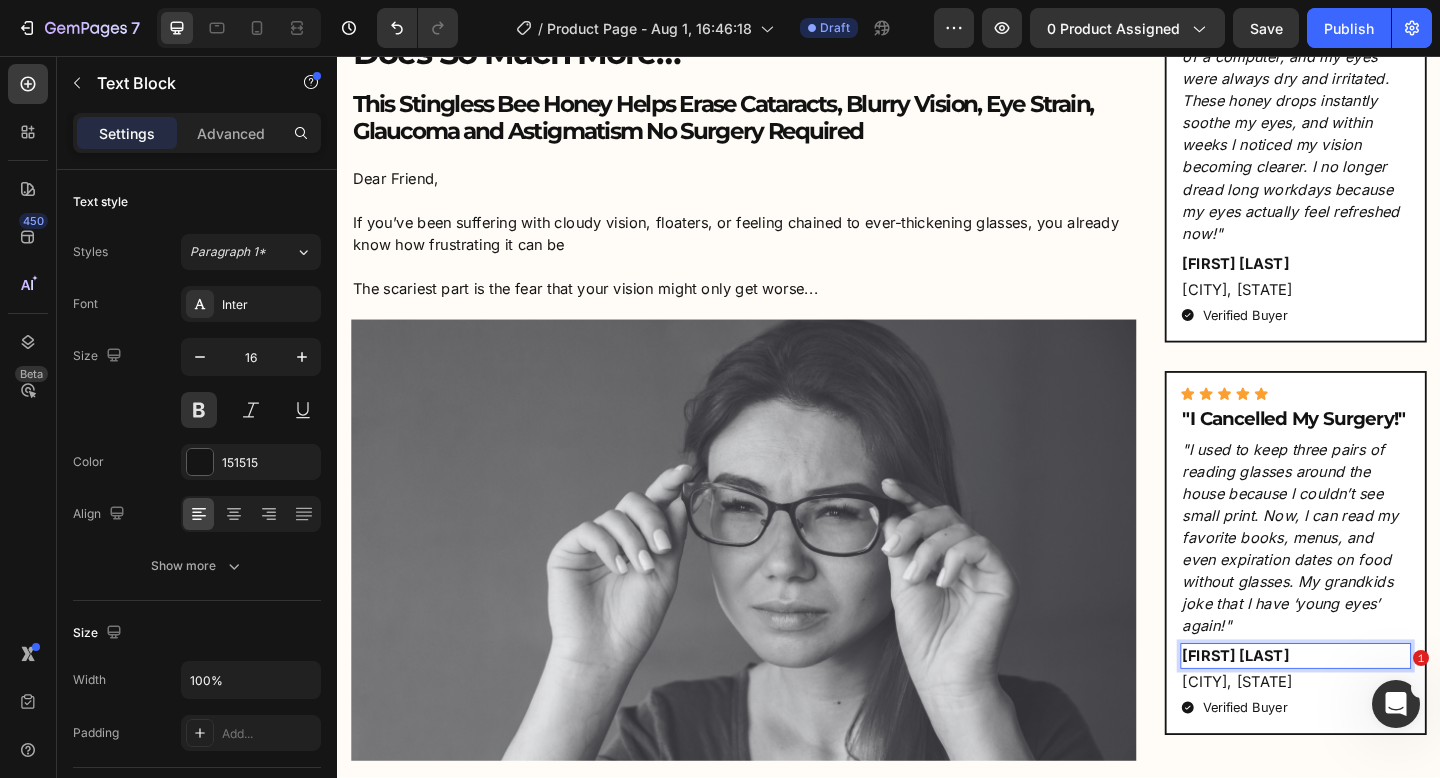 click on "George T." at bounding box center (1379, 709) 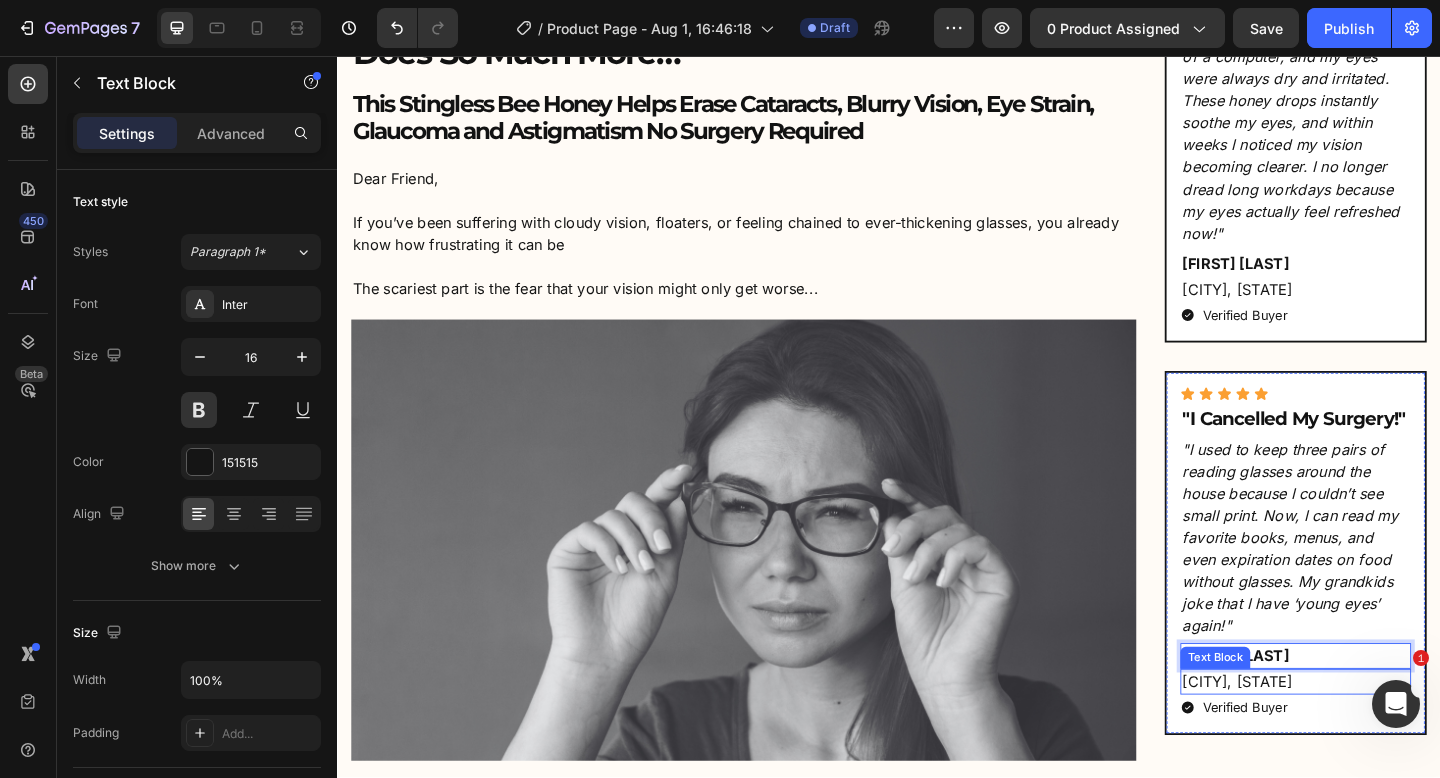 click on "Portland, Oregon" at bounding box center [1379, 737] 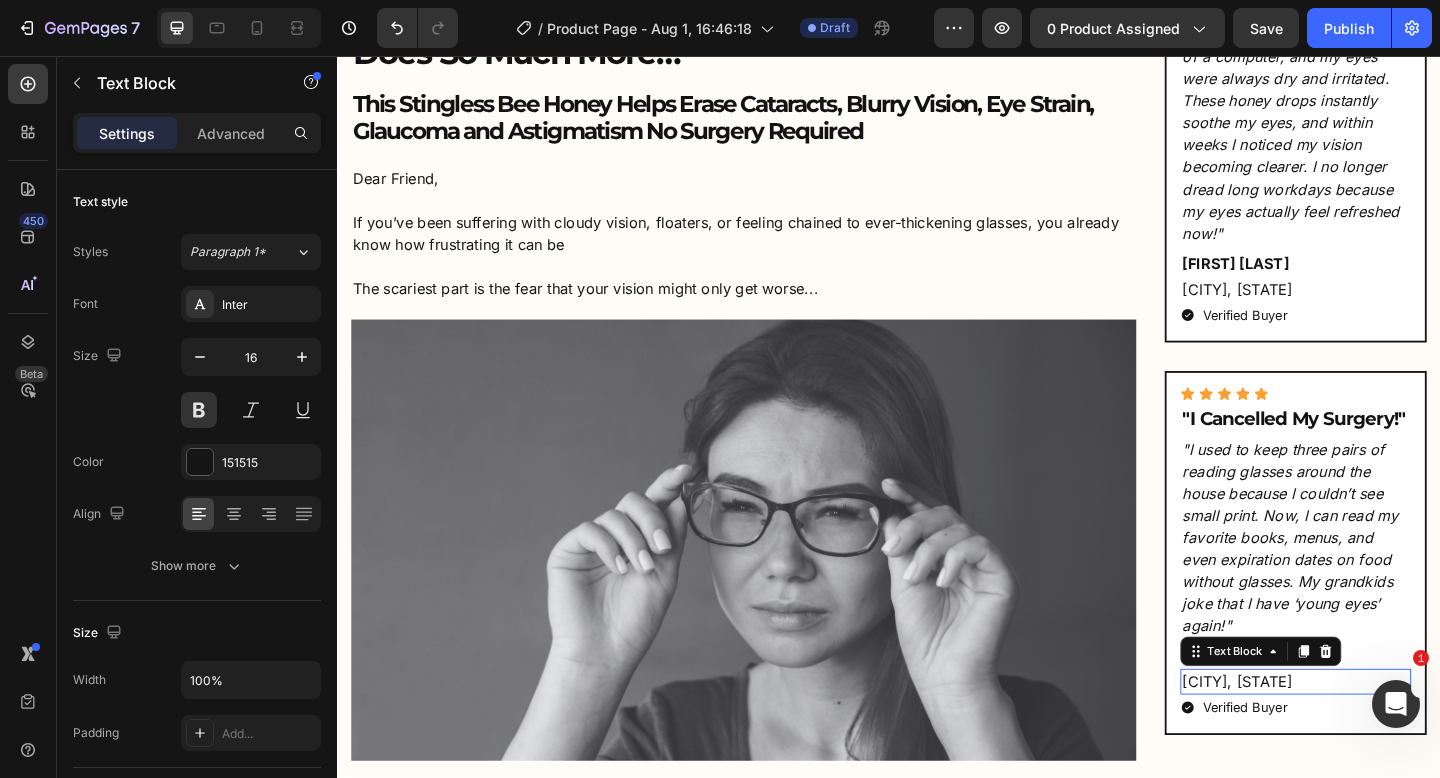 click on "Portland, Oregon" at bounding box center [1379, 737] 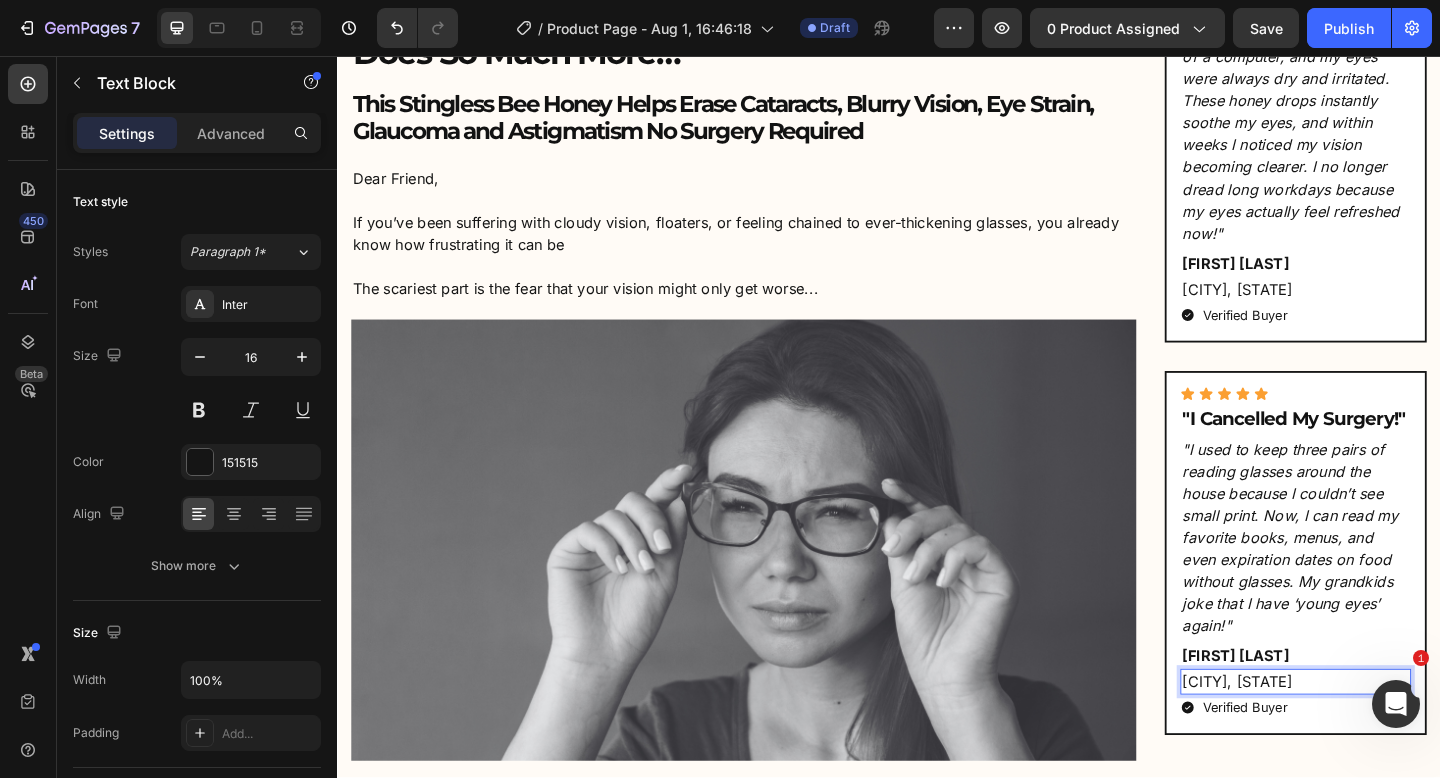 click on "Portland, Oregon" at bounding box center [1379, 737] 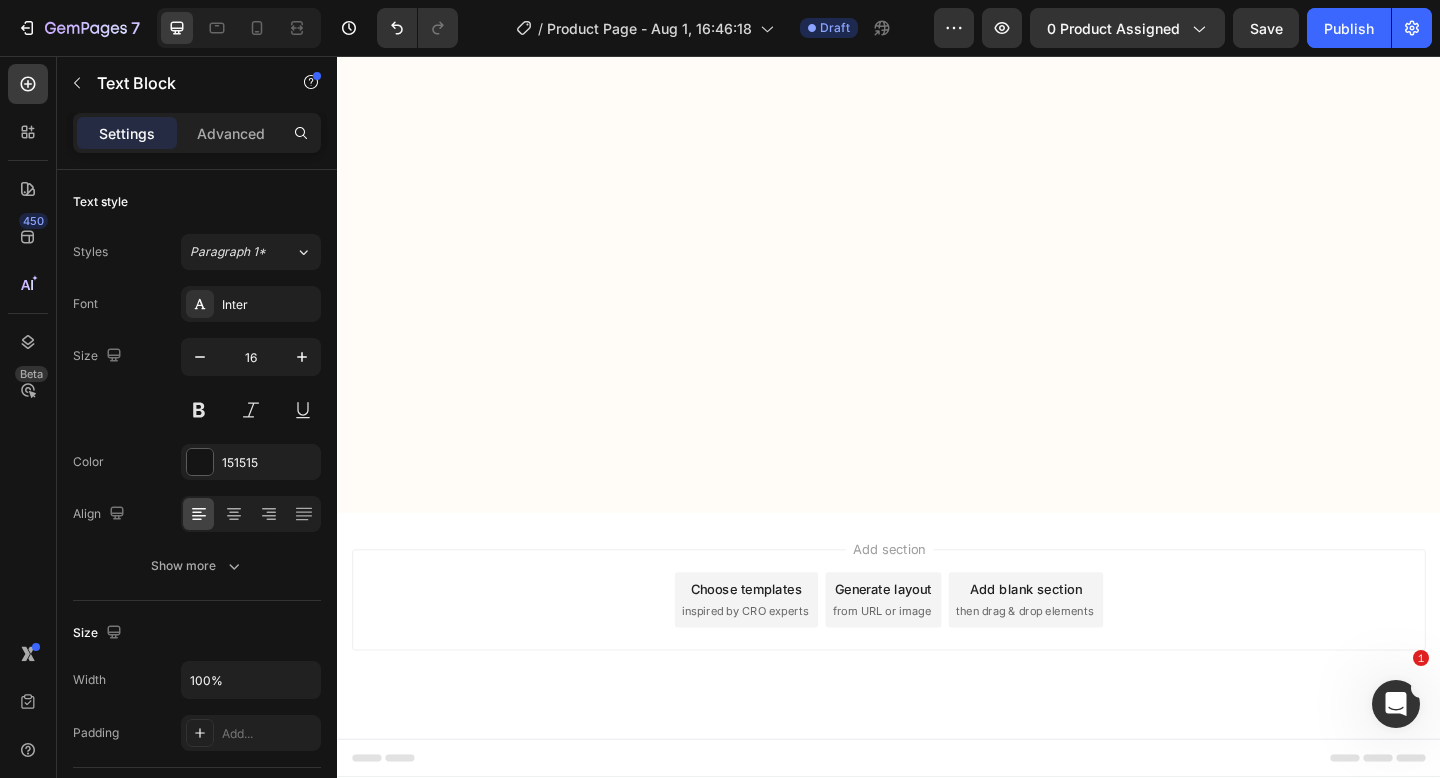 scroll, scrollTop: 11172, scrollLeft: 0, axis: vertical 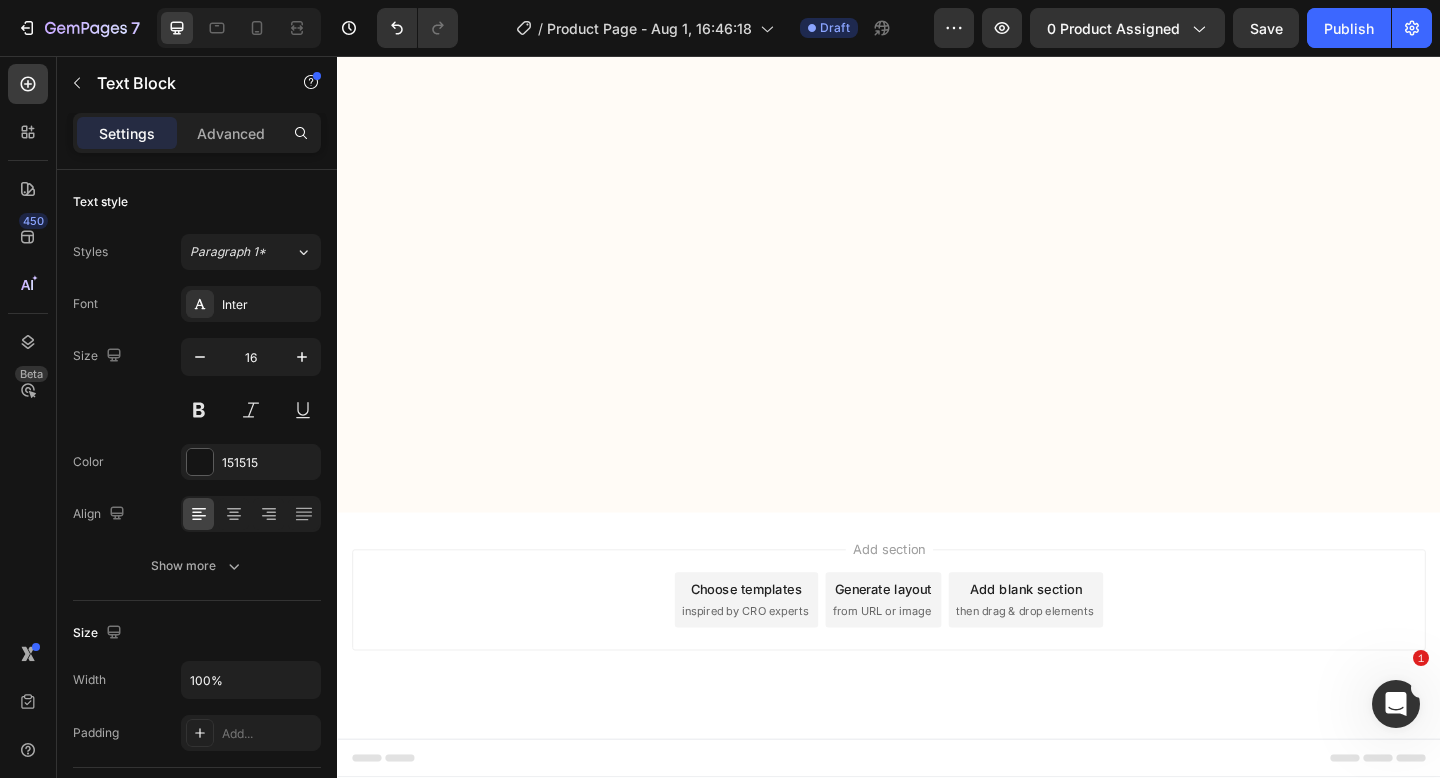 click at bounding box center (387, -3759) 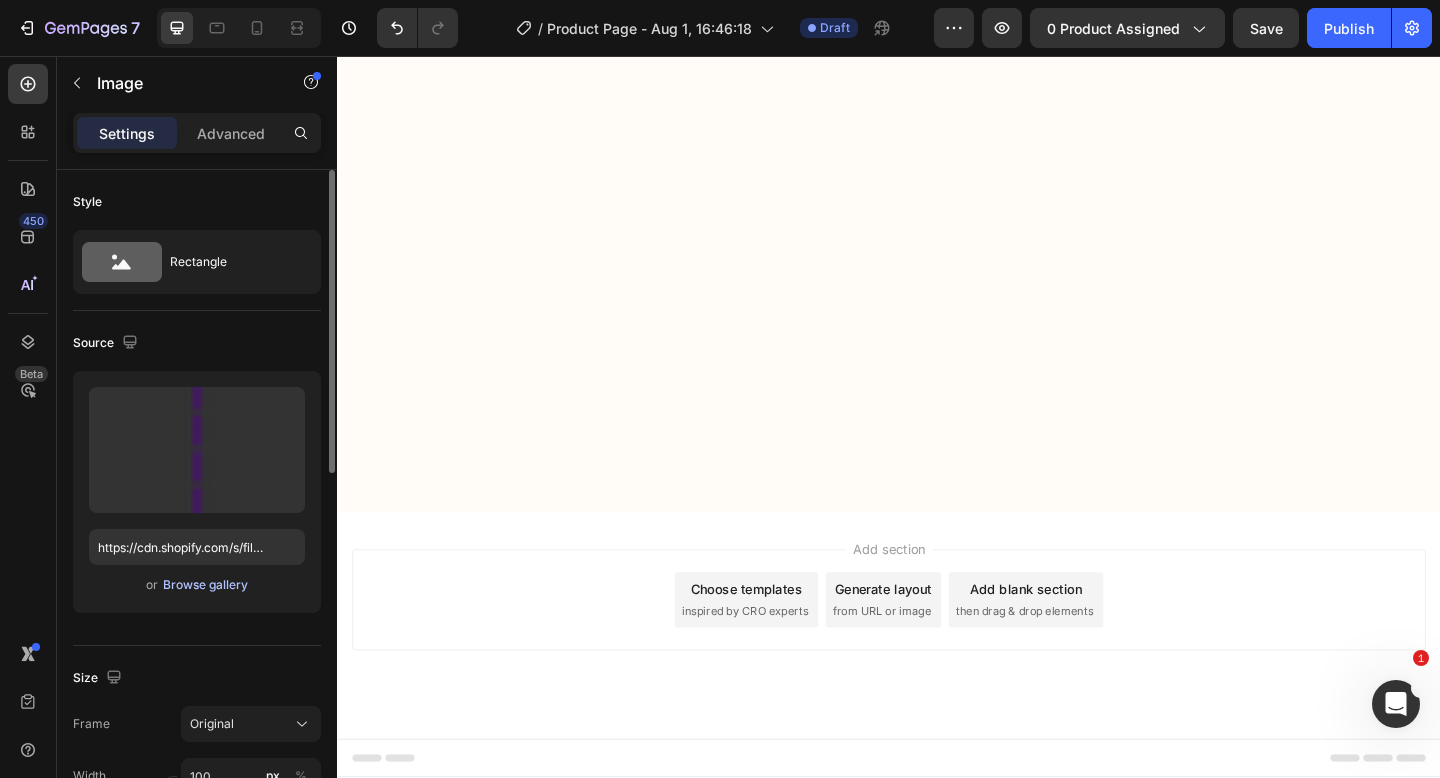 click on "Browse gallery" at bounding box center [205, 585] 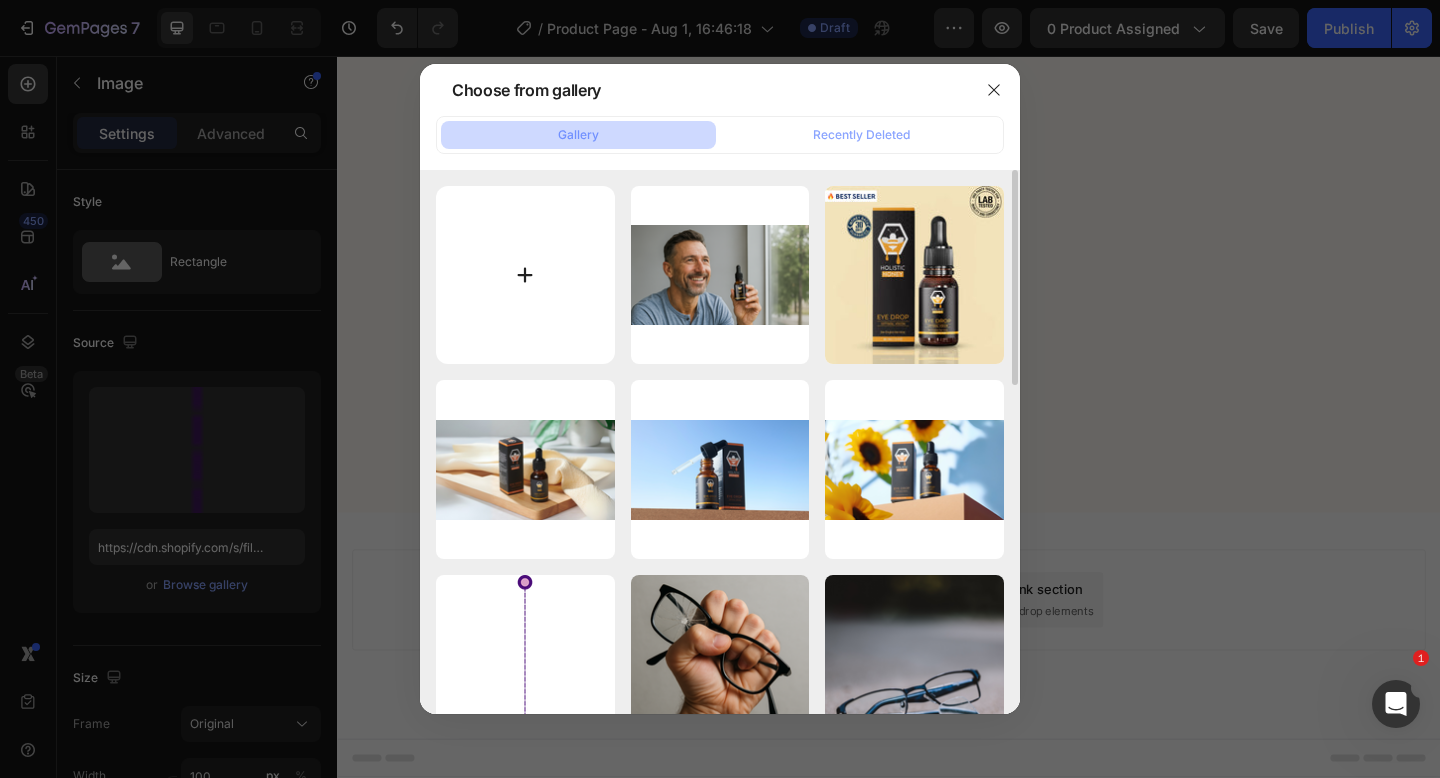click at bounding box center [525, 275] 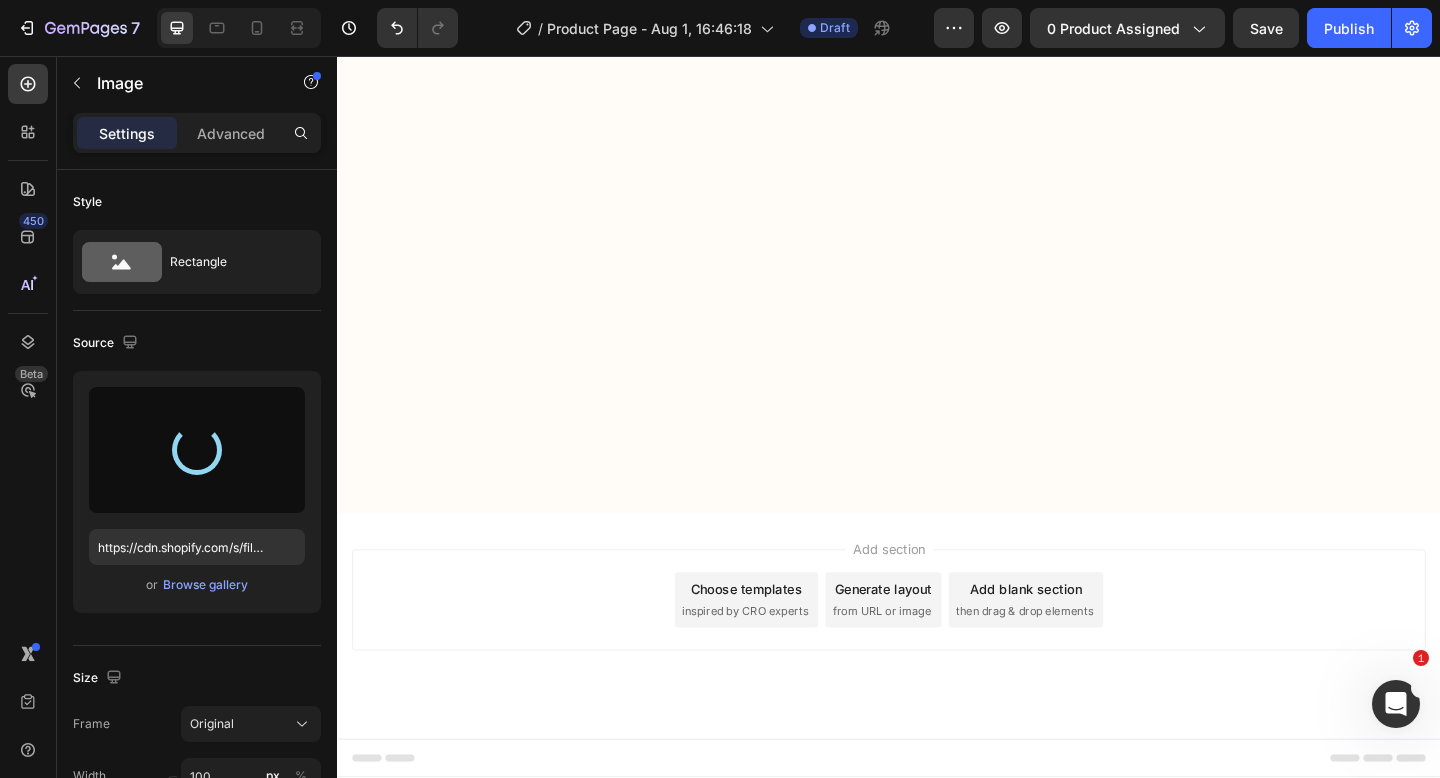 type on "https://cdn.shopify.com/s/files/1/0883/1995/1187/files/gempages_519933984788972337-153b2cfa-241c-400a-a0e8-e986a778aedf.png" 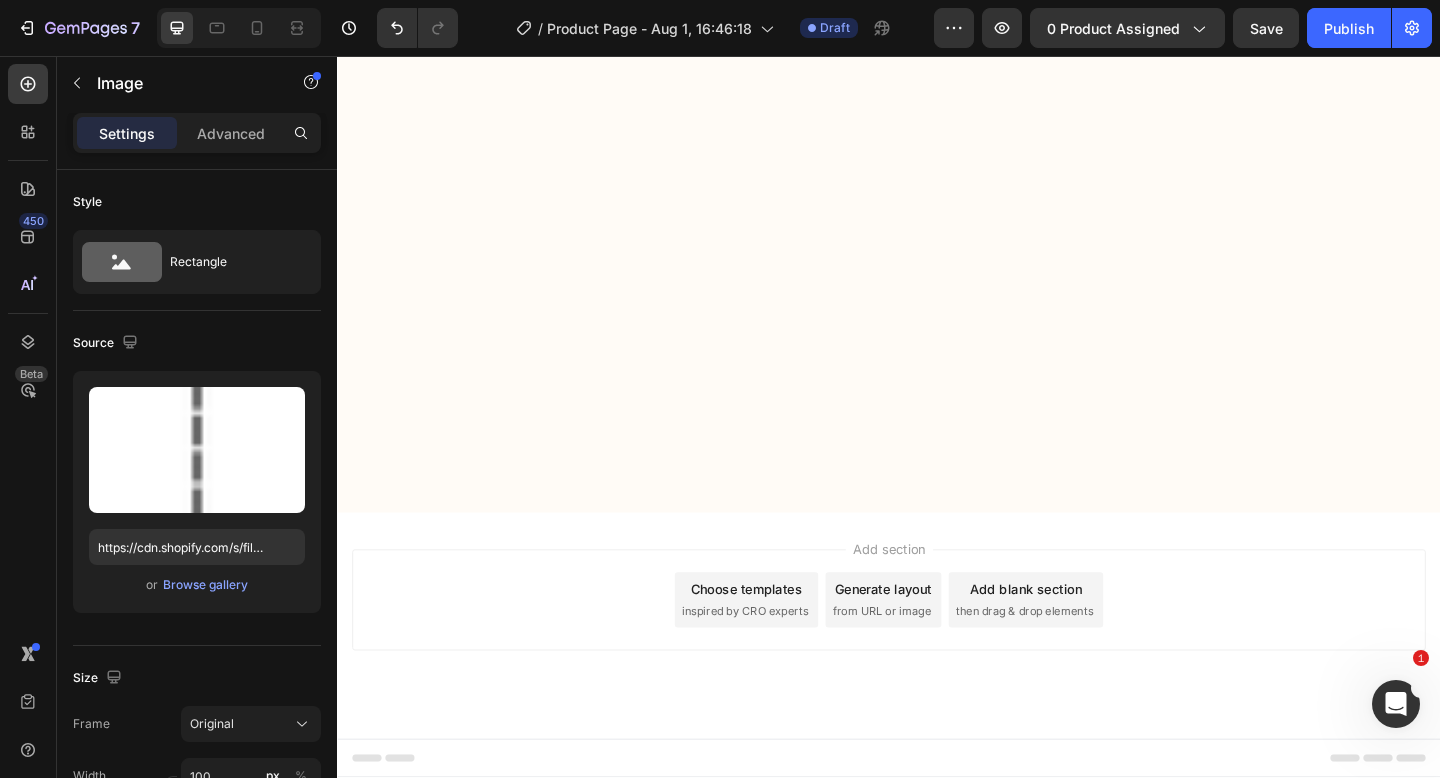 click at bounding box center [387, -3410] 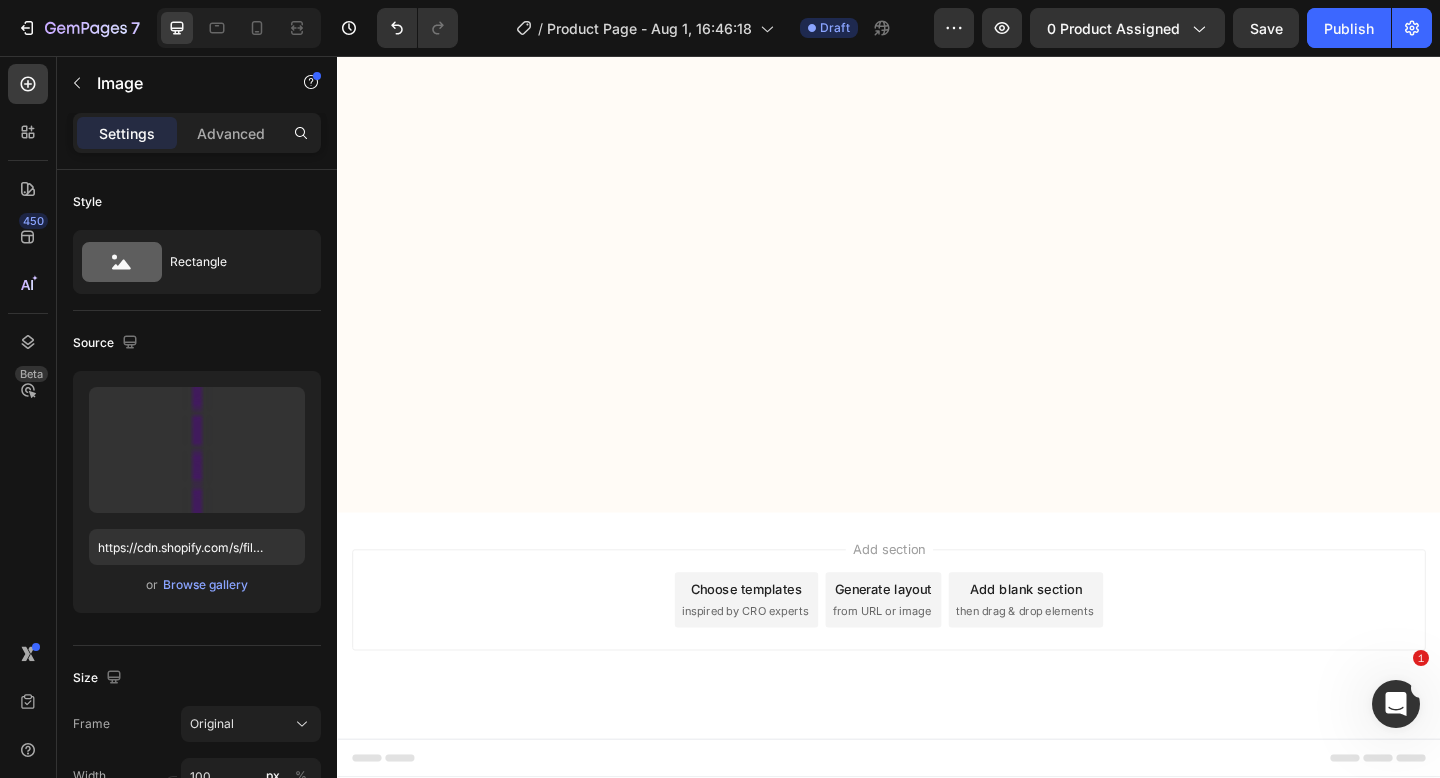 click at bounding box center (387, -3759) 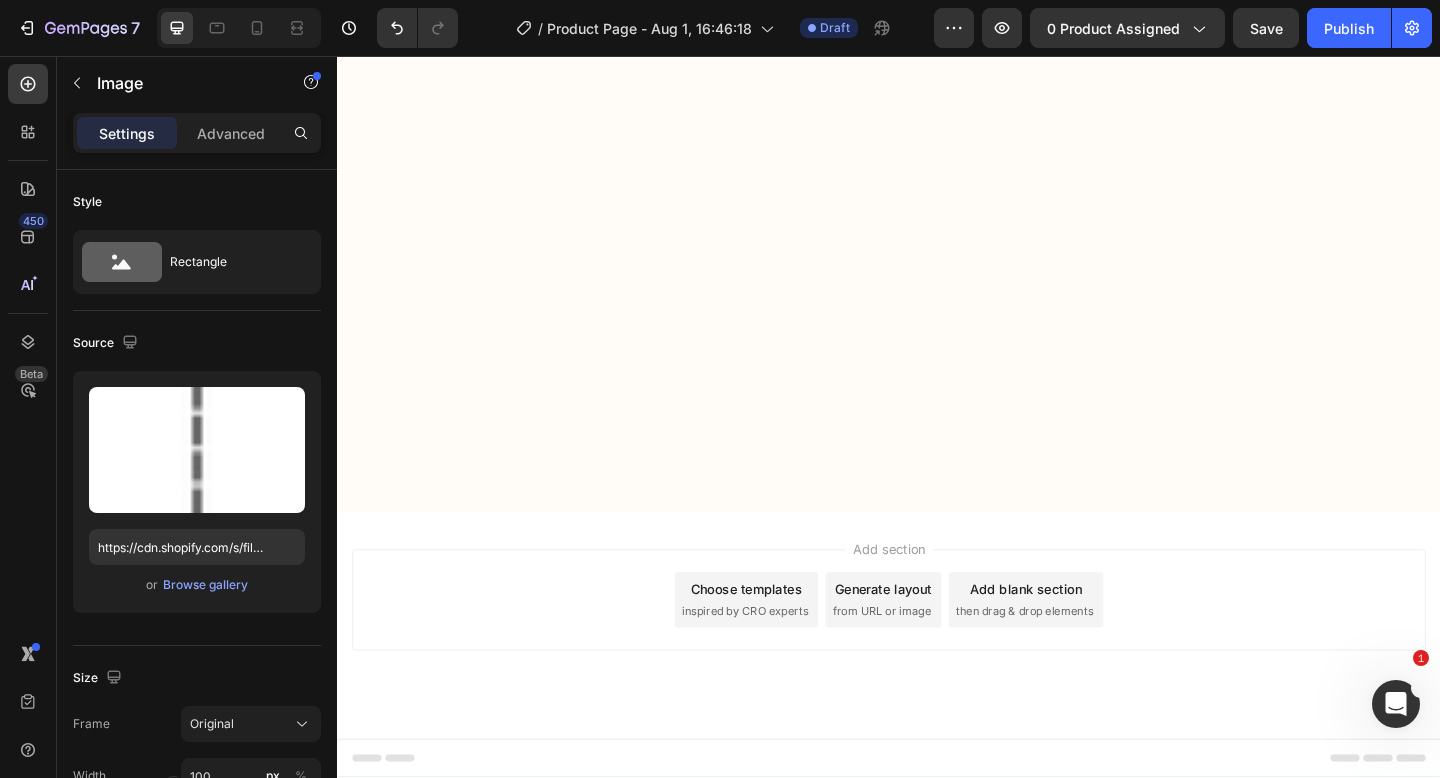 click on "At 72, I'd been struggling with cataracts for years, and my doctor had been pushing me toward surgery." at bounding box center (907, -3775) 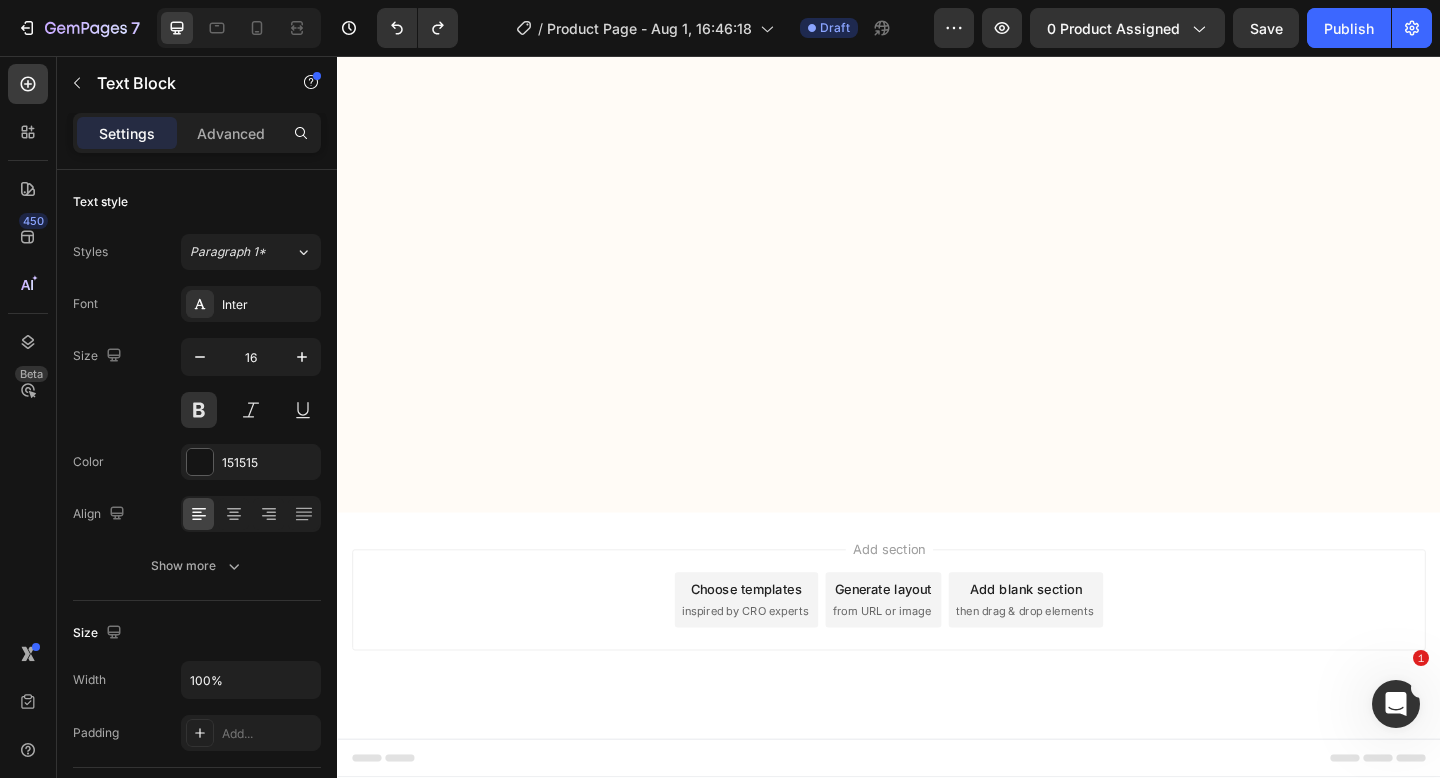 click at bounding box center (387, -3759) 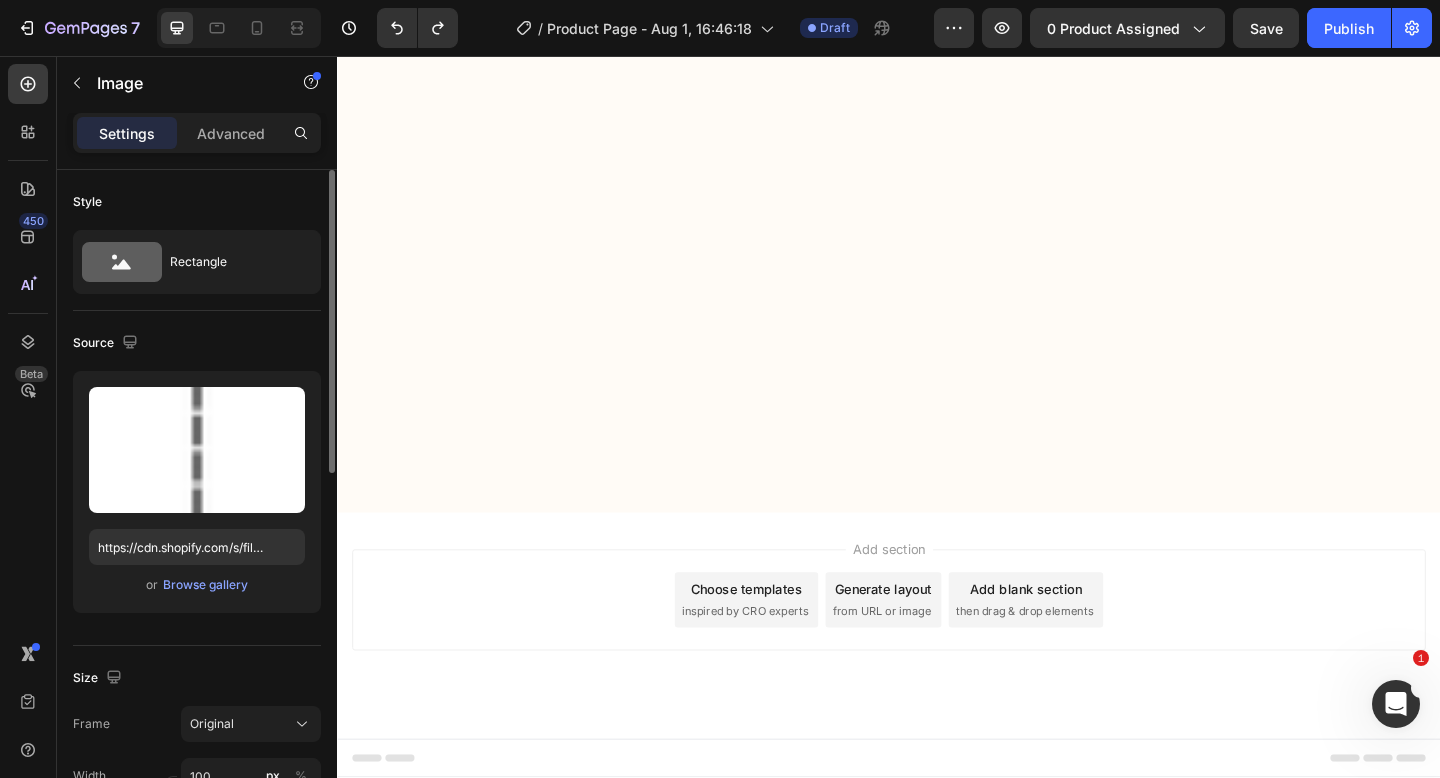 click on "Upload Image https://cdn.shopify.com/s/files/1/0883/1995/1187/files/gempages_519933984788972337-153b2cfa-241c-400a-a0e8-e986a778aedf.png or  Browse gallery" at bounding box center (197, 492) 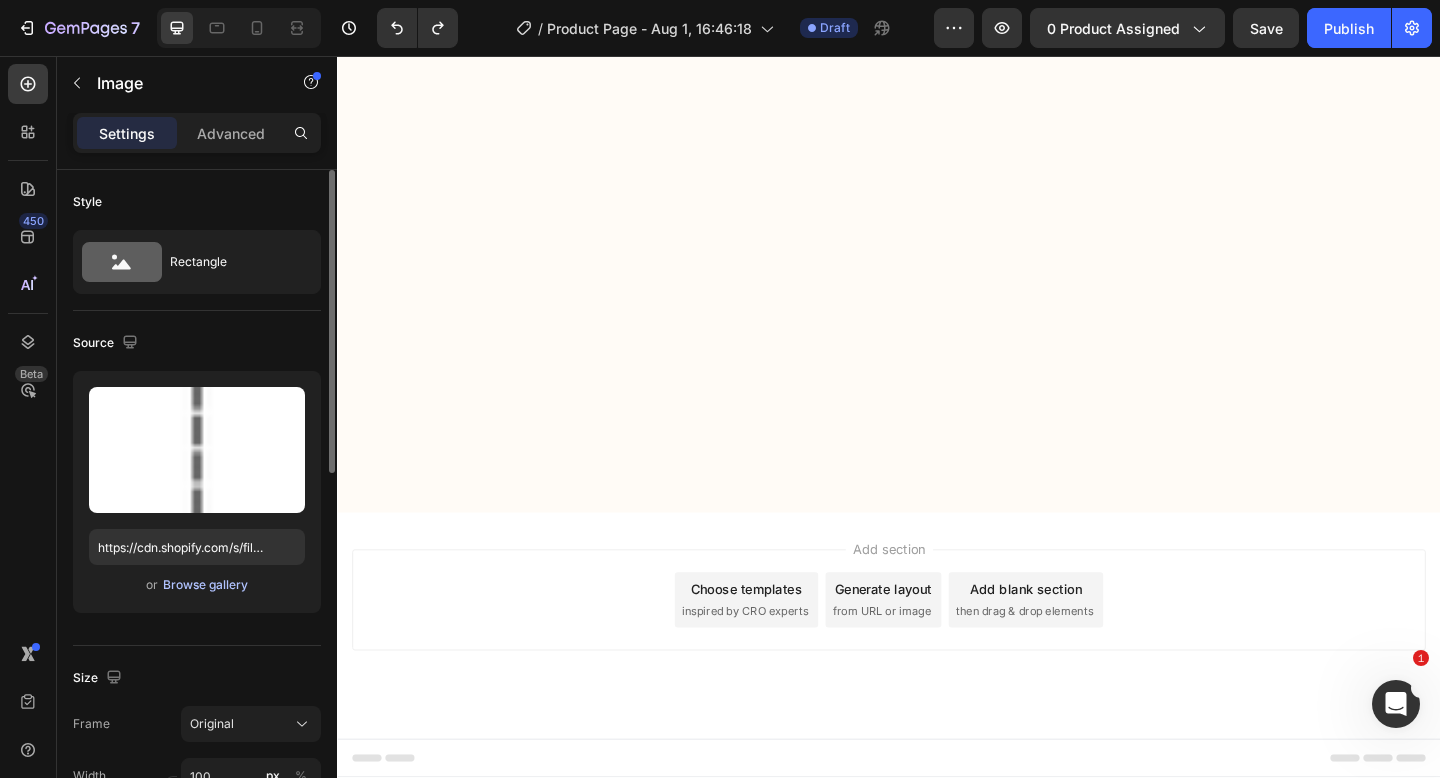 click on "Browse gallery" at bounding box center [205, 585] 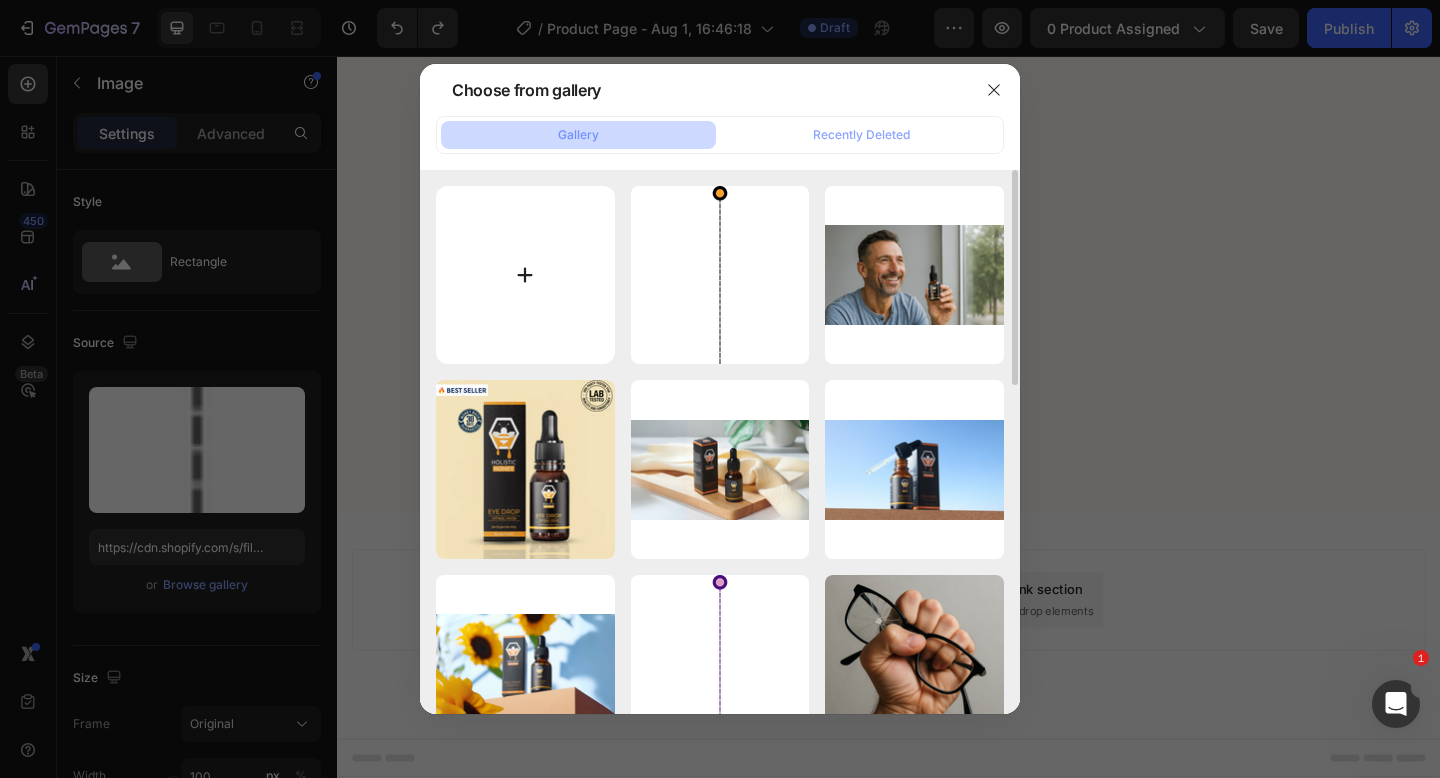 click at bounding box center (525, 275) 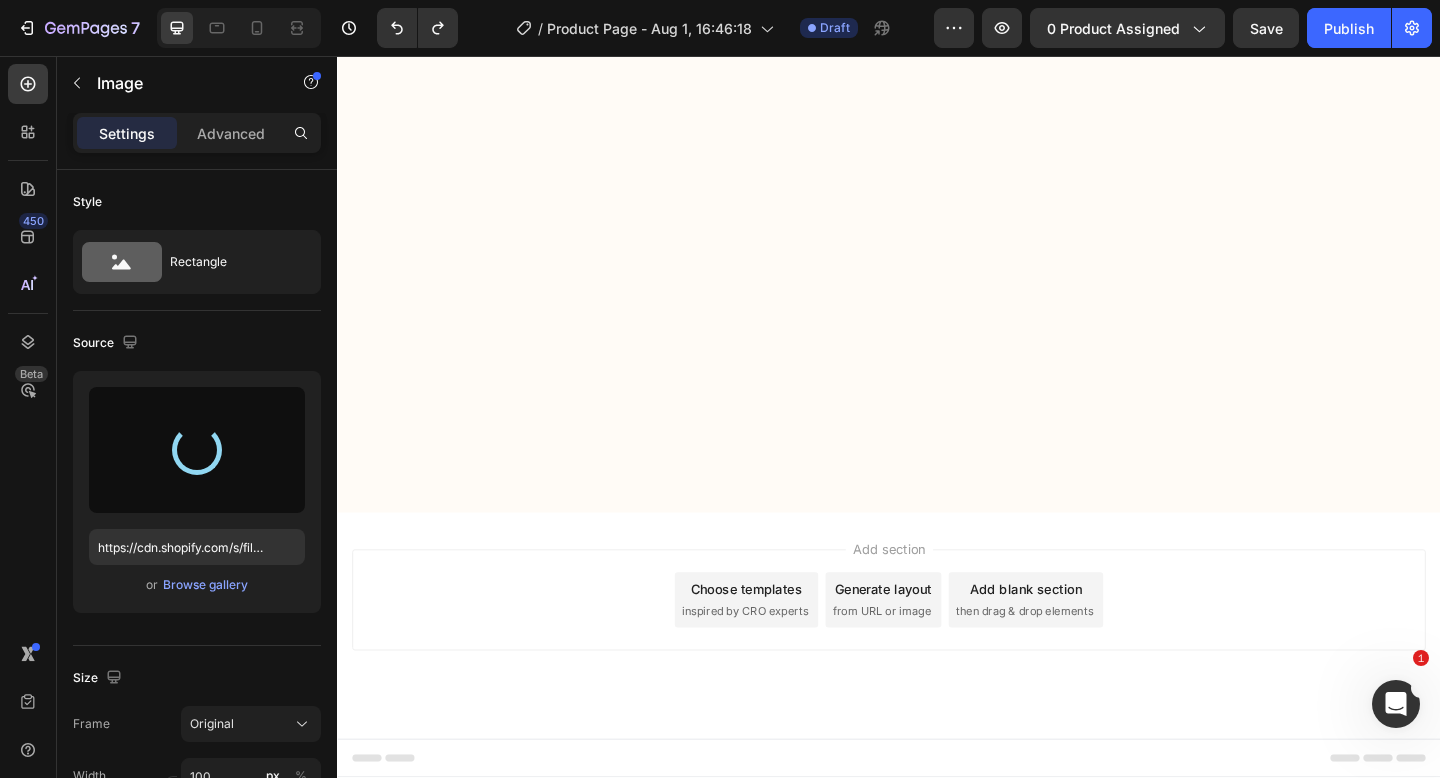 type on "https://cdn.shopify.com/s/files/1/0883/1995/1187/files/gempages_519933984788972337-4bb3b00d-c048-4219-b353-a3d8696c4924.png" 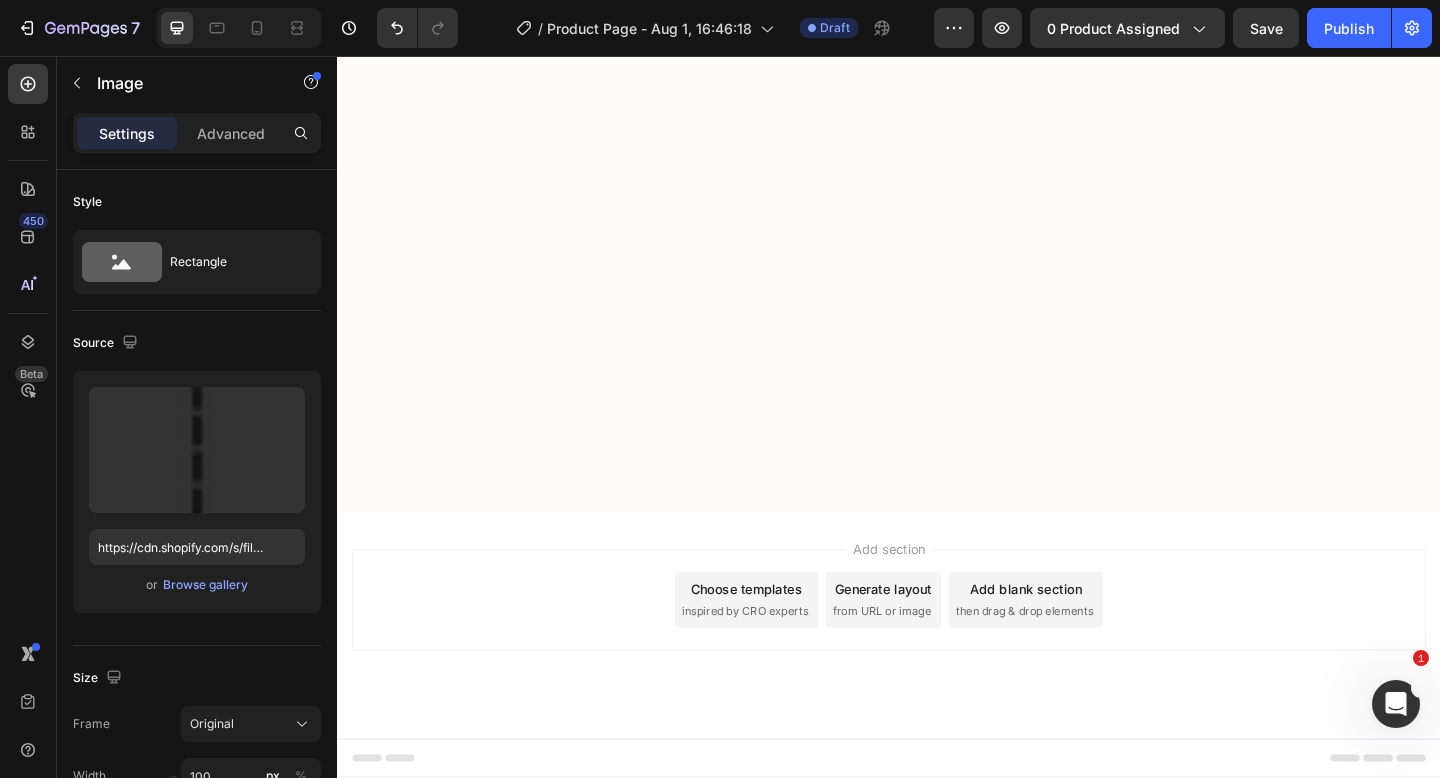 click at bounding box center (387, -3410) 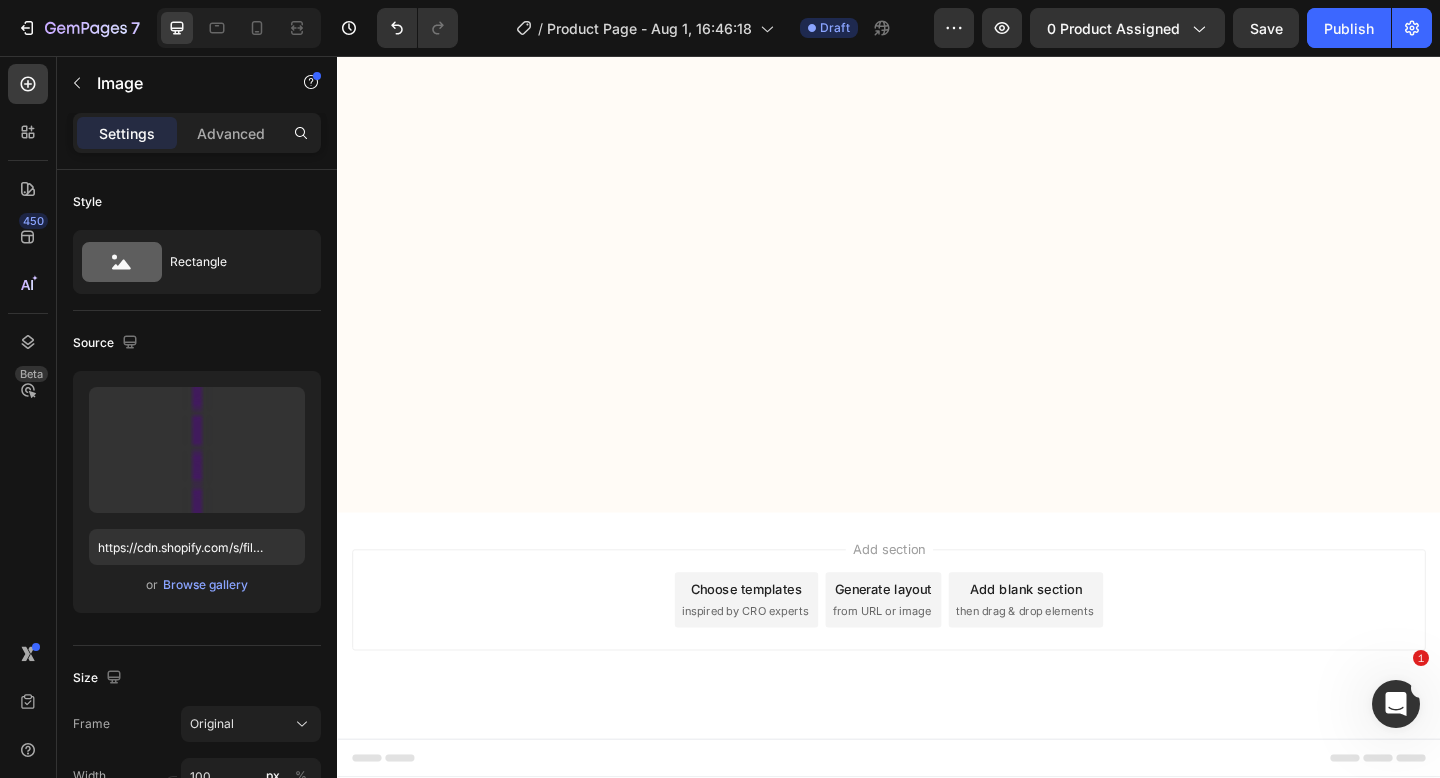 click at bounding box center [387, -3759] 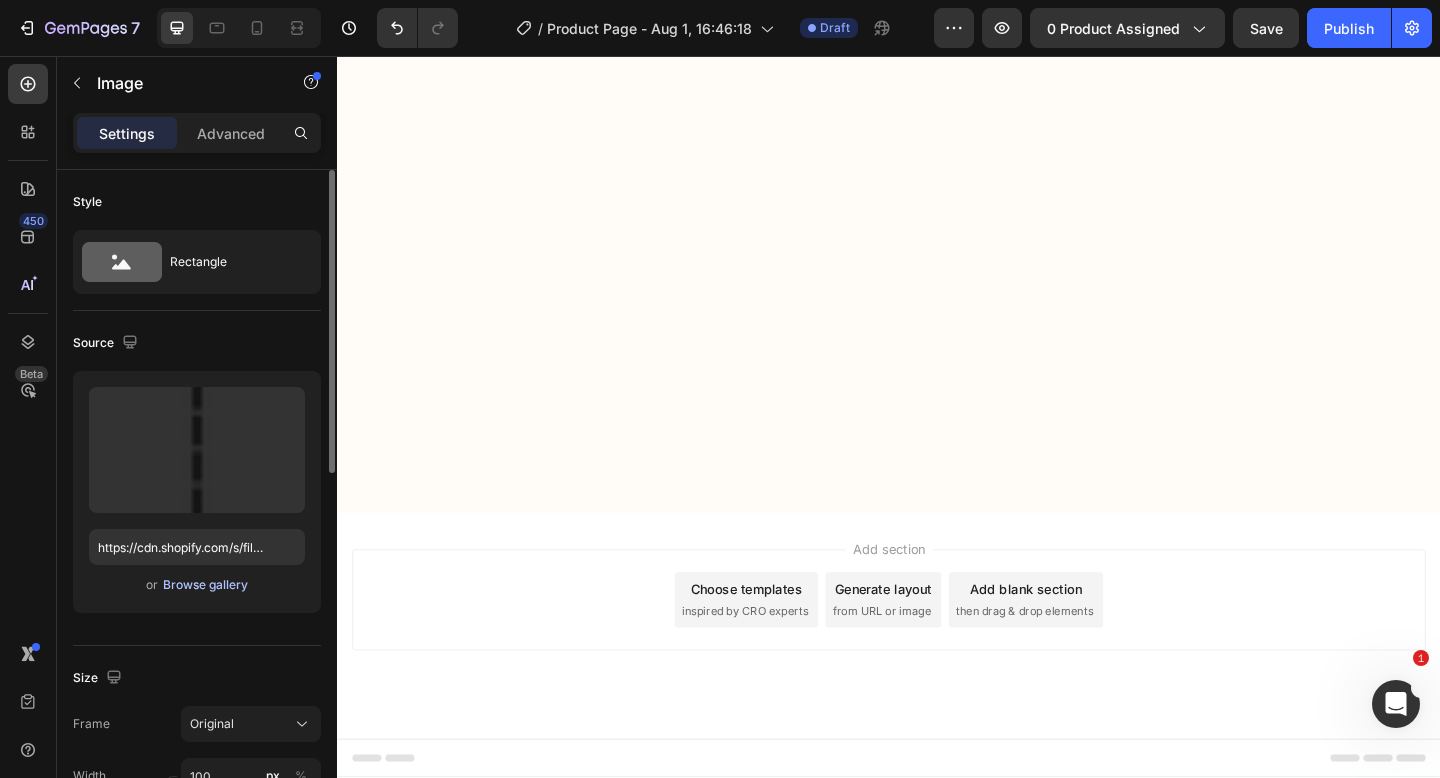 click on "Browse gallery" at bounding box center [205, 585] 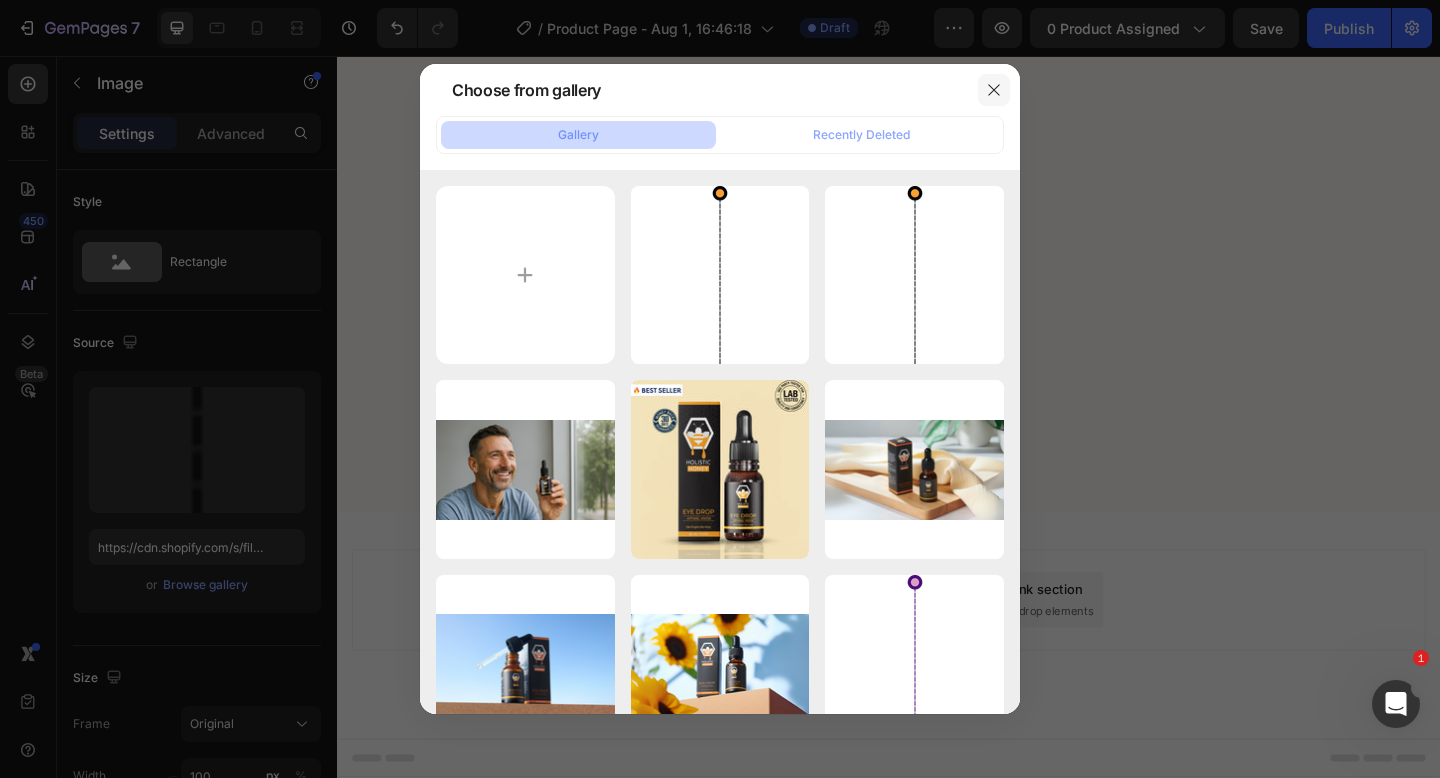 click 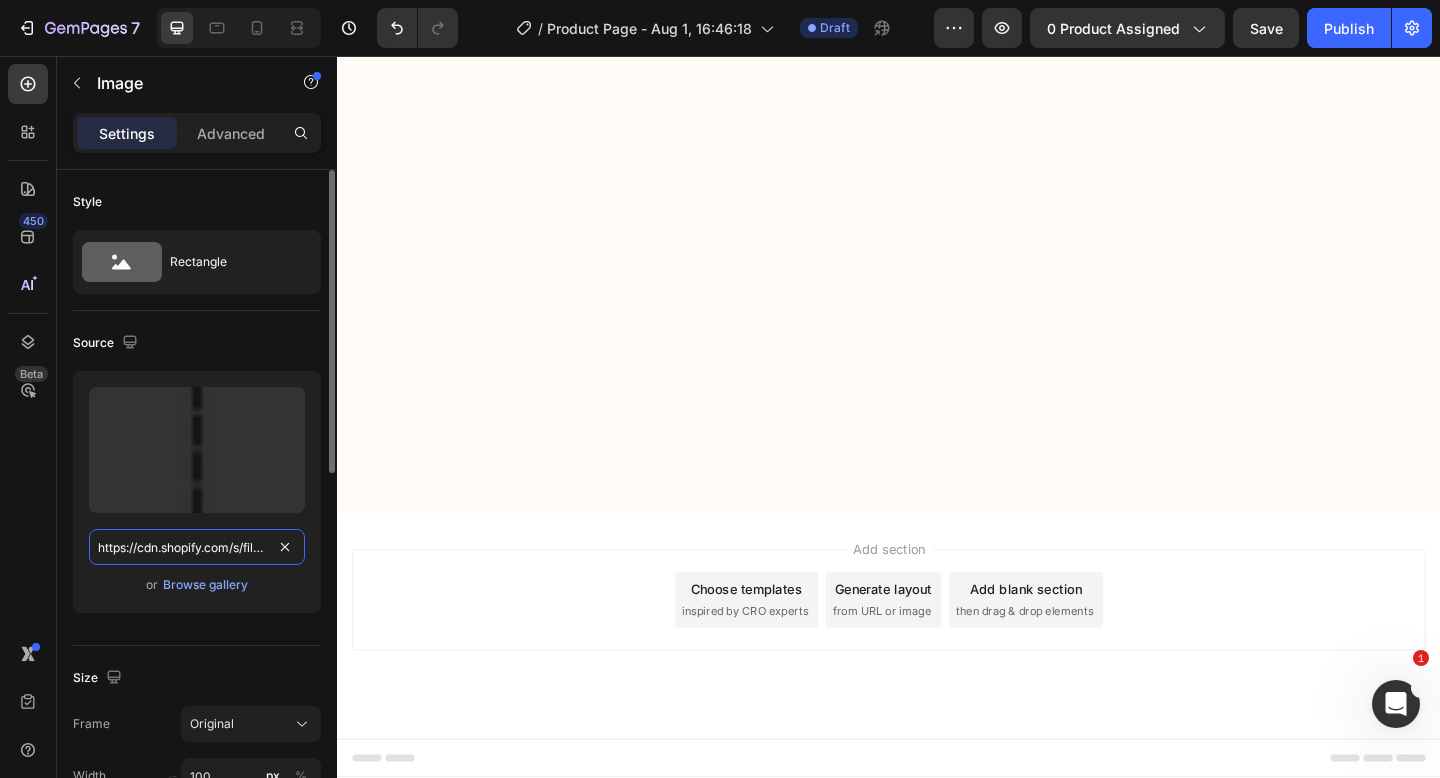 click on "https://cdn.shopify.com/s/files/1/0883/1995/1187/files/gempages_519933984788972337-4bb3b00d-c048-4219-b353-a3d8696c4924.png" at bounding box center (197, 547) 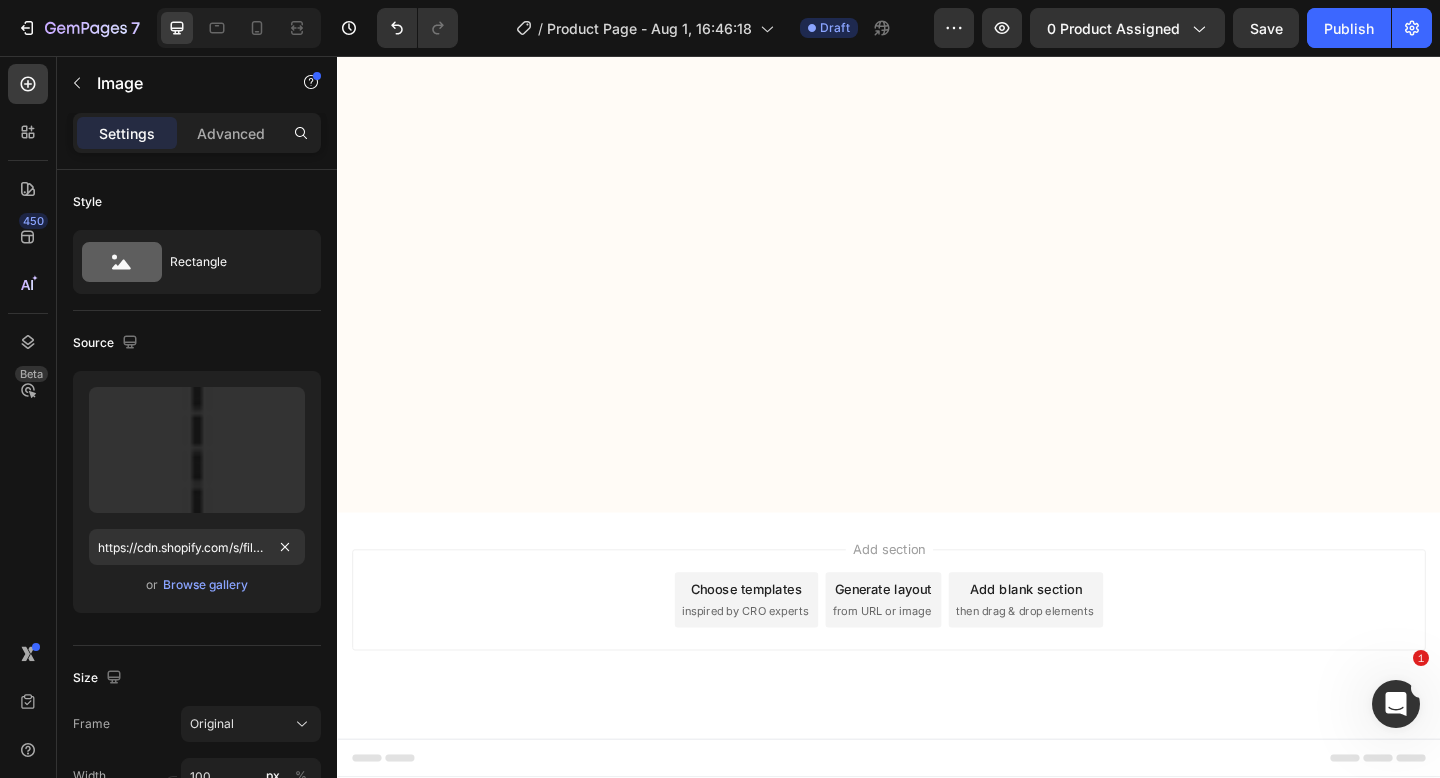 click at bounding box center (387, -3410) 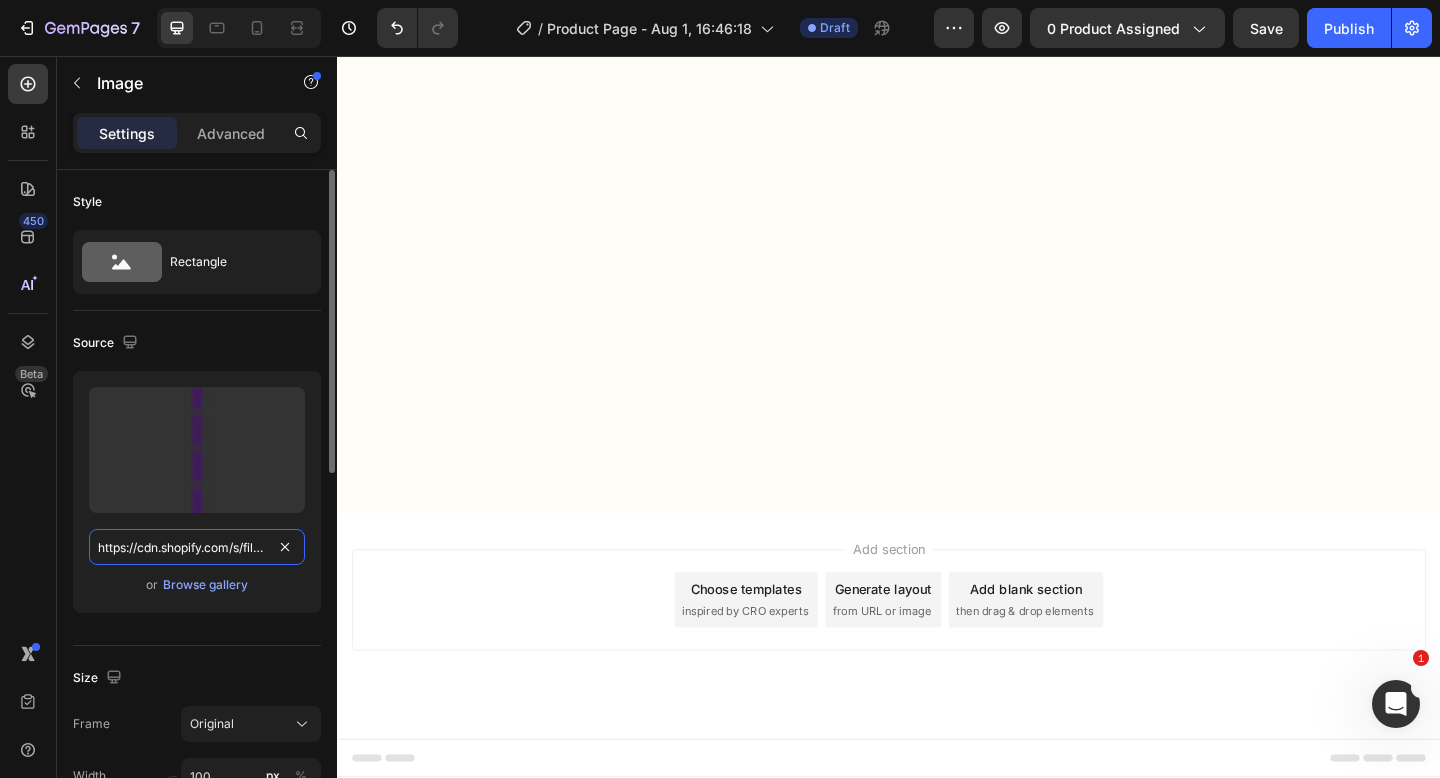 click on "https://cdn.shopify.com/s/files/1/0883/1995/1187/files/gempages_519933984788972337-6db4396e-c3b1-4f87-ad06-7a6f76456b50.png" at bounding box center [197, 547] 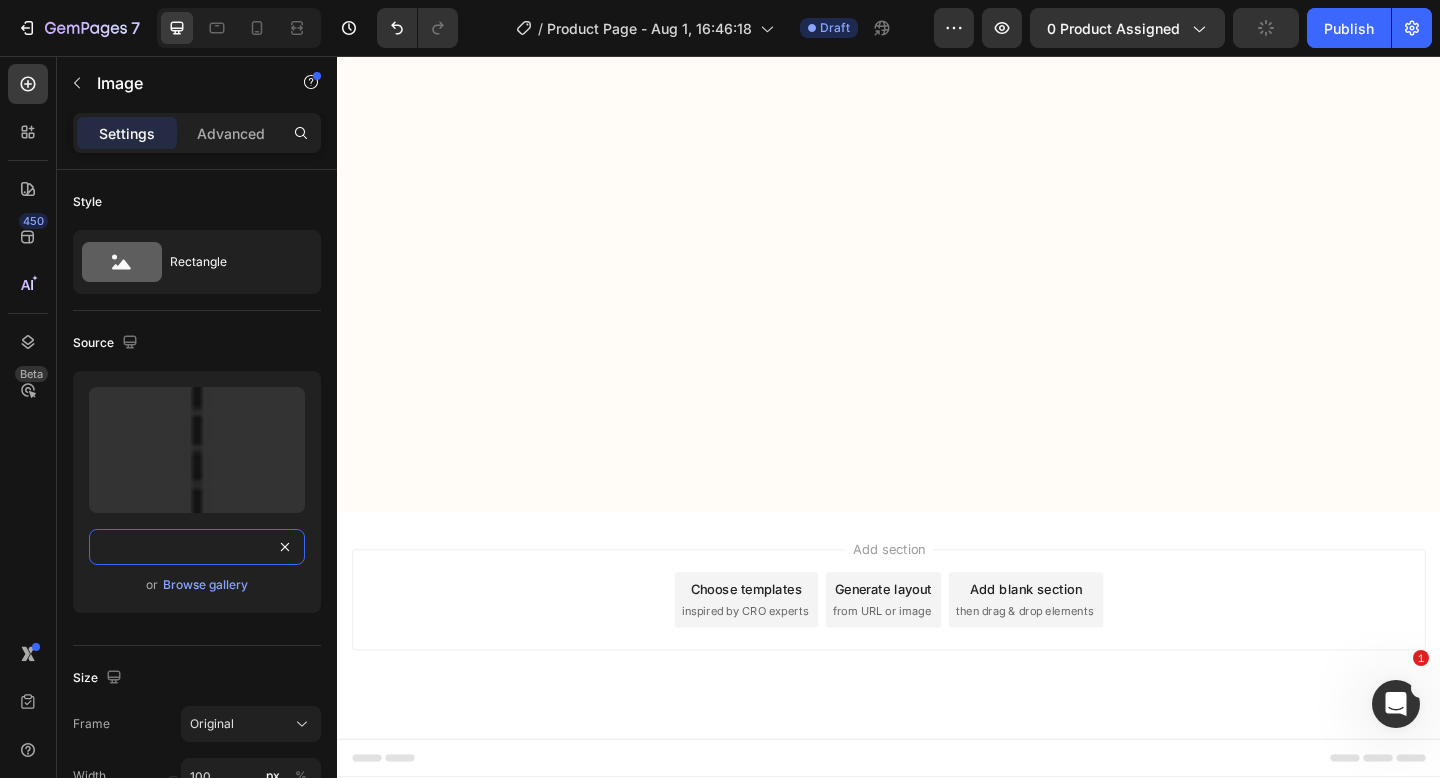 scroll, scrollTop: 12557, scrollLeft: 0, axis: vertical 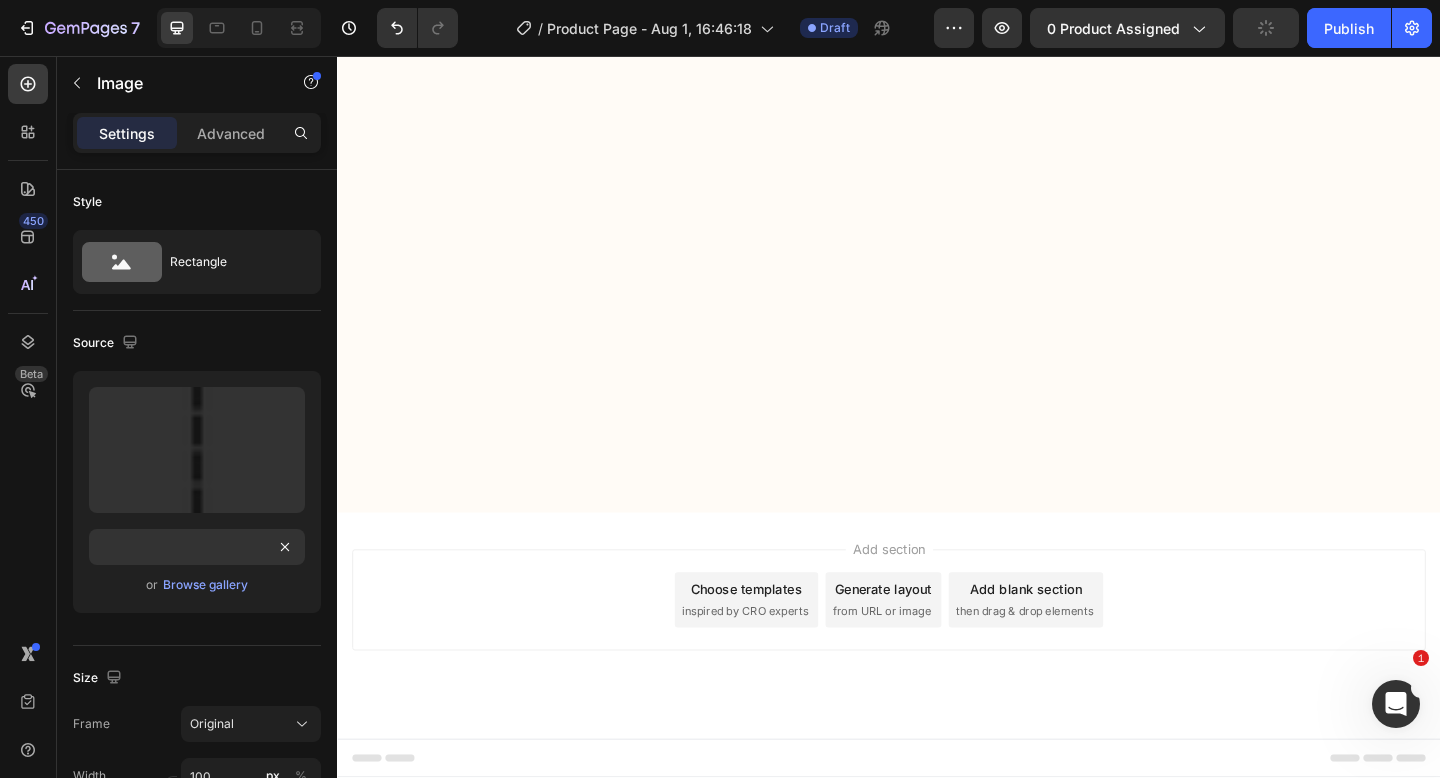click at bounding box center [387, -3060] 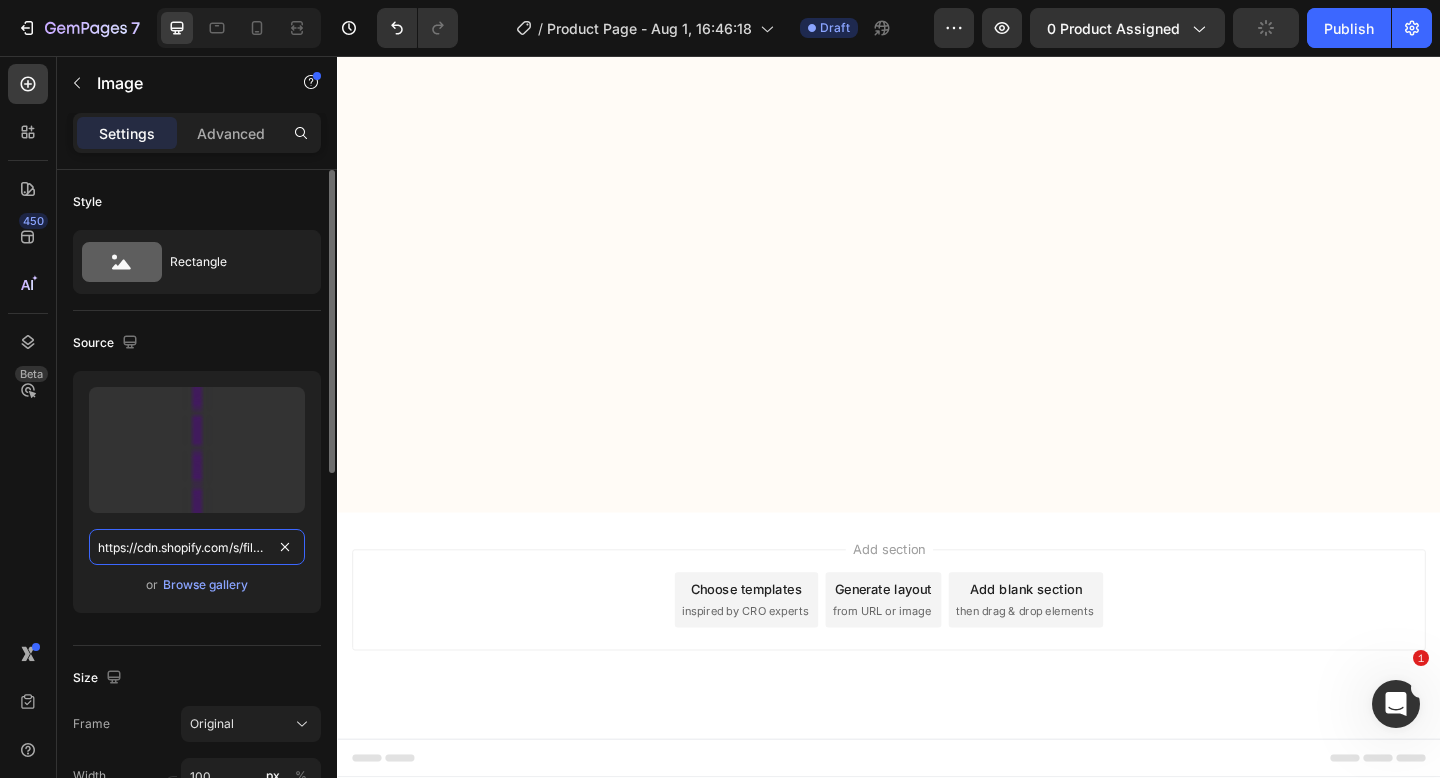 click on "https://cdn.shopify.com/s/files/1/0883/1995/1187/files/gempages_519933984788972337-6db4396e-c3b1-4f87-ad06-7a6f76456b50.png" at bounding box center [197, 547] 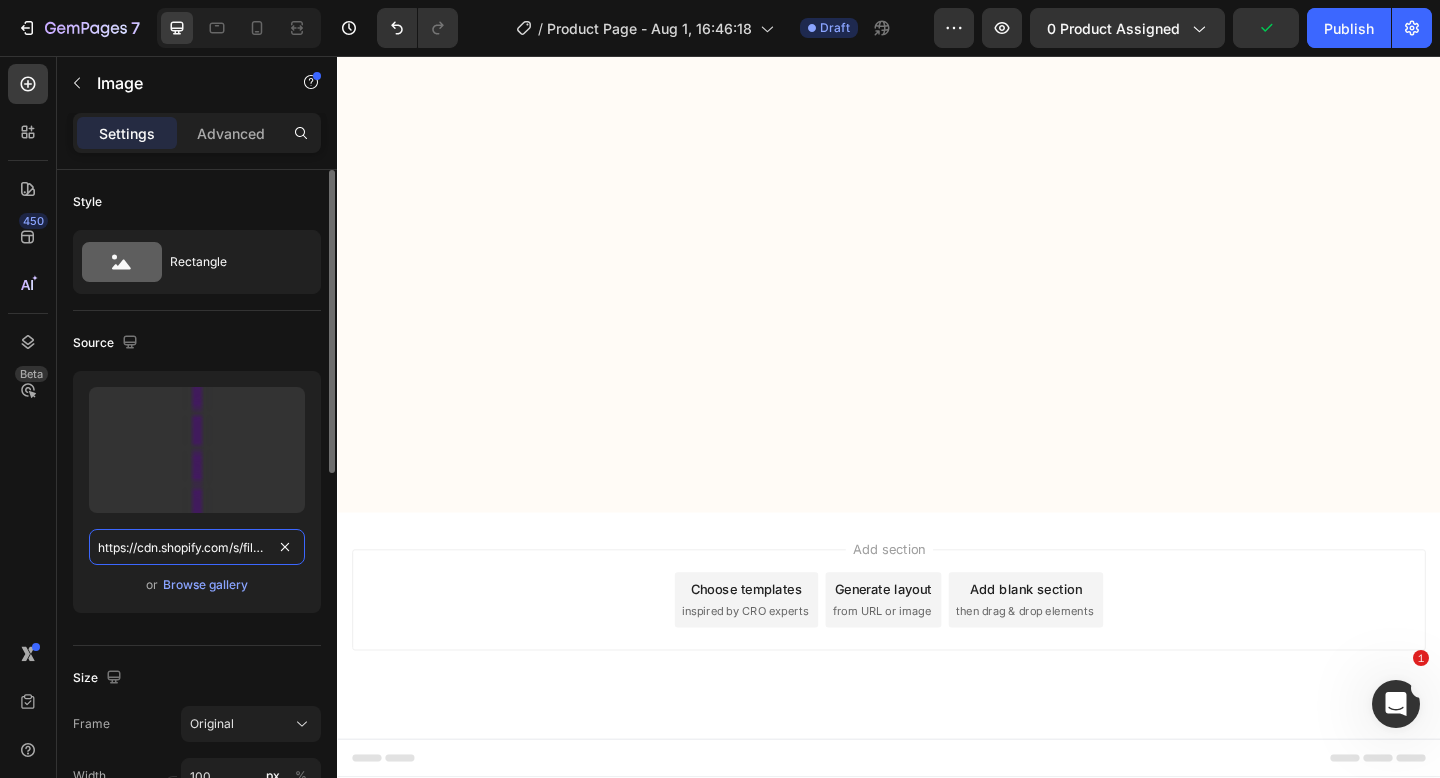 paste on "4bb3b00d-c048-4219-b353-a3d8696c4924" 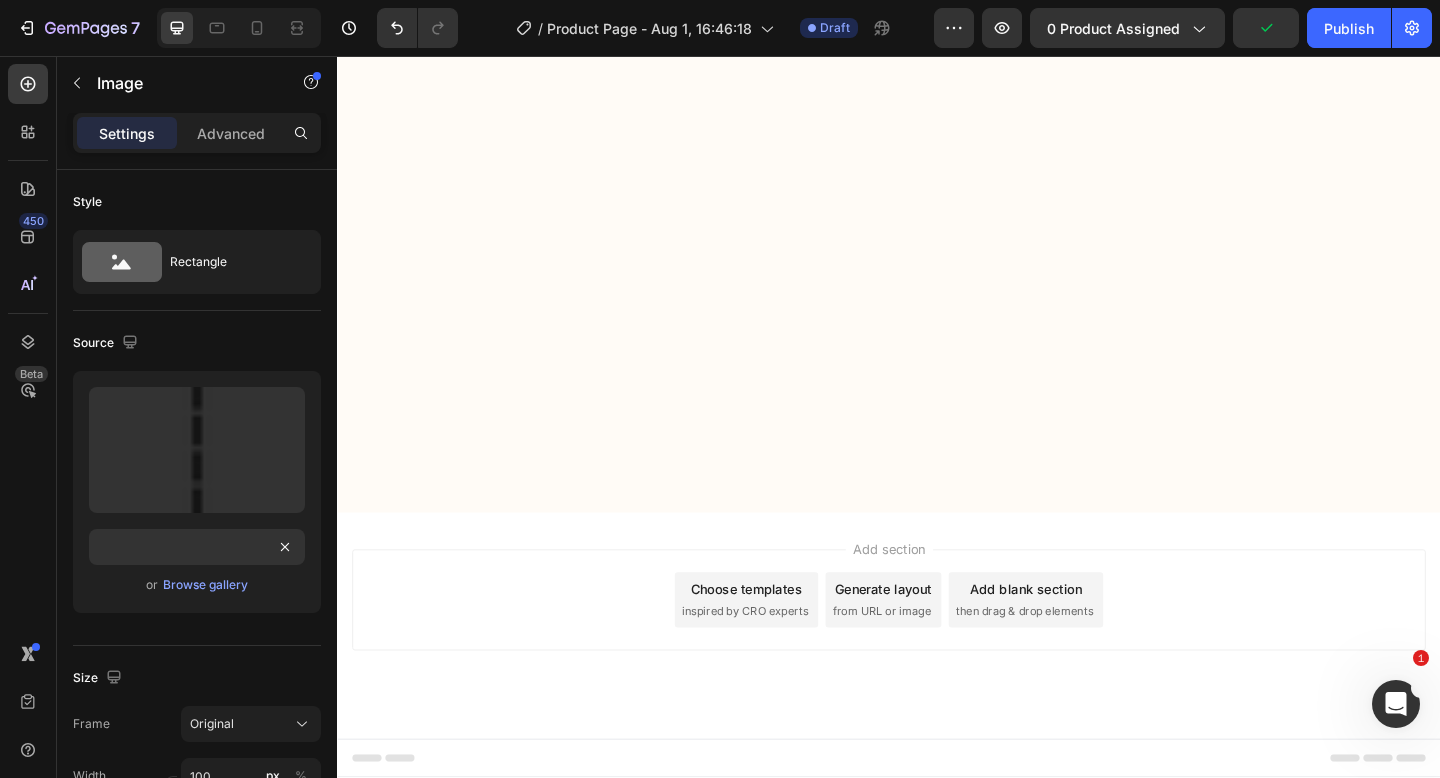 click on "Icon" at bounding box center [620, -3064] 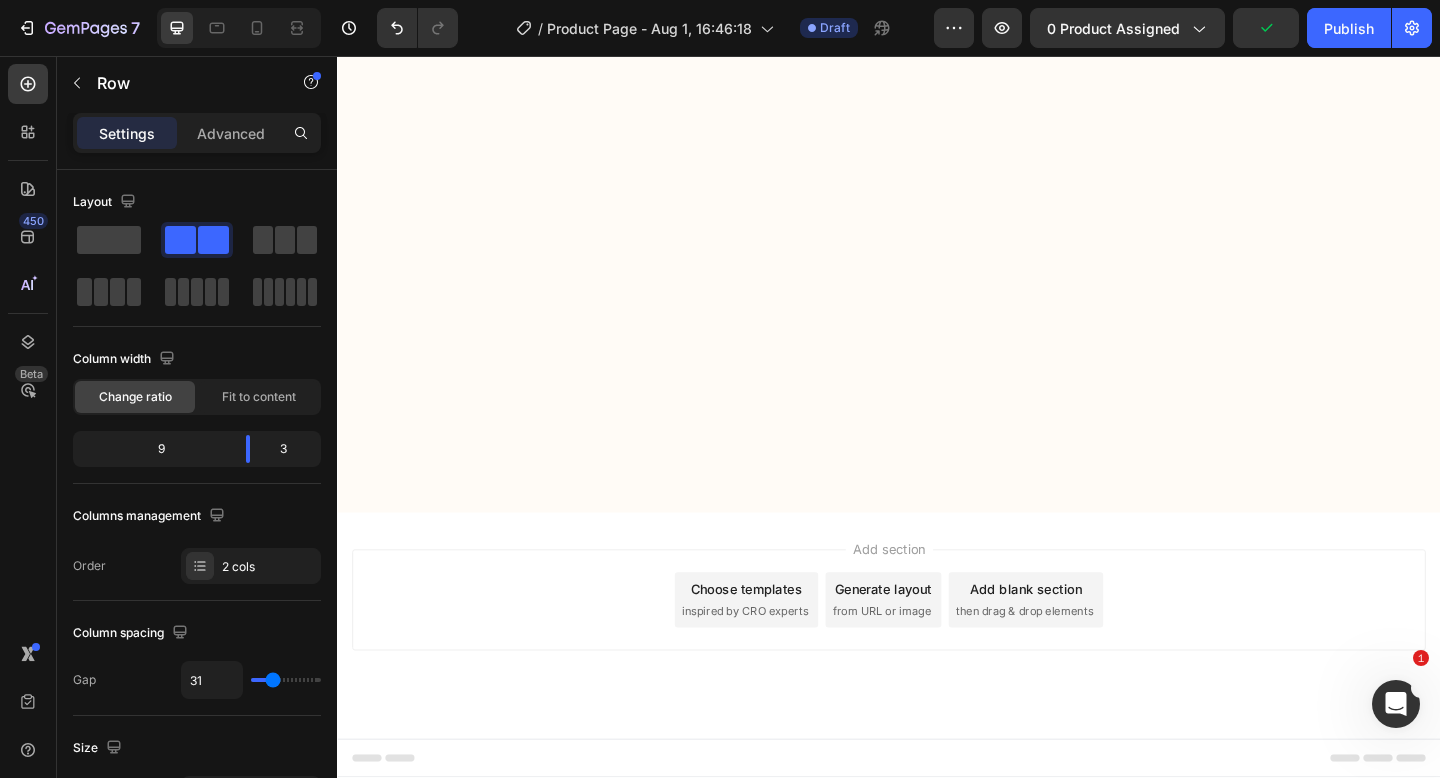 click on "The 3 Essential Nutrients Your Eyes Are Desperately Missing Heading (And How This “Keepers of Sight” Delivers Them) Heading                Title Line Image Posted by: Dr. Margaret Chen, MD, PhD Medical Researcher  Text Block Row They Want You To Spend Thousands On Eye Surgeries And Stronger Glasses When This Ancient Mayan Honey Is All You Need. Heading Image Just 1 Natural Solution Targets Cataracts, Blurry Vision, Eye Strain, Glaucoma and Astigmatism And Does So Much More… Heading This Stingless Bee Honey Helps Erase Cataracts, Blurry Vision, Eye Strain, Glaucoma and Astigmatism No Surgery Required Heading Dear Friend, If you’ve been suffering with cloudy vision, floaters, or feeling chained to ever-thickening glasses, you already know how frustrating it can be  The scariest part is the fear that your vision might only get worse... Text Block Image Well I’m going to share with you the truth about vision care that forward-thinking ophthalmologists have been quietly discussing for years...   Image" at bounding box center [937, -6842] 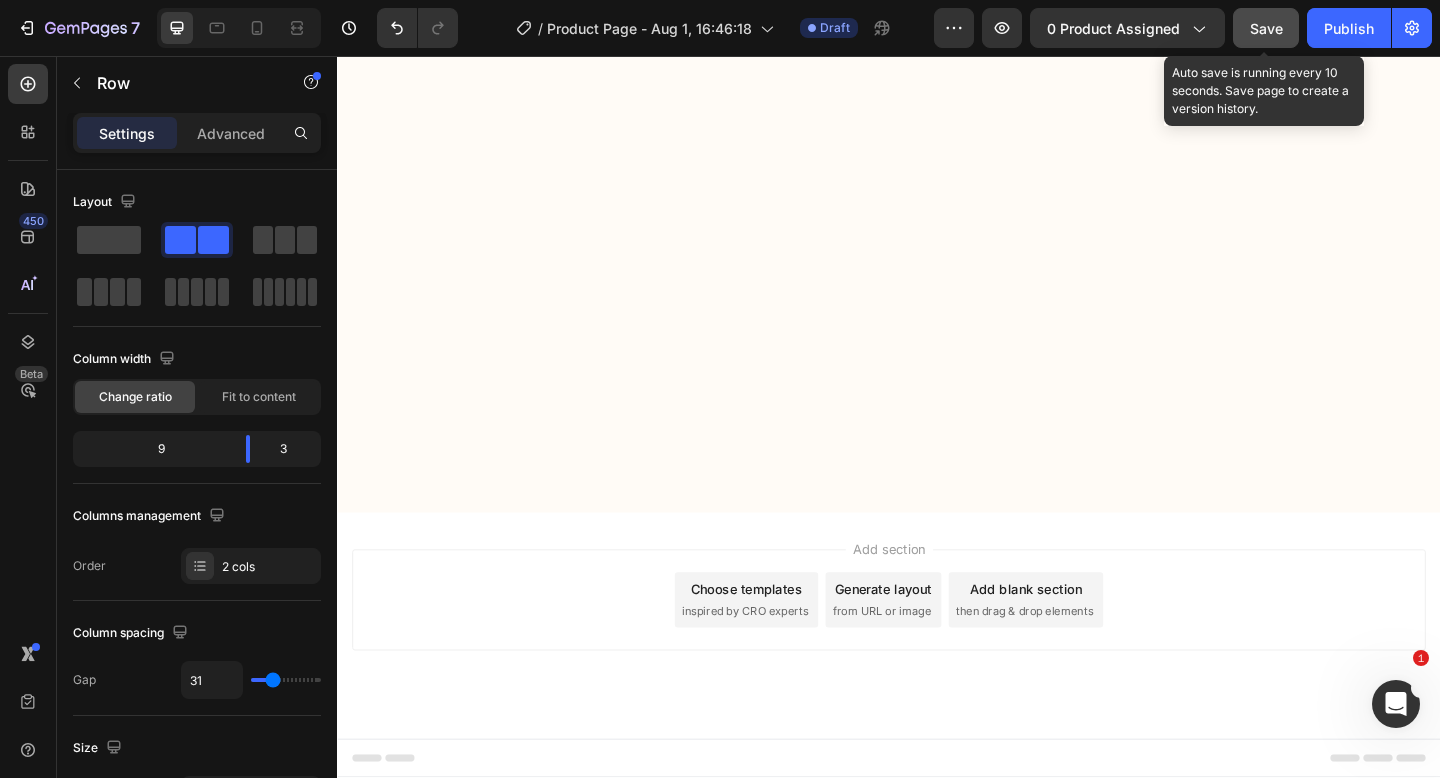 click on "Save" at bounding box center [1266, 28] 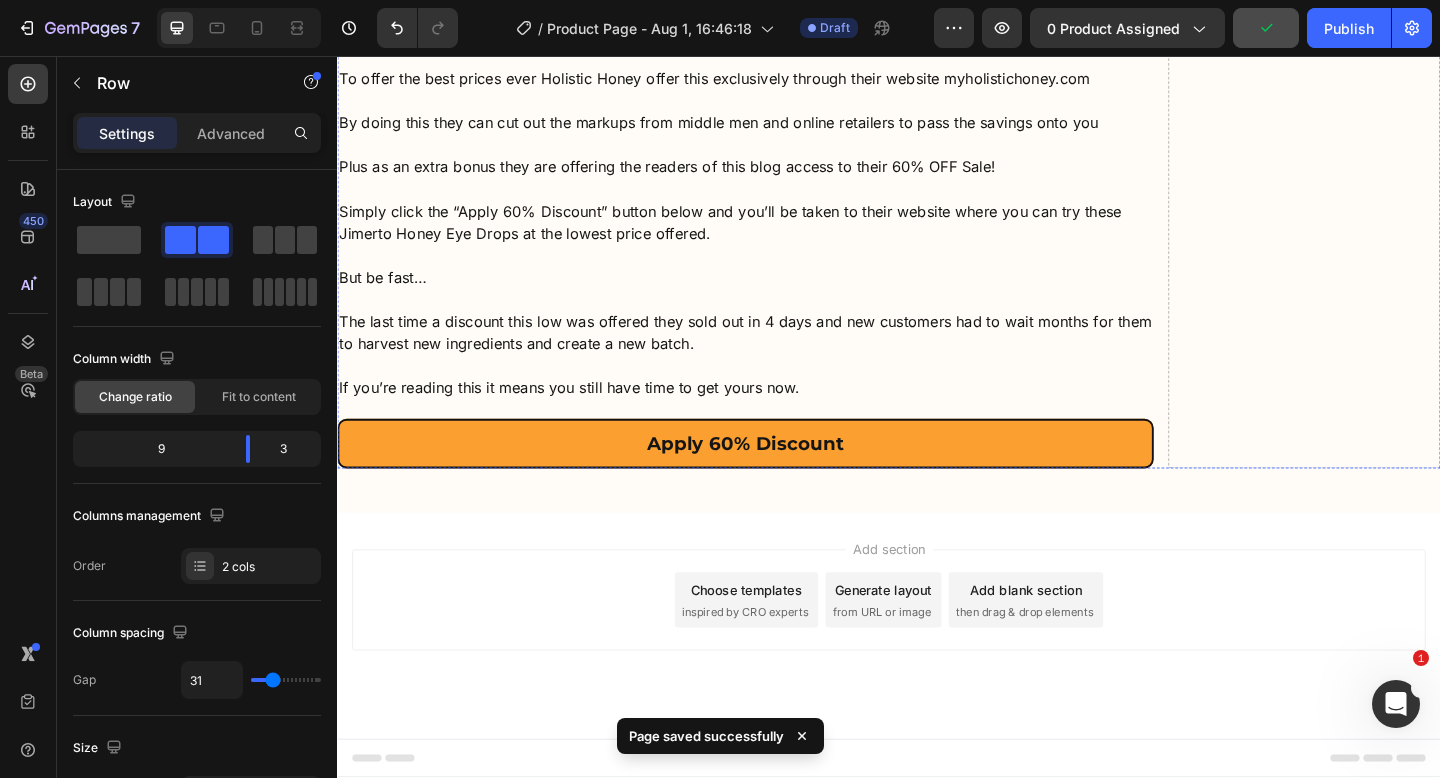 scroll, scrollTop: 16206, scrollLeft: 0, axis: vertical 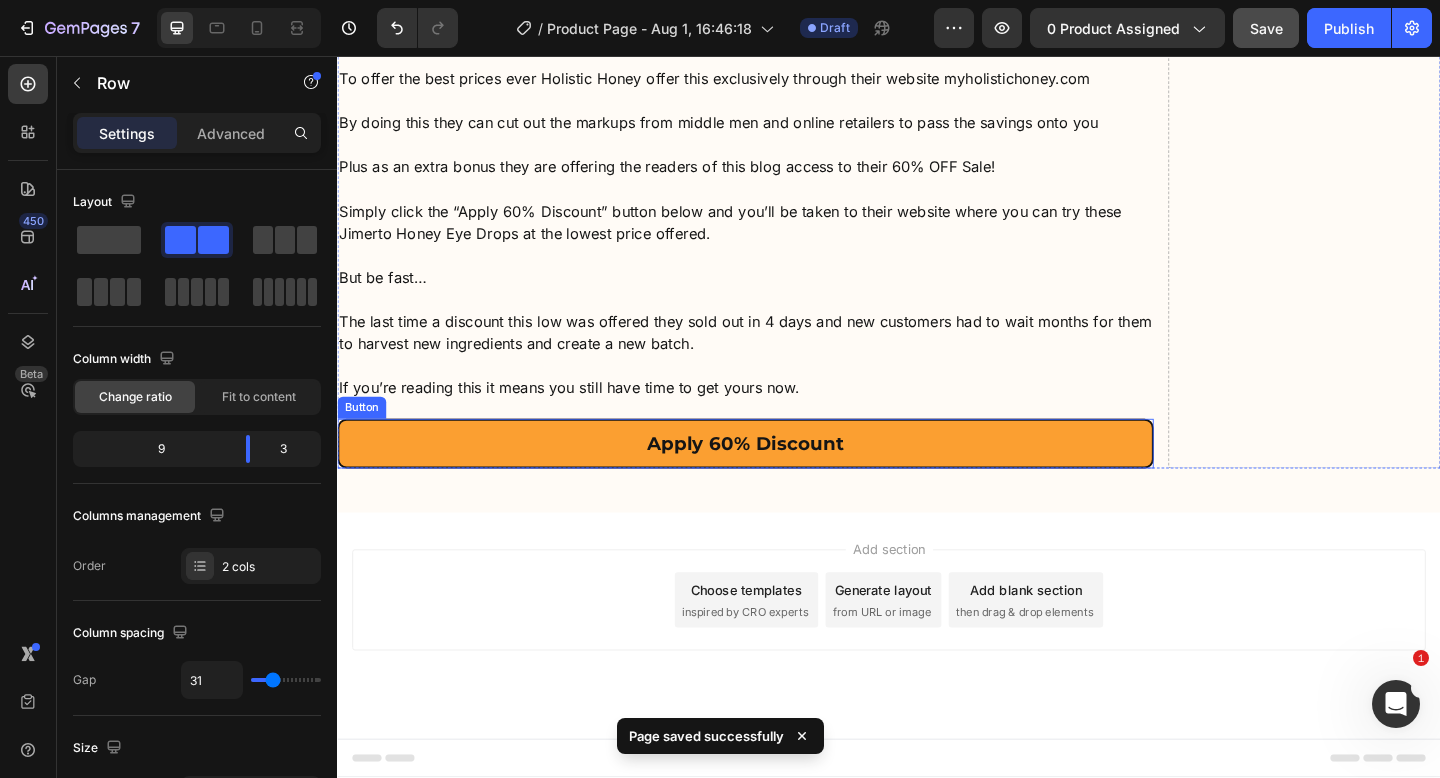 click on "Apply 60% Discount" at bounding box center (781, 478) 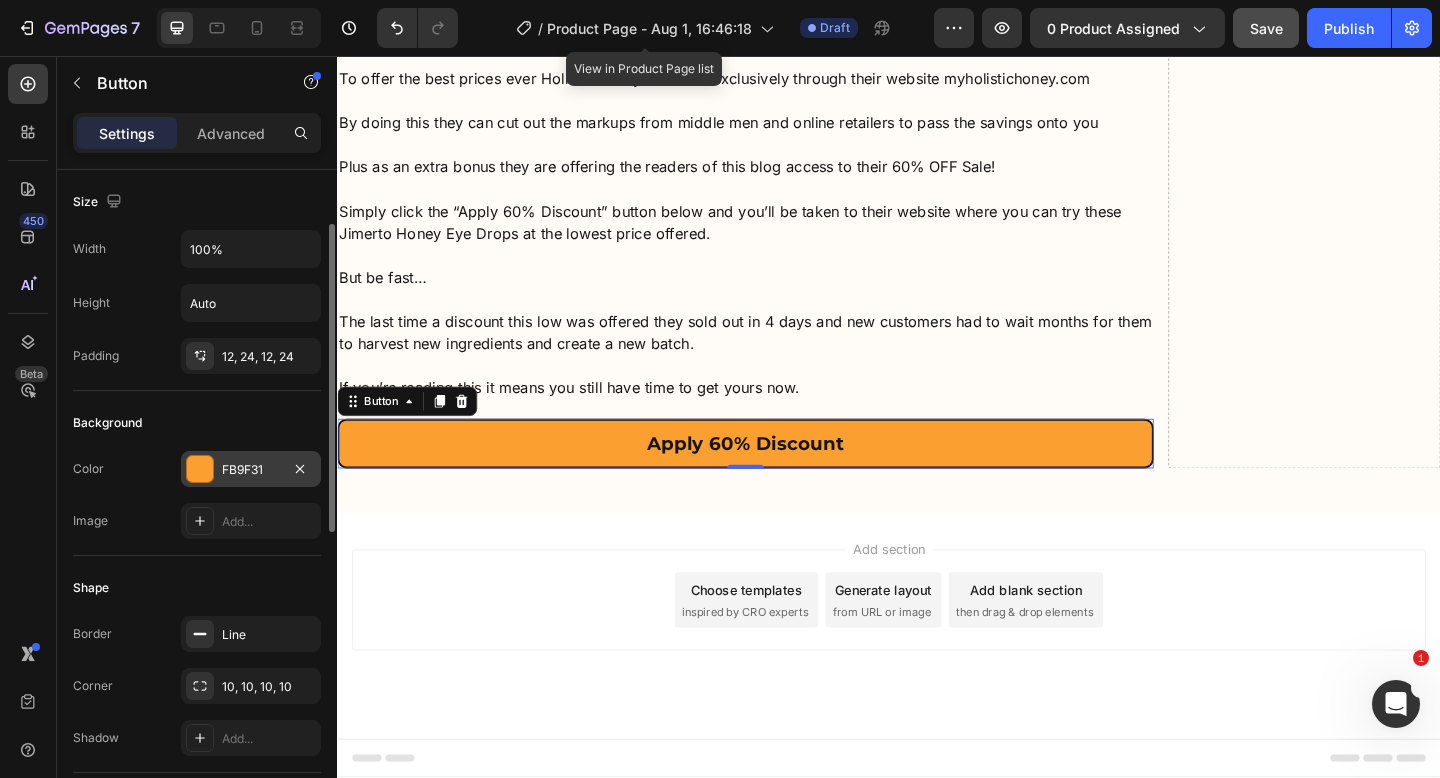 scroll, scrollTop: 769, scrollLeft: 0, axis: vertical 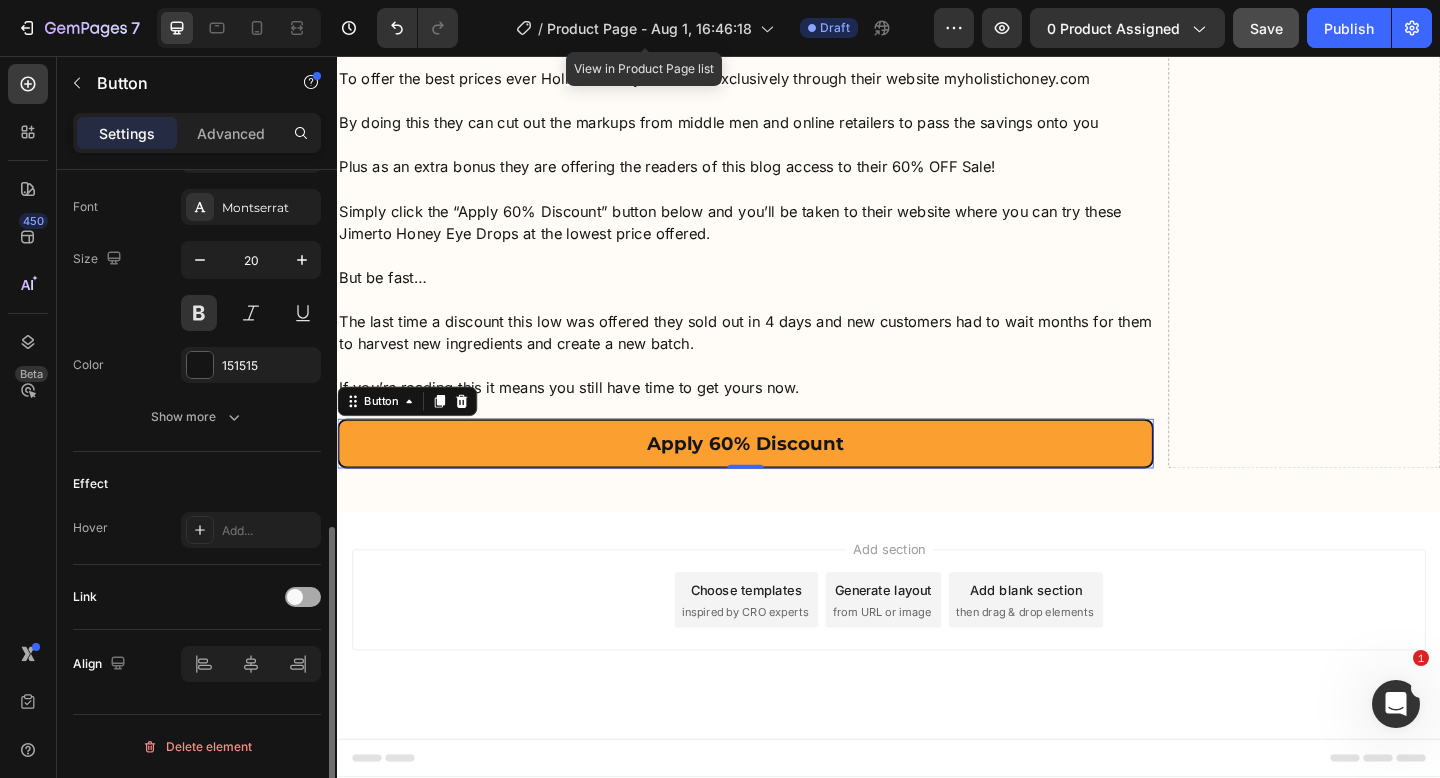 click at bounding box center [295, 597] 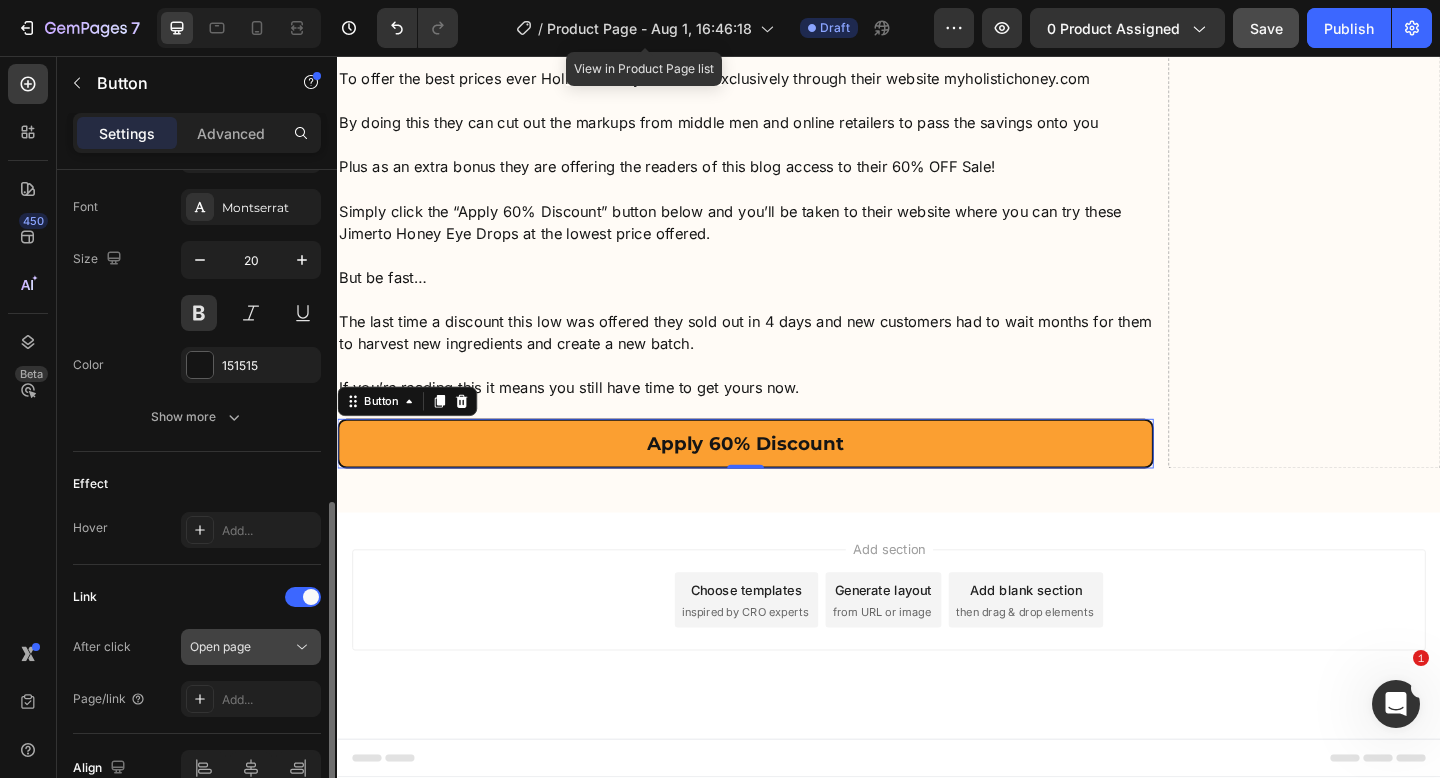 click on "Open page" at bounding box center [241, 647] 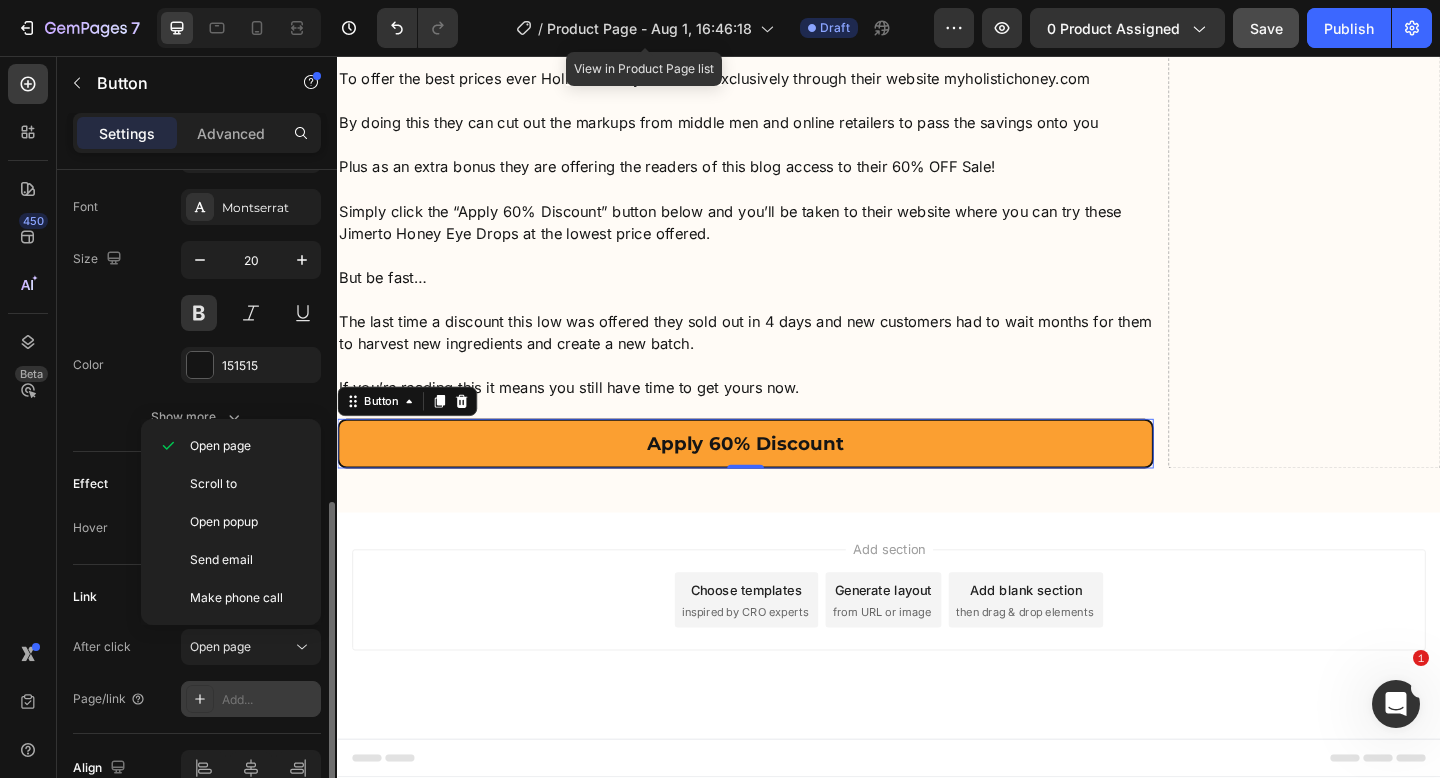 click on "Add..." at bounding box center (269, 700) 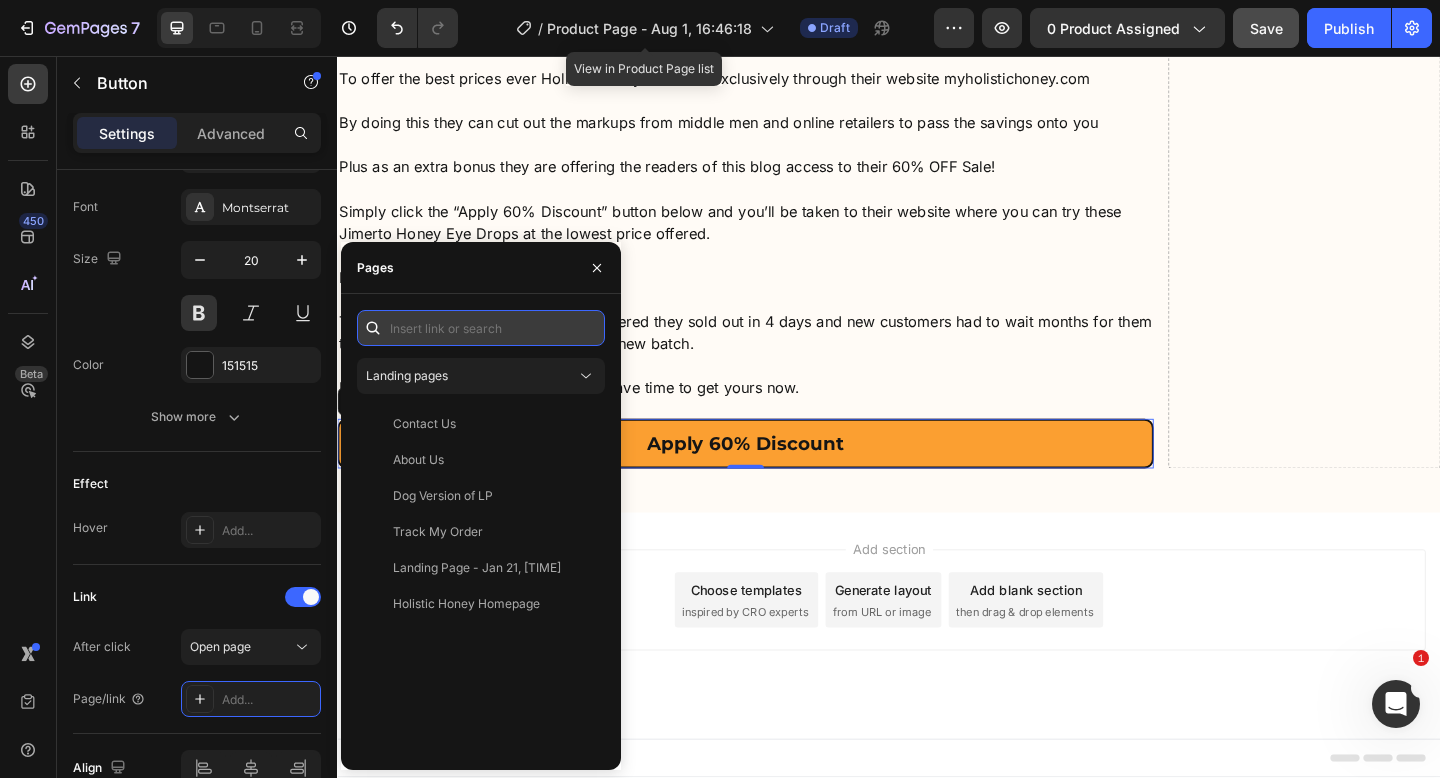 click at bounding box center [481, 328] 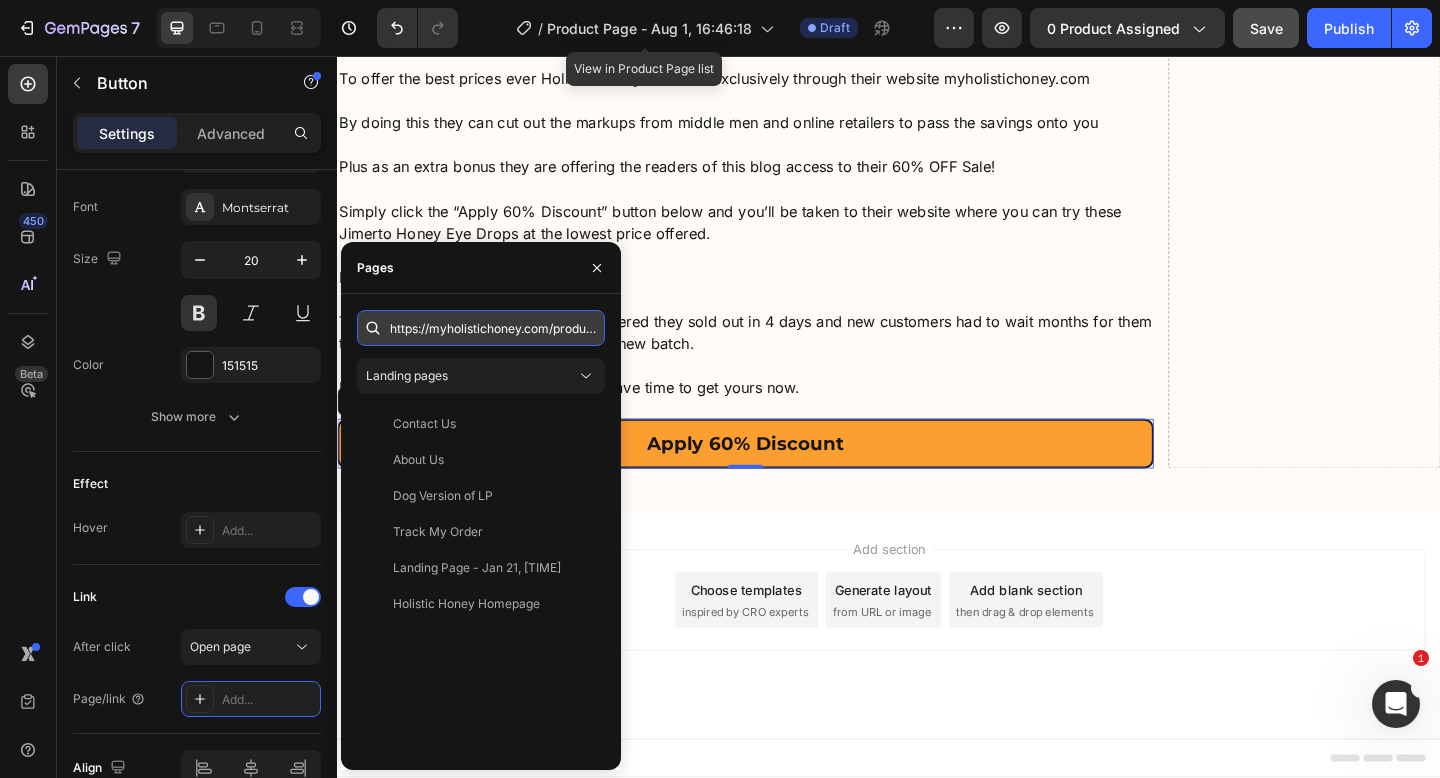 scroll, scrollTop: 0, scrollLeft: 190, axis: horizontal 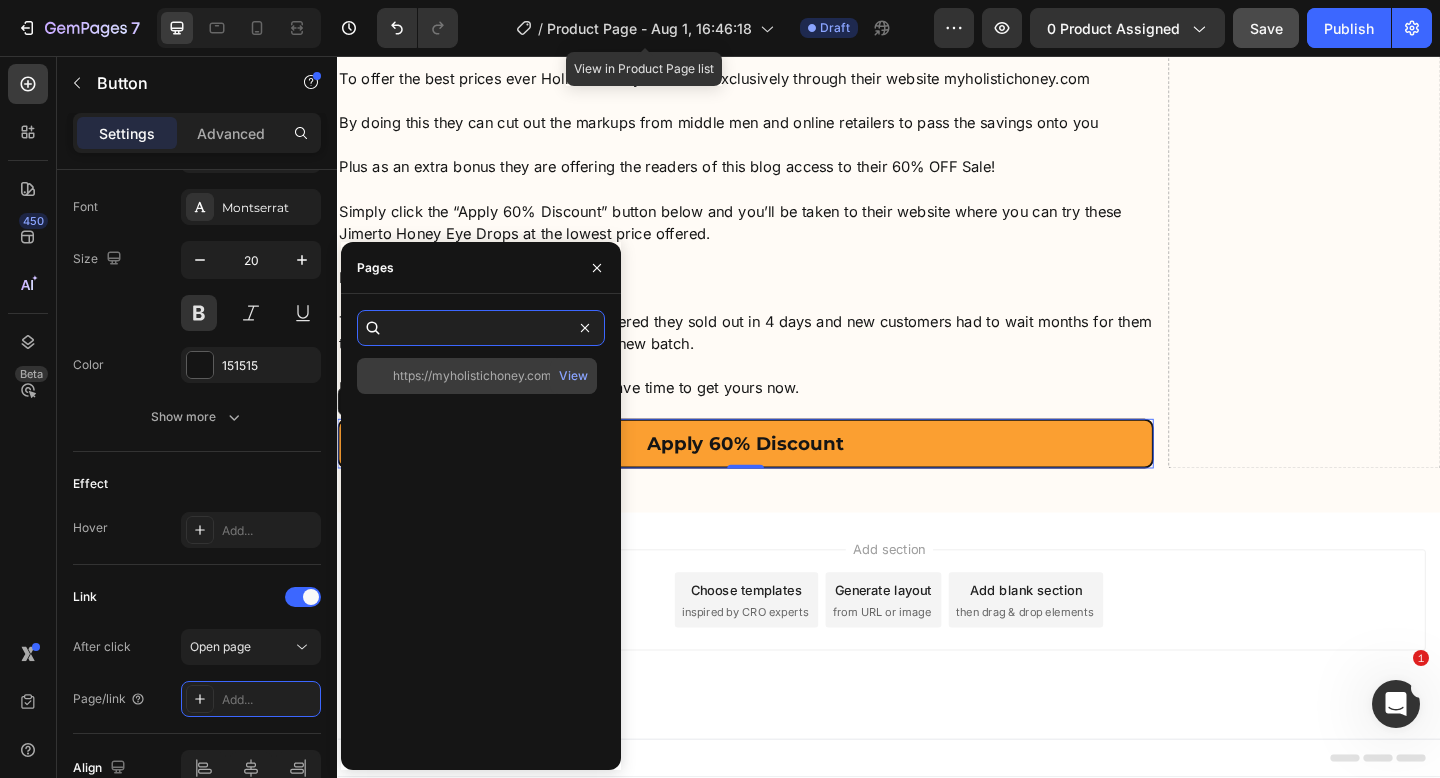 type on "https://myholistichoney.com/products/jimerito-honey-eye-drops" 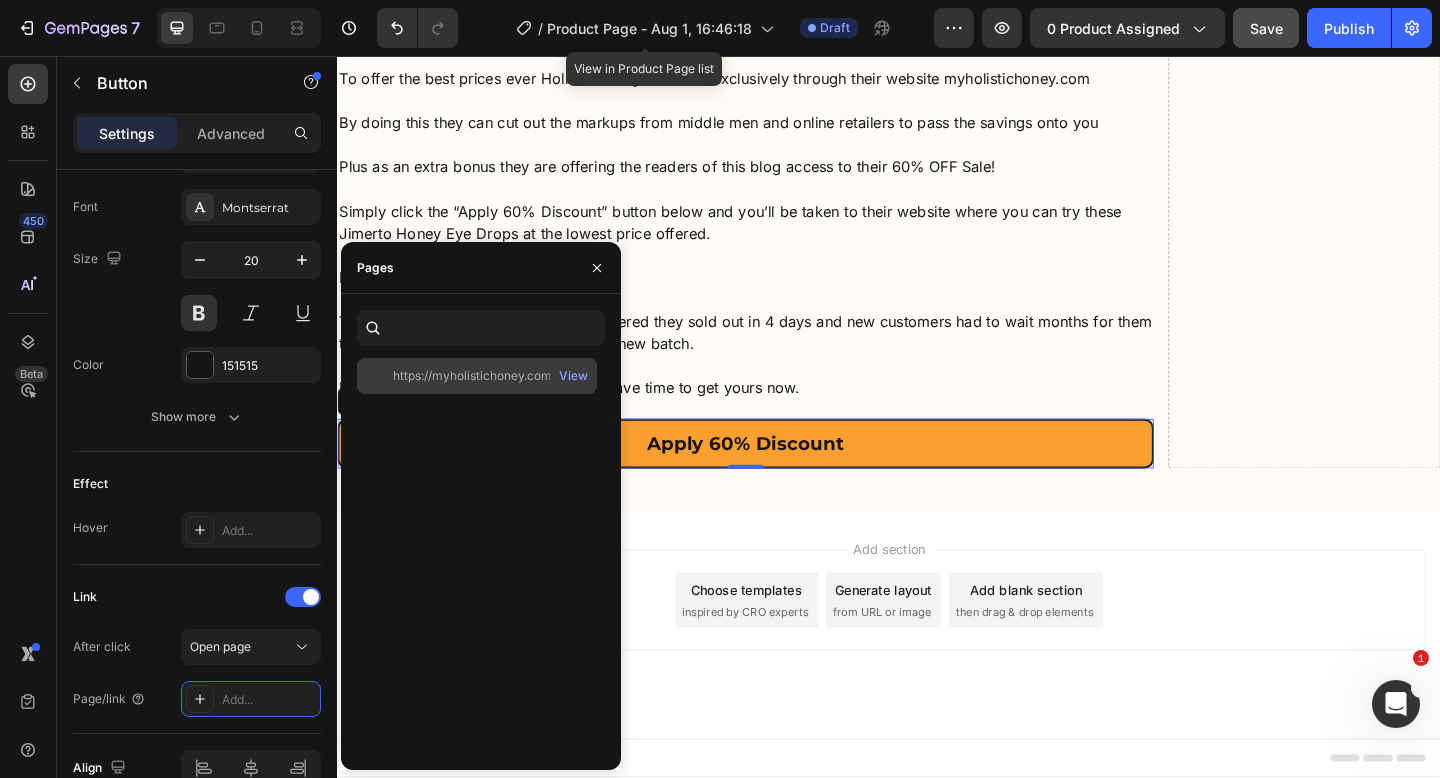 click on "https://myholistichoney.com/products/jimerito-honey-eye-drops" 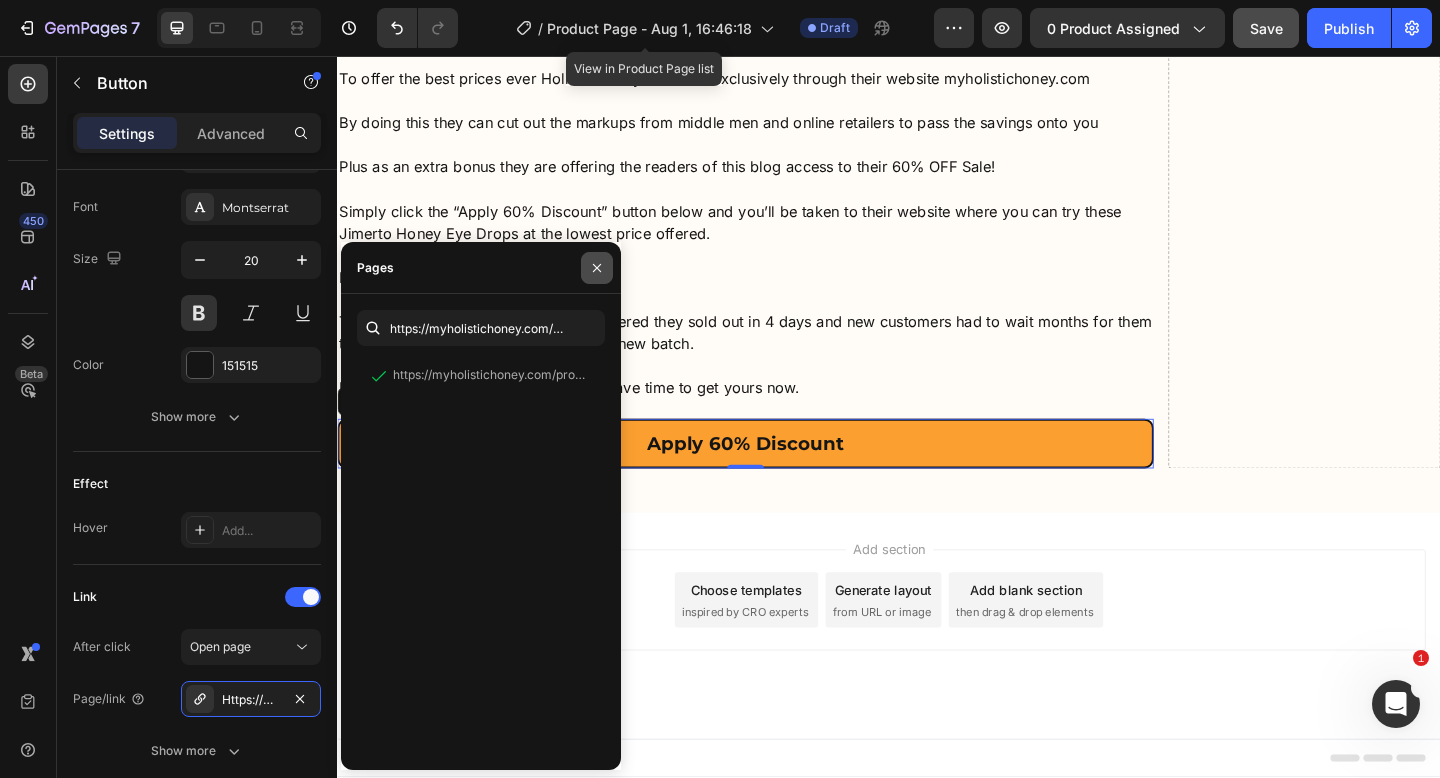 click at bounding box center [597, 268] 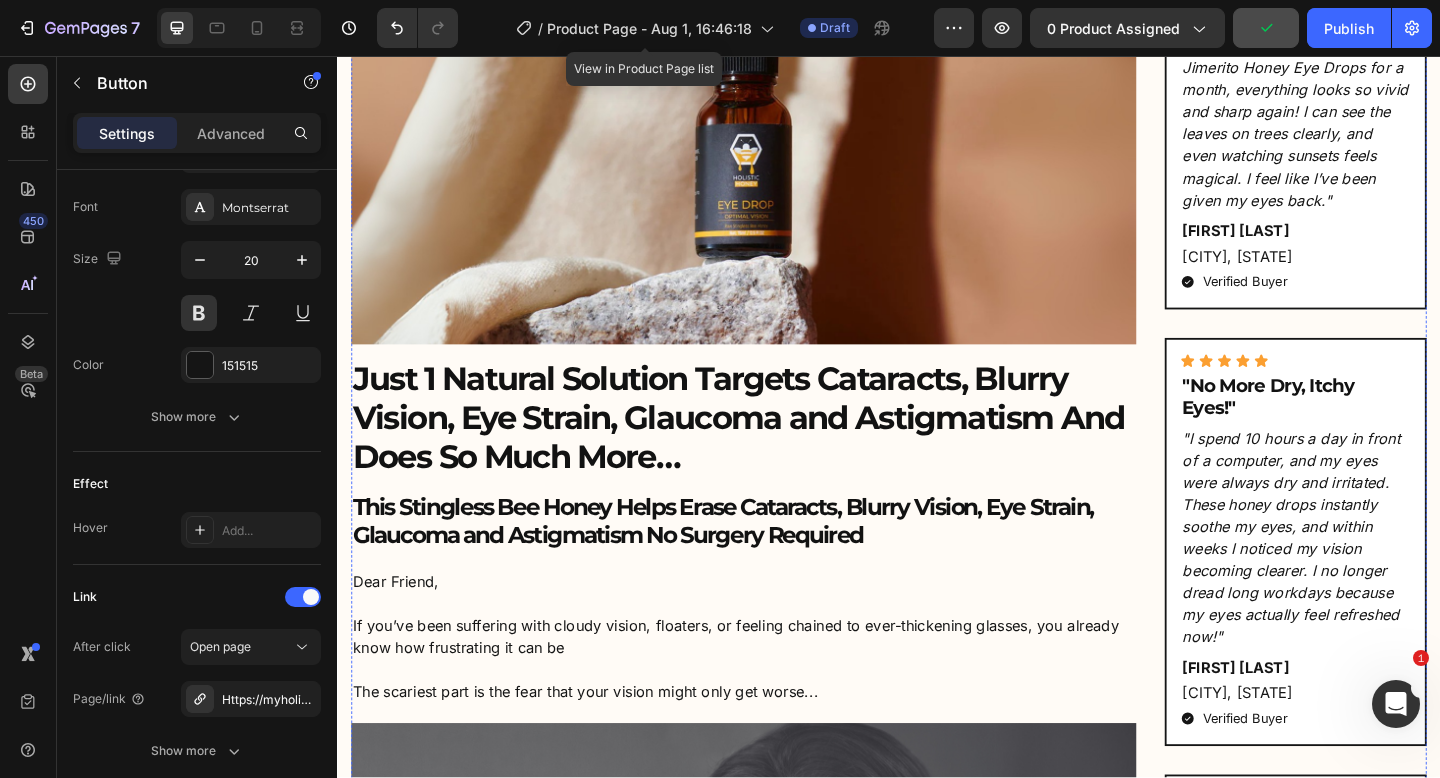 scroll, scrollTop: 0, scrollLeft: 0, axis: both 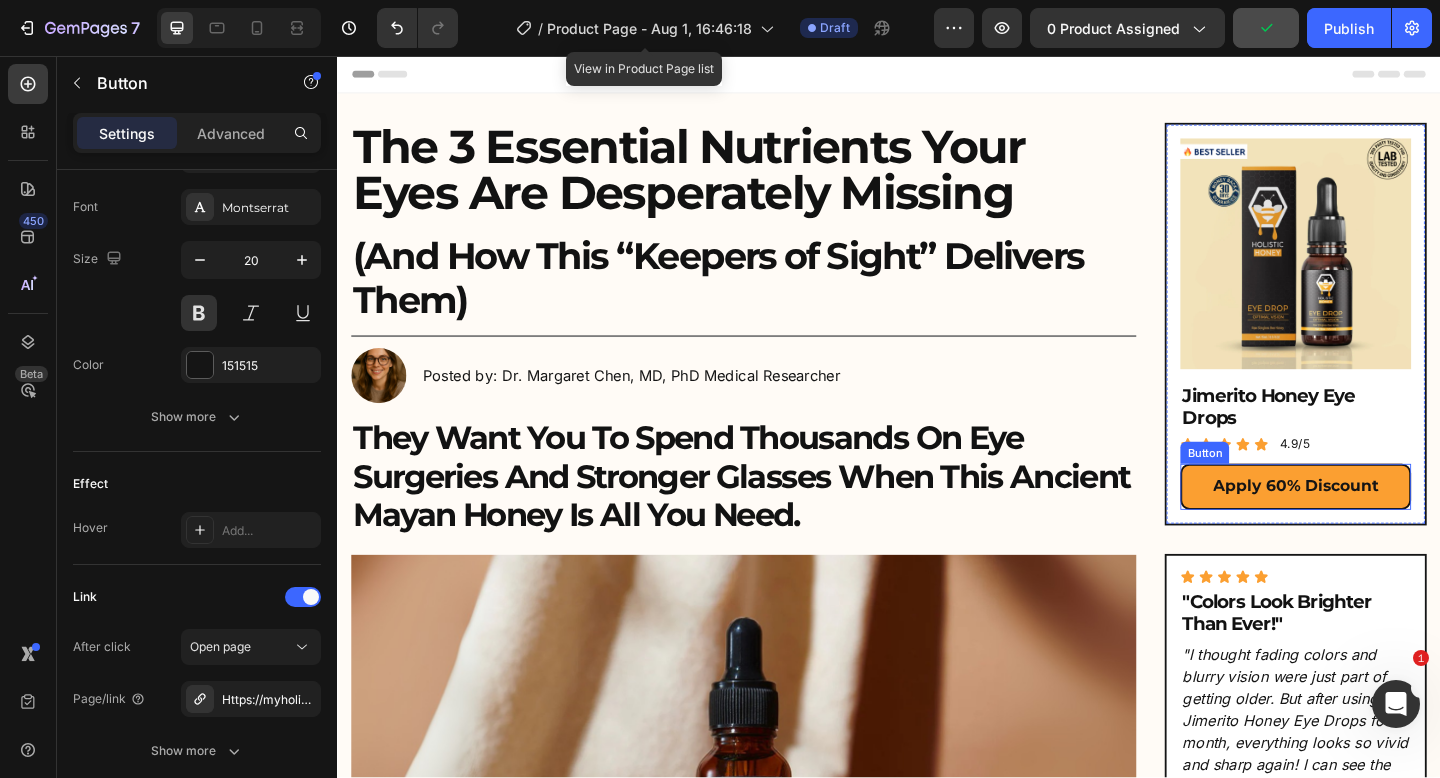 click on "Apply 60% Discount" at bounding box center [1379, 525] 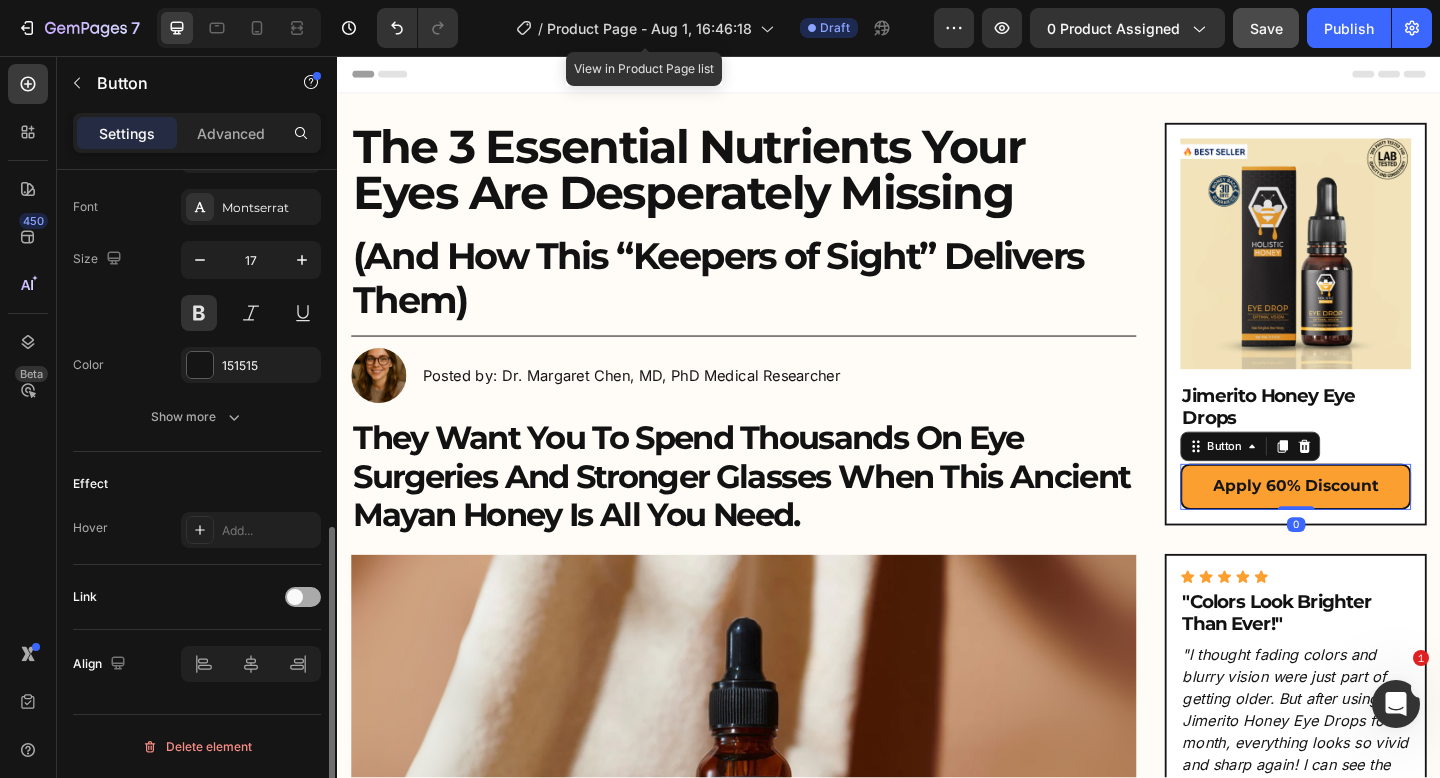 click at bounding box center (295, 597) 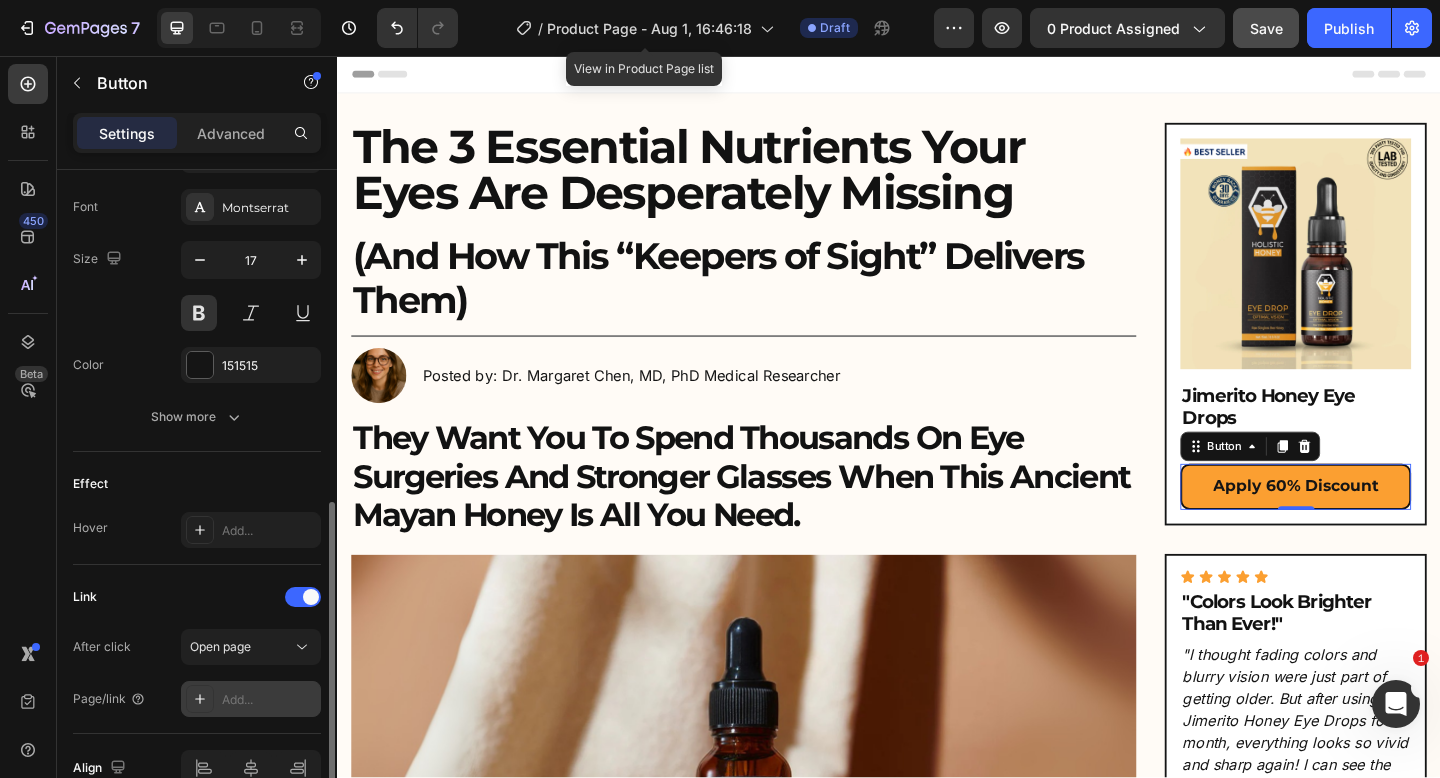 click on "Add..." at bounding box center (269, 700) 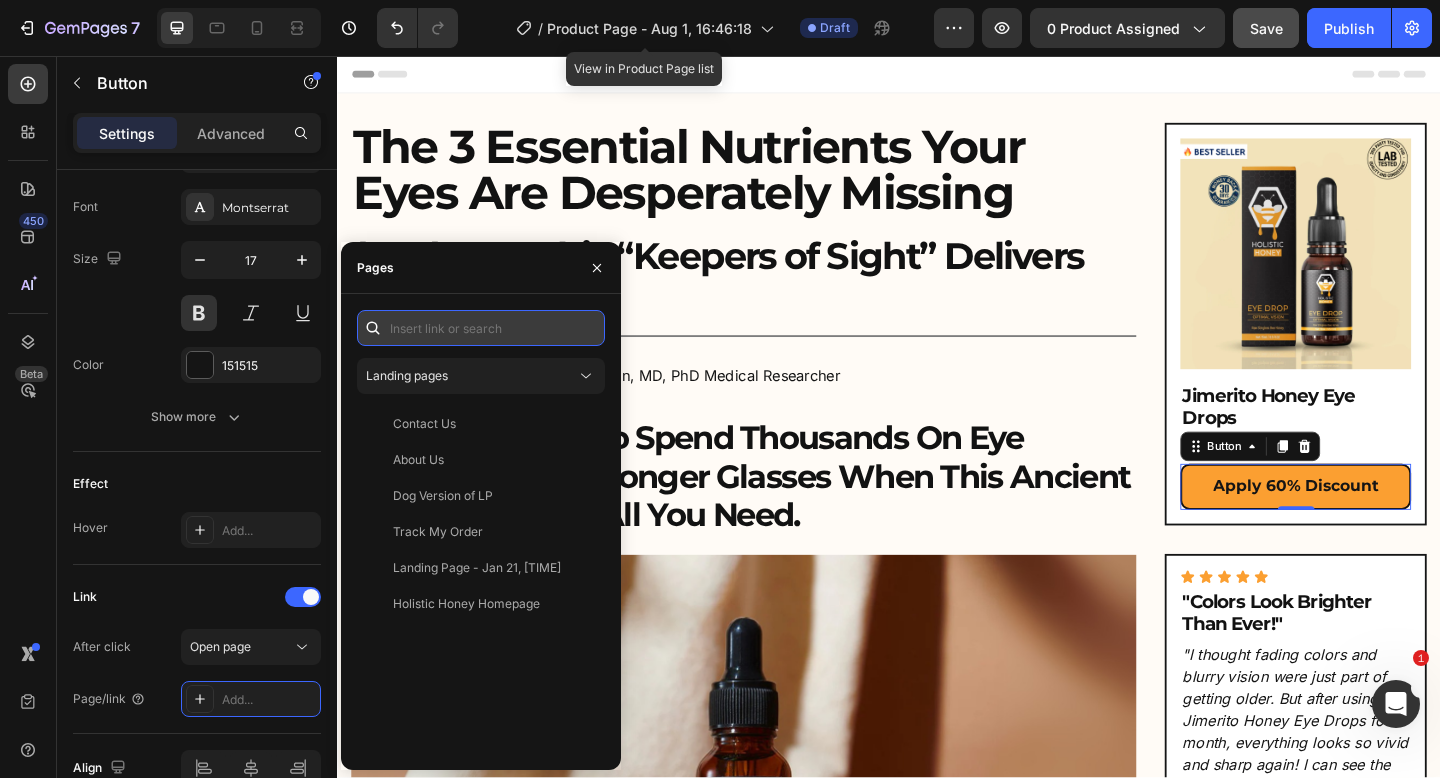 click at bounding box center [481, 328] 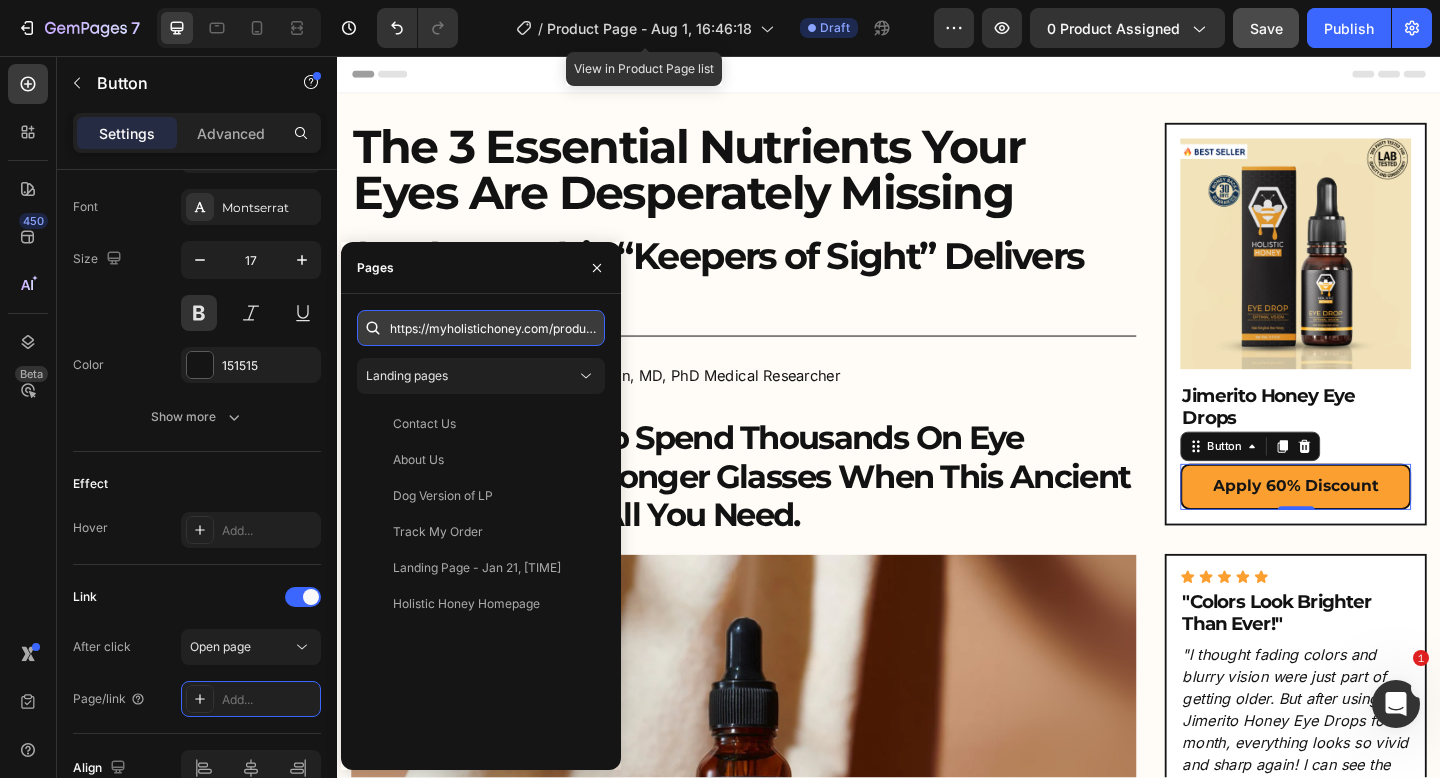 scroll, scrollTop: 0, scrollLeft: 190, axis: horizontal 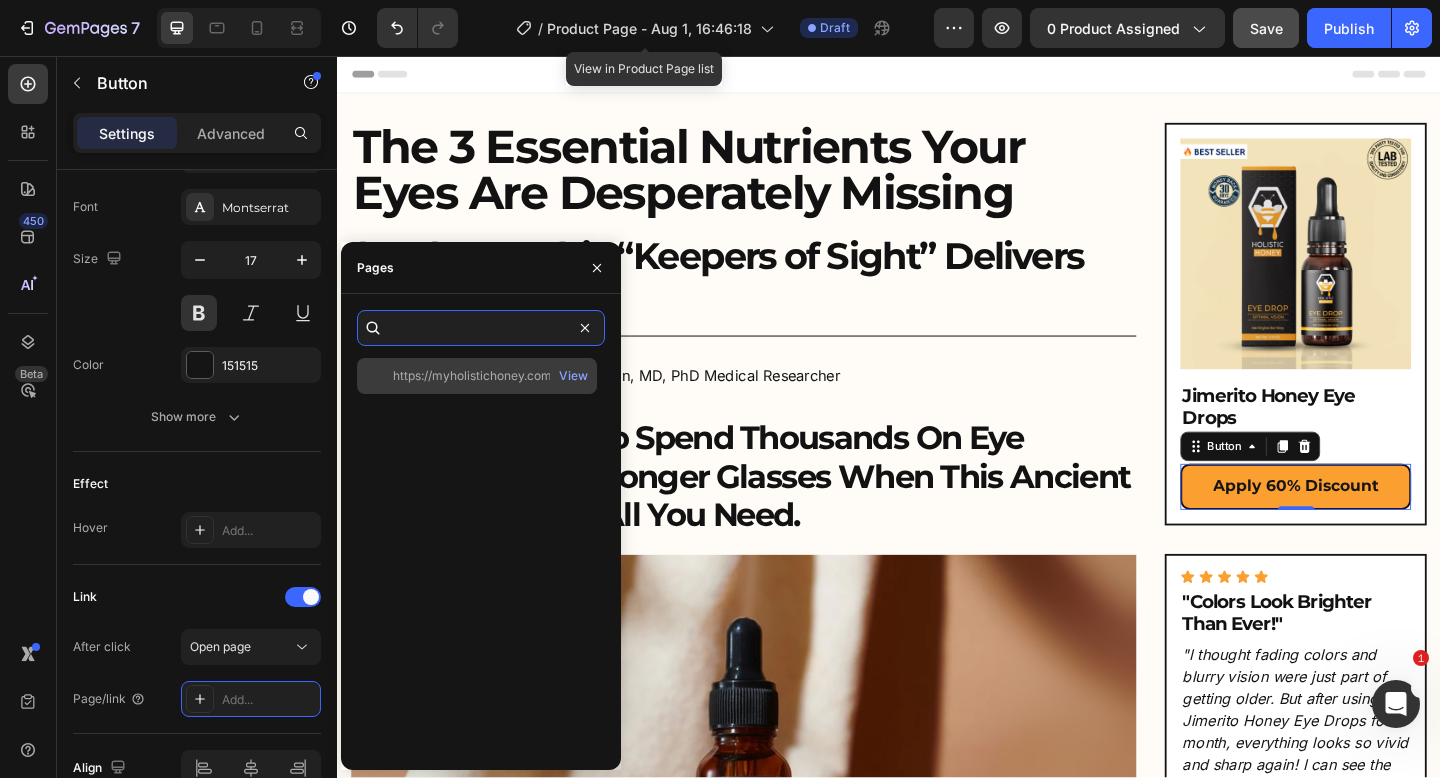 type on "https://myholistichoney.com/products/jimerito-honey-eye-drops" 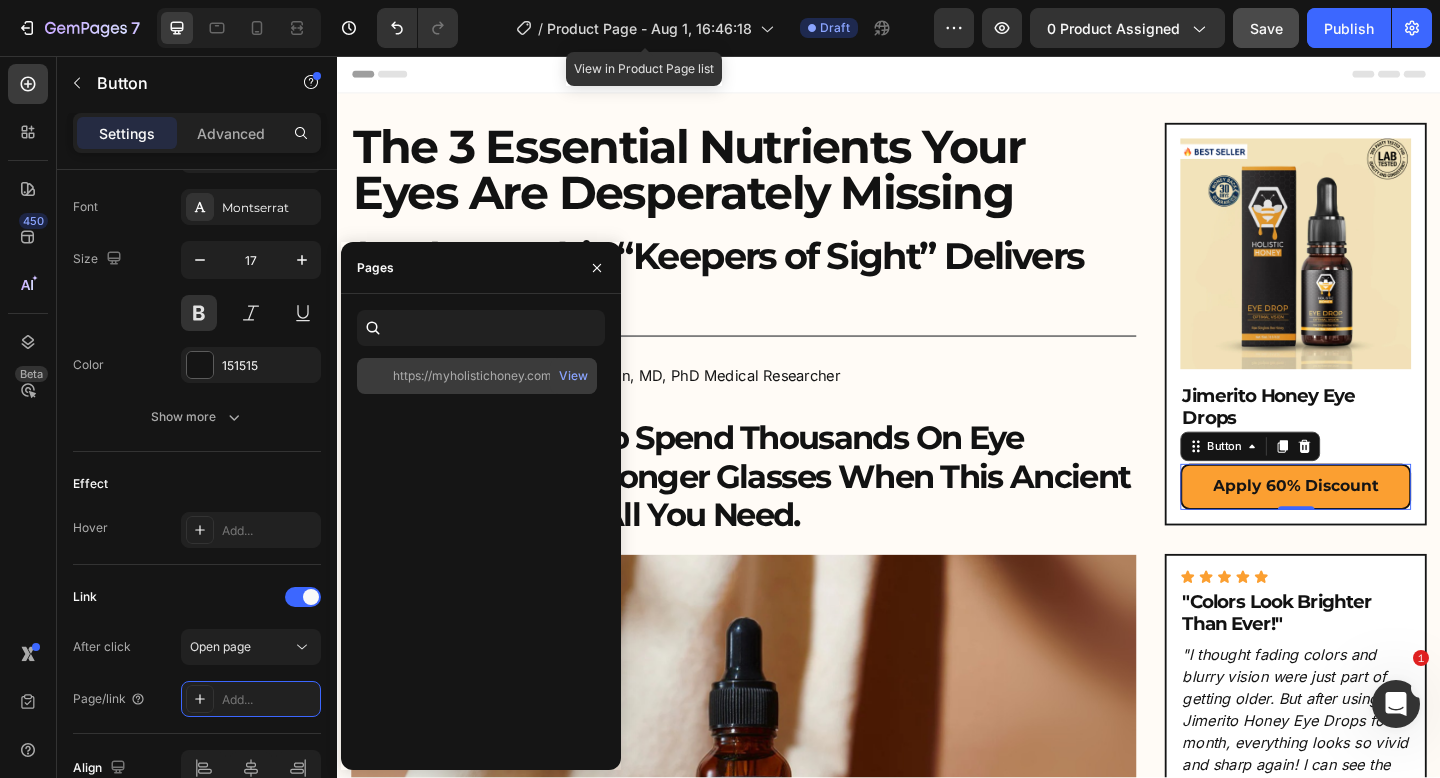 click on "https://myholistichoney.com/products/jimerito-honey-eye-drops" 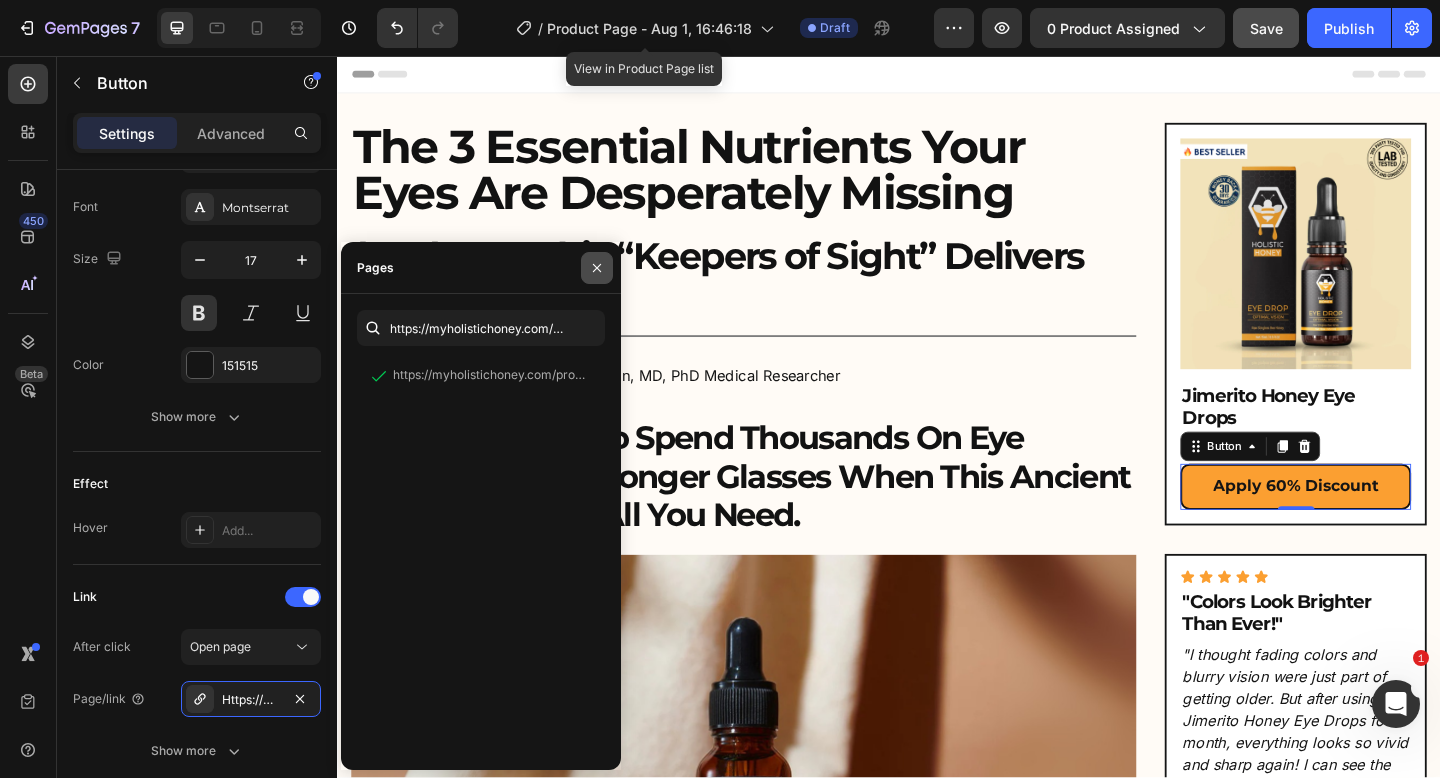 click 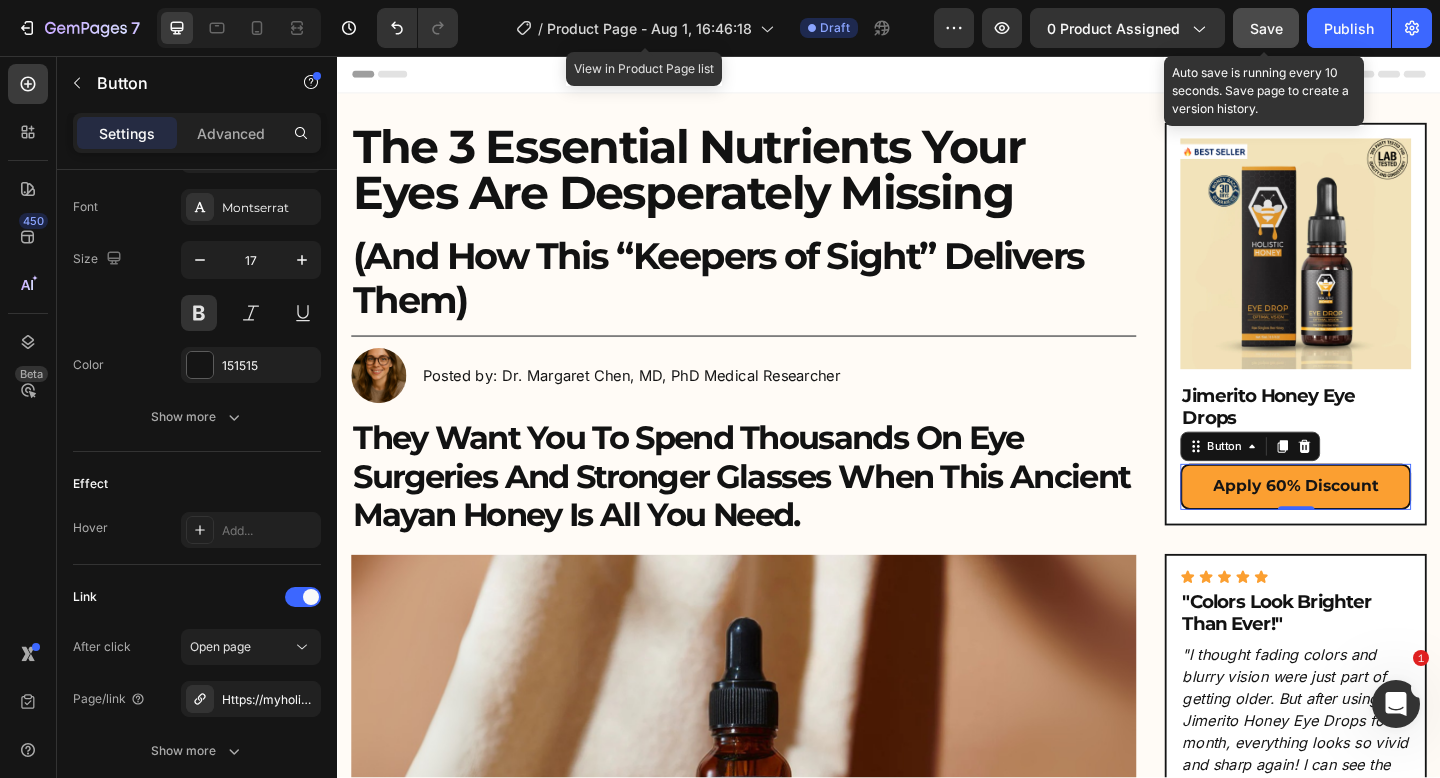 click on "Save" at bounding box center [1266, 28] 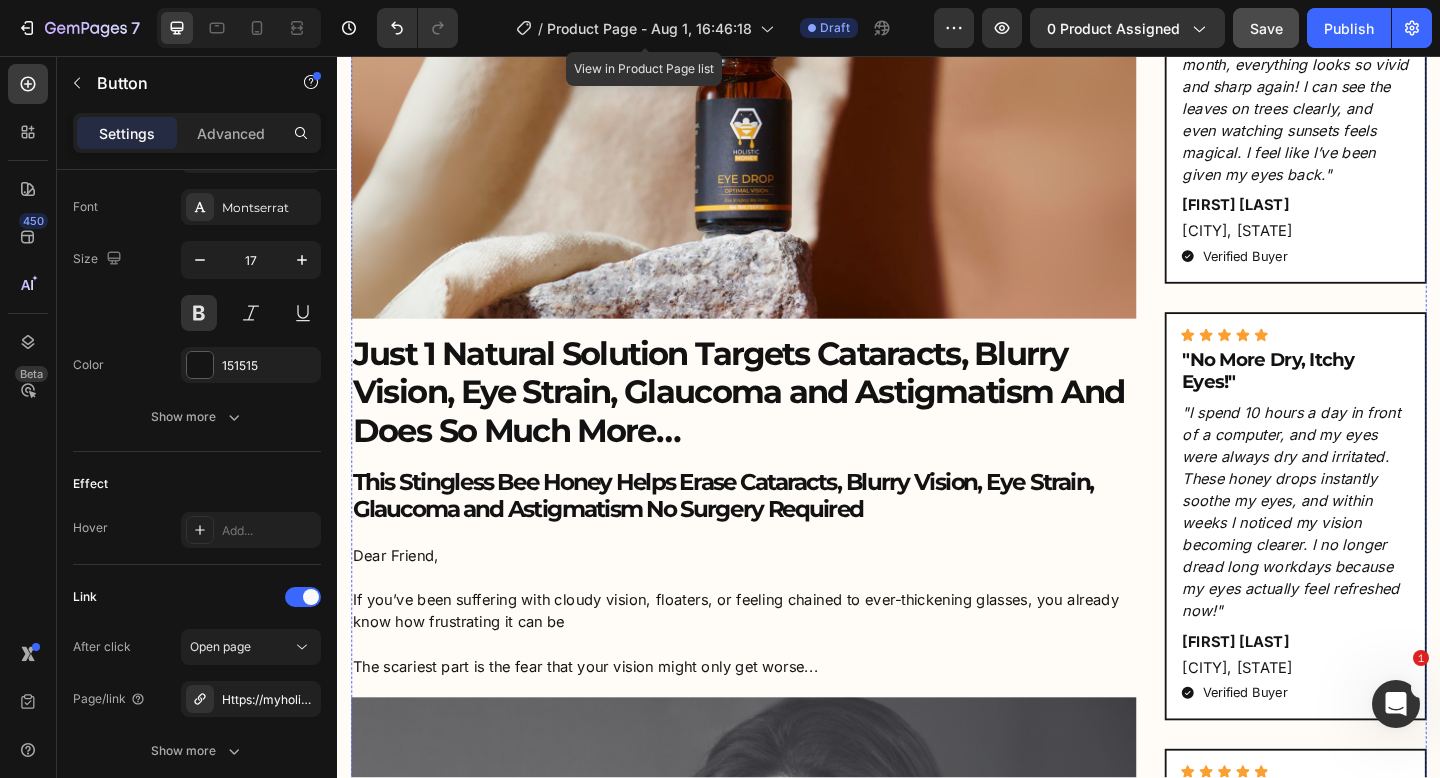 scroll, scrollTop: 824, scrollLeft: 0, axis: vertical 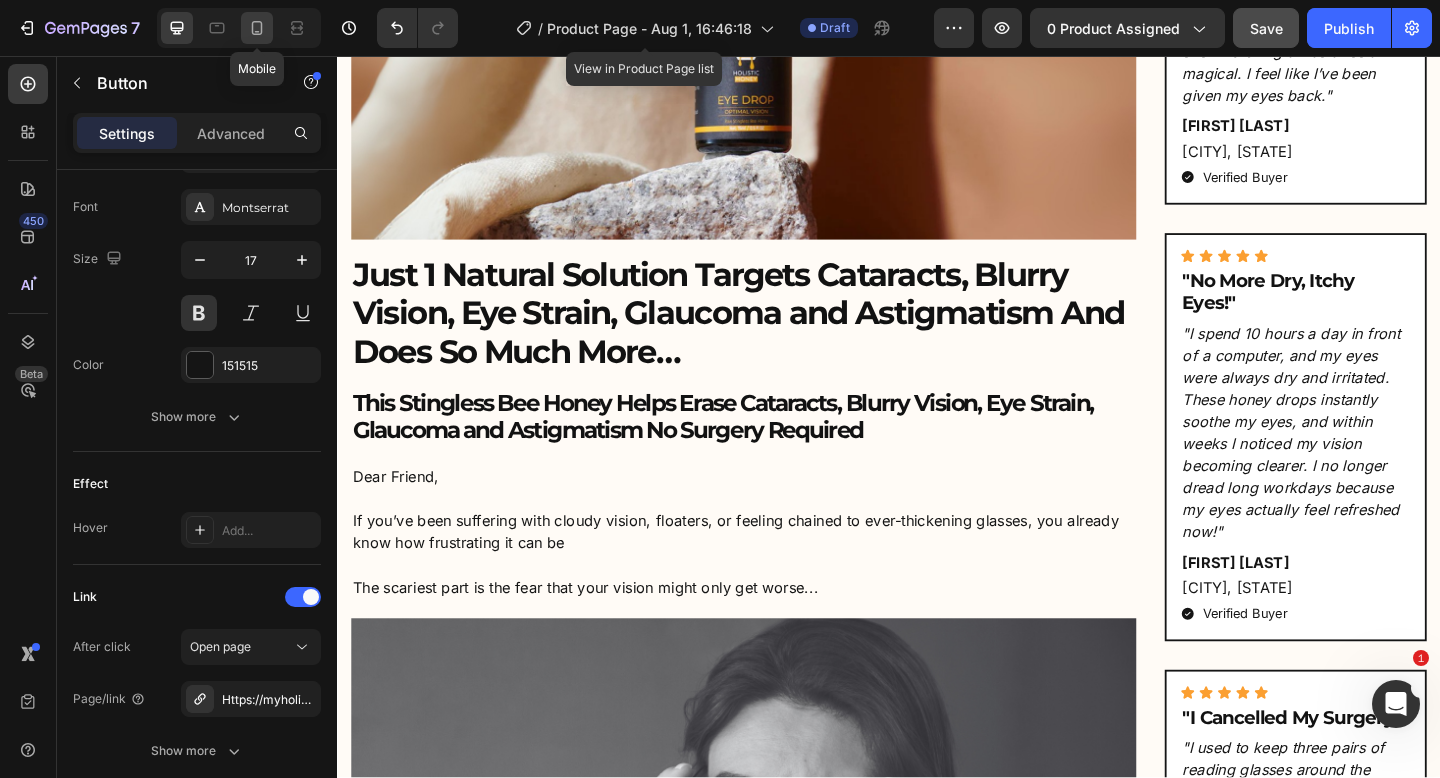 click 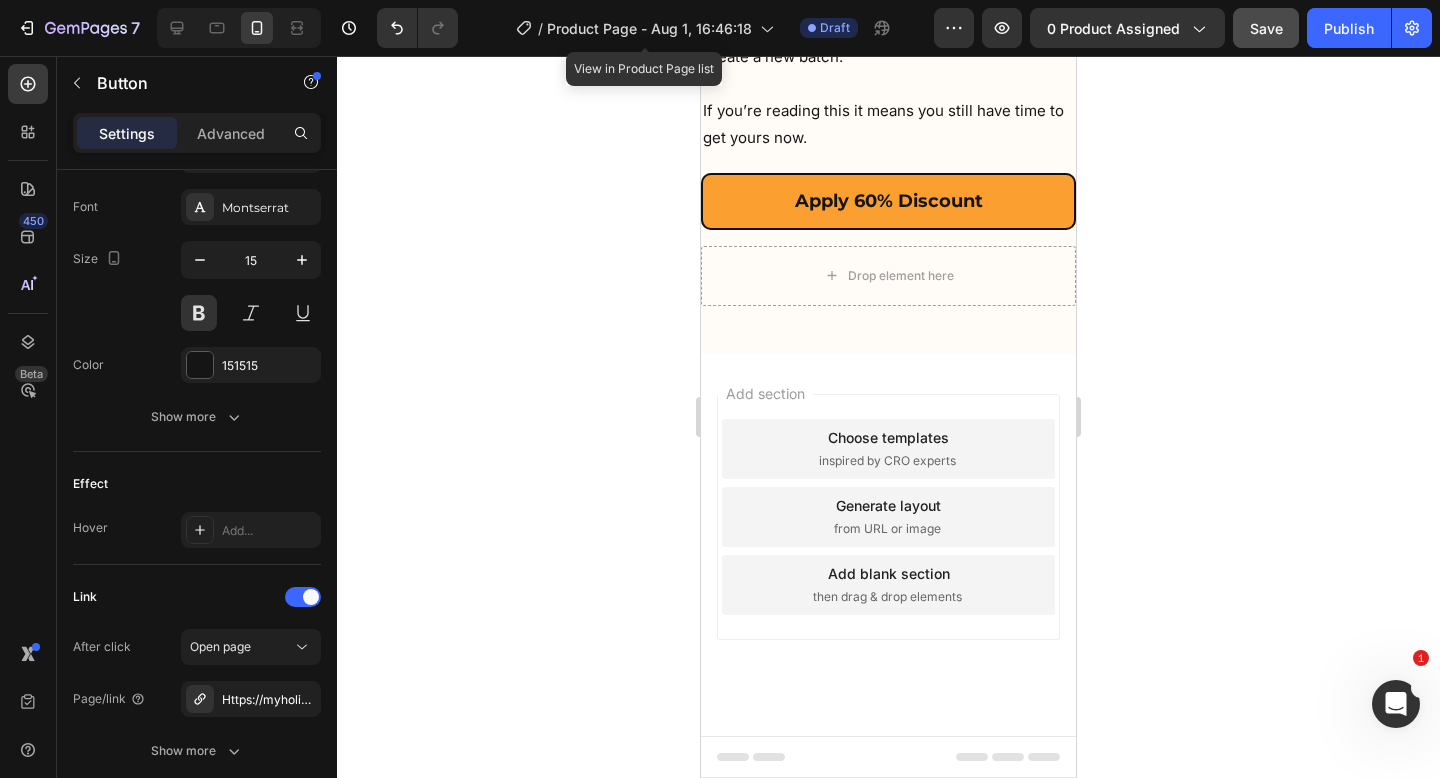 scroll, scrollTop: 18638, scrollLeft: 0, axis: vertical 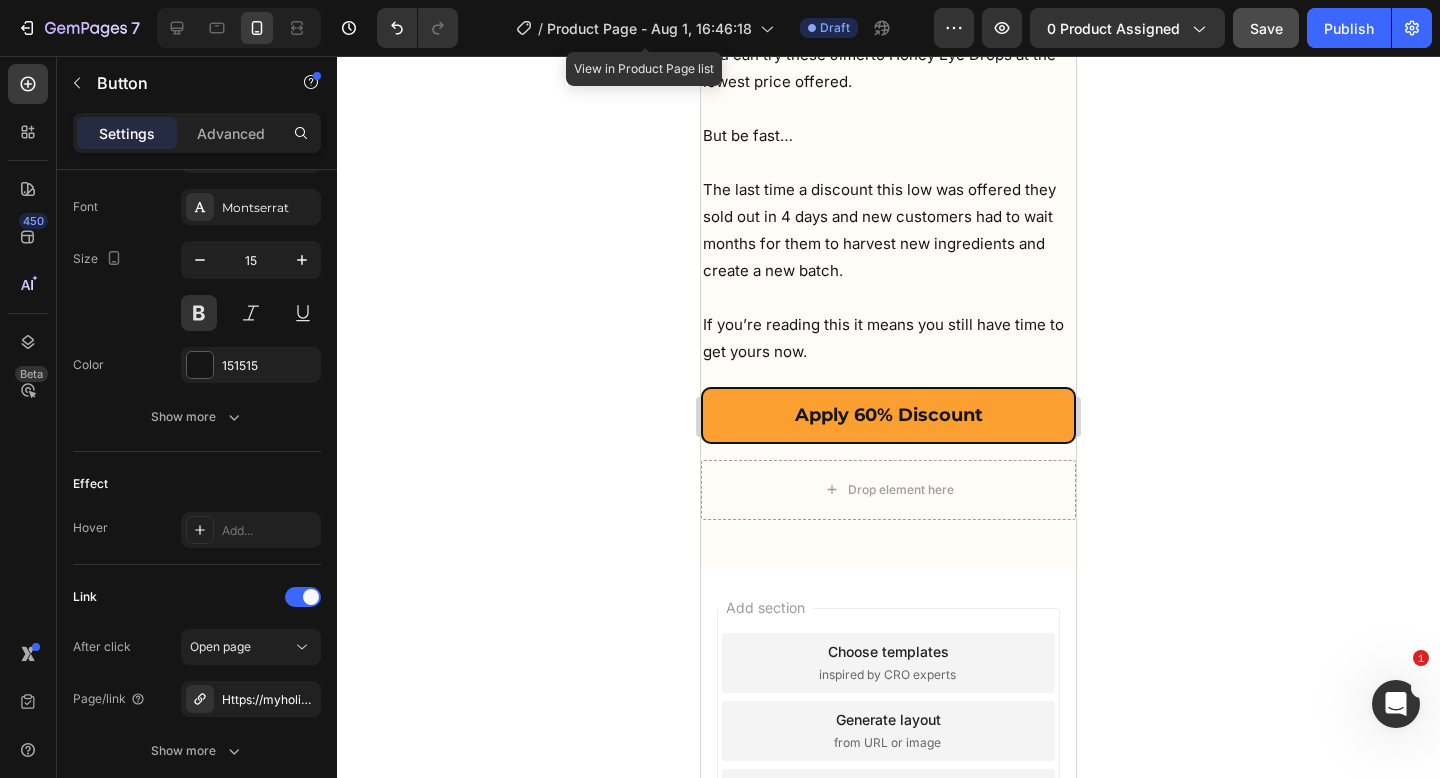 click on ""I used to keep three pairs of reading glasses around the house because I couldn’t see small print. Now, I can read my favorite books, menus, and even expiration dates on food without glasses. My grandkids joke that I have ‘young eyes’ again!"" at bounding box center [888, -3344] 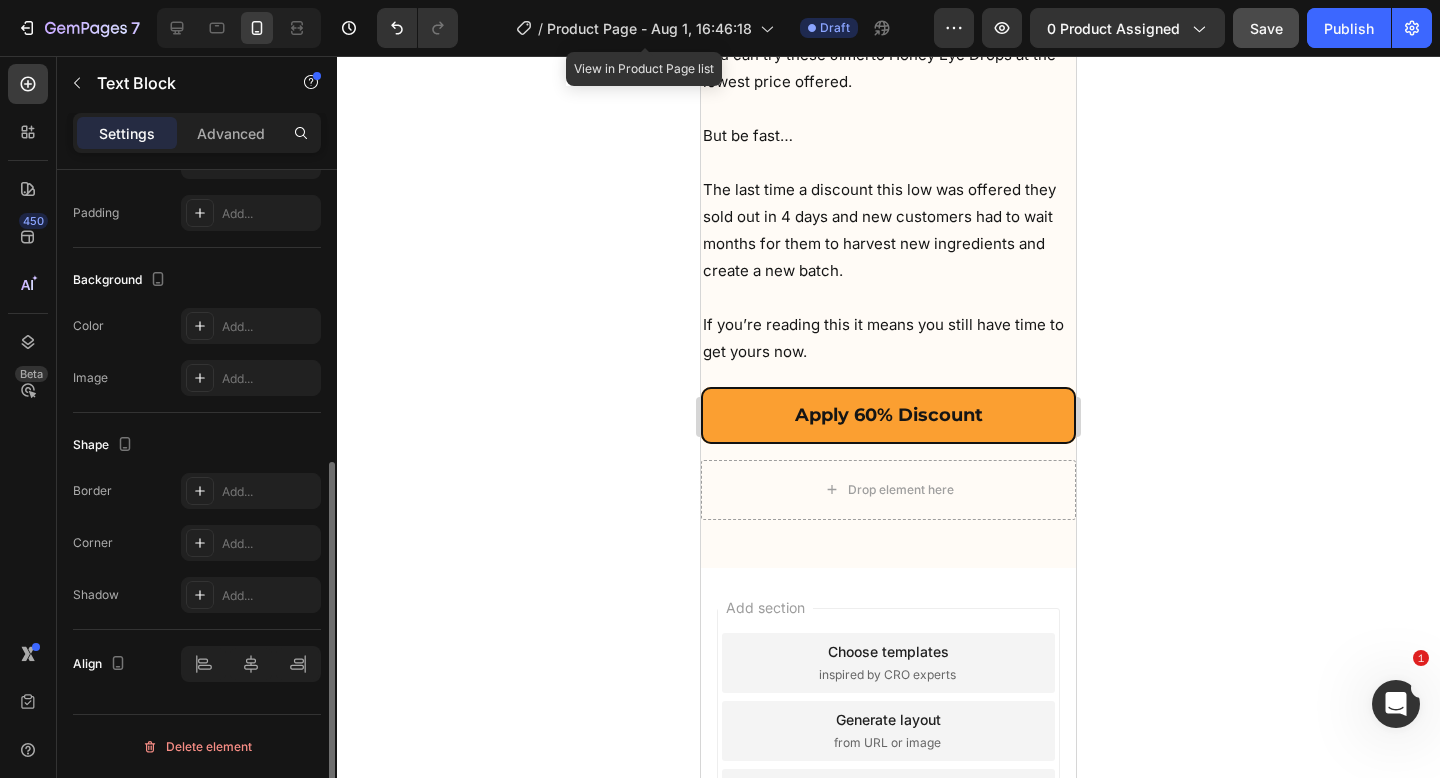 scroll, scrollTop: 0, scrollLeft: 0, axis: both 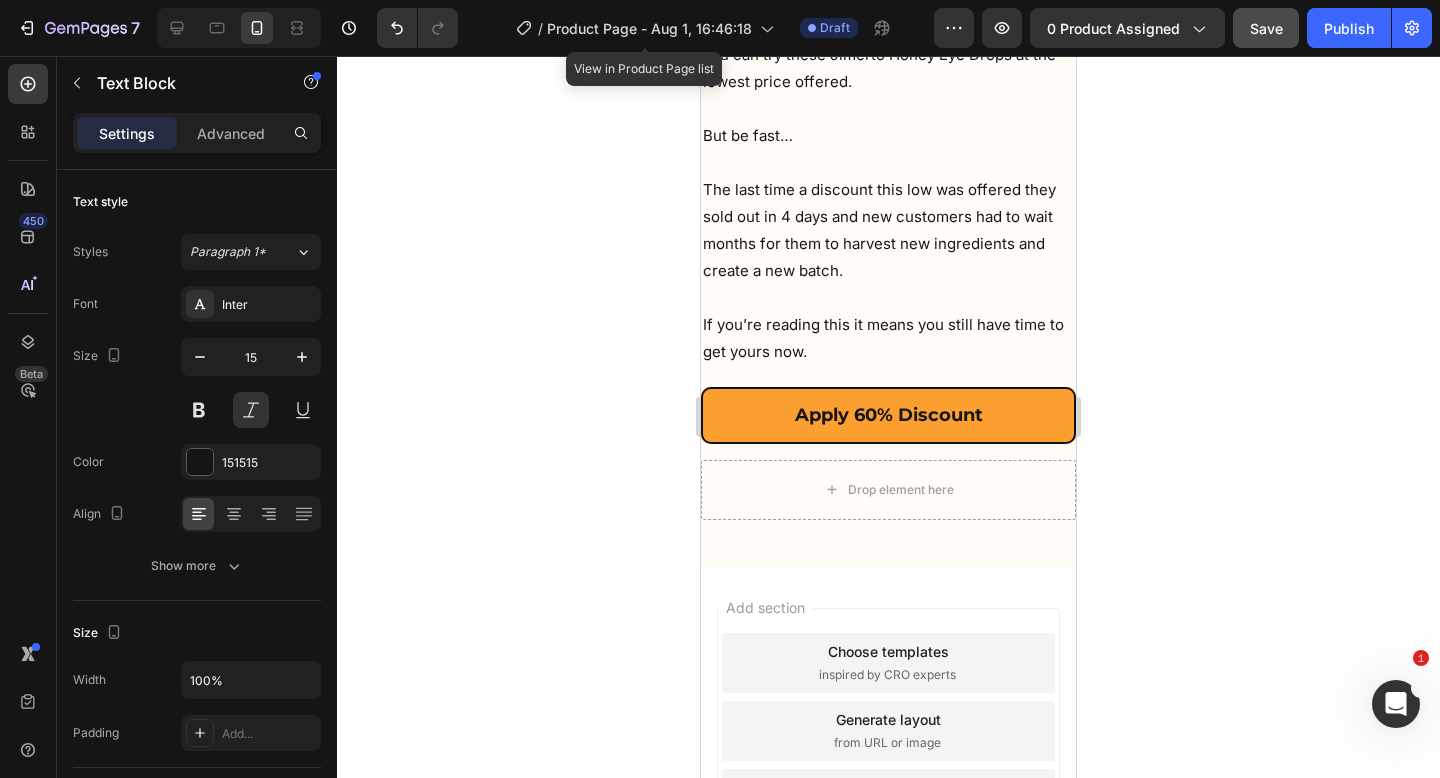 click on "The 3 Essential Nutrients Your Eyes Are Desperately Missing Heading (And How This “Keepers of Sight” Delivers Them) Heading                Title Line Image Posted by: Dr. Margaret Chen, MD, PhD Medical Researcher  Text Block Row They Want You To Spend Thousands On Eye Surgeries And Stronger Glasses When This Ancient Mayan Honey Is All You Need. Heading Image Just 1 Natural Solution Targets Cataracts, Blurry Vision, Eye Strain, Glaucoma and Astigmatism And Does So Much More… Heading This Stingless Bee Honey Helps Erase Cataracts, Blurry Vision, Eye Strain, Glaucoma and Astigmatism No Surgery Required Heading Dear Friend, If you’ve been suffering with cloudy vision, floaters, or feeling chained to ever-thickening glasses, you already know how frustrating it can be  The scariest part is the fear that your vision might only get worse... Text Block Image Well I’m going to share with you the truth about vision care that forward-thinking ophthalmologists have been quietly discussing for years...   Image" at bounding box center [888, -10815] 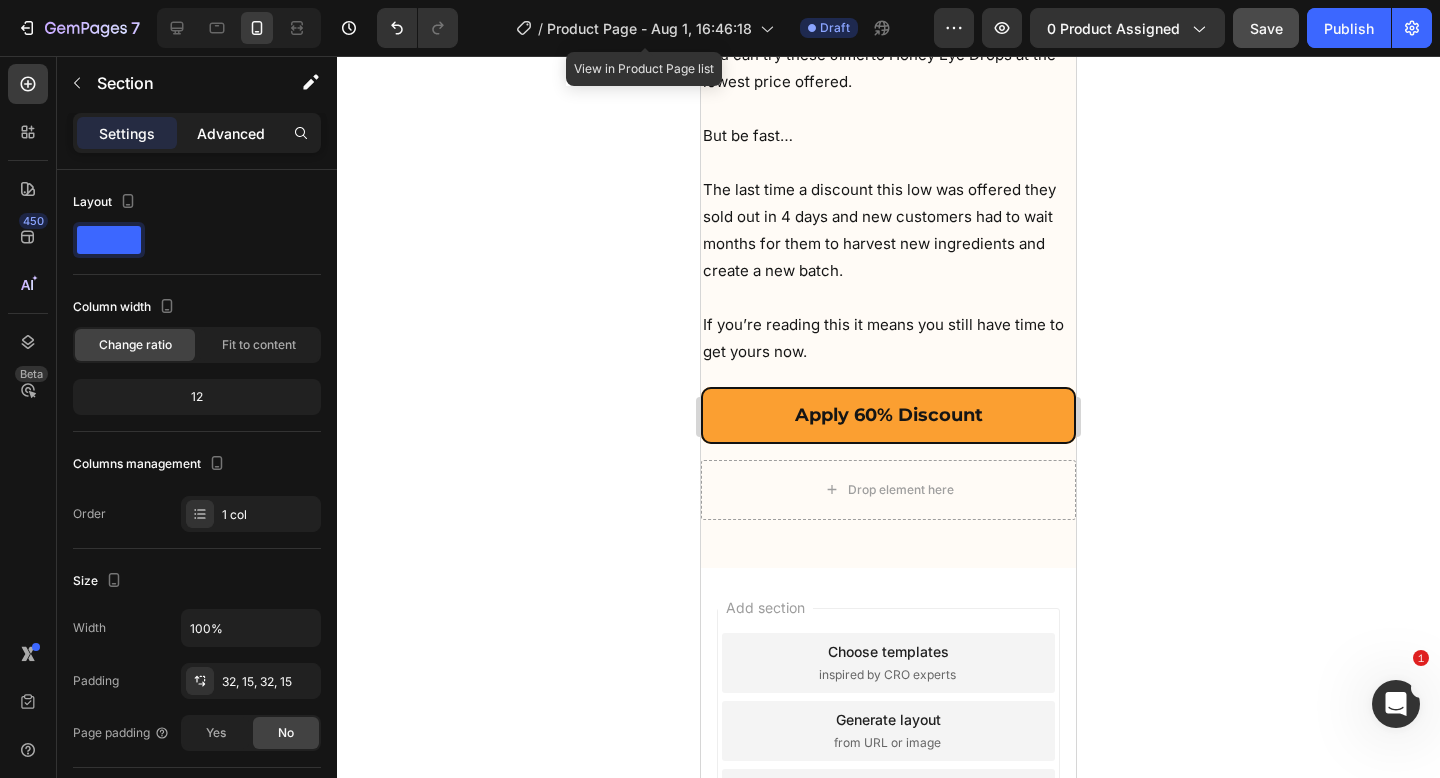 click on "Advanced" at bounding box center (231, 133) 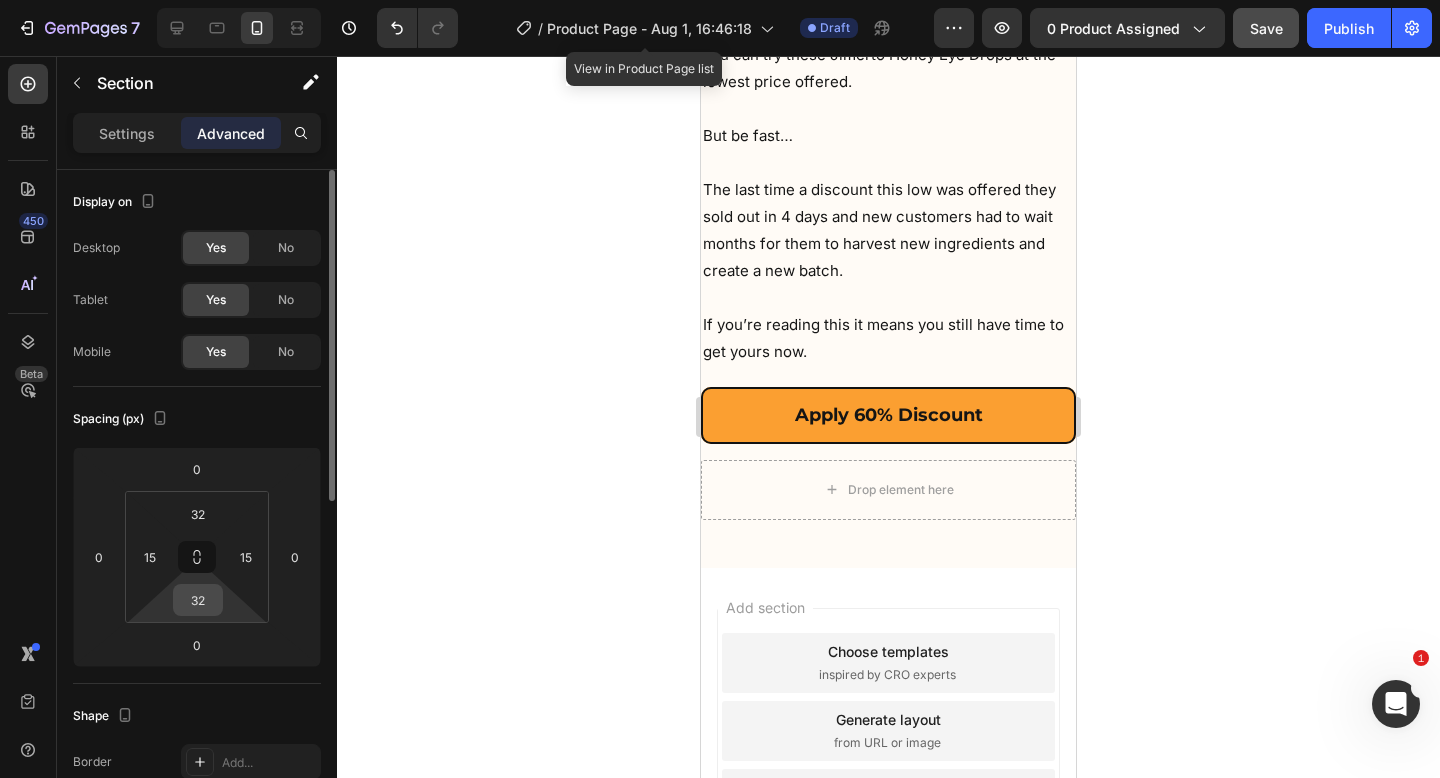 click on "32" at bounding box center (198, 600) 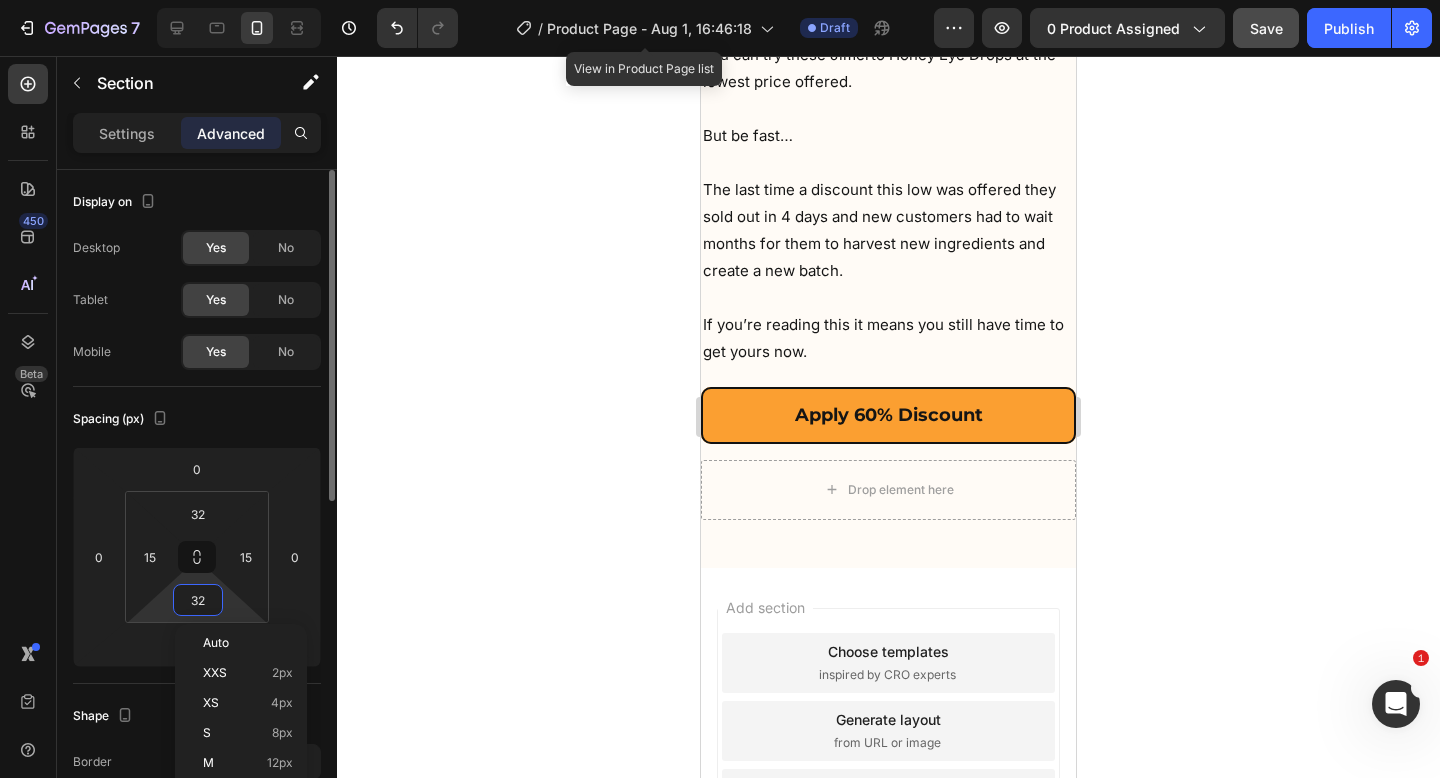 type on "0" 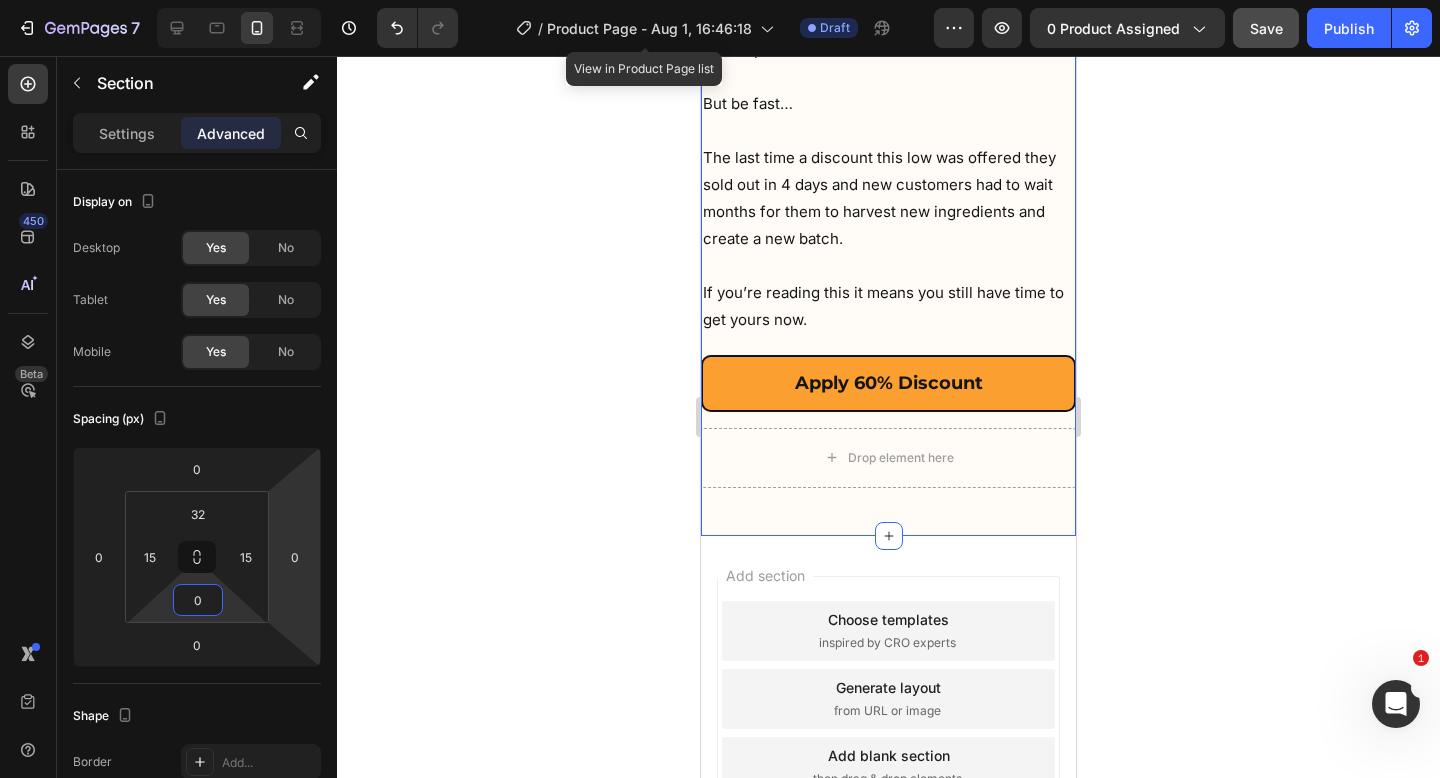 click on "Why Jimerito Honey Is A MUST Try Heading I know it sounds too good to be true. I was the biggest skeptic when my daughter first ordered these drops for me. Fast forward to today, and I'm now on my fifth bottle.    I continue using them every other day, and they've completely transformed the way I see the world Those annoying floaters that used to dance across my vision have nearly disappeared... The eye strain headaches I would get after reading for more than 30 minutes are completely gone... Text Block And most incredibly, I've started driving at night again, something I thought I'd never do again in my lifetime!" But this truly is the real deal. So it's natural to wonder, will it work for YOU? While I can't promise that your results will be identical to mine, I can say this with complete conviction: Text Block Image See Results Or You Don’t Pay? Heading They have completely changed my life, and I'm not the only one, tens of thousands of people have experienced similar transformations… Text Block Icon" at bounding box center [888, -1292] 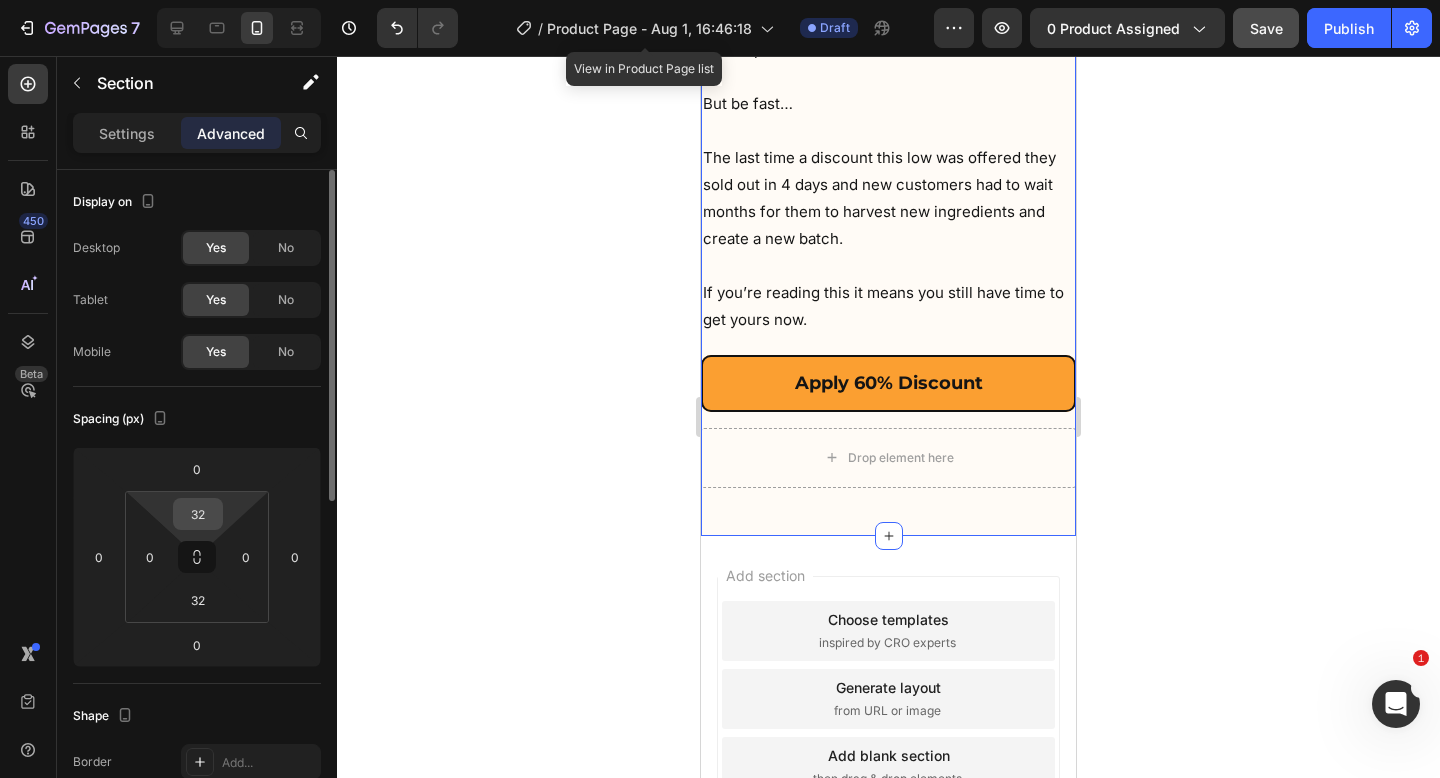 click on "32" at bounding box center (198, 514) 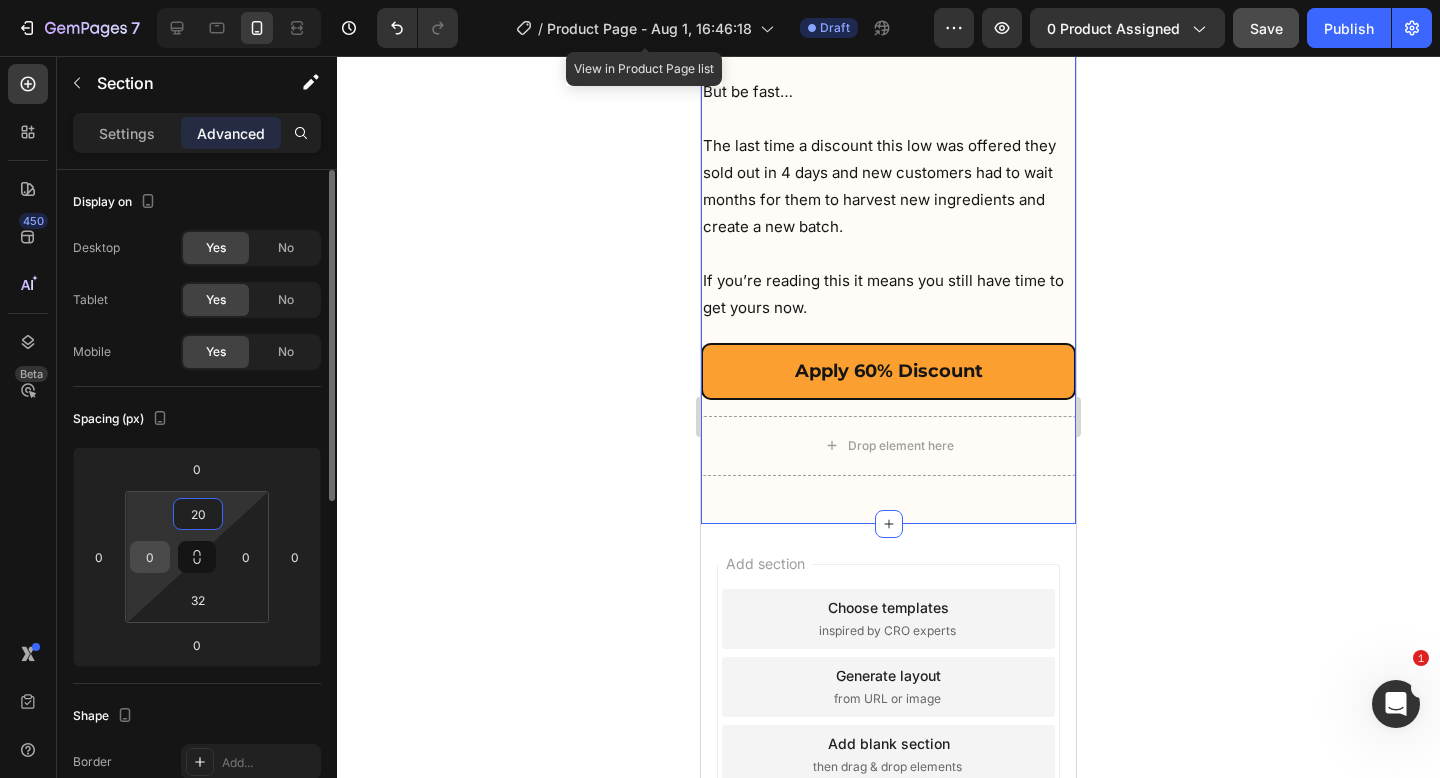 type on "20" 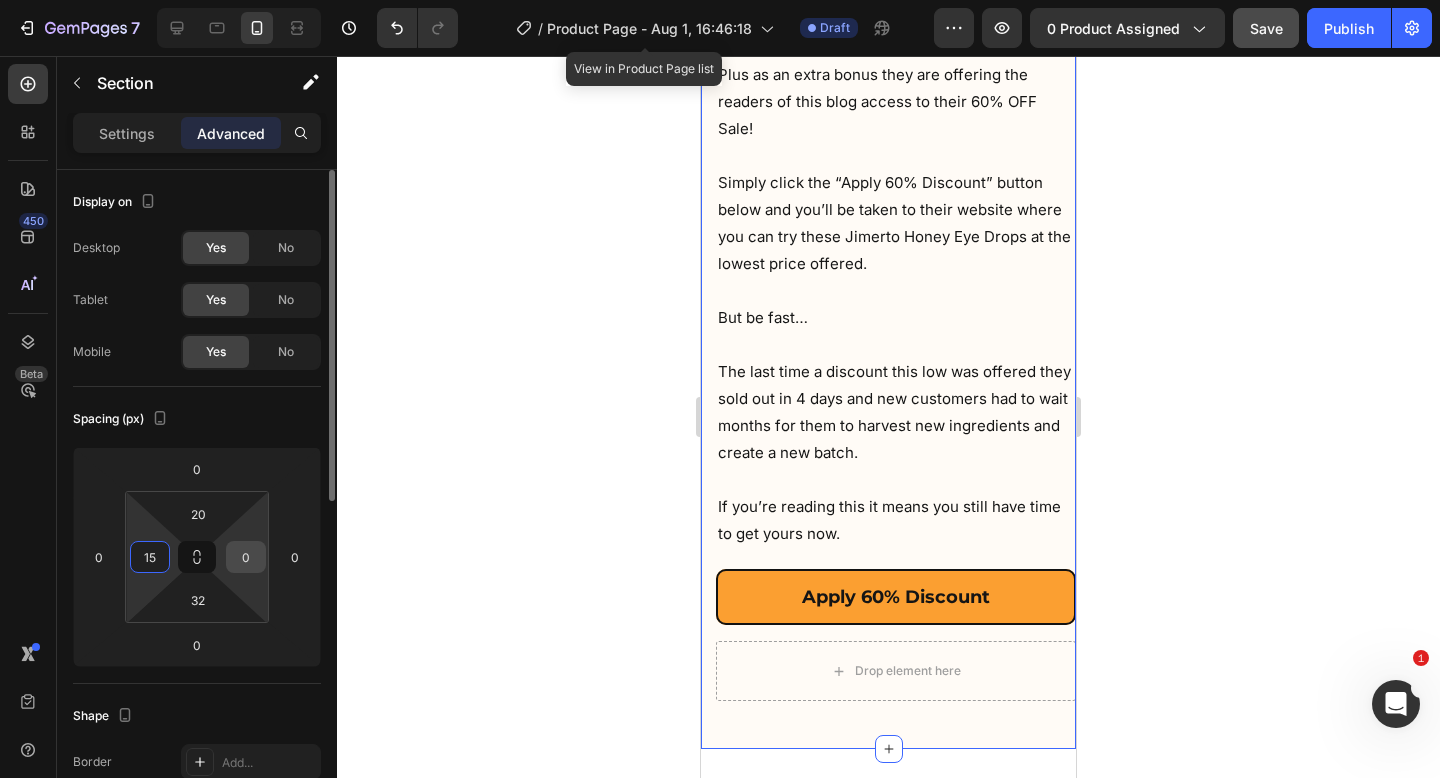type on "15" 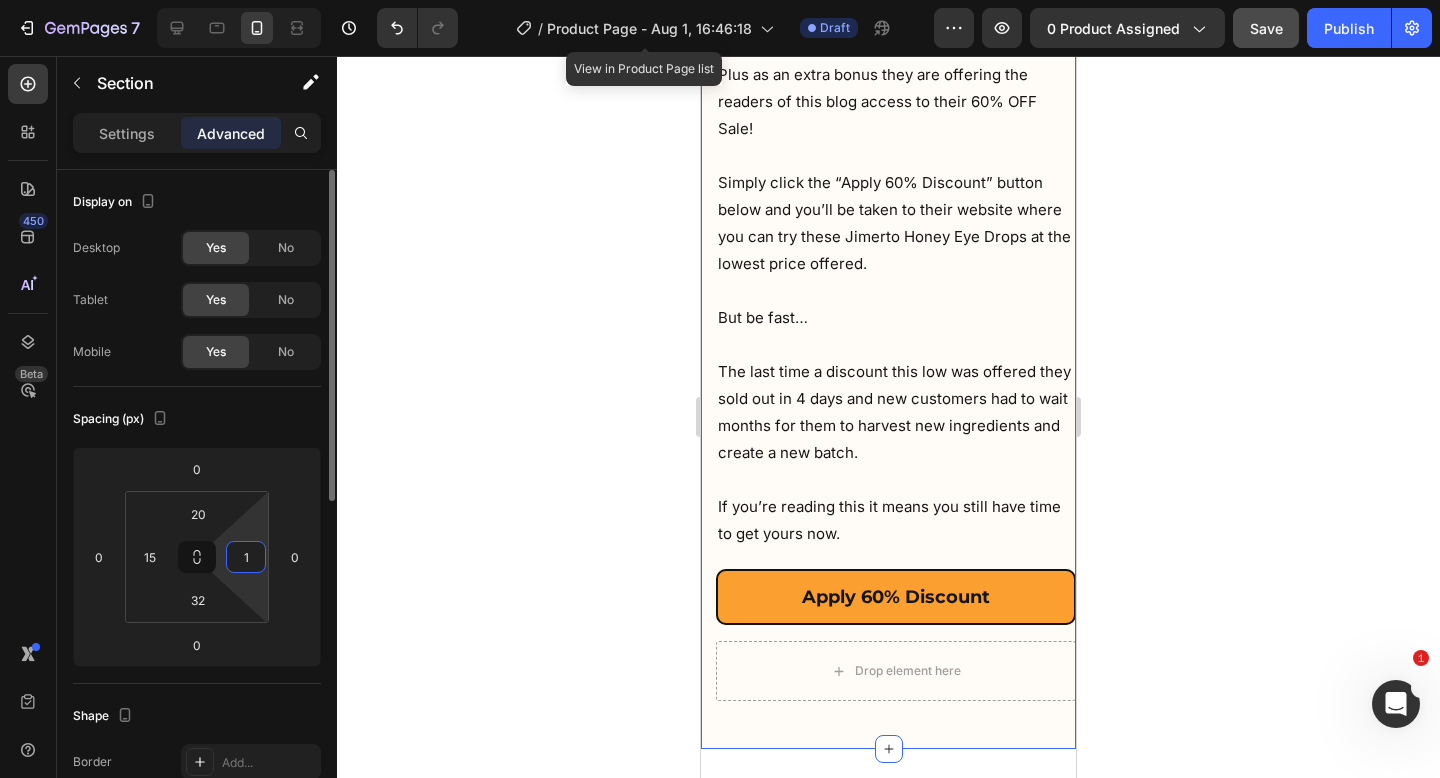 type on "15" 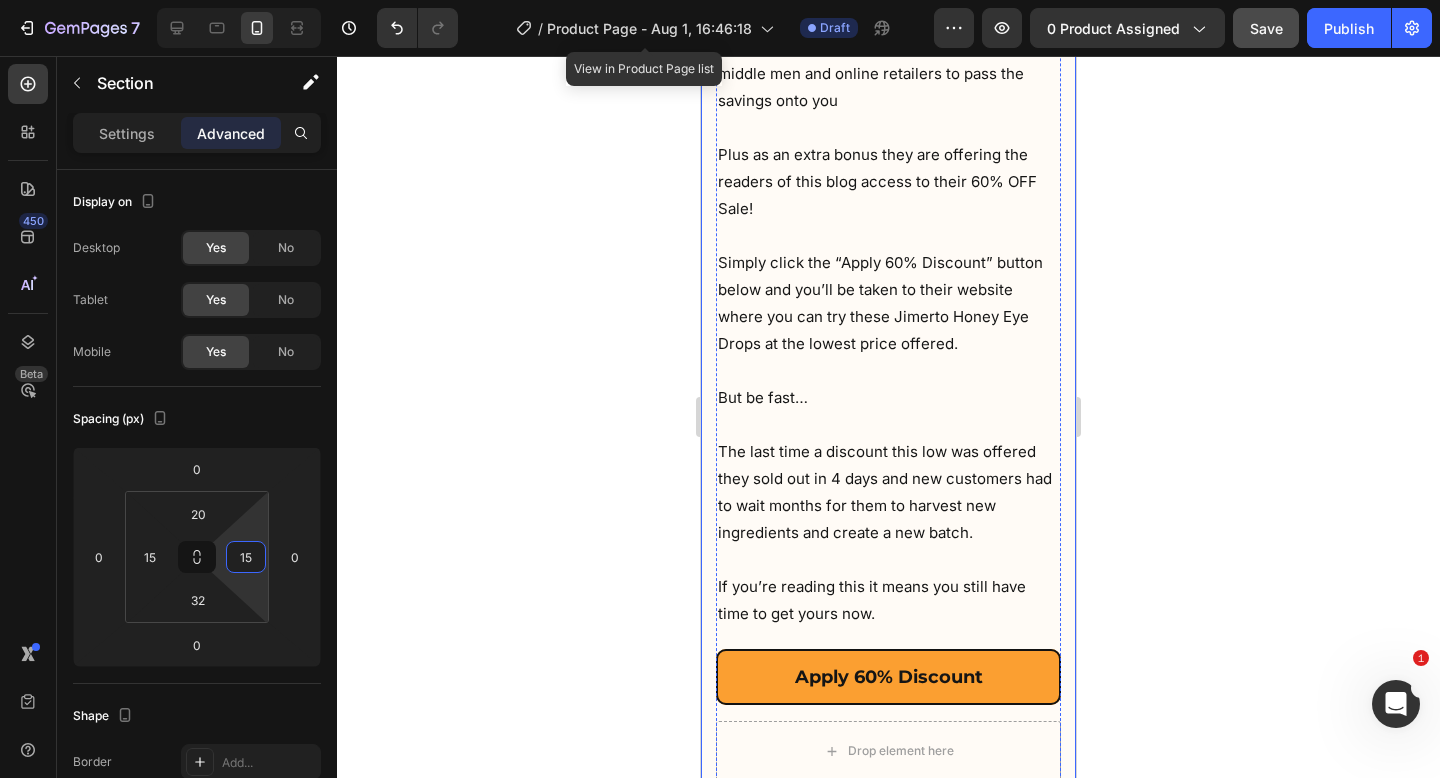 click on "I continue using them every other day, and they've completely transformed the way I see the world" at bounding box center (888, -2784) 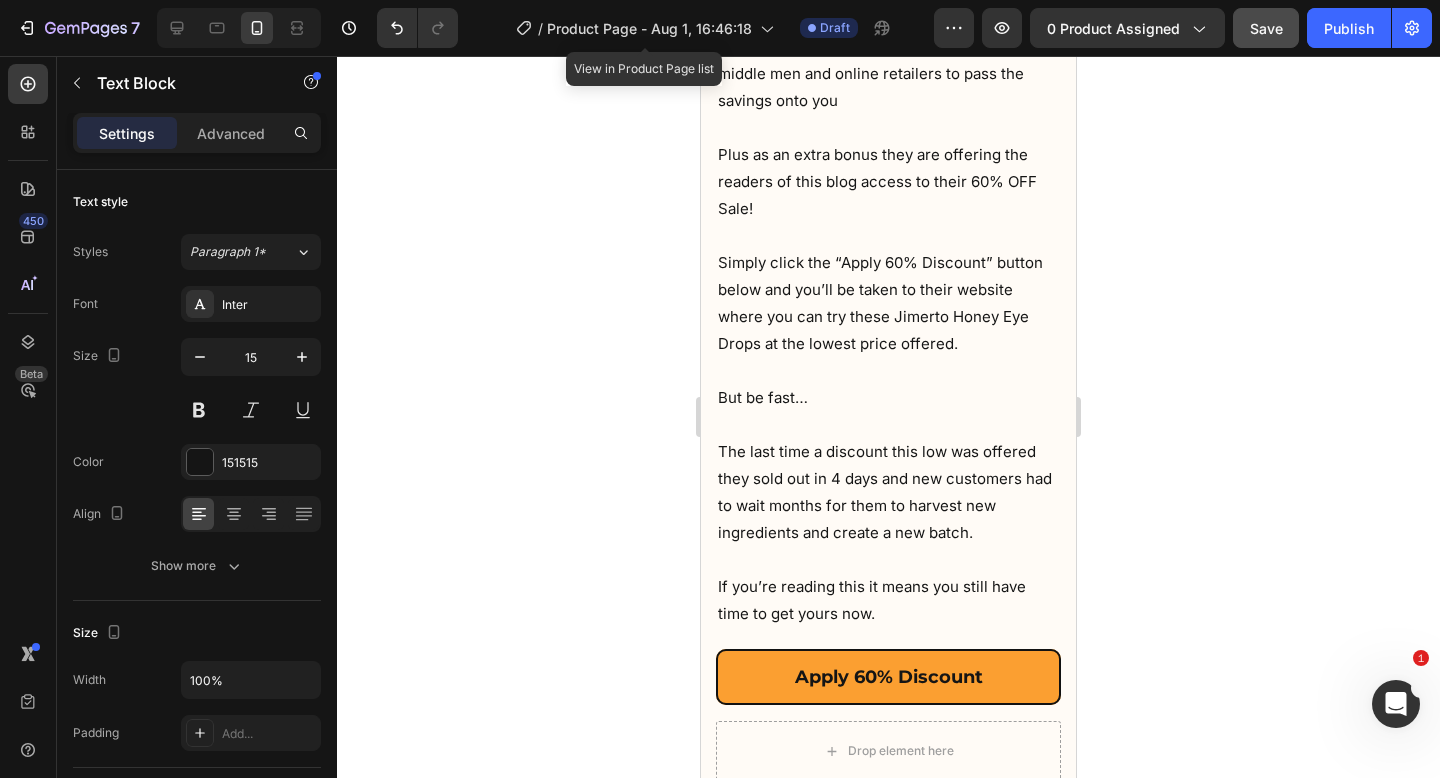 click 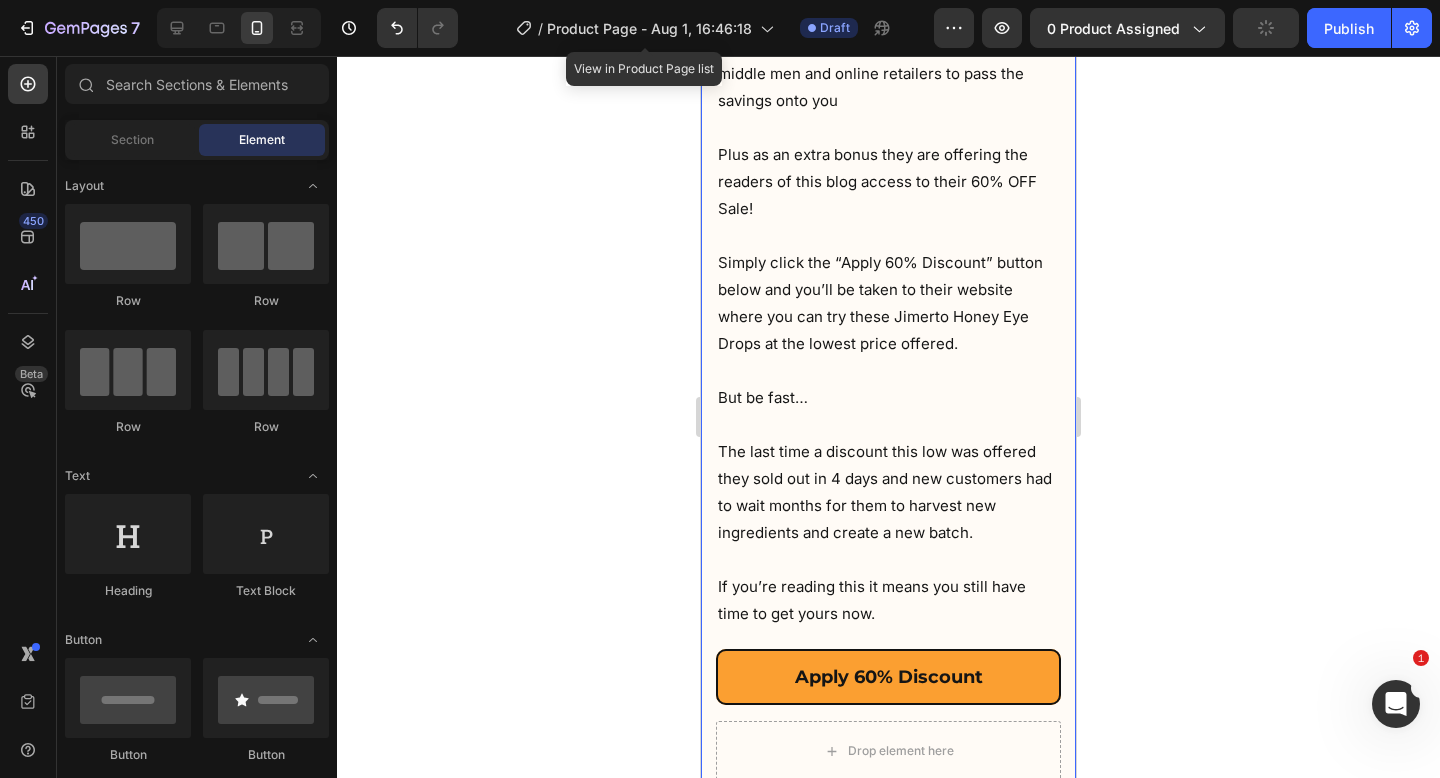 click at bounding box center (889, -3120) 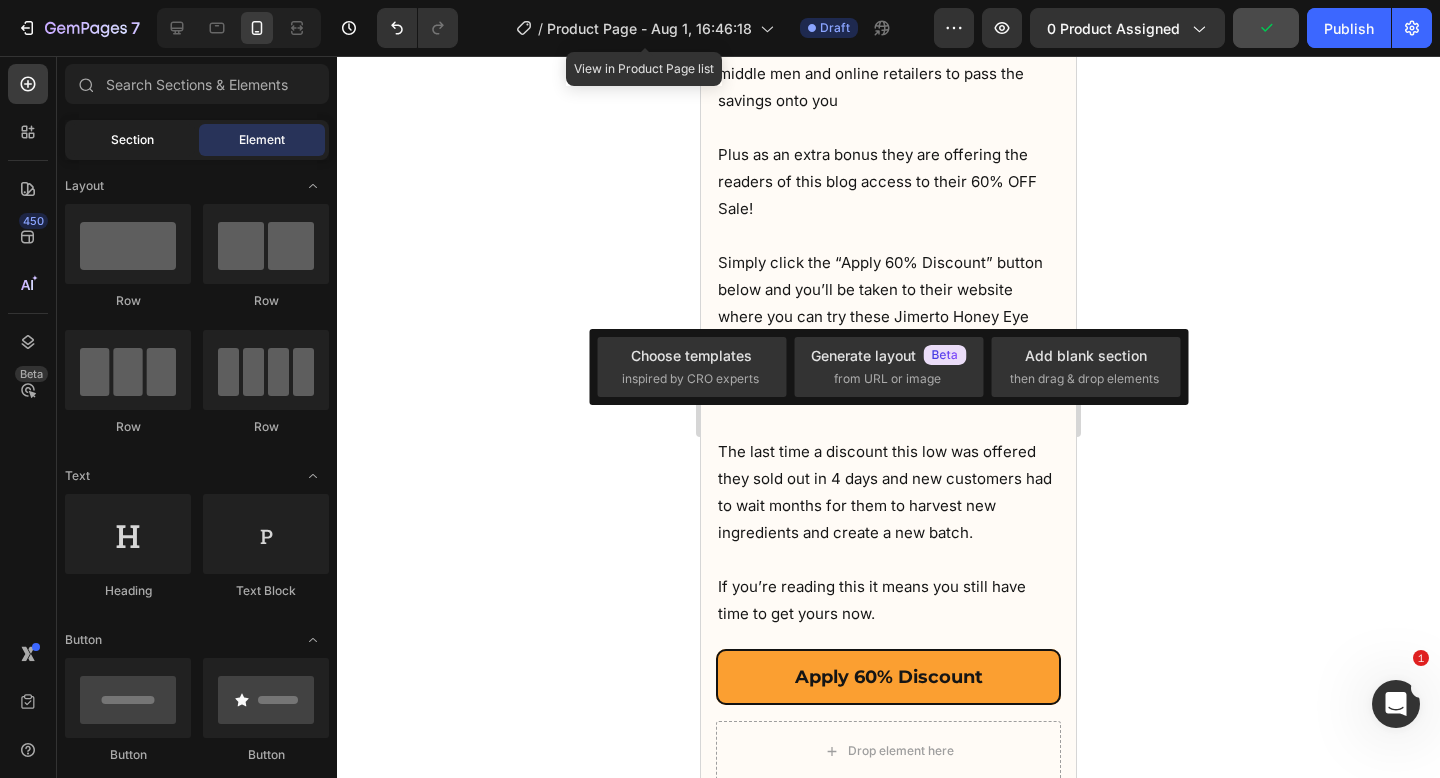 click on "Section" at bounding box center (132, 140) 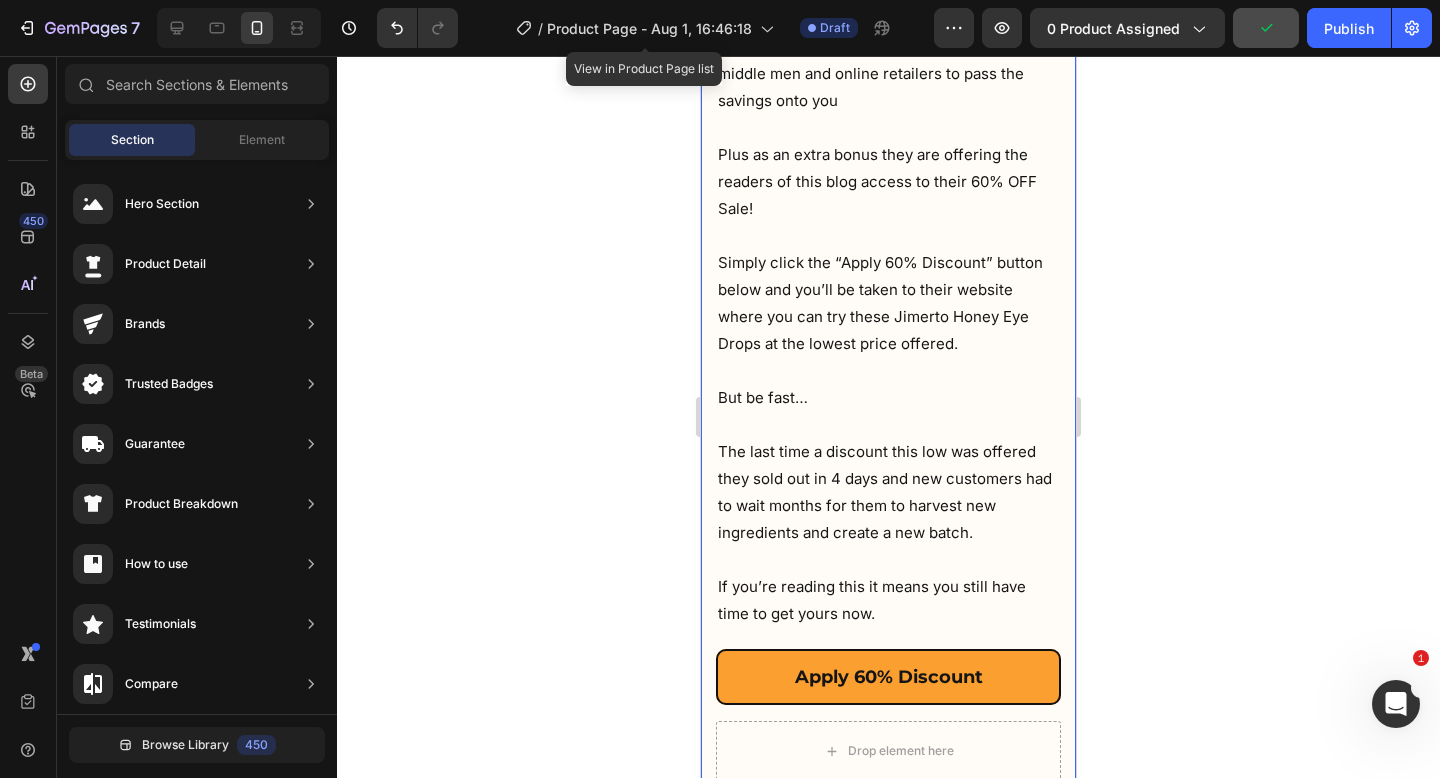 click on "Why Jimerito Honey Is A MUST Try Heading I know it sounds too good to be true. I was the biggest skeptic when my daughter first ordered these drops for me. Fast forward to today, and I'm now on my fifth bottle.    I continue using them every other day, and they've completely transformed the way I see the world Those annoying floaters that used to dance across my vision have nearly disappeared... The eye strain headaches I would get after reading for more than 30 minutes are completely gone... Text Block And most incredibly, I've started driving at night again, something I thought I'd never do again in my lifetime!" But this truly is the real deal. So it's natural to wonder, will it work for YOU? While I can't promise that your results will be identical to mine, I can say this with complete conviction: Text Block Image See Results Or You Don’t Pay? Heading They have completely changed my life, and I'm not the only one, tens of thousands of people have experienced similar transformations… Text Block Icon" at bounding box center [888, -1146] 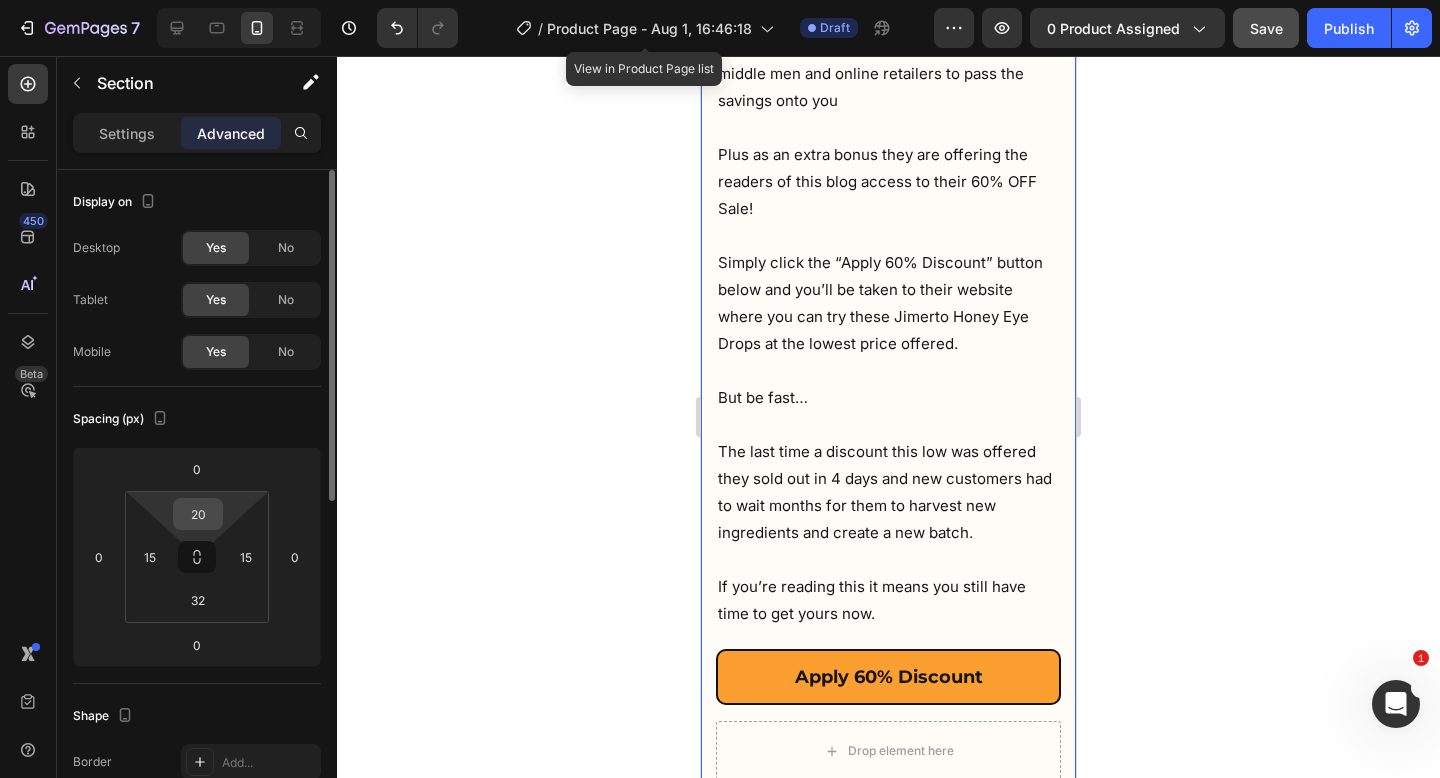 click on "20" at bounding box center (198, 514) 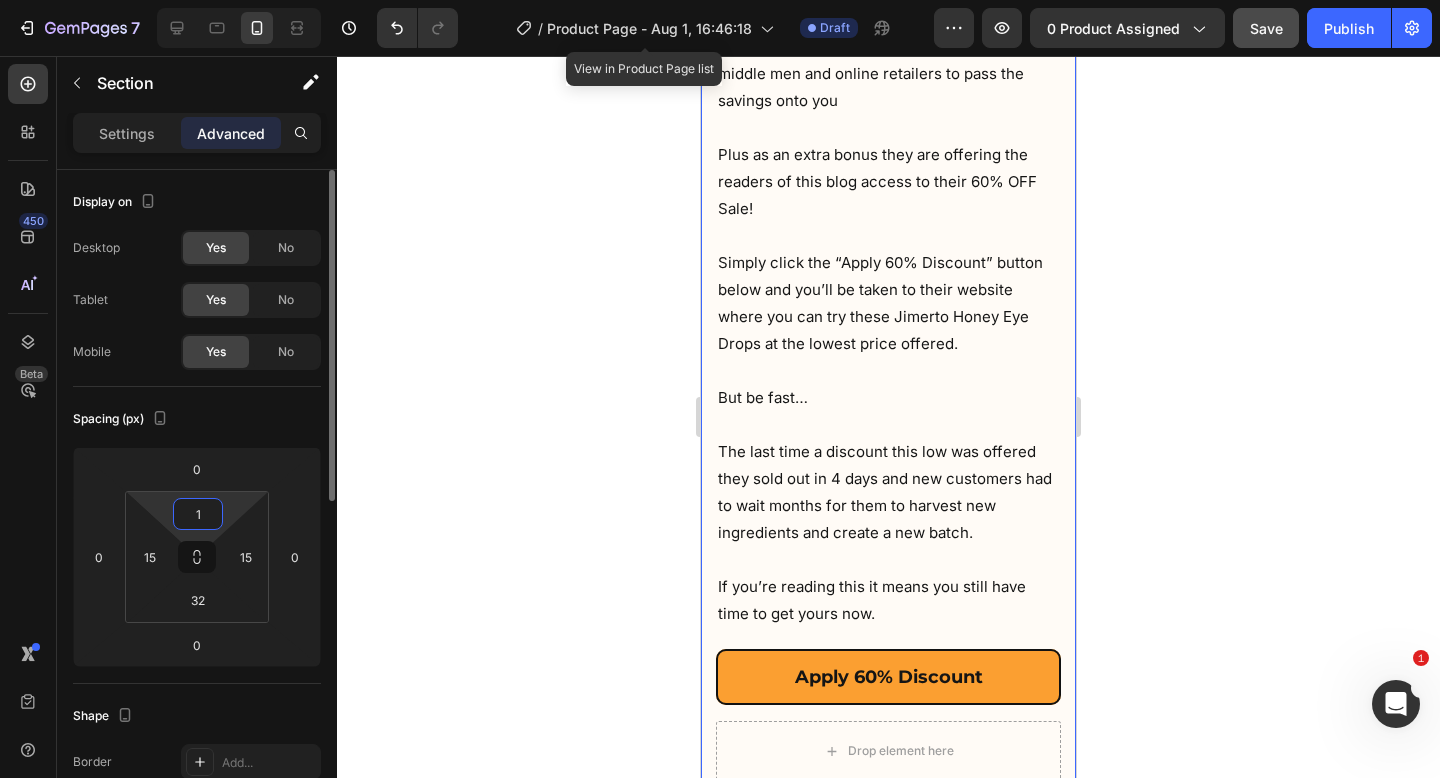 type on "15" 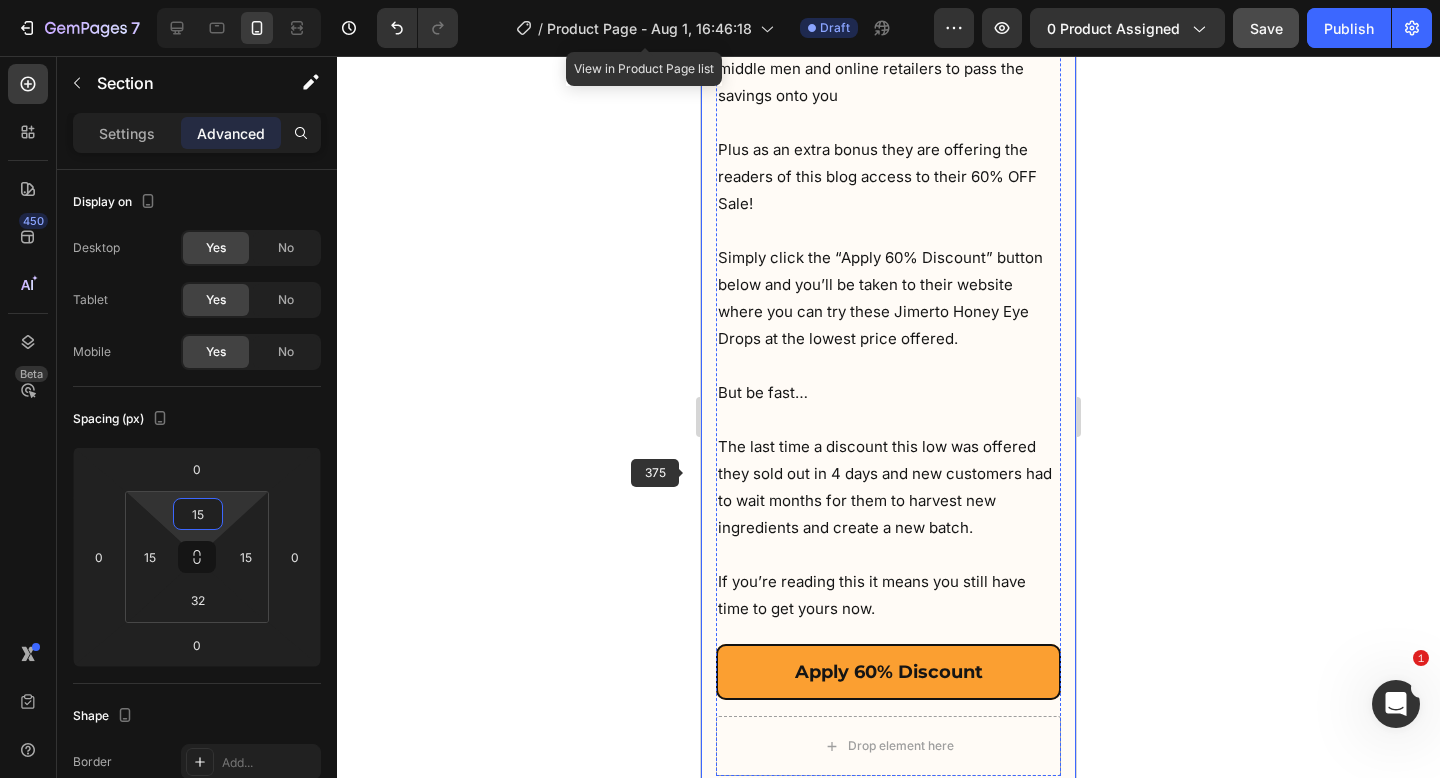 click on "I know it sounds too good to be true. I was the biggest skeptic when my daughter first ordered these drops for me. Fast forward to today, and I'm now on my fifth bottle." at bounding box center (888, -2924) 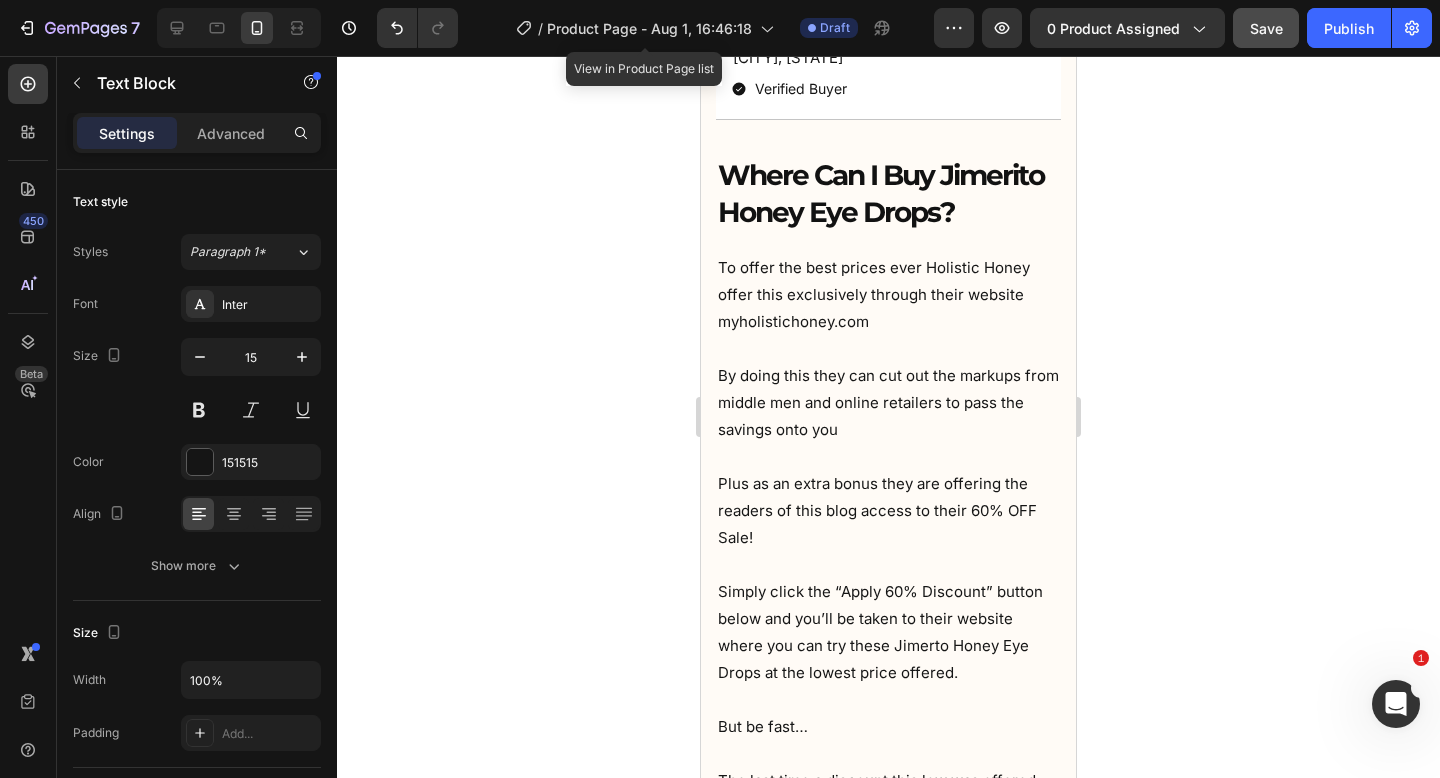 scroll, scrollTop: 21889, scrollLeft: 0, axis: vertical 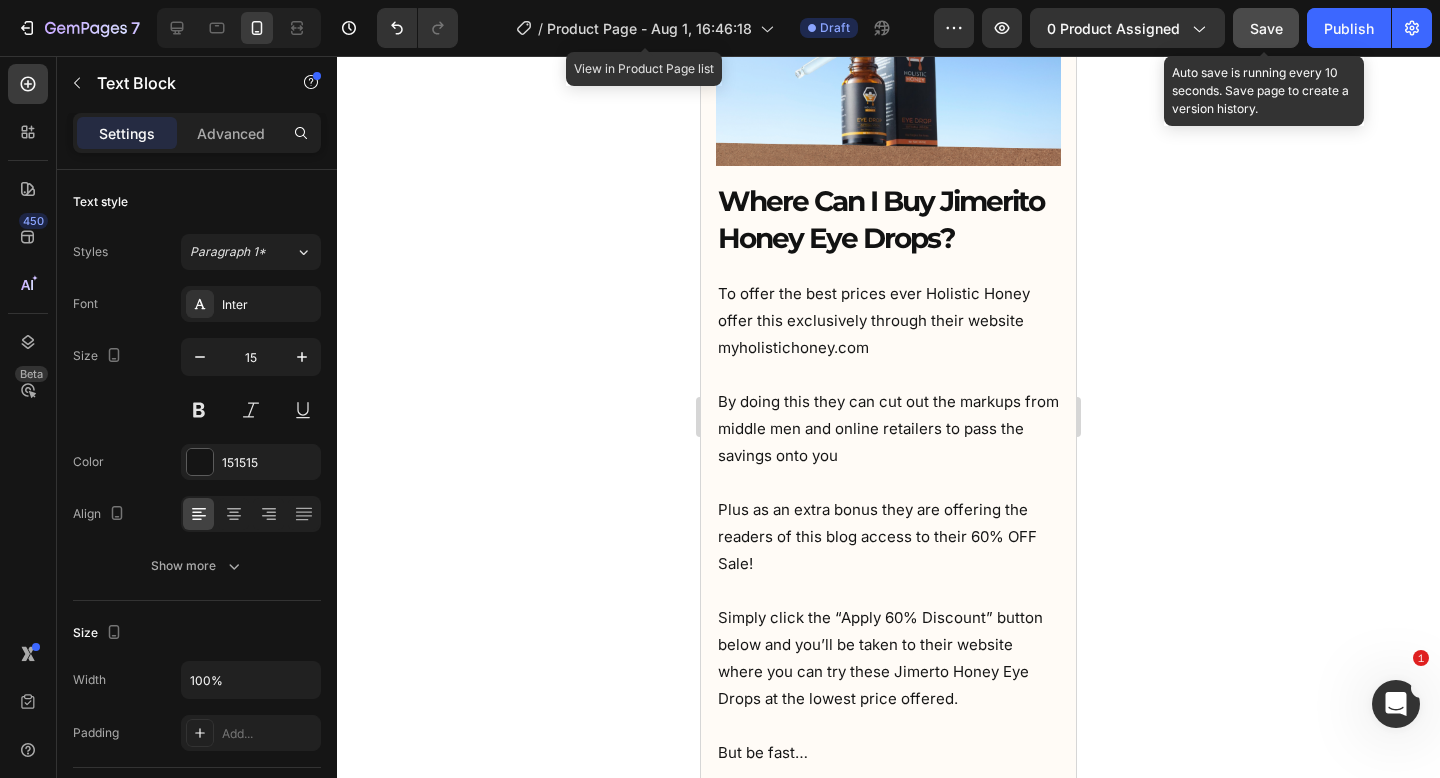 click on "Save" 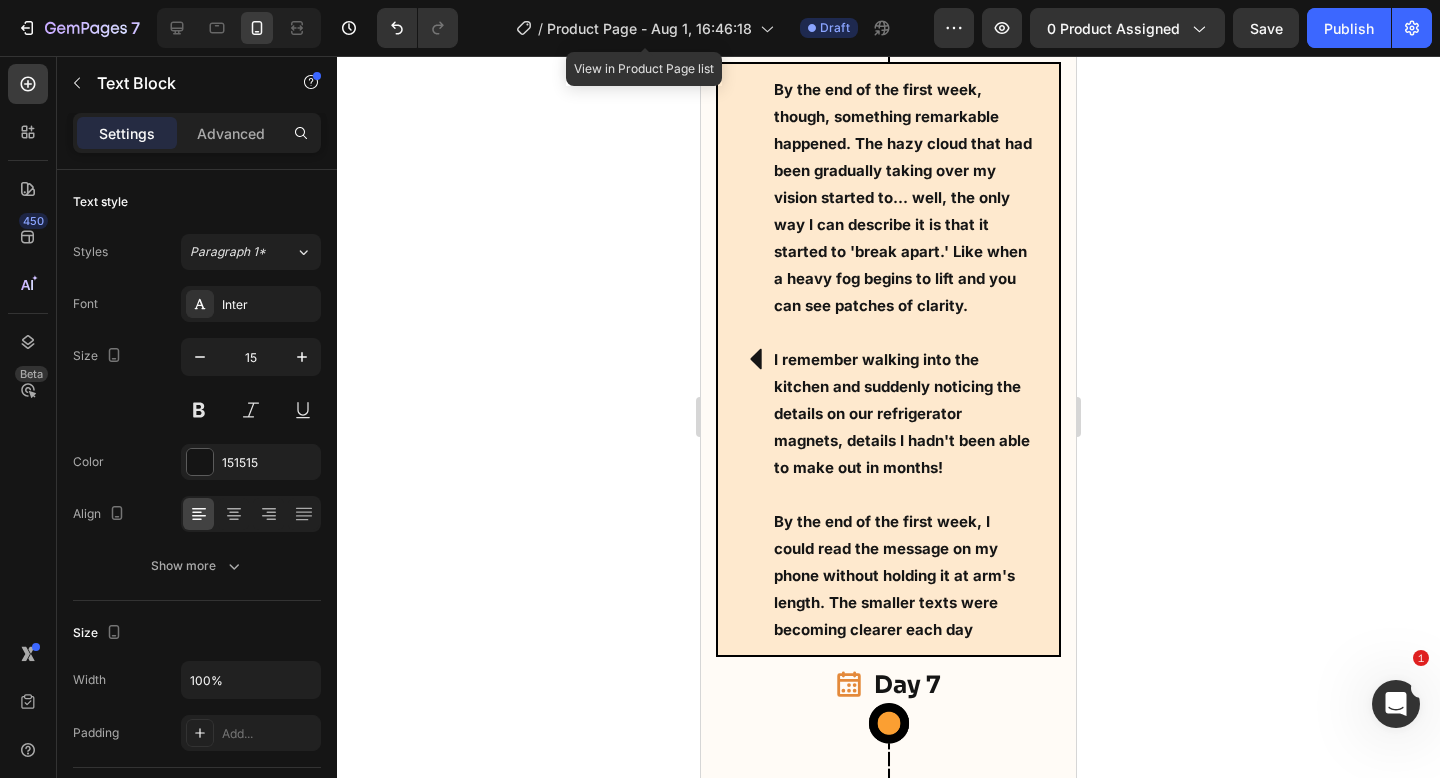 scroll, scrollTop: 15275, scrollLeft: 0, axis: vertical 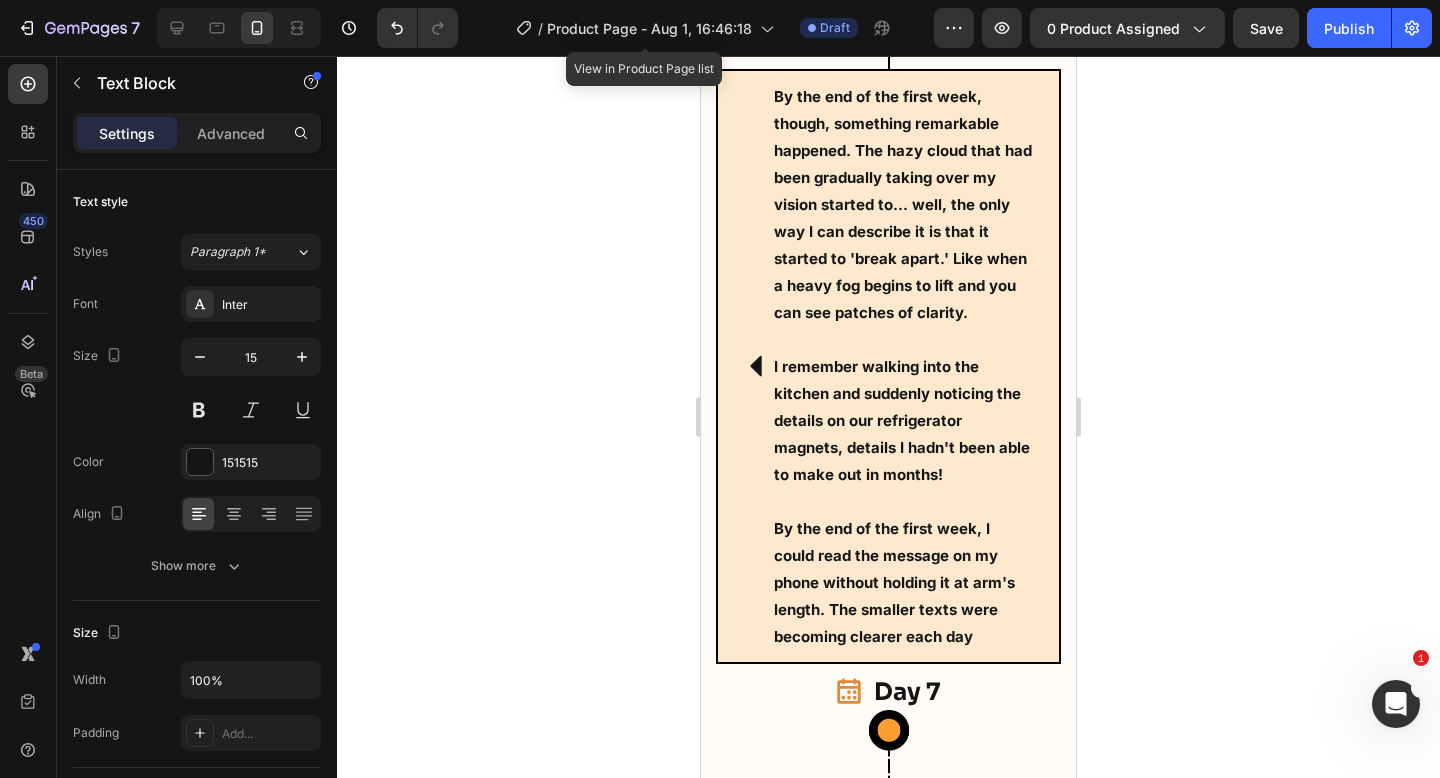 type 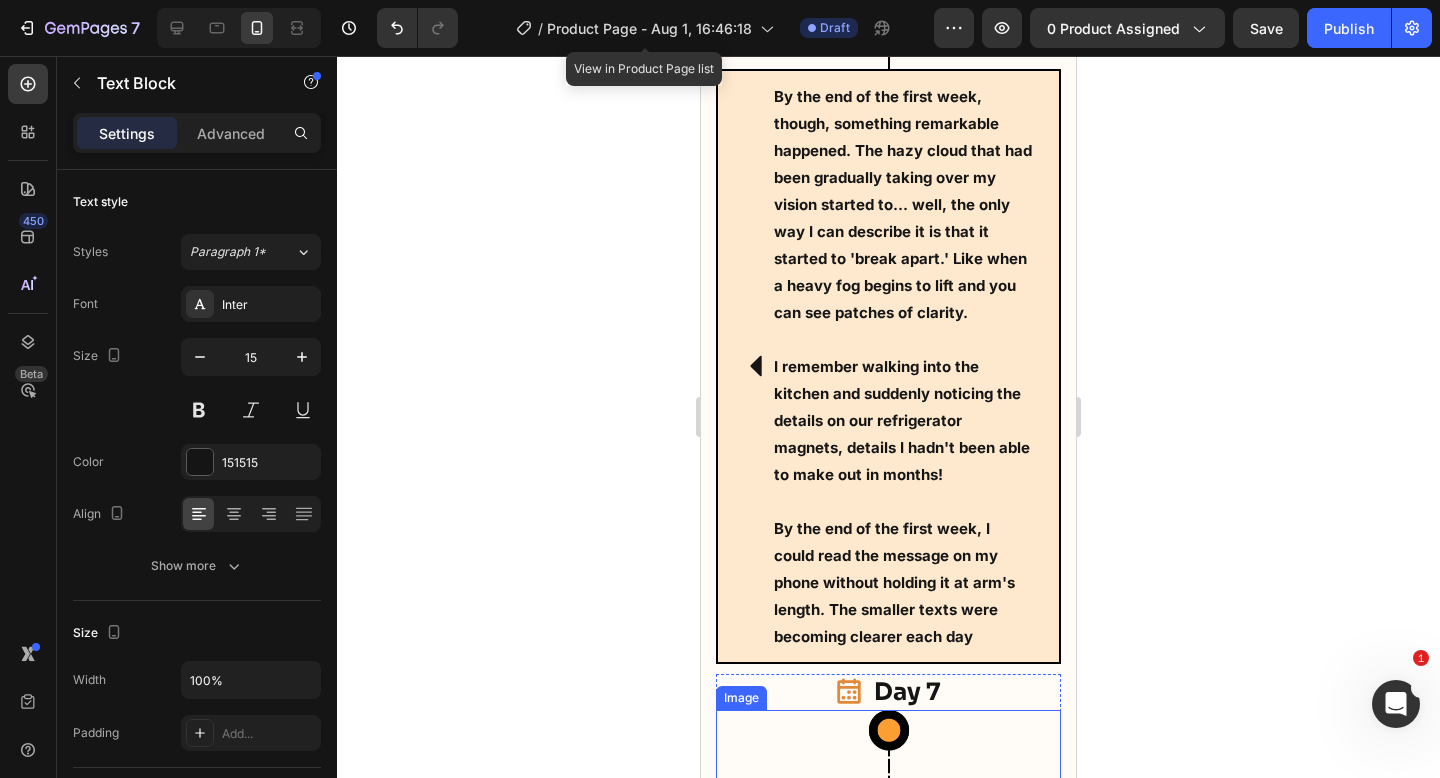 click at bounding box center [888, 960] 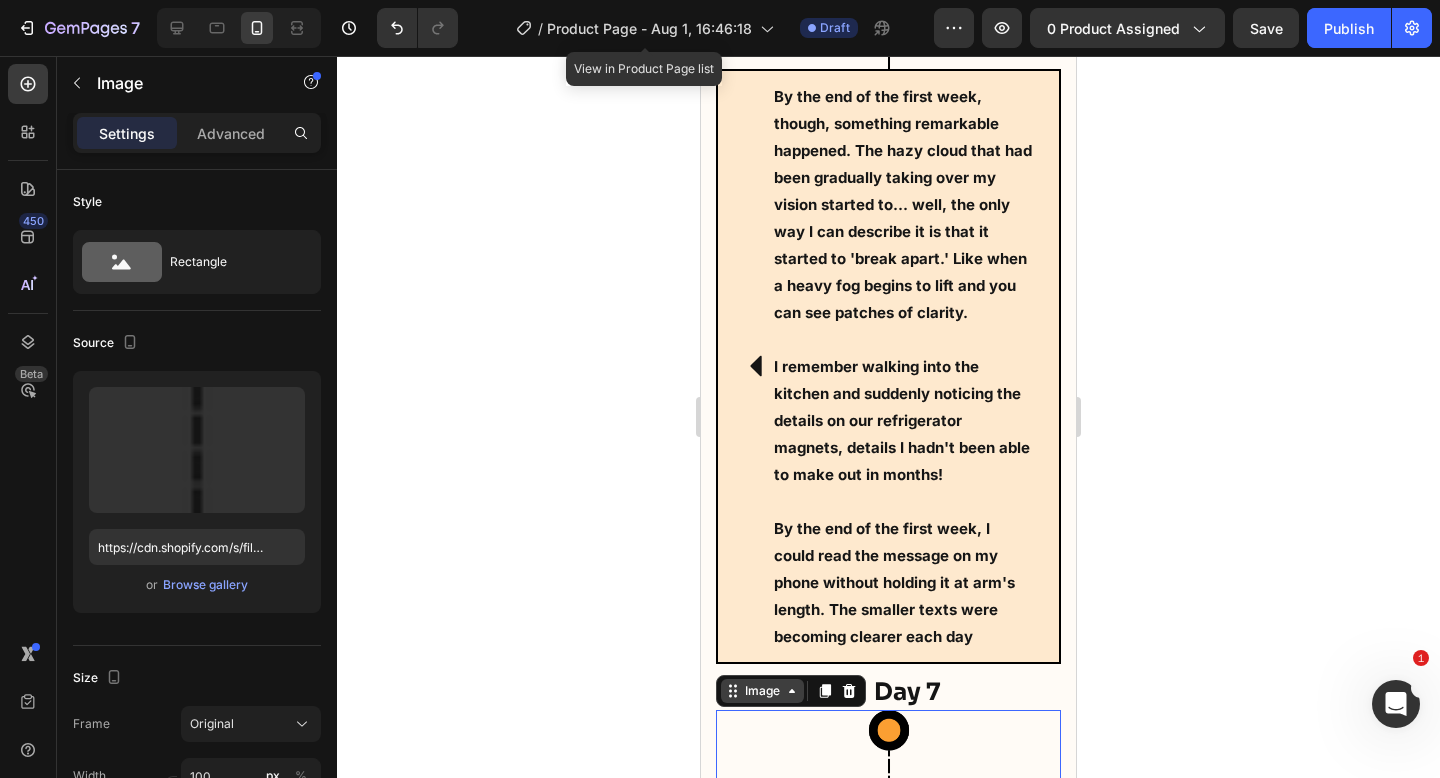 click on "Image" at bounding box center [762, 691] 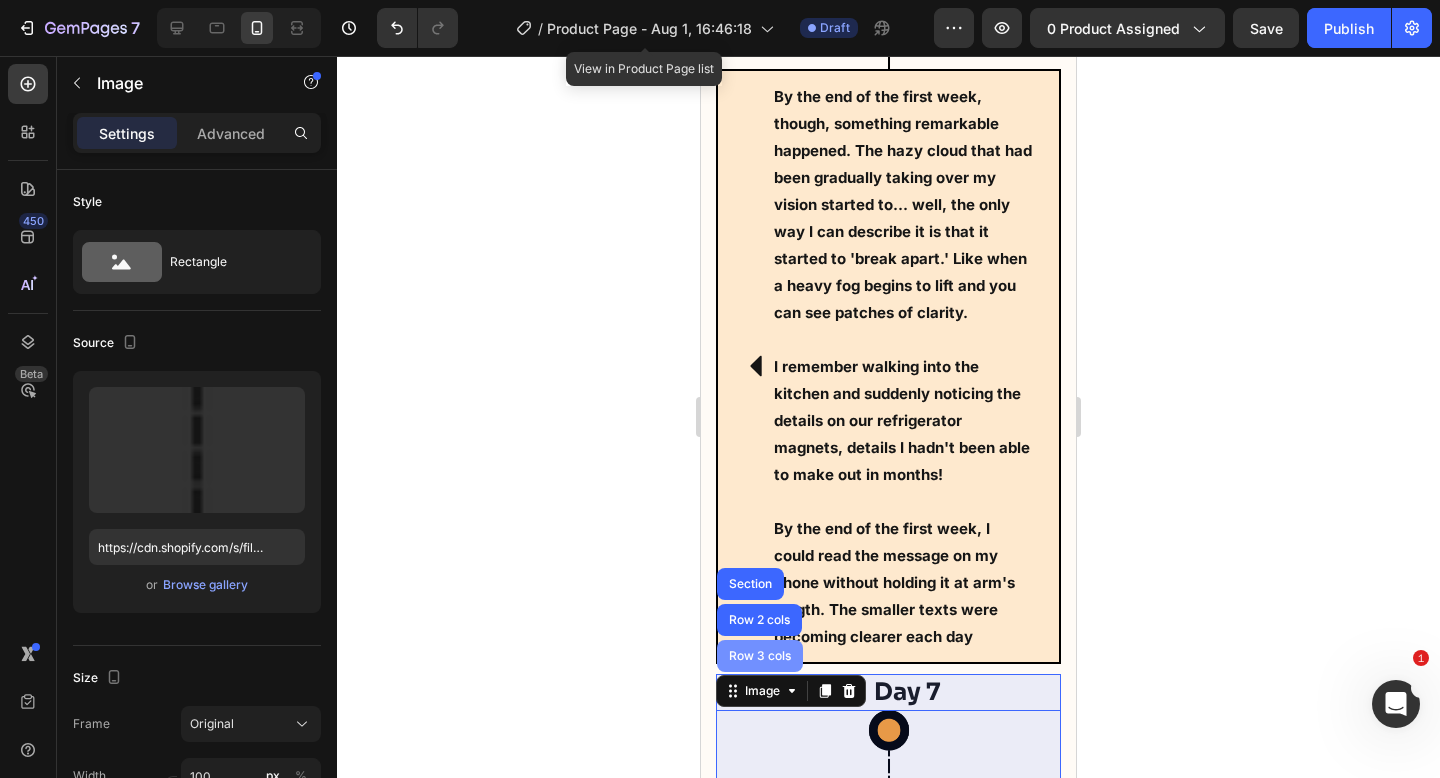 click on "Row 3 cols" at bounding box center (760, 656) 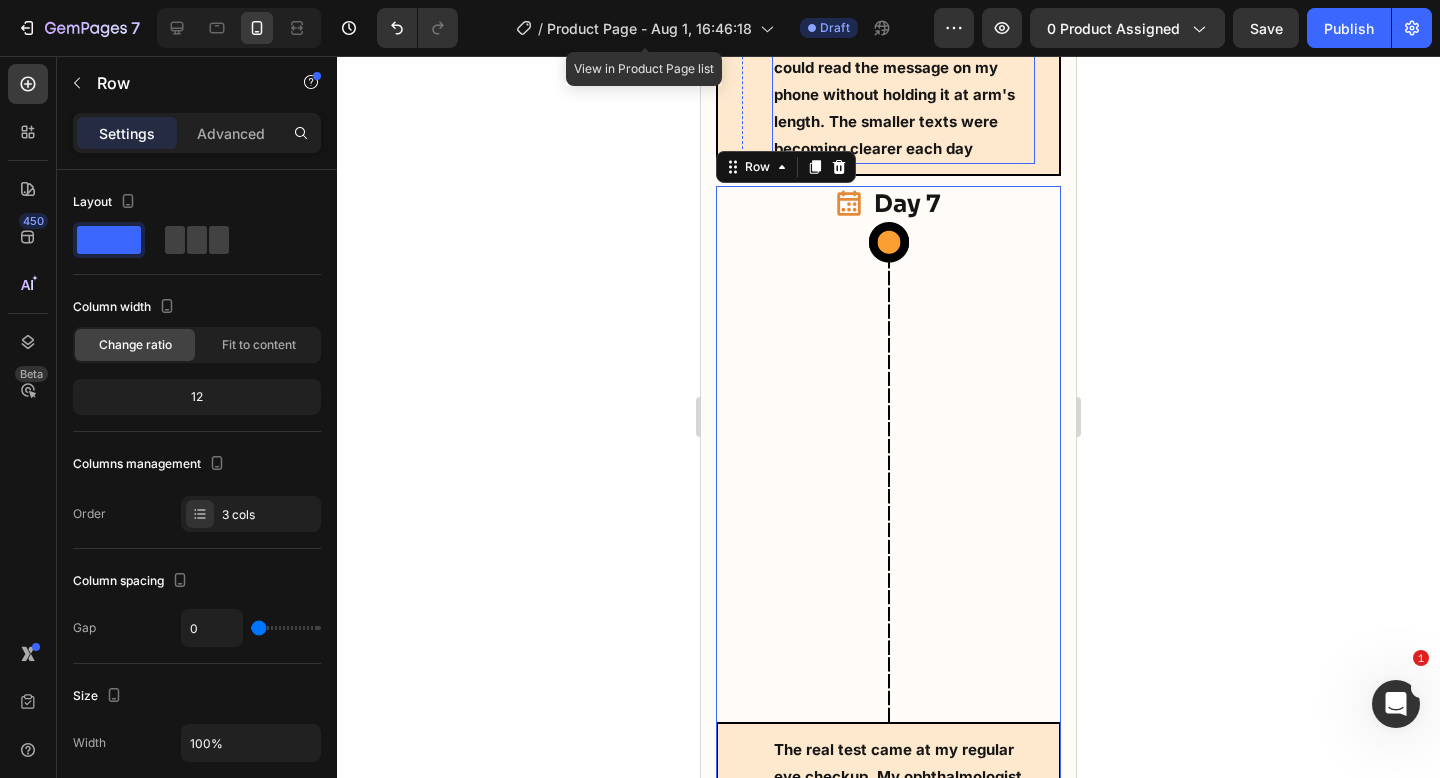 scroll, scrollTop: 15764, scrollLeft: 0, axis: vertical 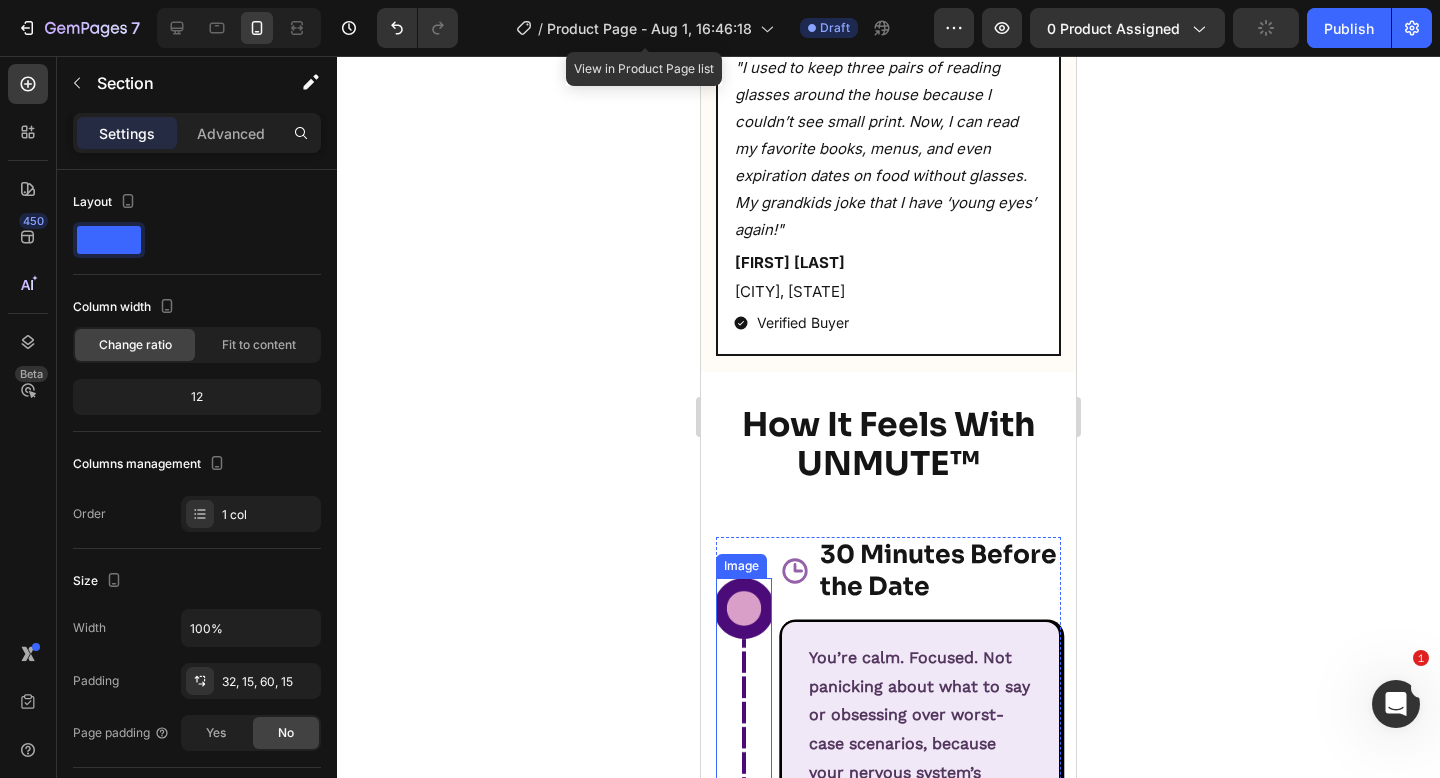 click at bounding box center [744, 953] 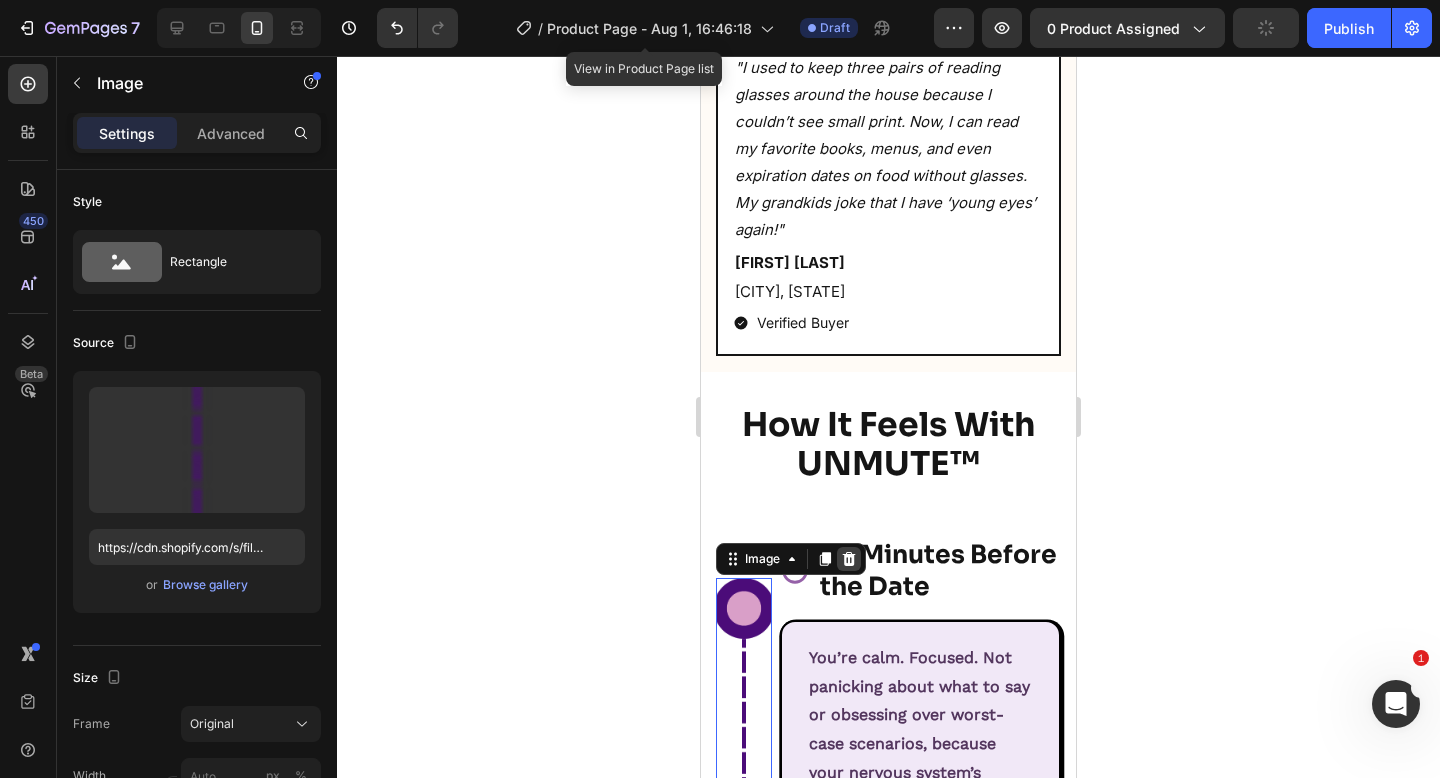 click 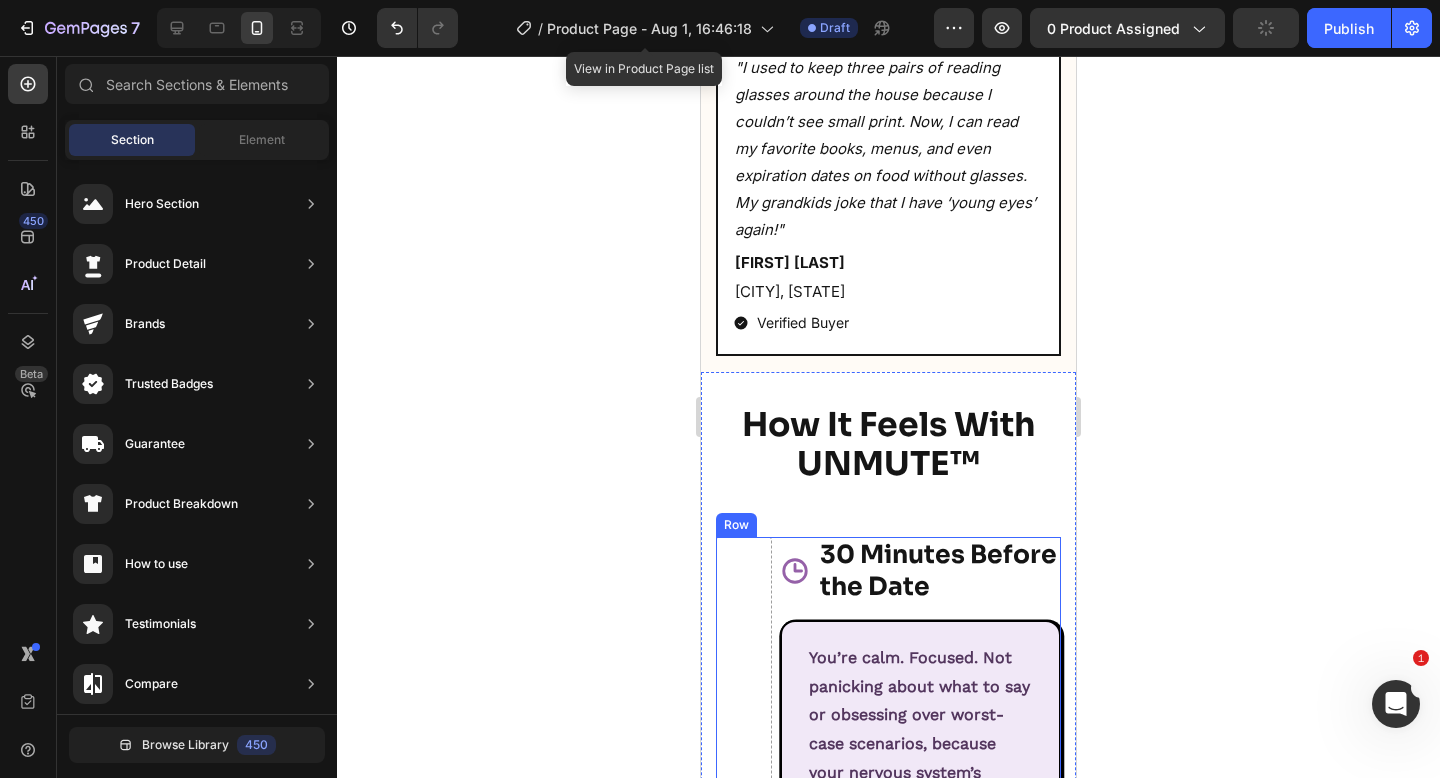 click at bounding box center (744, 953) 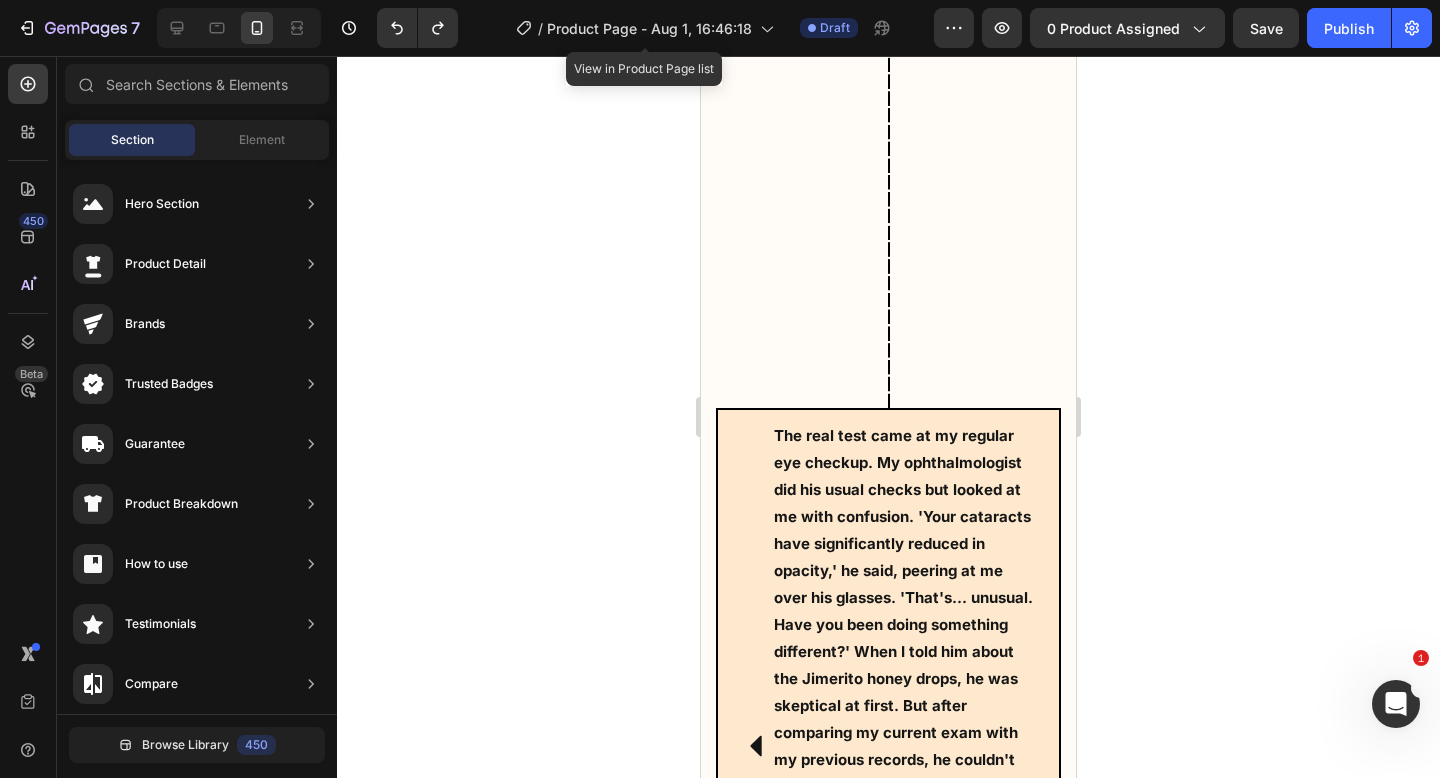 scroll, scrollTop: 16076, scrollLeft: 0, axis: vertical 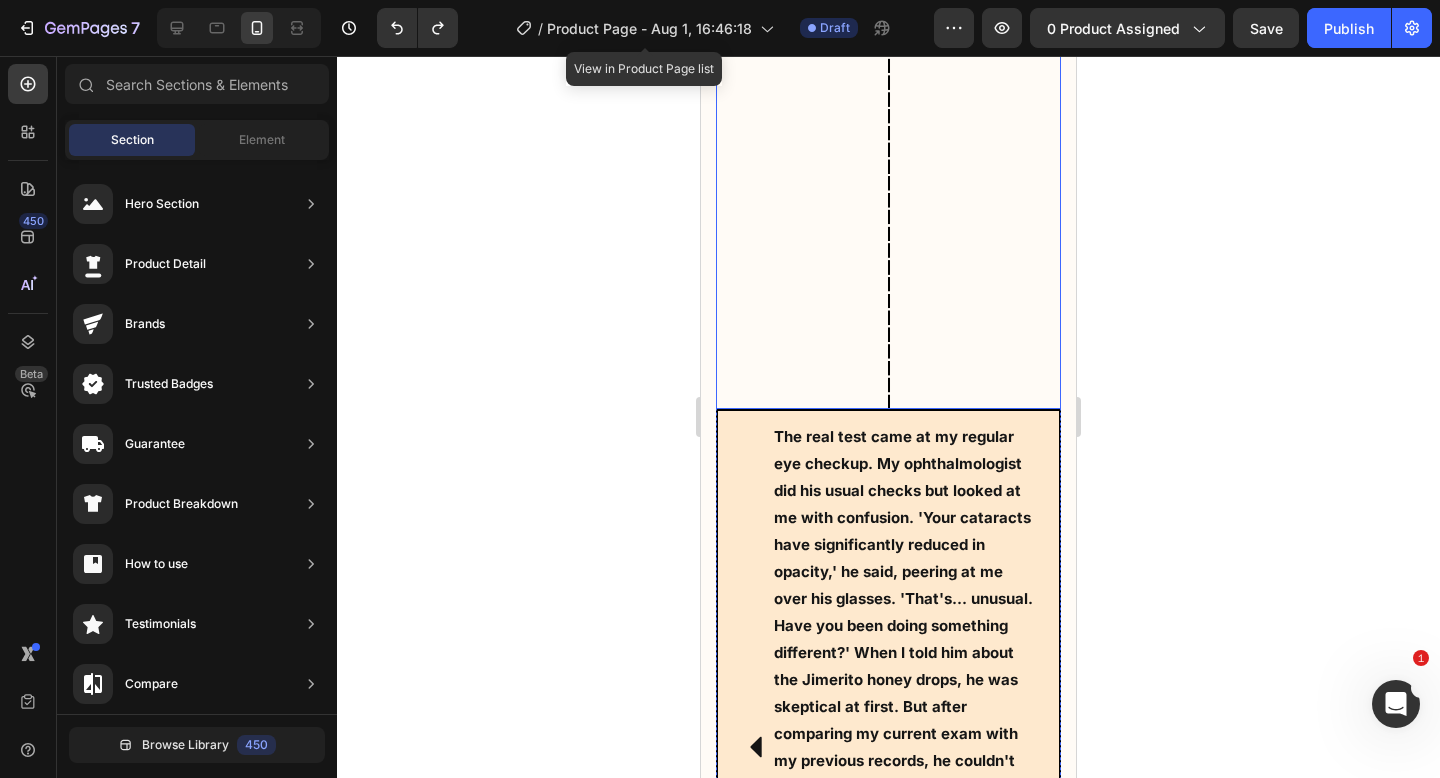 click at bounding box center (888, 159) 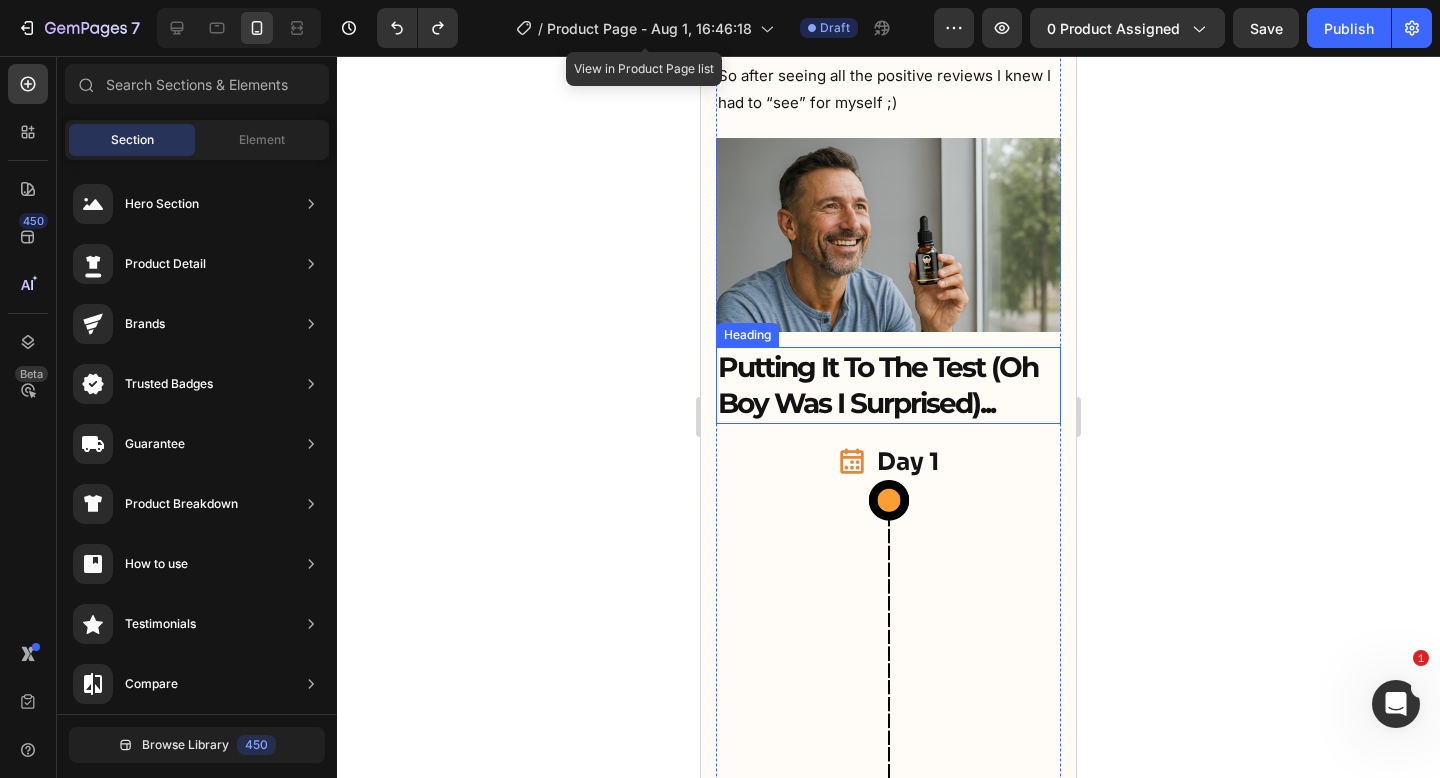 click on "Putting It To The Test (Oh Boy Was I Surprised)..." at bounding box center (888, 385) 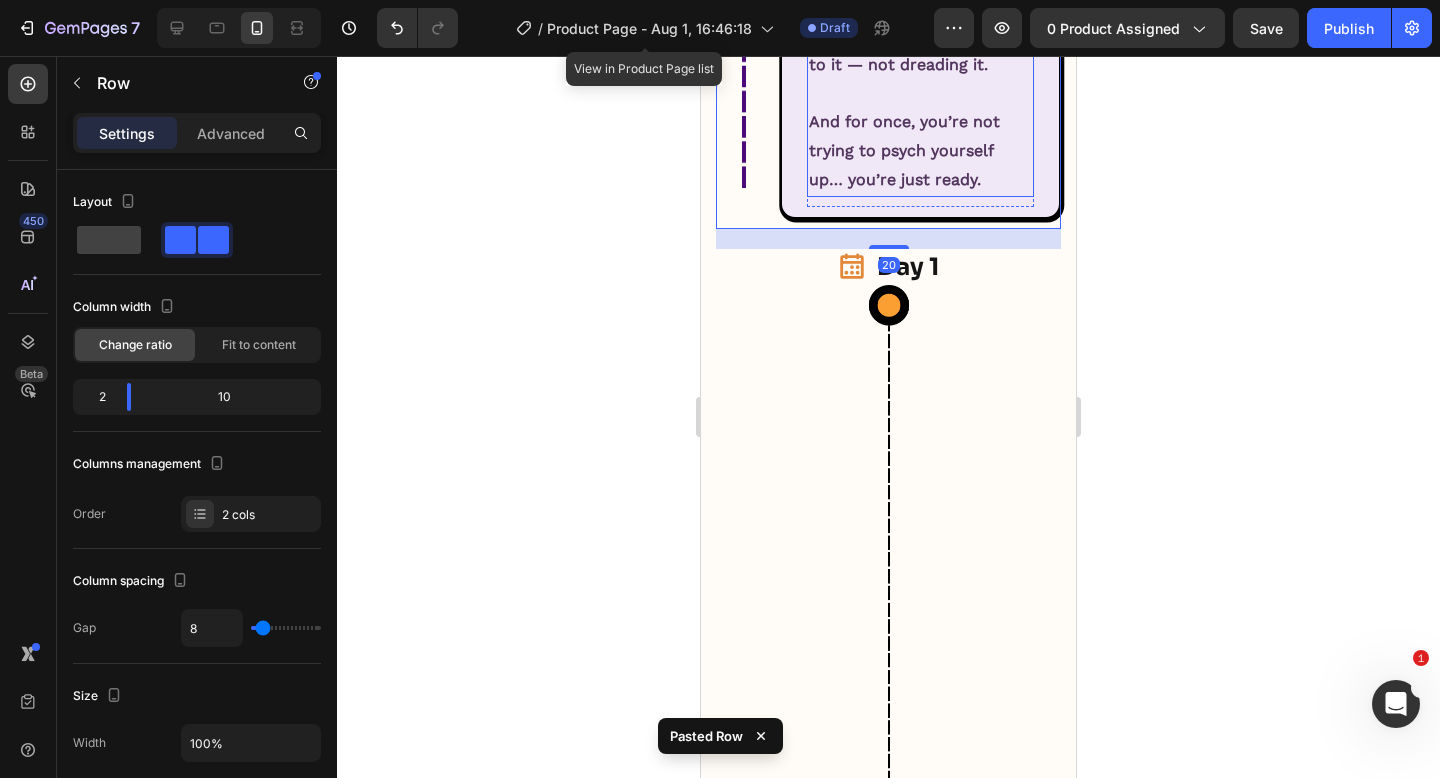 scroll, scrollTop: 14362, scrollLeft: 0, axis: vertical 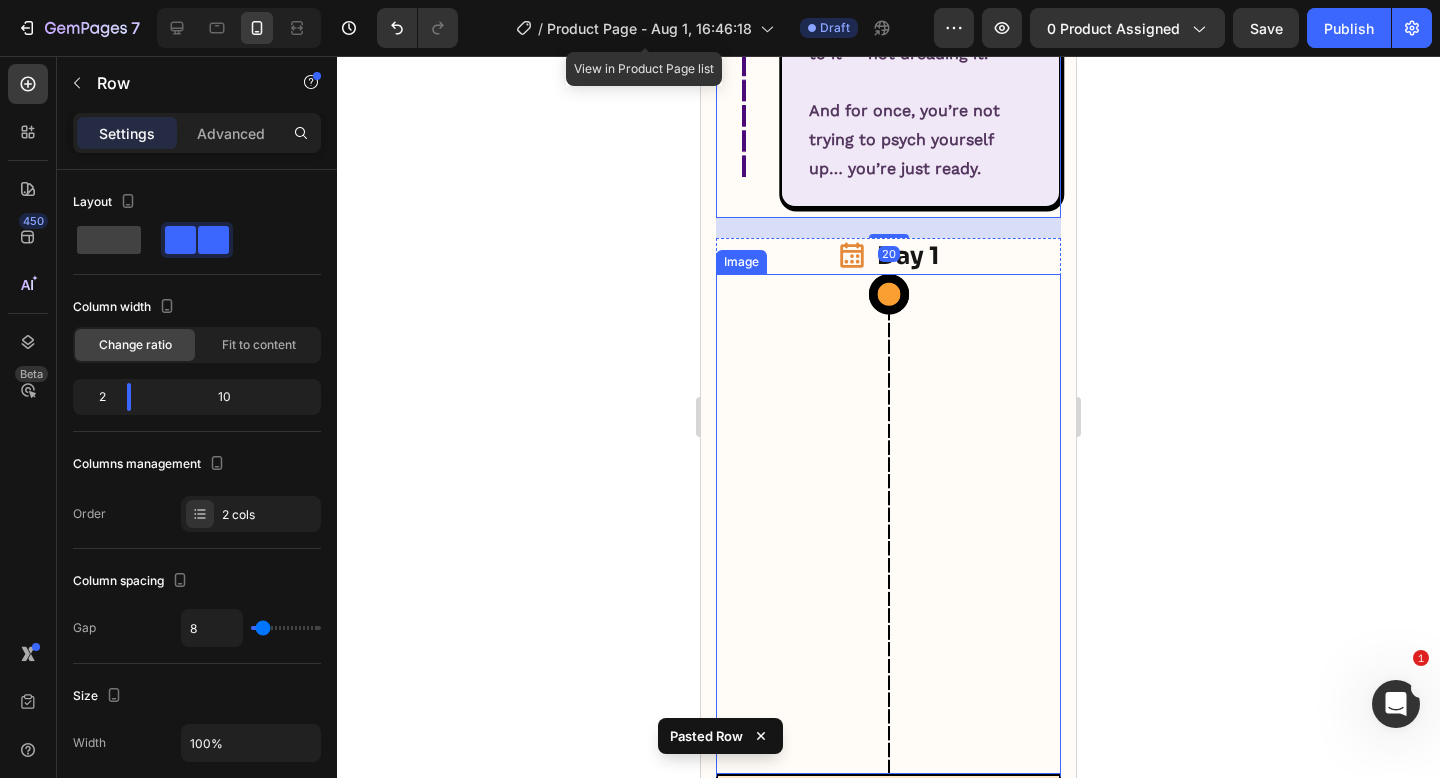 click at bounding box center (889, 524) 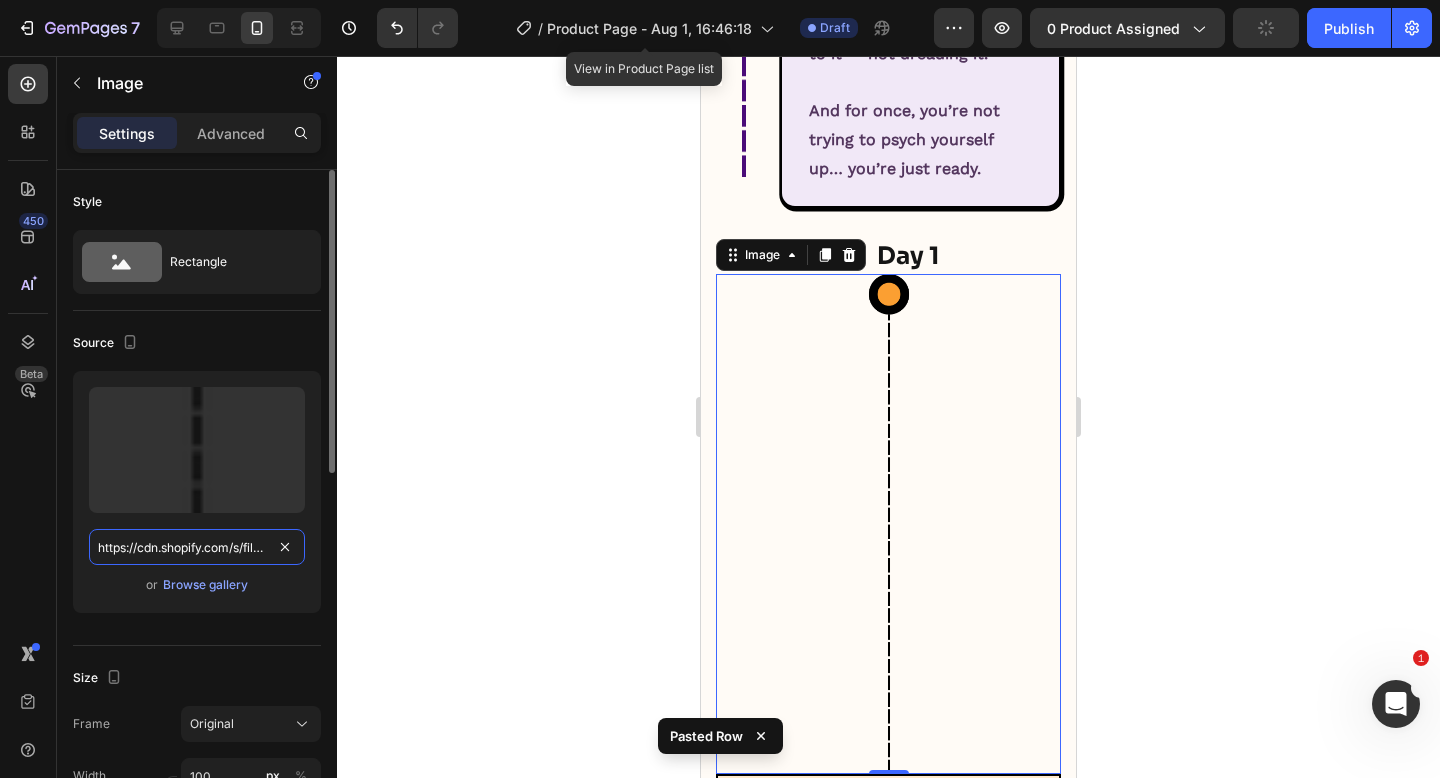 click on "https://cdn.shopify.com/s/files/1/0883/1995/1187/files/gempages_519933984788972337-4bb3b00d-c048-4219-b353-a3d8696c4924.png" at bounding box center (197, 547) 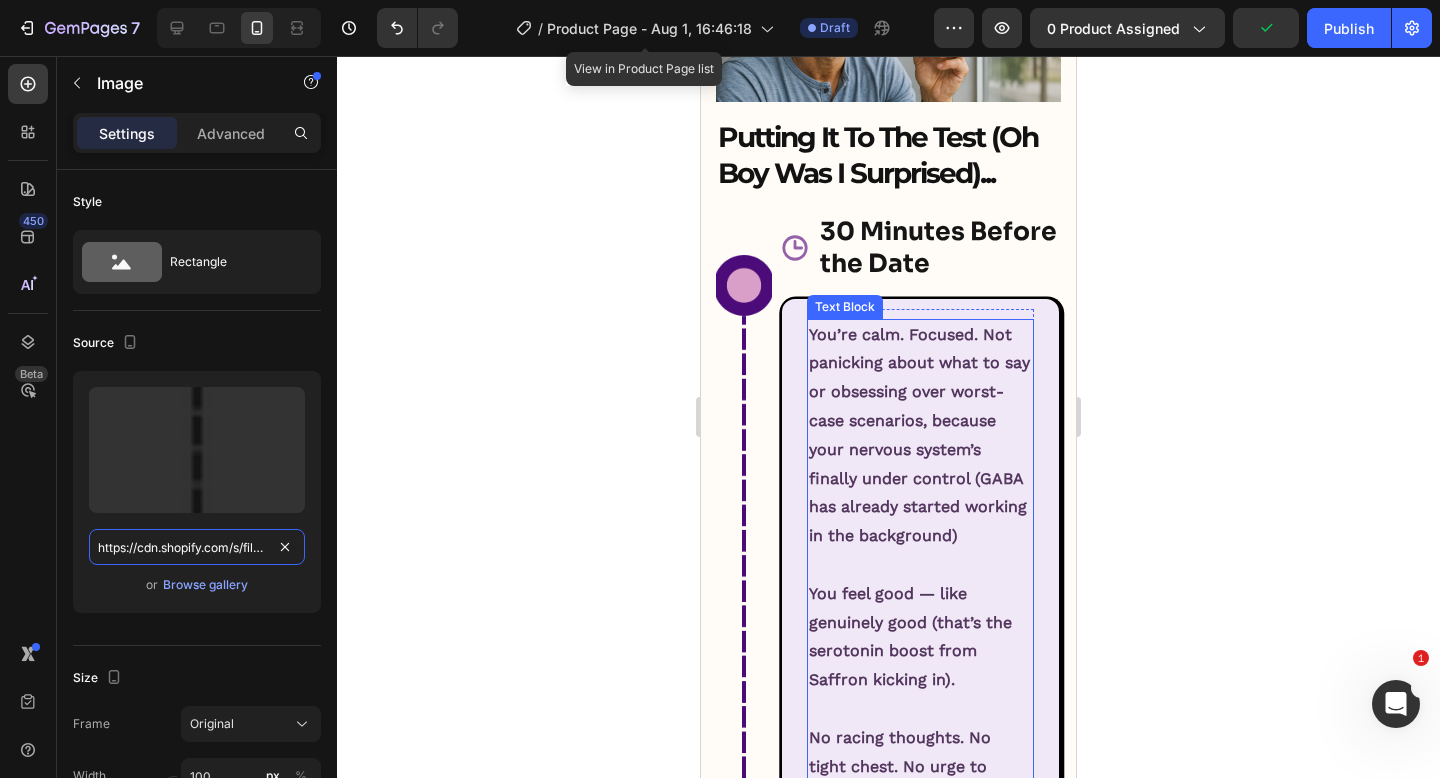 scroll, scrollTop: 13523, scrollLeft: 0, axis: vertical 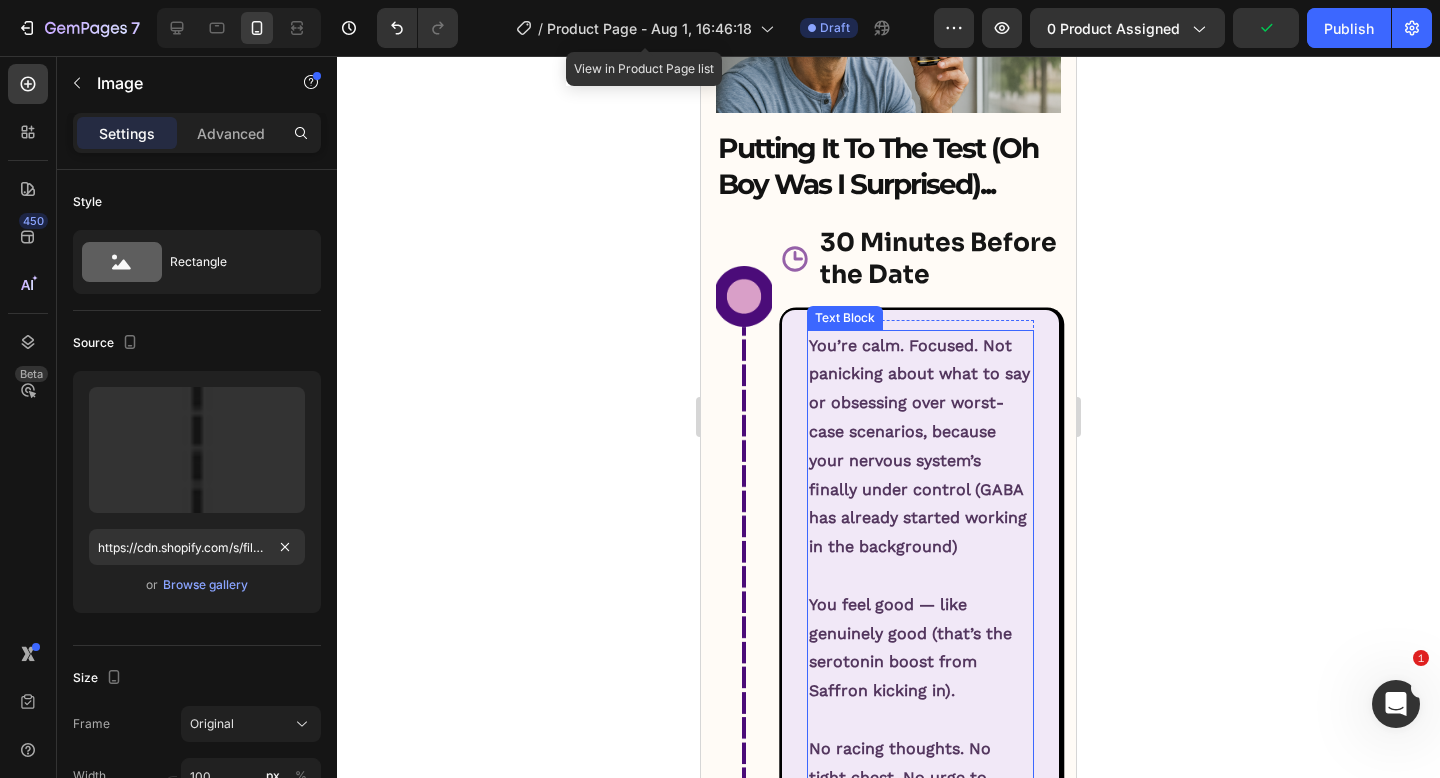 click at bounding box center (744, 641) 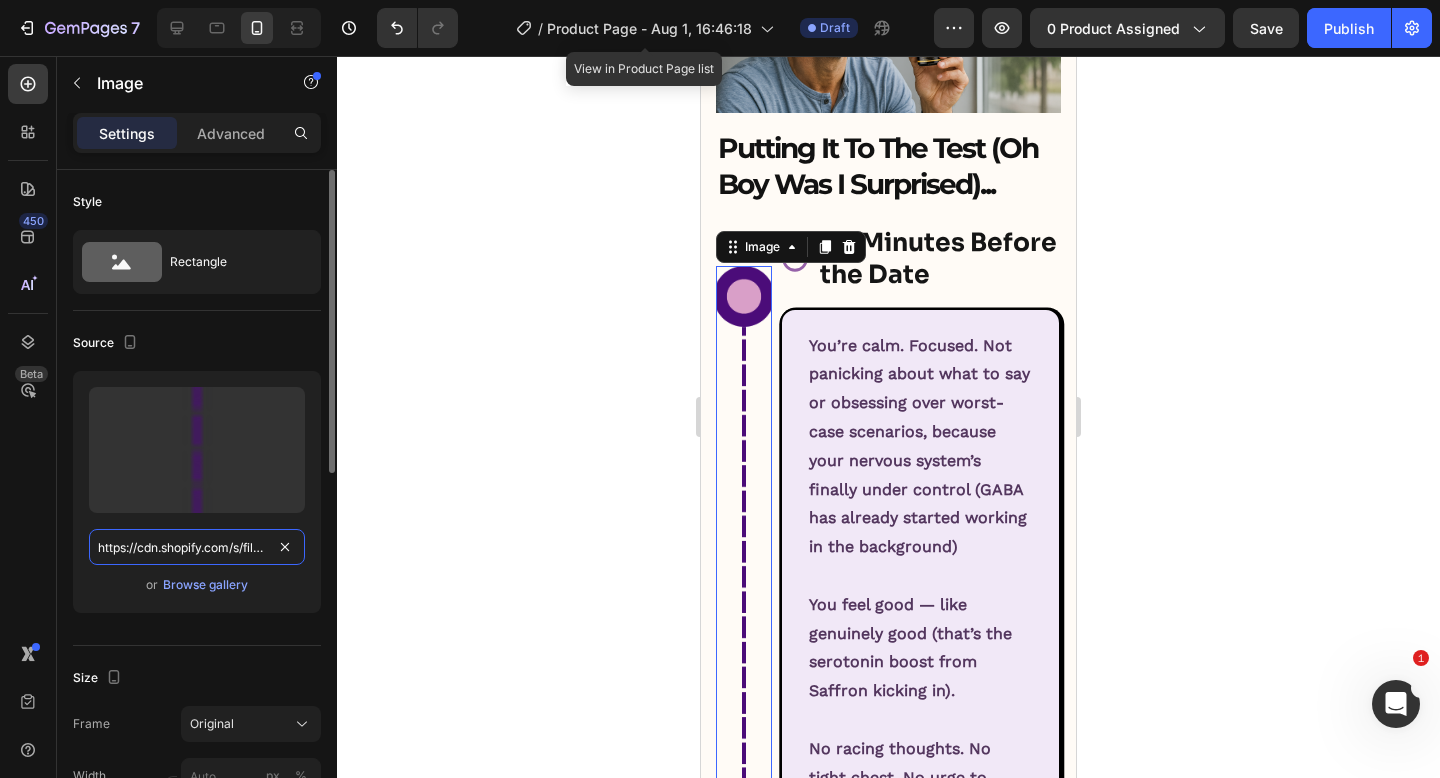click on "https://cdn.shopify.com/s/files/1/0883/1995/1187/files/gempages_519933984788972337-6db4396e-c3b1-4f87-ad06-7a6f76456b50.png" at bounding box center (197, 547) 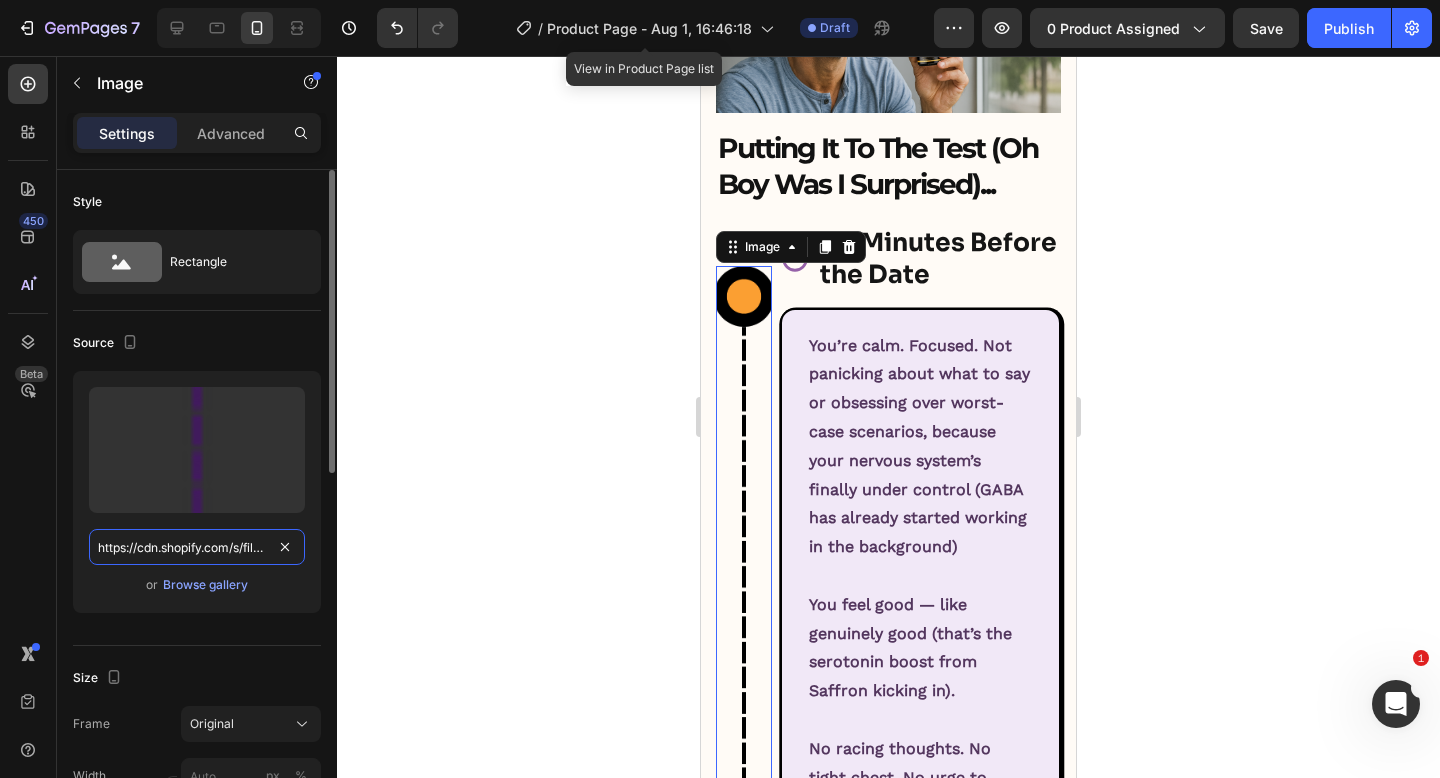 scroll, scrollTop: 0, scrollLeft: 622, axis: horizontal 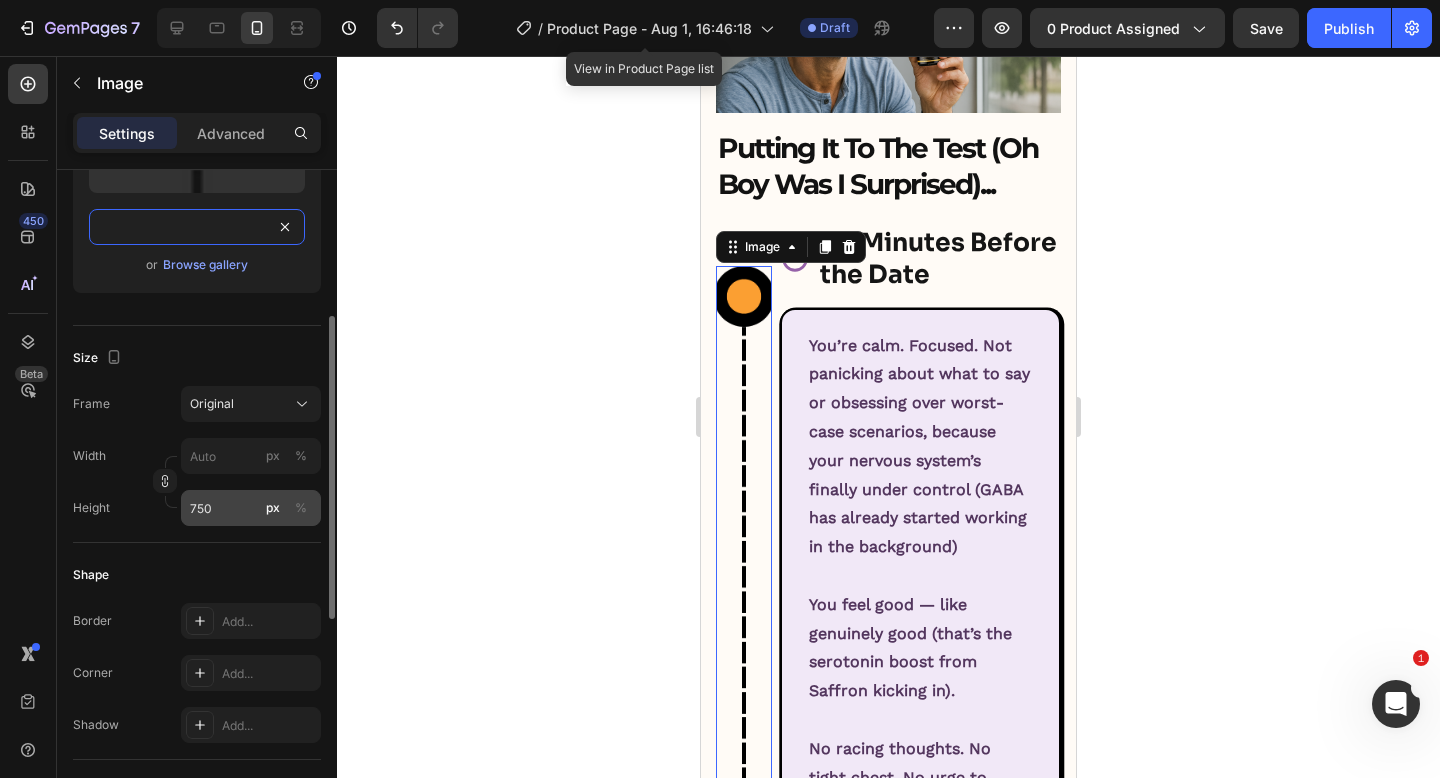 type on "https://cdn.shopify.com/s/files/1/0883/1995/1187/files/gempages_519933984788972337-4bb3b00d-c048-4219-b353-a3d8696c4924.png" 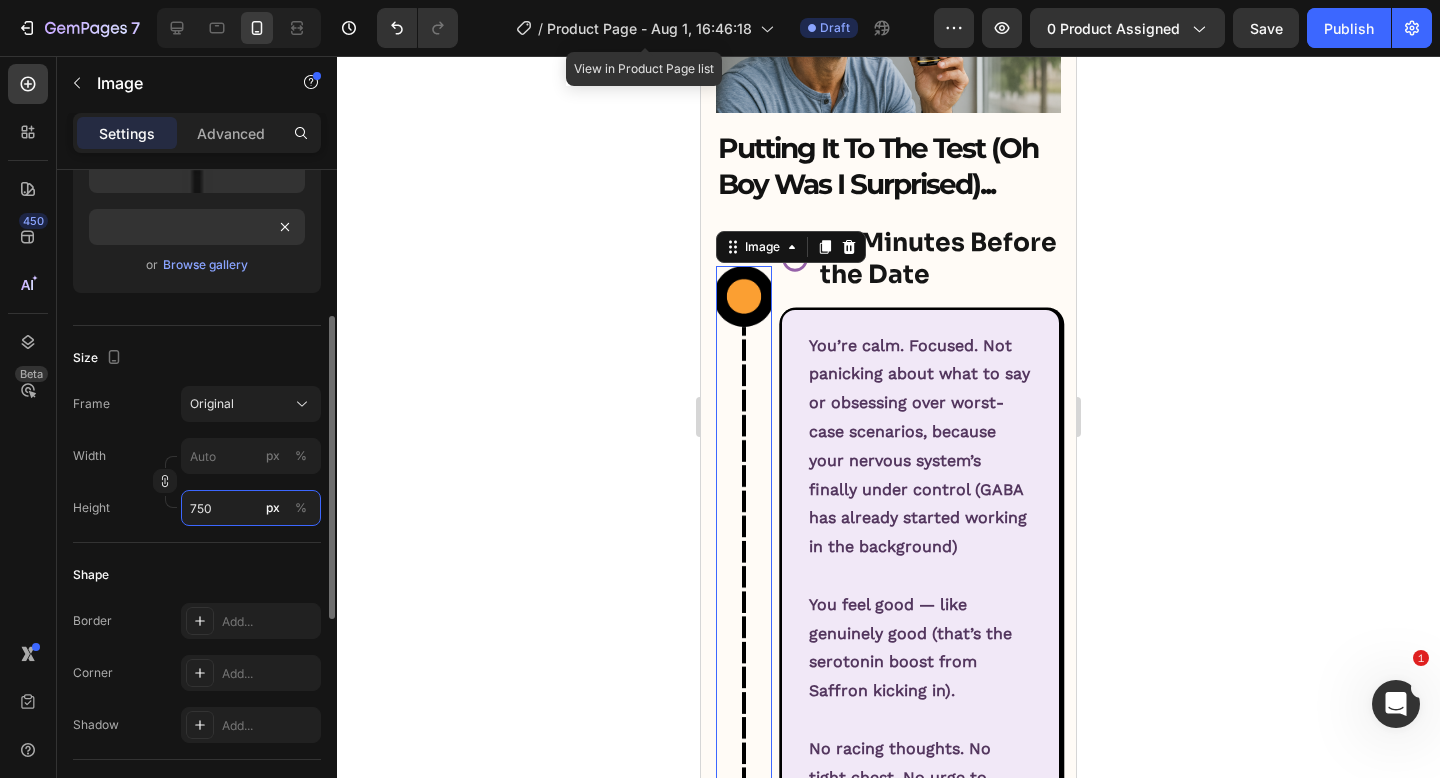 click on "750" at bounding box center [251, 508] 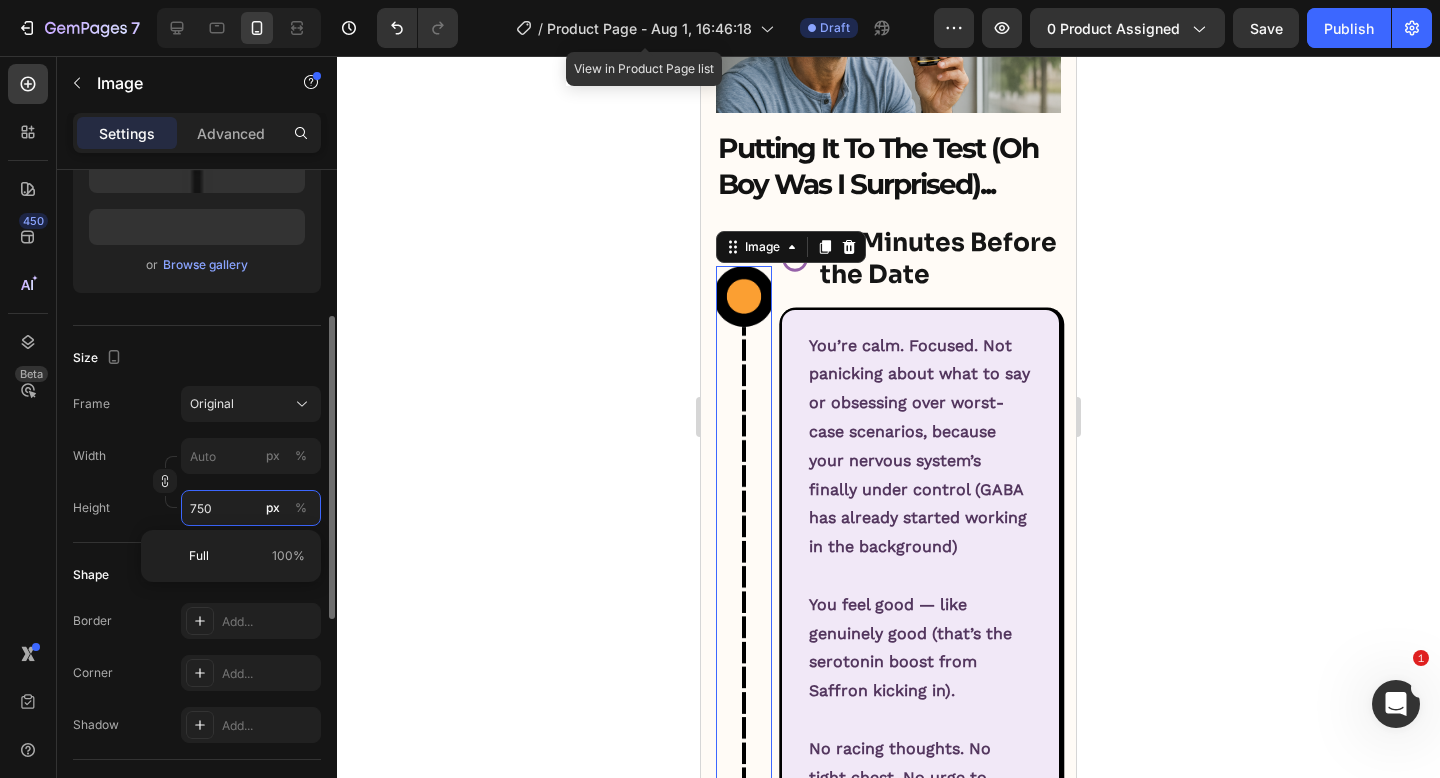 scroll, scrollTop: 0, scrollLeft: 0, axis: both 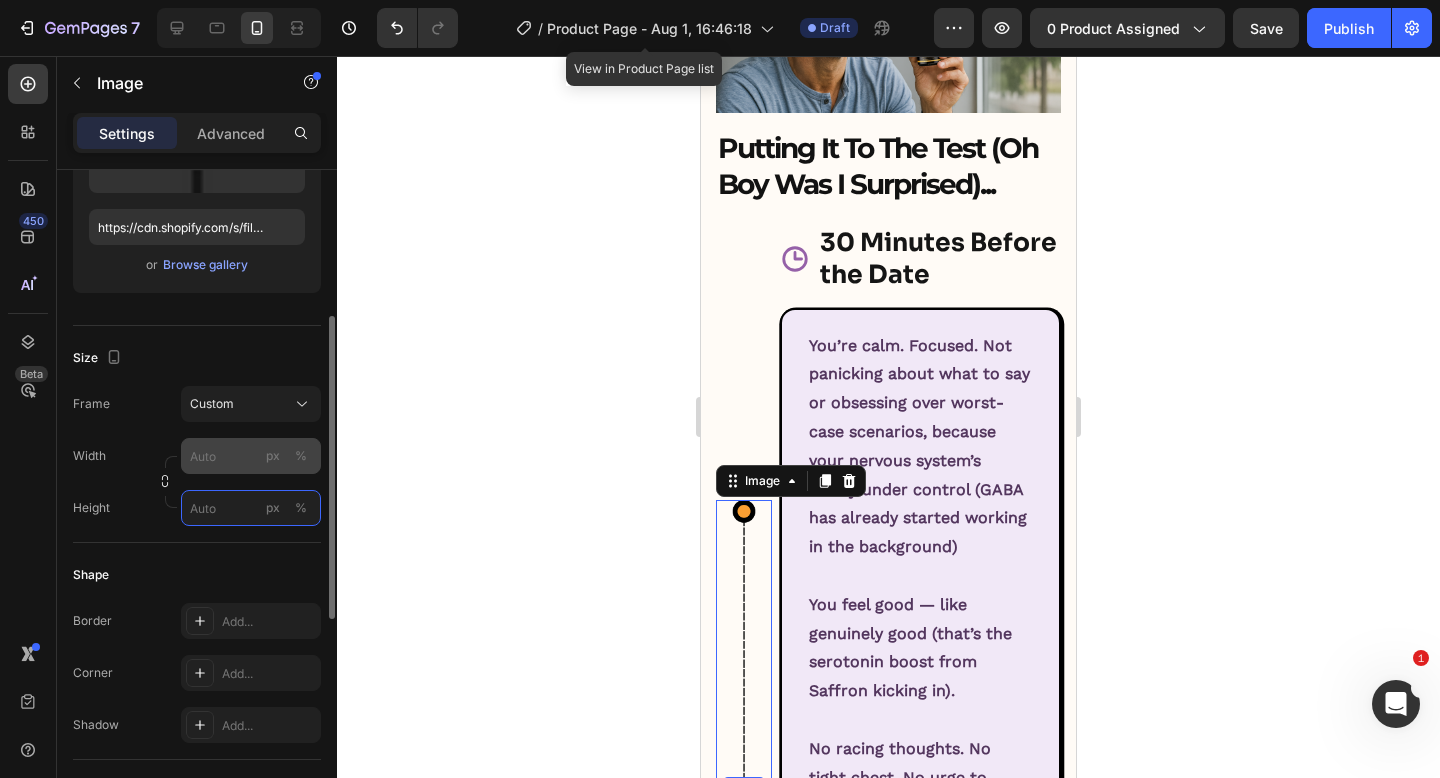type 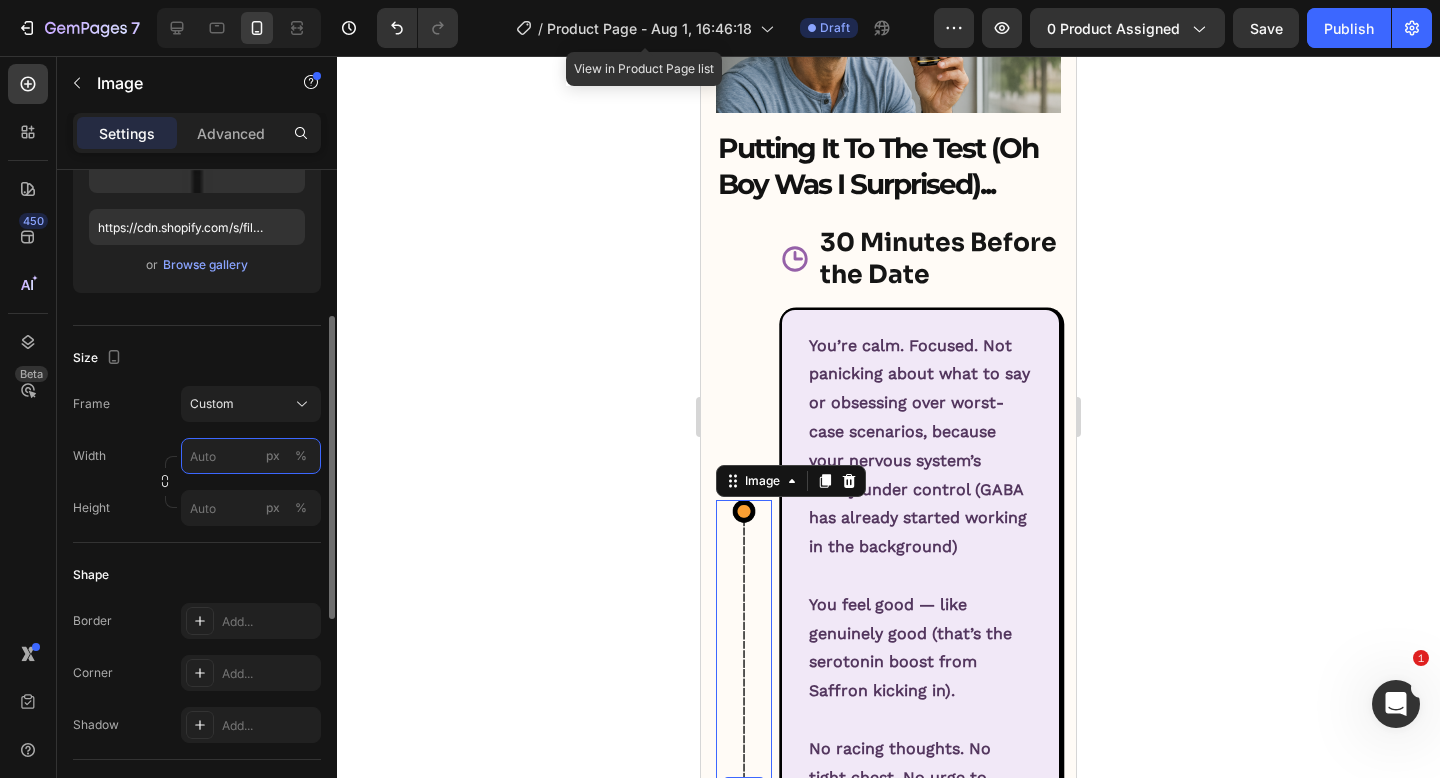 click on "px %" at bounding box center [251, 456] 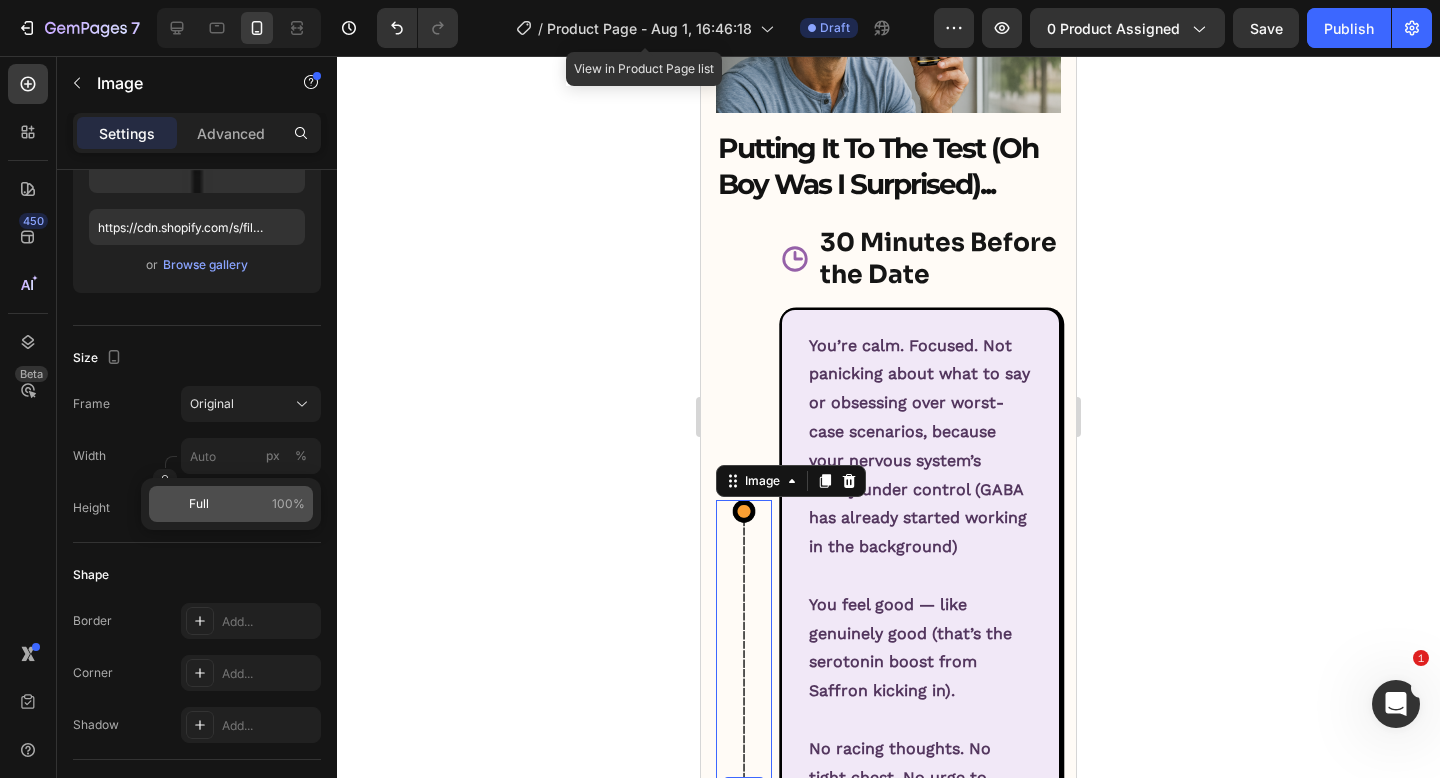 click on "100%" at bounding box center [288, 504] 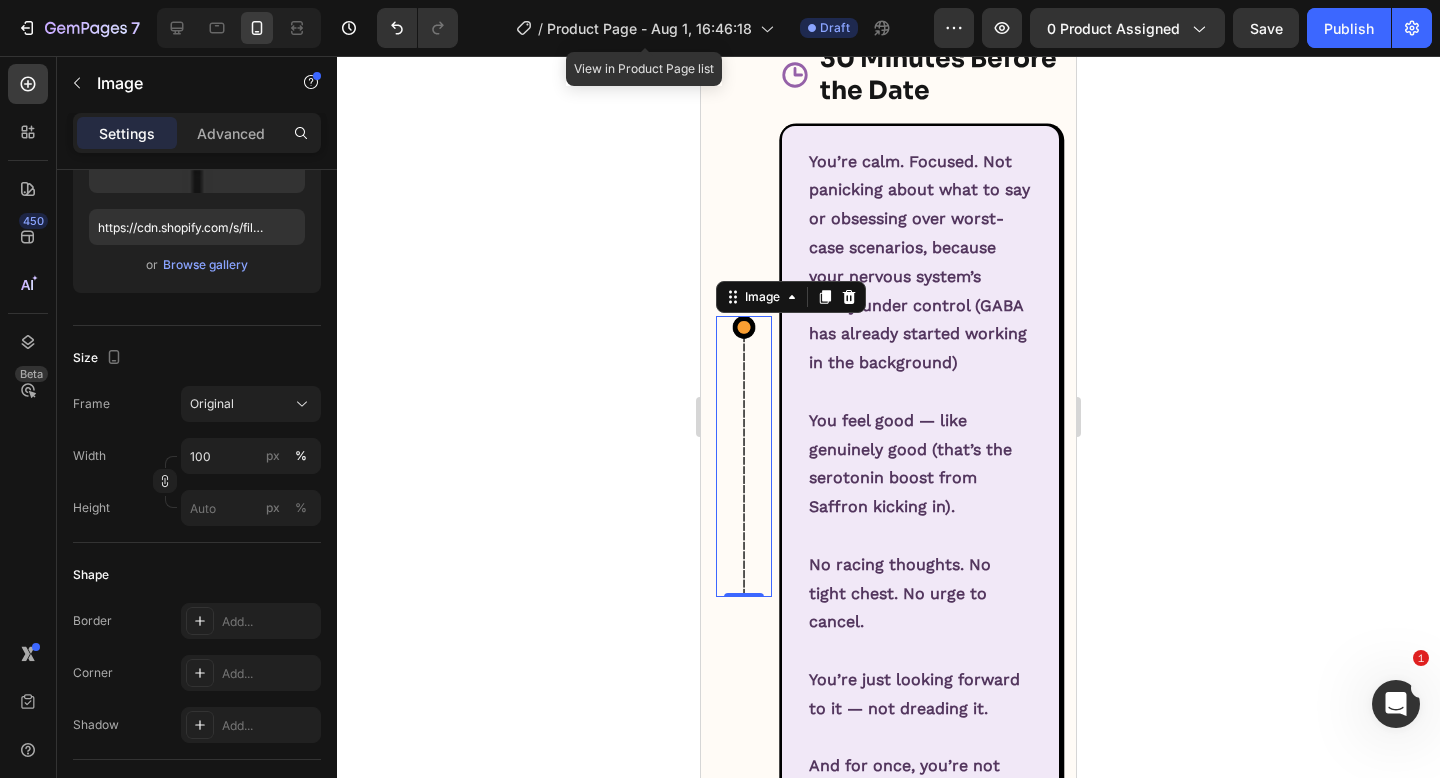 scroll, scrollTop: 14016, scrollLeft: 0, axis: vertical 